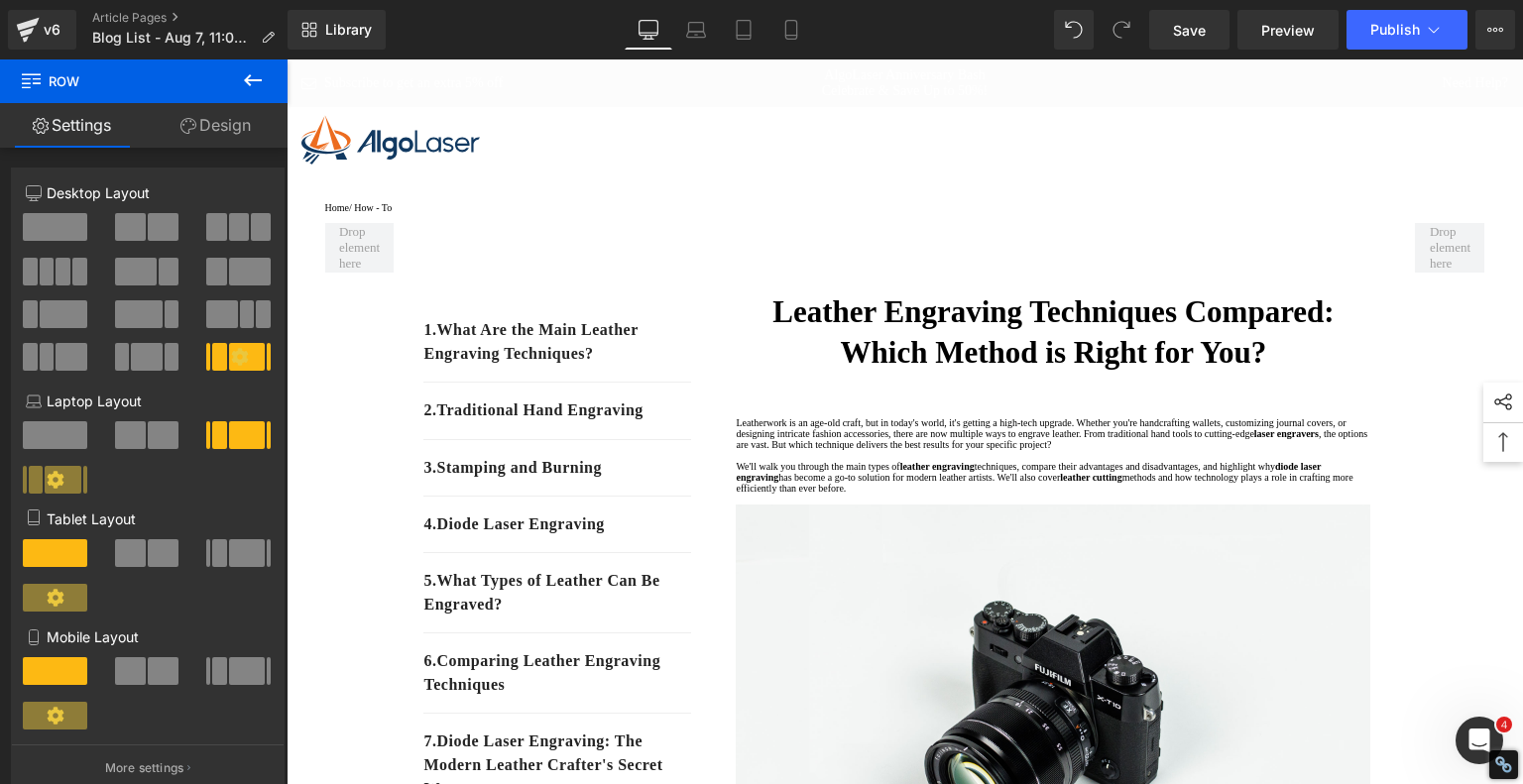 scroll, scrollTop: 99, scrollLeft: 0, axis: vertical 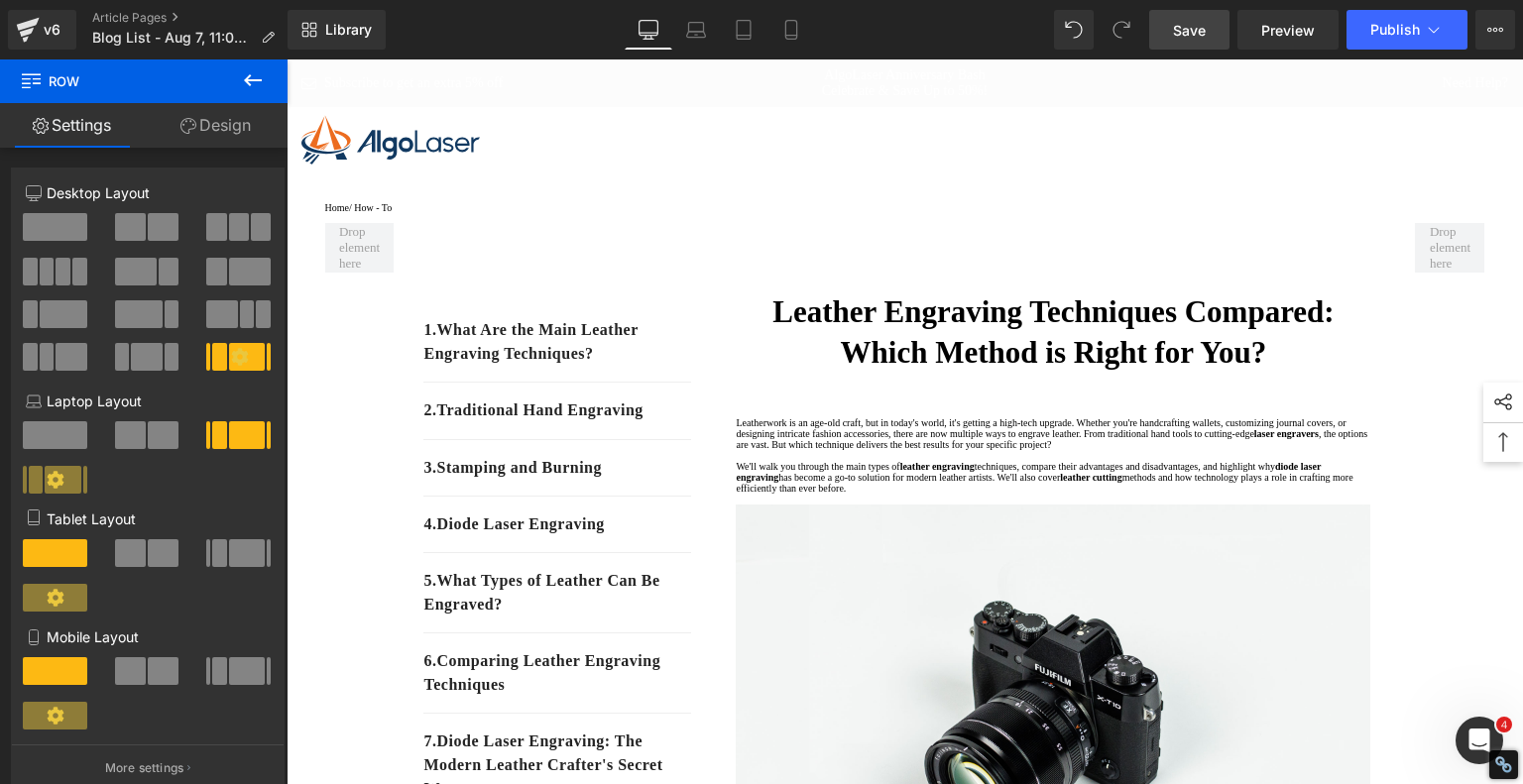 click on "Save" at bounding box center [1189, 30] 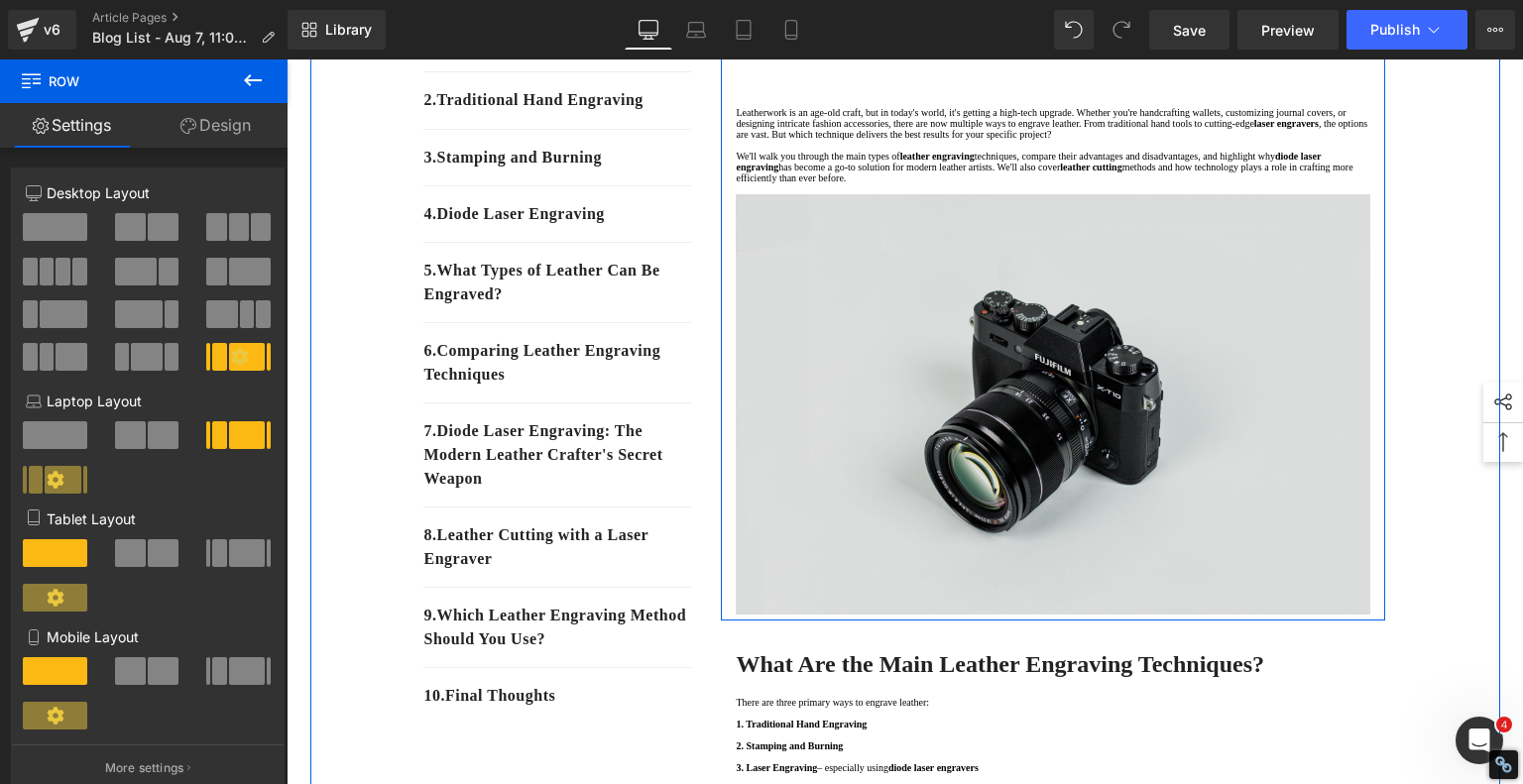 scroll, scrollTop: 396, scrollLeft: 0, axis: vertical 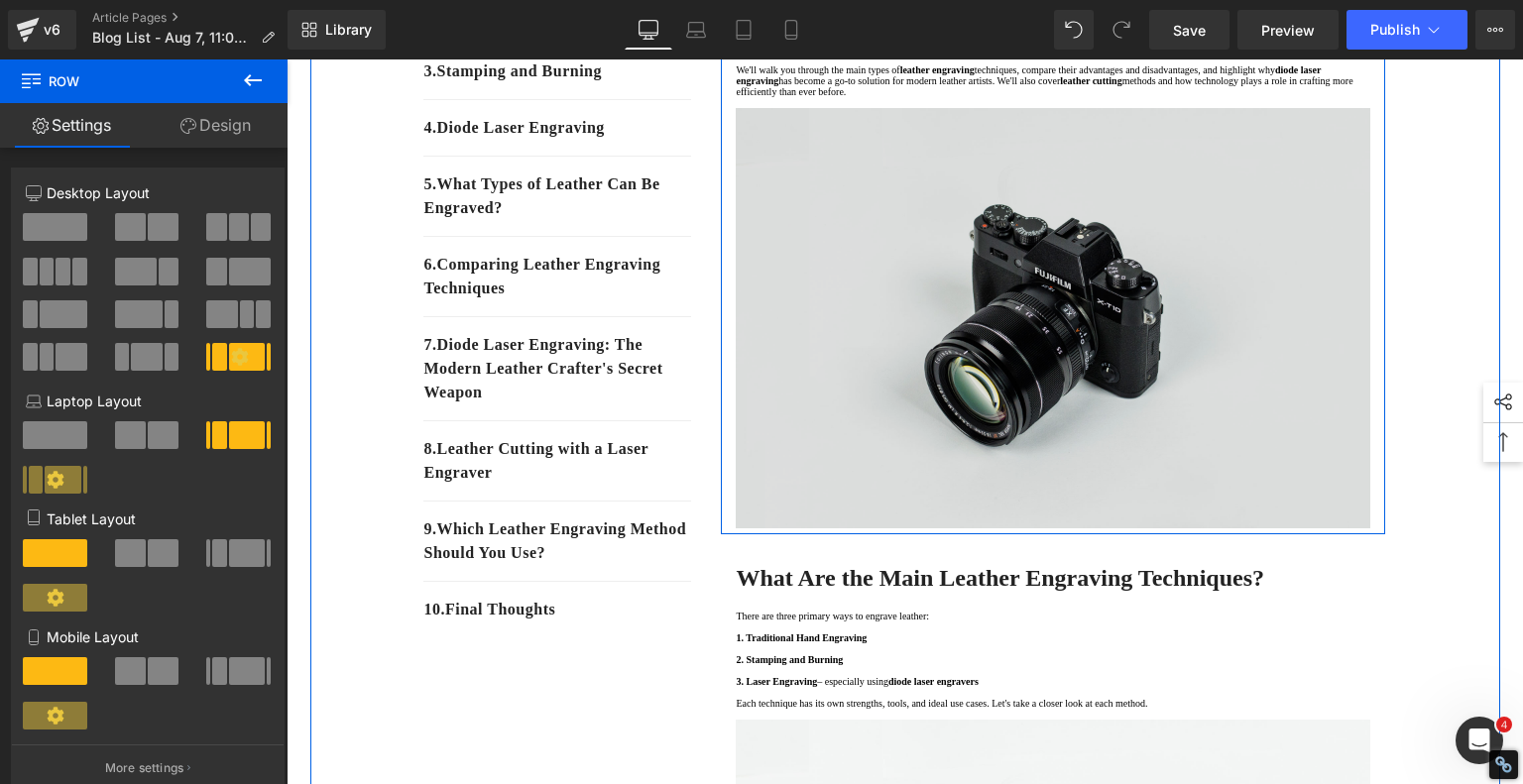 click at bounding box center [1053, 318] 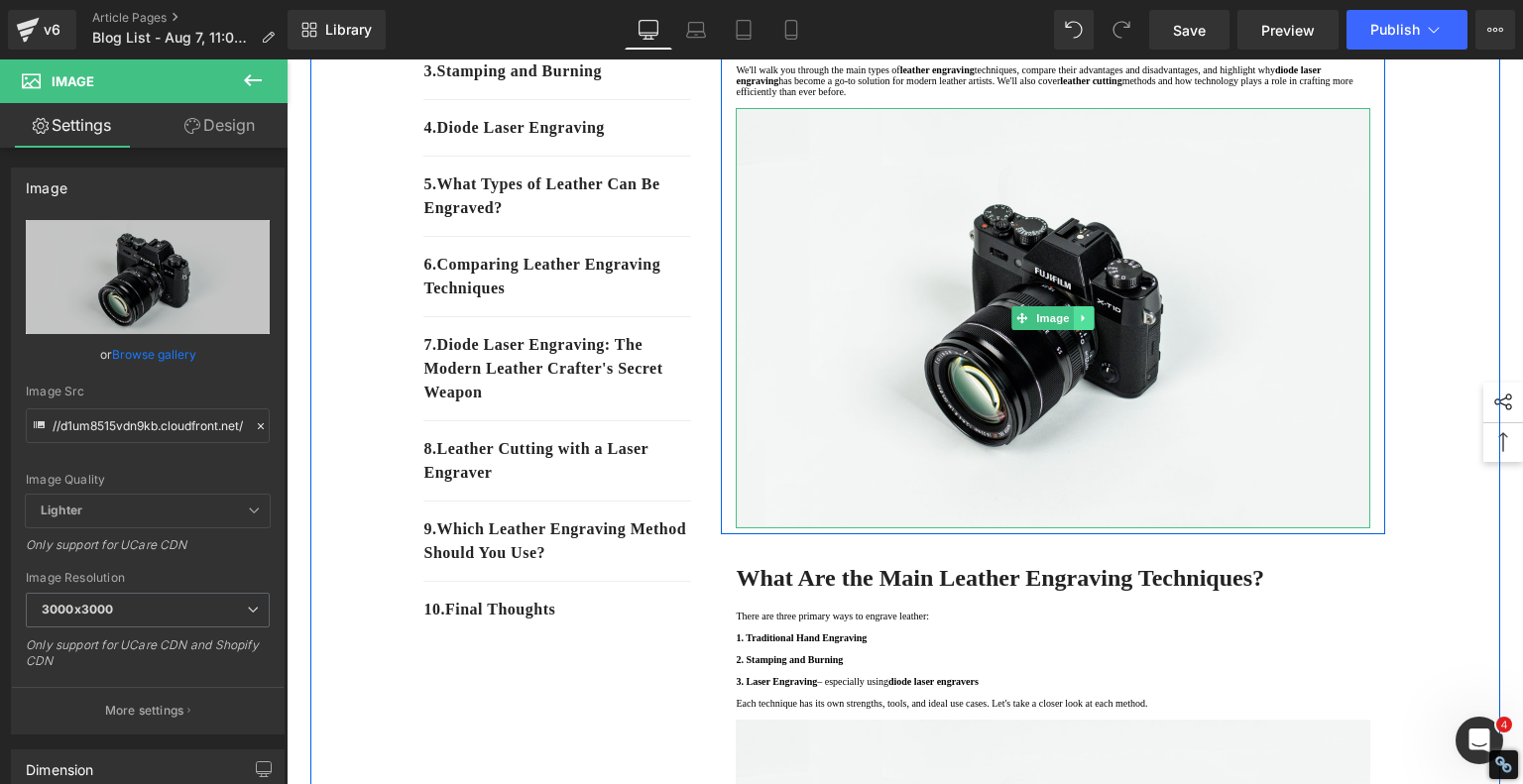 click 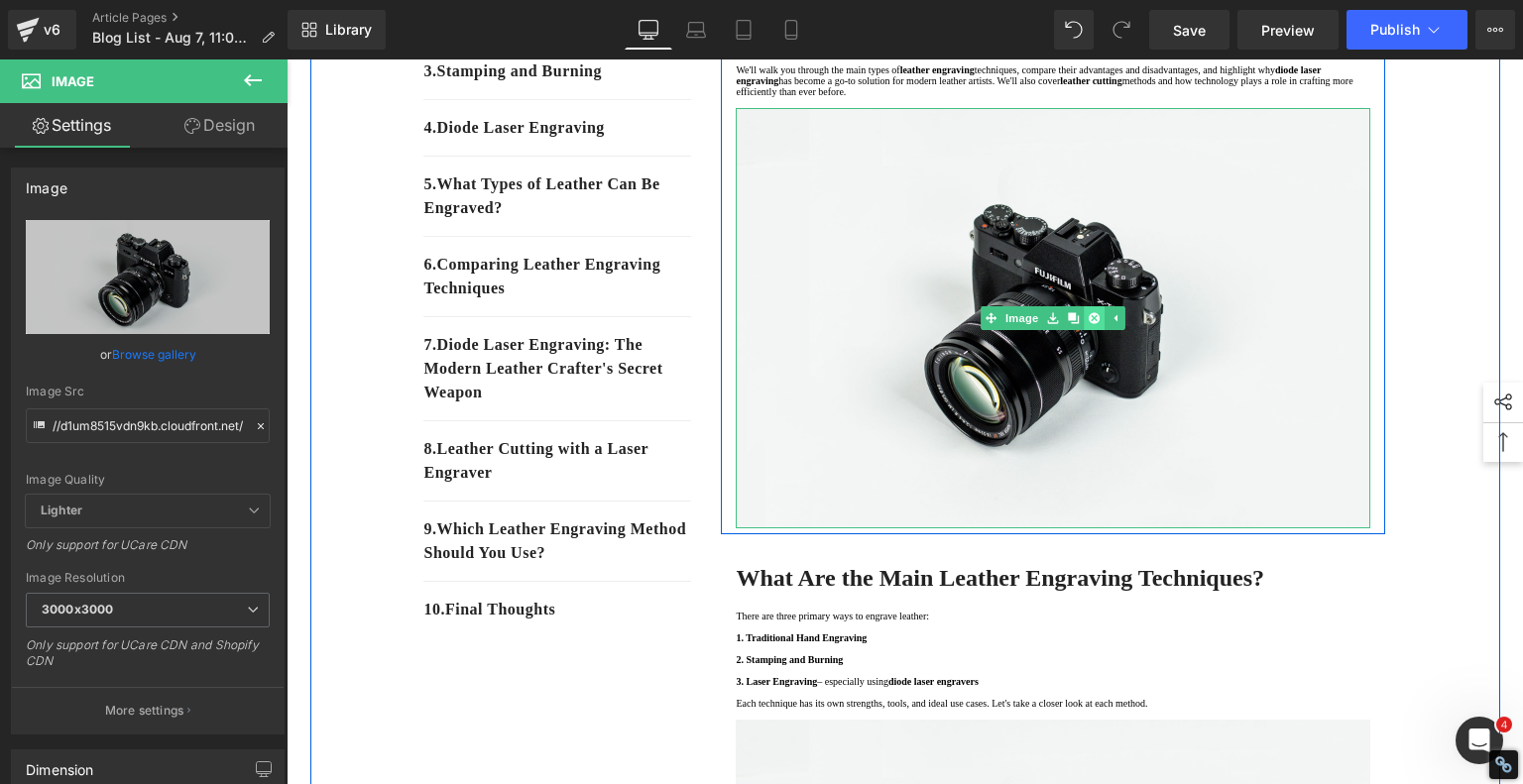 click 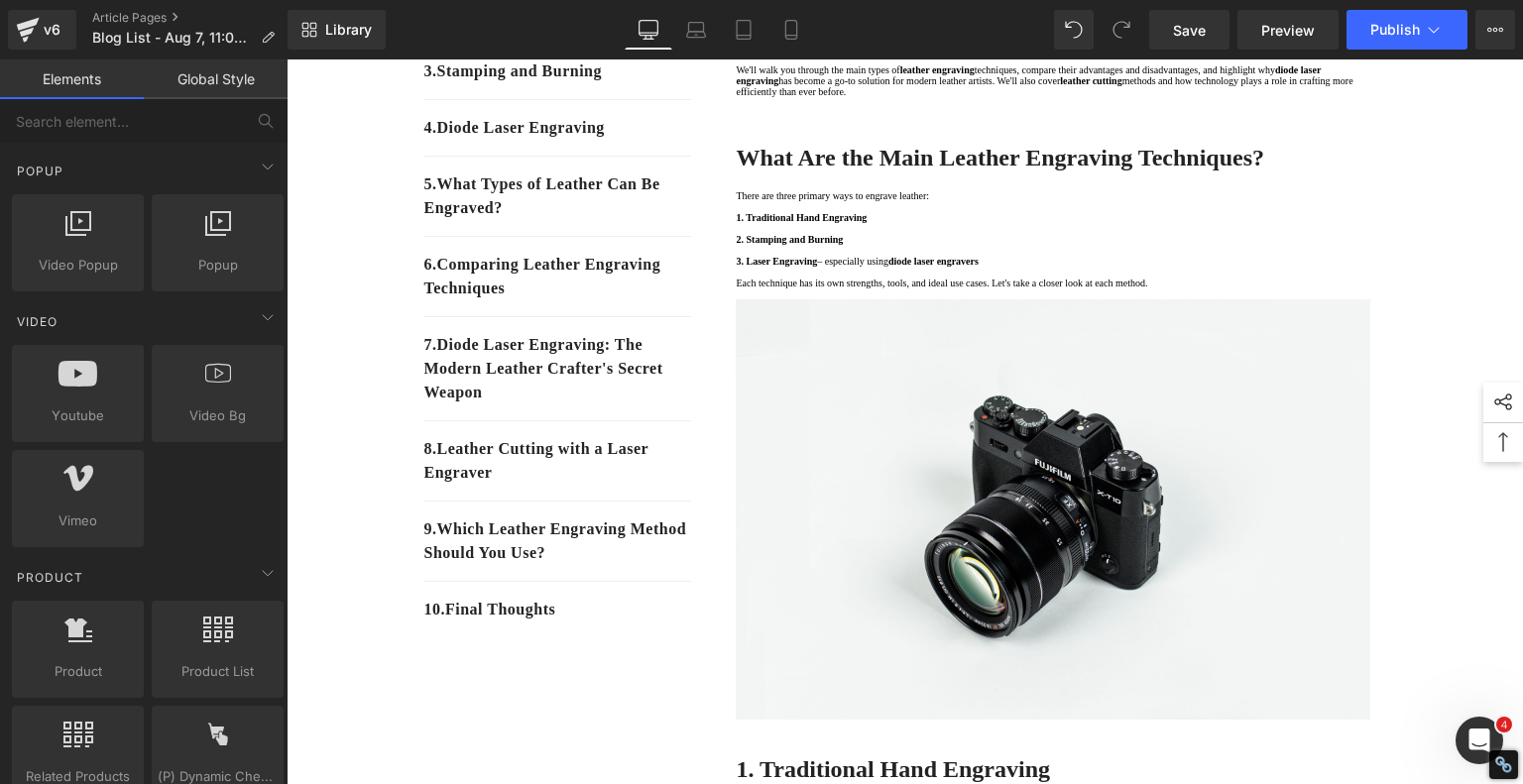 scroll, scrollTop: 1288, scrollLeft: 0, axis: vertical 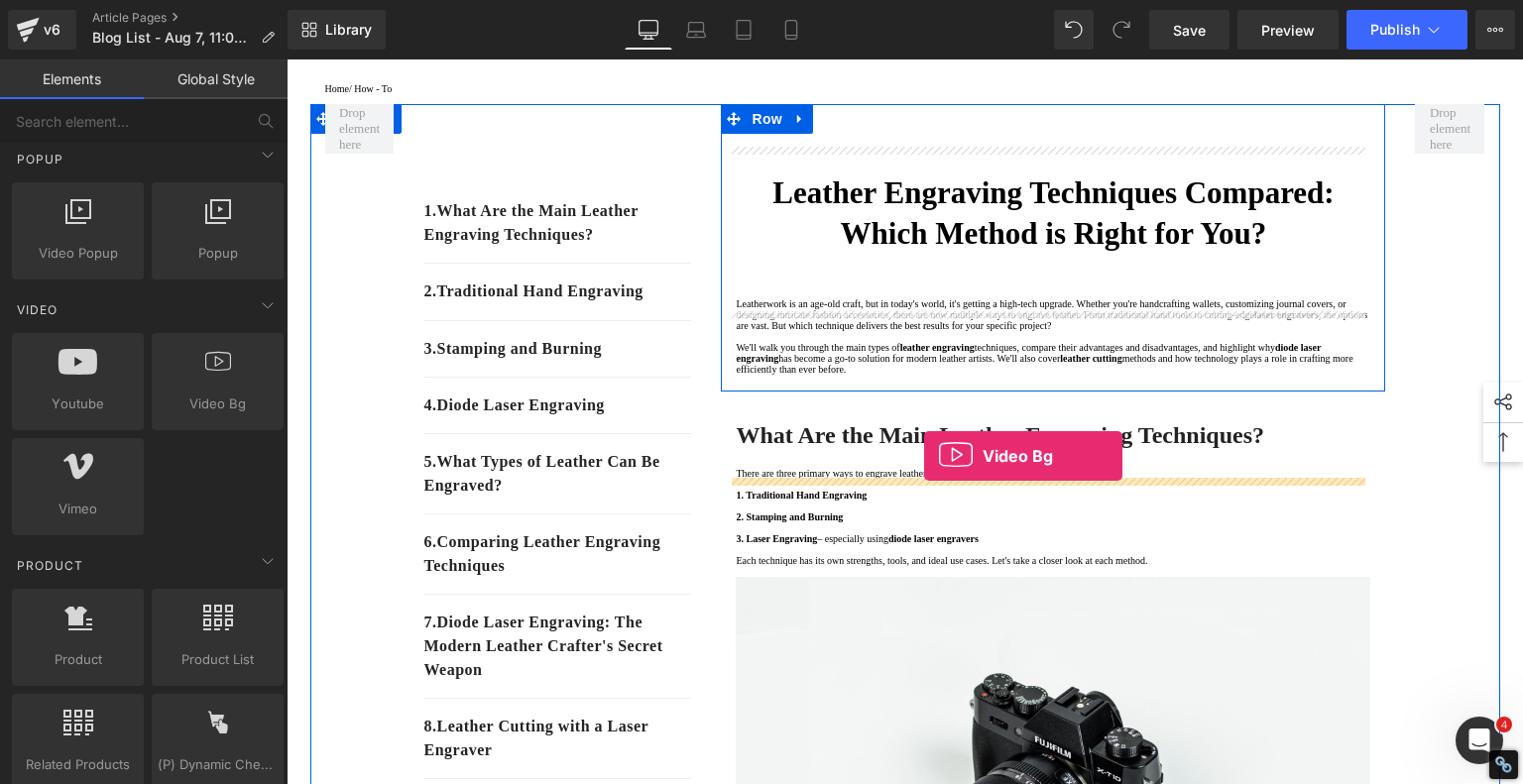 drag, startPoint x: 506, startPoint y: 421, endPoint x: 924, endPoint y: 456, distance: 419.46275 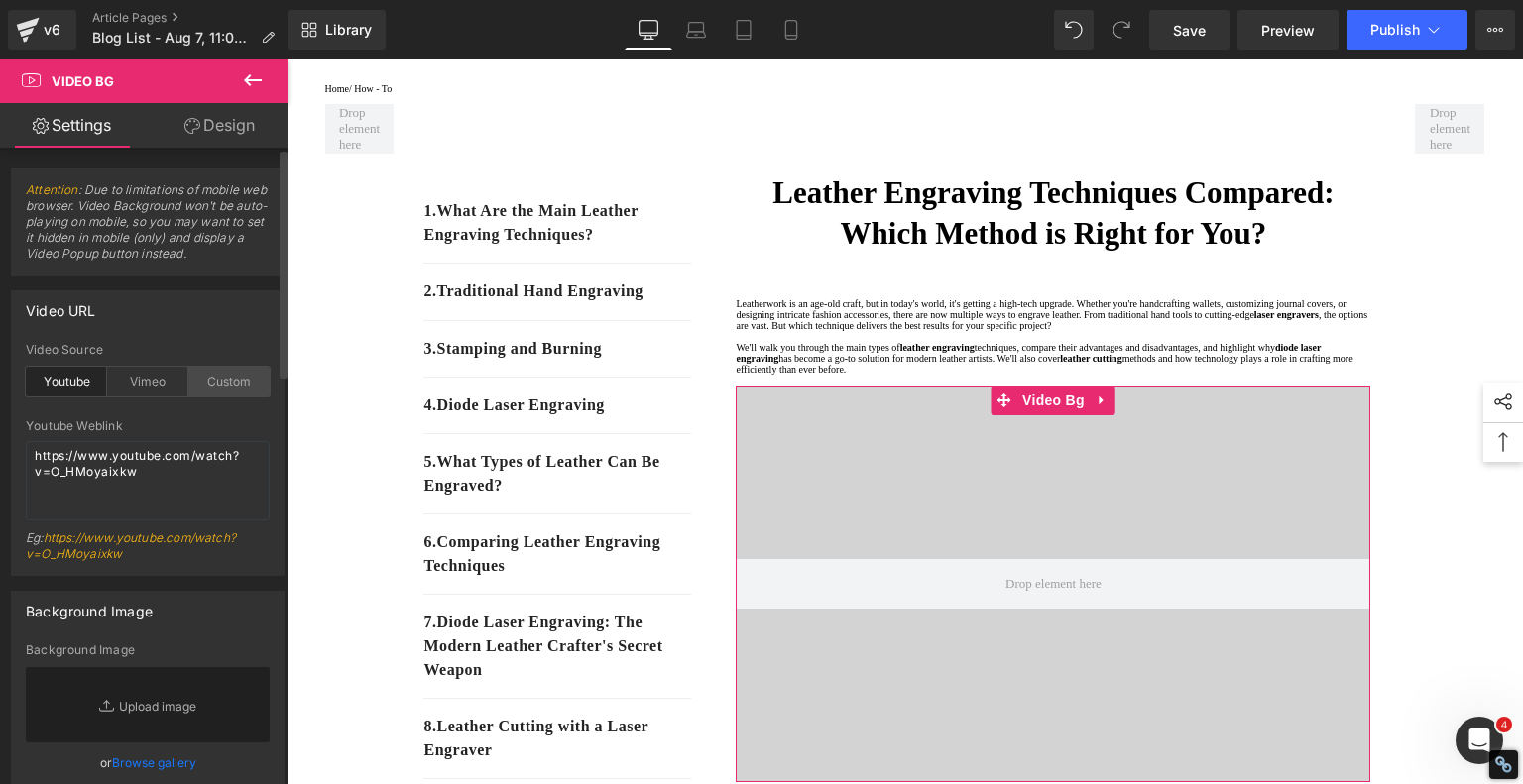 click on "Custom" at bounding box center (229, 382) 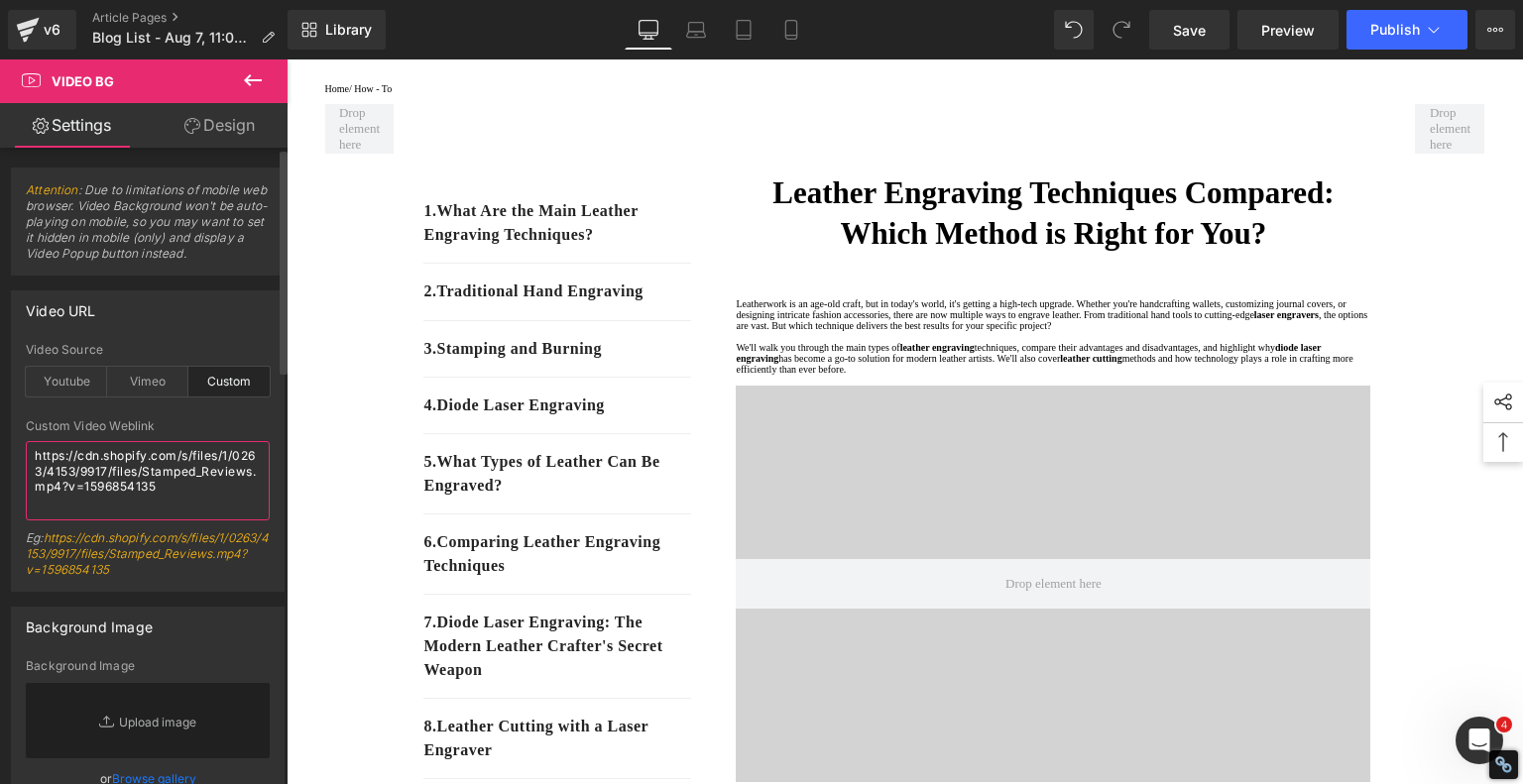 click on "https://cdn.shopify.com/s/files/1/0263/4153/9917/files/Stamped_Reviews.mp4?v=1596854135" at bounding box center [148, 481] 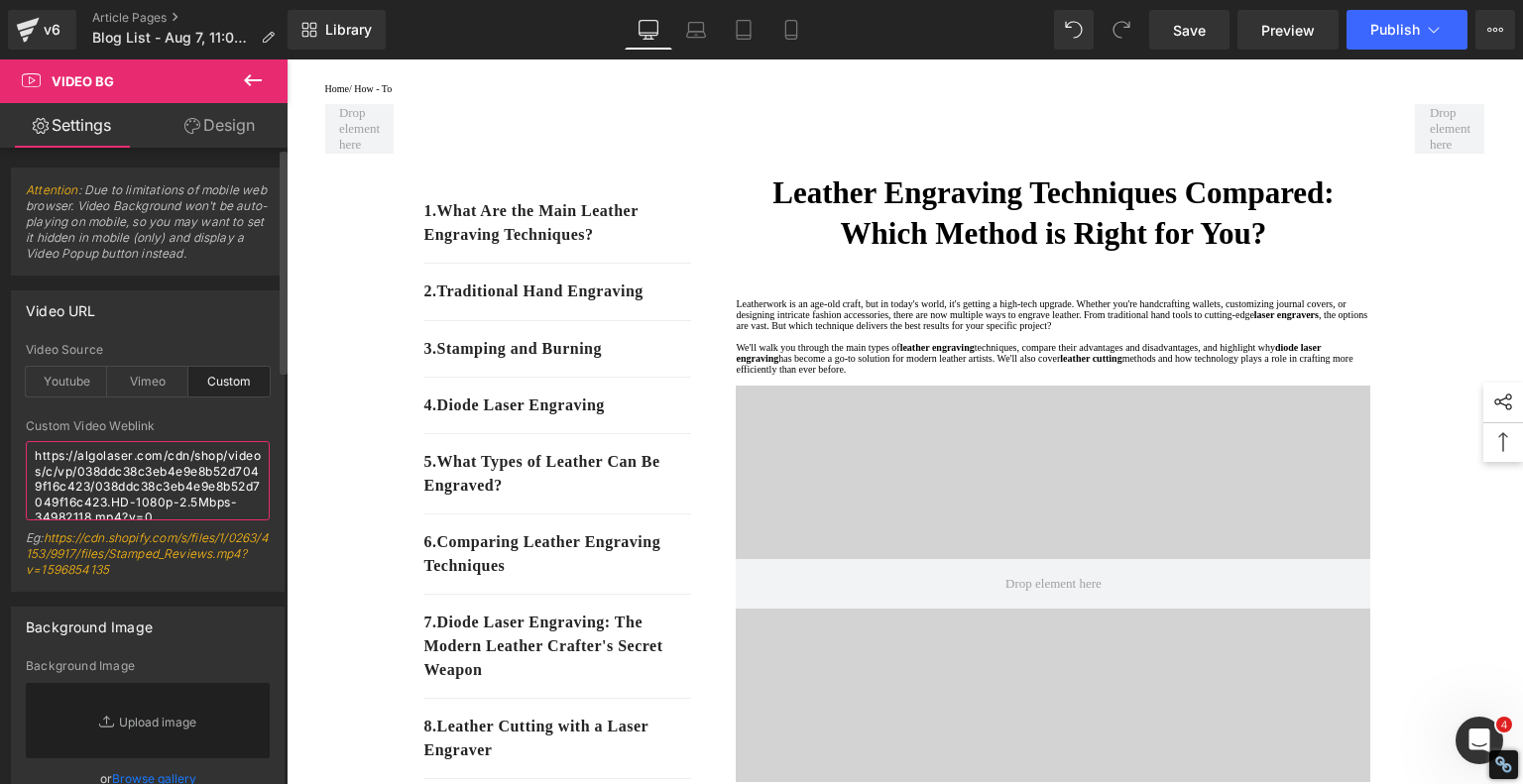 scroll, scrollTop: 5, scrollLeft: 0, axis: vertical 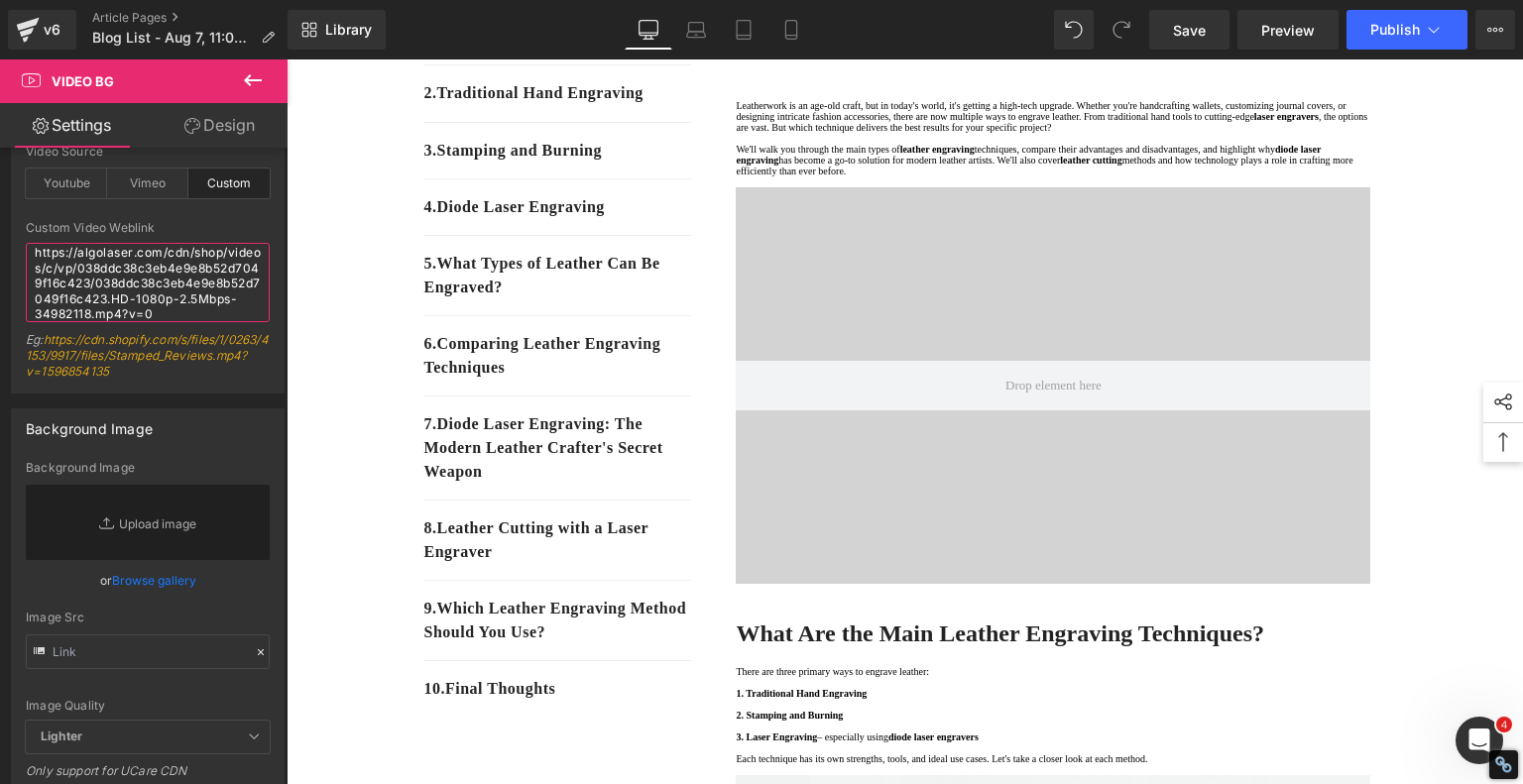 type on "https://algolaser.com/cdn/shop/videos/c/vp/038ddc38c3eb4e9e8b52d7049f16c423/038ddc38c3eb4e9e8b52d7049f16c423.HD-1080p-2.5Mbps-34982118.mp4?v=0" 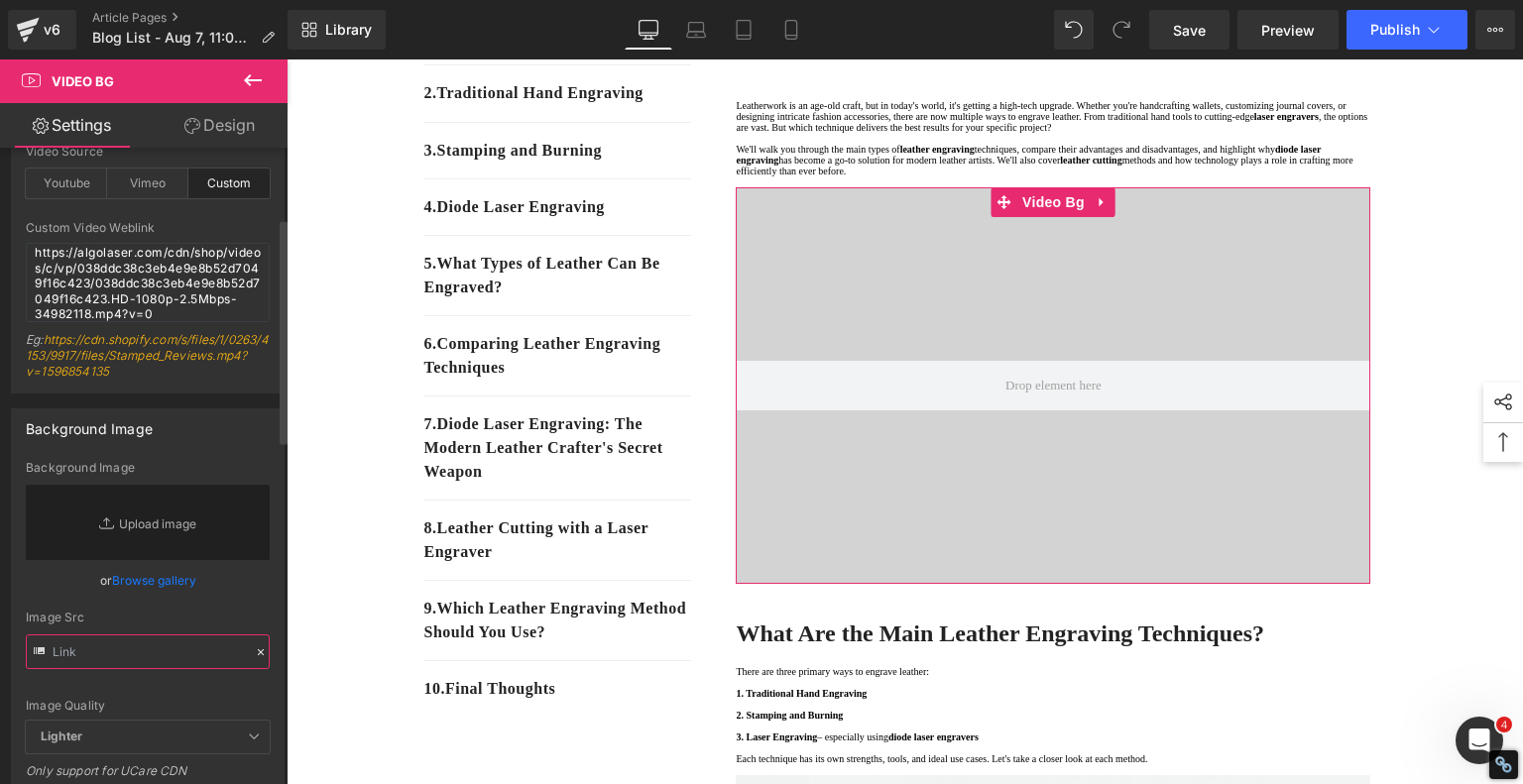 click at bounding box center [148, 651] 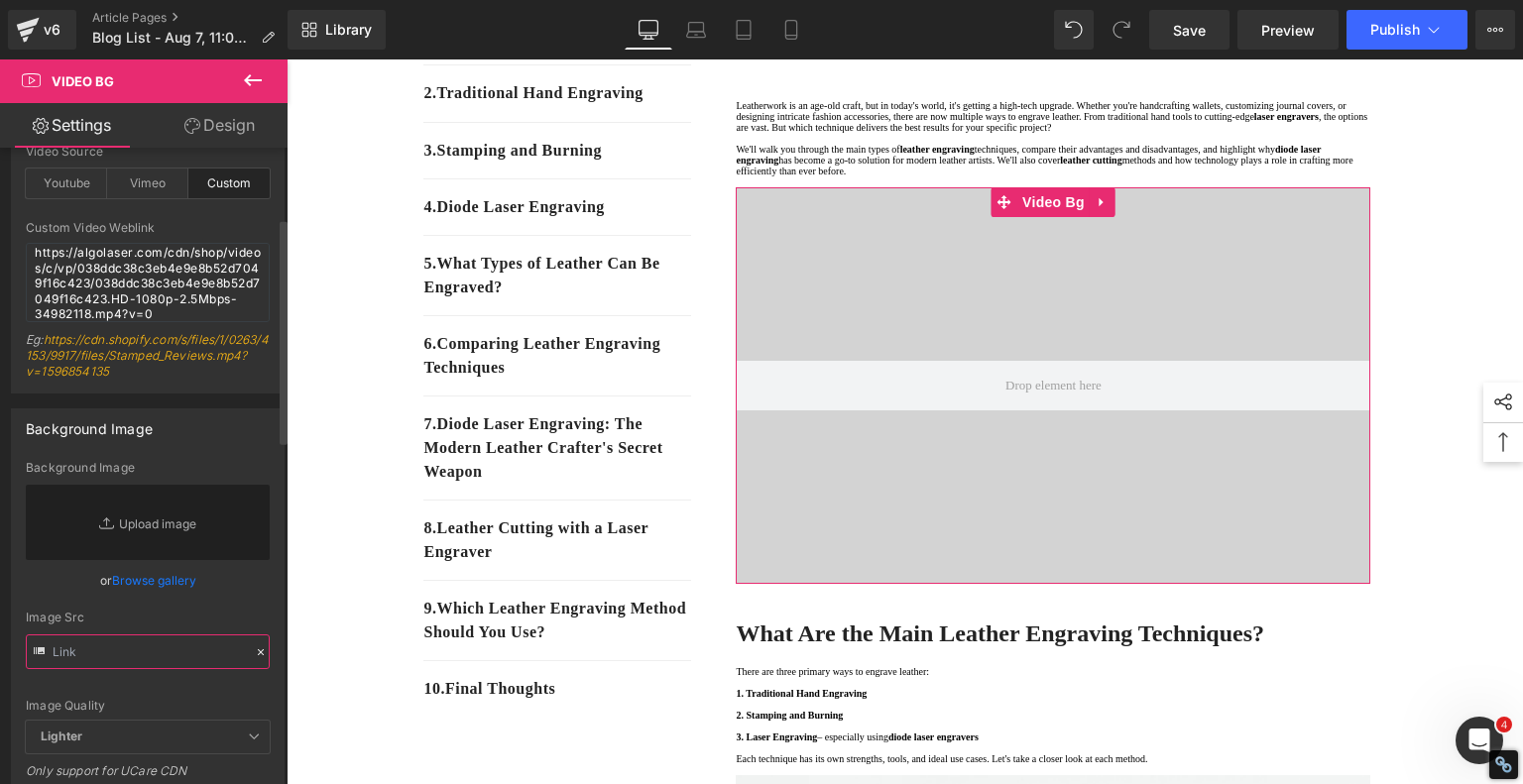 paste on "https://algolaser.com/cdn/shop/files/Laser_Engrave_Leather_Pillow_01.jpg?v=1726727288&width=984" 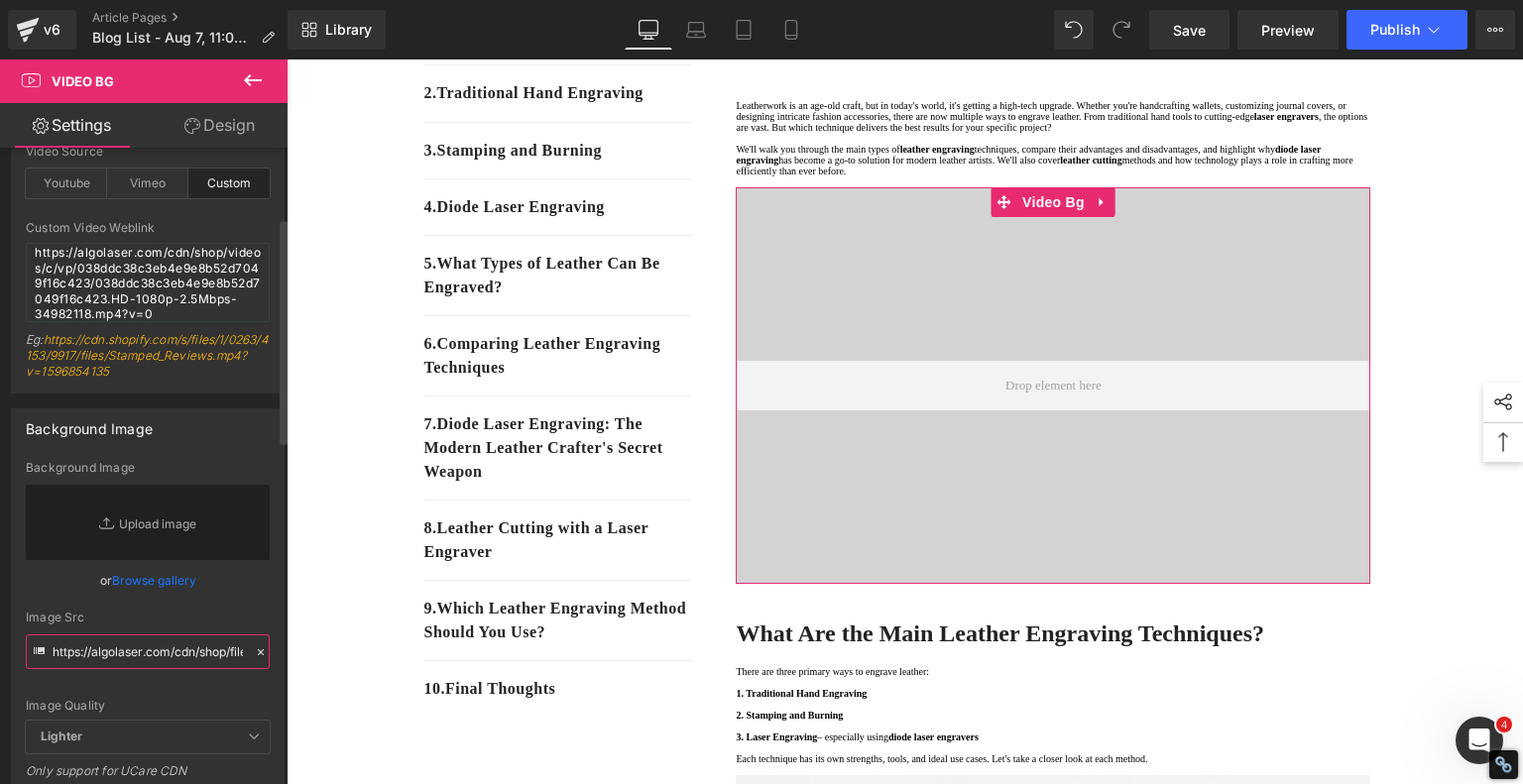scroll, scrollTop: 0, scrollLeft: 392, axis: horizontal 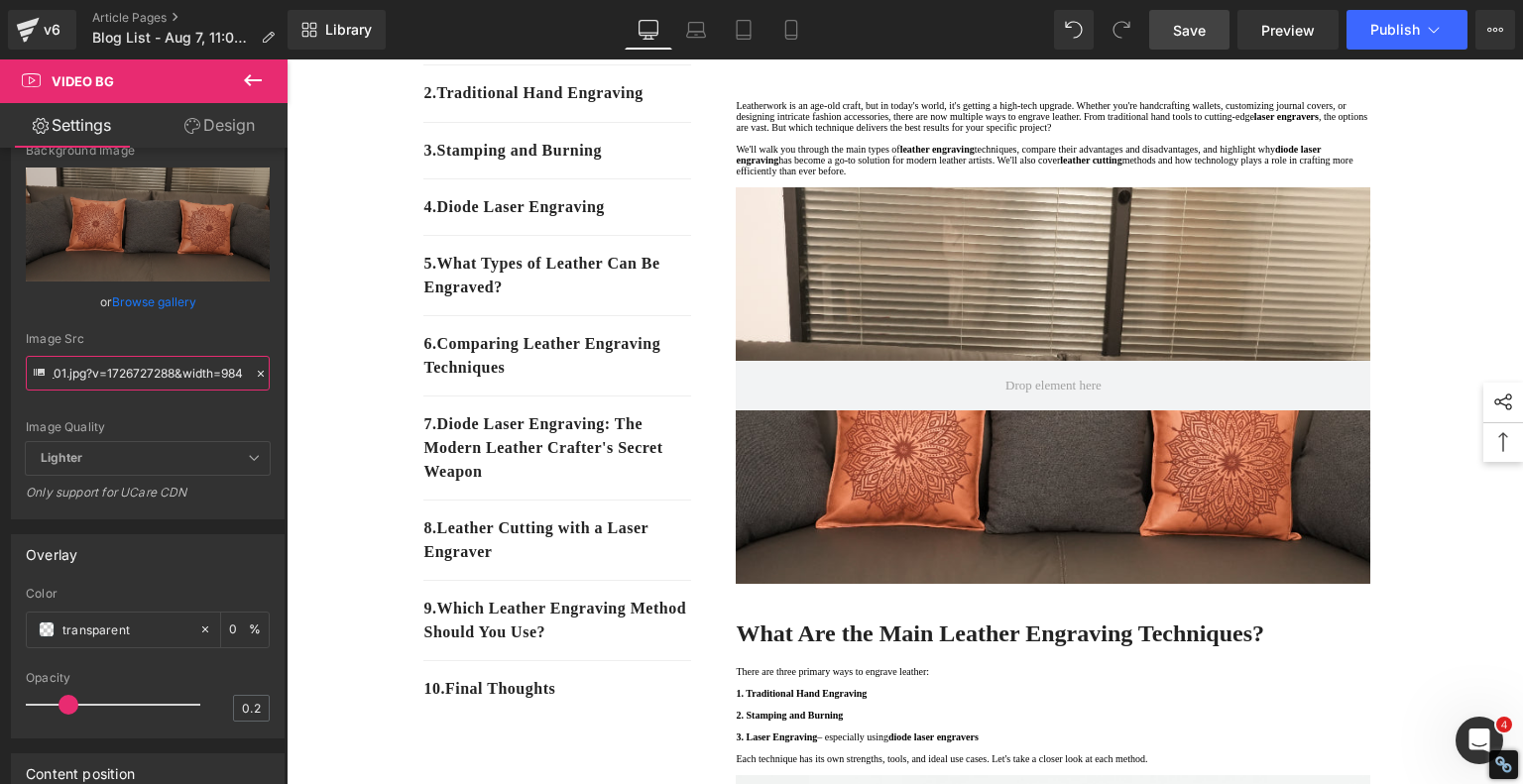 type on "https://algolaser.com/cdn/shop/files/Laser_Engrave_Leather_Pillow_01.jpg?v=1726727288&width=984" 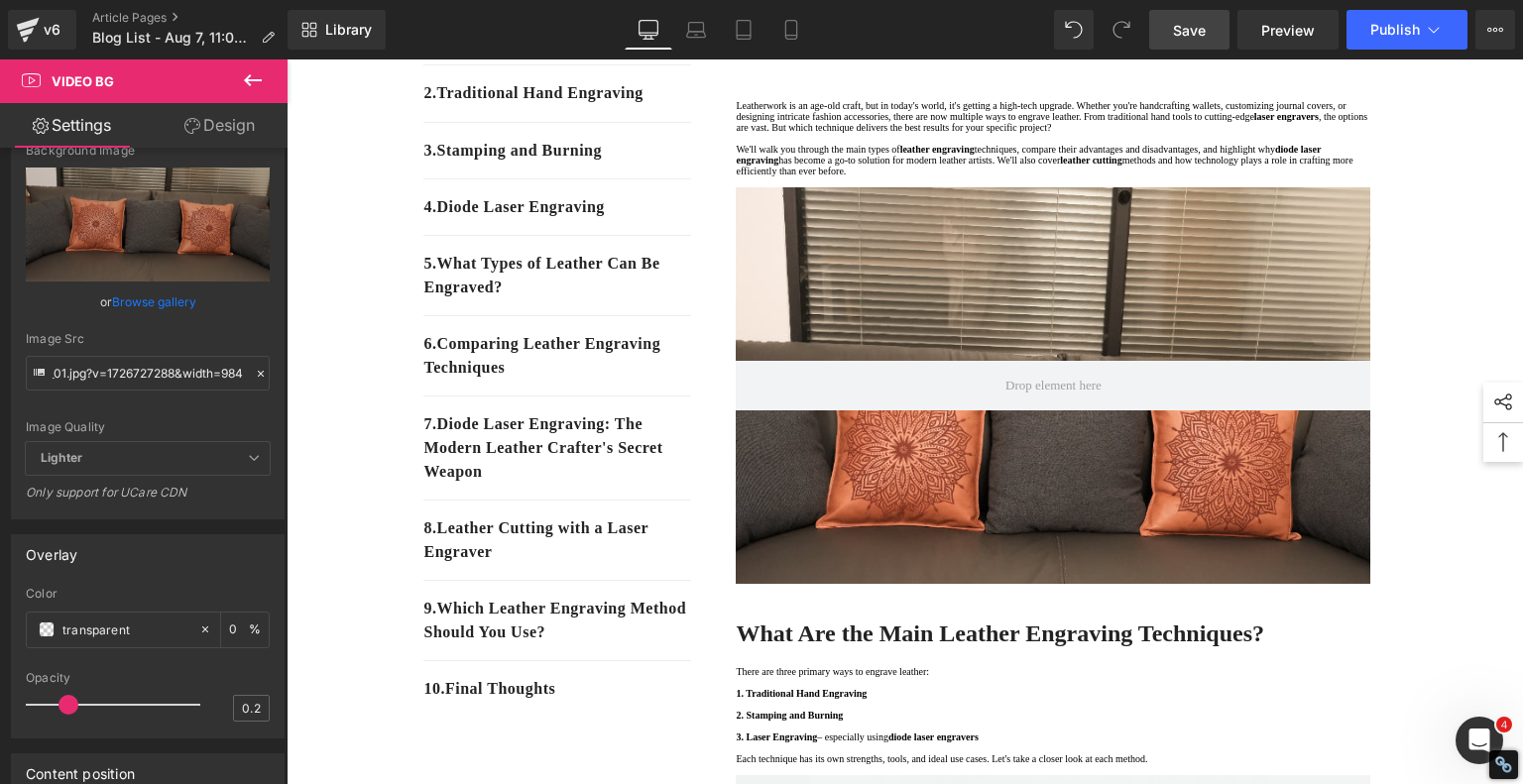 click on "Save" at bounding box center (1189, 30) 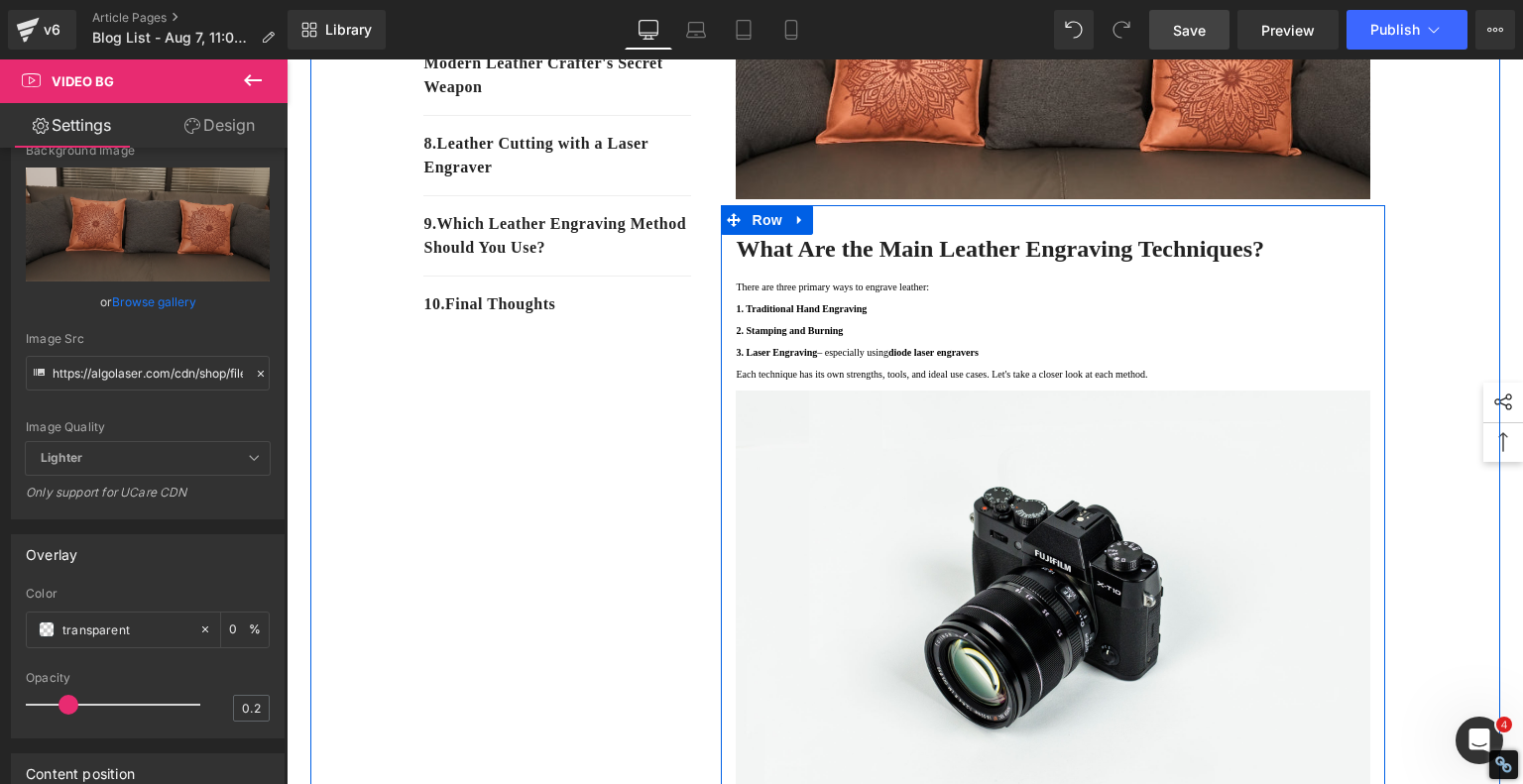 scroll, scrollTop: 714, scrollLeft: 0, axis: vertical 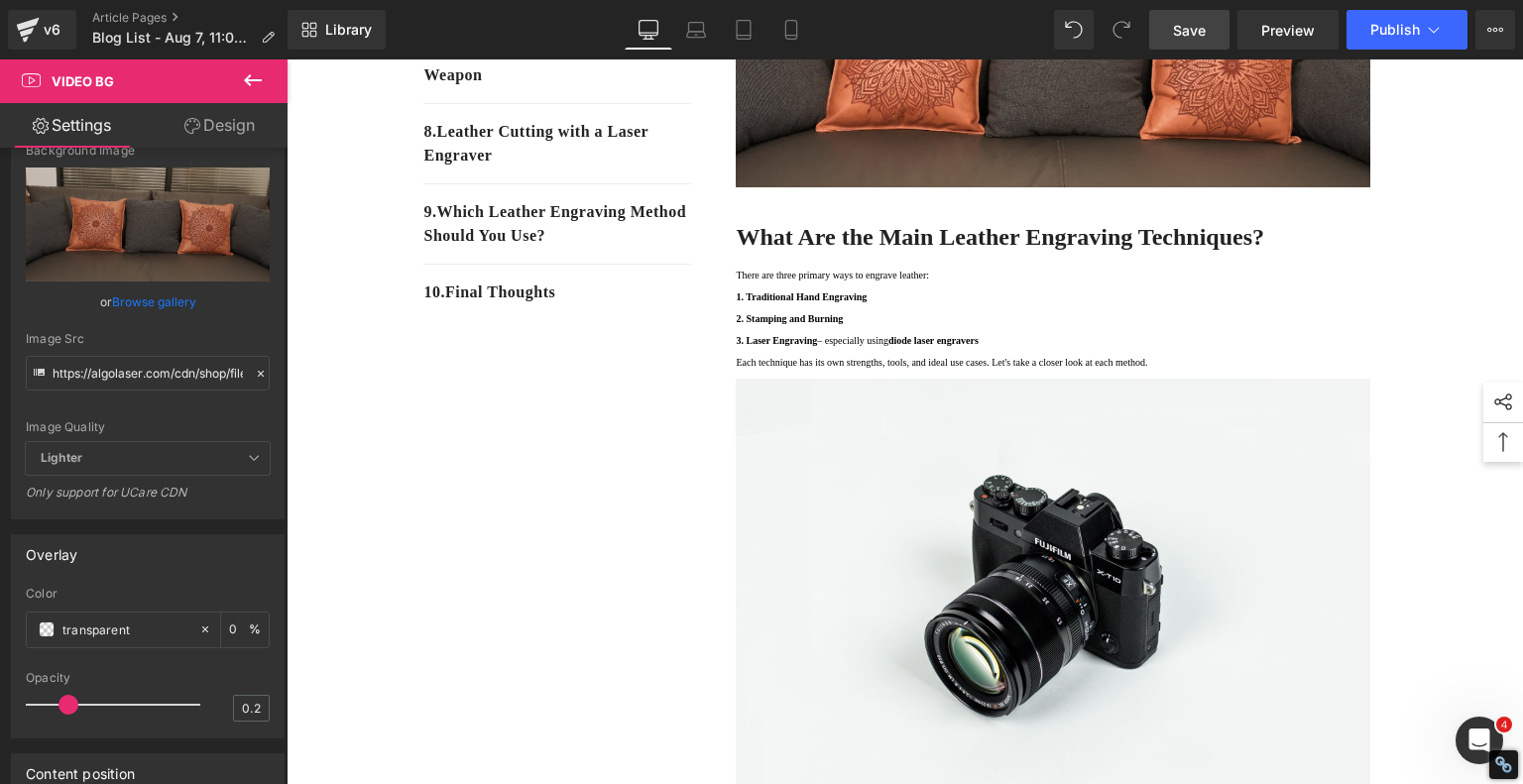 click on "Save" at bounding box center (1189, 30) 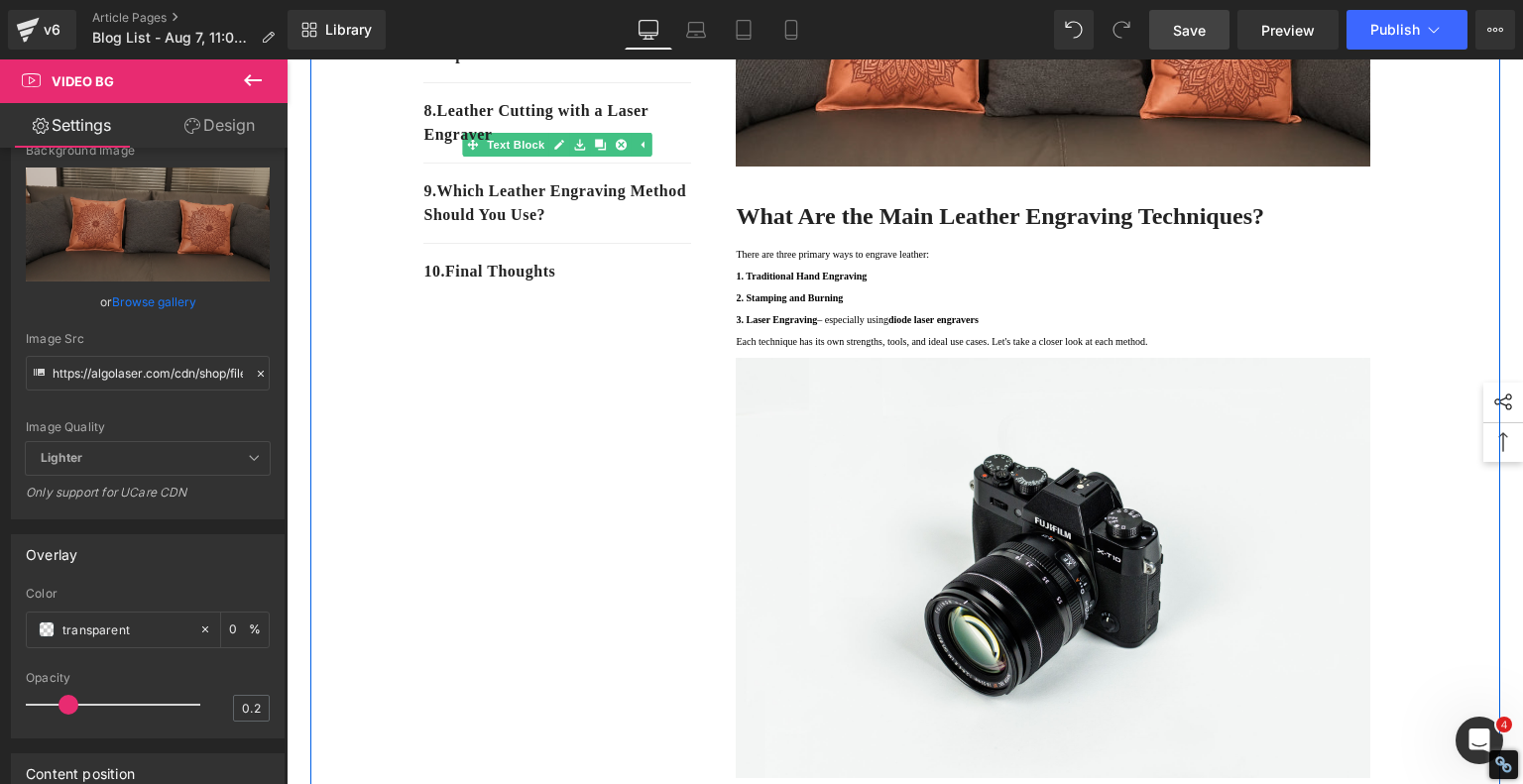 scroll, scrollTop: 813, scrollLeft: 0, axis: vertical 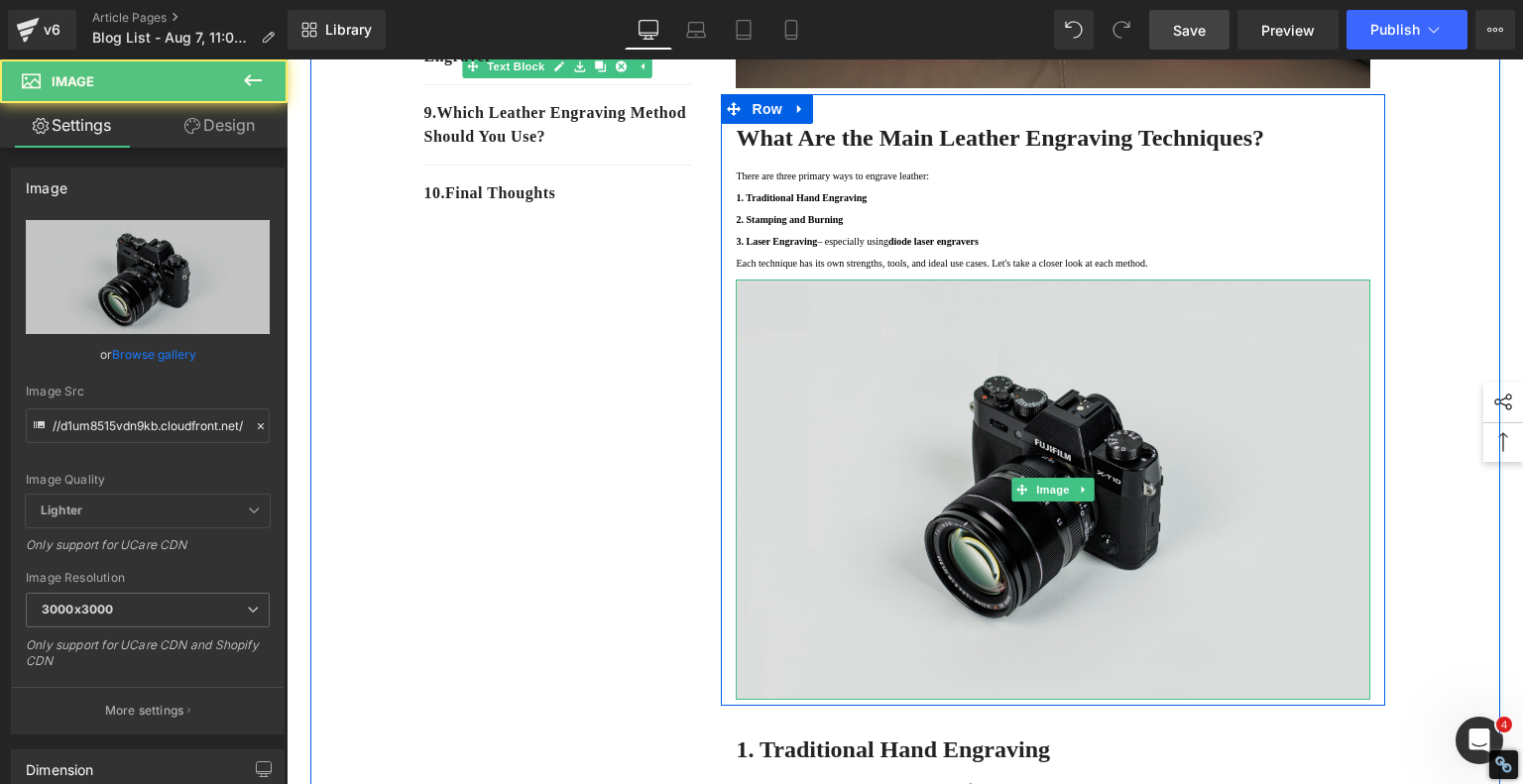 click at bounding box center (1053, 490) 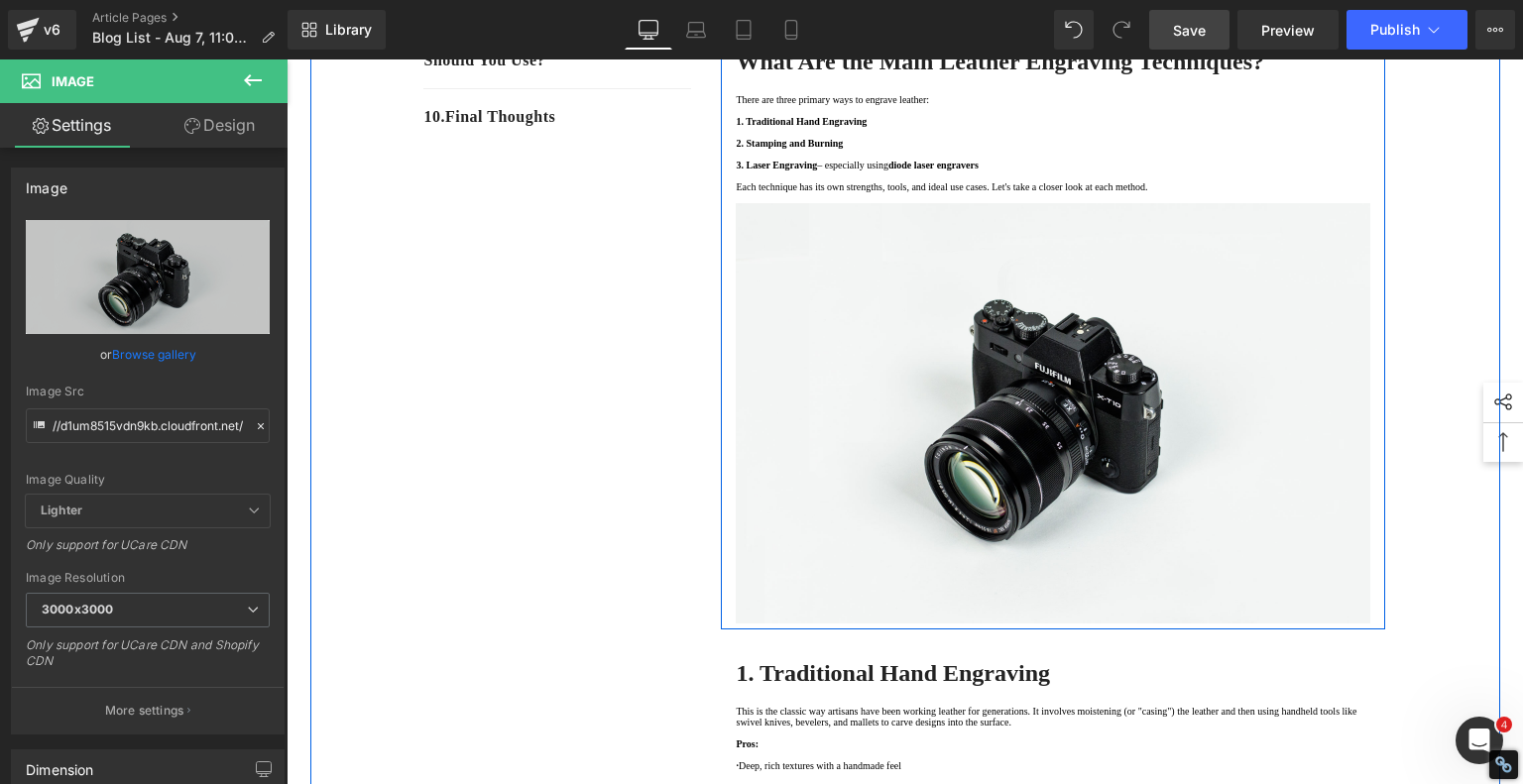 scroll, scrollTop: 892, scrollLeft: 0, axis: vertical 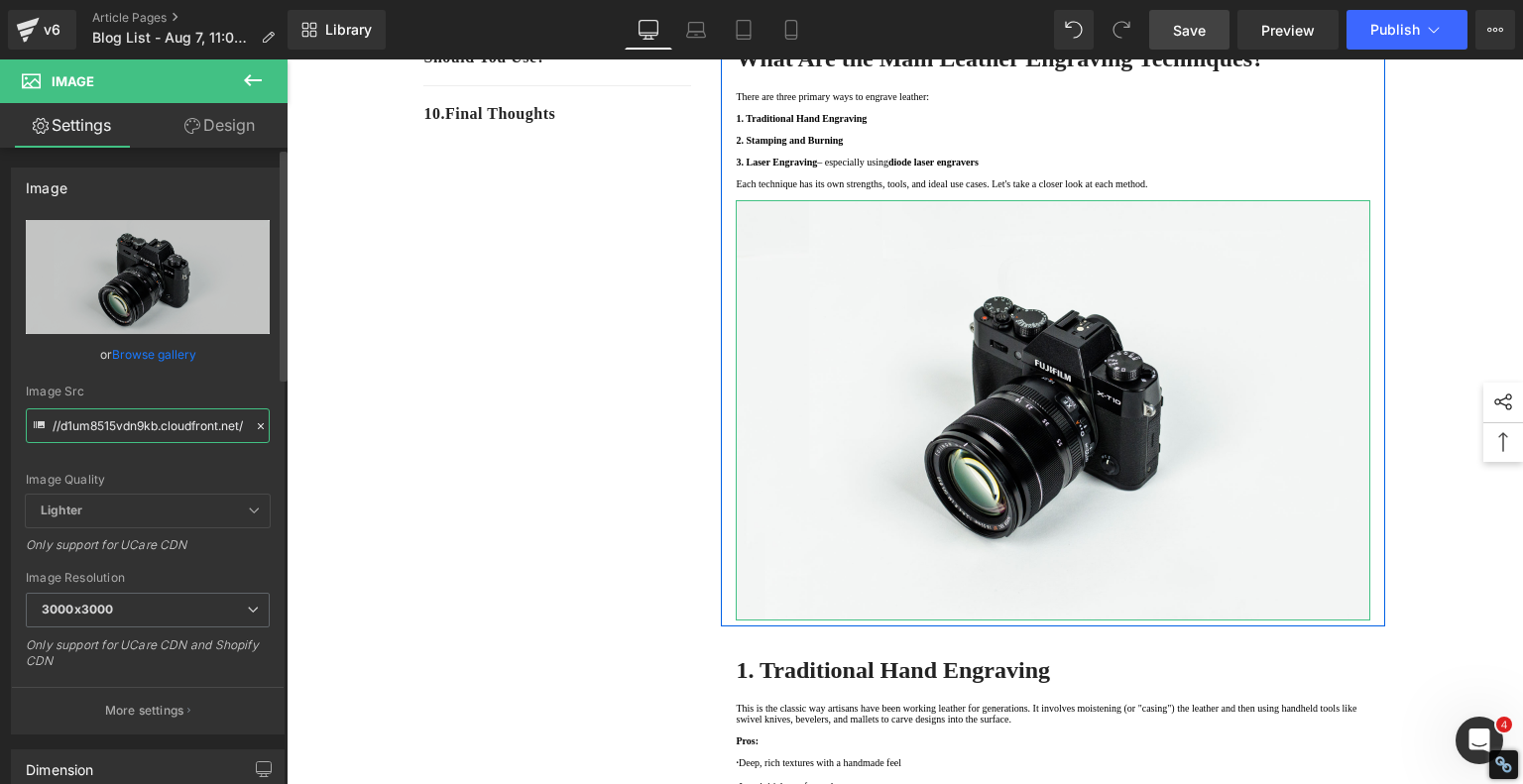 click on "//d1um8515vdn9kb.cloudfront.net/images/parallax.jpg" at bounding box center [148, 425] 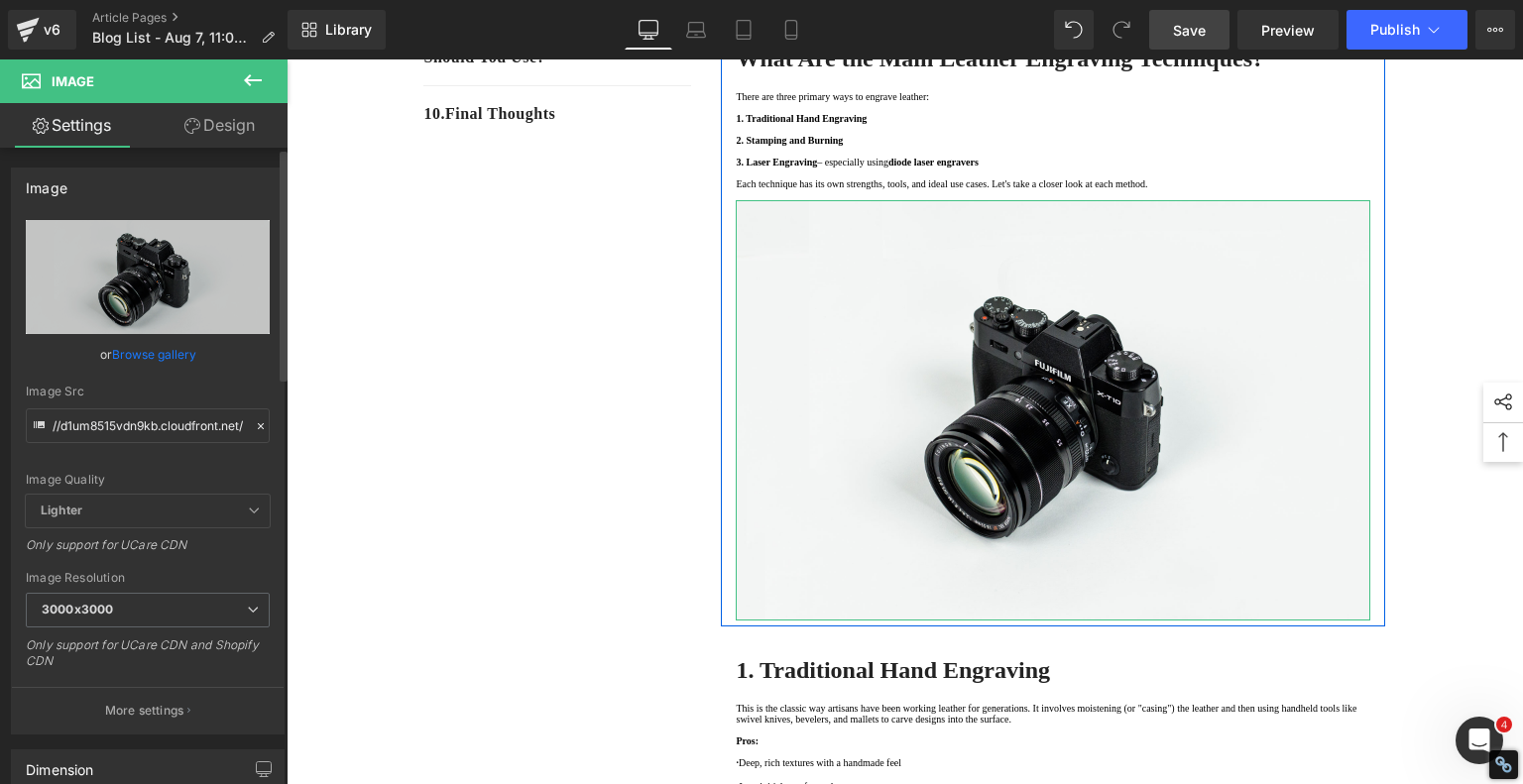 click 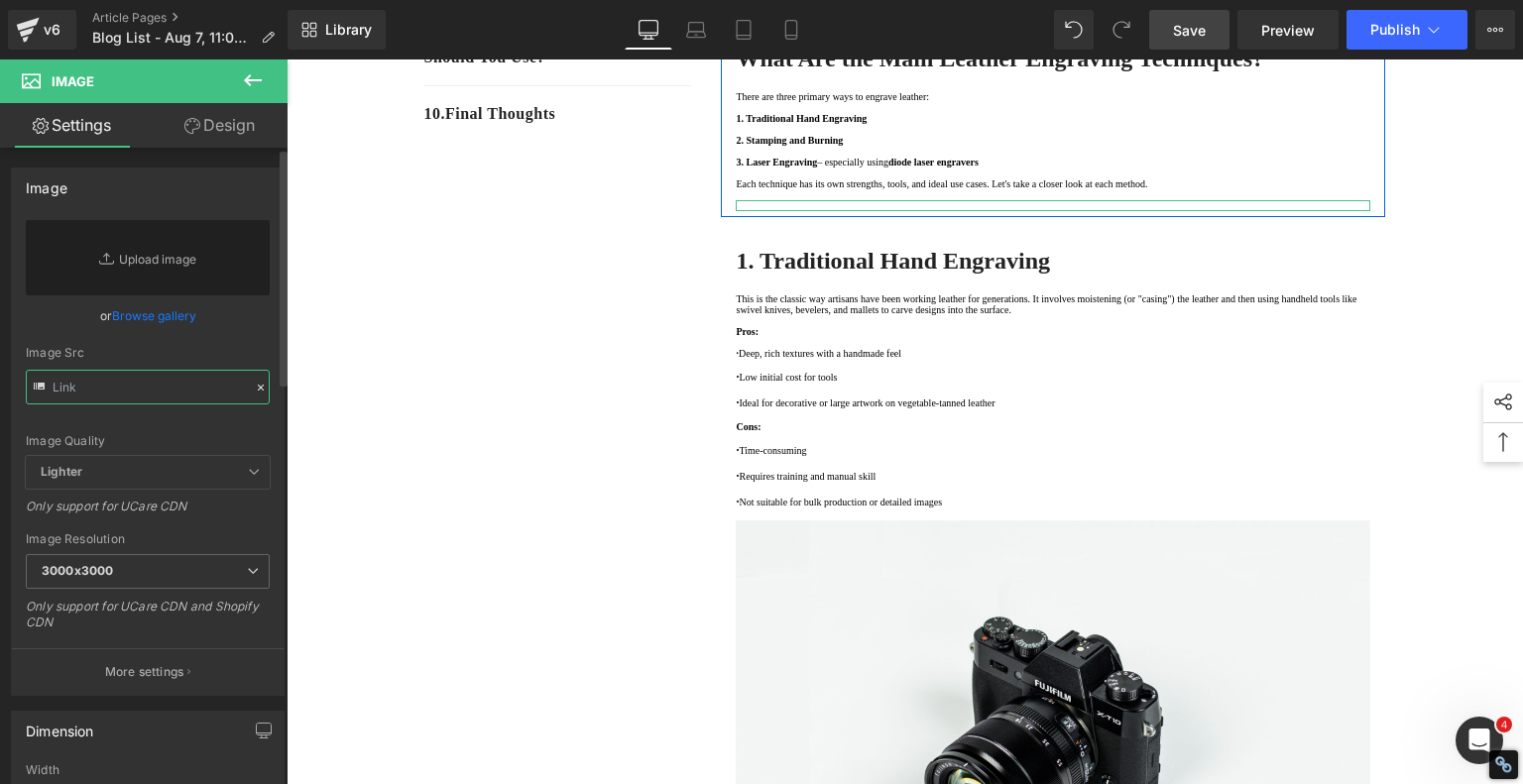 click at bounding box center (148, 387) 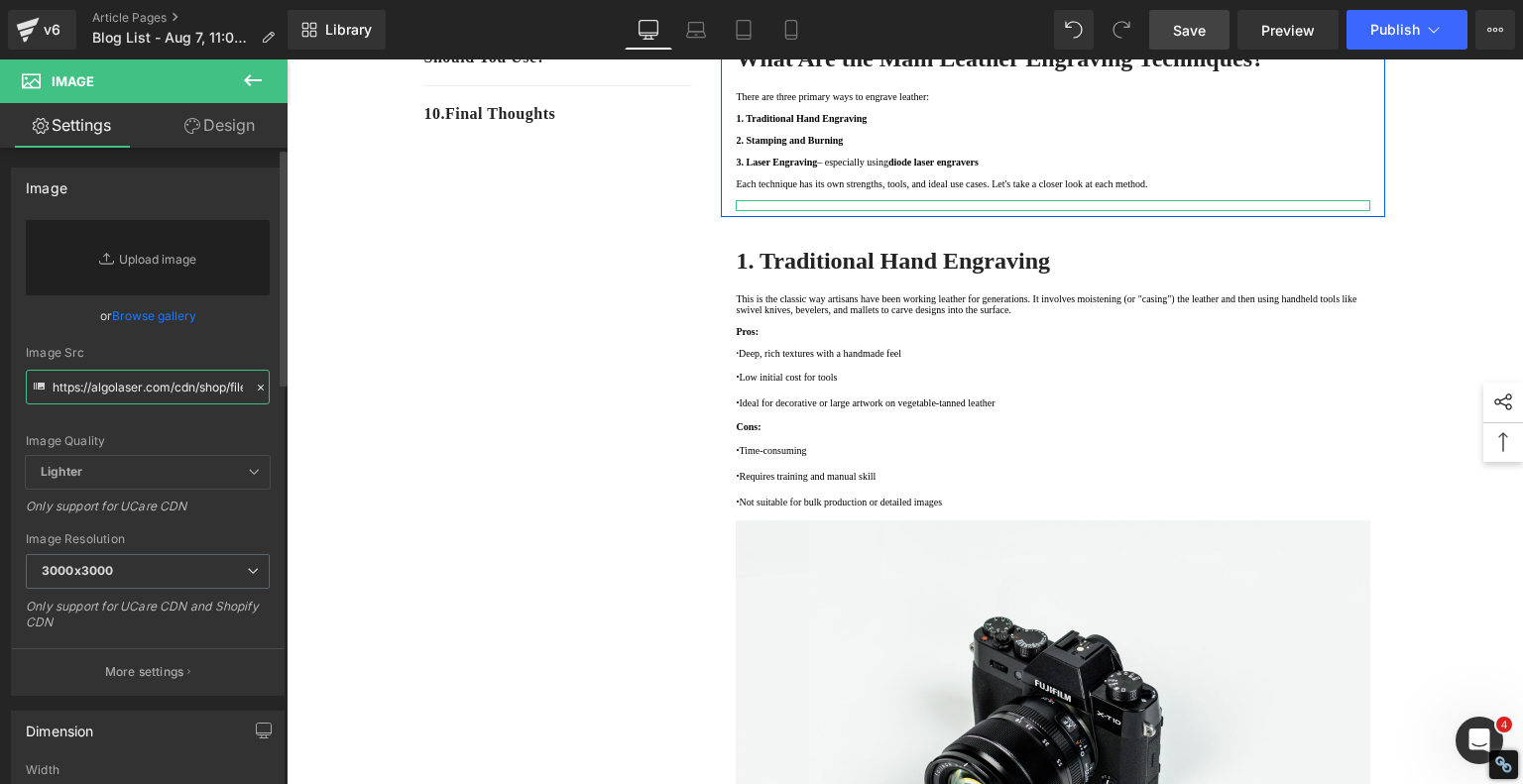 scroll, scrollTop: 0, scrollLeft: 394, axis: horizontal 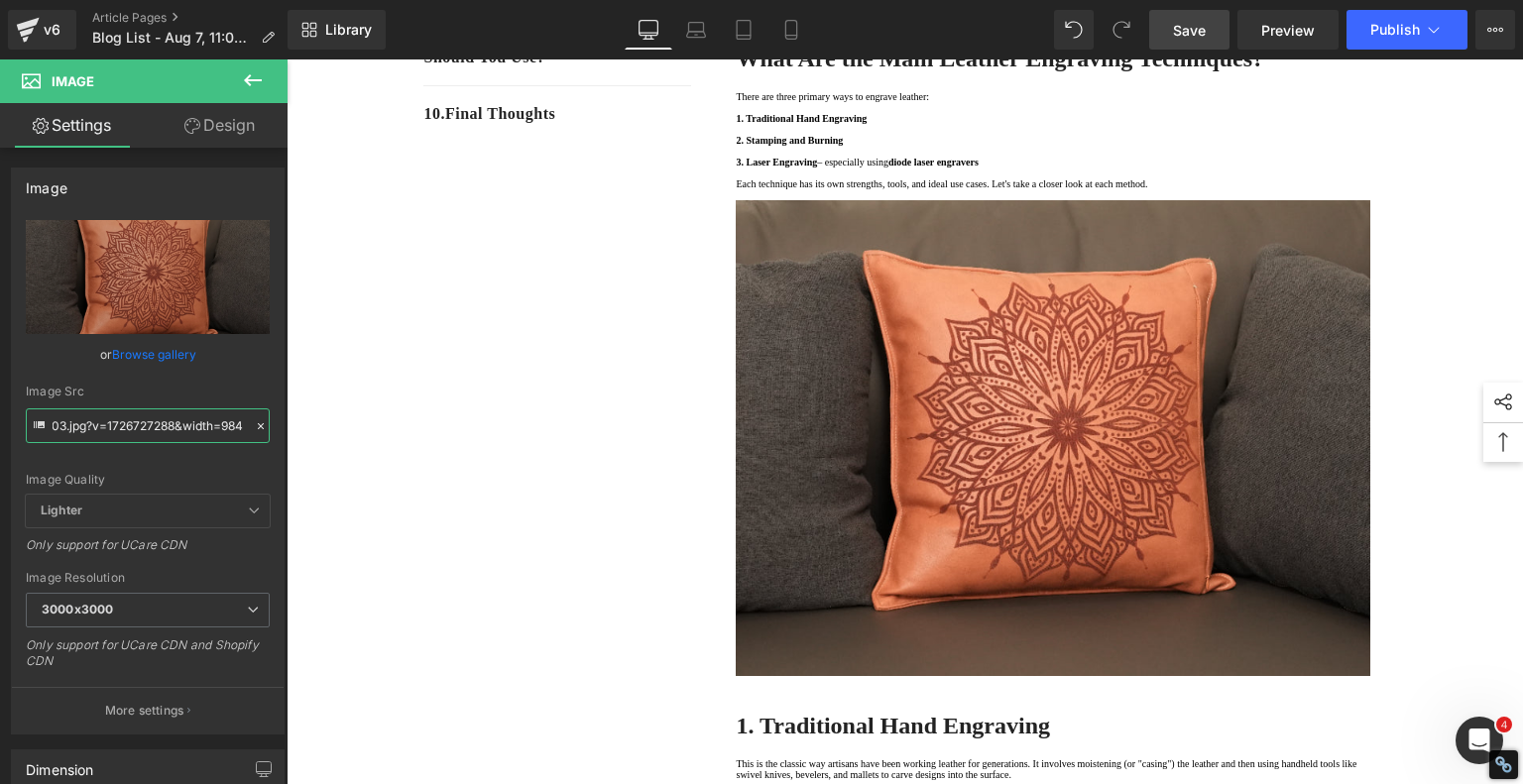 type on "https://algolaser.com/cdn/shop/files/Laser_Engrave_Leather_Pillow_03.jpg?v=1726727288&width=984" 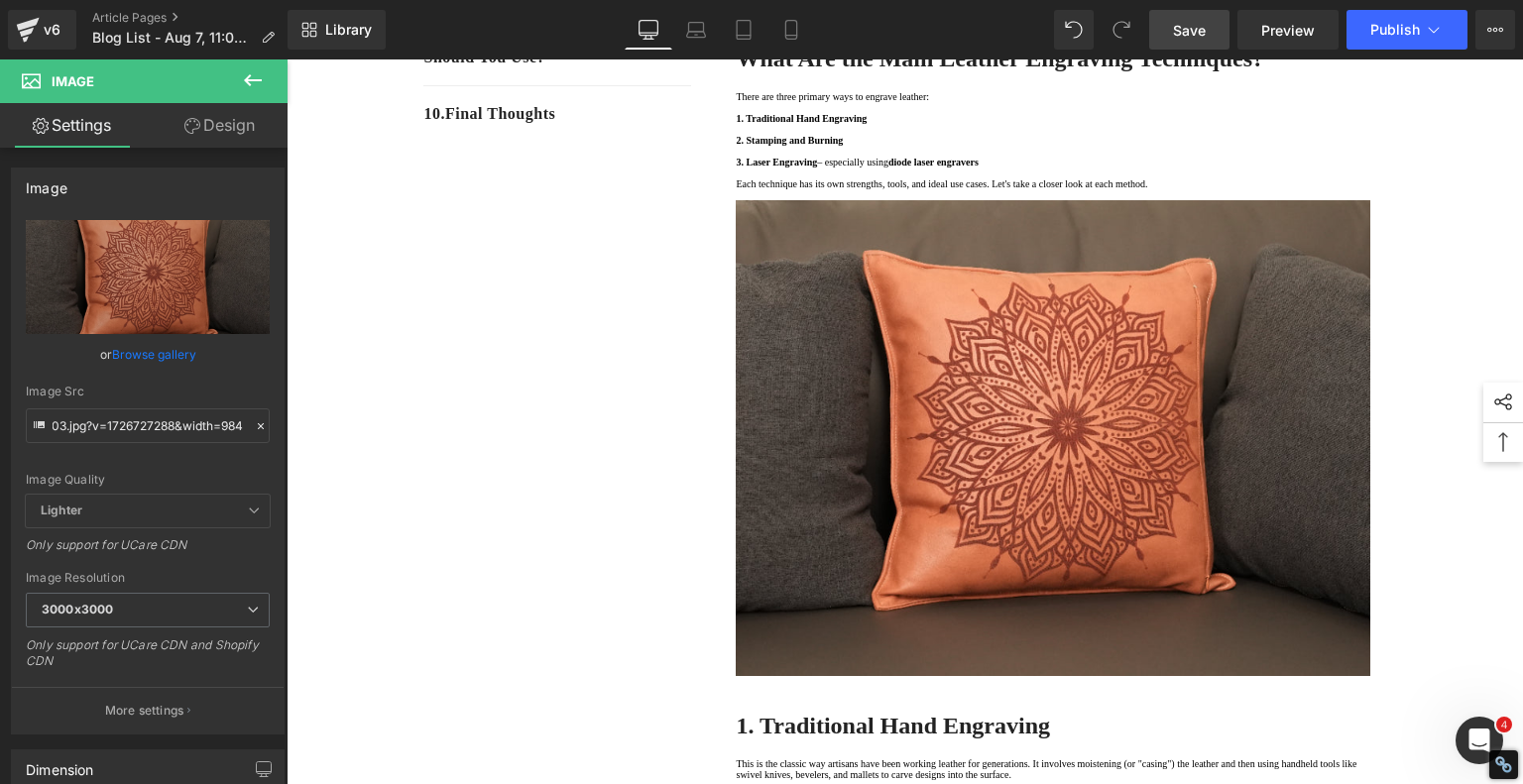 click on "Save" at bounding box center (1189, 30) 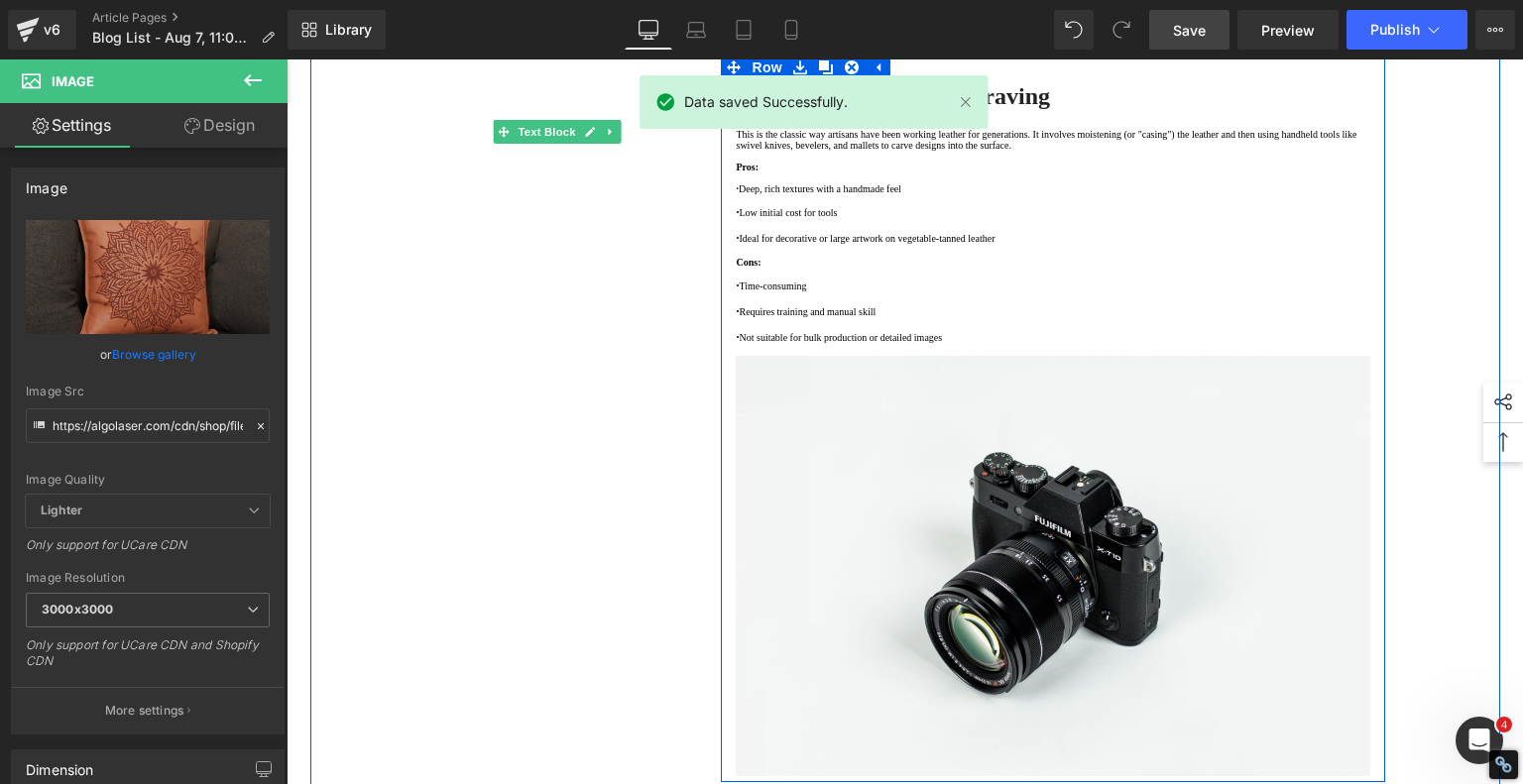 scroll, scrollTop: 1487, scrollLeft: 0, axis: vertical 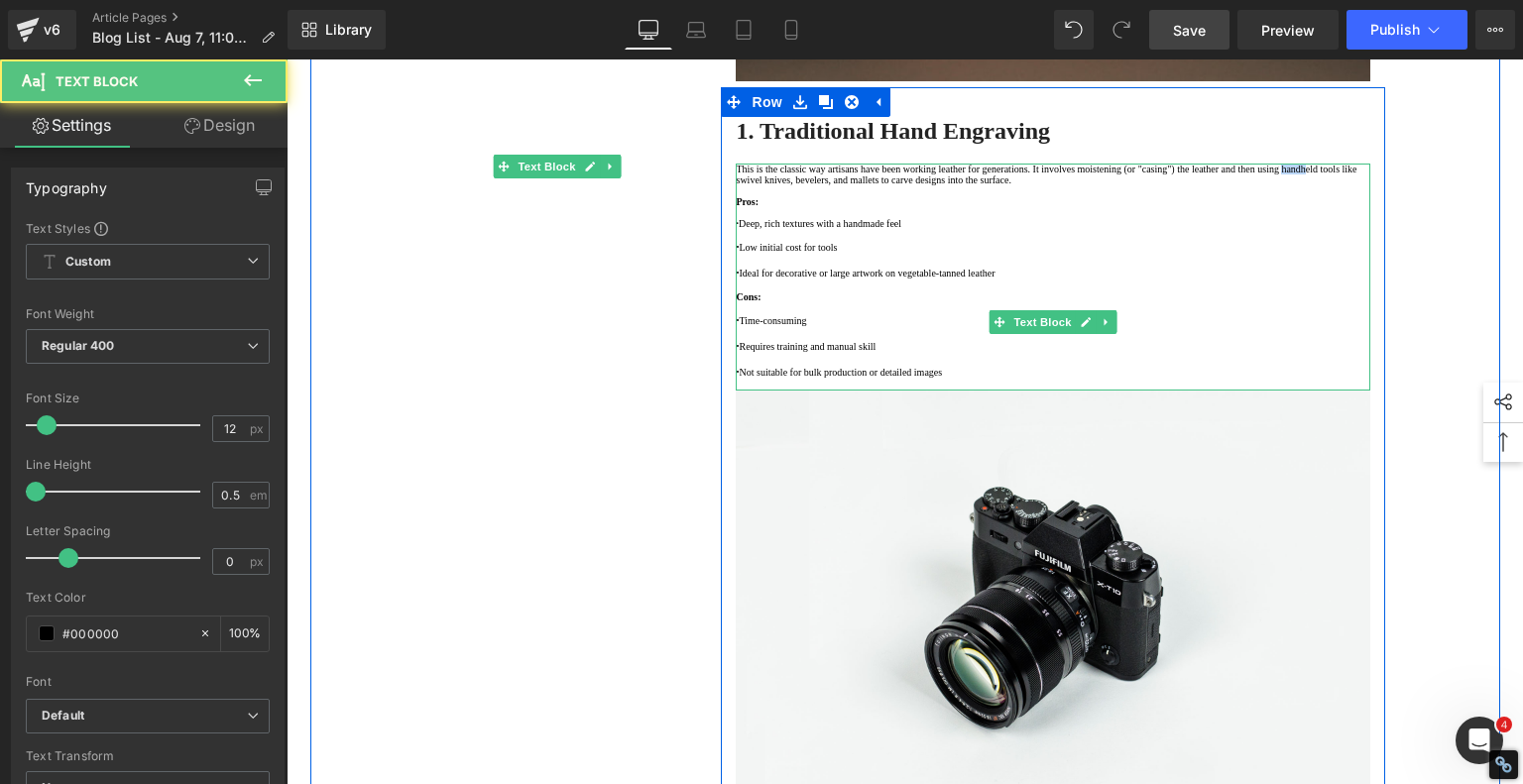 drag, startPoint x: 858, startPoint y: 337, endPoint x: 892, endPoint y: 336, distance: 34.014703 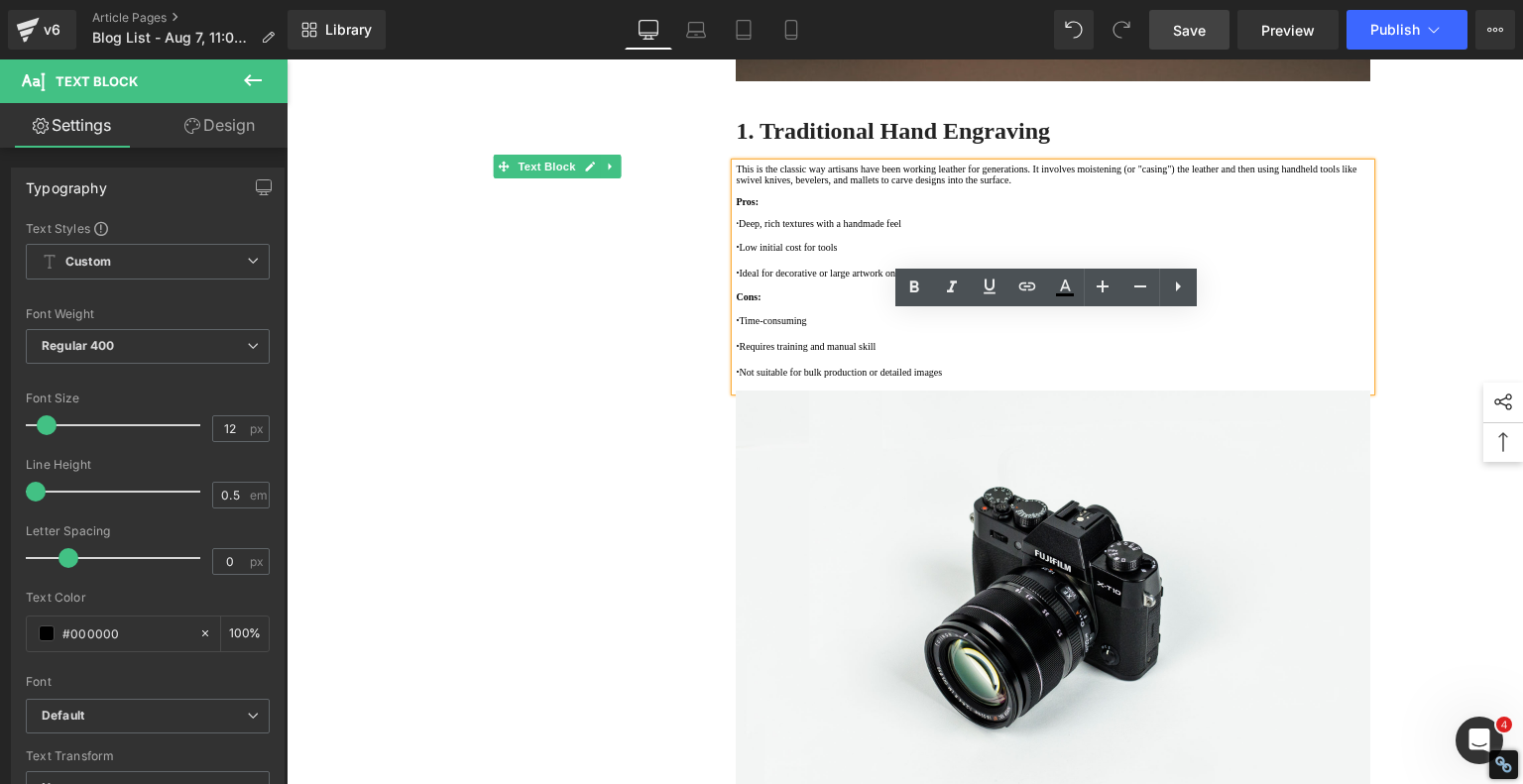 click at bounding box center [1053, 190] 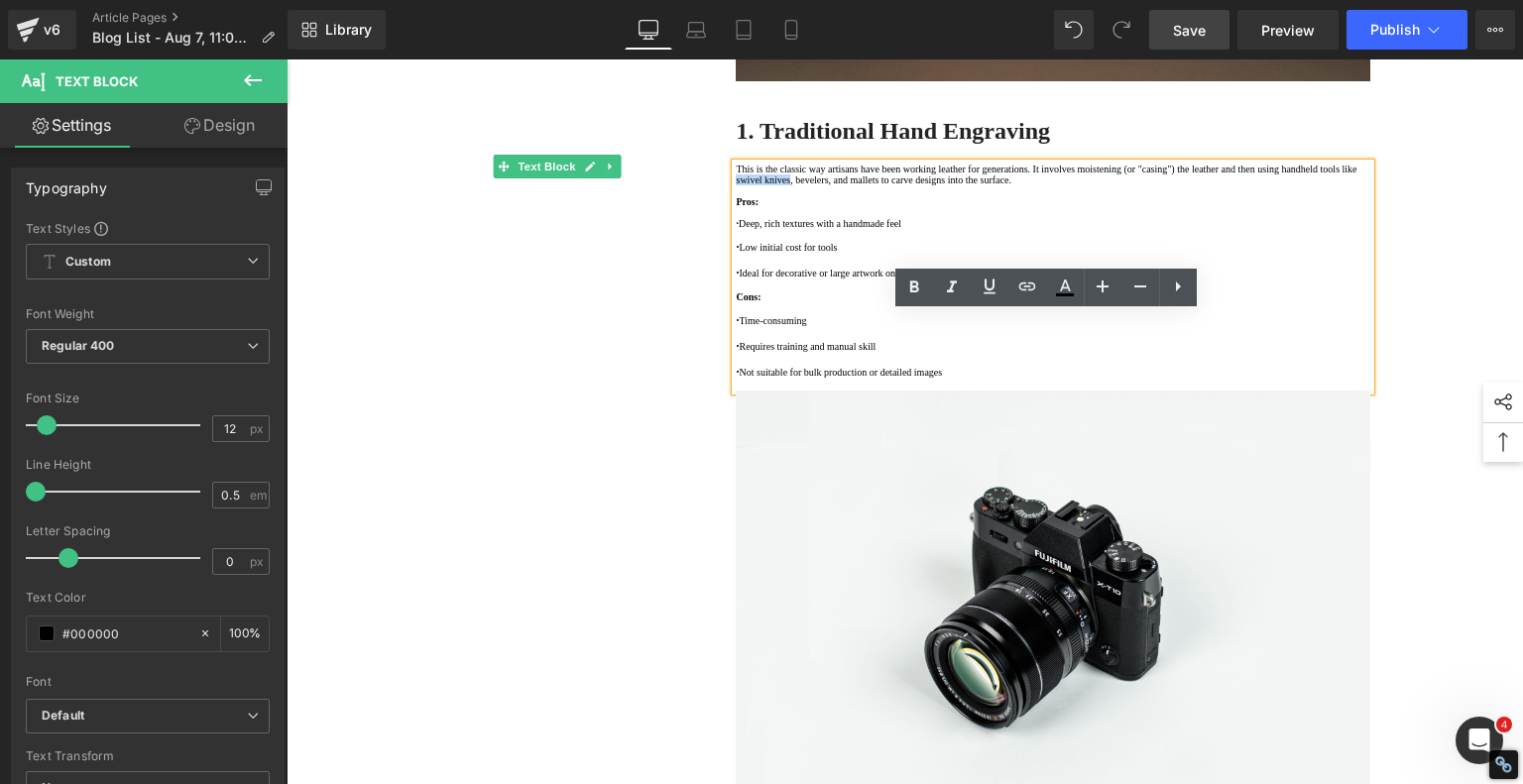 drag, startPoint x: 964, startPoint y: 340, endPoint x: 1034, endPoint y: 341, distance: 70.00714 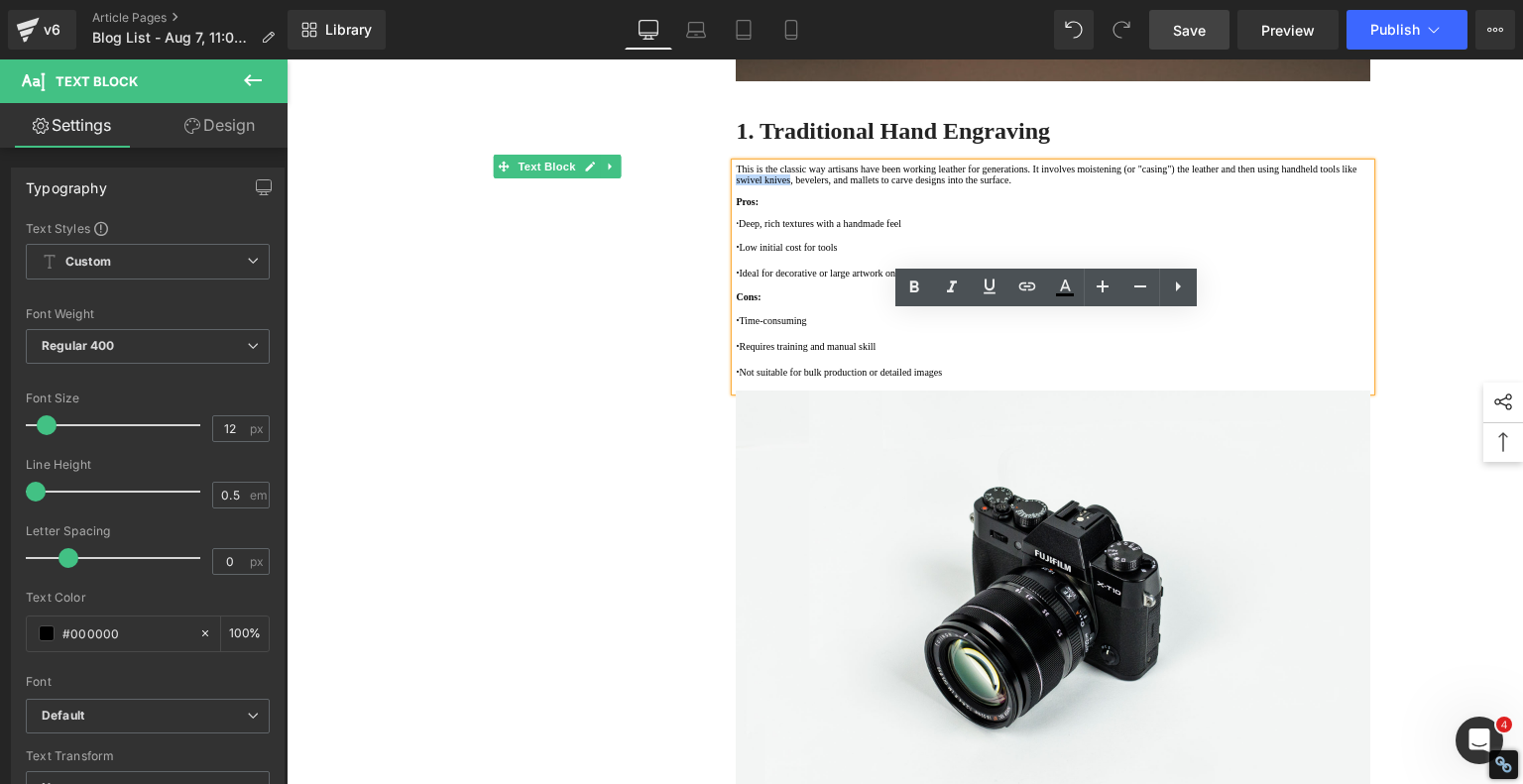 click on "This is the classic way artisans have been working leather for generations. It involves moistening (or "casing") the leather and then using handheld tools like swivel knives, bevelers, and mallets to carve designs into the surface." at bounding box center (1053, 174) 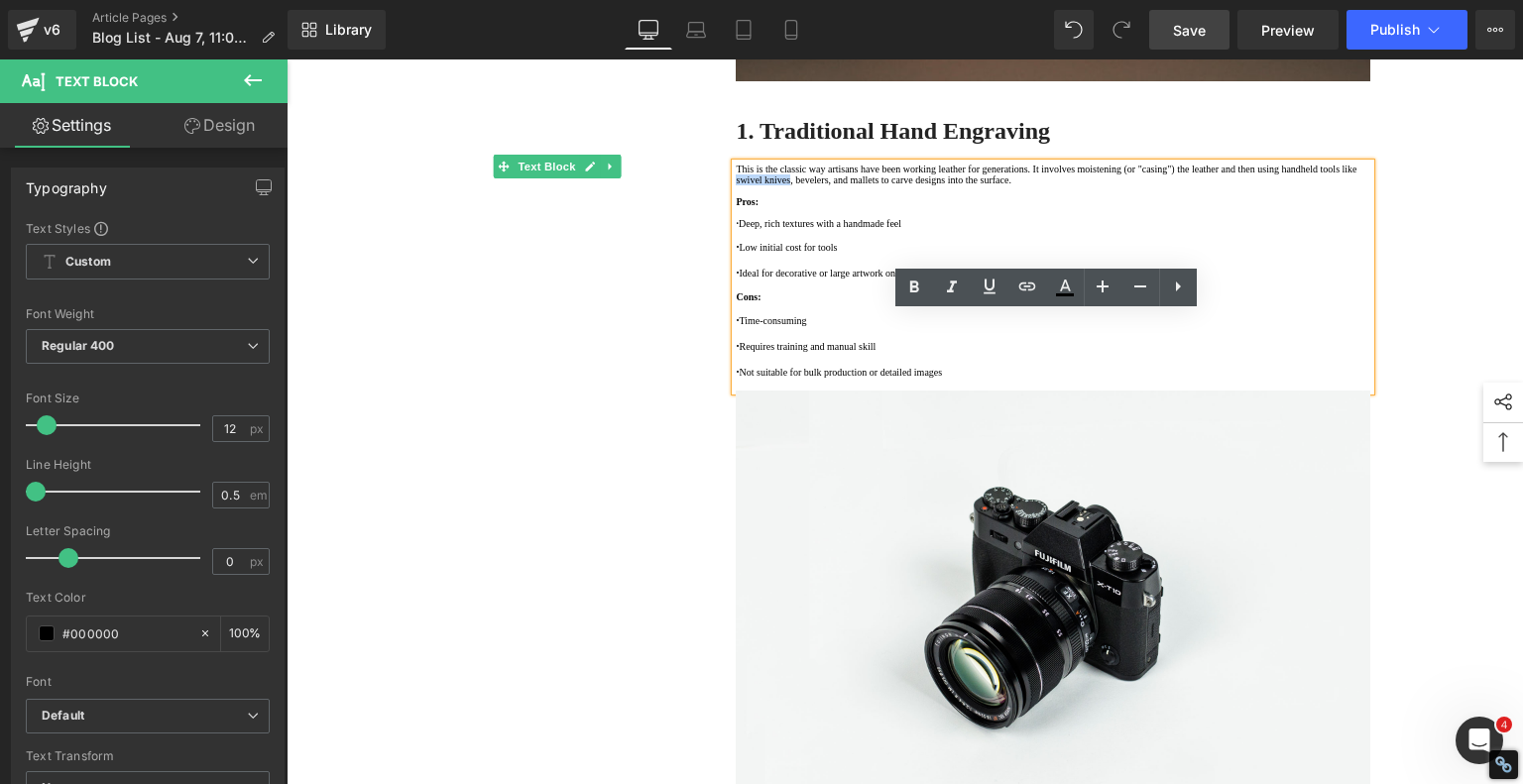 copy on "swivel knives" 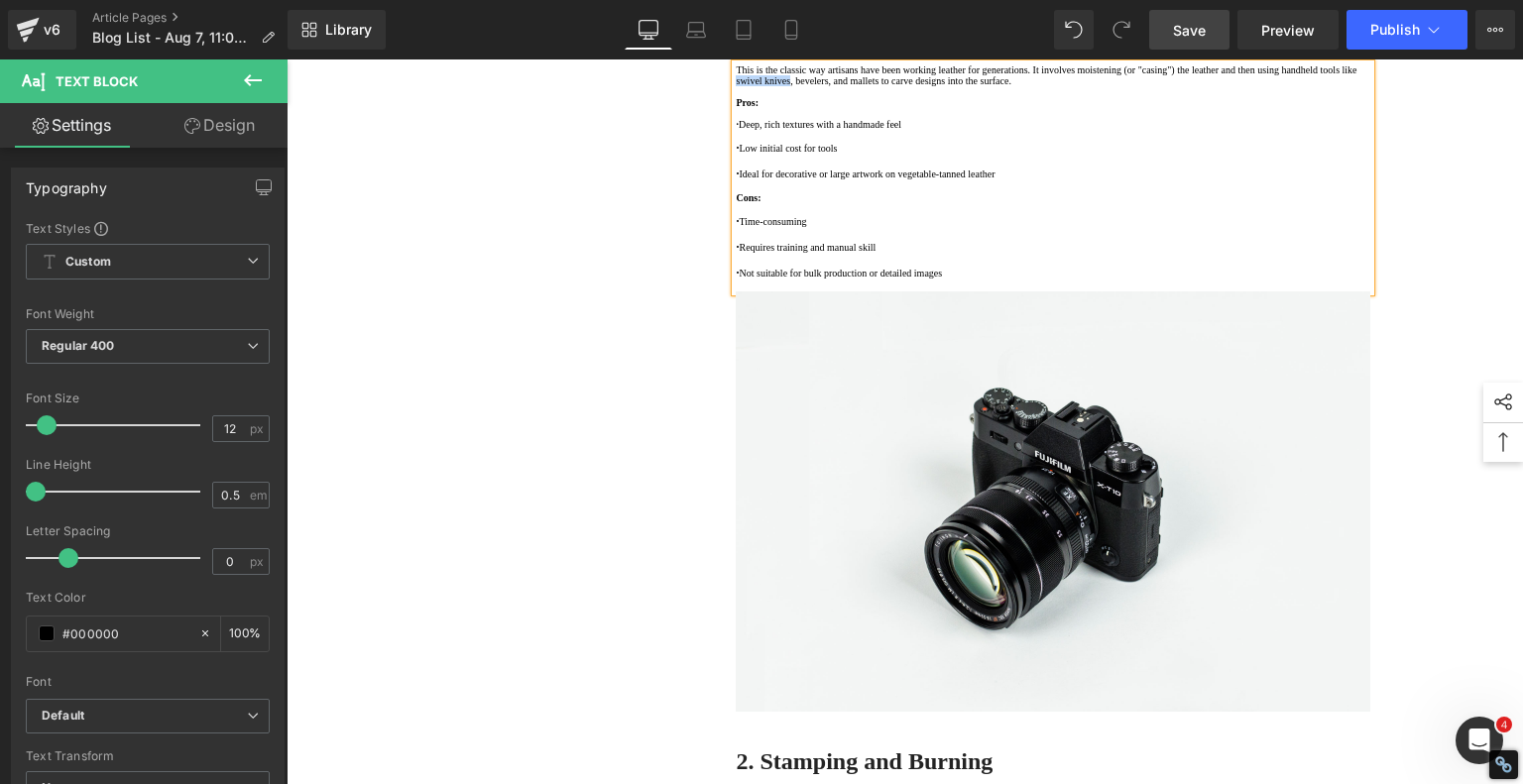 click on "1.  What Are the Main Leather Engraving Techniques? Text Block         2.  Traditional Hand Engraving Text Block         3.  Stamping and Burning Text Block         4.  Diode Laser Engraving Text Block         5 .  What Types of Leather Can Be Engraved? Text Block         6 .  Comparing Leather Engraving Techniques Text Block         7 .  Diode Laser Engraving: The Modern Leather Crafter's Secret Weapon Text Block         8 .  Leather Cutting with a Laser Engraver Text Block         9 .  Which Leather Engraving Method Should You Use? Text Block         10 .  Final Thoughts Text Block         Row         Leather Engraving Techniques Compared: Which Method is Right for You? Heading         Leatherwork is an age-old craft, but in today's world, it's getting a high-tech upgrade. Whether you're handcrafting wallets, customizing journal covers, or designing intricate fashion accessories, there are now multiple ways to engrave leather. From traditional hand tools to cutting-edge  laser engravers" at bounding box center (905, 2175) 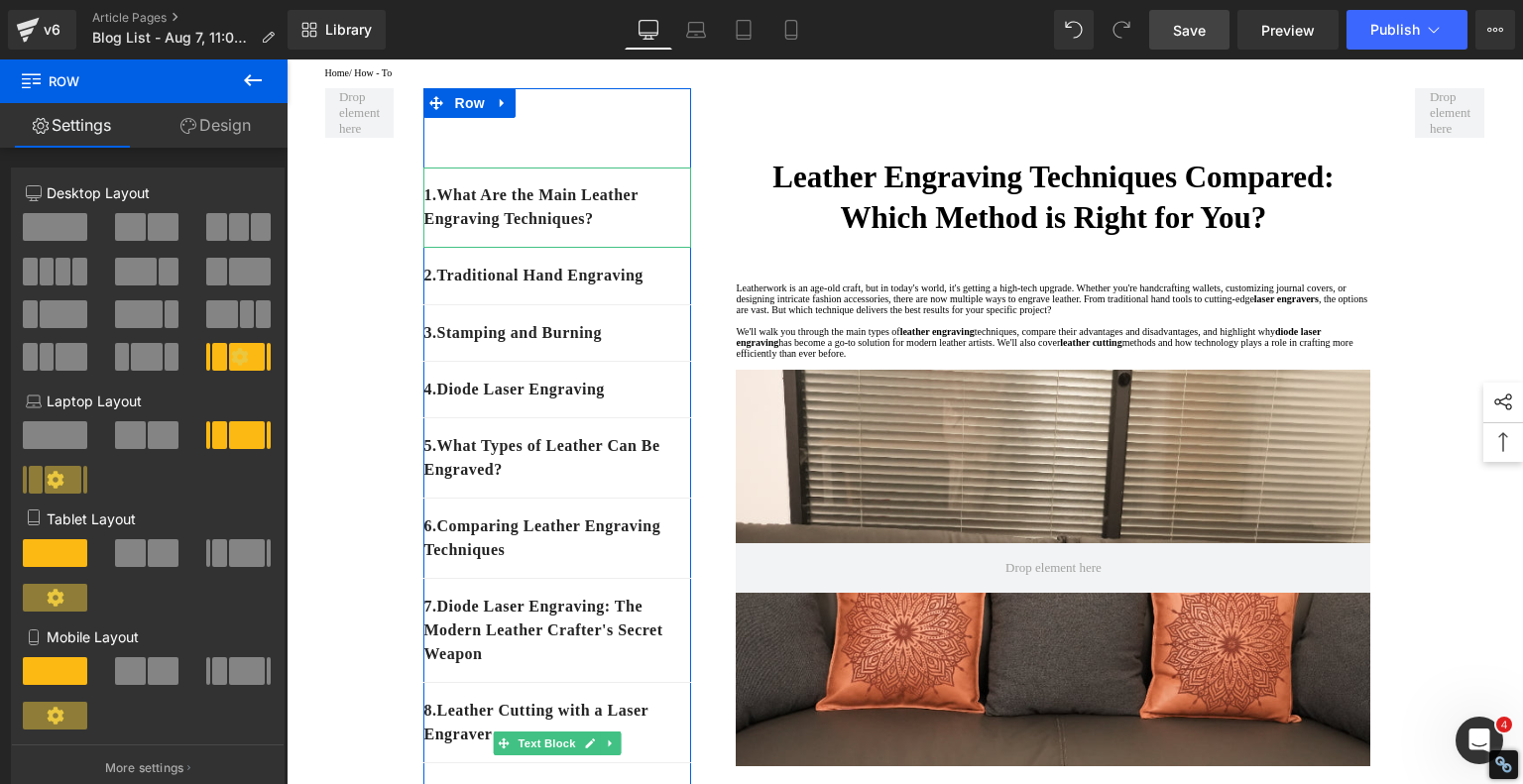 scroll, scrollTop: 0, scrollLeft: 0, axis: both 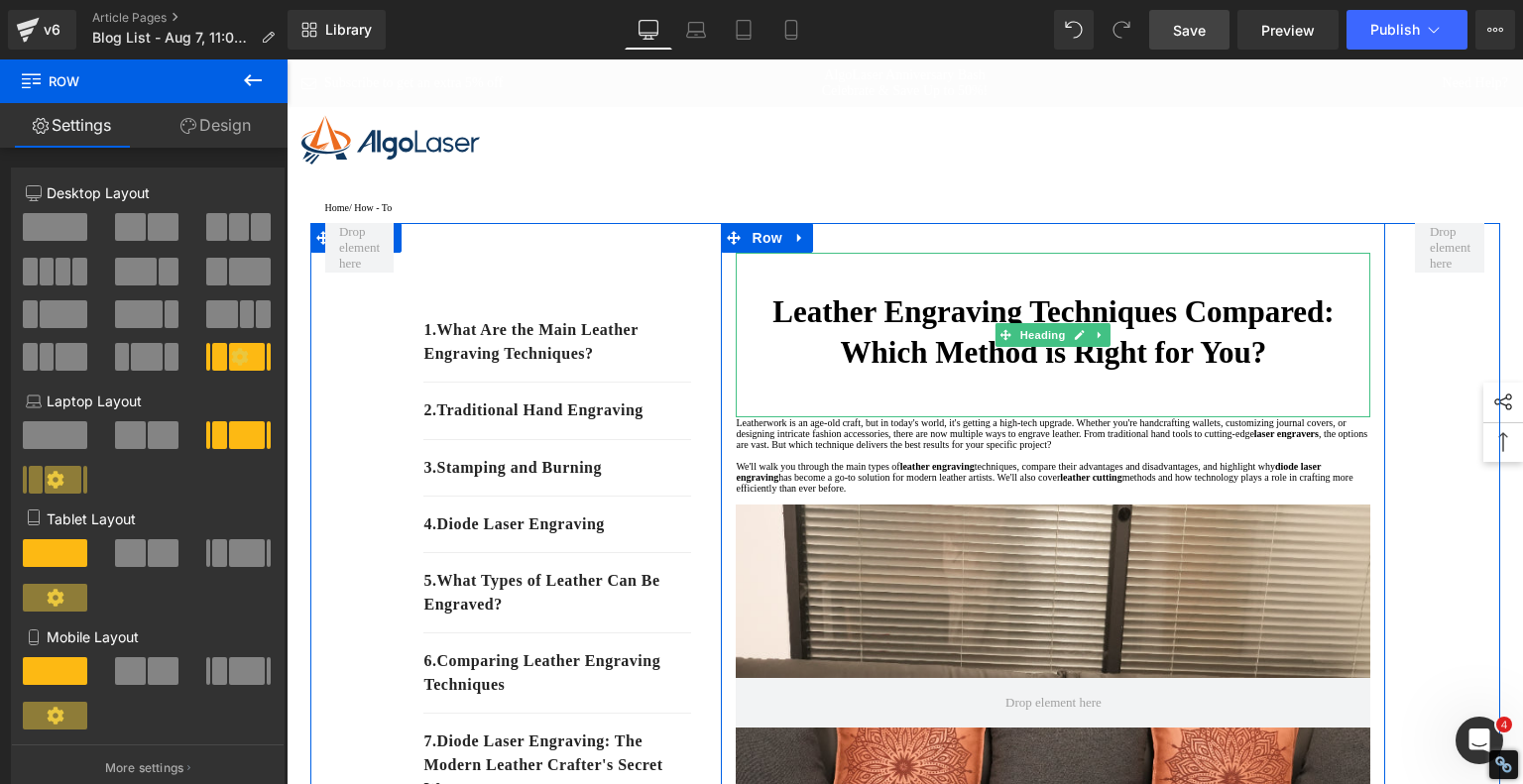 click on "Leather Engraving Techniques Compared: Which Method is Right for You?" at bounding box center (1053, 331) 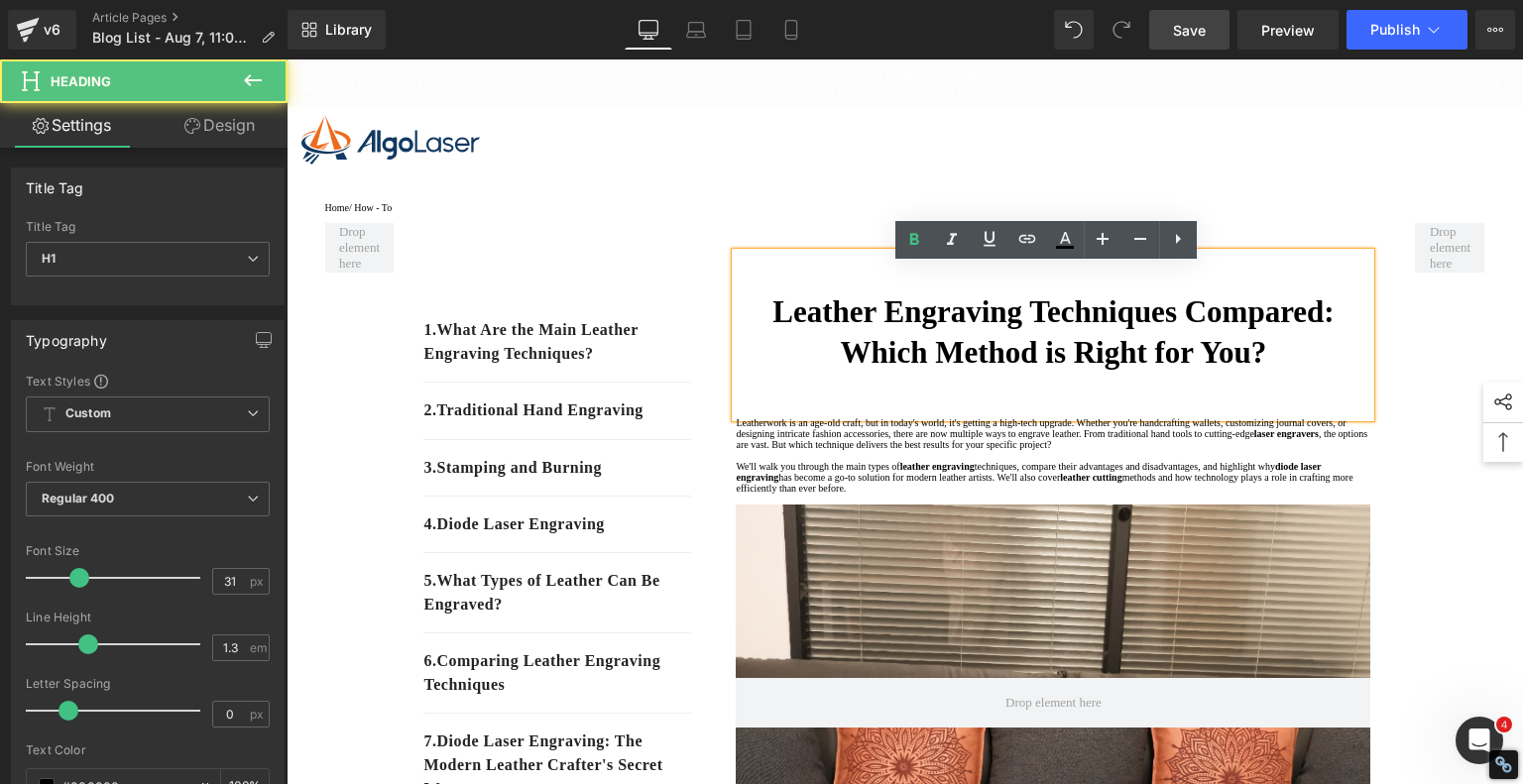 click on "Leather Engraving Techniques Compared: Which Method is Right for You?" at bounding box center [1053, 331] 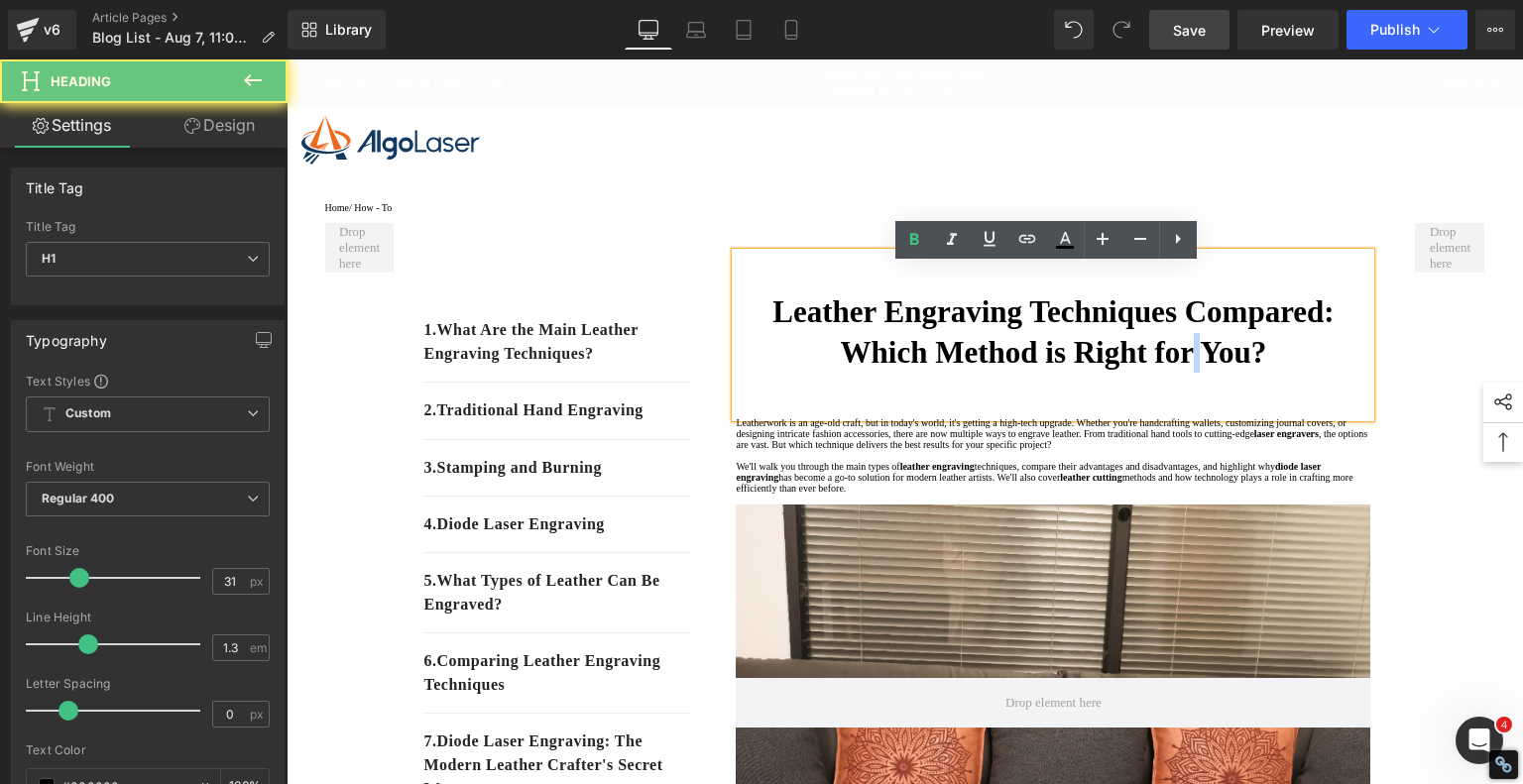 click on "Leather Engraving Techniques Compared: Which Method is Right for You?" at bounding box center (1053, 331) 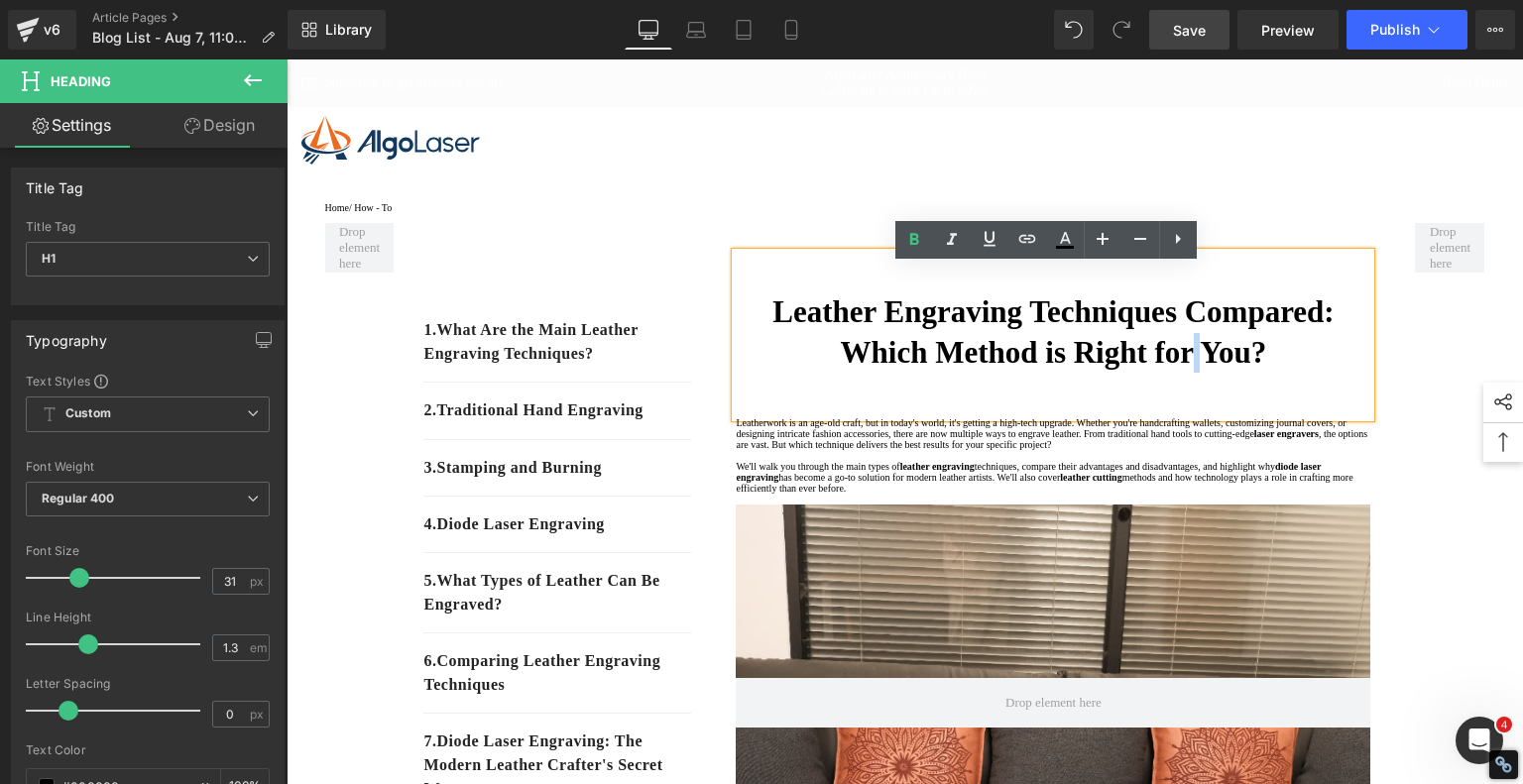 click on "Leather Engraving Techniques Compared: Which Method is Right for You?" at bounding box center [1053, 331] 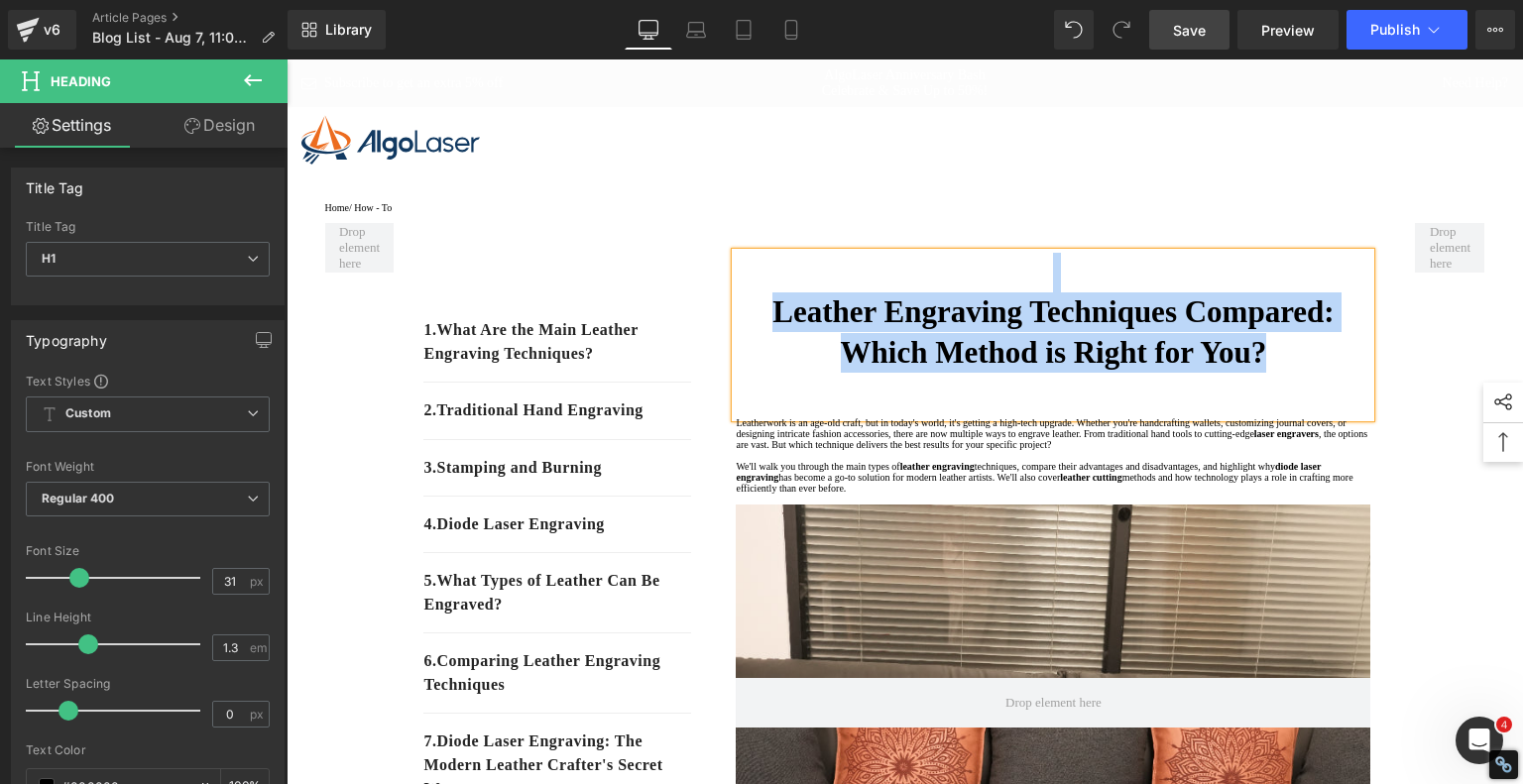 click on "Leather Engraving Techniques Compared: Which Method is Right for You?" at bounding box center (1053, 331) 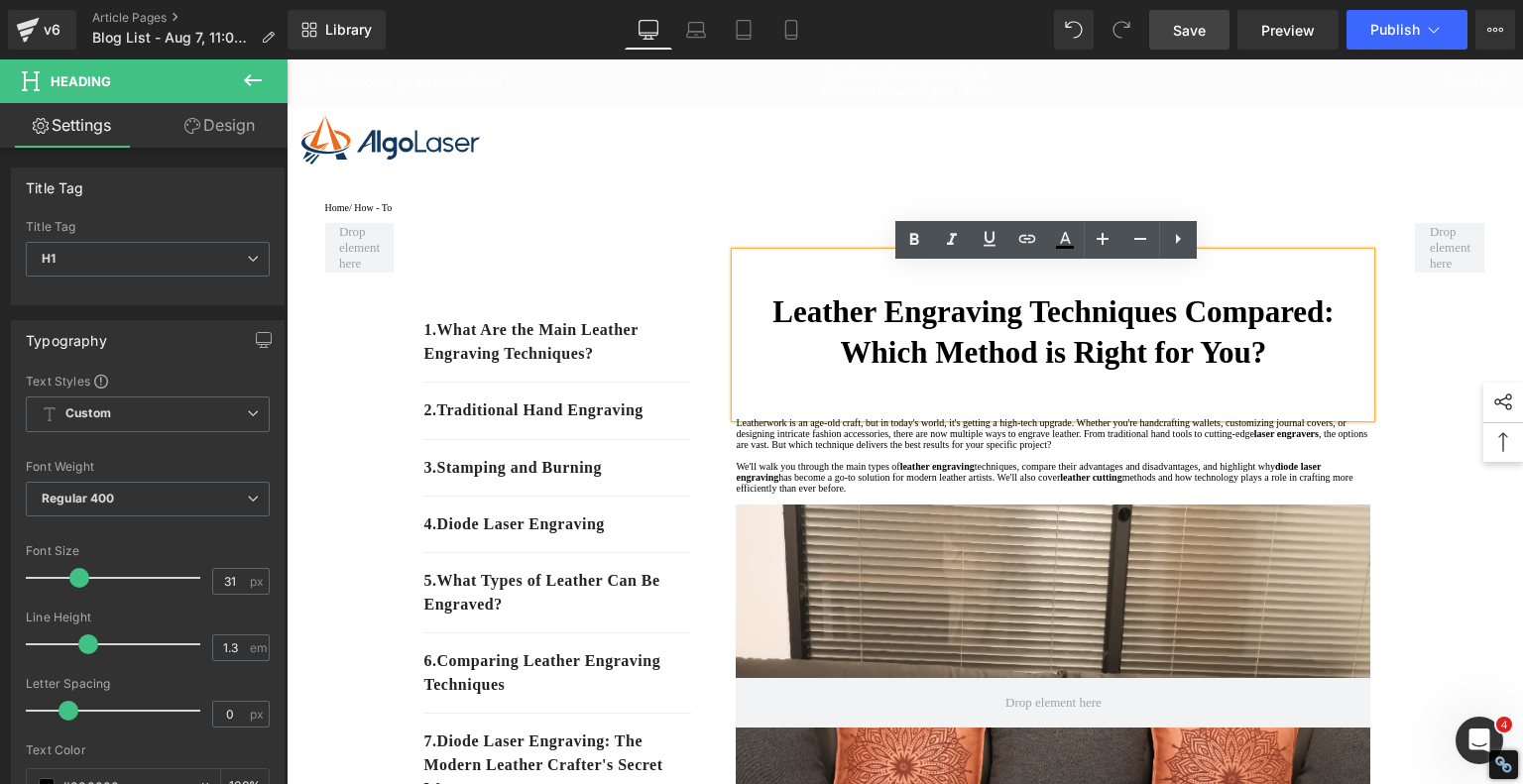 click on "Leather Engraving Techniques Compared: Which Method is Right for You?" at bounding box center (1053, 331) 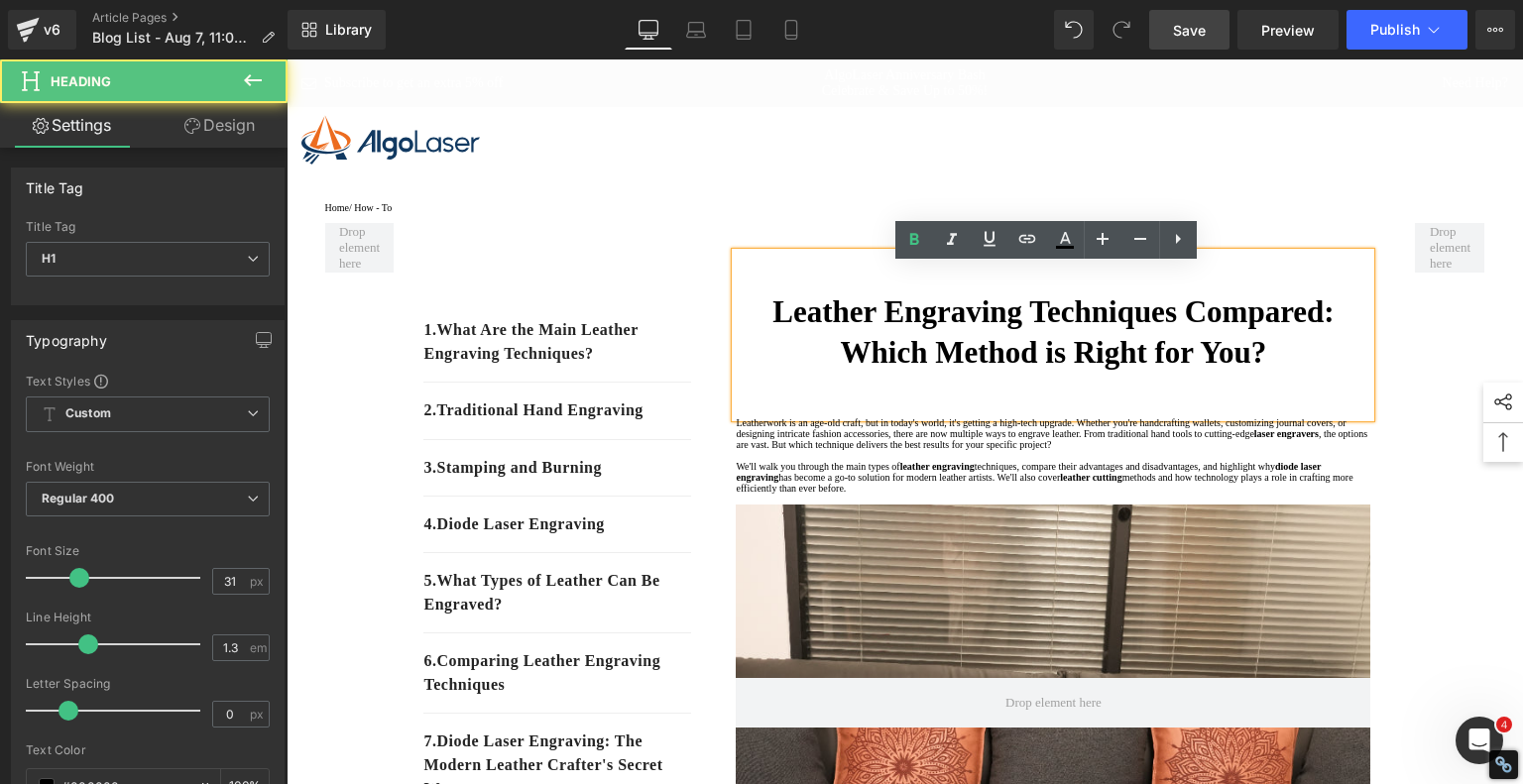 type 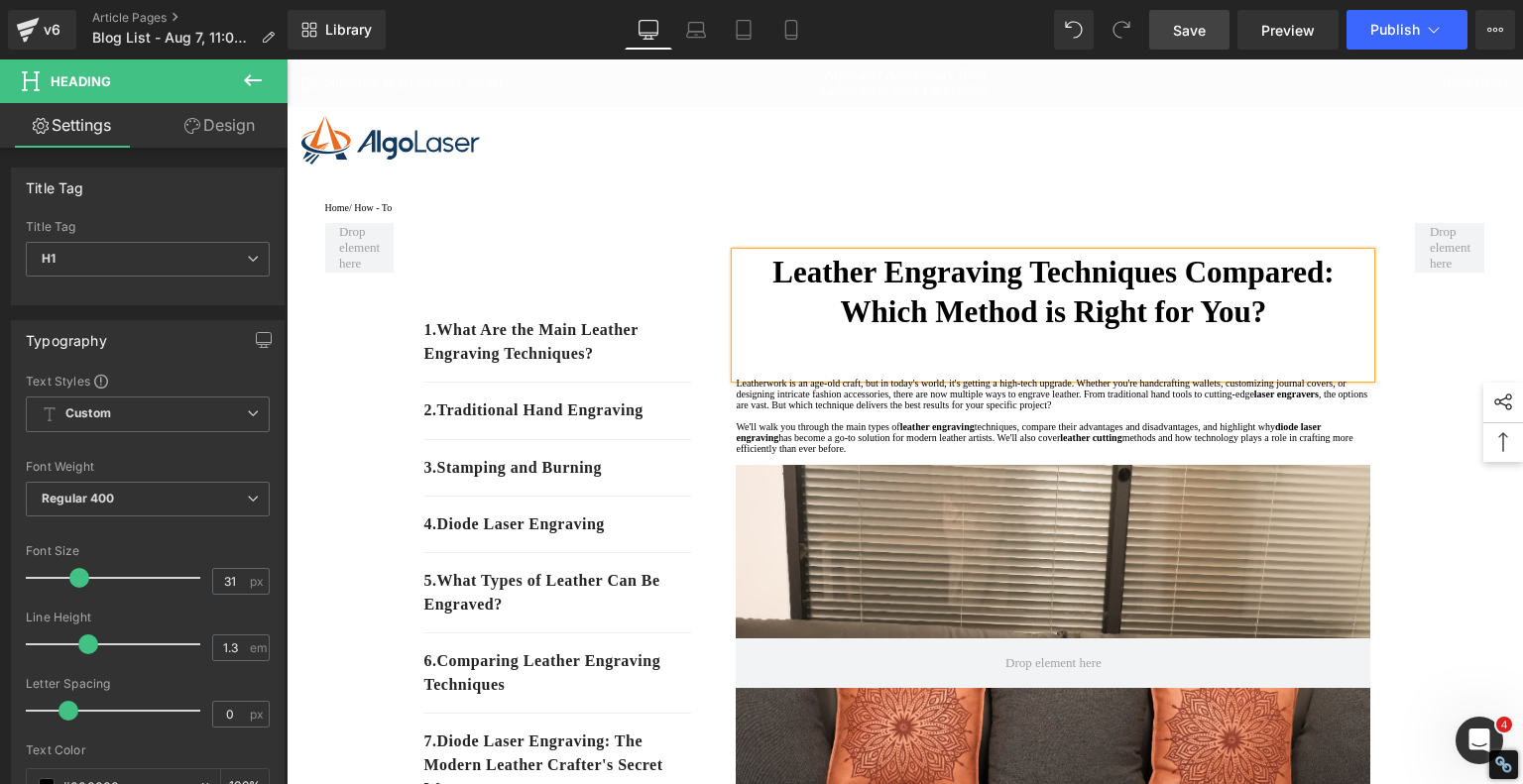 click on "Leather Engraving Techniques Compared: Which Method is Right for You?" at bounding box center (1053, 291) 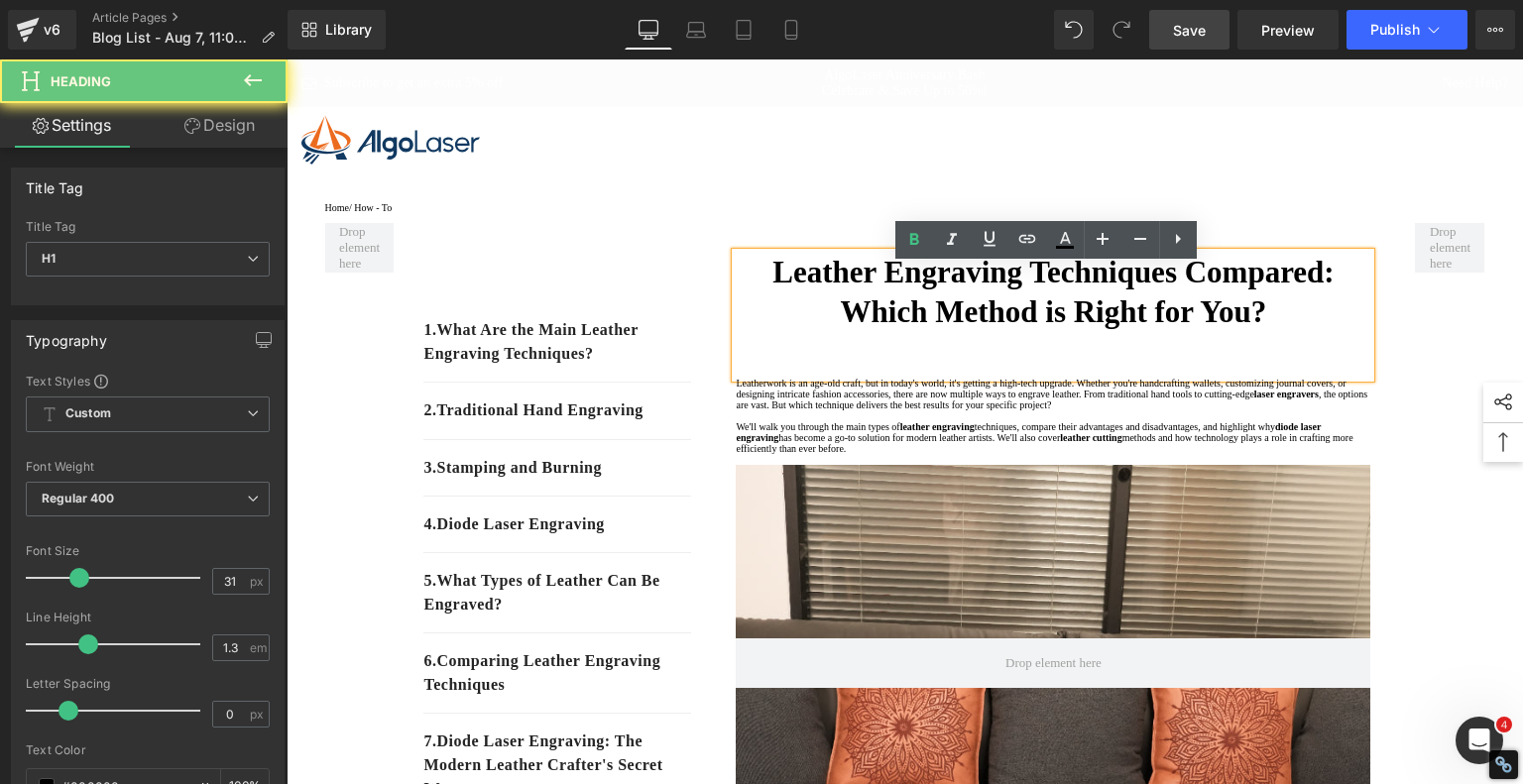 click on "Leather Engraving Techniques Compared: Which Method is Right for You?" at bounding box center [1053, 315] 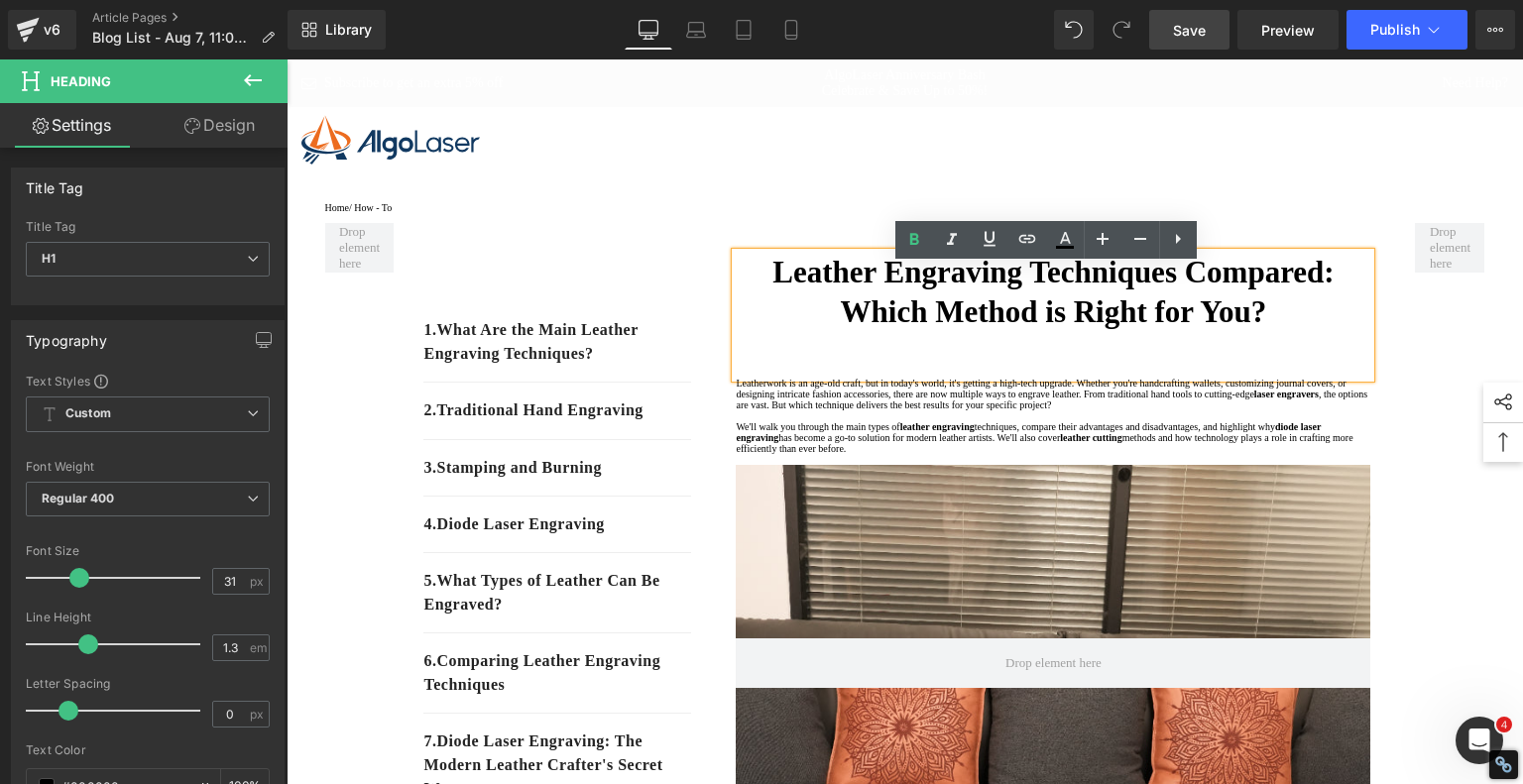 click on "Leather Engraving Techniques Compared: Which Method is Right for You?" at bounding box center (1053, 291) 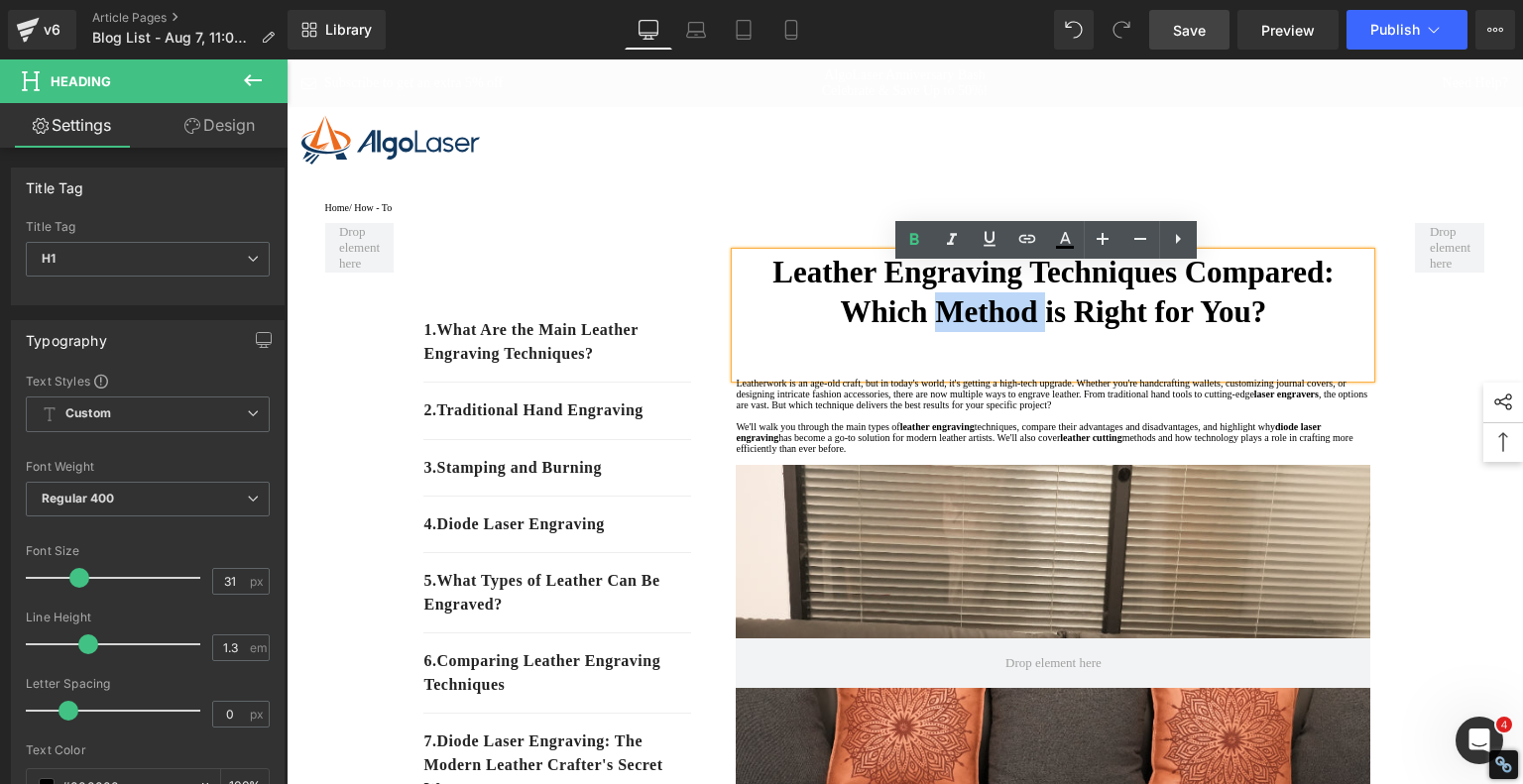 click on "Leather Engraving Techniques Compared: Which Method is Right for You?" at bounding box center [1053, 291] 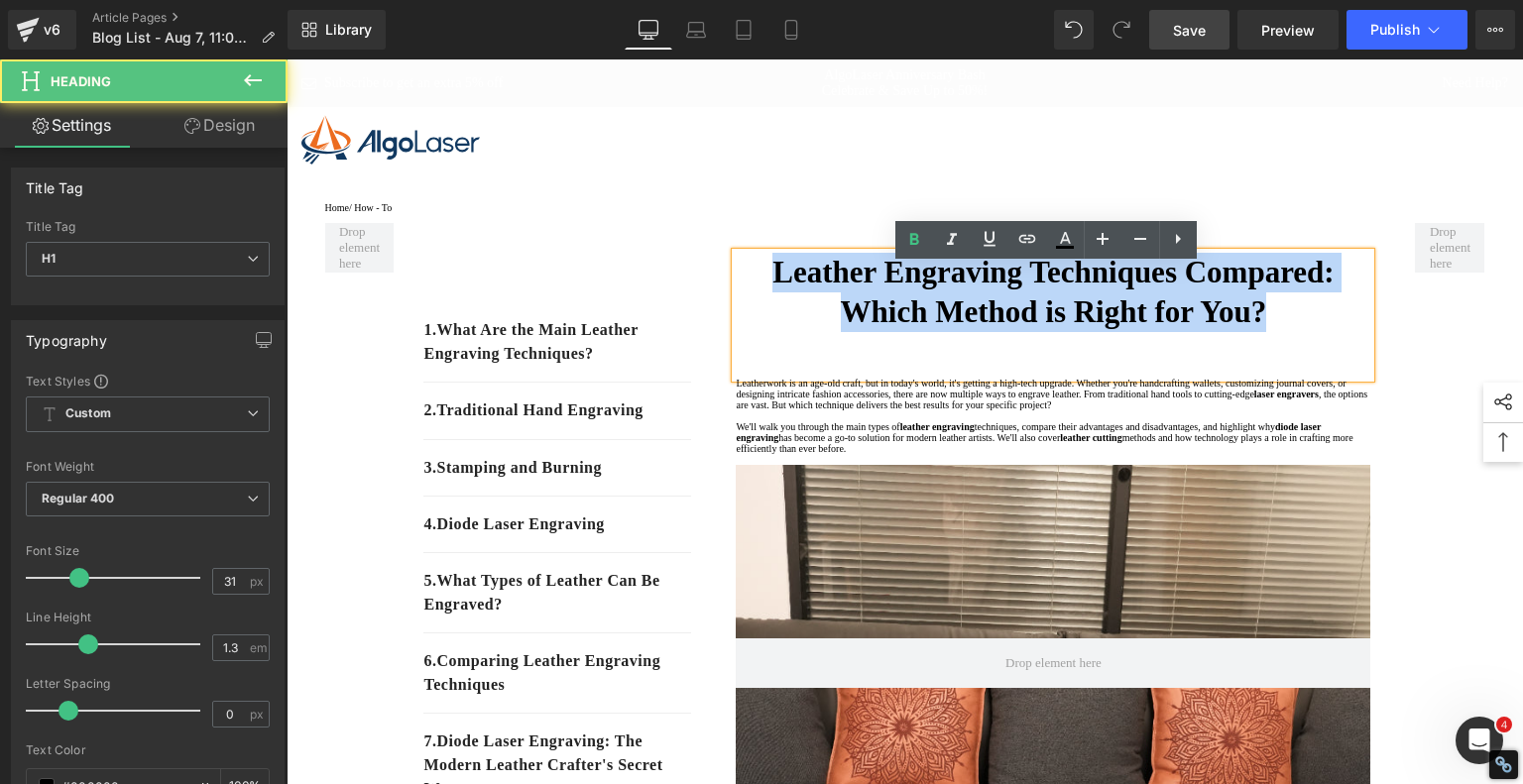 click on "Leather Engraving Techniques Compared: Which Method is Right for You?" at bounding box center [1053, 291] 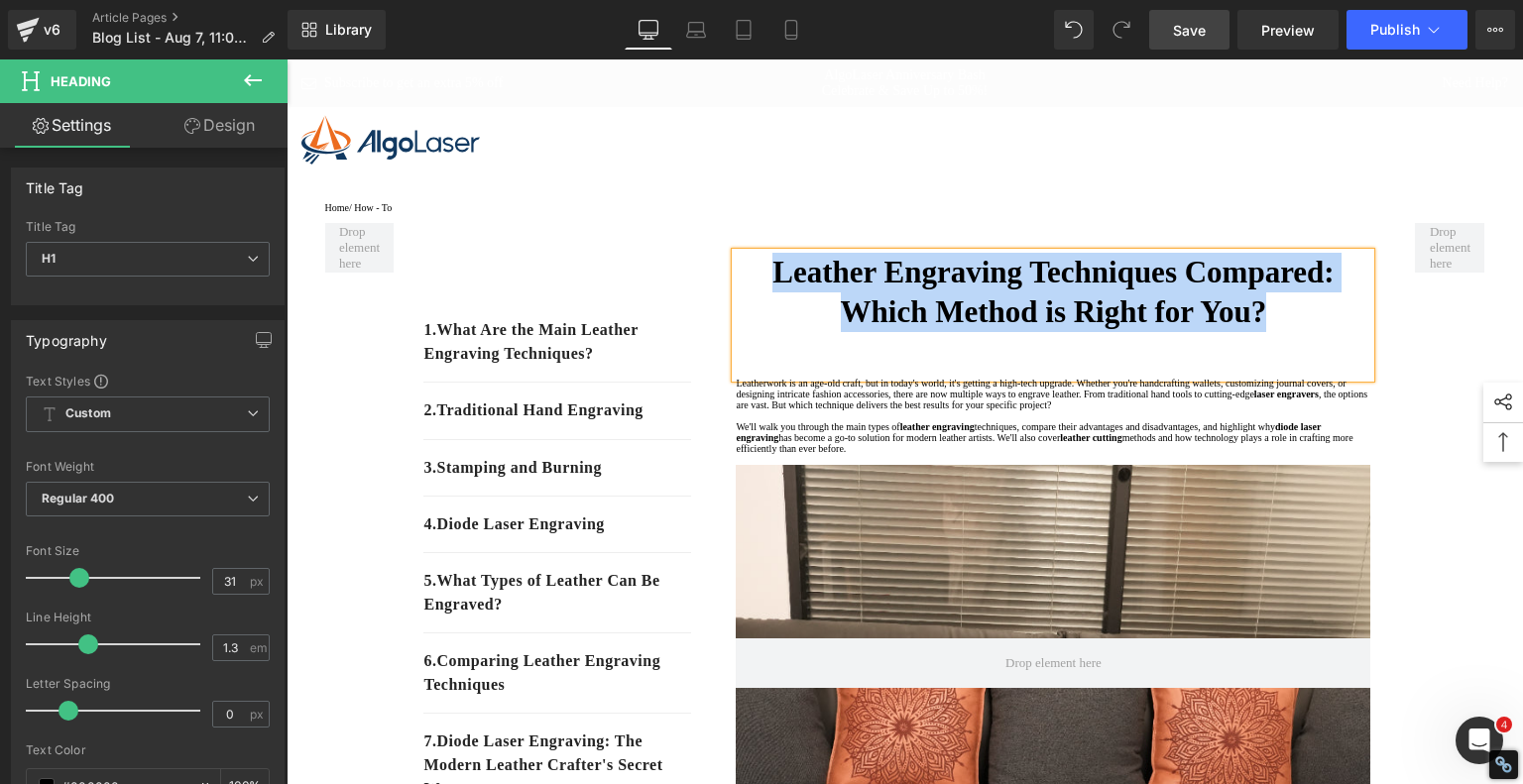 copy on "Leather Engraving Techniques Compared: Which Method is Right for You?" 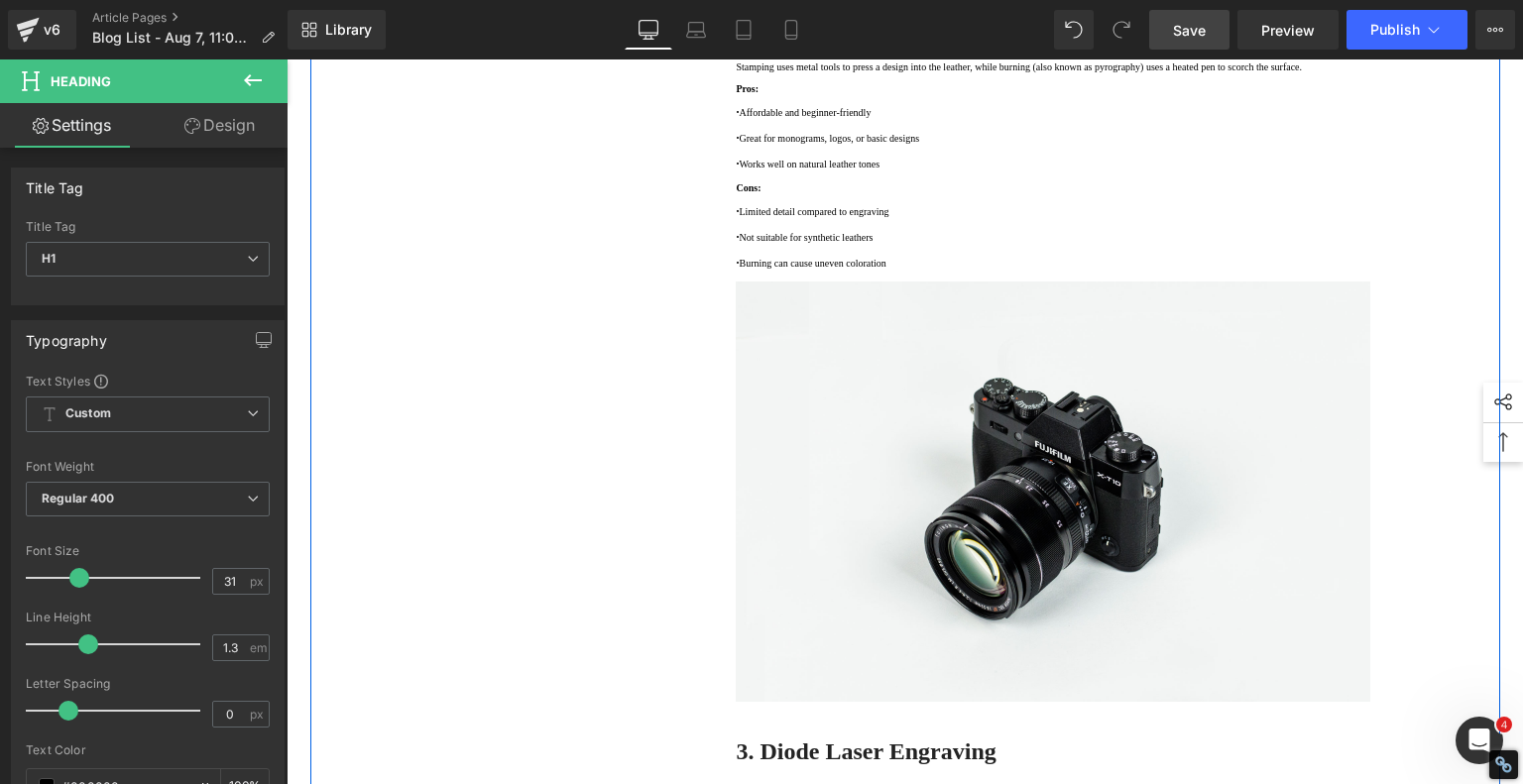 scroll, scrollTop: 2280, scrollLeft: 0, axis: vertical 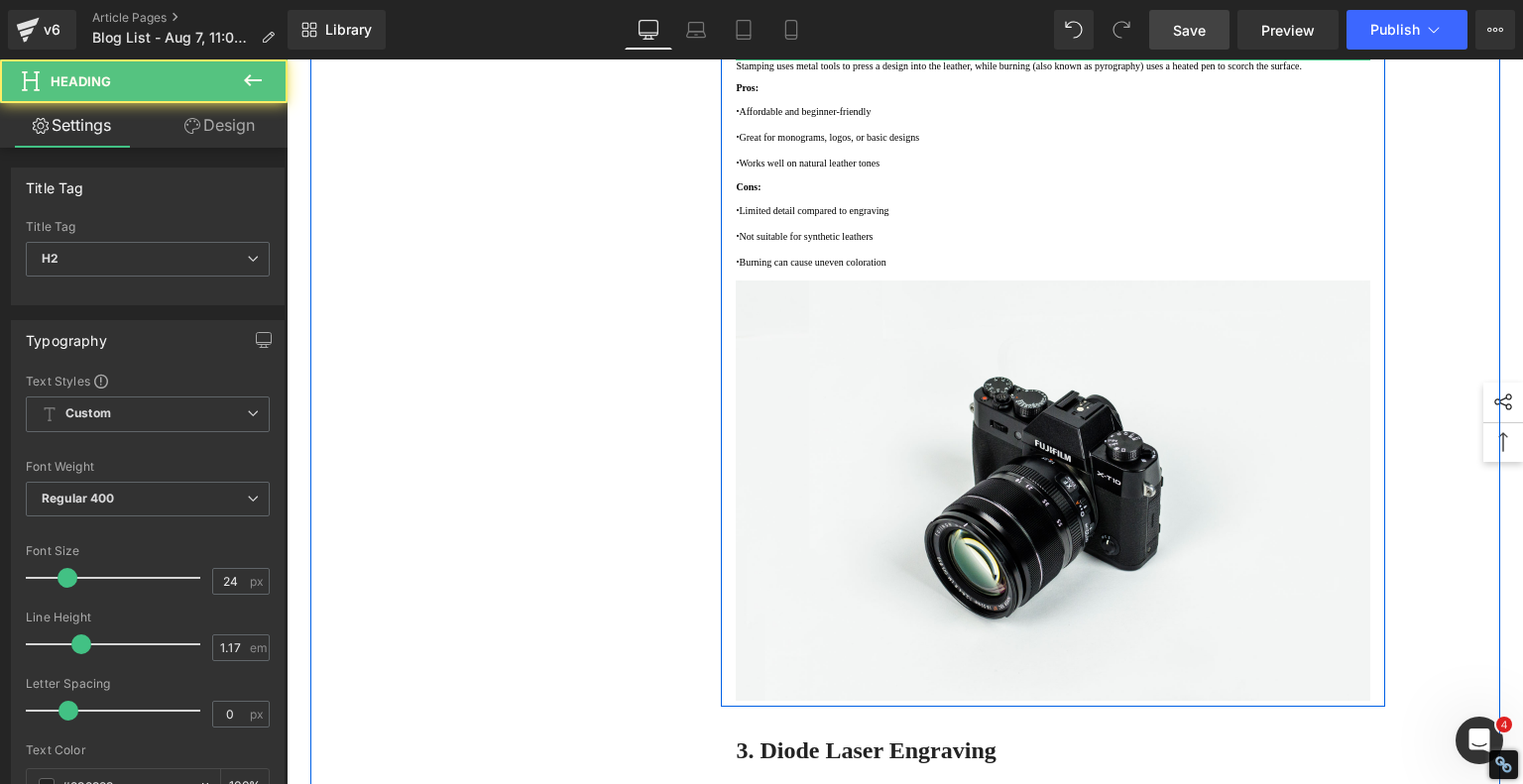 click on "2. Stamping and Burning" at bounding box center (864, 28) 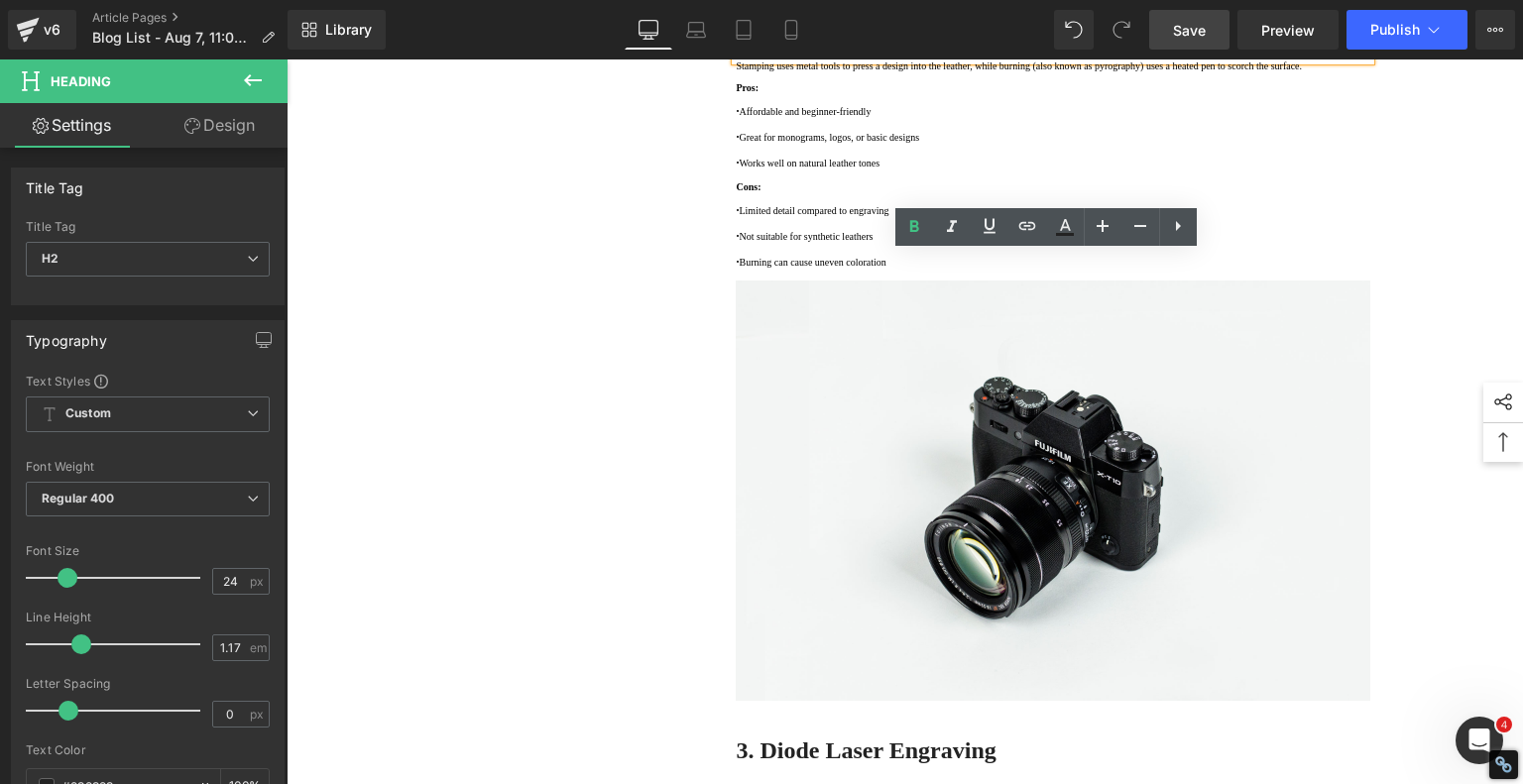 drag, startPoint x: 755, startPoint y: 265, endPoint x: 1023, endPoint y: 265, distance: 268 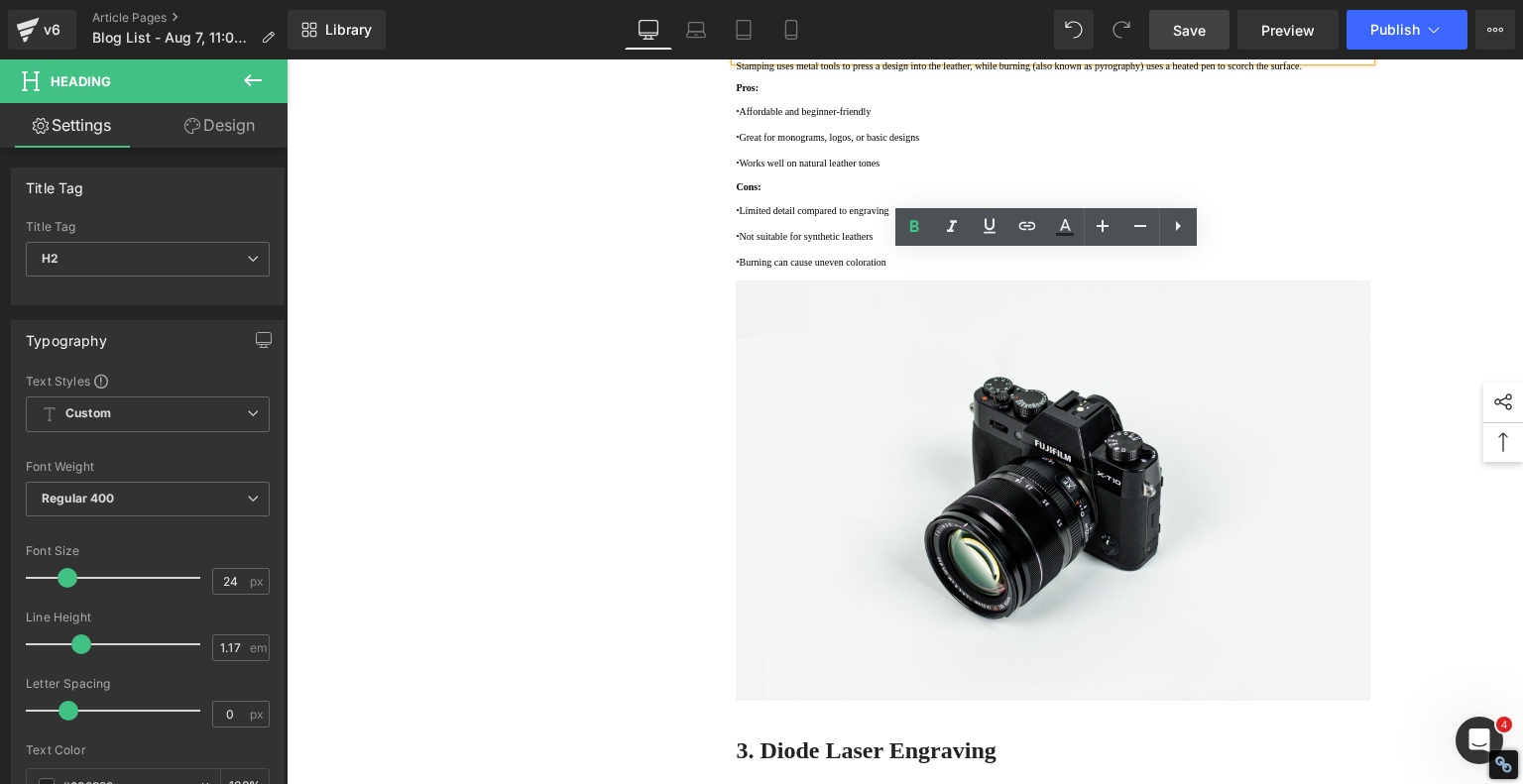 click on "2. Stamping and Burning" at bounding box center (1053, 28) 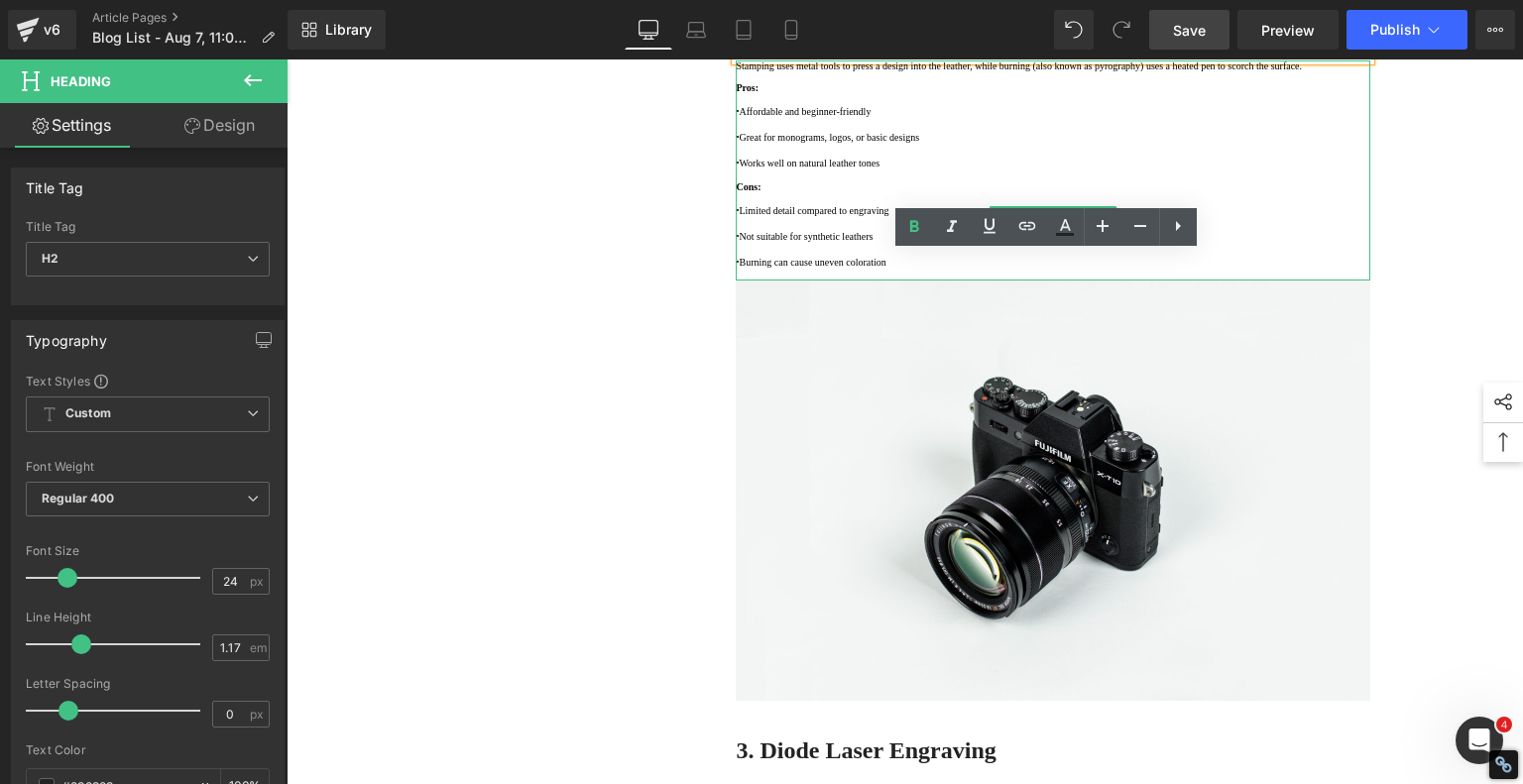copy on "Stamping and Burning" 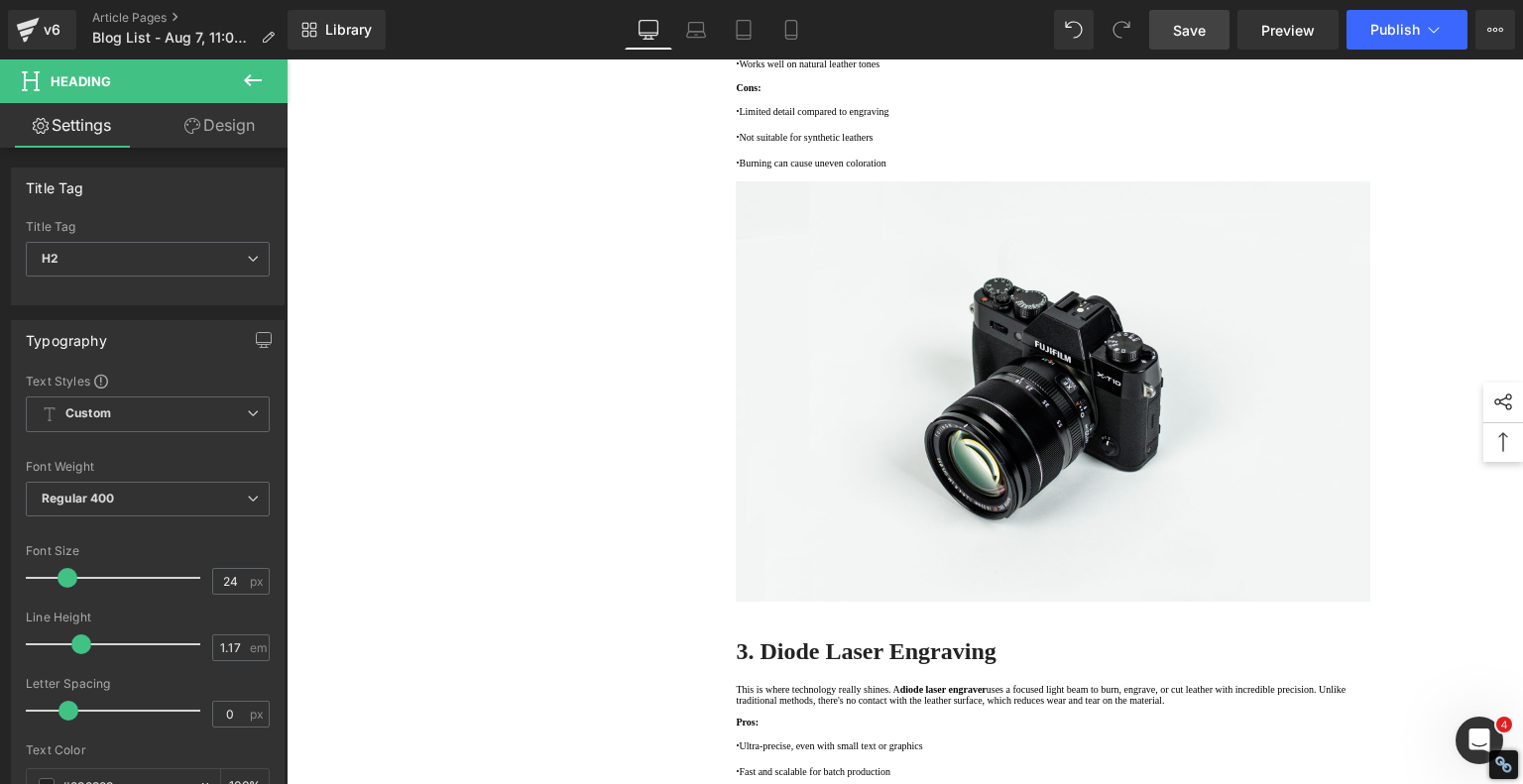 click on "1.  What Are the Main Leather Engraving Techniques? Text Block         2.  Traditional Hand Engraving Text Block         3.  Stamping and Burning Text Block         4.  Diode Laser Engraving Text Block         5 .  What Types of Leather Can Be Engraved? Text Block         6 .  Comparing Leather Engraving Techniques Text Block         7 .  Diode Laser Engraving: The Modern Leather Crafter's Secret Weapon Text Block         8 .  Leather Cutting with a Laser Engraver Text Block         9 .  Which Leather Engraving Method Should You Use? Text Block         10 .  Final Thoughts Text Block         Row         Leather Engraving Techniques Compared: Which Method is Right for You? Heading         Leatherwork is an age-old craft, but in today's world, it's getting a high-tech upgrade. Whether you're handcrafting wallets, customizing journal covers, or designing intricate fashion accessories, there are now multiple ways to engrave leather. From traditional hand tools to cutting-edge  laser engravers" at bounding box center [905, 1361] 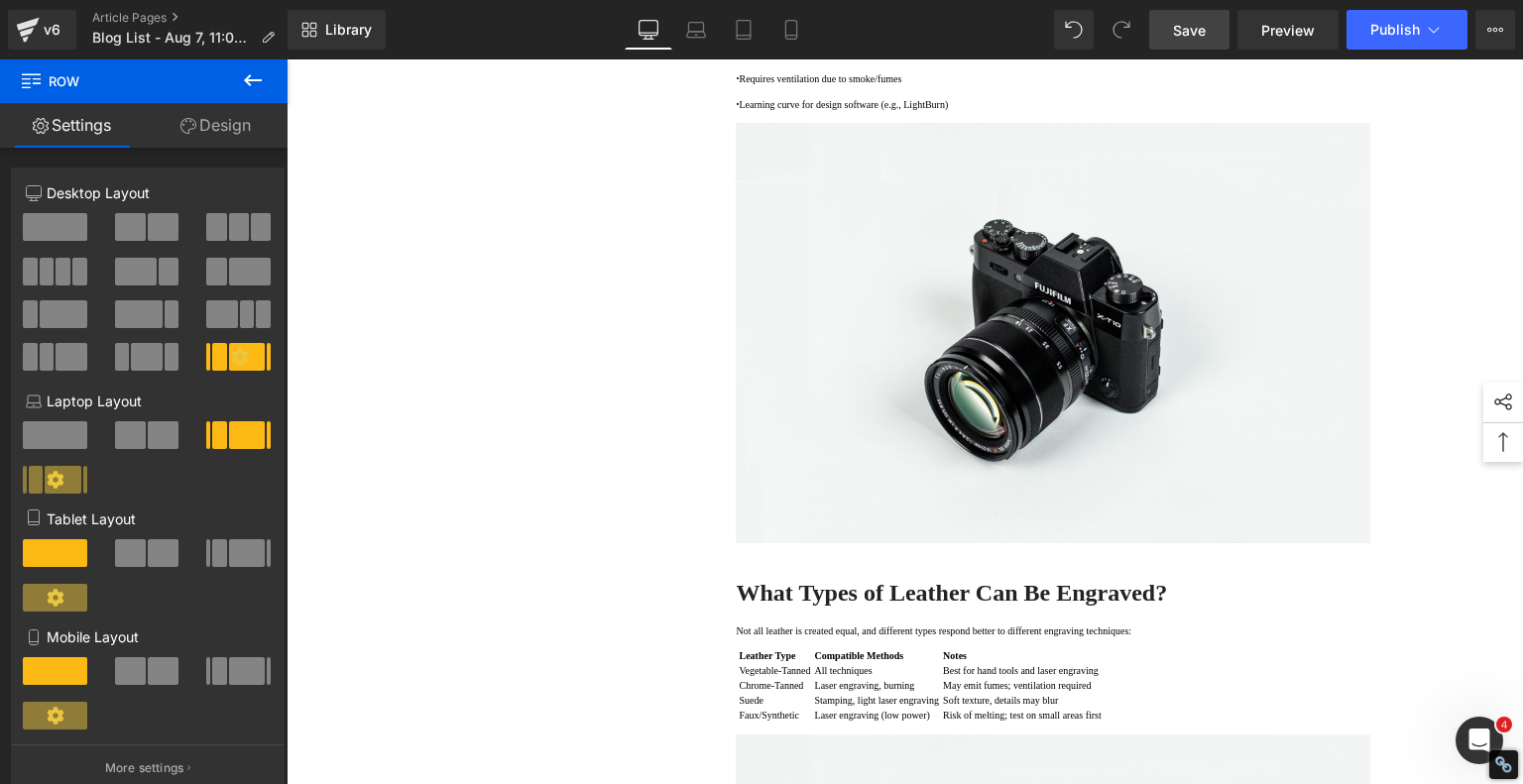 scroll, scrollTop: 3271, scrollLeft: 0, axis: vertical 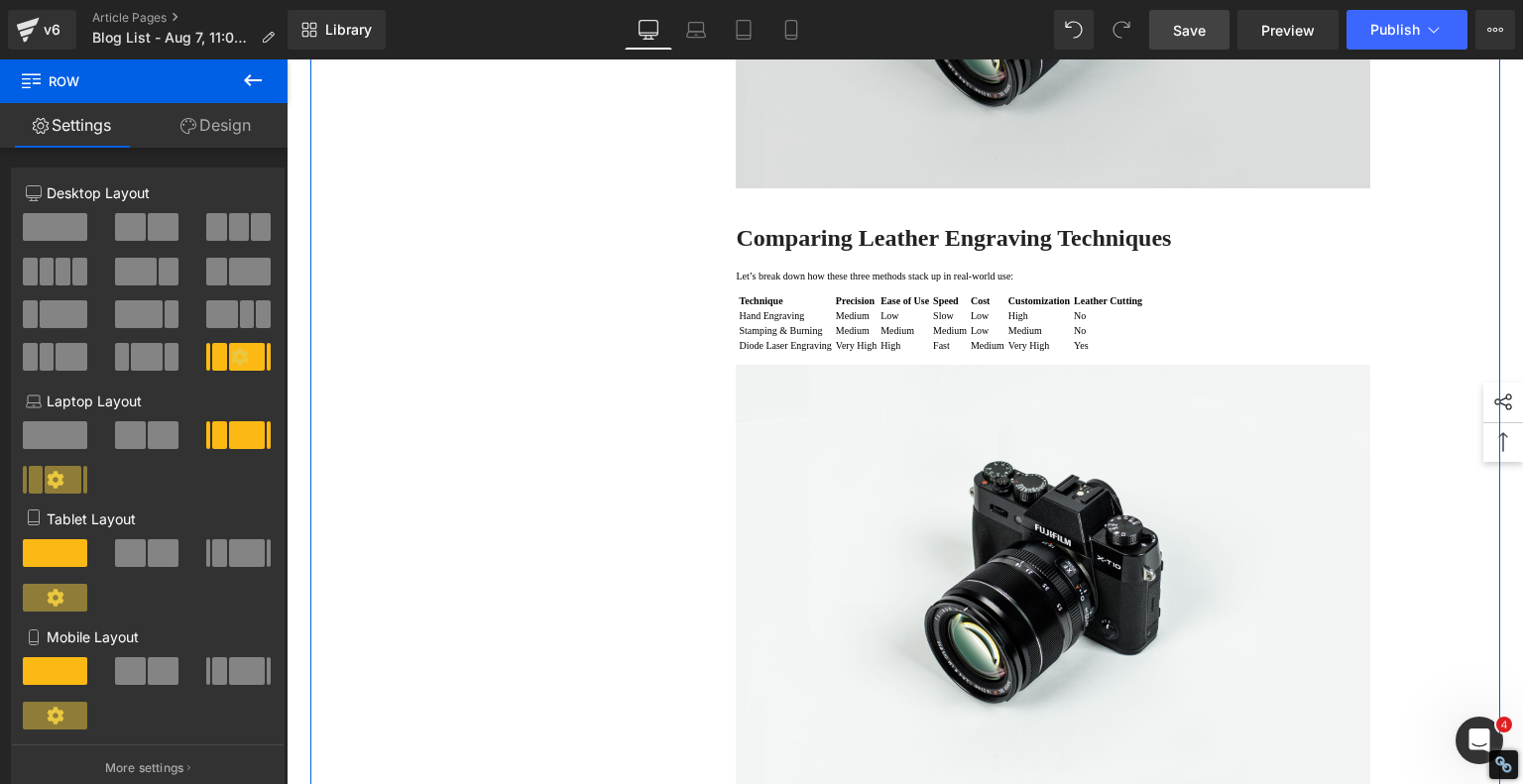 click at bounding box center (1053, -22) 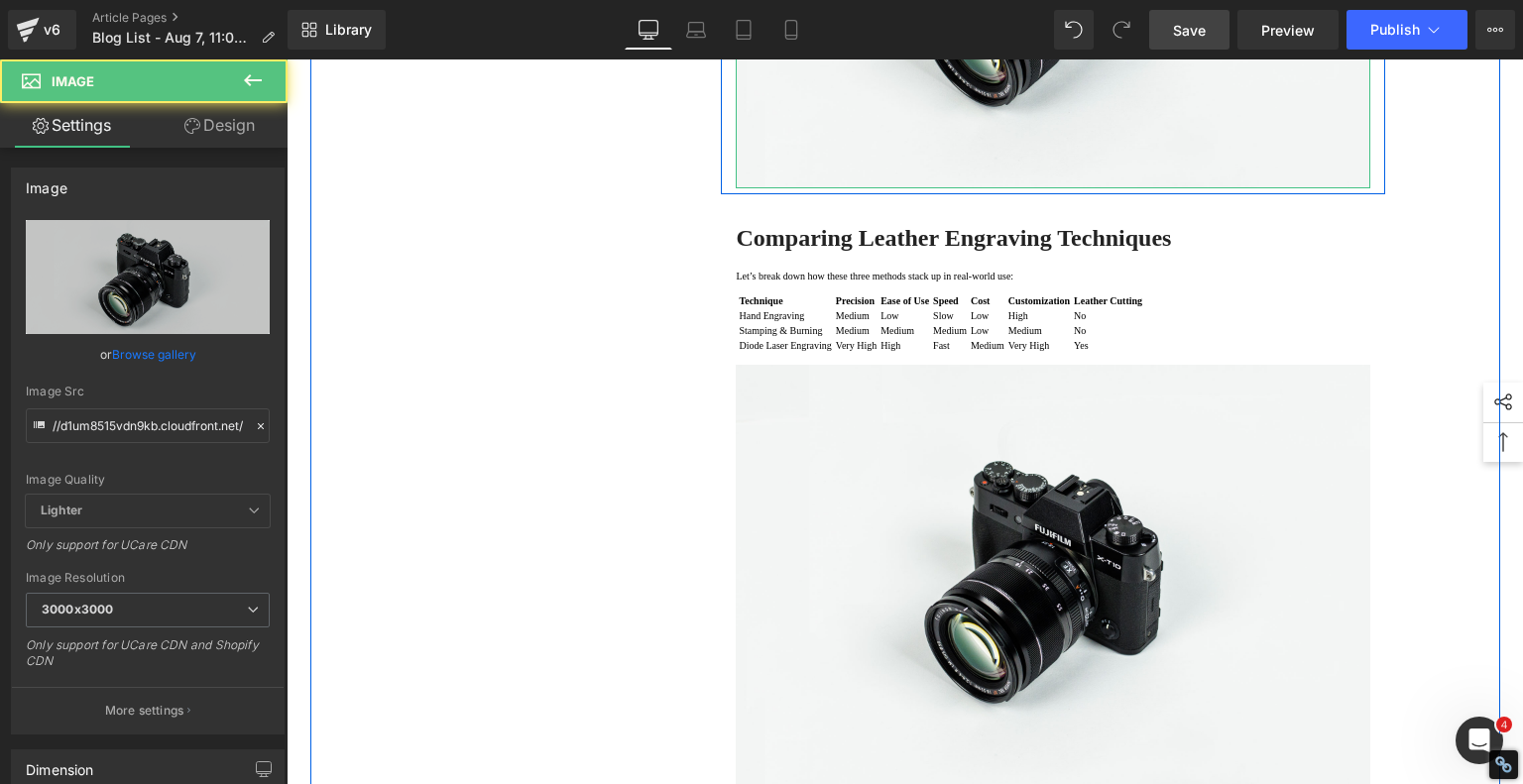 click 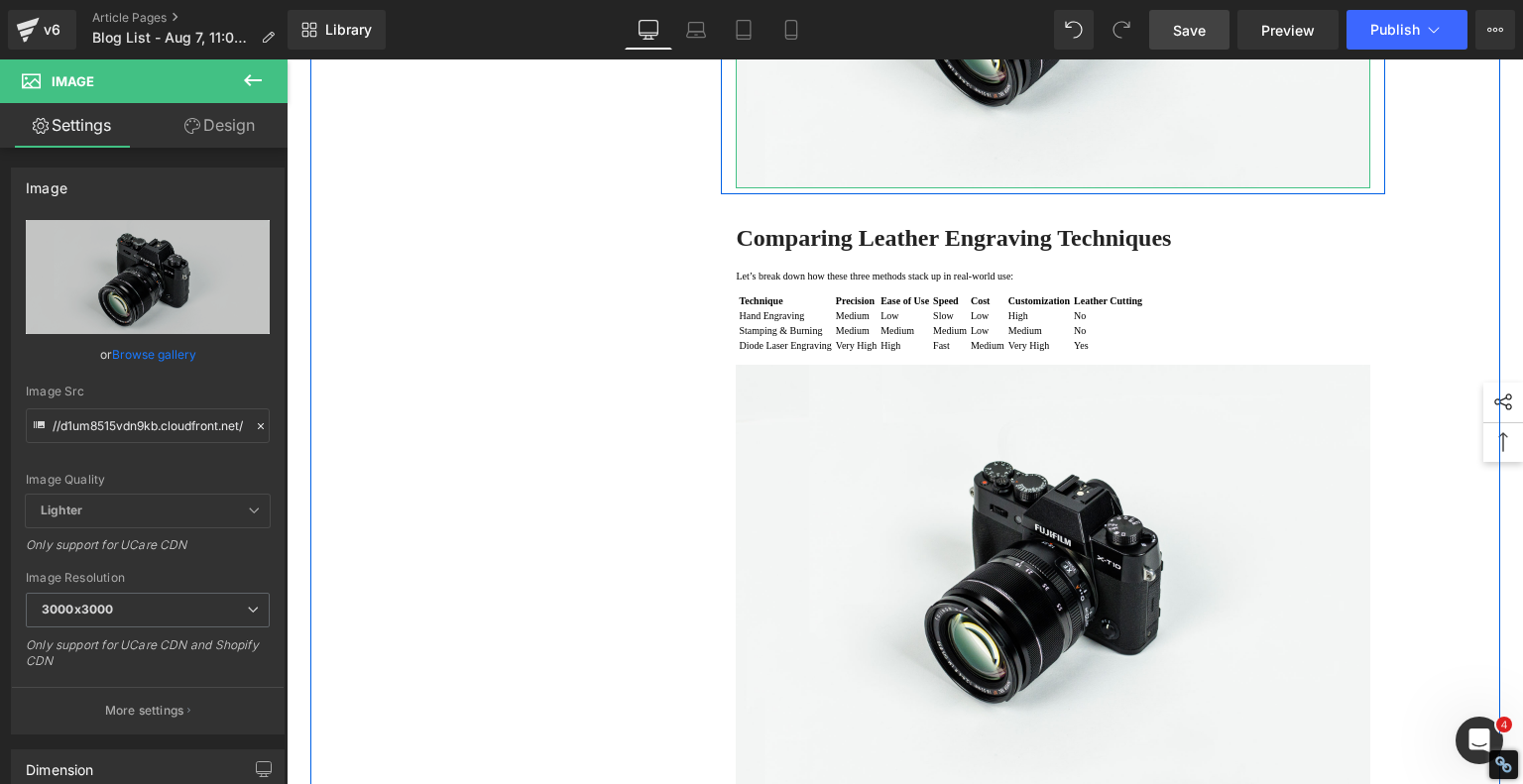 click 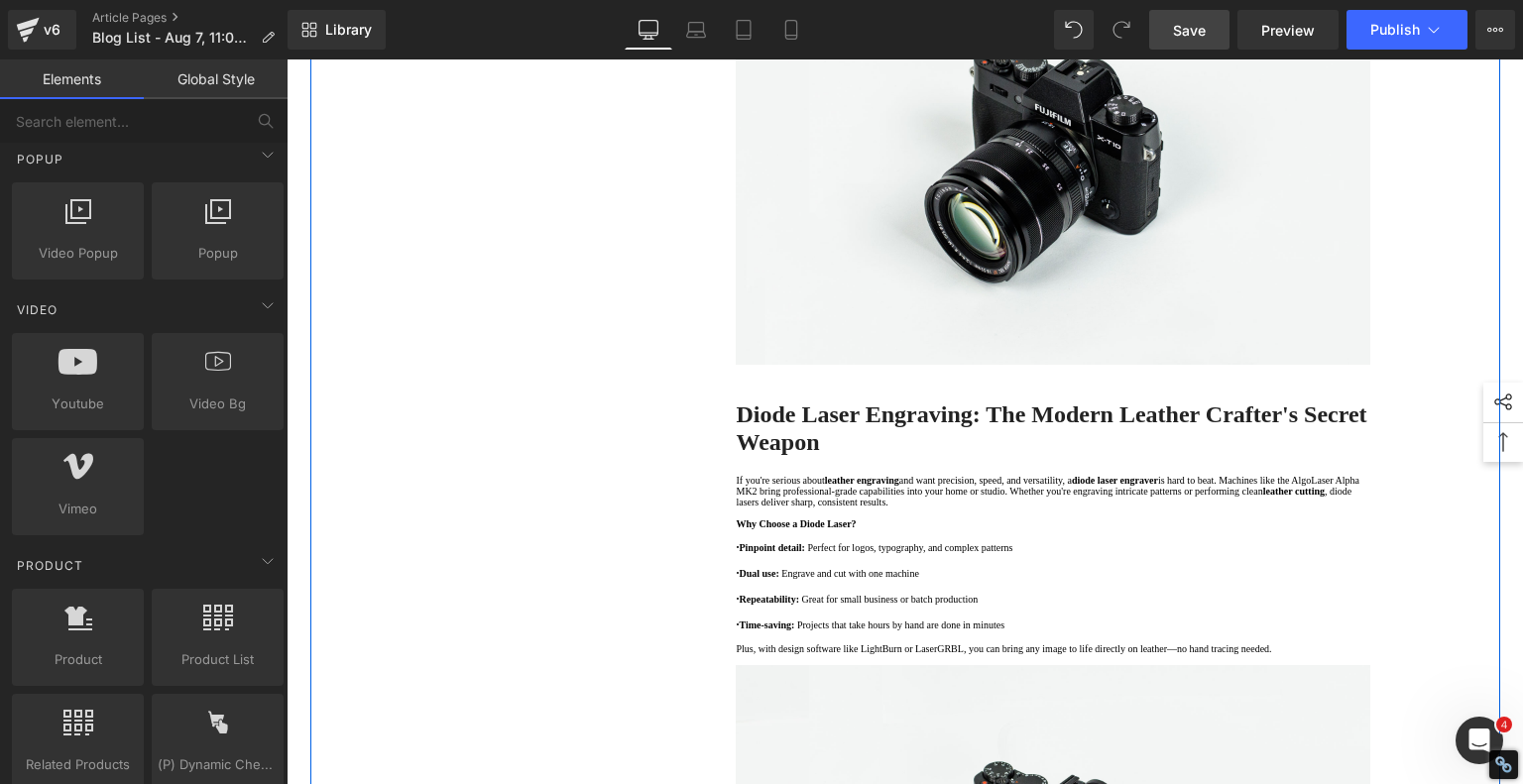 click at bounding box center (1053, -238) 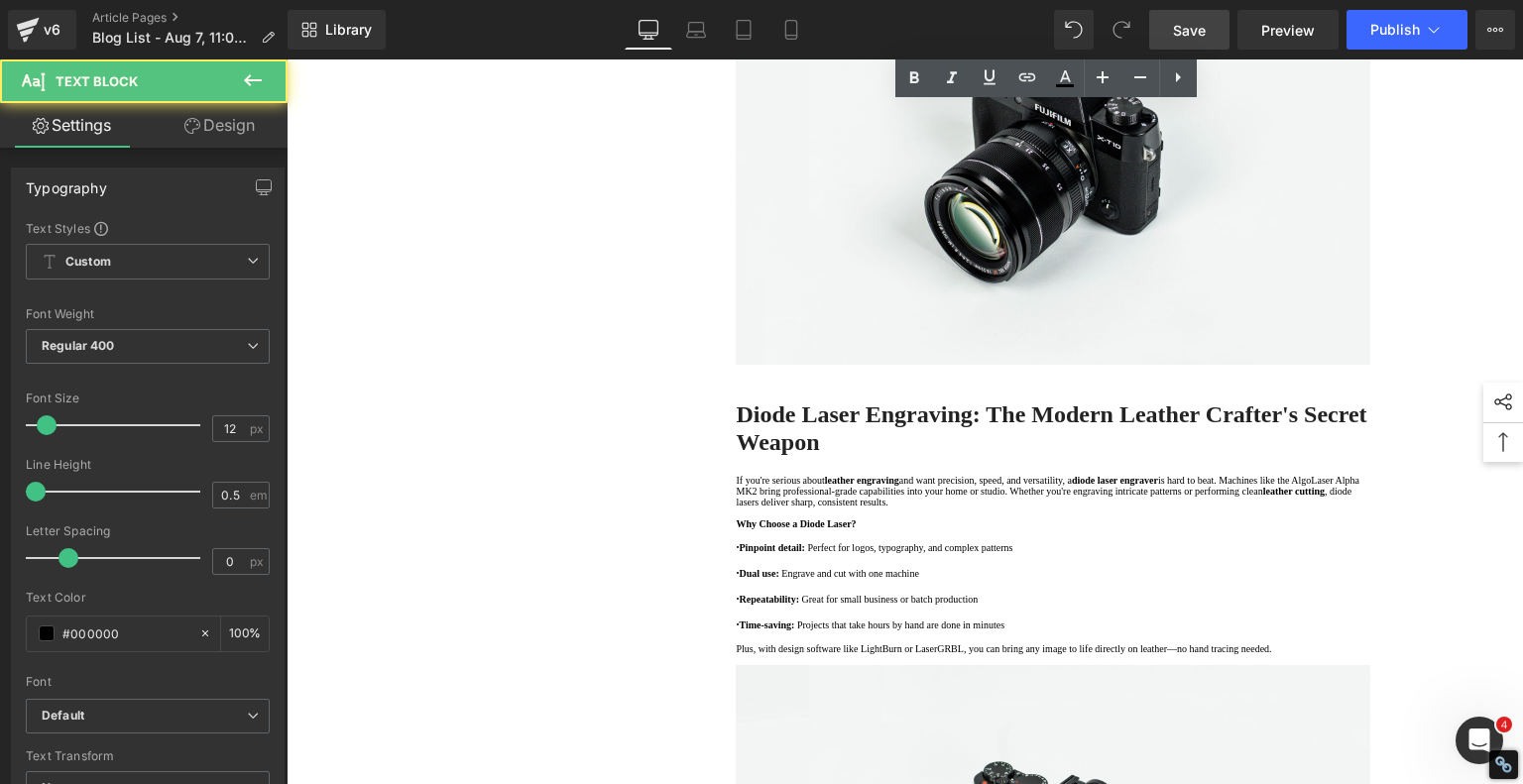 type 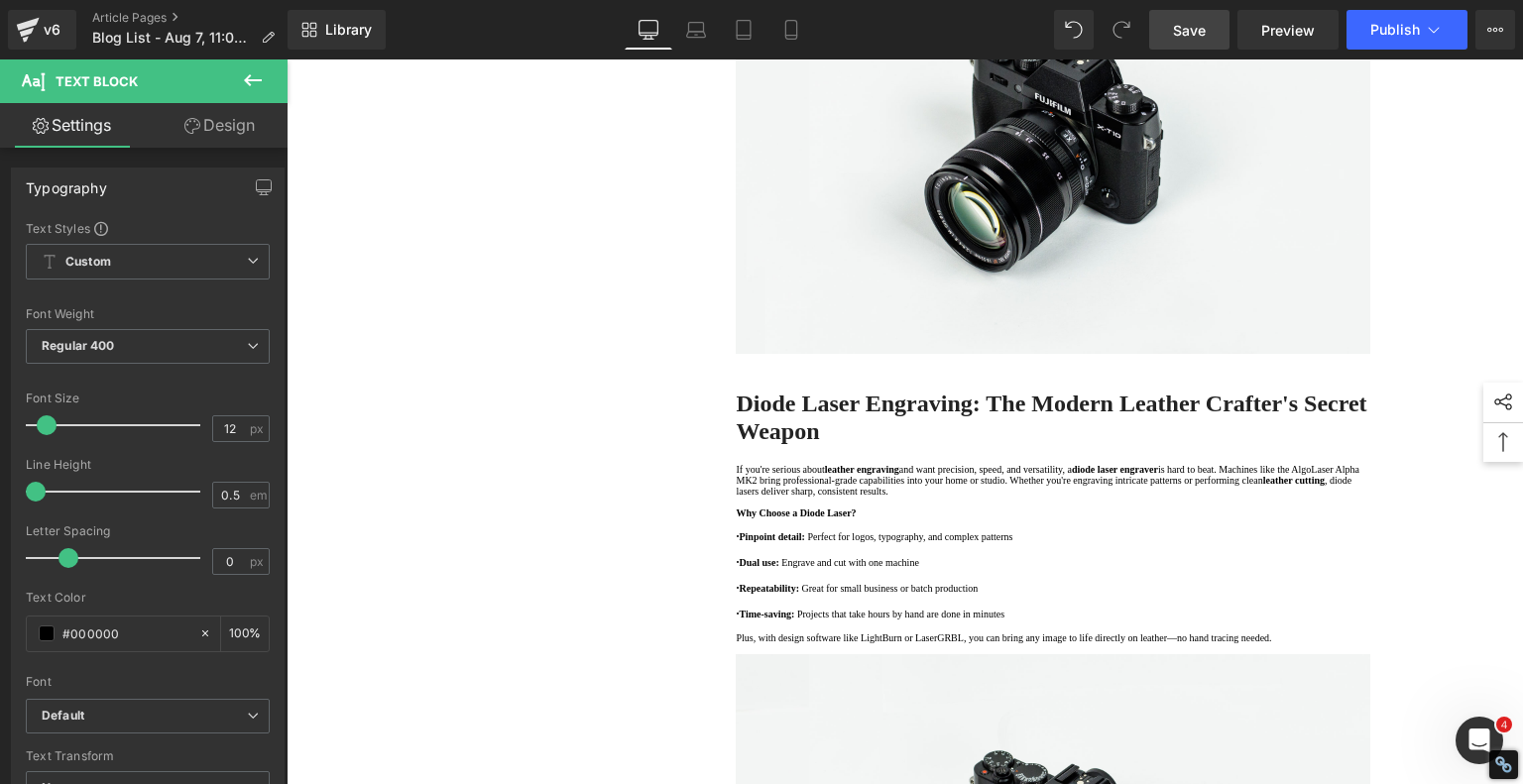 click on "1.  What Are the Main Leather Engraving Techniques? Text Block         2.  Traditional Hand Engraving Text Block         3.  Stamping and Burning Text Block         4.  Diode Laser Engraving Text Block         5 .  What Types of Leather Can Be Engraved? Text Block         6 .  Comparing Leather Engraving Techniques Text Block         7 .  Diode Laser Engraving: The Modern Leather Crafter's Secret Weapon Text Block         8 .  Leather Cutting with a Laser Engraver Text Block         9 .  Which Leather Engraving Method Should You Use? Text Block         10 .  Final Thoughts Text Block         Row         Leather Engraving Techniques Compared: Which Method is Right for You? Heading         Leatherwork is an age-old craft, but in today's world, it's getting a high-tech upgrade. Whether you're handcrafting wallets, customizing journal covers, or designing intricate fashion accessories, there are now multiple ways to engrave leather. From traditional hand tools to cutting-edge  laser engravers" at bounding box center [905, -638] 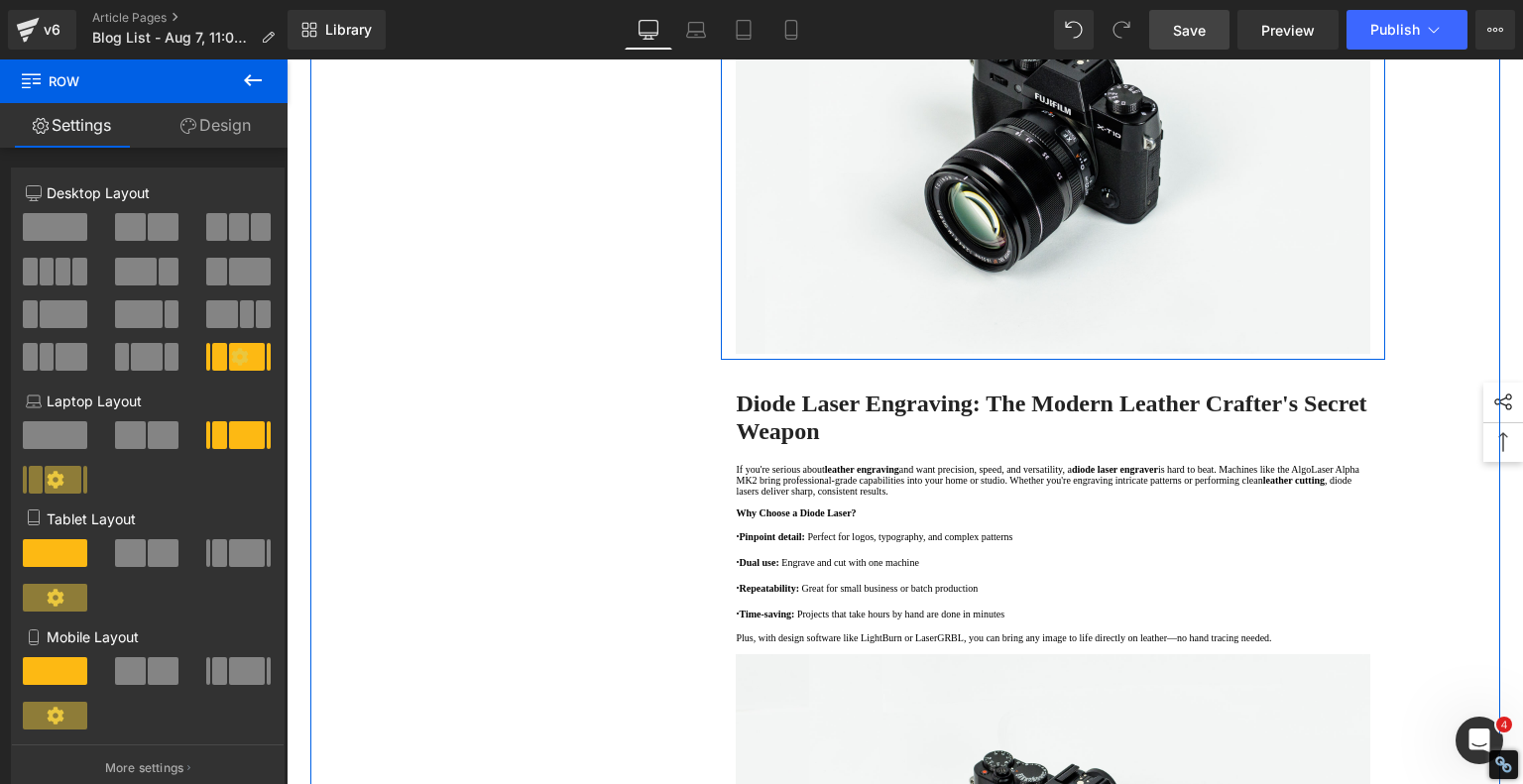 click on "Let’s break down how these three methods stack up in real-world use:" at bounding box center (1053, -156) 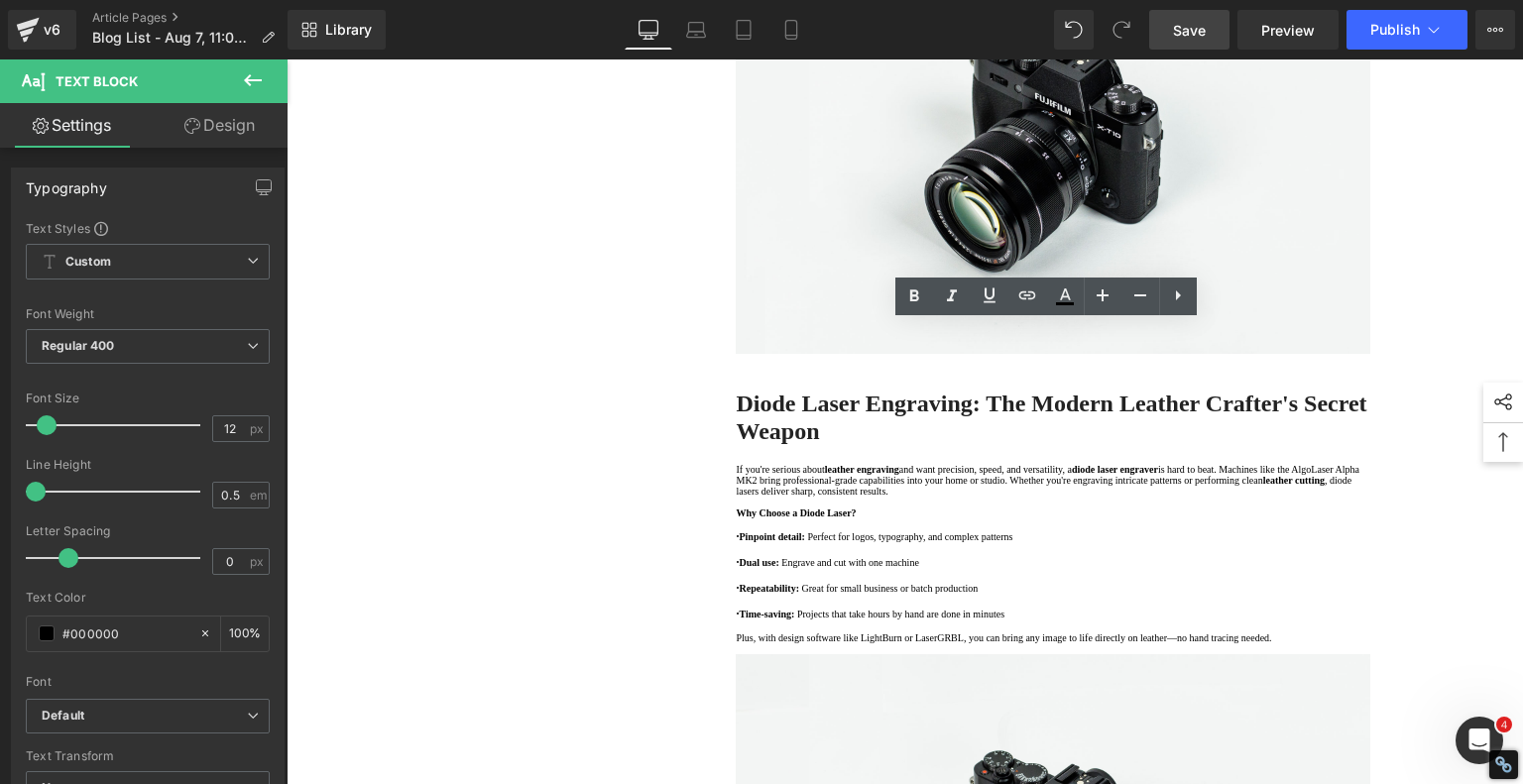 type 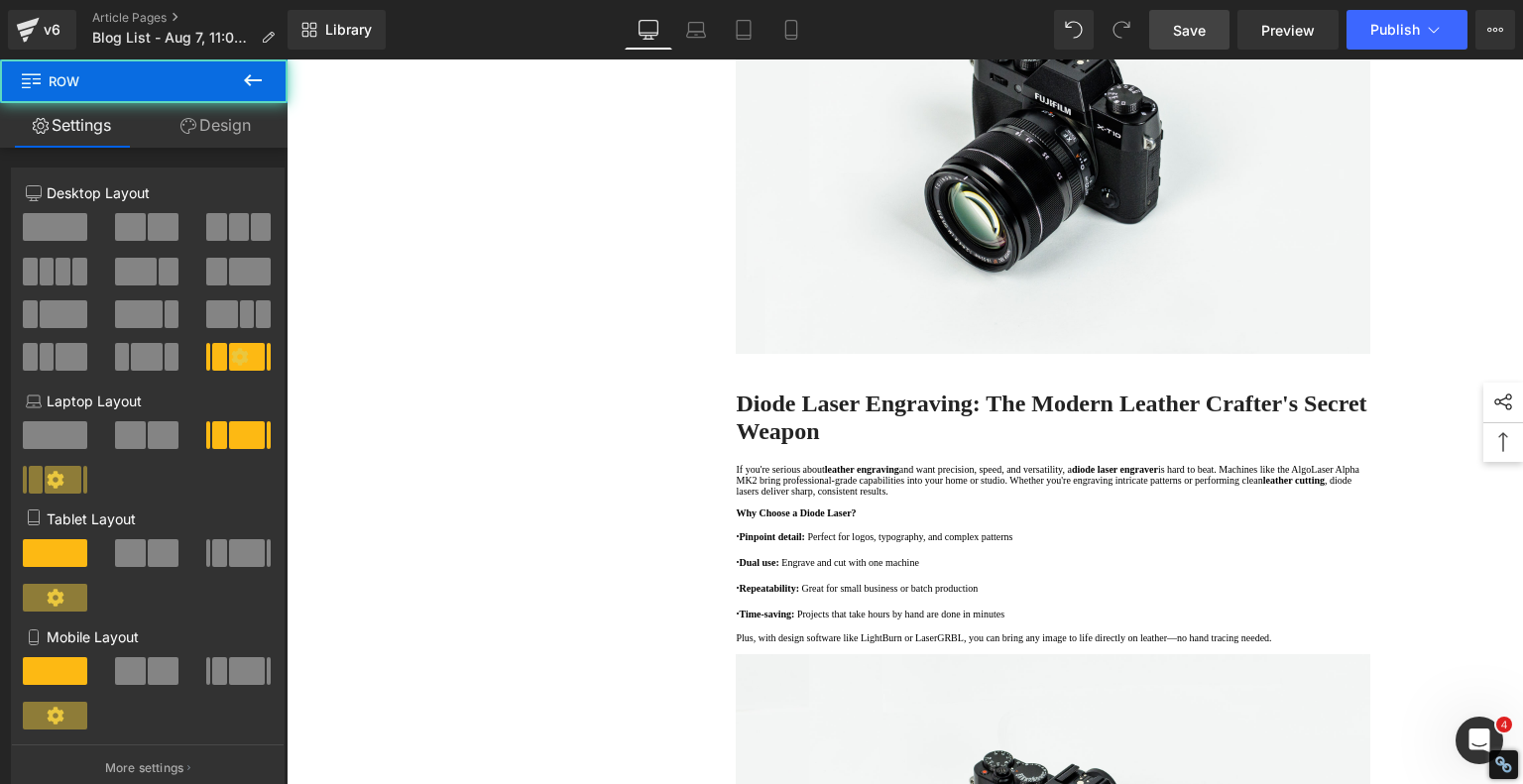 click on "1.  What Are the Main Leather Engraving Techniques? Text Block         2.  Traditional Hand Engraving Text Block         3.  Stamping and Burning Text Block         4.  Diode Laser Engraving Text Block         5 .  What Types of Leather Can Be Engraved? Text Block         6 .  Comparing Leather Engraving Techniques Text Block         7 .  Diode Laser Engraving: The Modern Leather Crafter's Secret Weapon Text Block         8 .  Leather Cutting with a Laser Engraver Text Block         9 .  Which Leather Engraving Method Should You Use? Text Block         10 .  Final Thoughts Text Block         Row         Leather Engraving Techniques Compared: Which Method is Right for You? Heading         Leatherwork is an age-old craft, but in today's world, it's getting a high-tech upgrade. Whether you're handcrafting wallets, customizing journal covers, or designing intricate fashion accessories, there are now multiple ways to engrave leather. From traditional hand tools to cutting-edge  laser engravers" at bounding box center (905, -638) 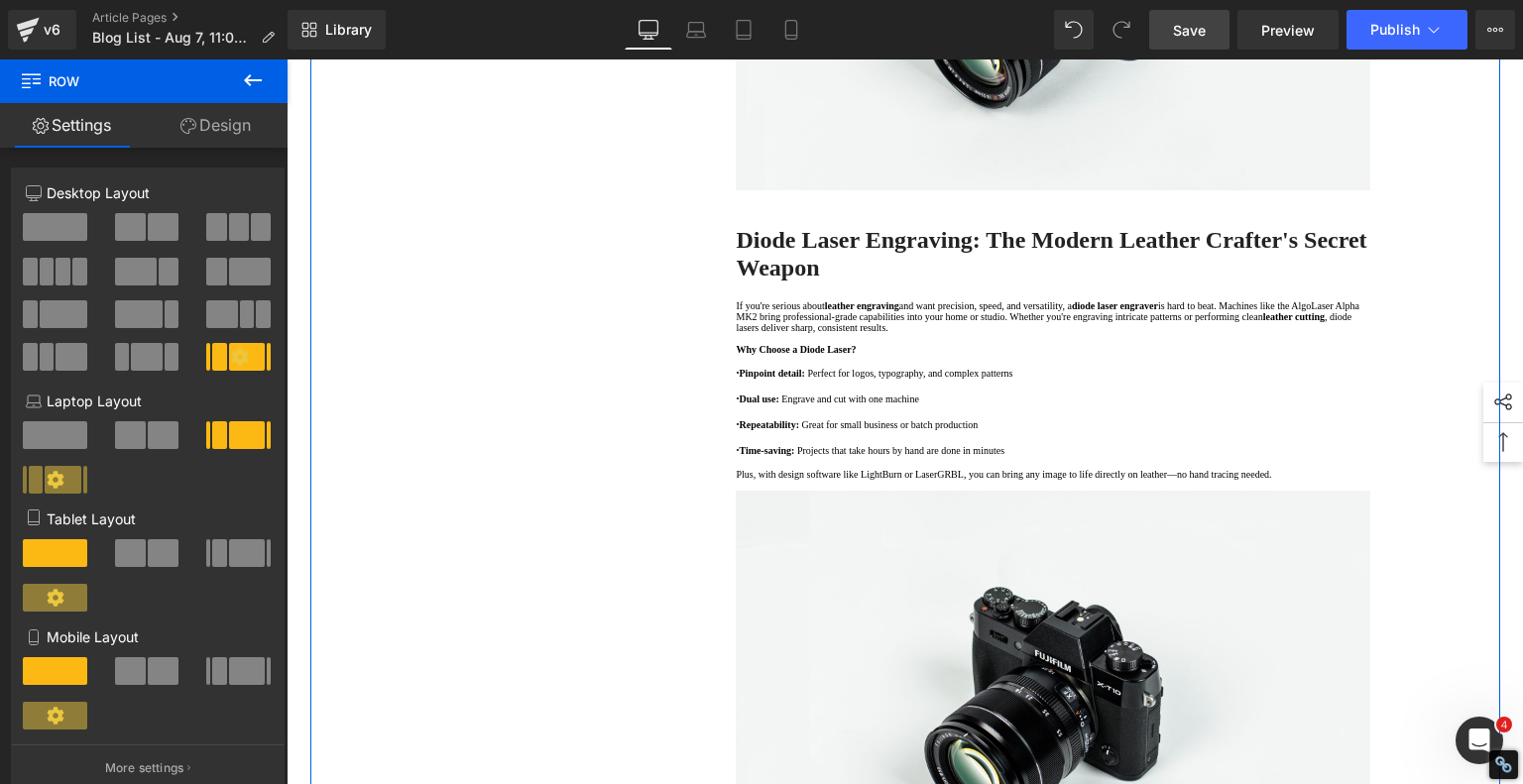 scroll, scrollTop: 4361, scrollLeft: 0, axis: vertical 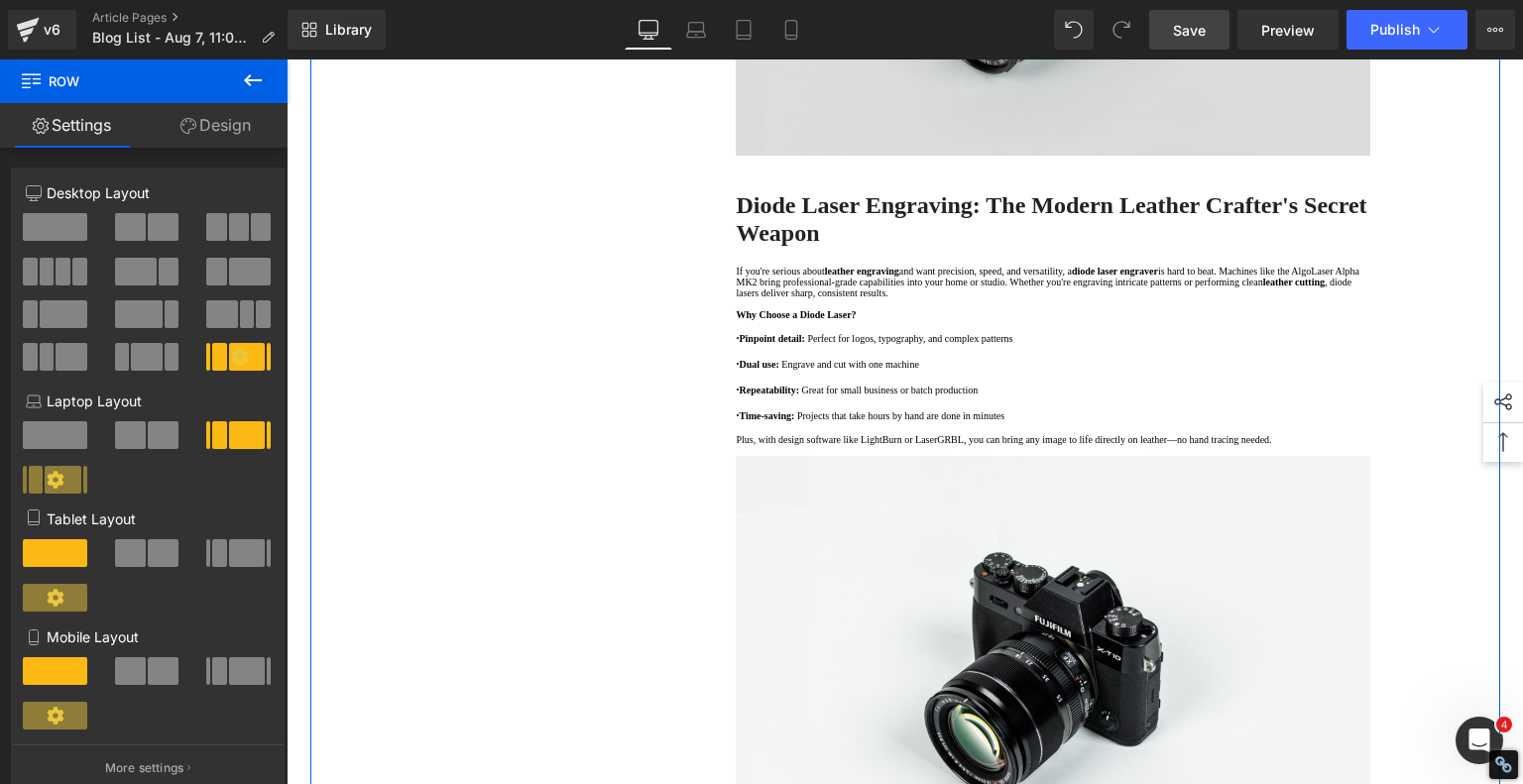 click at bounding box center [1053, -55] 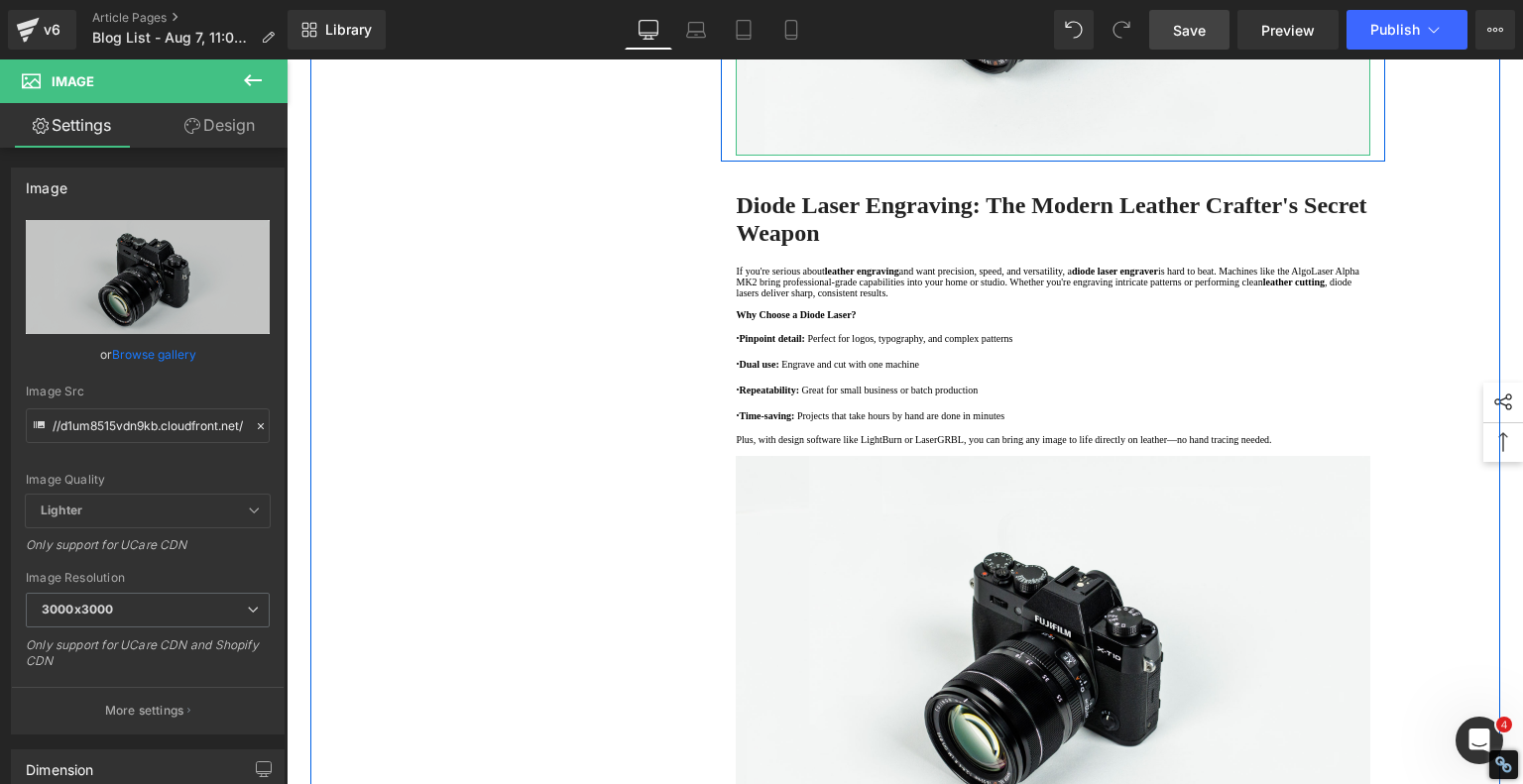 click 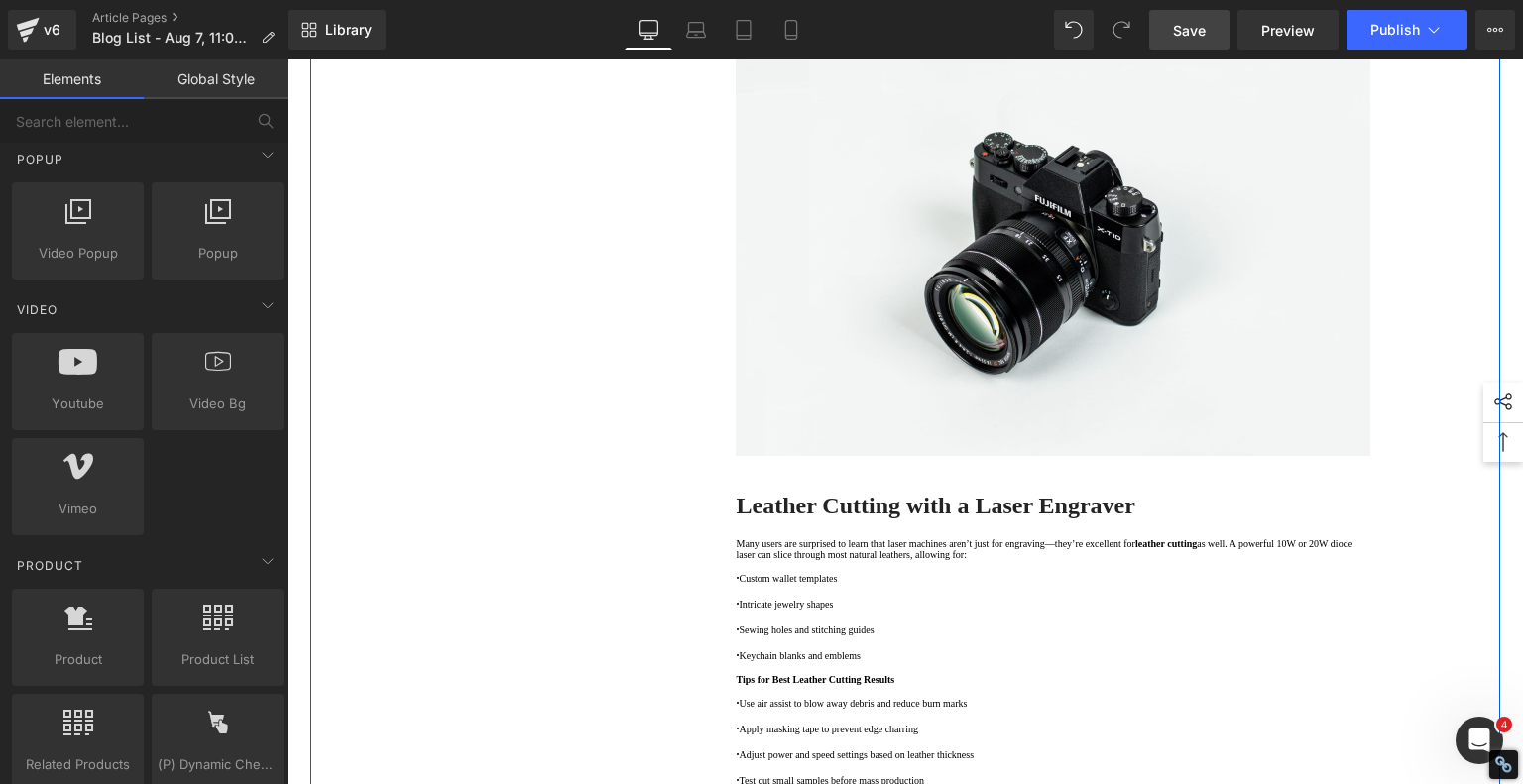 click at bounding box center [1053, -271] 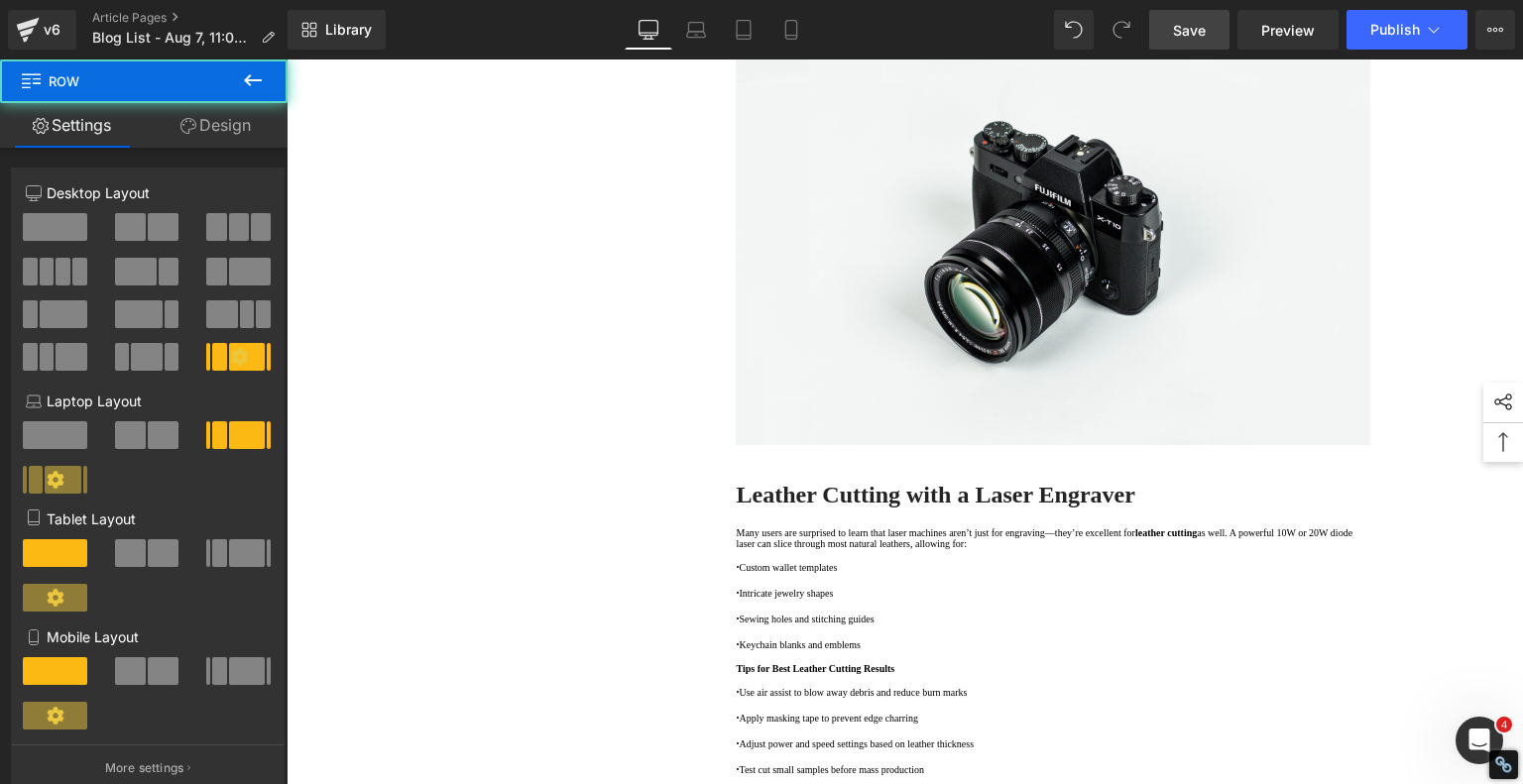 click on "1.  What Are the Main Leather Engraving Techniques? Text Block         2.  Traditional Hand Engraving Text Block         3.  Stamping and Burning Text Block         4.  Diode Laser Engraving Text Block         5 .  What Types of Leather Can Be Engraved? Text Block         6 .  Comparing Leather Engraving Techniques Text Block         7 .  Diode Laser Engraving: The Modern Leather Crafter's Secret Weapon Text Block         8 .  Leather Cutting with a Laser Engraver Text Block         9 .  Which Leather Engraving Method Should You Use? Text Block         10 .  Final Thoughts Text Block         Row         Leather Engraving Techniques Compared: Which Method is Right for You? Heading         Leatherwork is an age-old craft, but in today's world, it's getting a high-tech upgrade. Whether you're handcrafting wallets, customizing journal covers, or designing intricate fashion accessories, there are now multiple ways to engrave leather. From traditional hand tools to cutting-edge  laser engravers" at bounding box center [905, -1053] 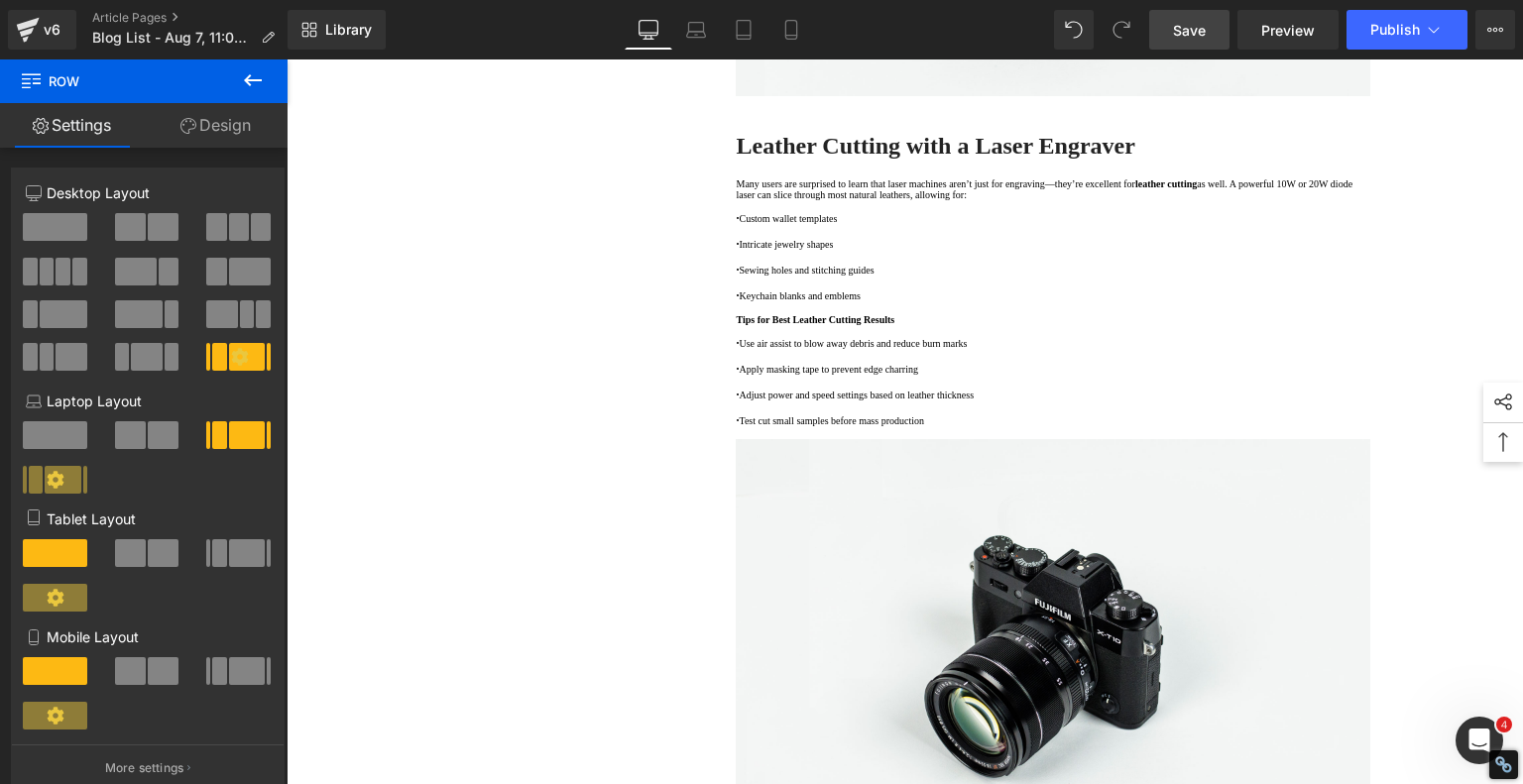 scroll, scrollTop: 4758, scrollLeft: 0, axis: vertical 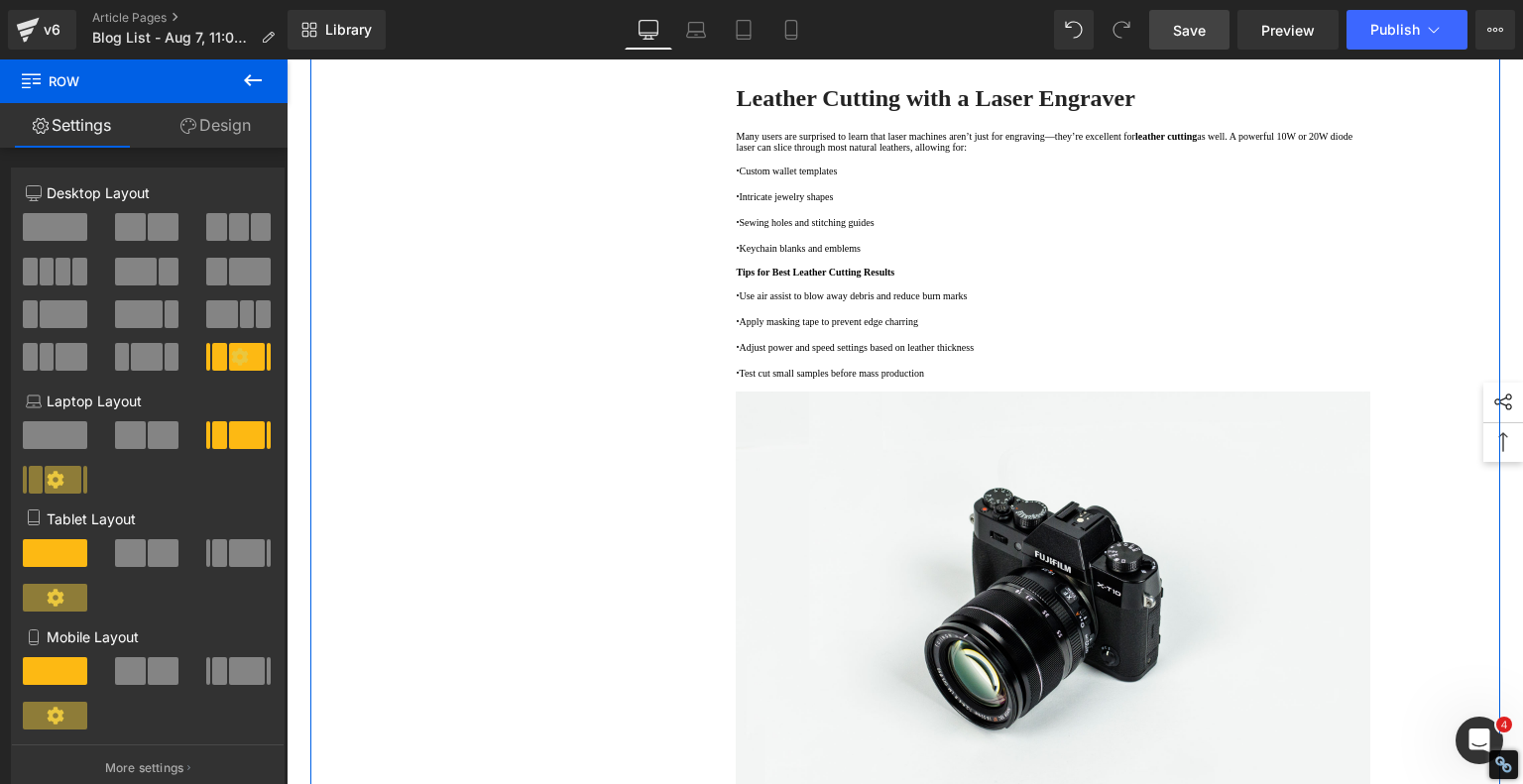 drag, startPoint x: 1055, startPoint y: 430, endPoint x: 1062, endPoint y: 441, distance: 13.038405 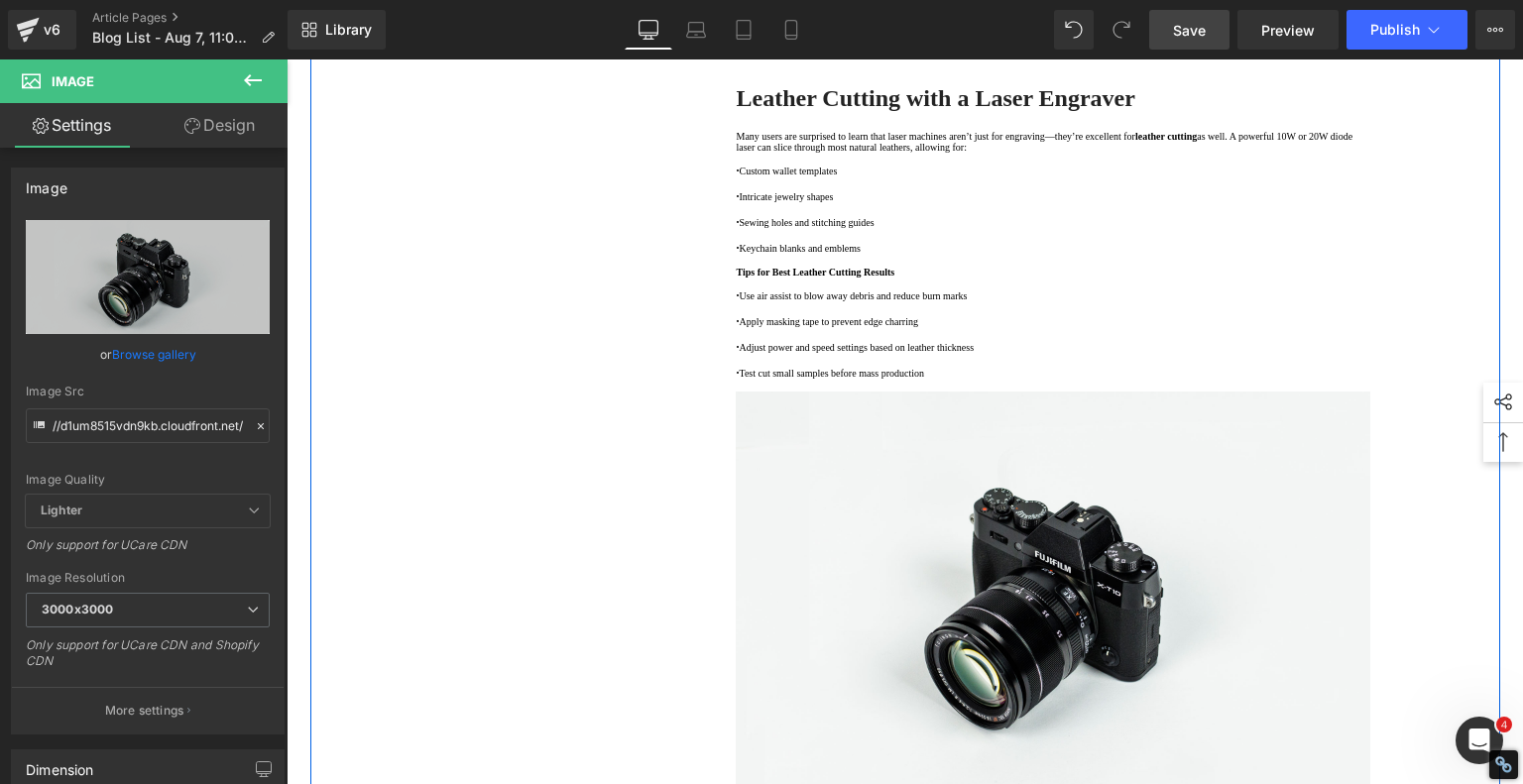 click 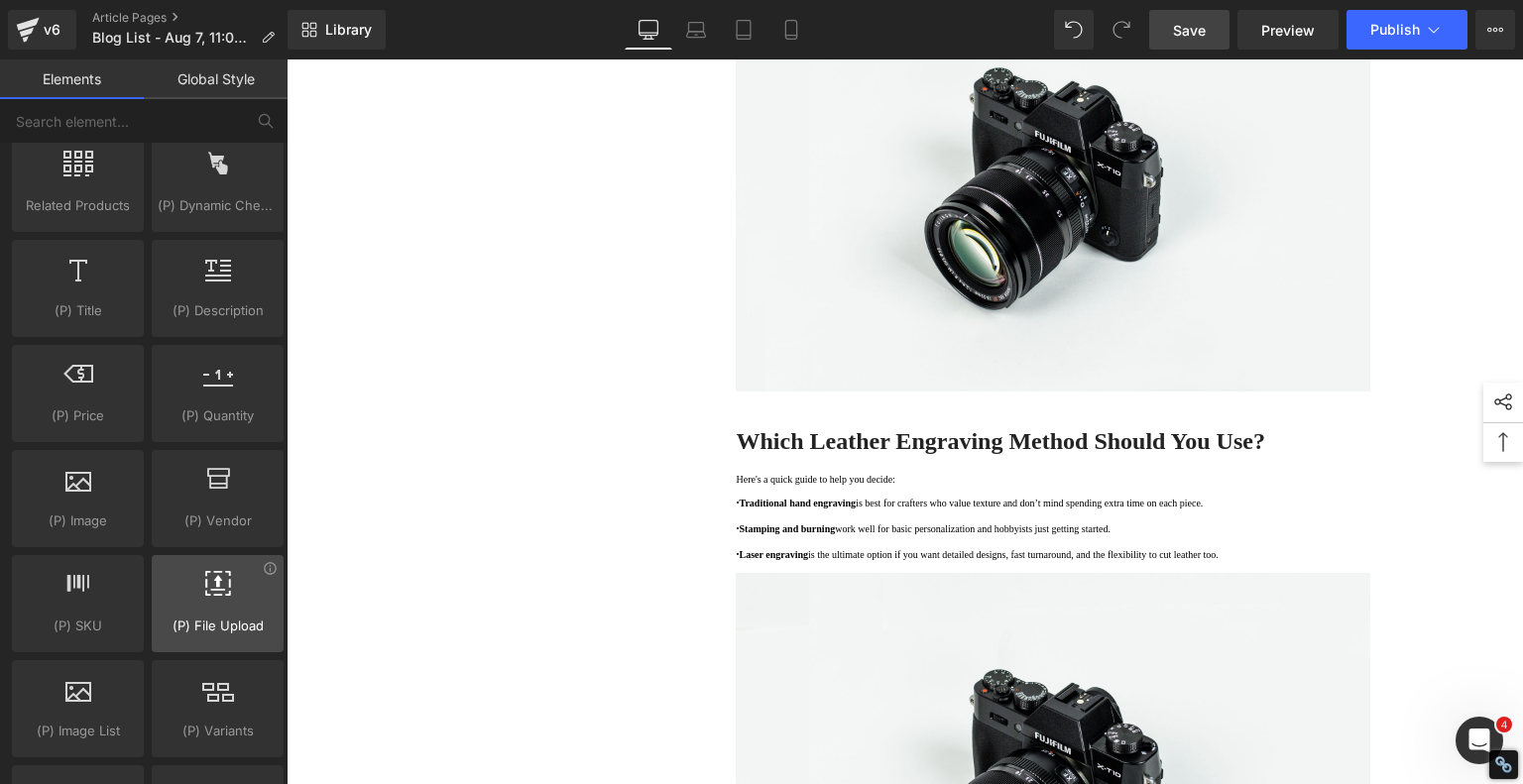 scroll, scrollTop: 1649, scrollLeft: 0, axis: vertical 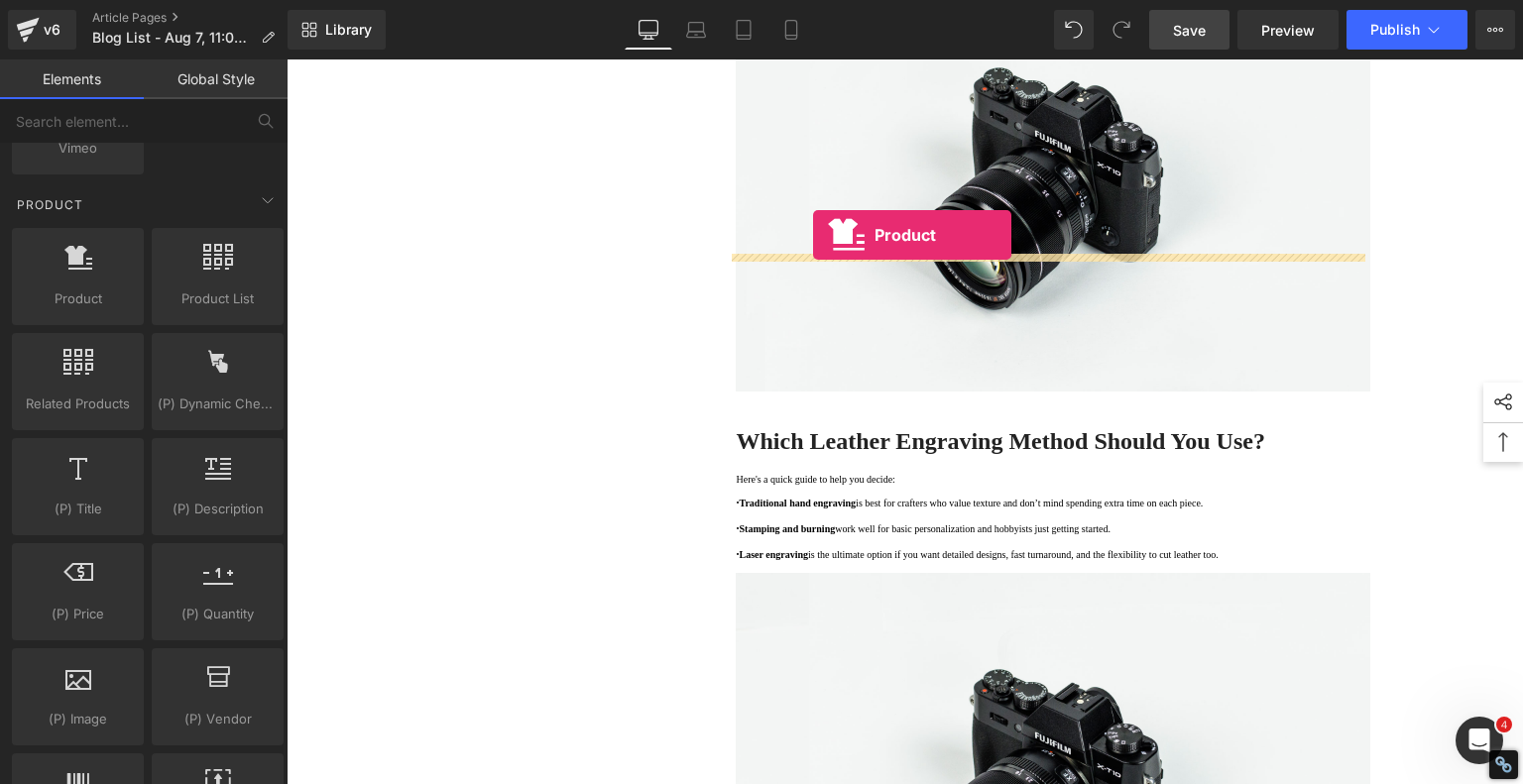 drag, startPoint x: 375, startPoint y: 334, endPoint x: 813, endPoint y: 235, distance: 449.049 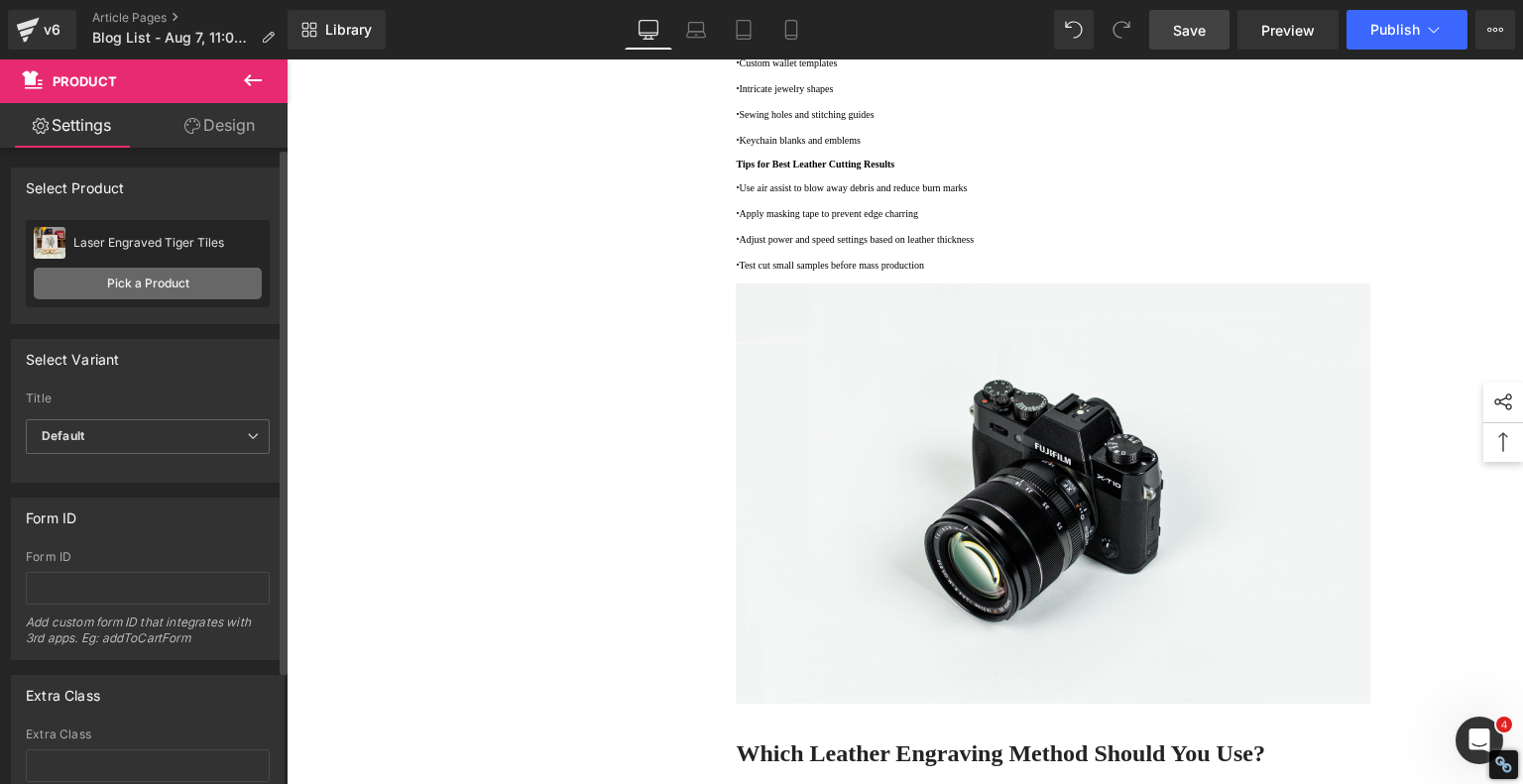 click on "Pick a Product" at bounding box center [148, 283] 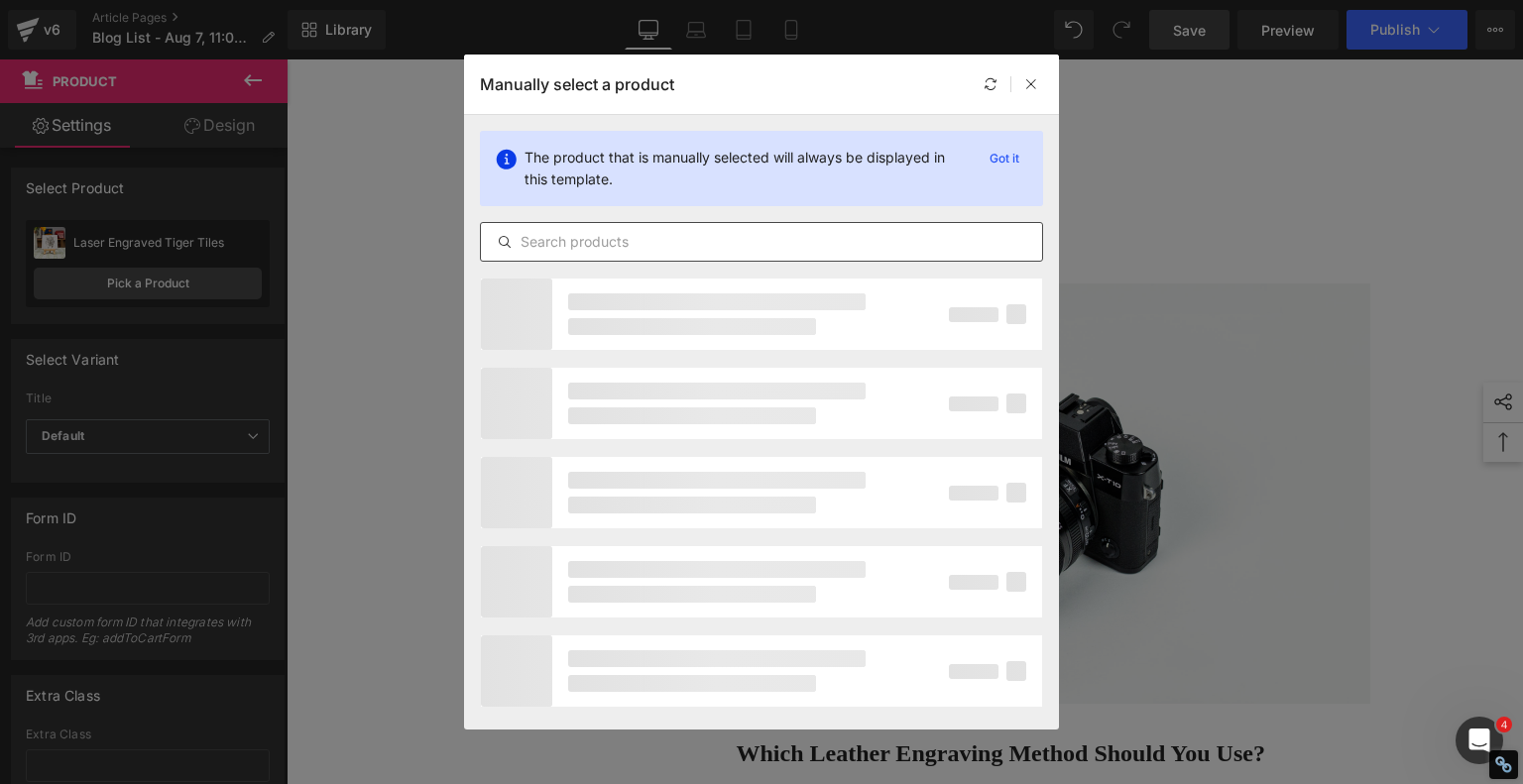 click at bounding box center (762, 242) 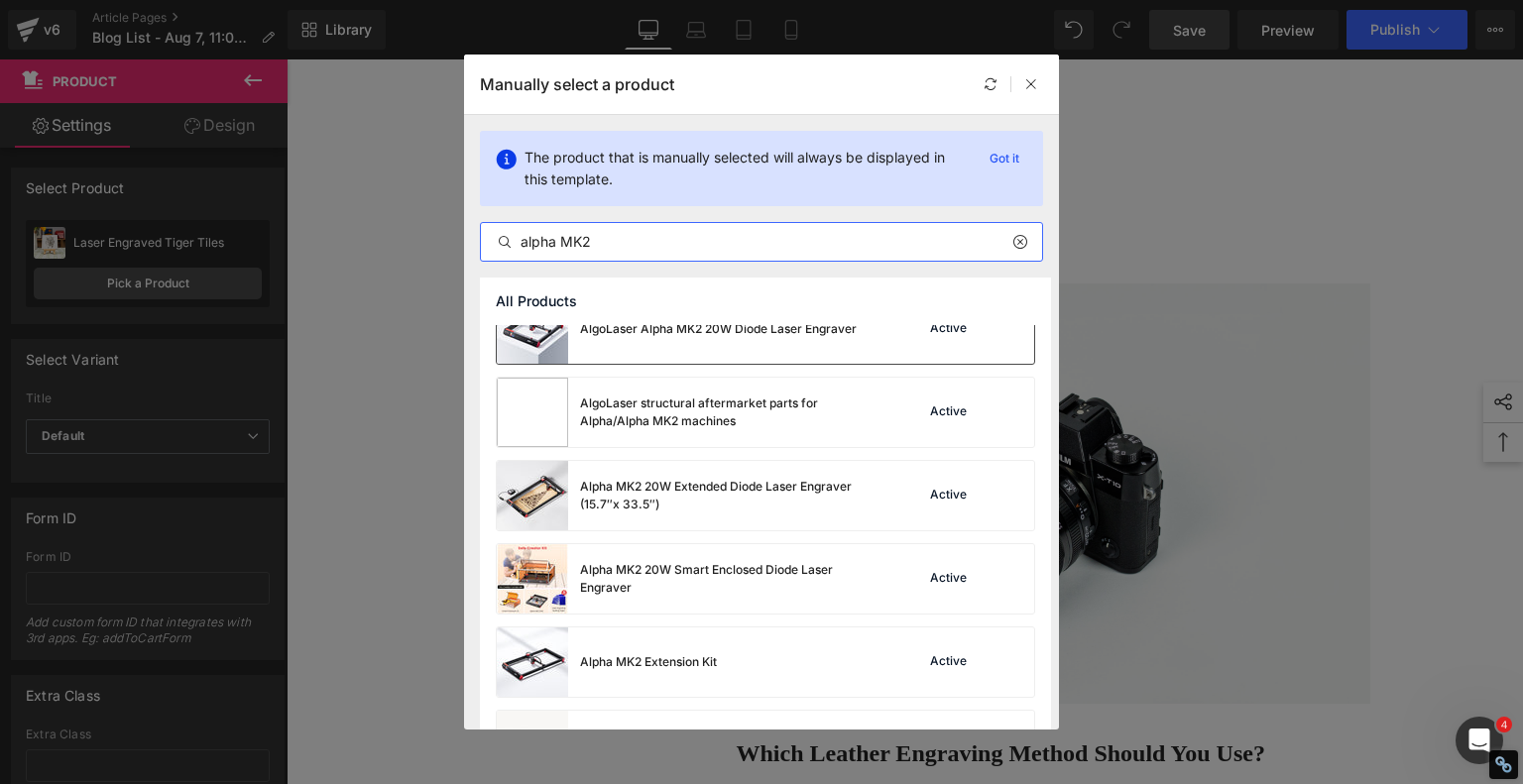 scroll, scrollTop: 266, scrollLeft: 0, axis: vertical 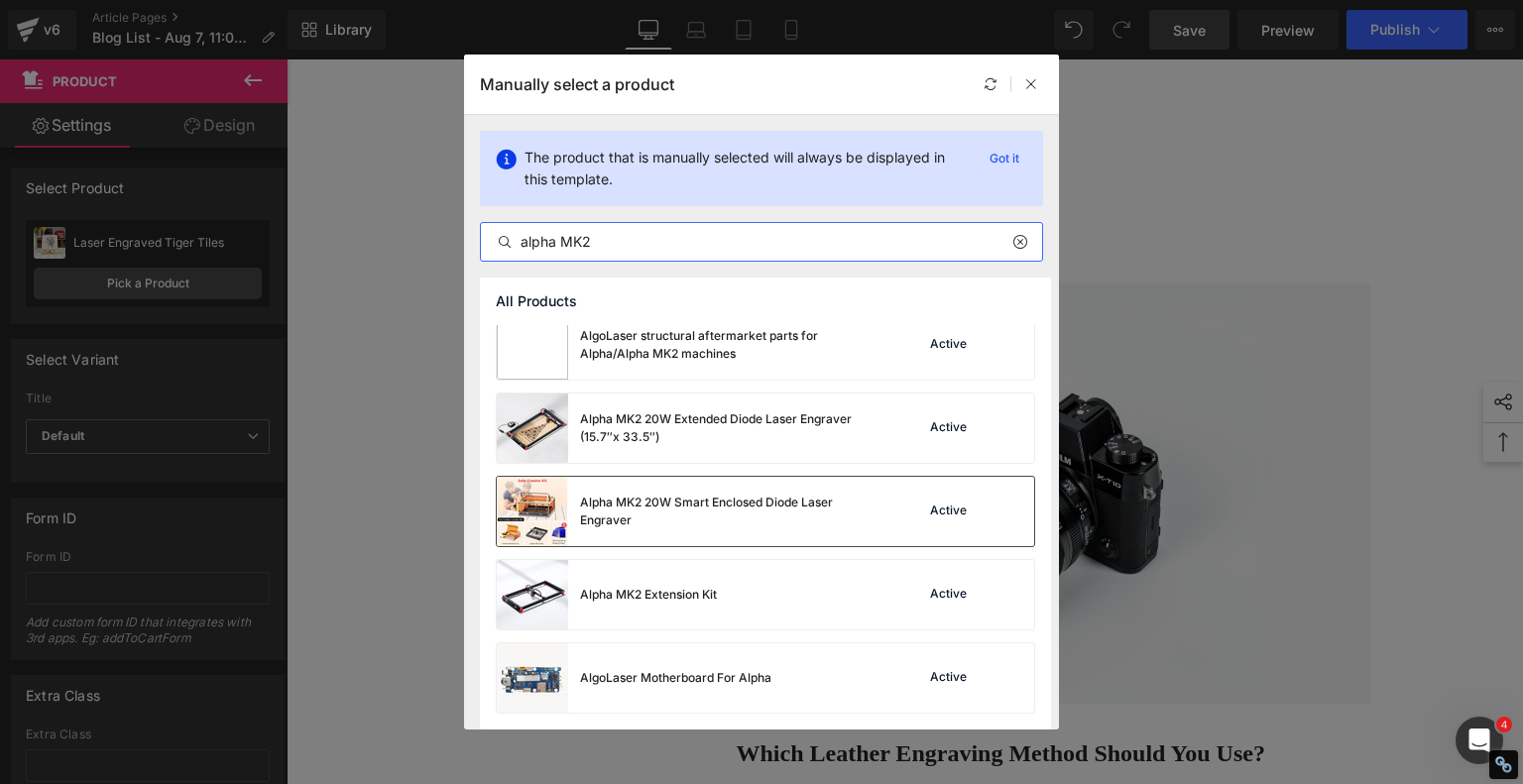 type on "alpha MK2" 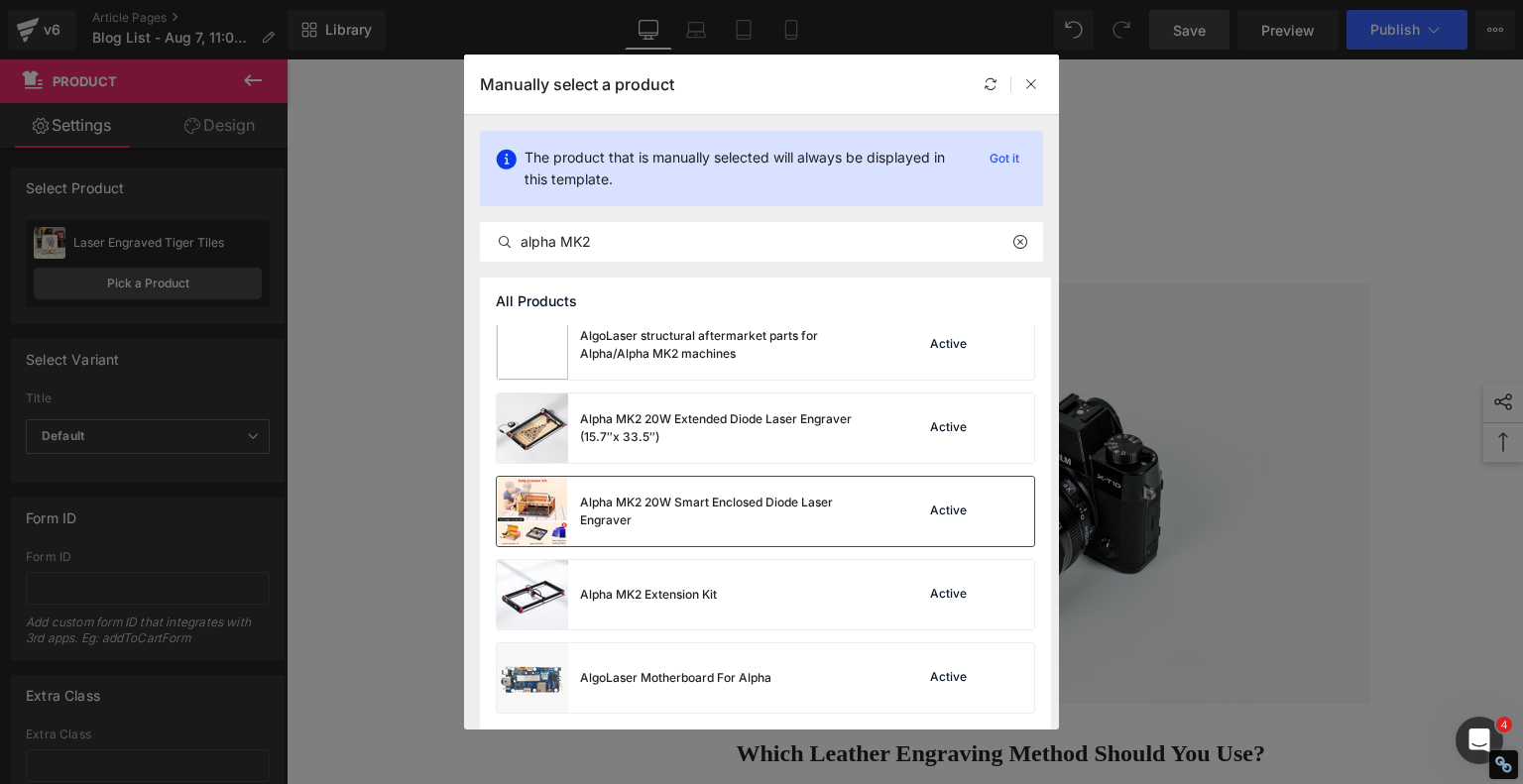 click on "Alpha MK2 20W Smart Enclosed Diode Laser Engraver" at bounding box center (729, 511) 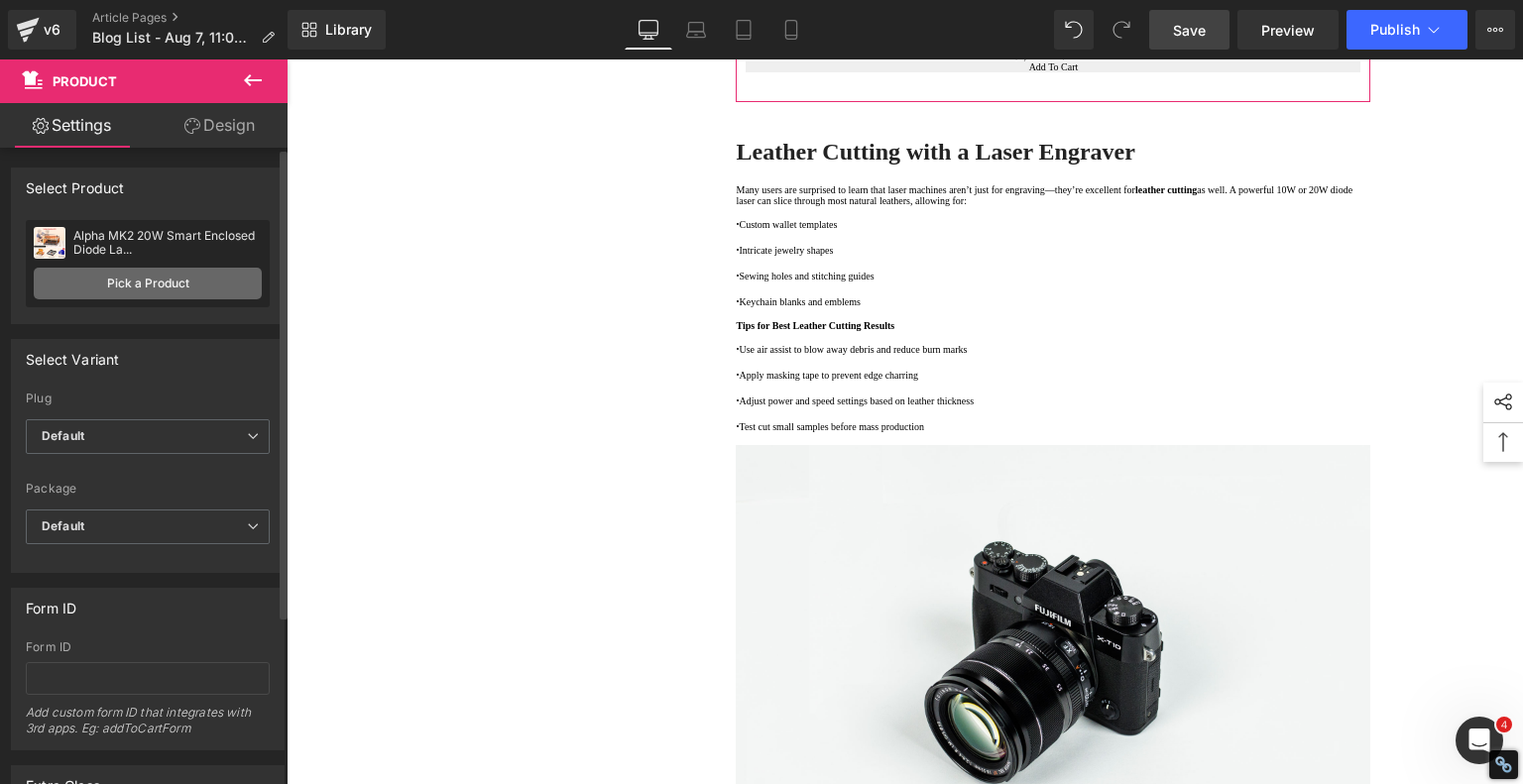 click on "Pick a Product" at bounding box center [148, 283] 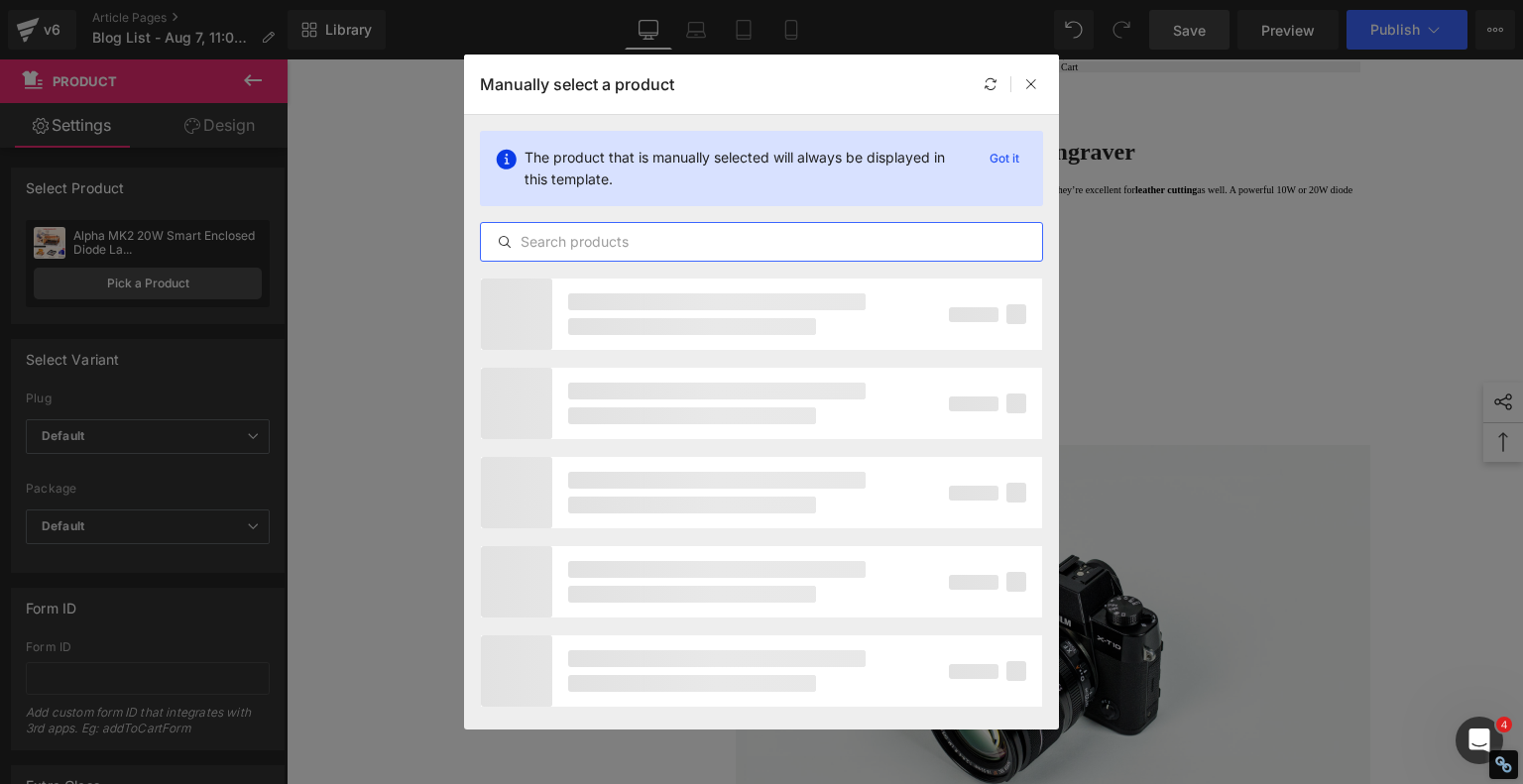 click at bounding box center [762, 242] 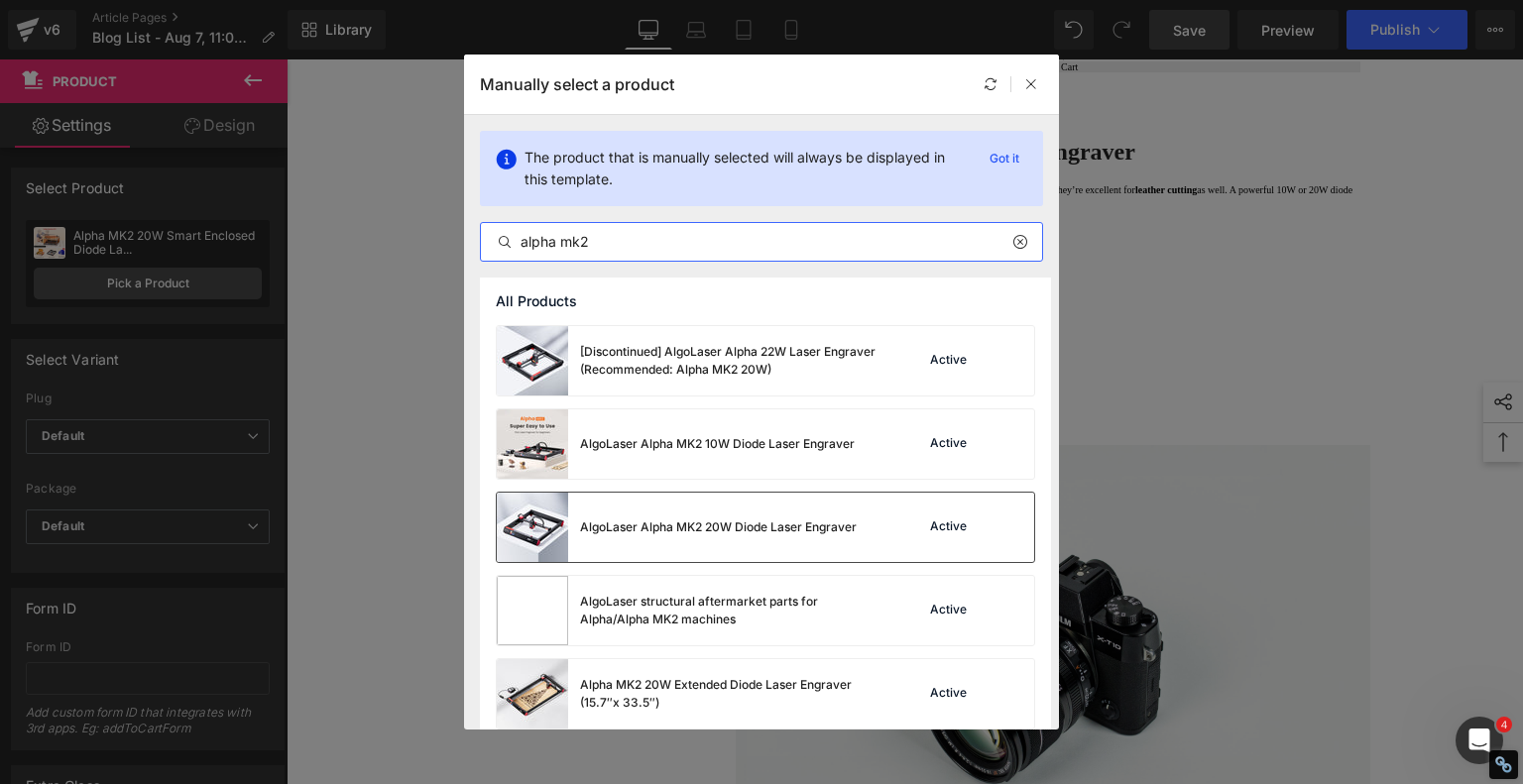 type on "alpha mk2" 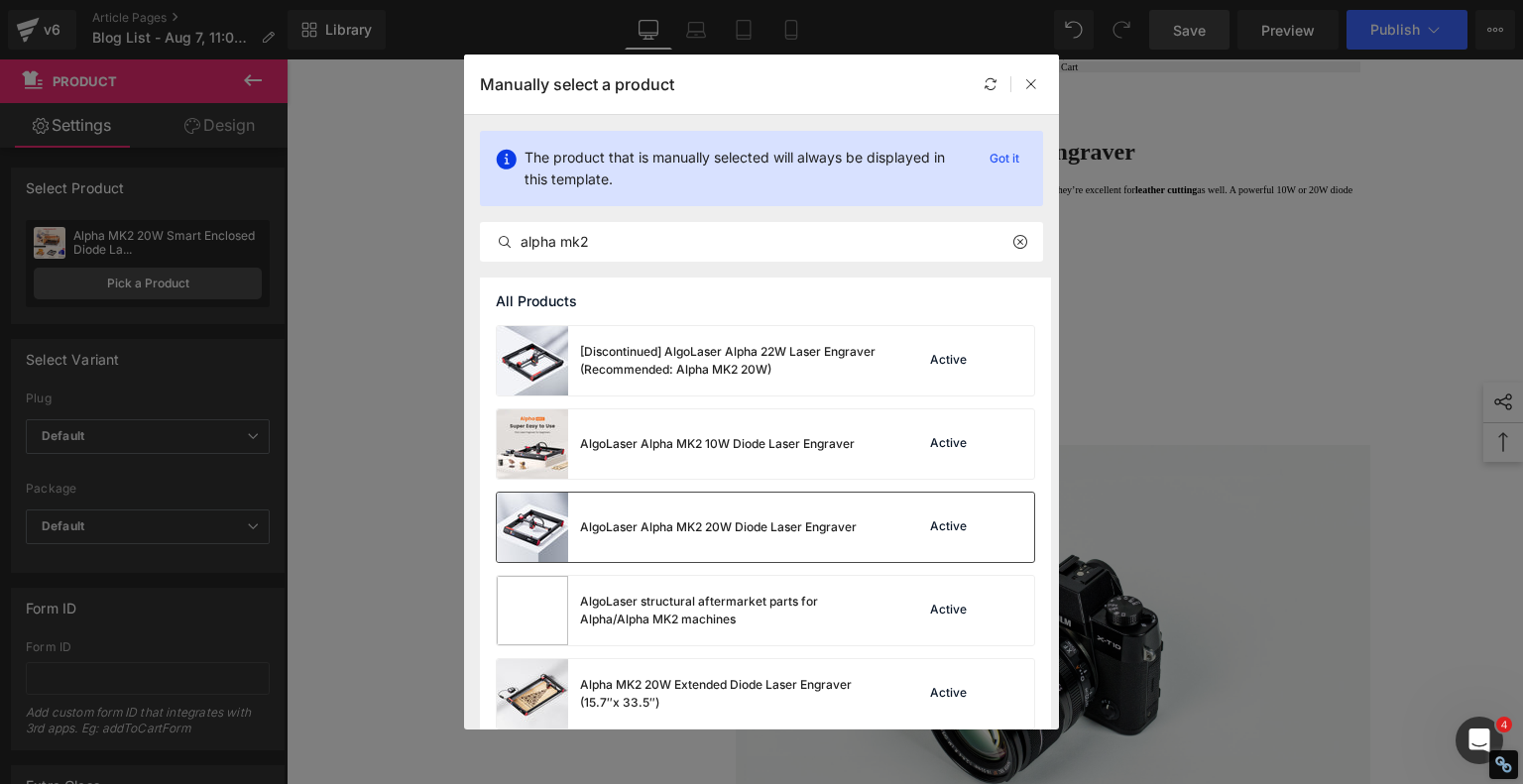 click on "AlgoLaser Alpha MK2 20W Diode Laser Engraver" at bounding box center [718, 527] 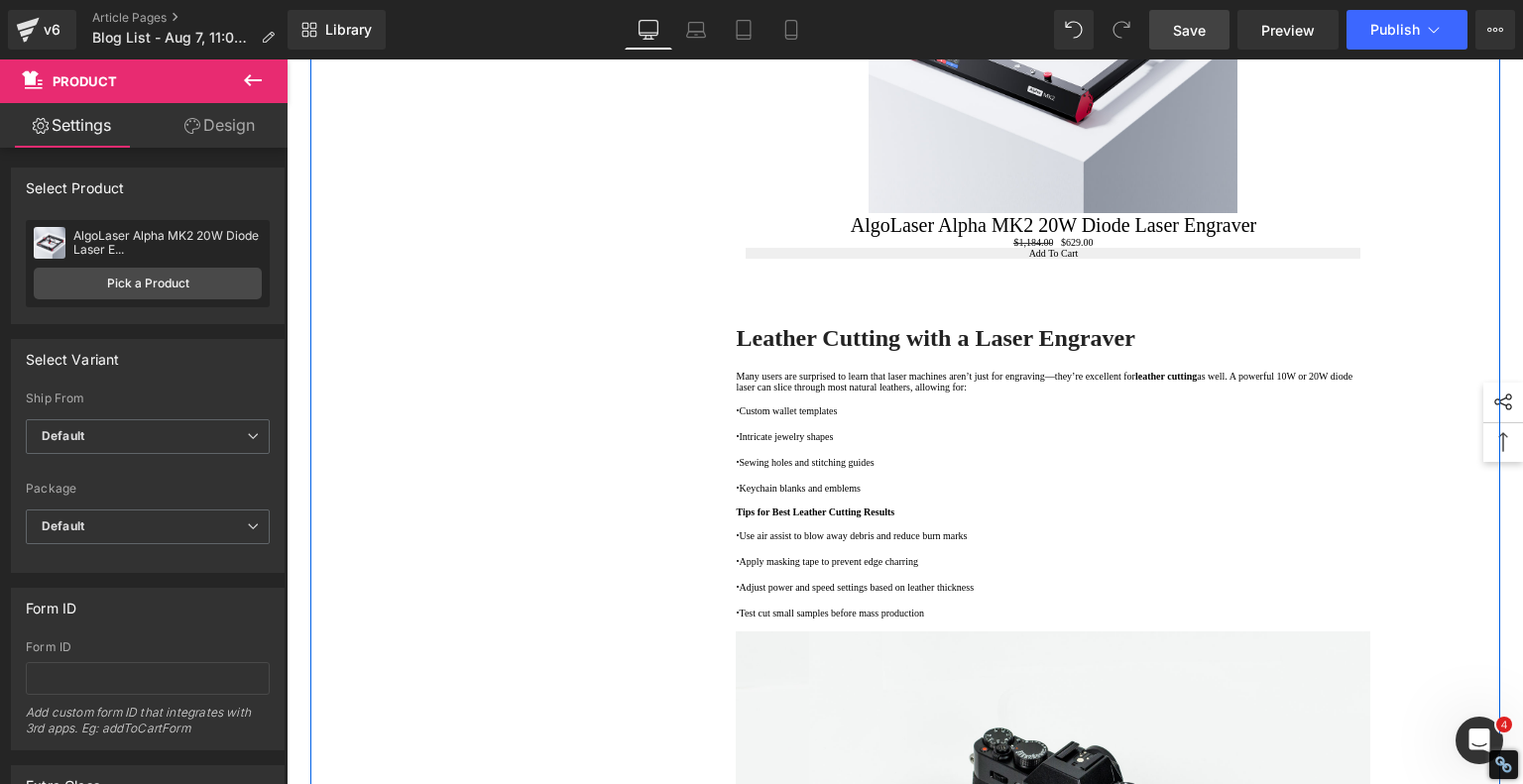 scroll, scrollTop: 4559, scrollLeft: 0, axis: vertical 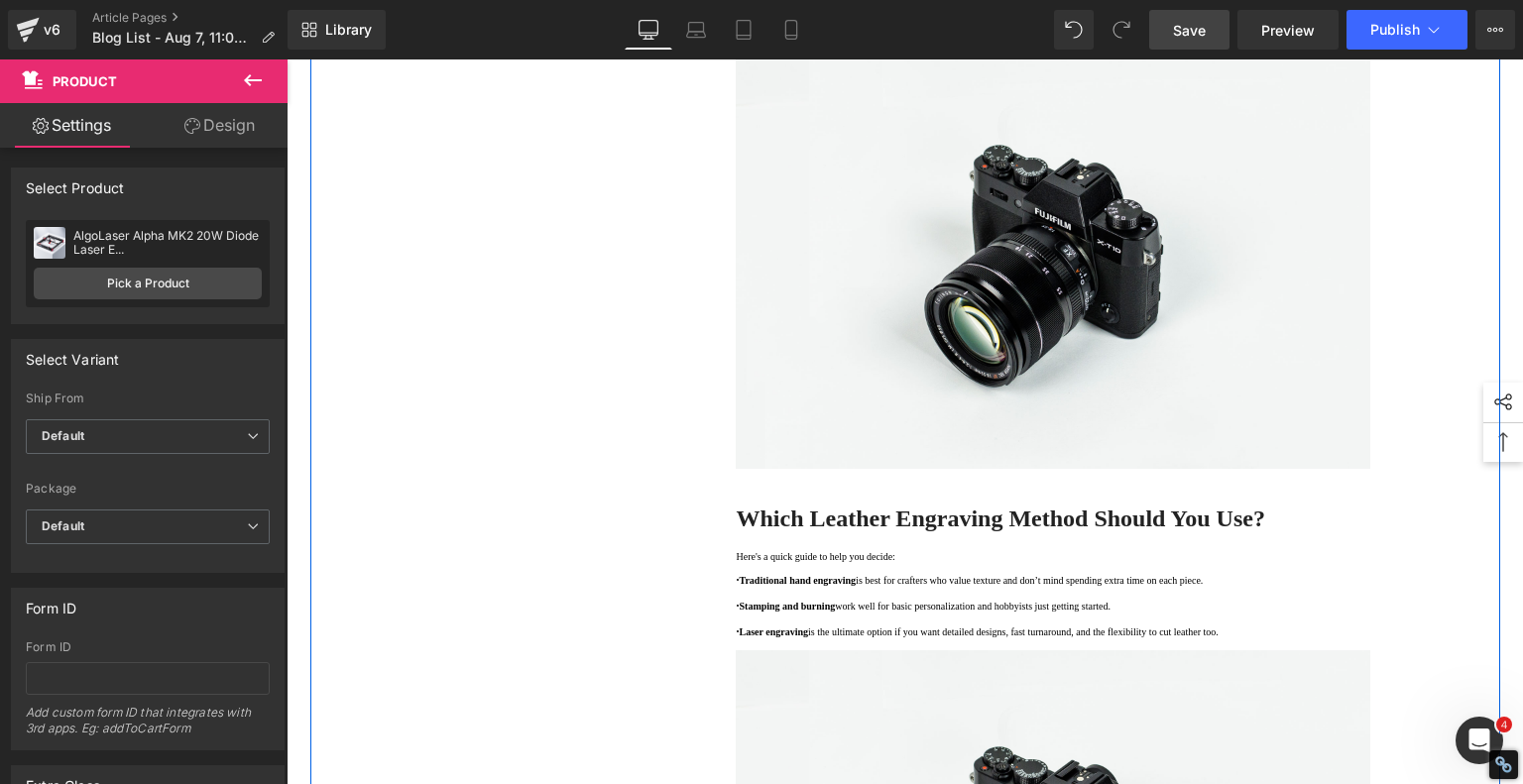 click on "1.  What Are the Main Leather Engraving Techniques? Text Block         2.  Traditional Hand Engraving Text Block         3.  Stamping and Burning Text Block         4.  Diode Laser Engraving Text Block         5 .  What Types of Leather Can Be Engraved? Text Block         6 .  Comparing Leather Engraving Techniques Text Block         7 .  Diode Laser Engraving: The Modern Leather Crafter's Secret Weapon Text Block         8 .  Leather Cutting with a Laser Engraver Text Block         9 .  Which Leather Engraving Method Should You Use? Text Block         10 .  Final Thoughts Text Block         Row         Leather Engraving Techniques Compared: Which Method is Right for You? Heading         Leatherwork is an age-old craft, but in today's world, it's getting a high-tech upgrade. Whether you're handcrafting wallets, customizing journal covers, or designing intricate fashion accessories, there are now multiple ways to engrave leather. From traditional hand tools to cutting-edge  laser engravers" at bounding box center [905, -1819] 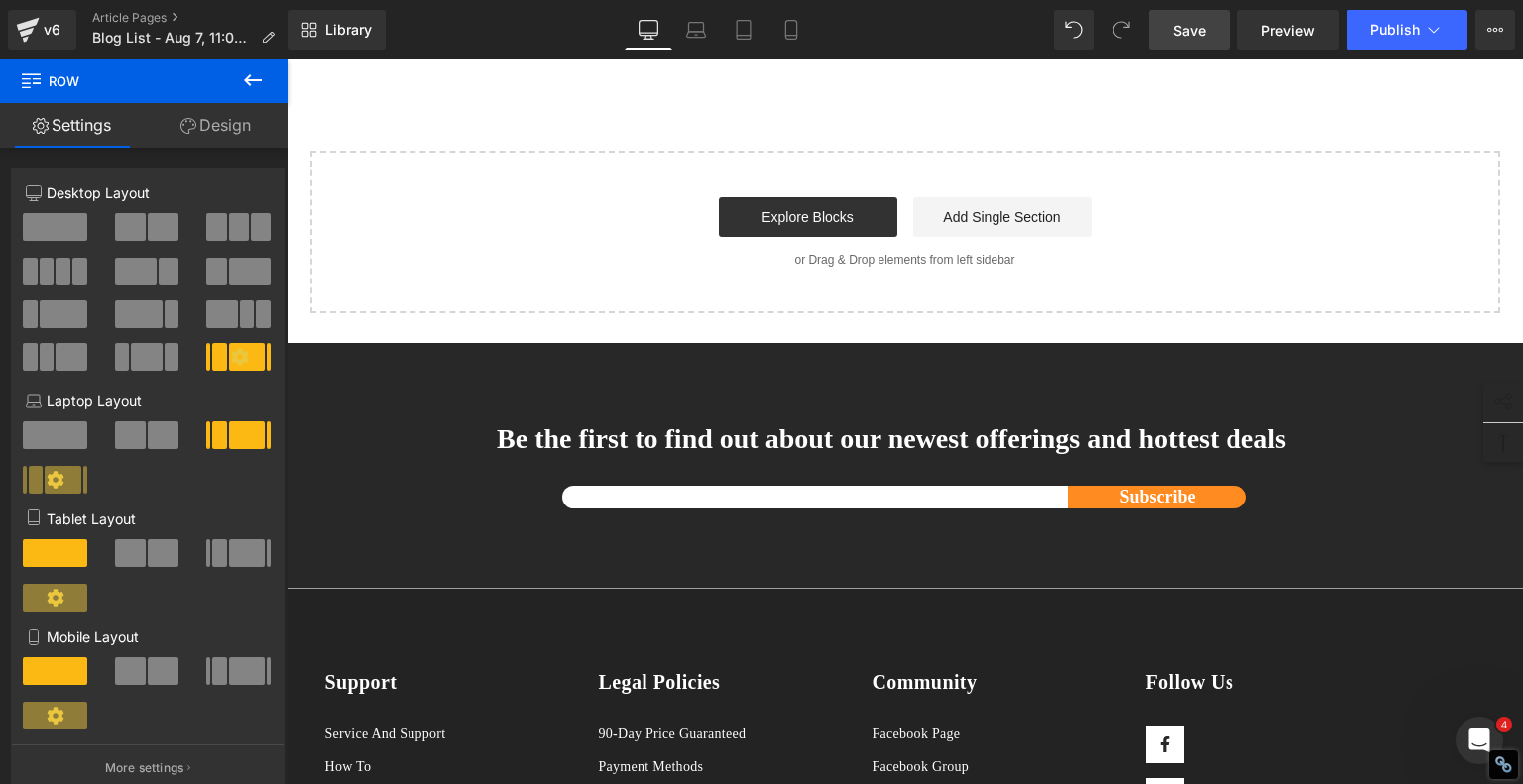 scroll, scrollTop: 6442, scrollLeft: 0, axis: vertical 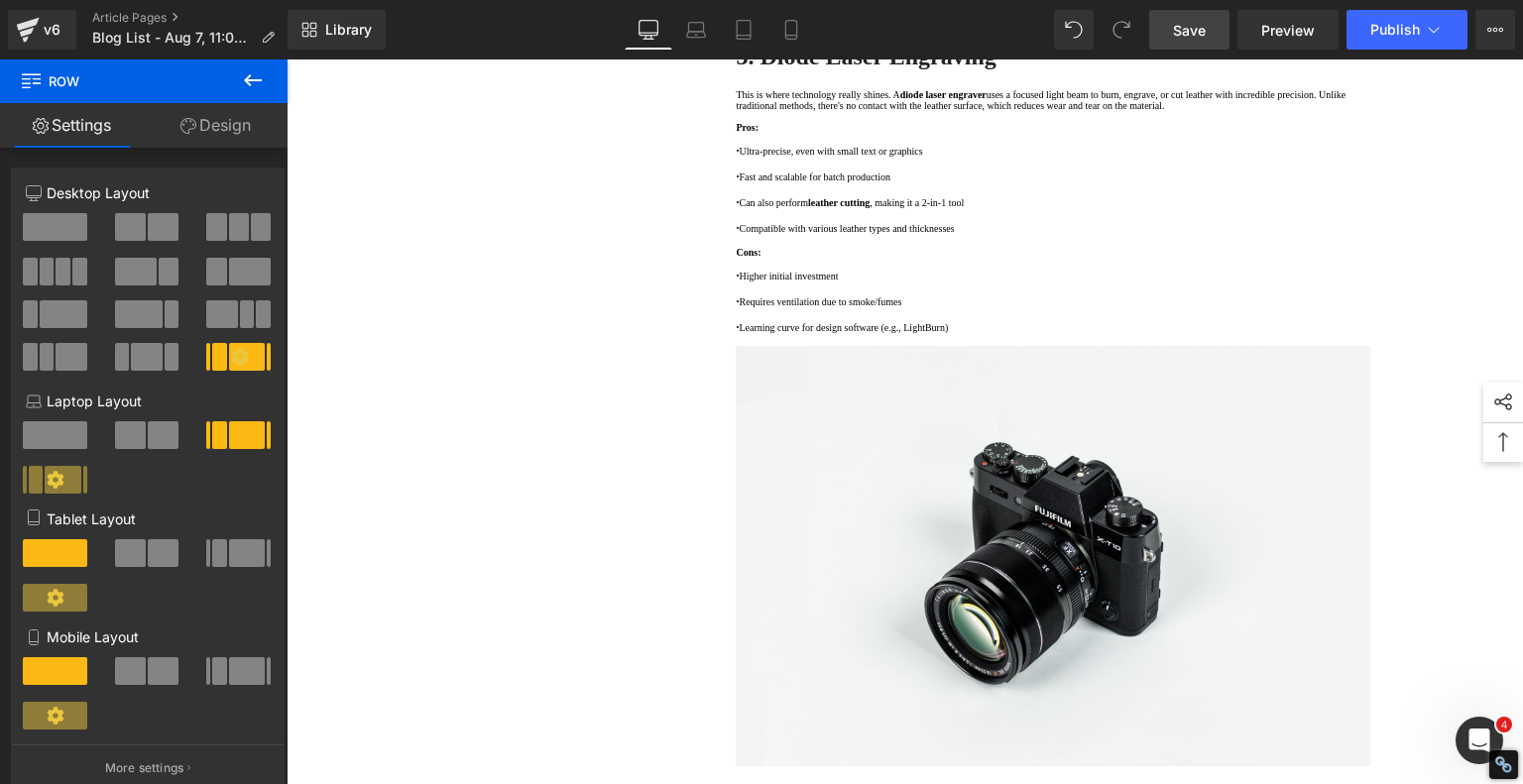 click on "Save" at bounding box center [1189, 30] 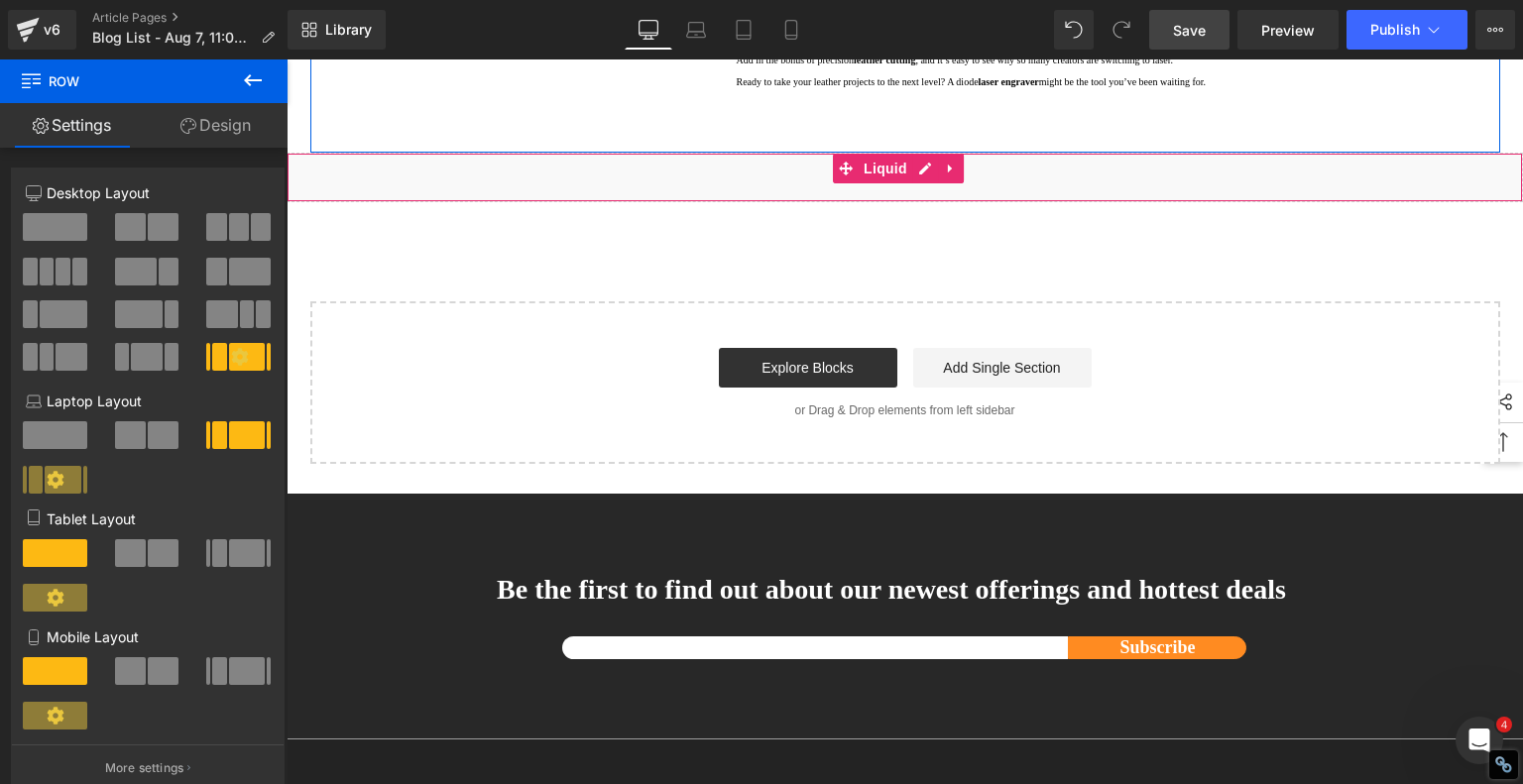 scroll, scrollTop: 6343, scrollLeft: 0, axis: vertical 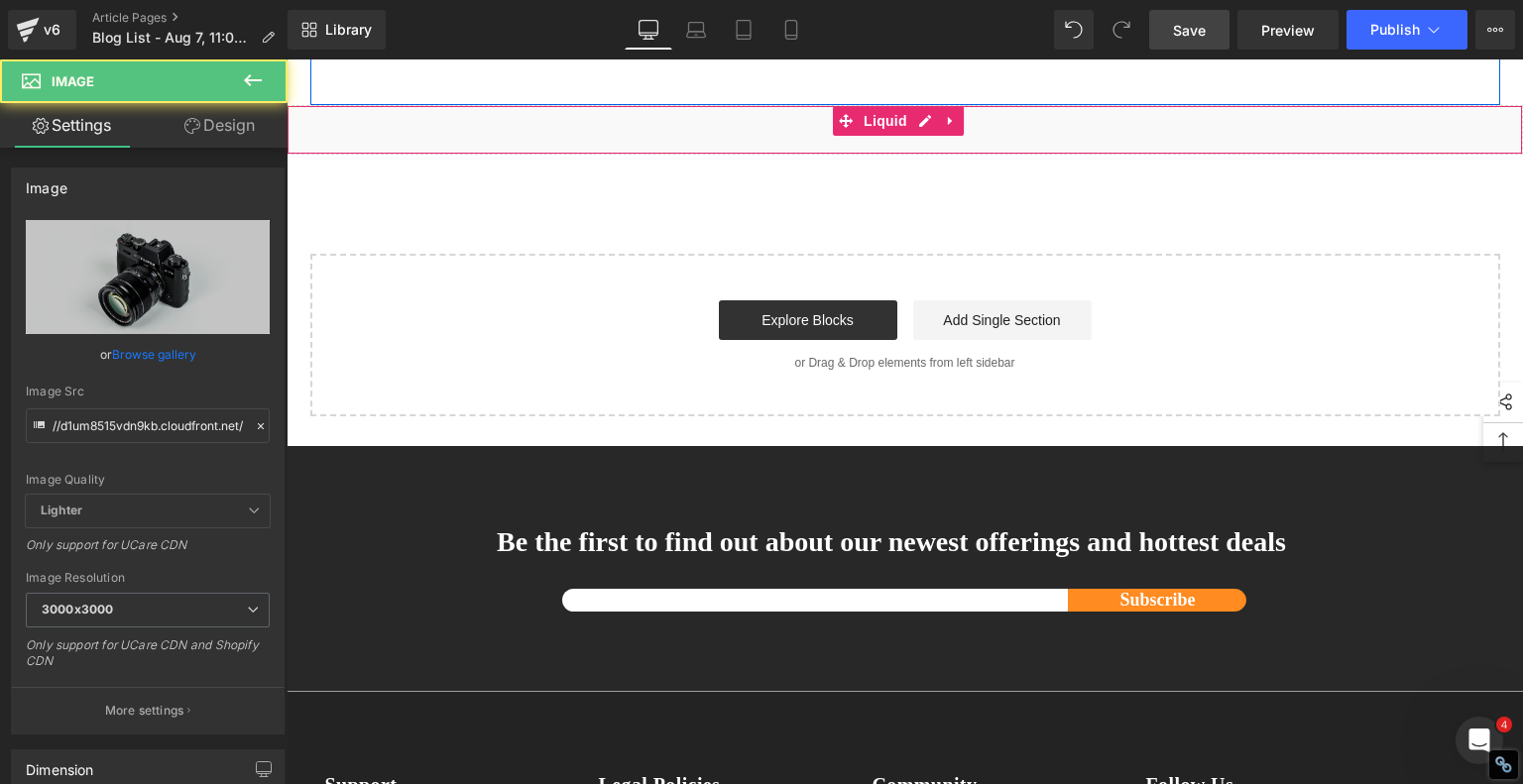 click at bounding box center [1053, -329] 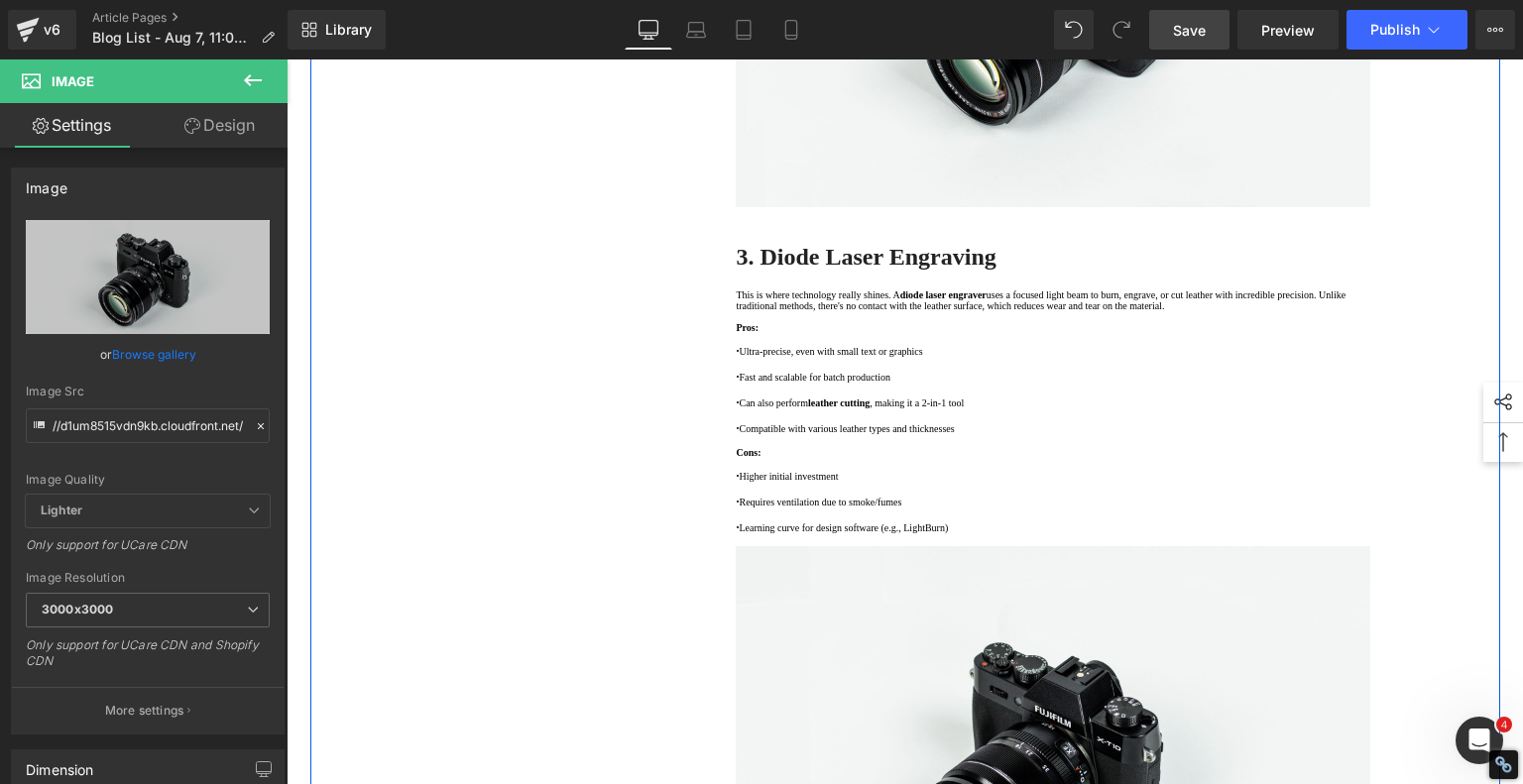 scroll, scrollTop: 2577, scrollLeft: 0, axis: vertical 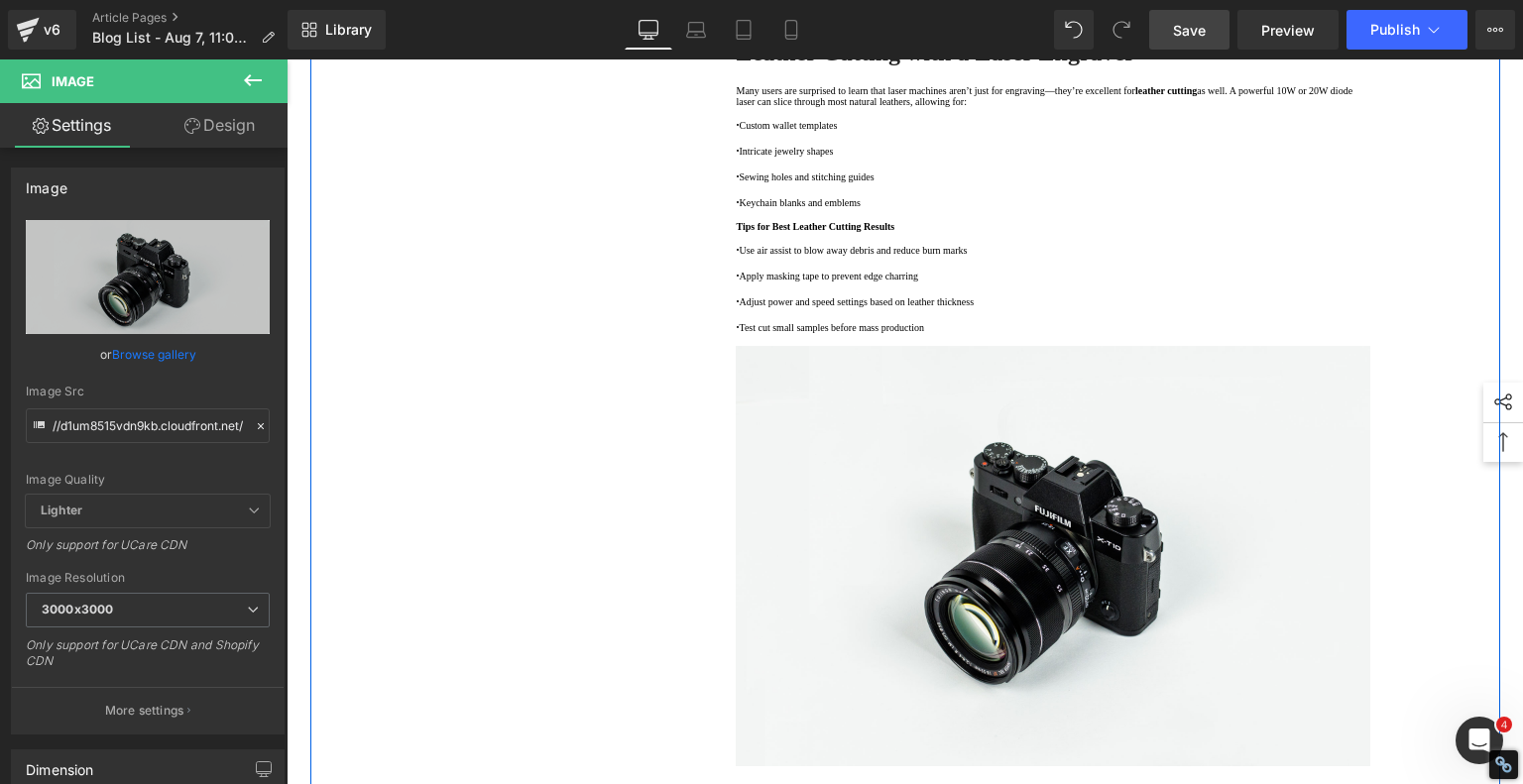 click at bounding box center (1053, -257) 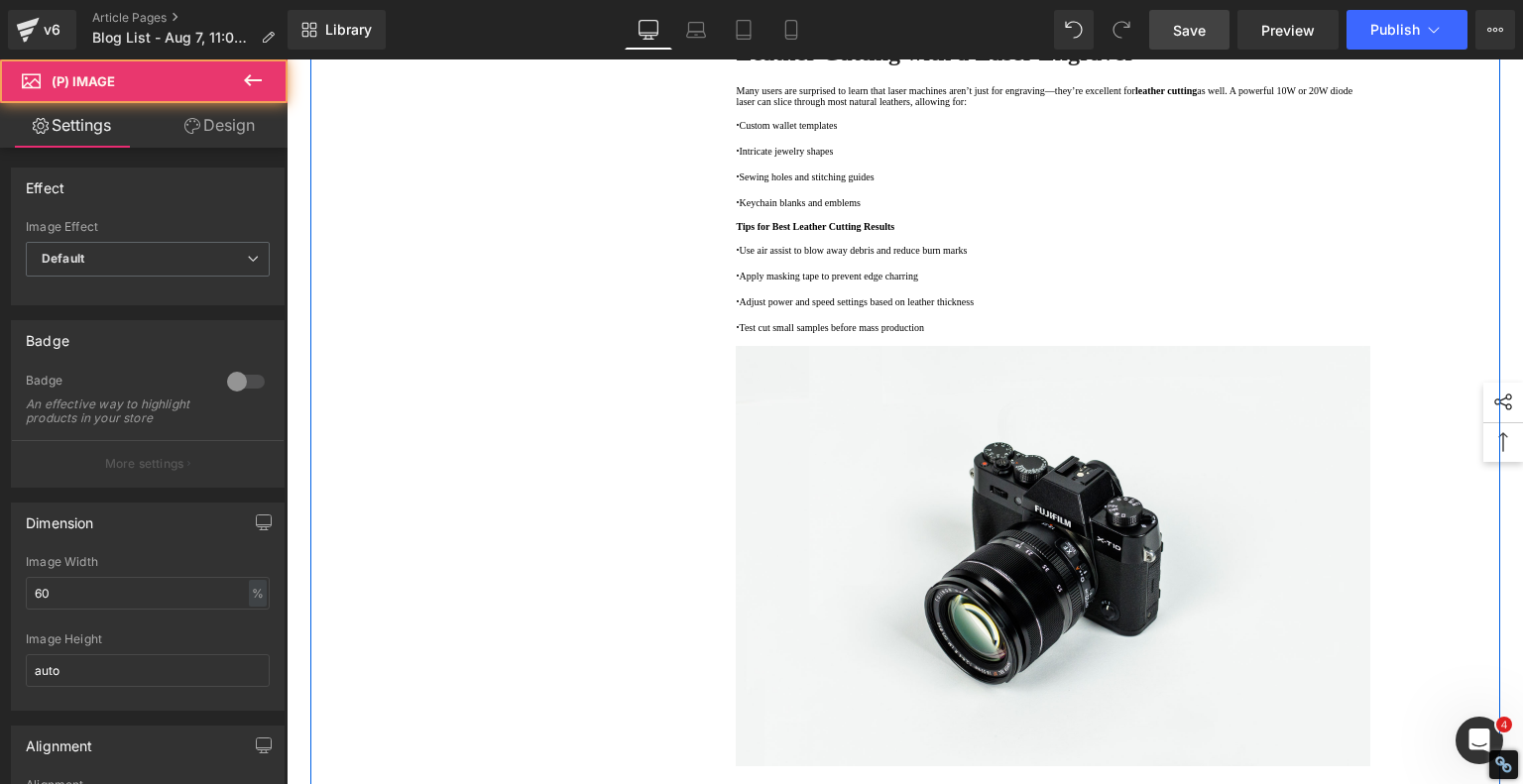 click 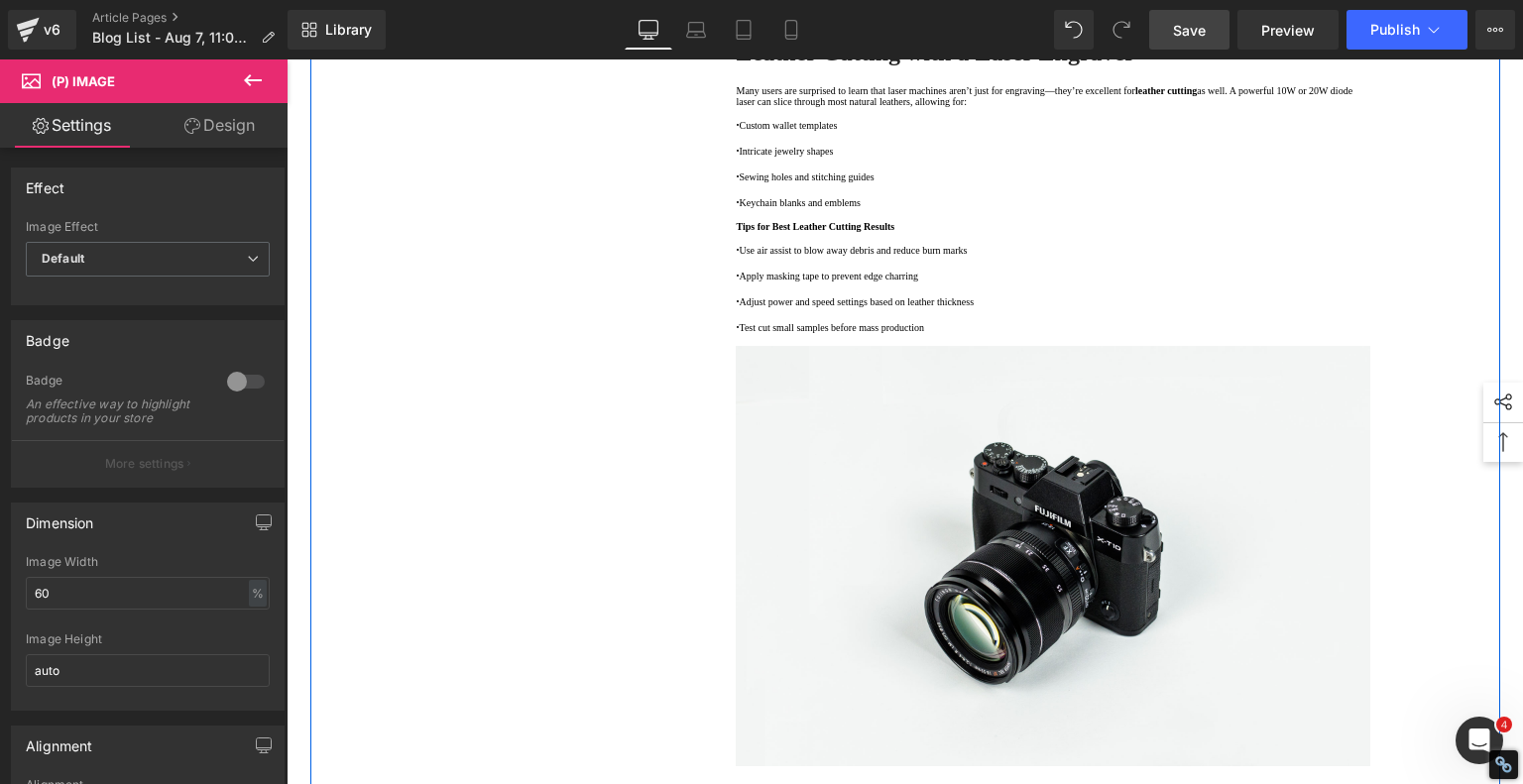 click 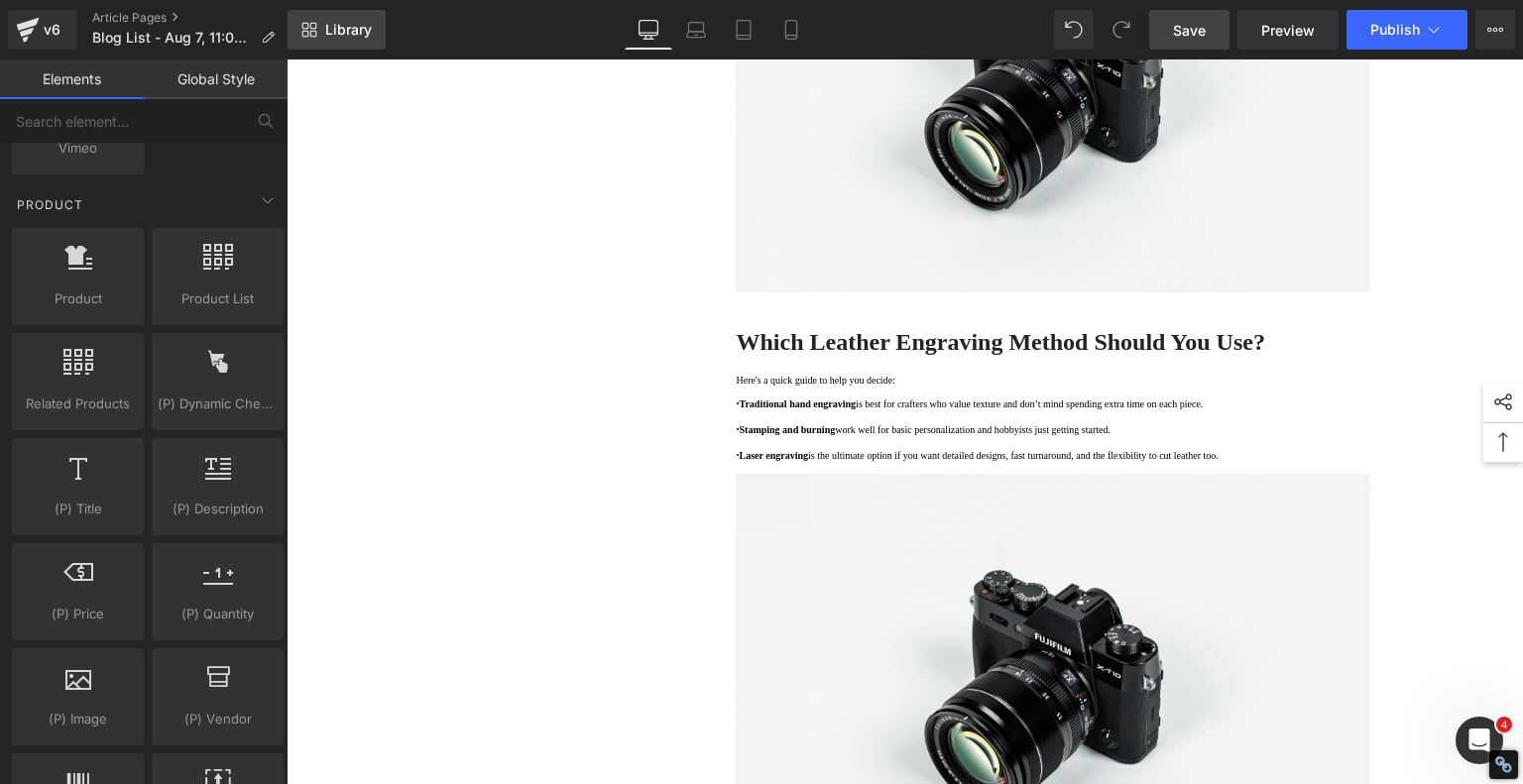 click on "Library" at bounding box center (348, 30) 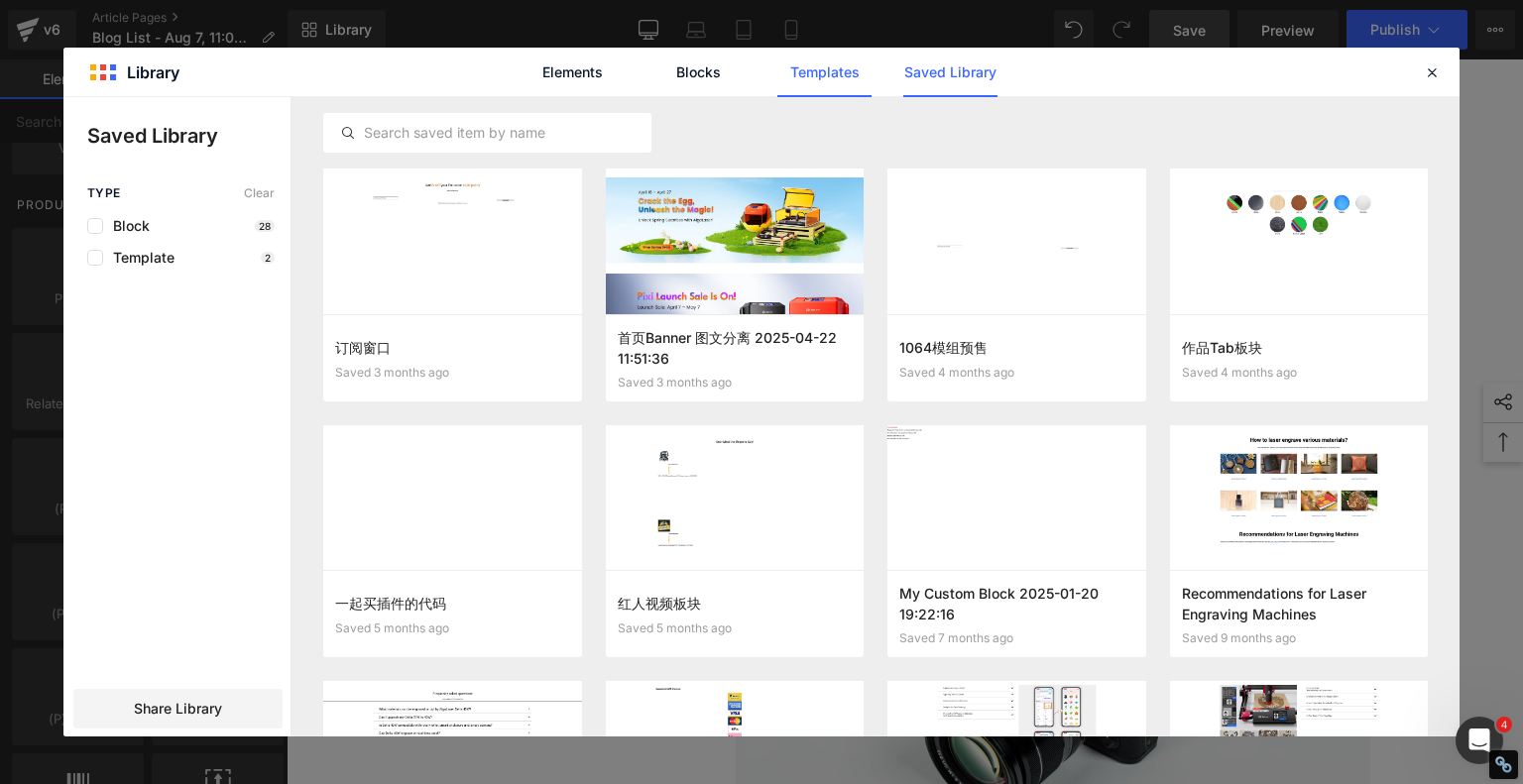 click on "Templates" 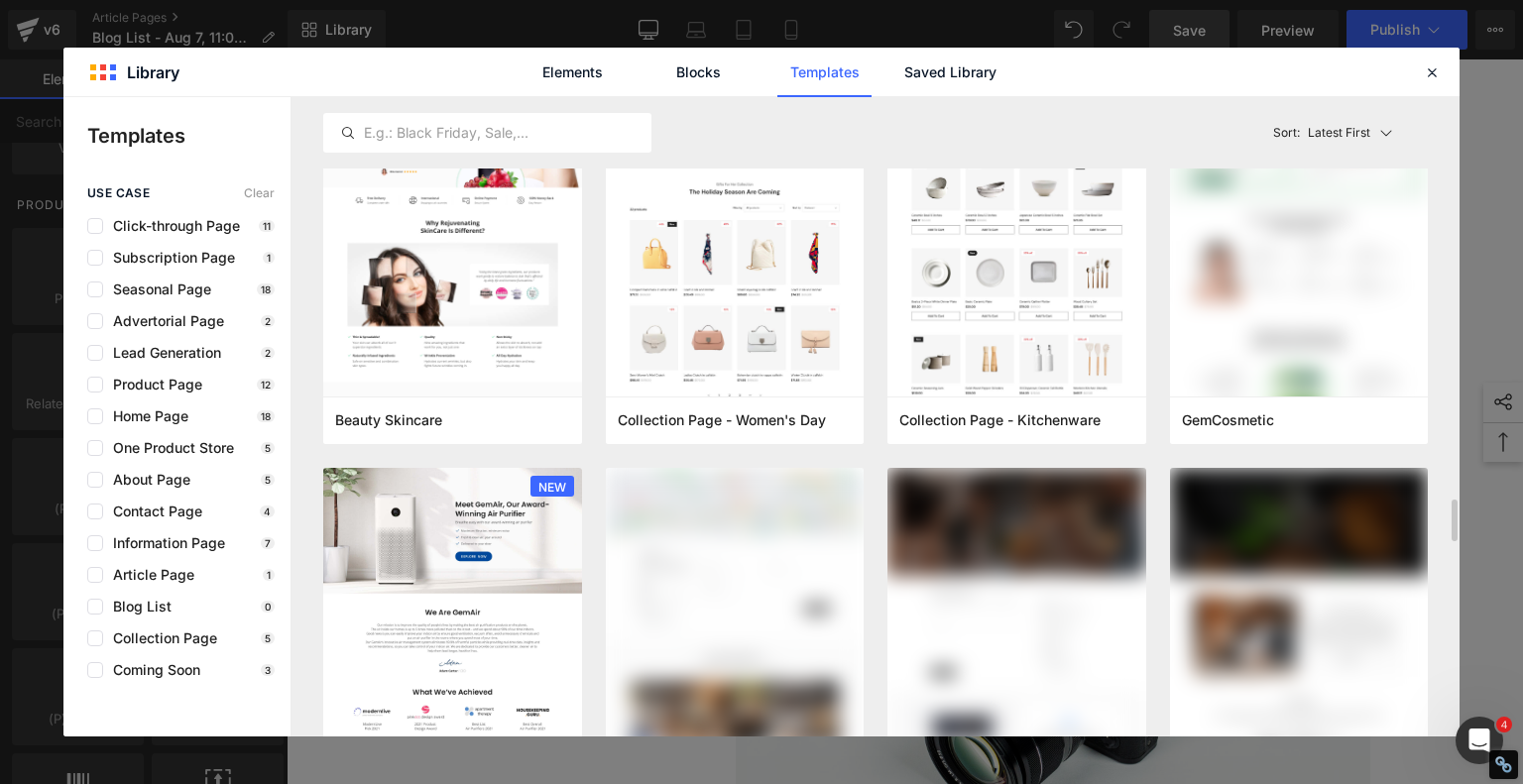 scroll, scrollTop: 1586, scrollLeft: 0, axis: vertical 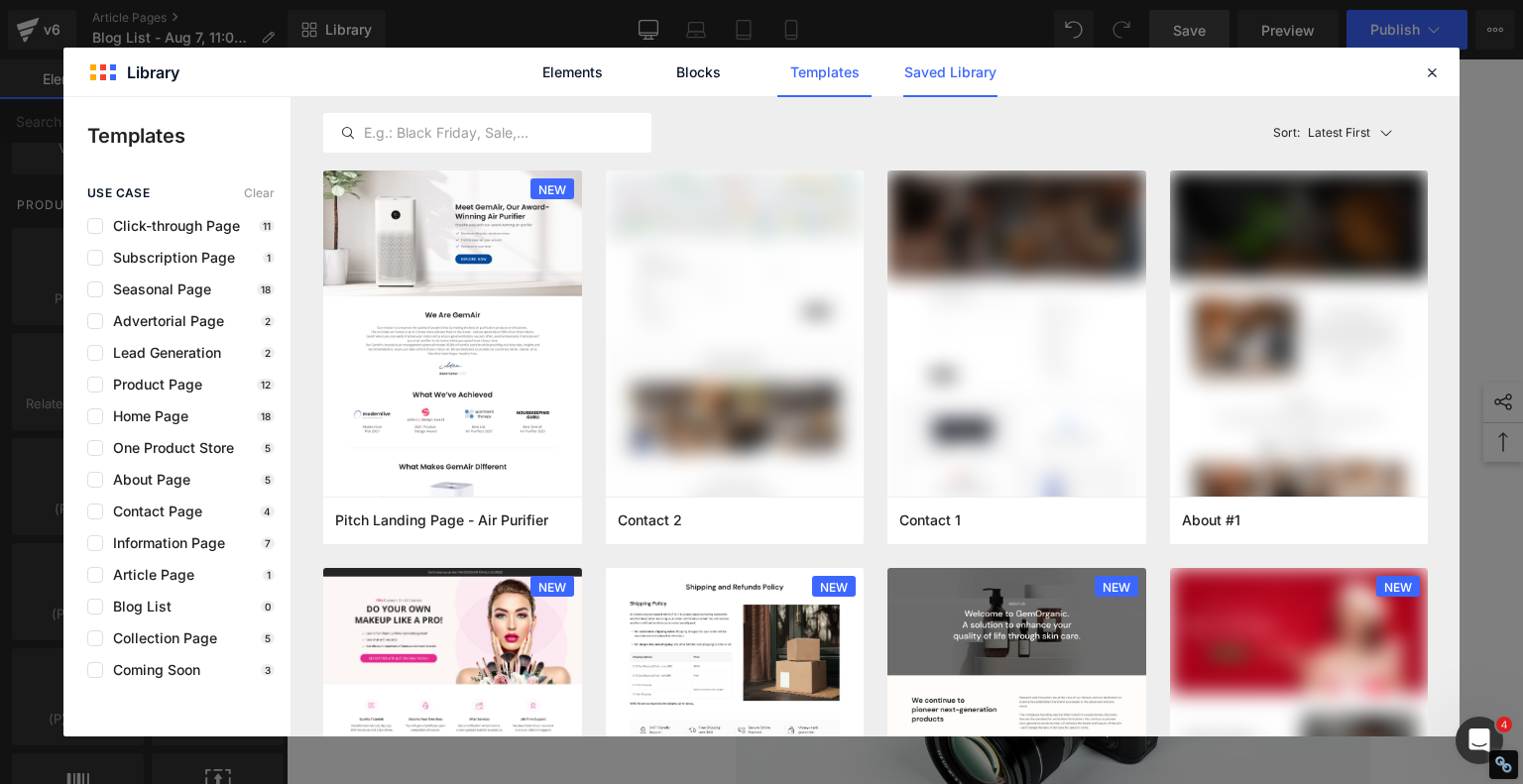 click on "Saved Library" 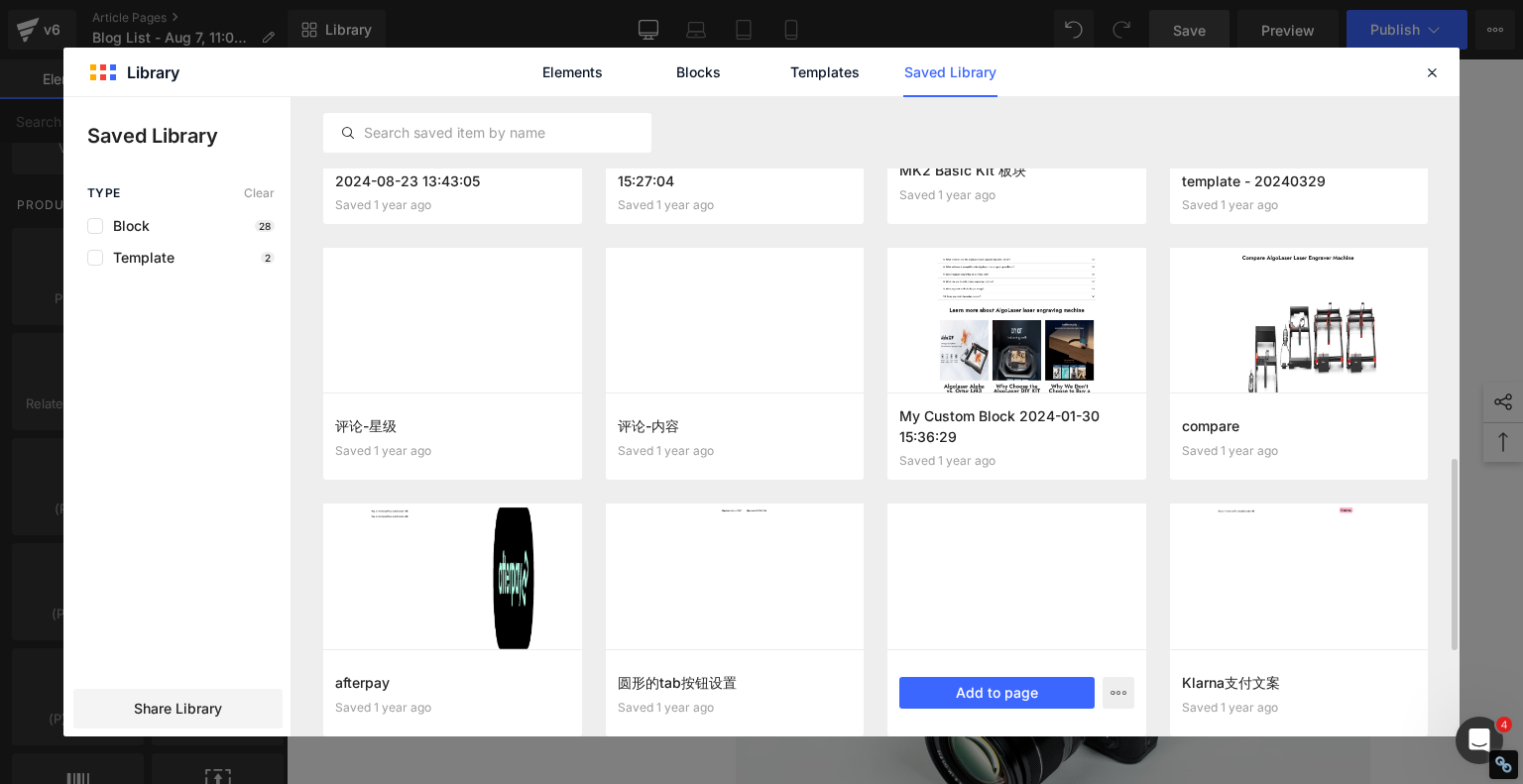 scroll, scrollTop: 1055, scrollLeft: 0, axis: vertical 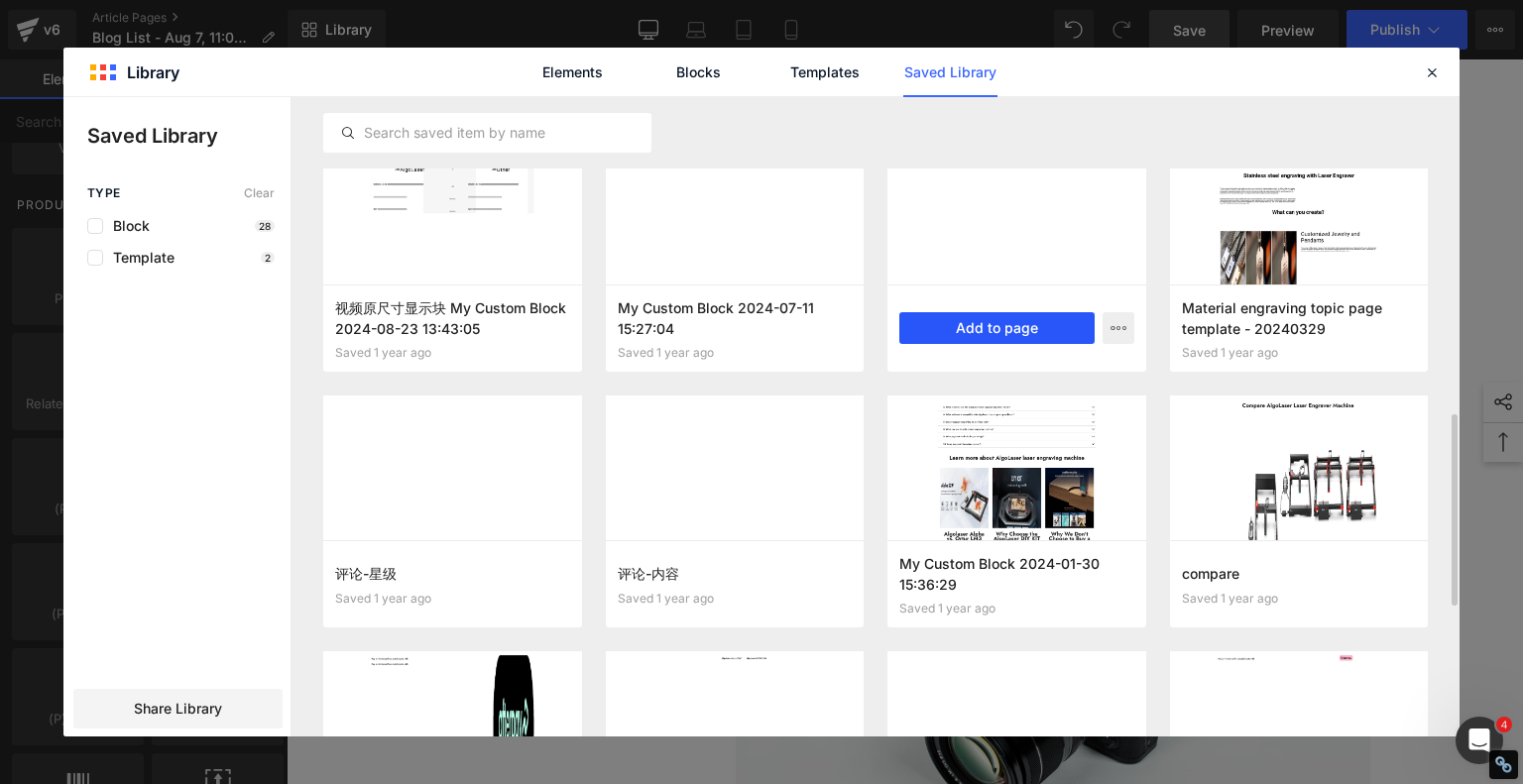 click on "Add to page" at bounding box center (996, 328) 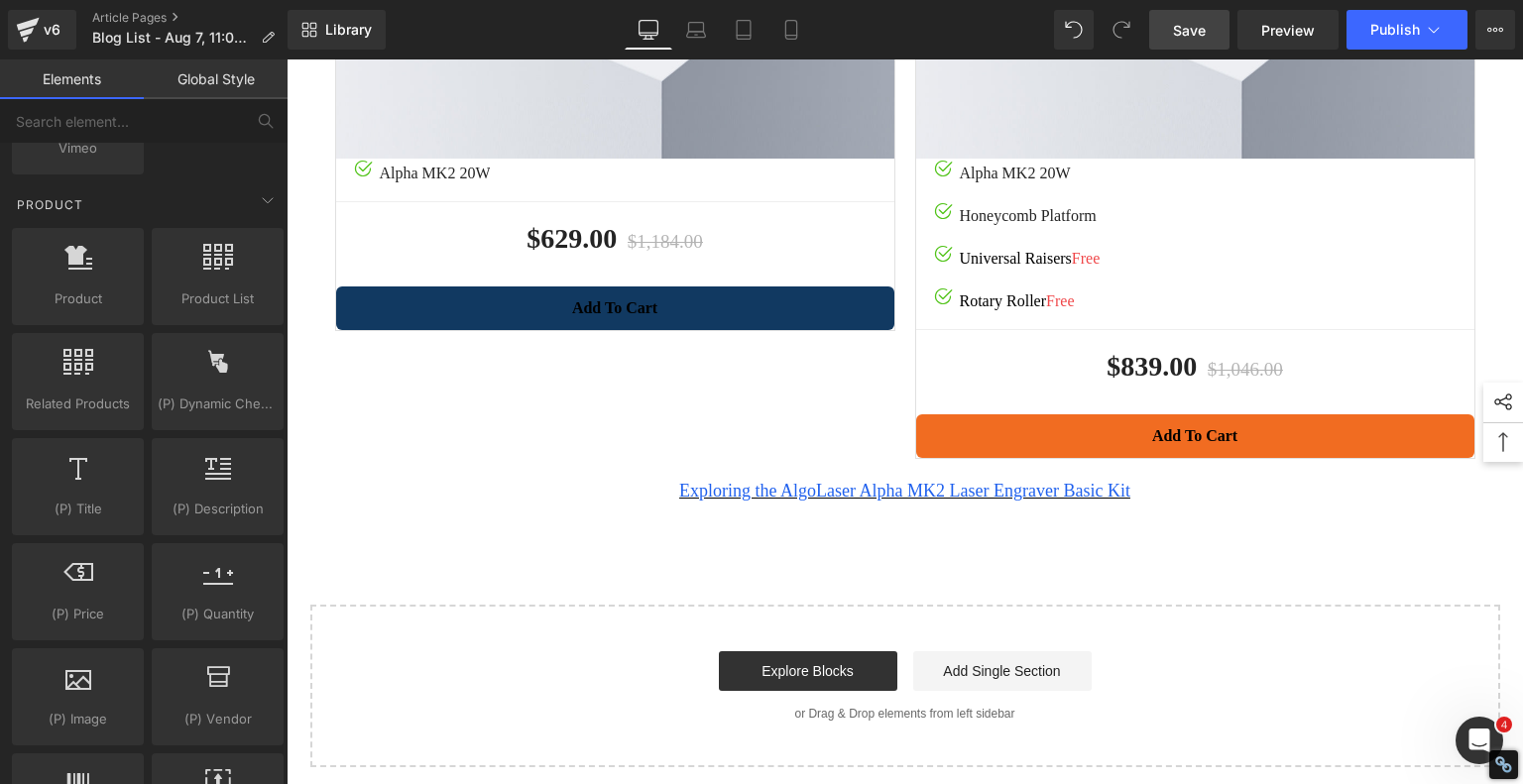 scroll, scrollTop: 6721, scrollLeft: 0, axis: vertical 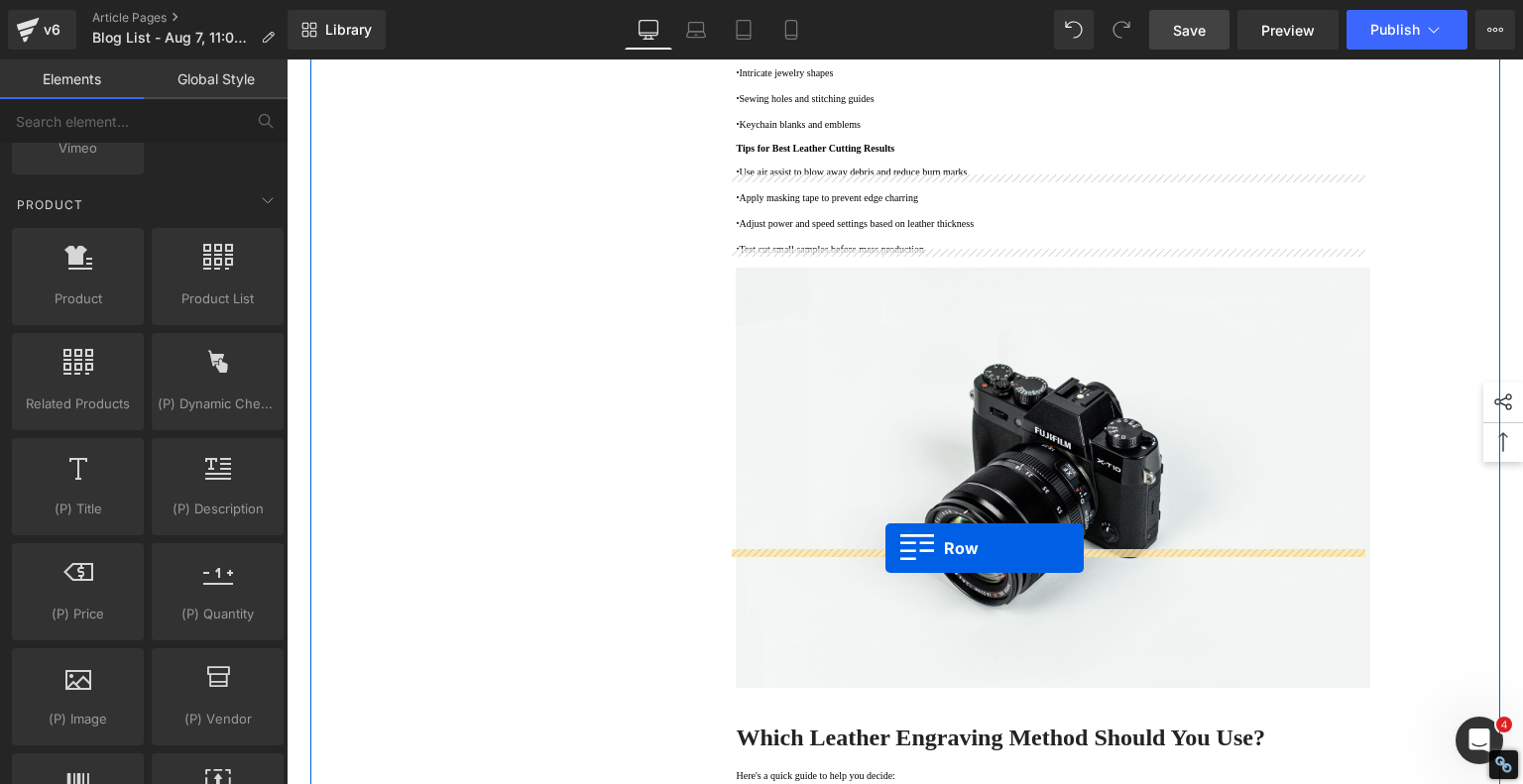drag, startPoint x: 313, startPoint y: 173, endPoint x: 885, endPoint y: 549, distance: 684.5144 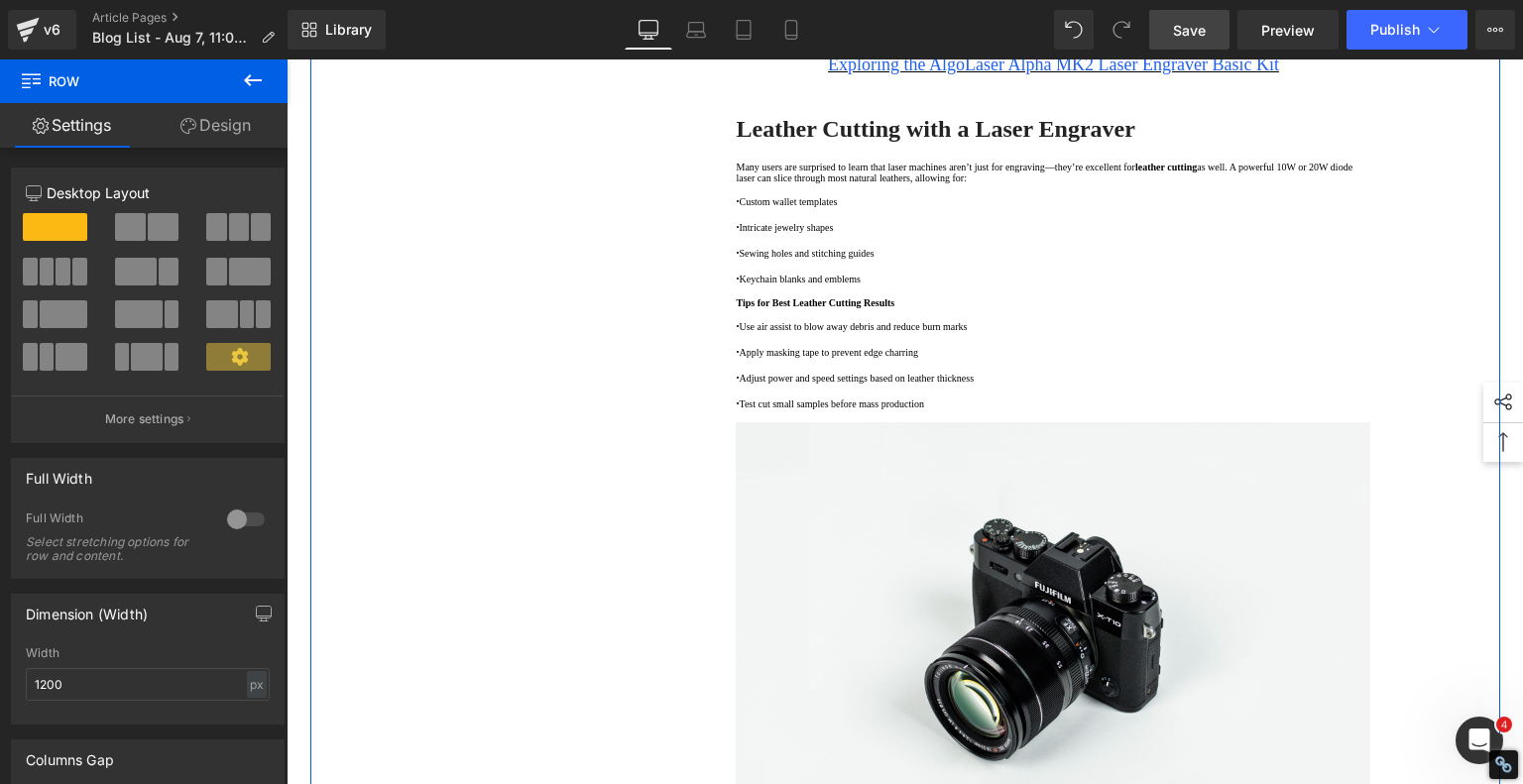 scroll, scrollTop: 5056, scrollLeft: 0, axis: vertical 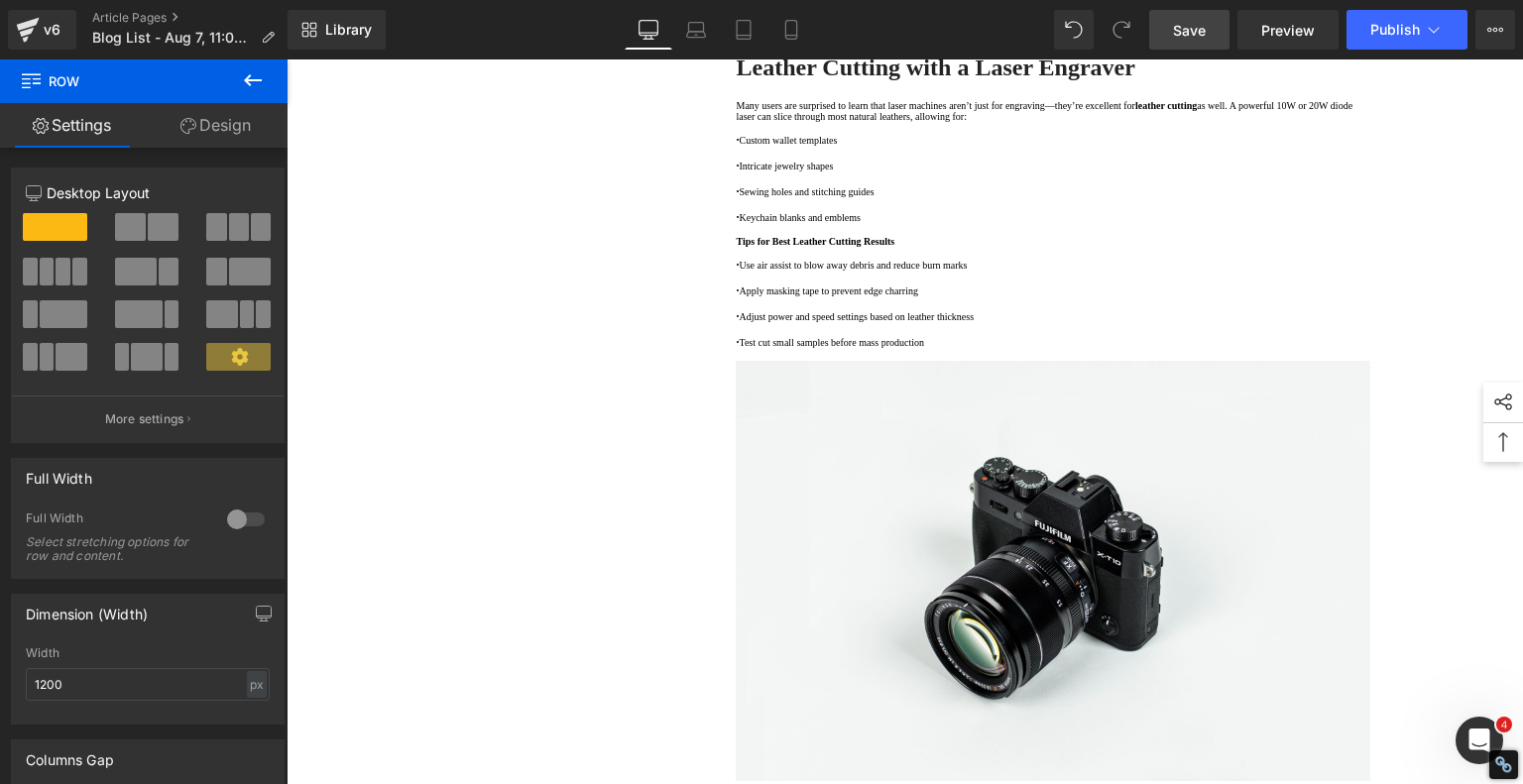 click on "Save" at bounding box center [1189, 30] 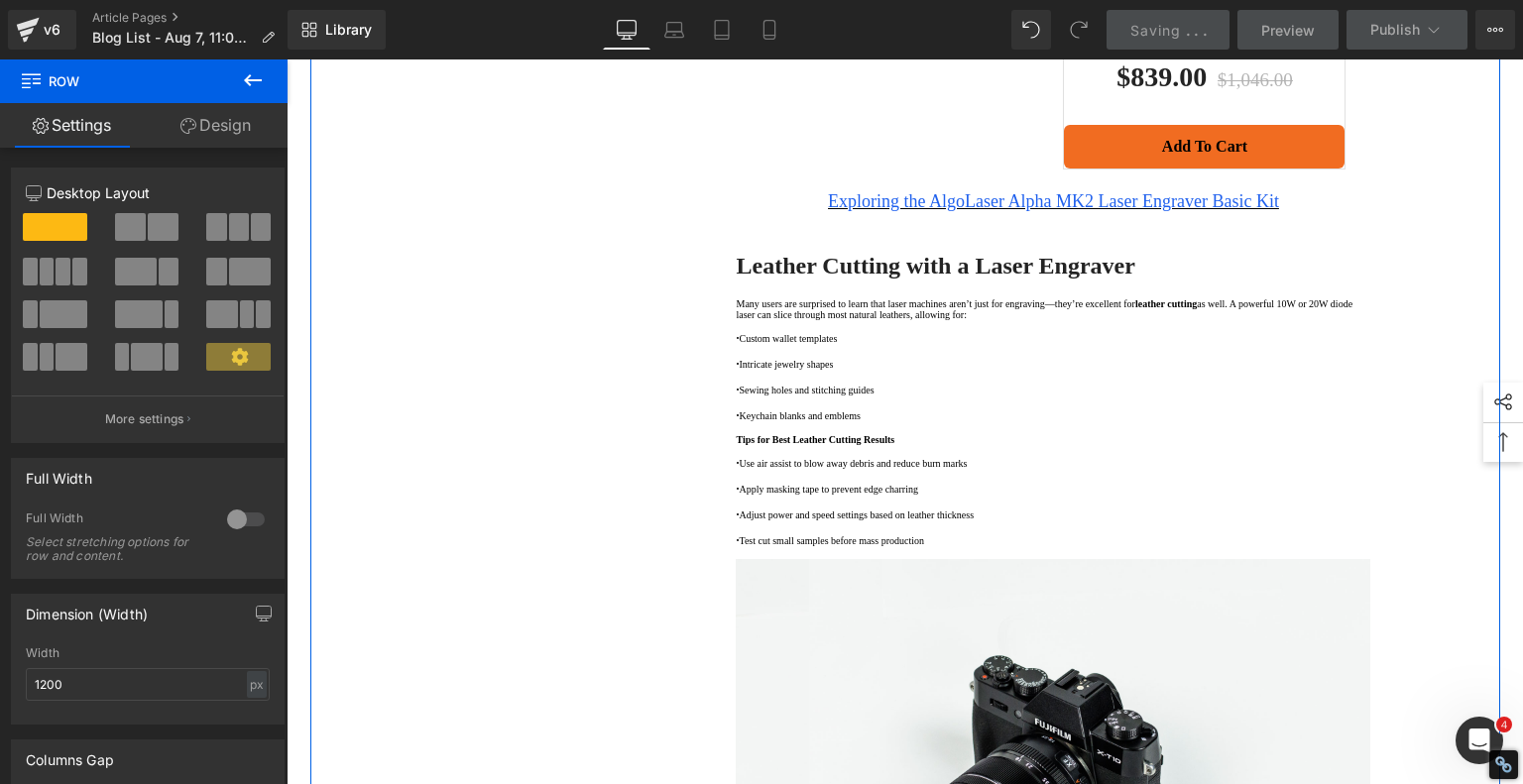 scroll, scrollTop: 4560, scrollLeft: 0, axis: vertical 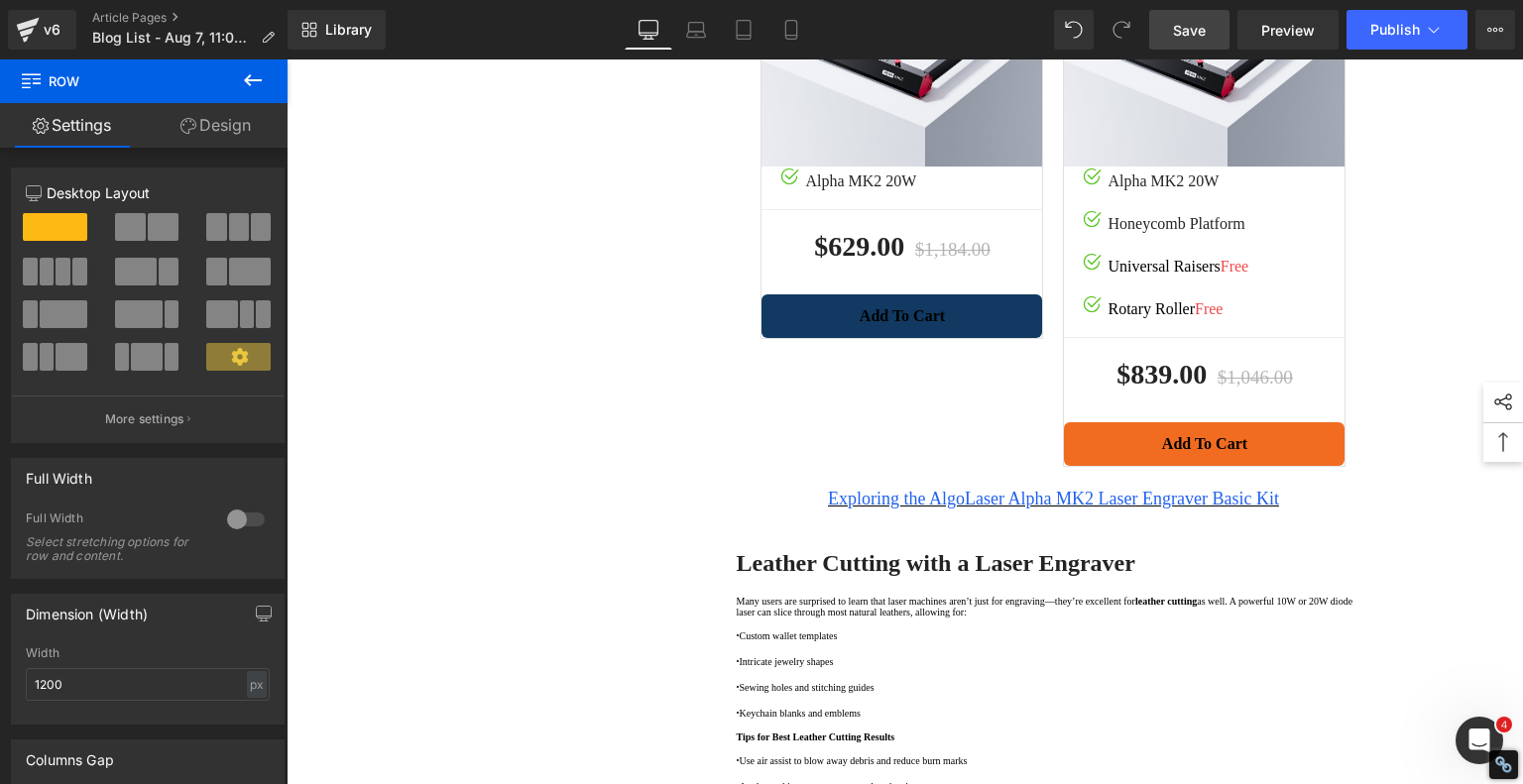 click 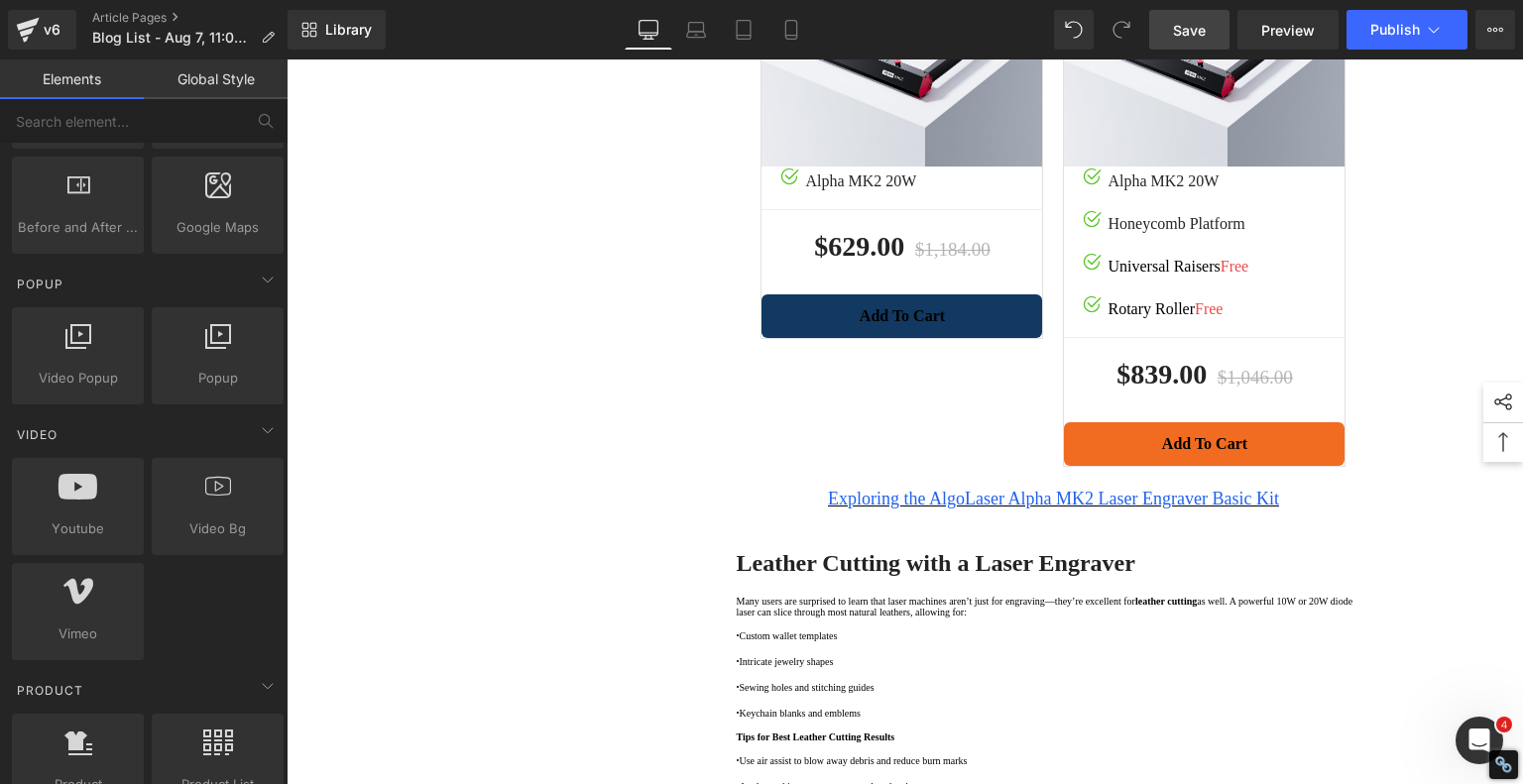 scroll, scrollTop: 1154, scrollLeft: 0, axis: vertical 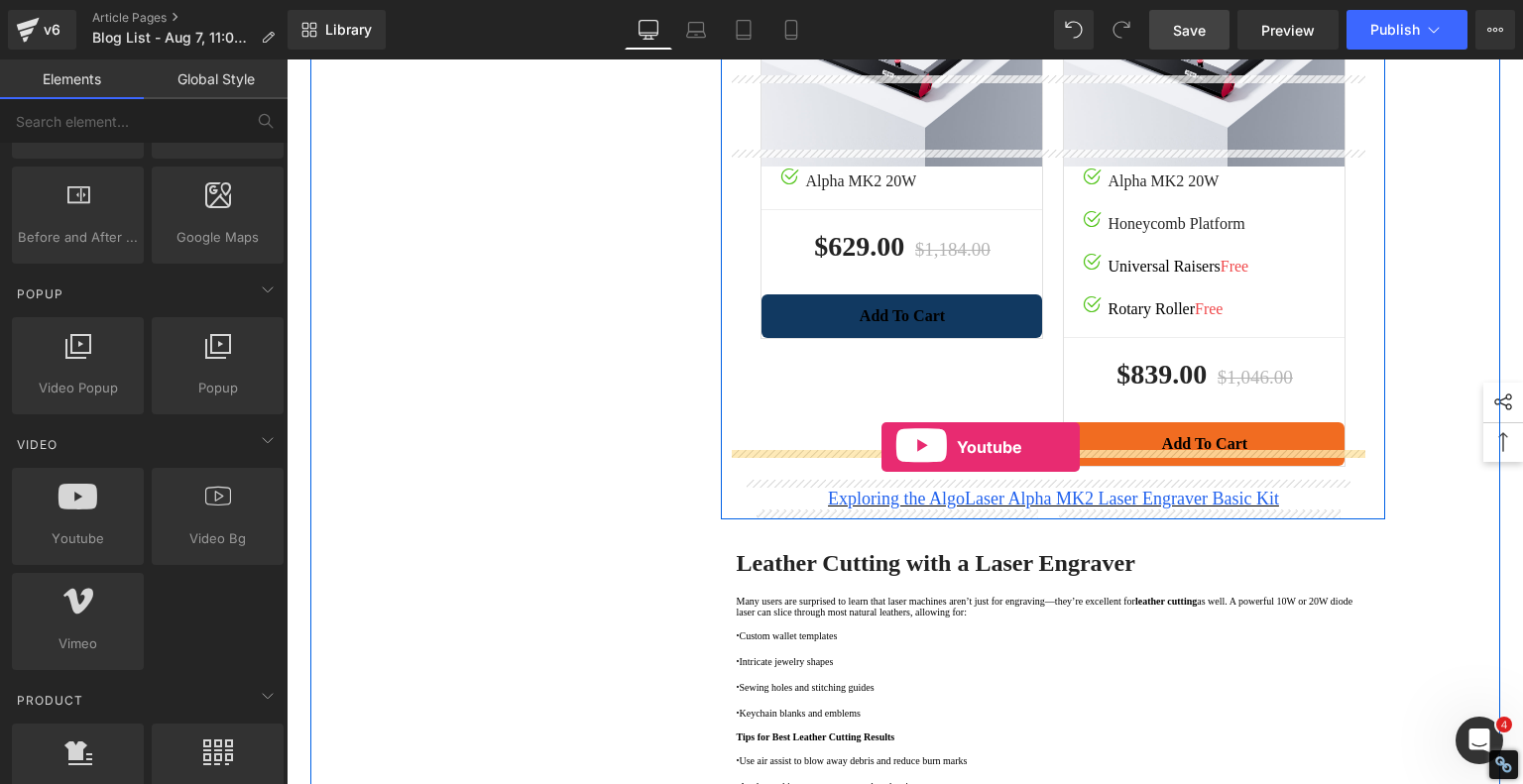 drag, startPoint x: 365, startPoint y: 571, endPoint x: 881, endPoint y: 447, distance: 530.6901 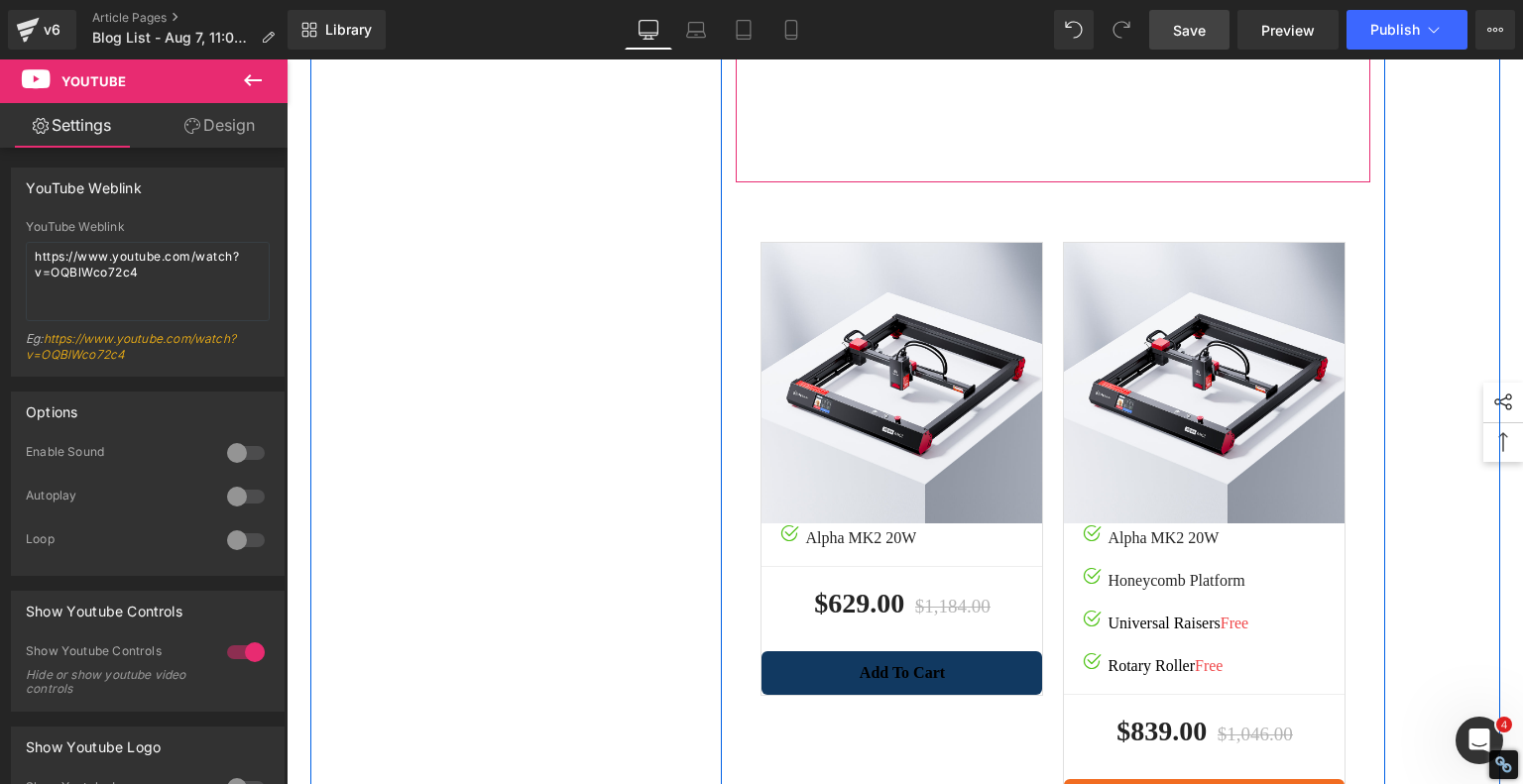 click 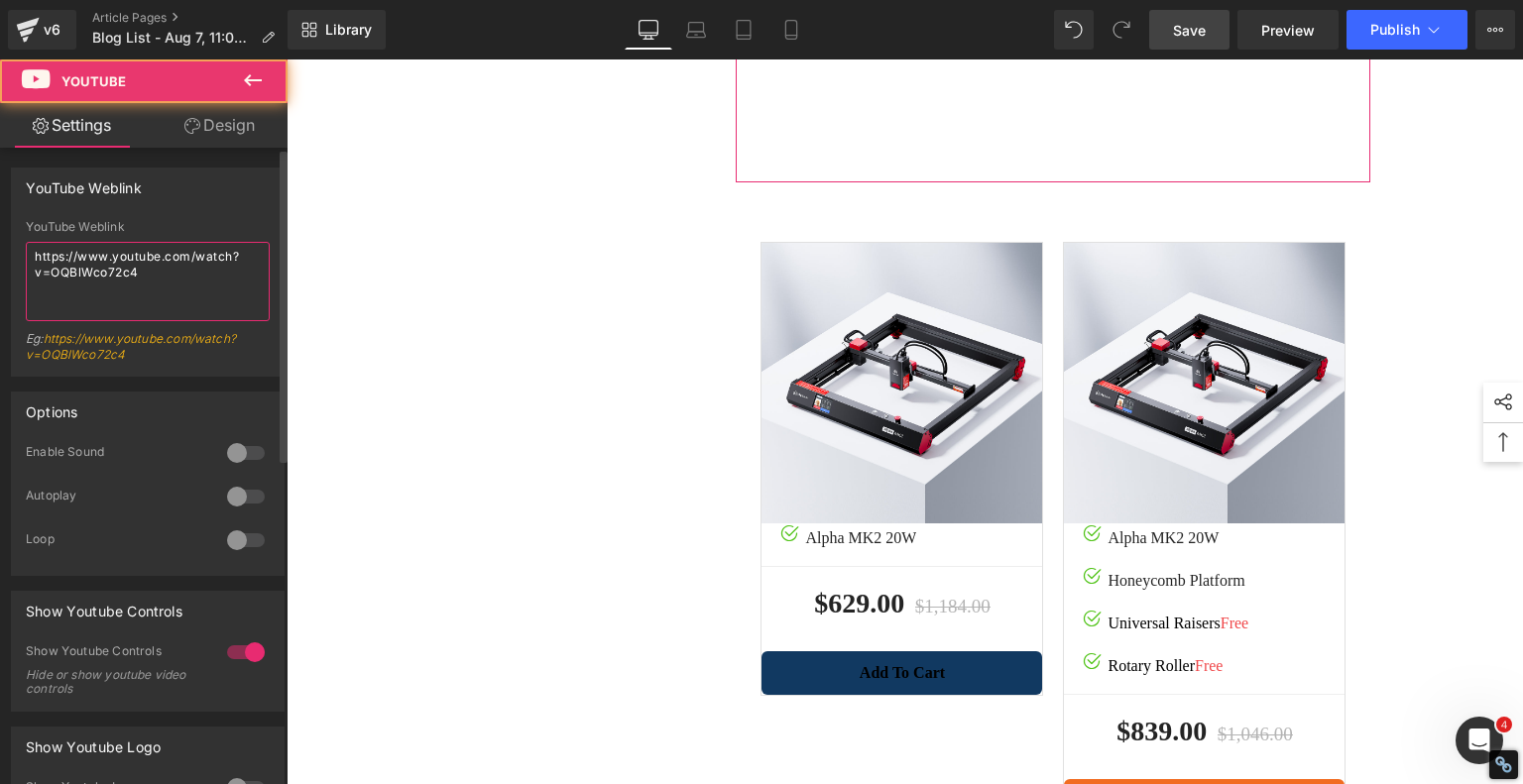 click on "https://www.youtube.com/watch?v=OQBlWco72c4" at bounding box center (148, 281) 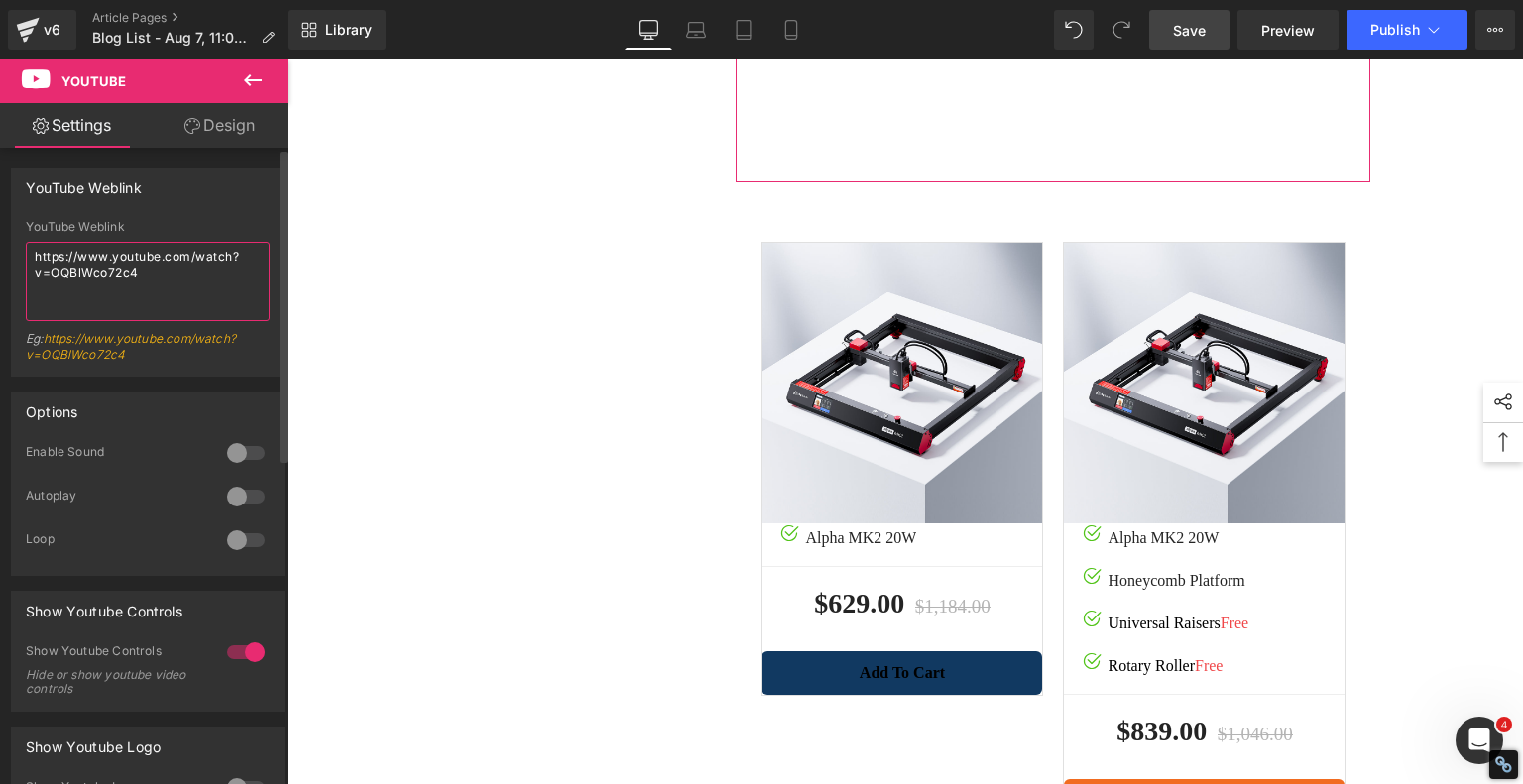 click on "https://www.youtube.com/watch?v=OQBlWco72c4" at bounding box center [148, 281] 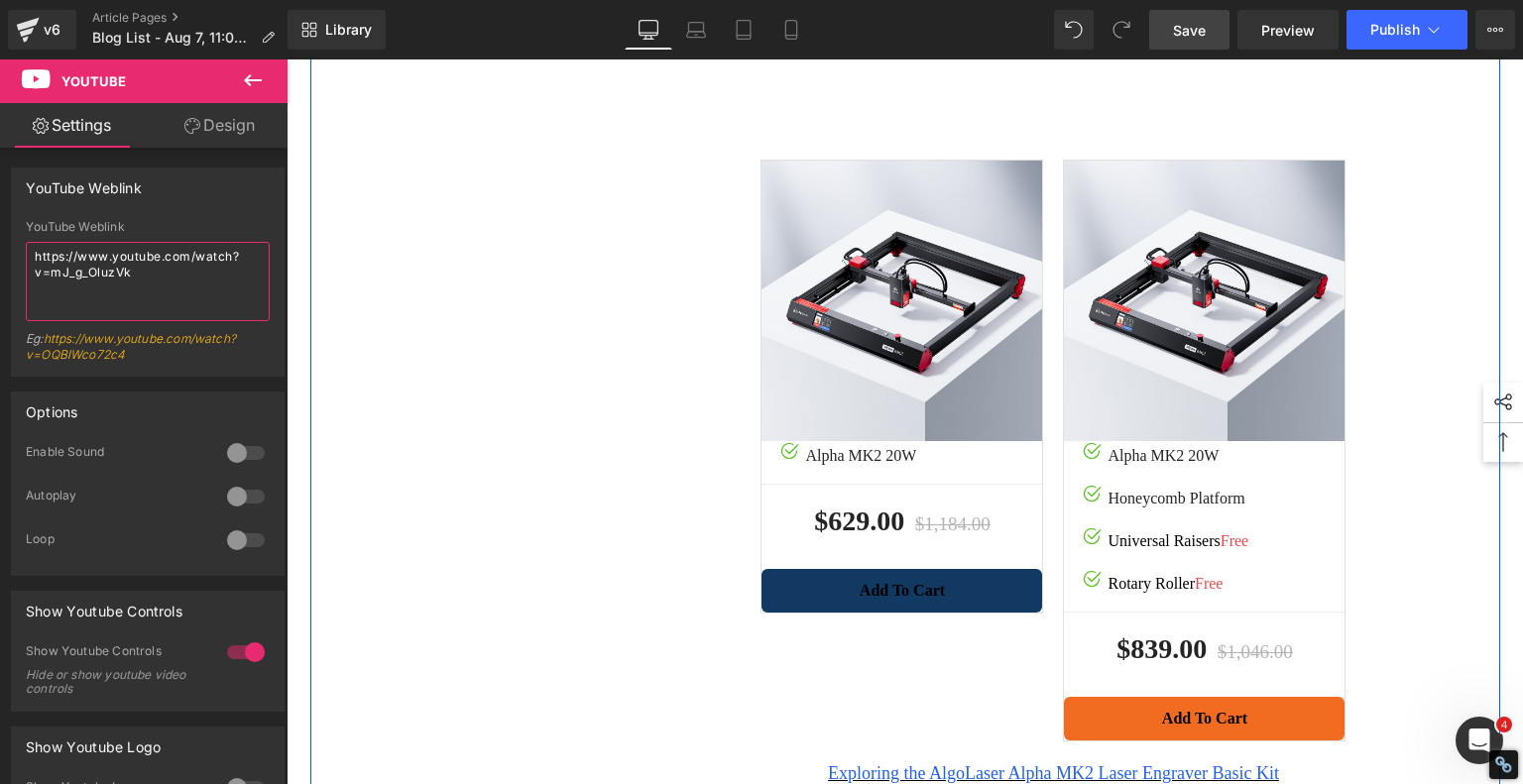 scroll, scrollTop: 4759, scrollLeft: 0, axis: vertical 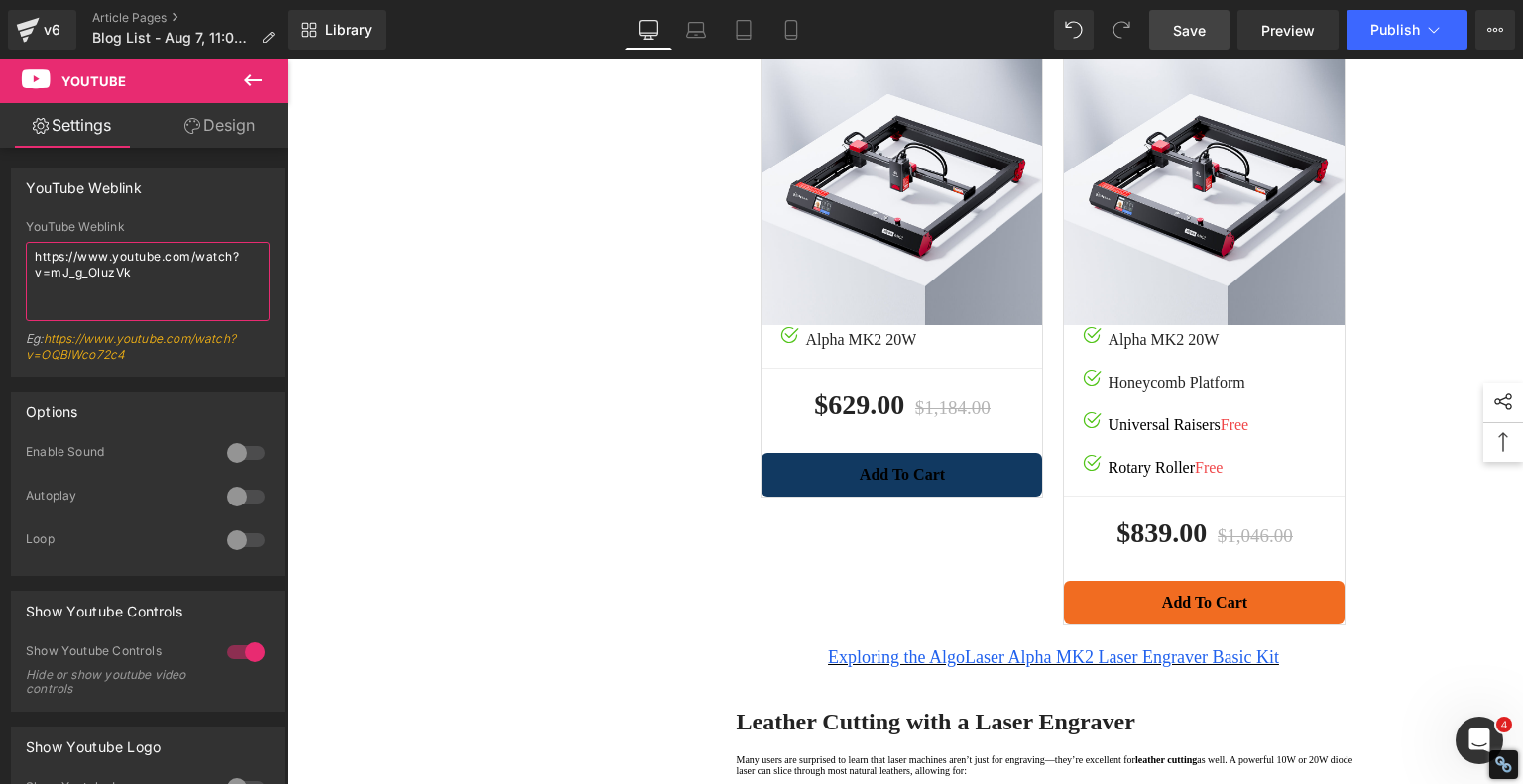 type on "https://www.youtube.com/watch?v=mJ_g_OluzVk" 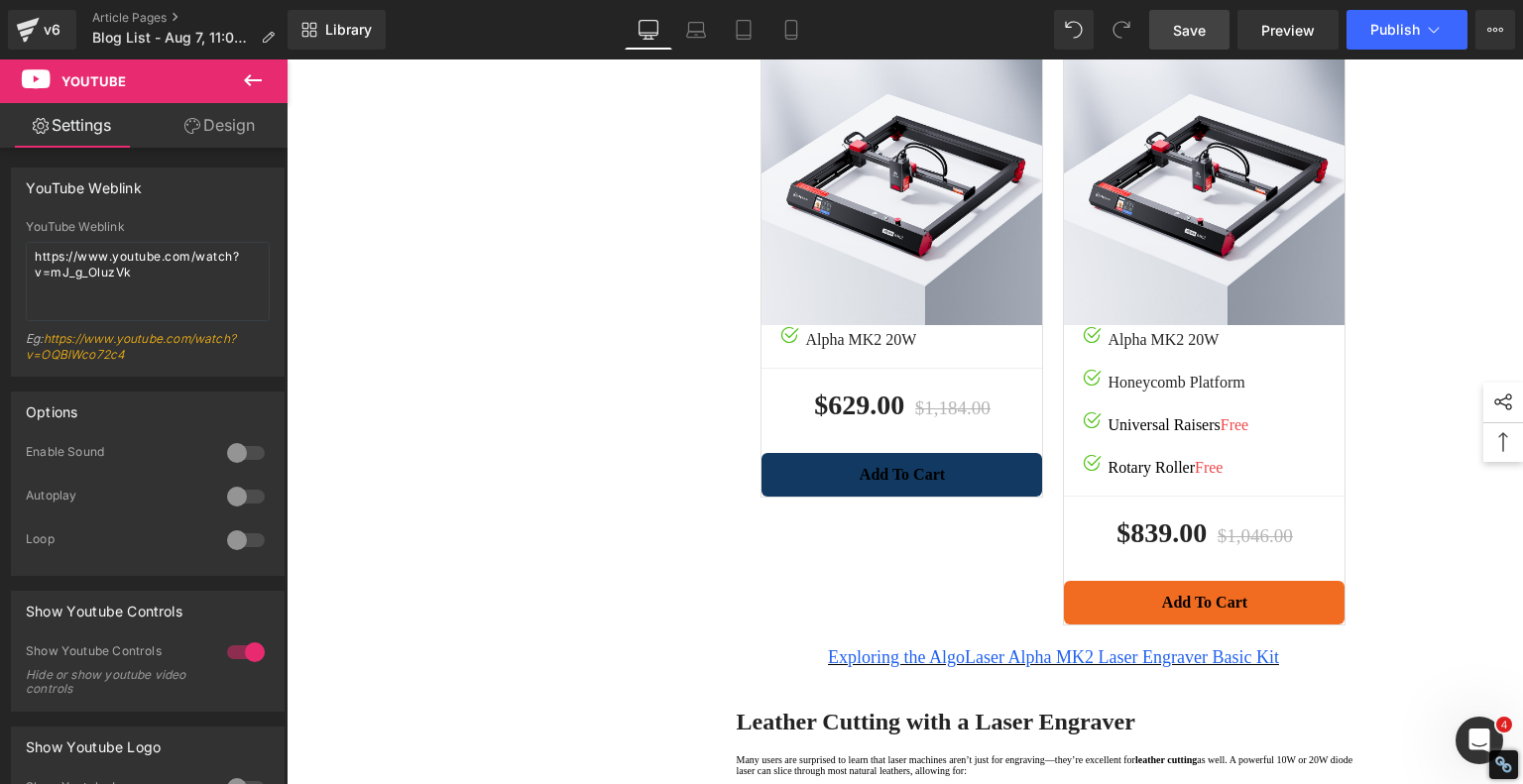 click on "Save" at bounding box center [1189, 30] 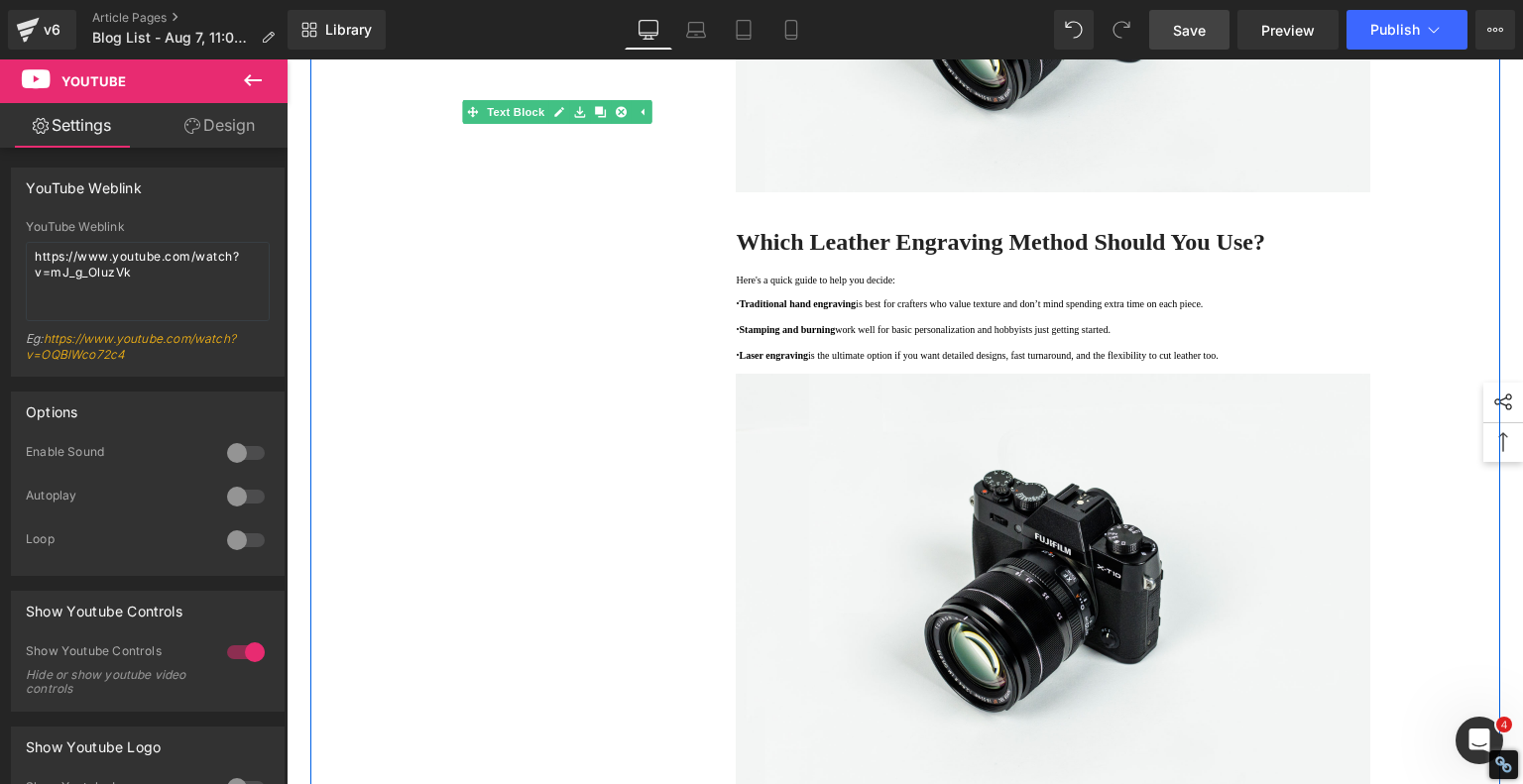 scroll, scrollTop: 6047, scrollLeft: 0, axis: vertical 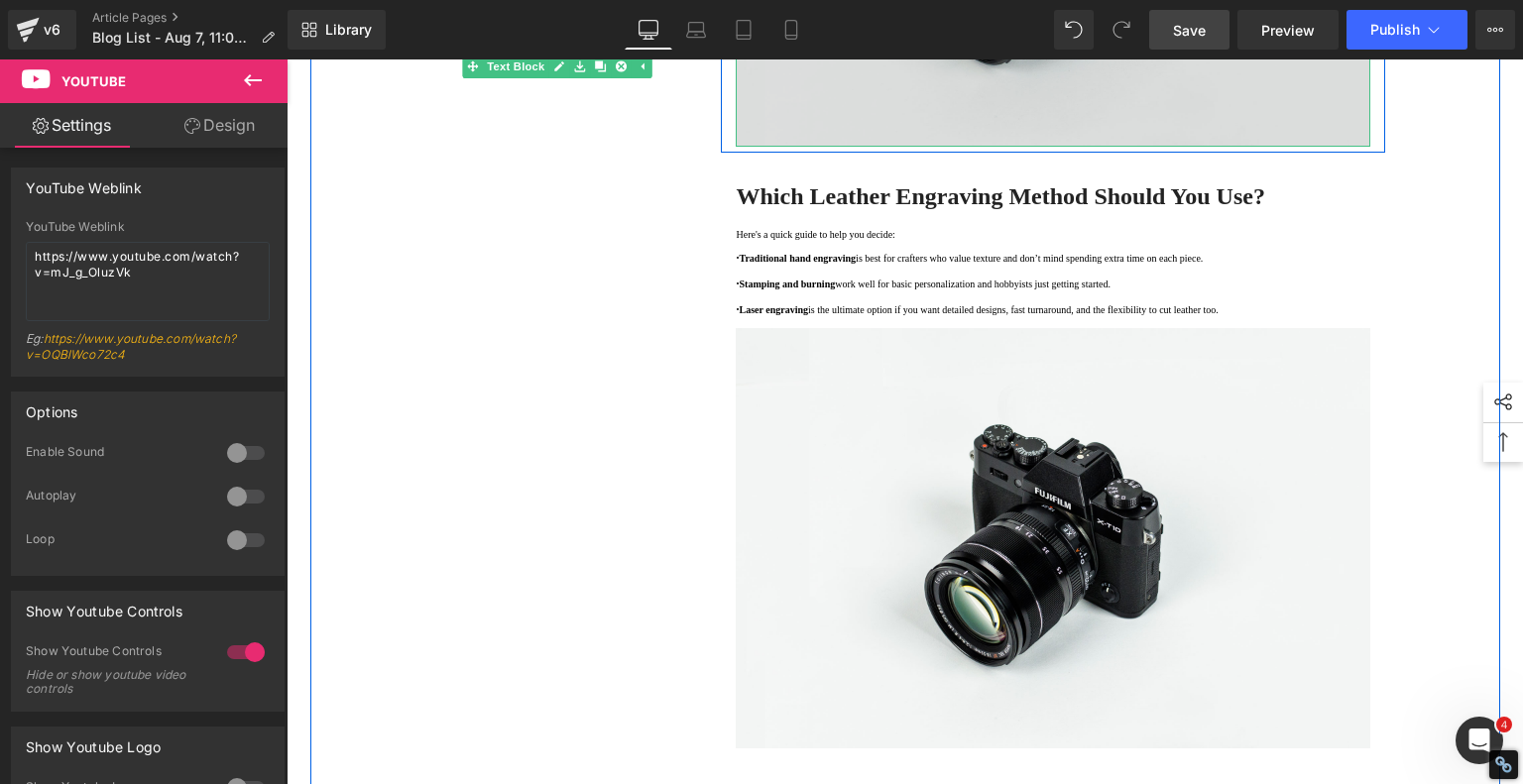 click at bounding box center [1053, -63] 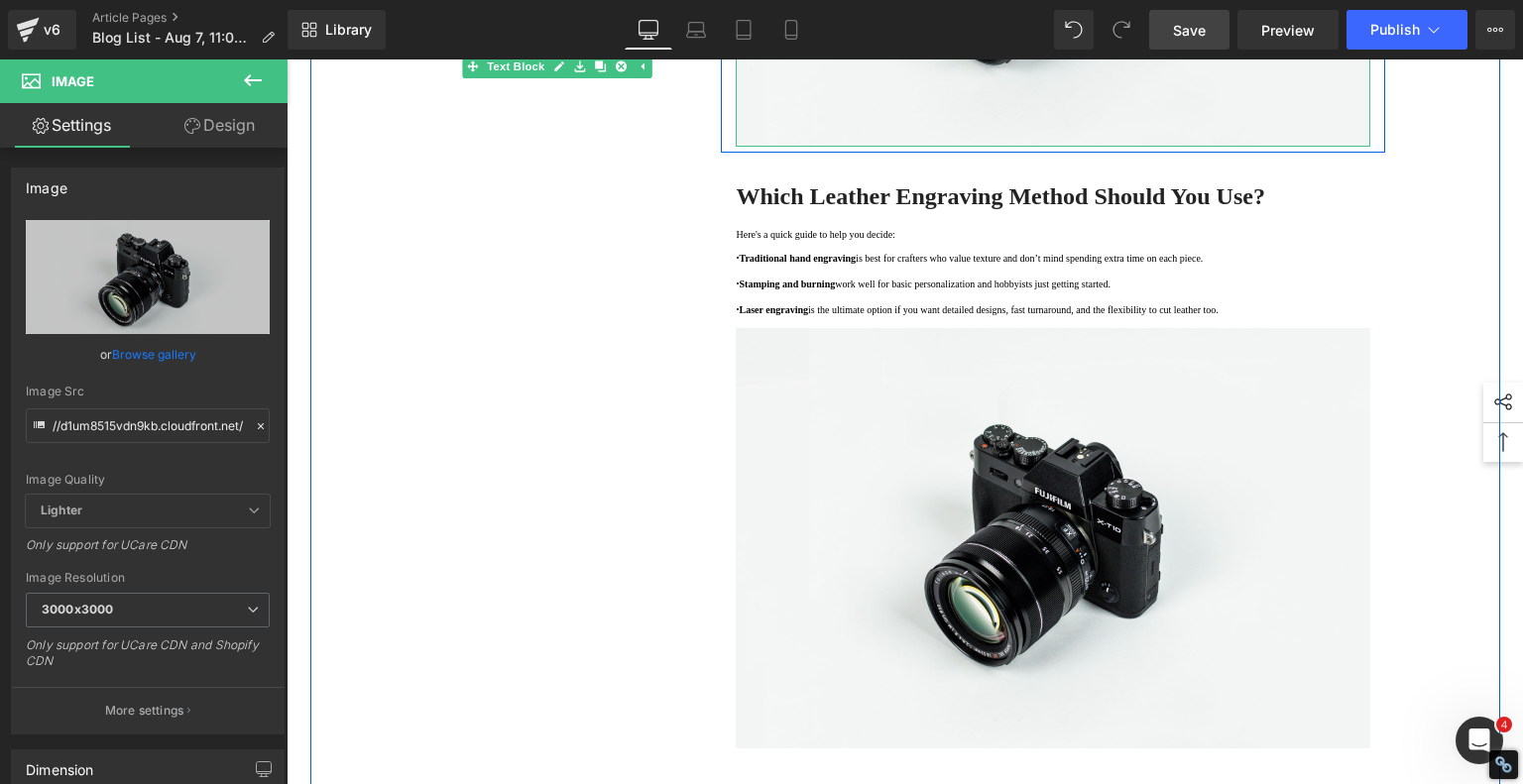 click 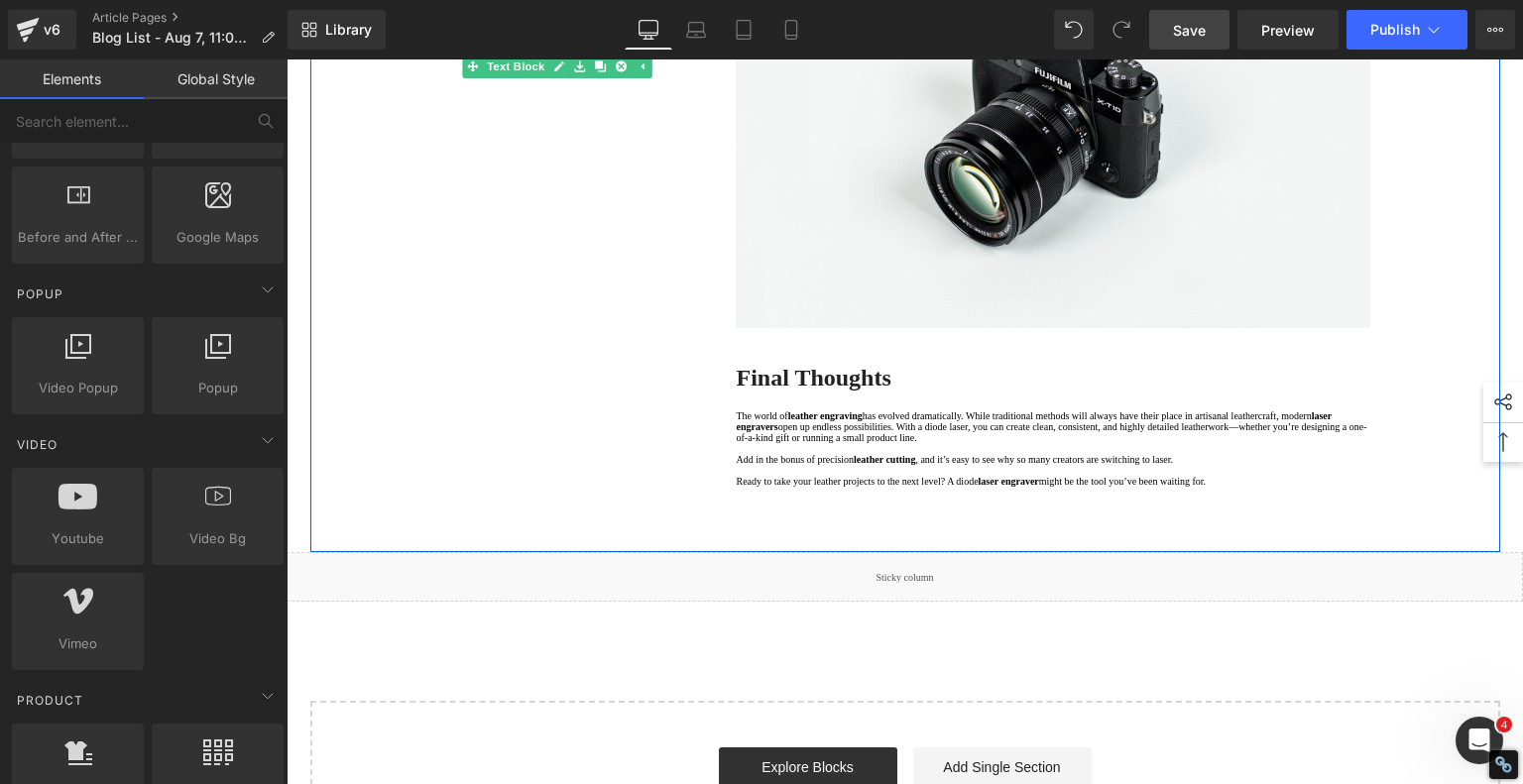 click at bounding box center (1053, -280) 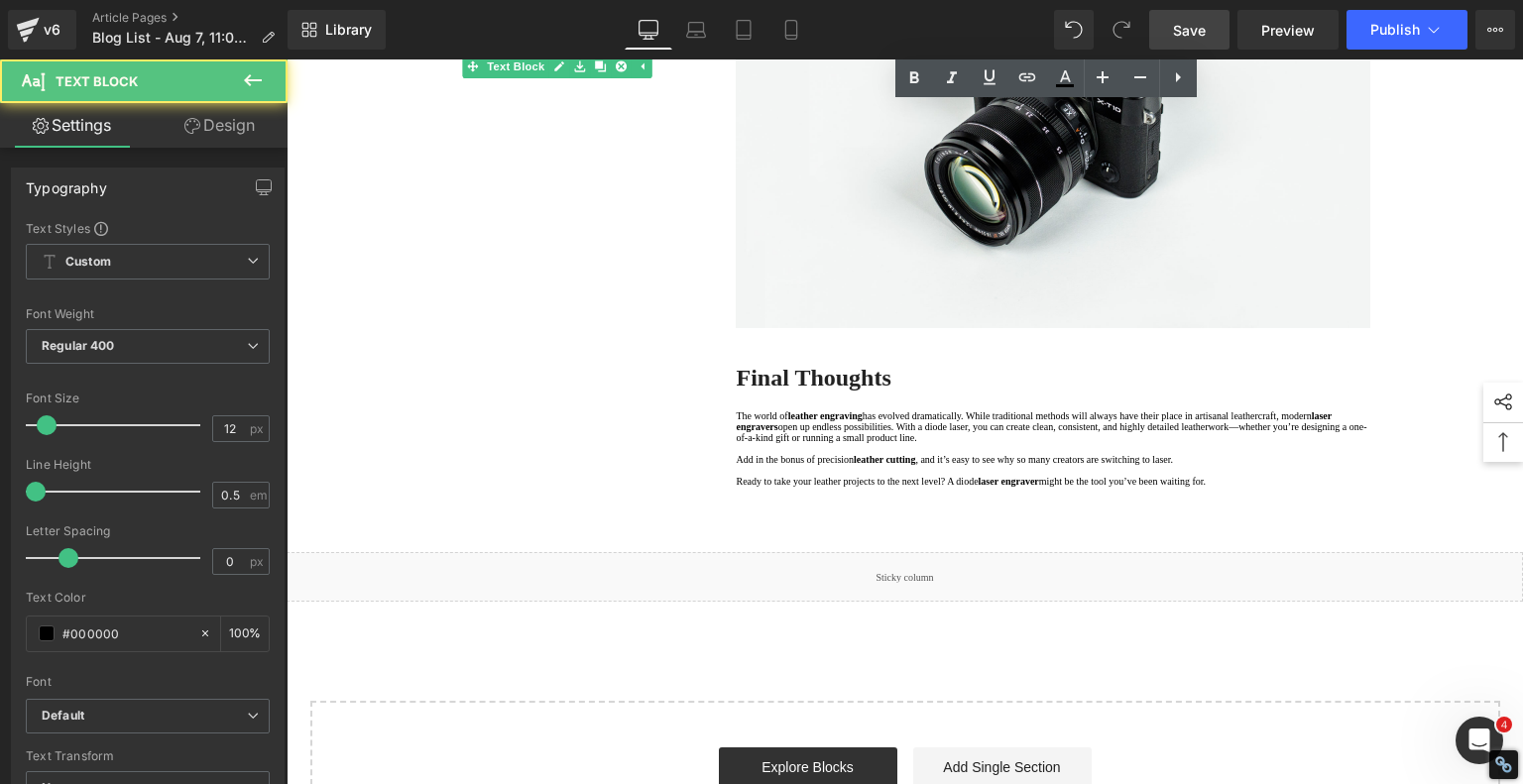 type 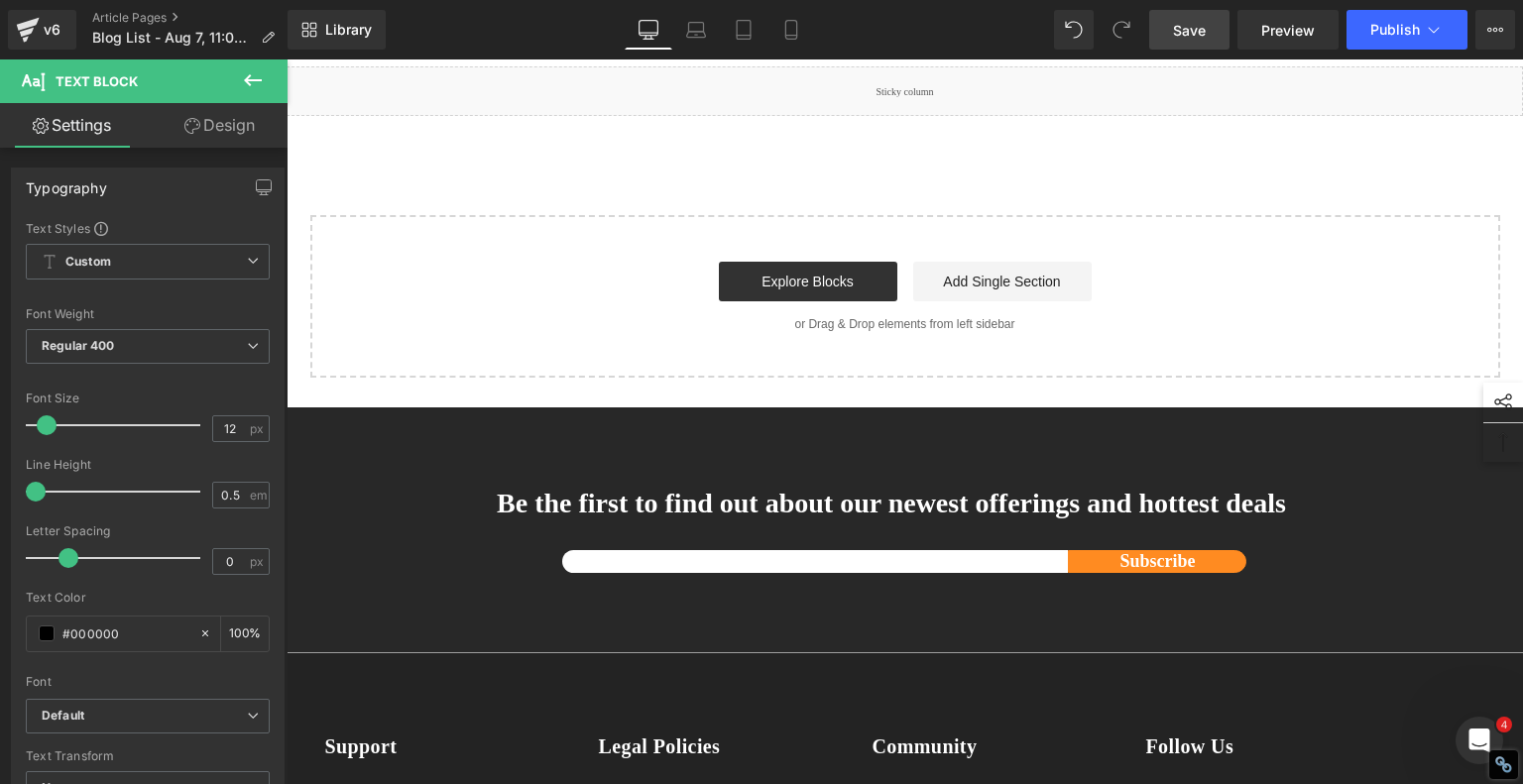 scroll, scrollTop: 6543, scrollLeft: 0, axis: vertical 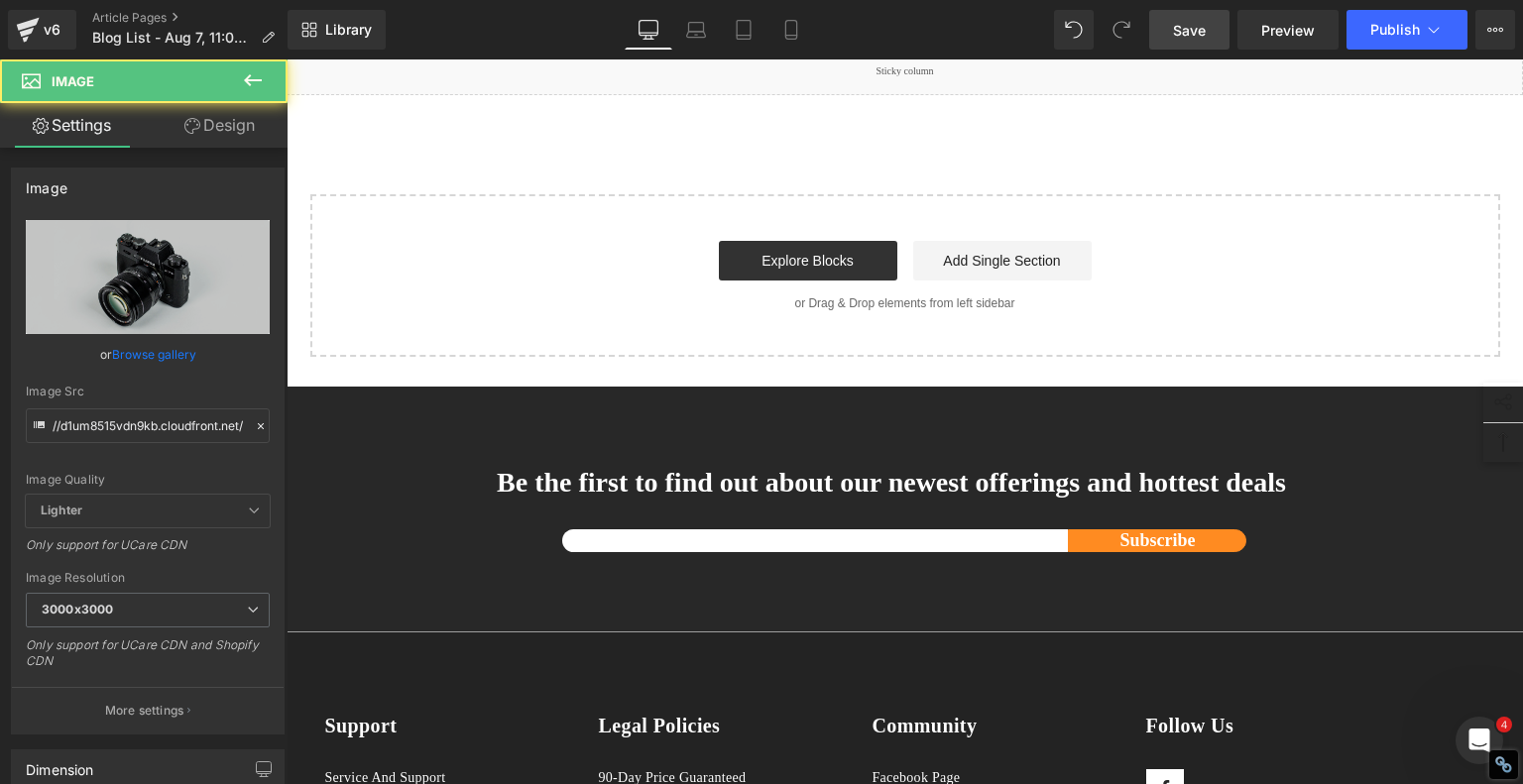 drag, startPoint x: 953, startPoint y: 384, endPoint x: 984, endPoint y: 383, distance: 31.016125 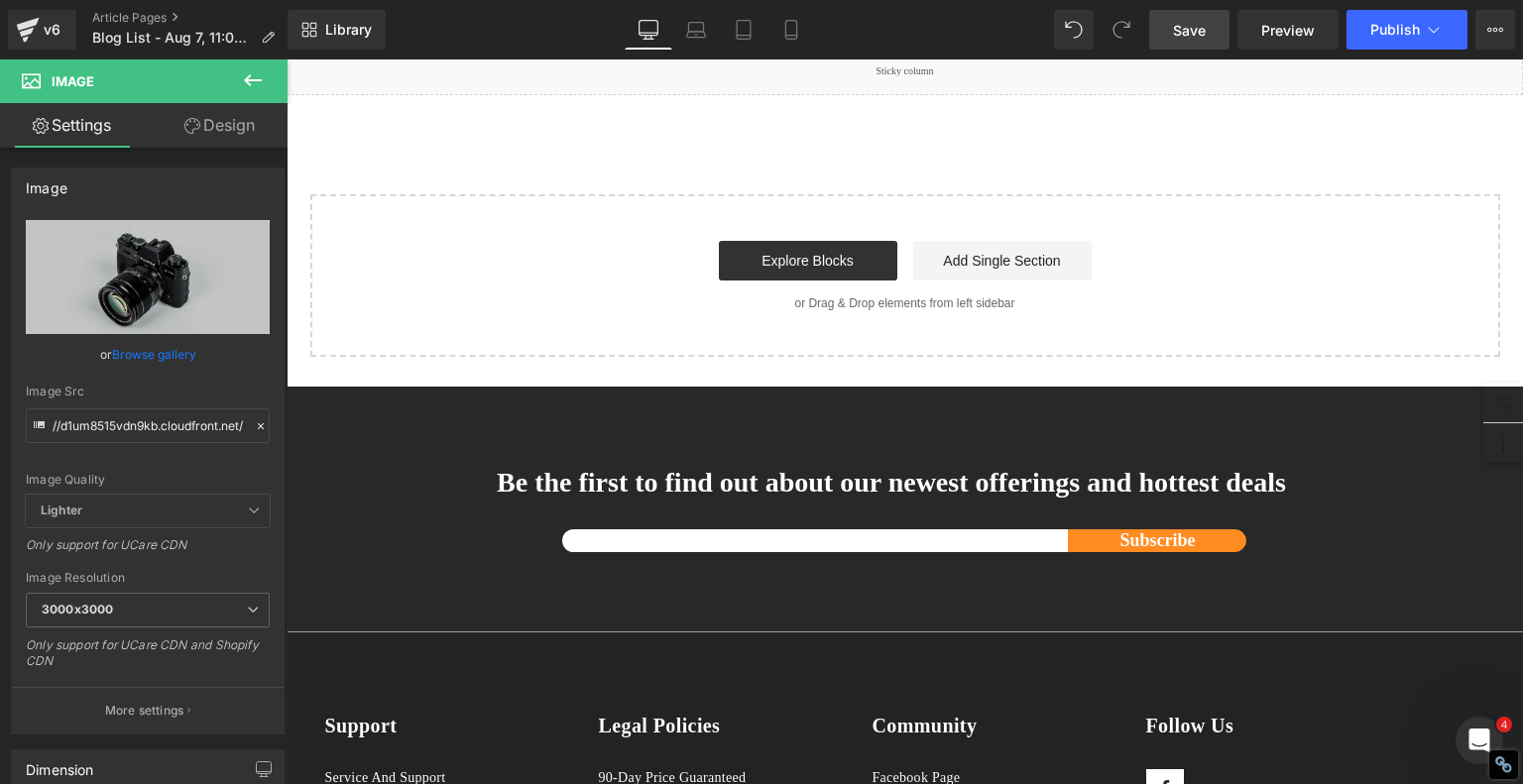 click 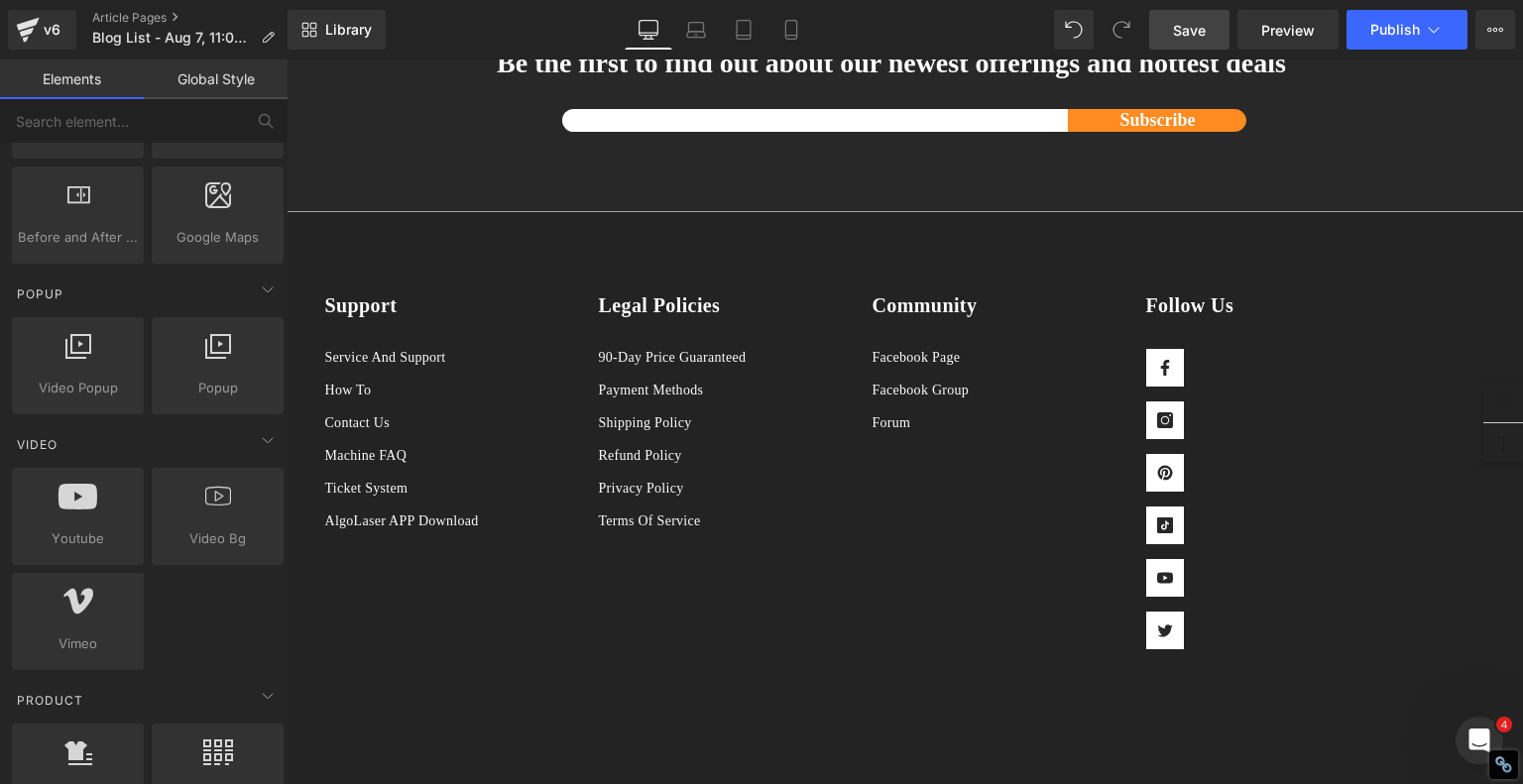 click at bounding box center (1053, -605) 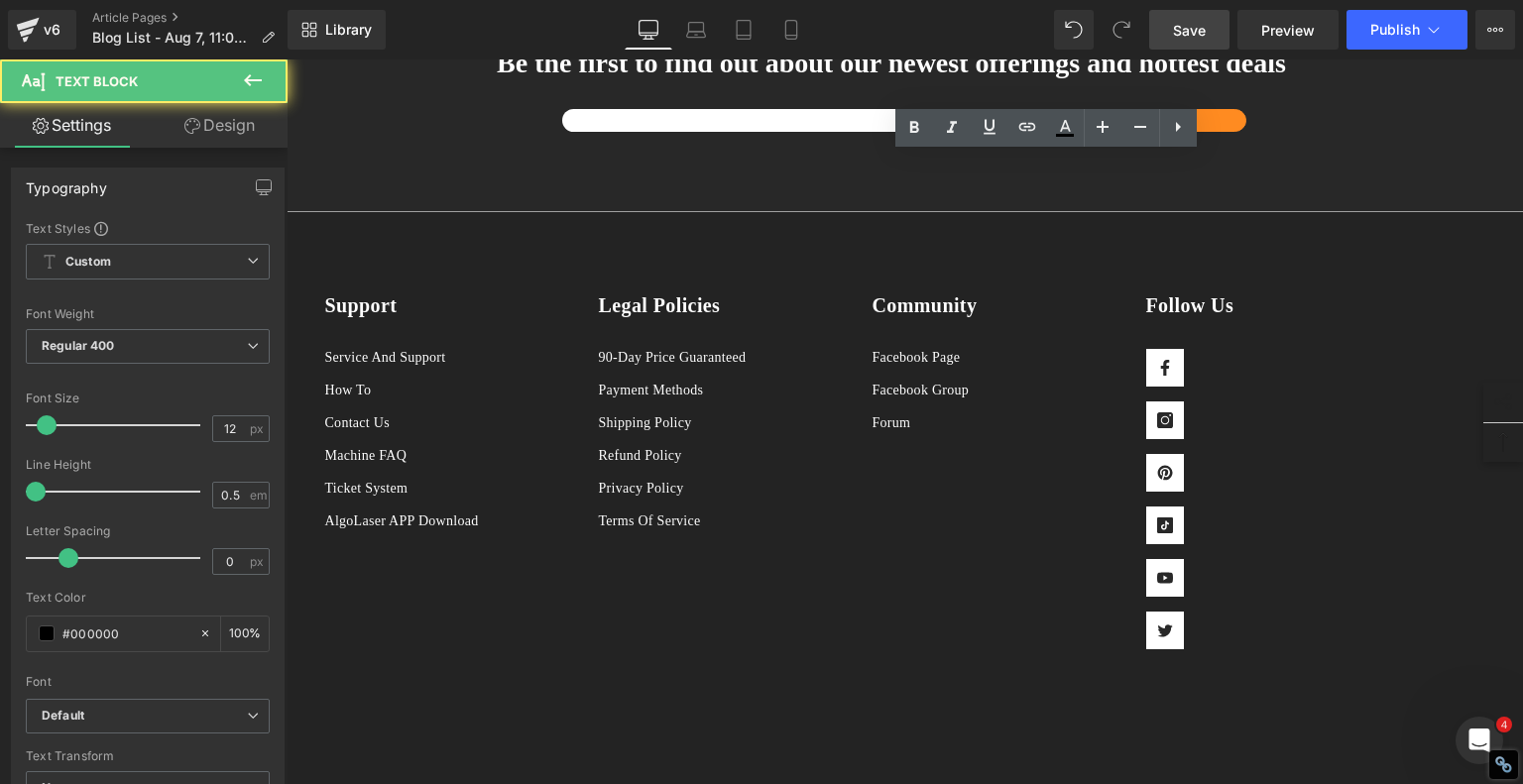 type 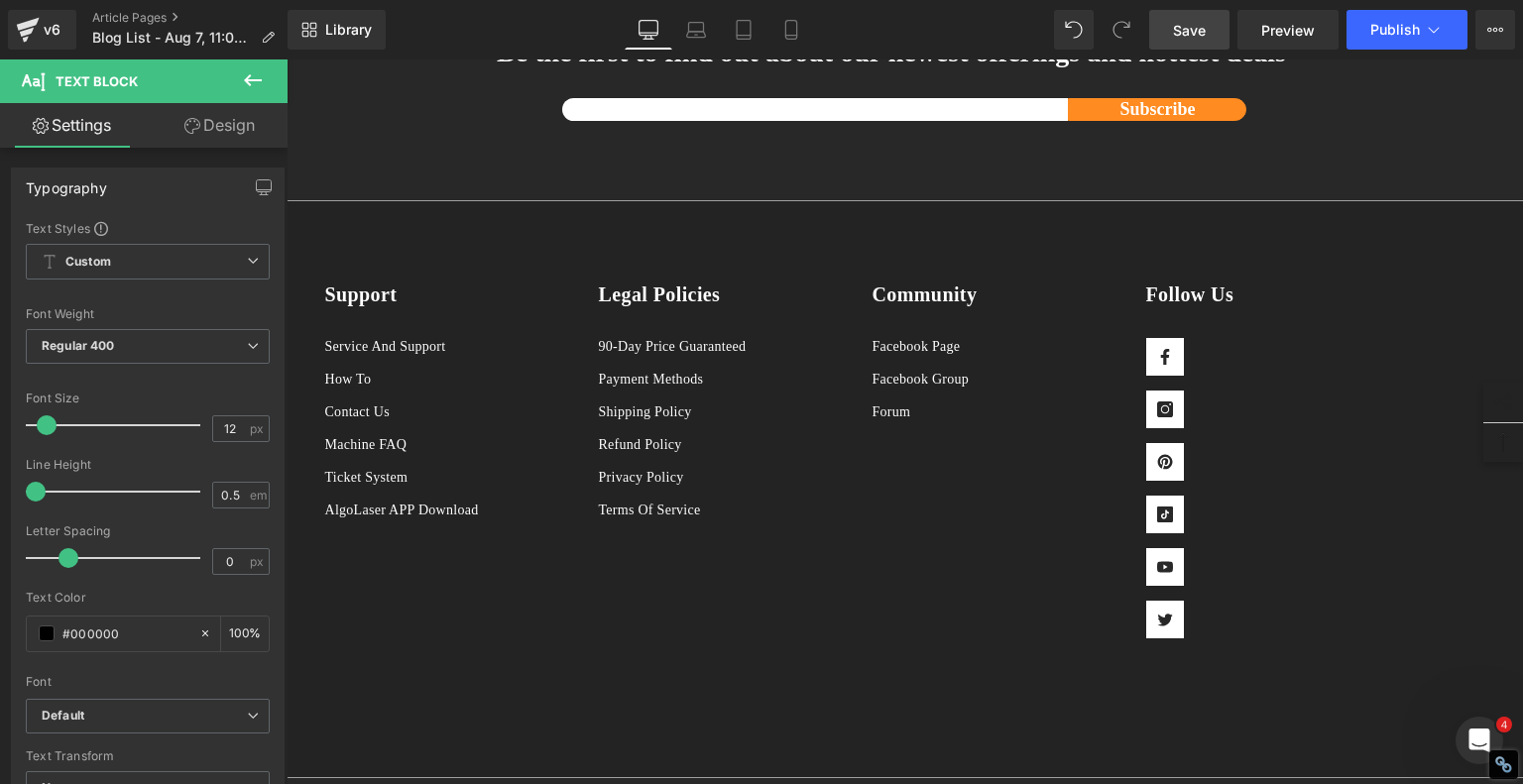 click on "1.  What Are the Main Leather Engraving Techniques? Text Block         2.  Traditional Hand Engraving Text Block         3.  Stamping and Burning Text Block         4.  Diode Laser Engraving Text Block         5 .  What Types of Leather Can Be Engraved? Text Block         6 .  Comparing Leather Engraving Techniques Text Block         7 .  Diode Laser Engraving: The Modern Leather Crafter's Secret Weapon Text Block         8 .  Leather Cutting with a Laser Engraver Text Block         9 .  Which Leather Engraving Method Should You Use? Text Block         10 .  Final Thoughts Text Block         Row         Leather Engraving Techniques Compared: Which Method is Right for You? Heading         Leatherwork is an age-old craft, but in today's world, it's getting a high-tech upgrade. Whether you're handcrafting wallets, customizing journal covers, or designing intricate fashion accessories, there are now multiple ways to engrave leather. From traditional hand tools to cutting-edge  laser engravers" at bounding box center [905, -3352] 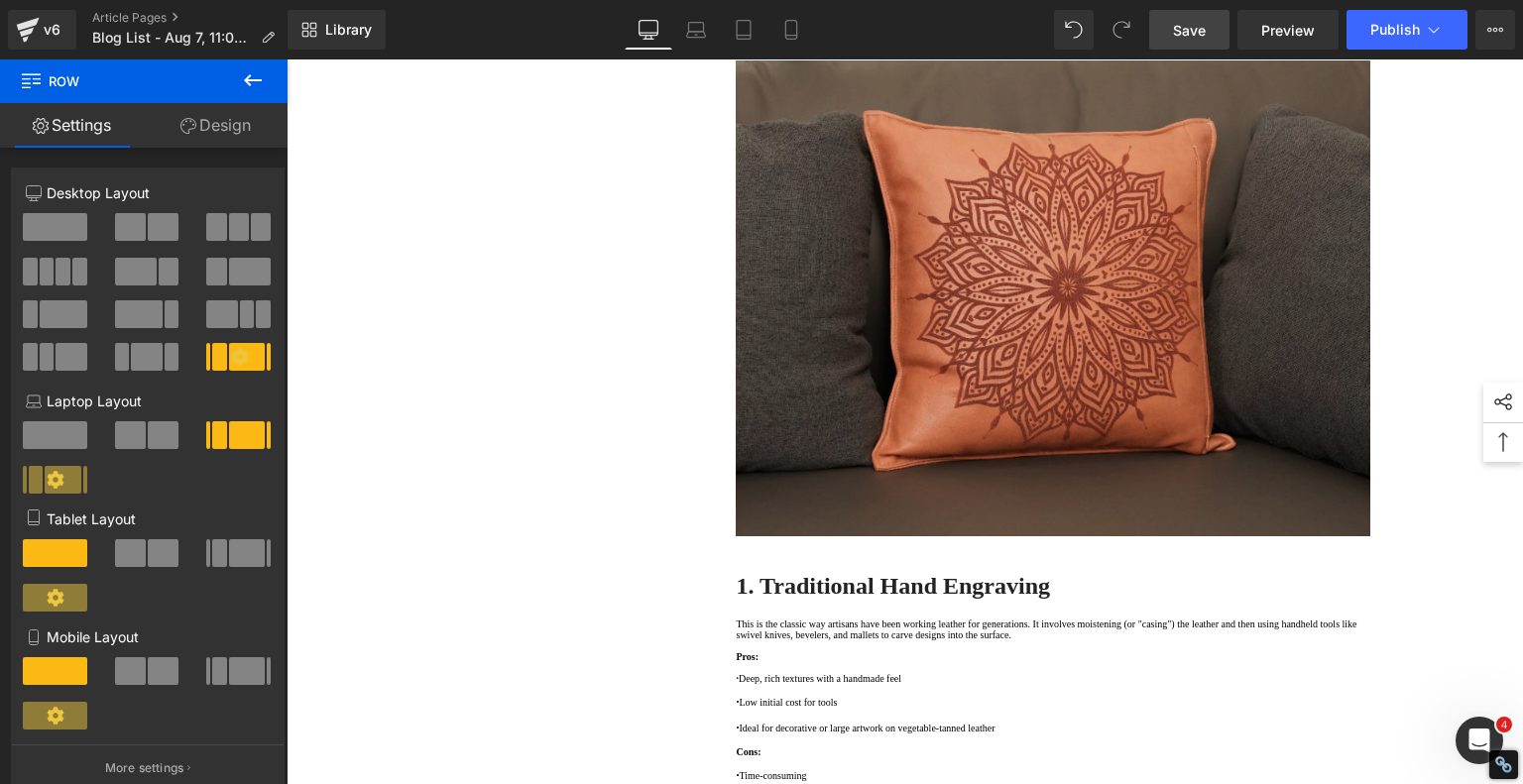 scroll, scrollTop: 1389, scrollLeft: 0, axis: vertical 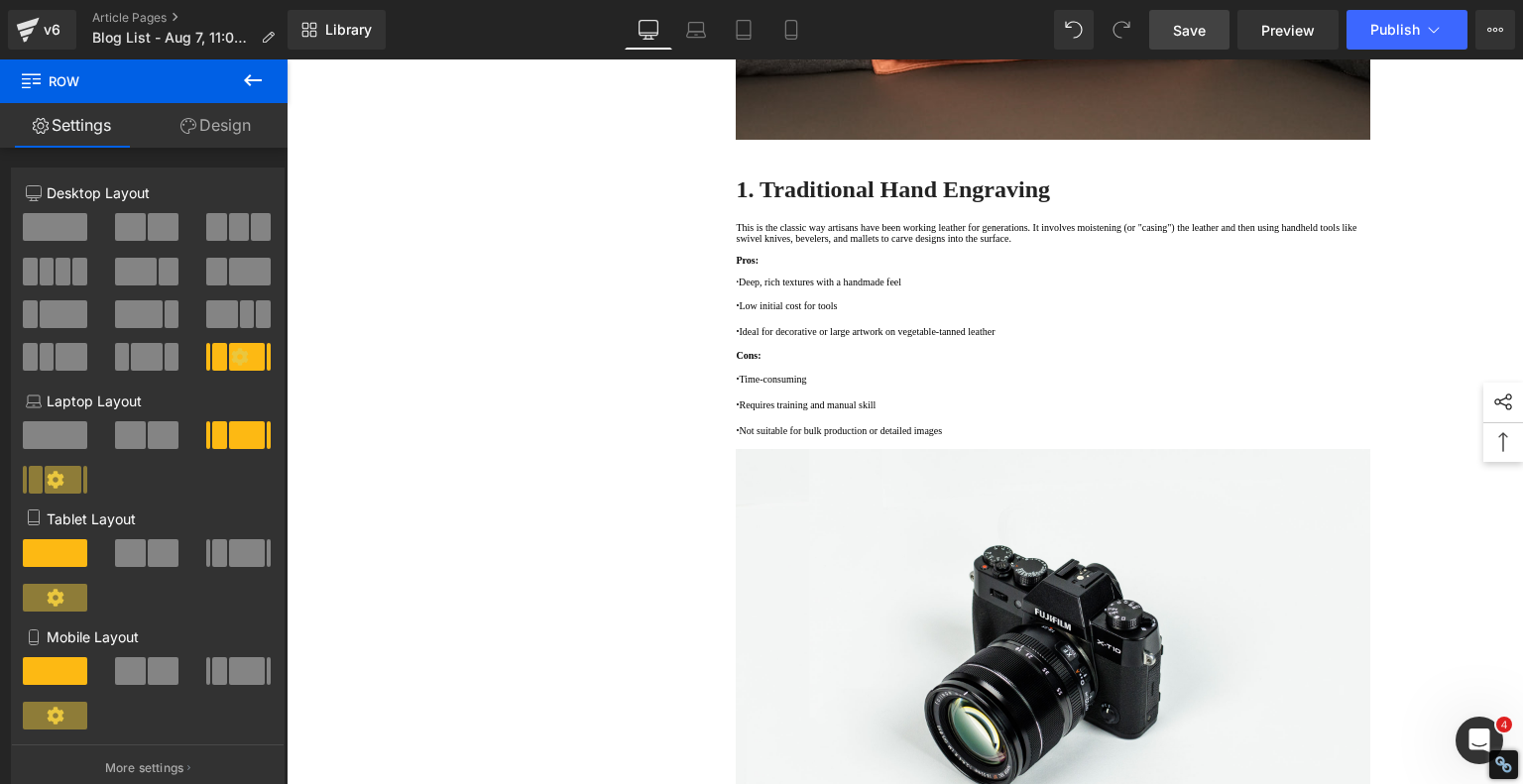 click on "Save" at bounding box center (1189, 30) 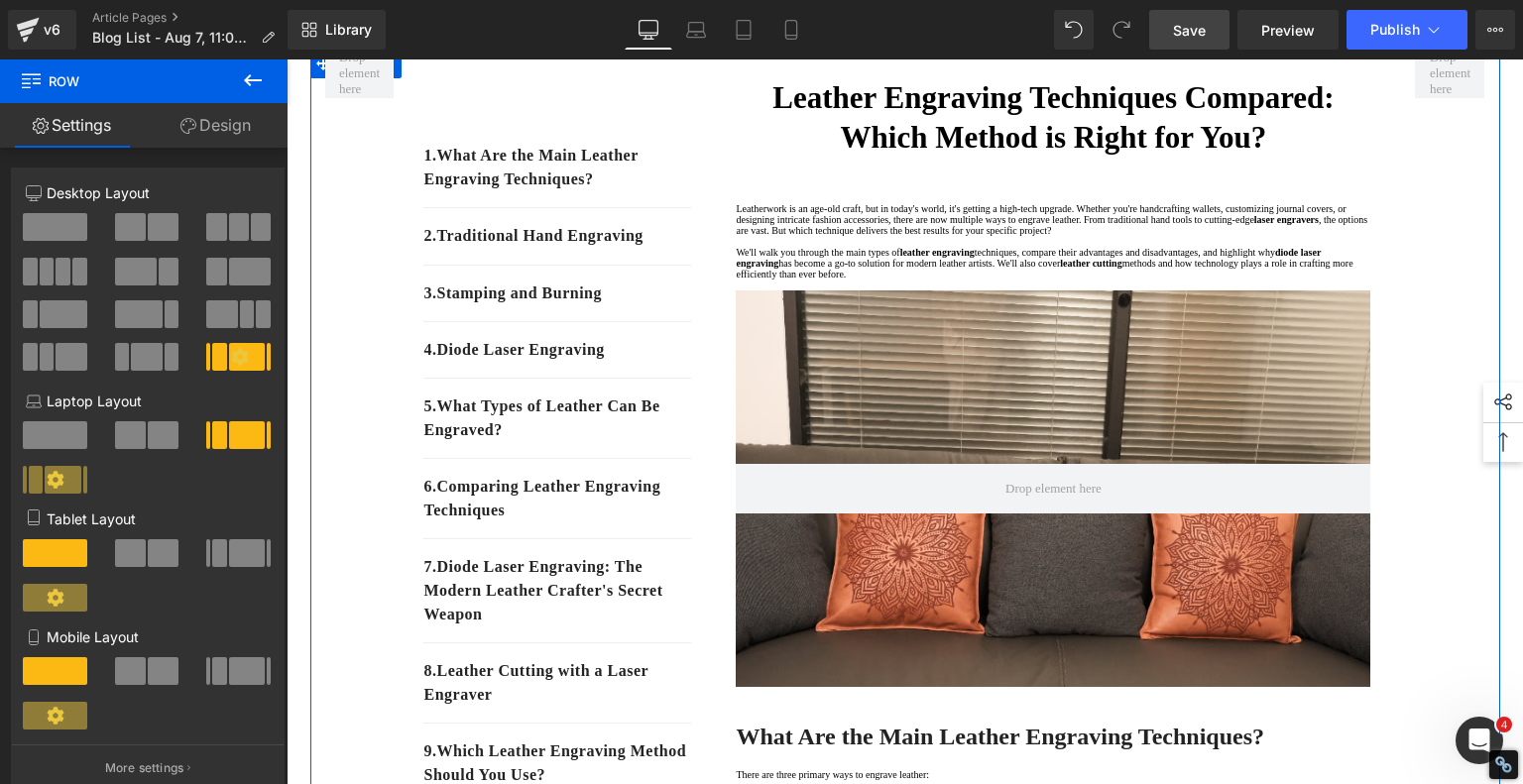 scroll, scrollTop: 0, scrollLeft: 0, axis: both 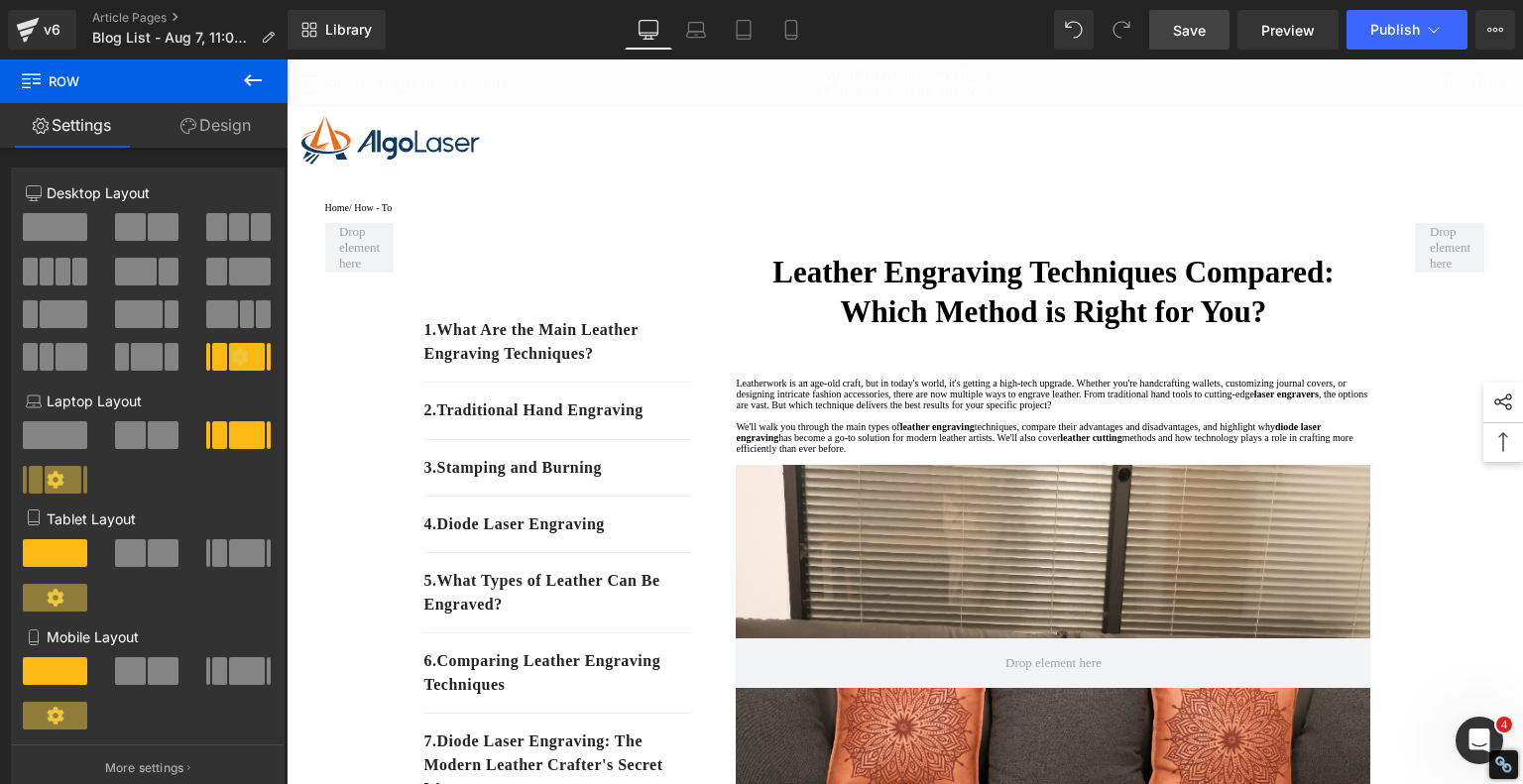 click on "Save" at bounding box center [1189, 30] 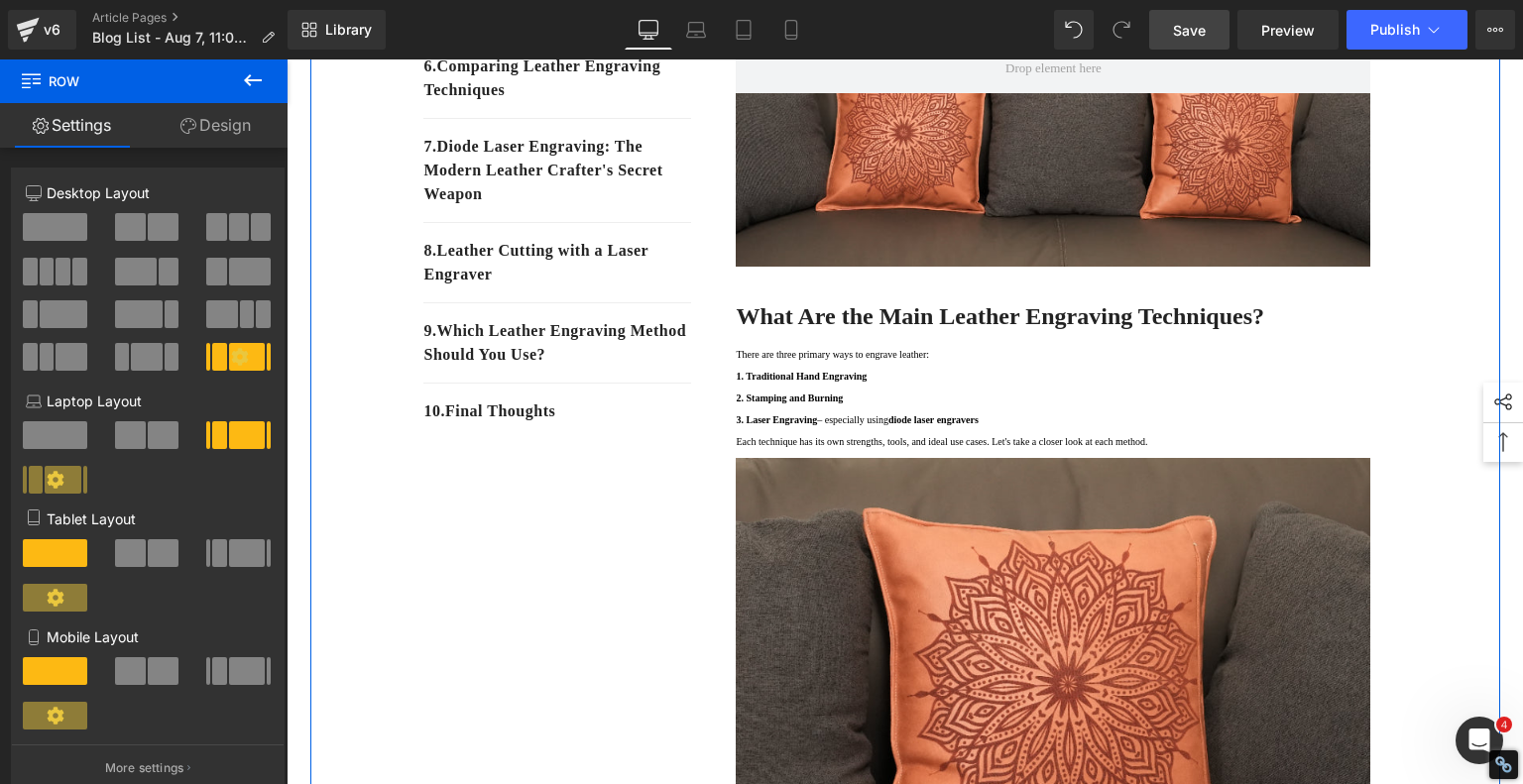 scroll, scrollTop: 0, scrollLeft: 0, axis: both 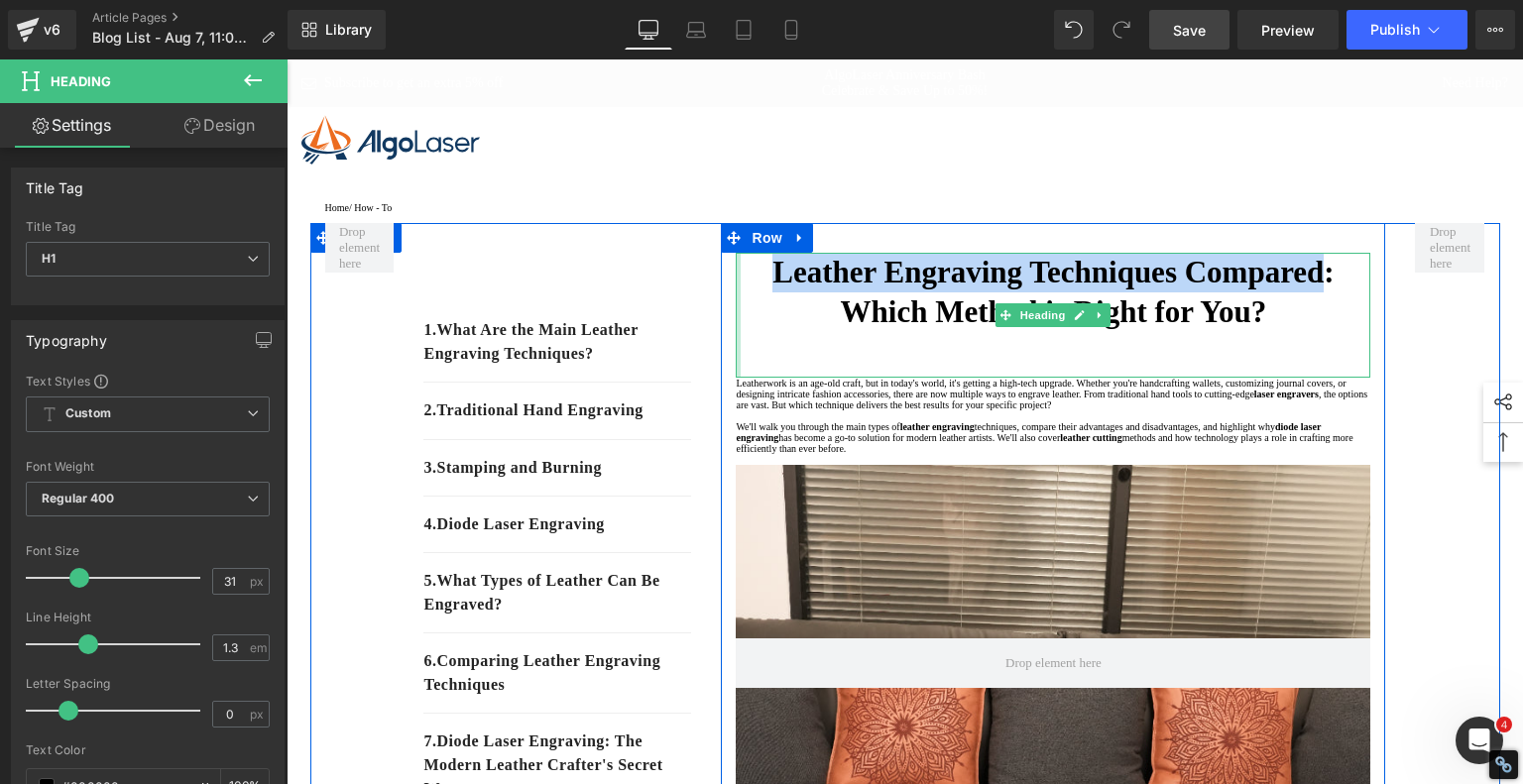 drag, startPoint x: 1348, startPoint y: 292, endPoint x: 731, endPoint y: 302, distance: 617.08103 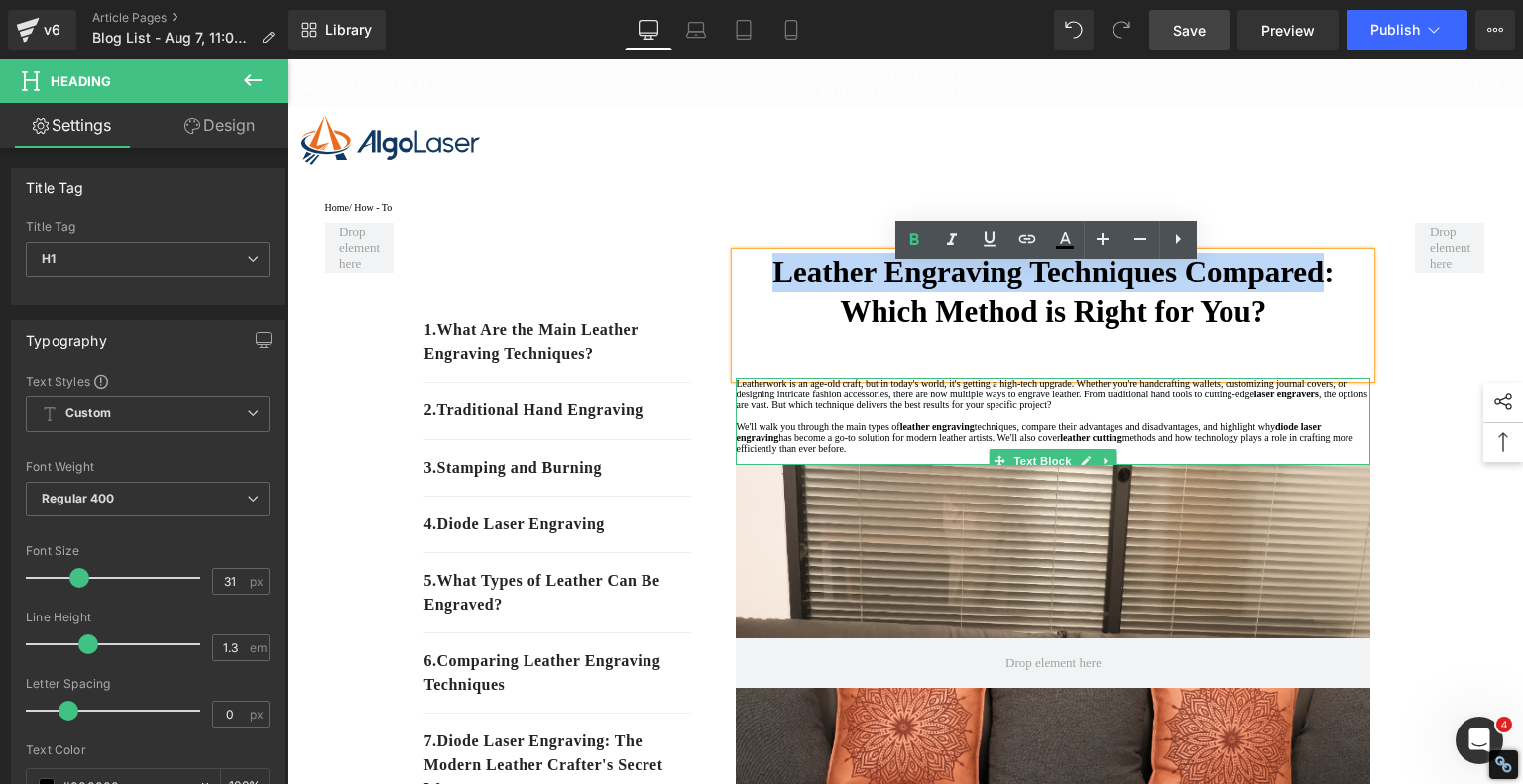 copy on "Leather Engraving Techniques Compared" 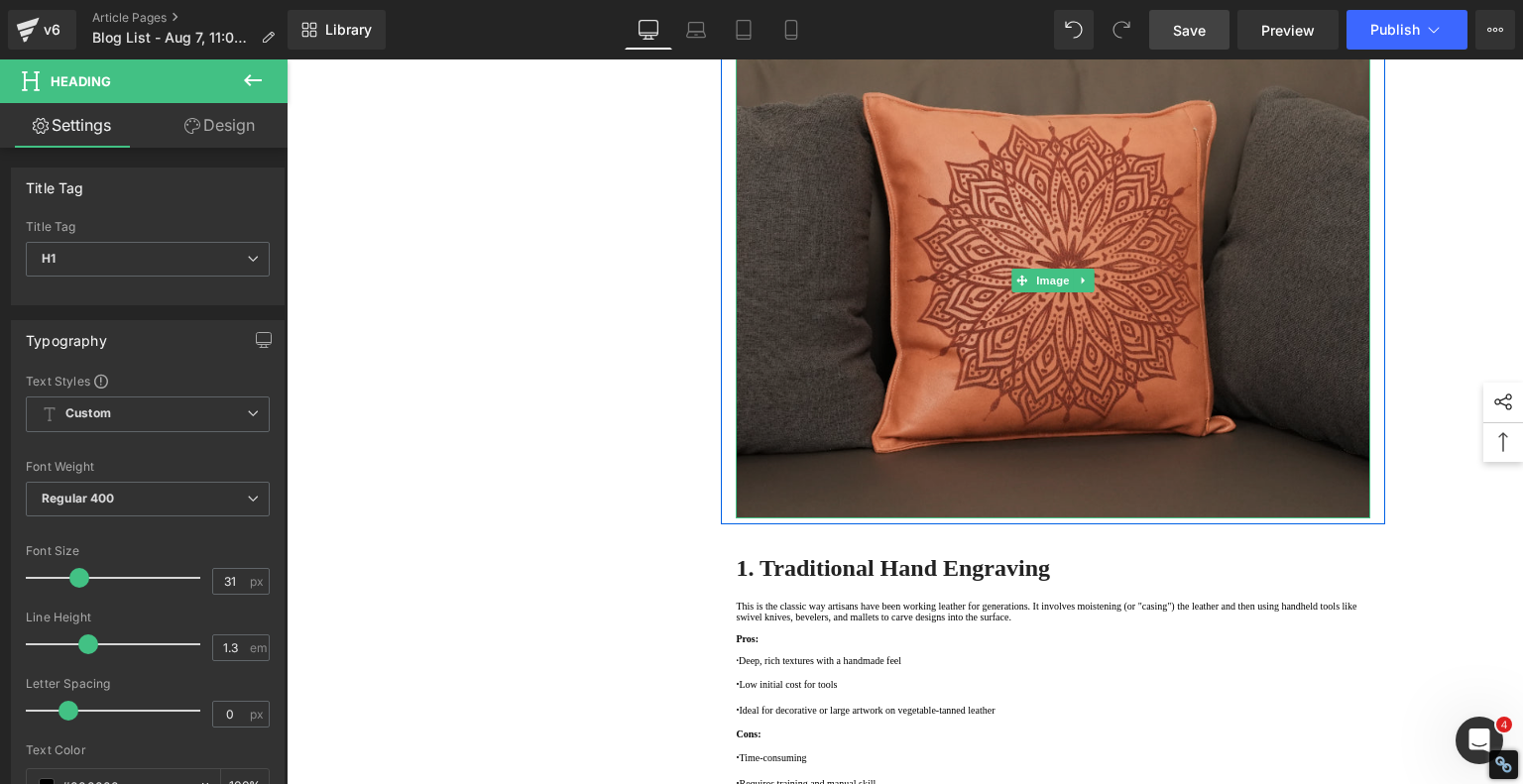 scroll, scrollTop: 1090, scrollLeft: 0, axis: vertical 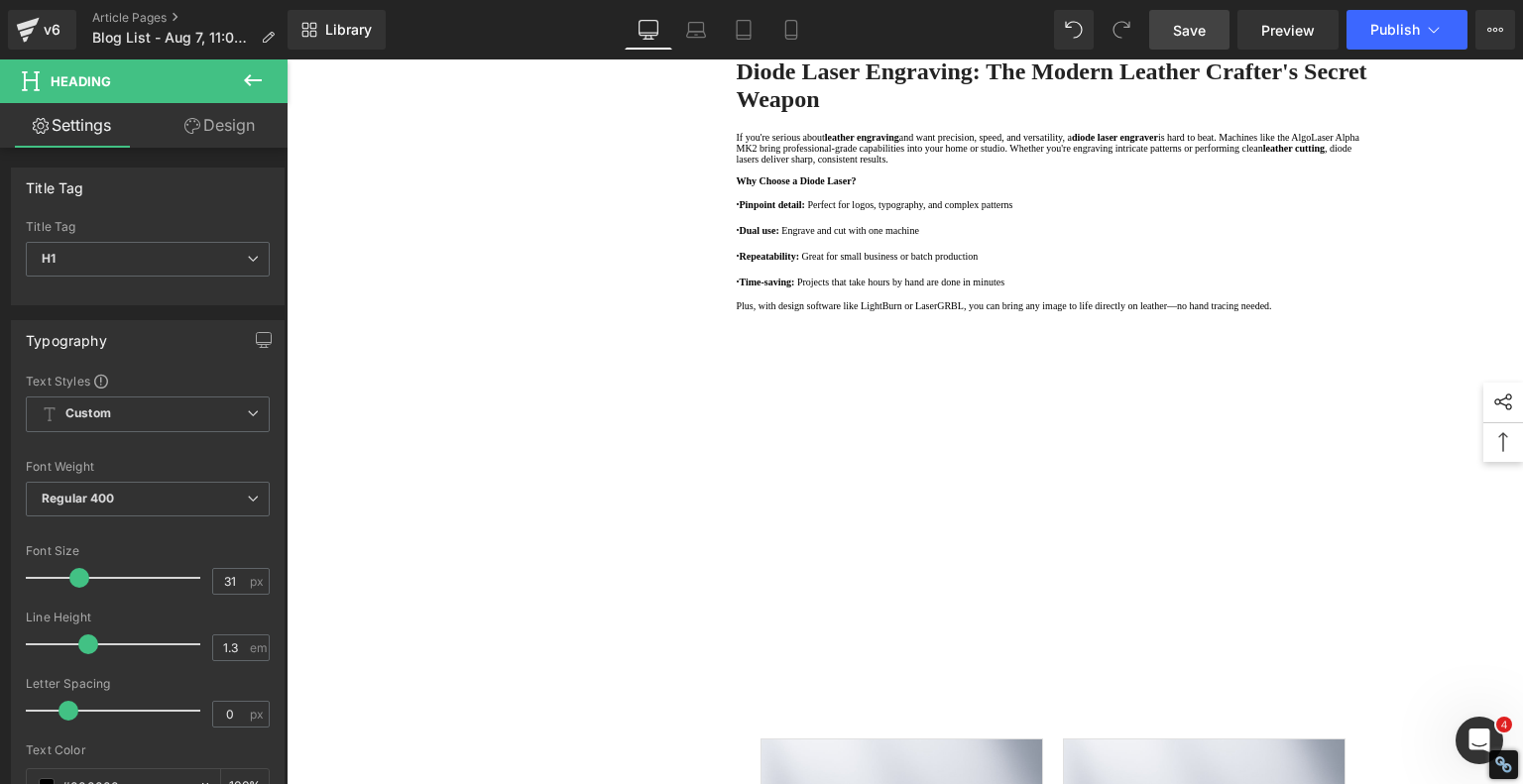 click at bounding box center (253, 81) 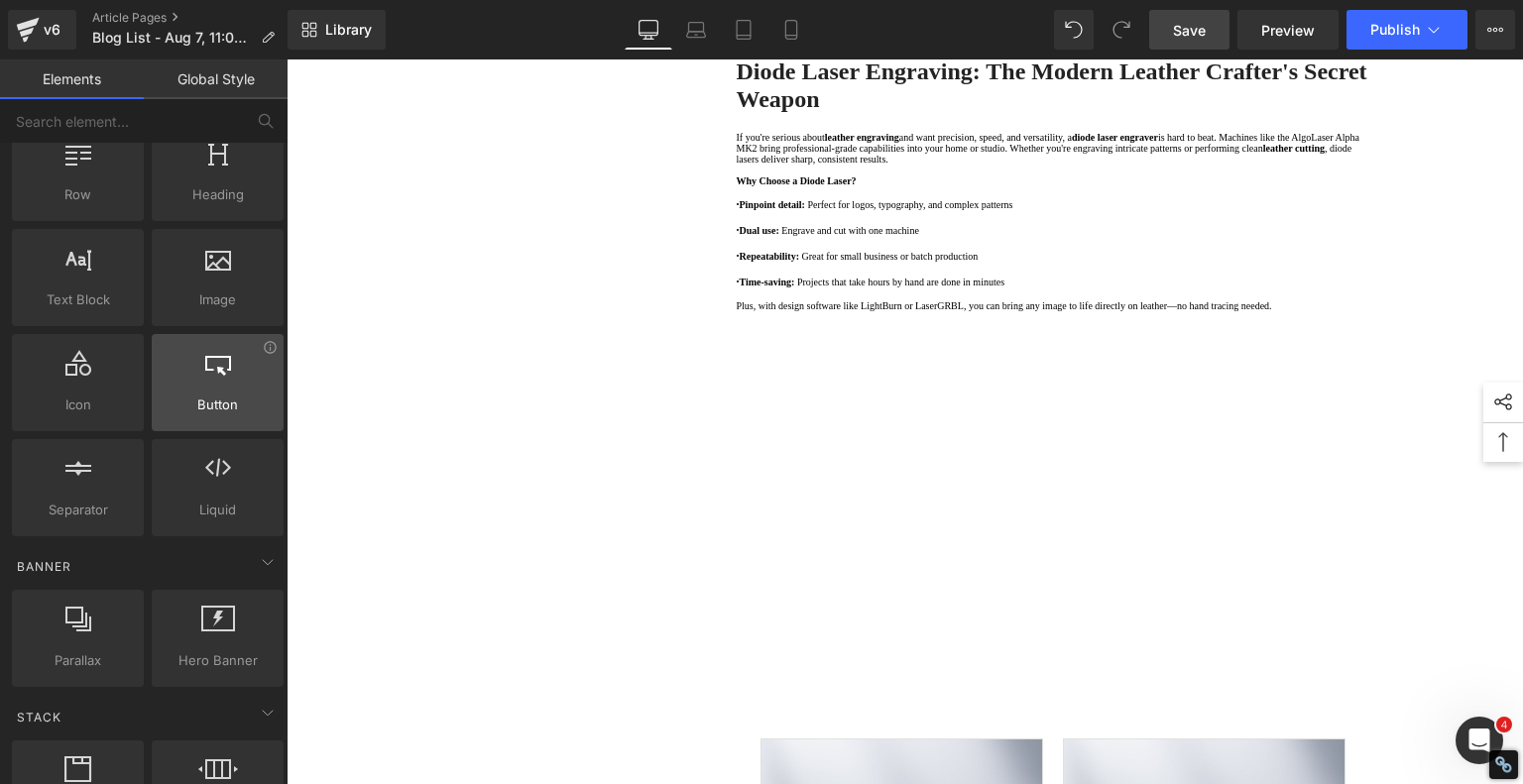 scroll, scrollTop: 0, scrollLeft: 0, axis: both 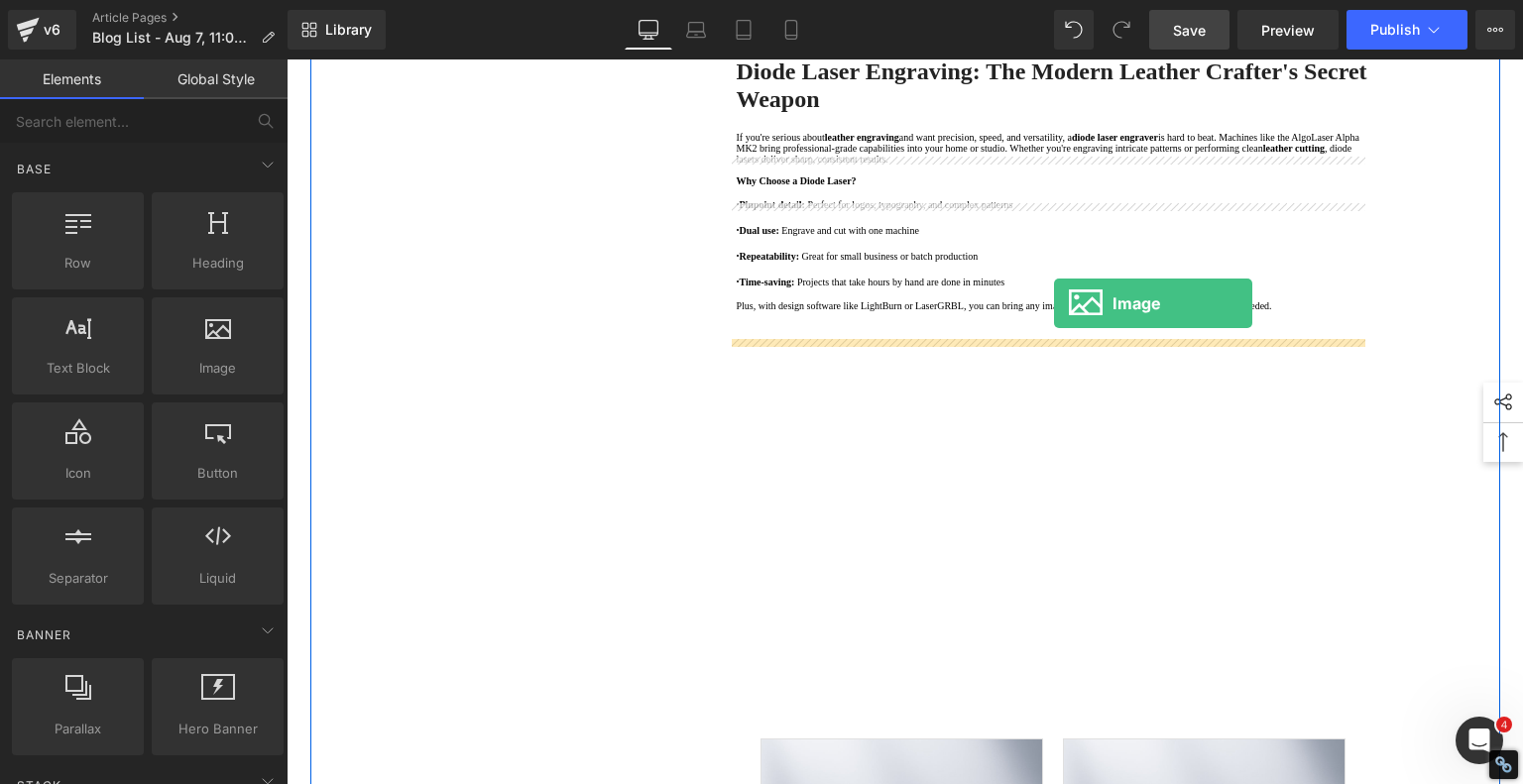 drag, startPoint x: 508, startPoint y: 417, endPoint x: 1054, endPoint y: 303, distance: 557.774 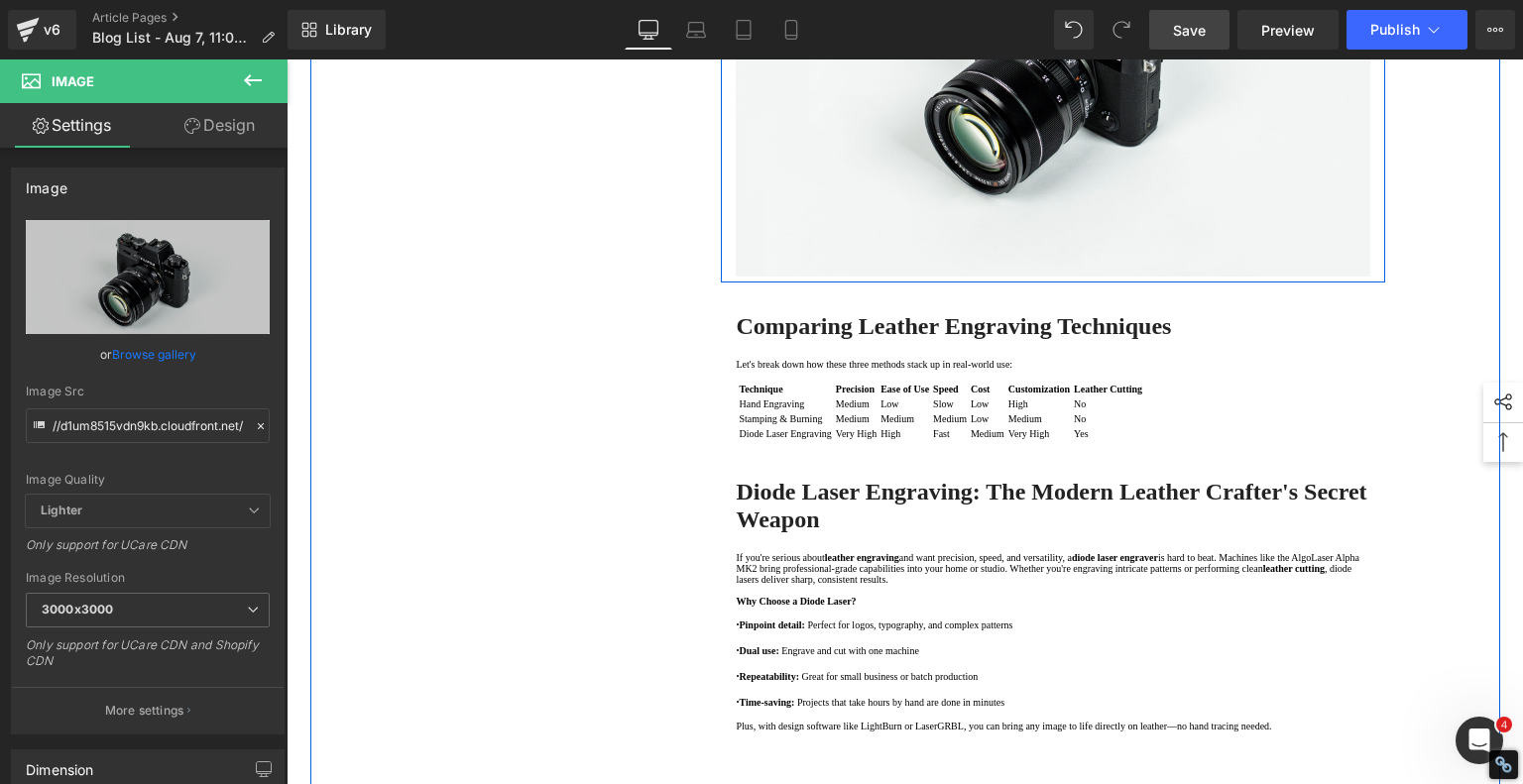 click on "Not all leather is created equal, and different types respond better to different engraving techniques:
Leather Type
Compatible Methods
Notes
Vegetable-Tanned
All techniques
Best for hand tools and laser engraving
Chrome-Tanned
Laser engraving, burning
May emit fumes; ventilation required
Suede
Stamping, light laser engraving
Soft texture, details may blur
Faux/Synthetic
Laser engraving (low power)
Risk of melting; test on small areas first" at bounding box center (1053, -193) 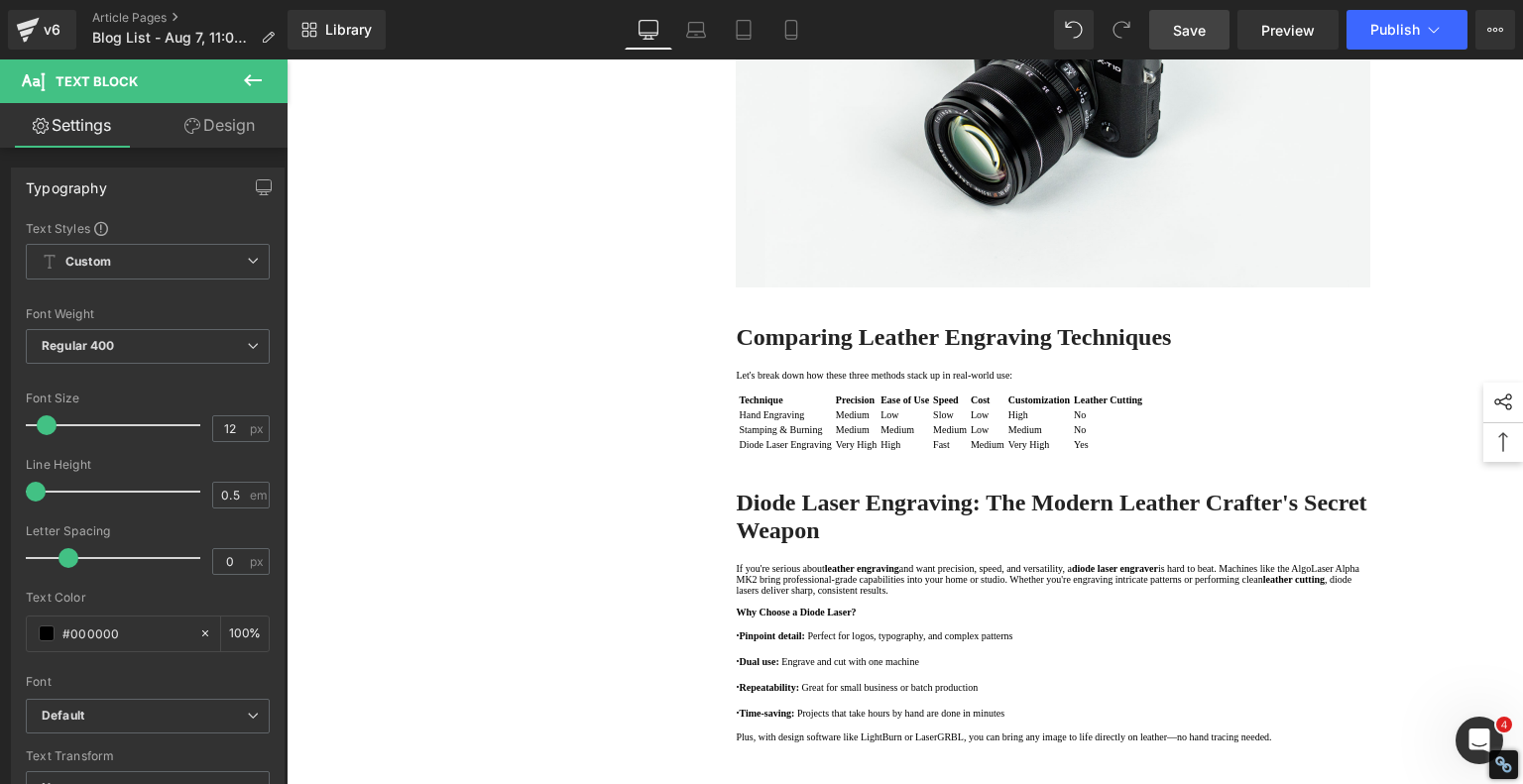click on "1.  What Are the Main Leather Engraving Techniques? Text Block         2.  Traditional Hand Engraving Text Block         3.  Stamping and Burning Text Block         4.  Diode Laser Engraving Text Block         5 .  What Types of Leather Can Be Engraved? Text Block         6 .  Comparing Leather Engraving Techniques Text Block         7 .  Diode Laser Engraving: The Modern Leather Crafter's Secret Weapon Text Block         8 .  Leather Cutting with a Laser Engraver Text Block         9 .  Which Leather Engraving Method Should You Use? Text Block         10 .  Final Thoughts Text Block         Row   80px       Leather Engraving Techniques Compared: Which Method is Right for You? Heading         Leatherwork is an age-old craft, but in today's world, it's getting a high-tech upgrade. Whether you're handcrafting wallets, customizing journal covers, or designing intricate fashion accessories, there are now multiple ways to engrave leather. From traditional hand tools to cutting-edge  laser engravers" at bounding box center (905, -658) 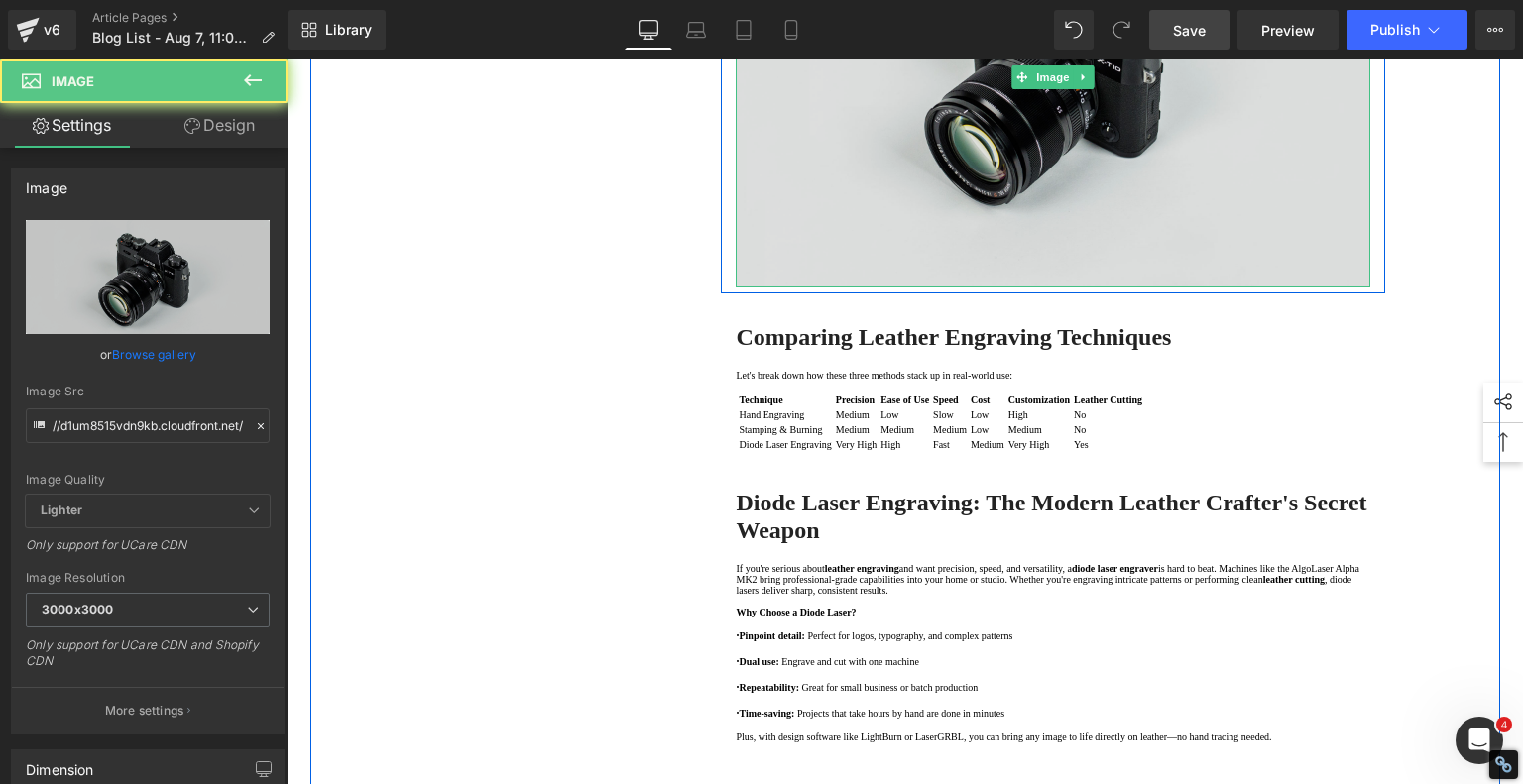click at bounding box center (1053, 77) 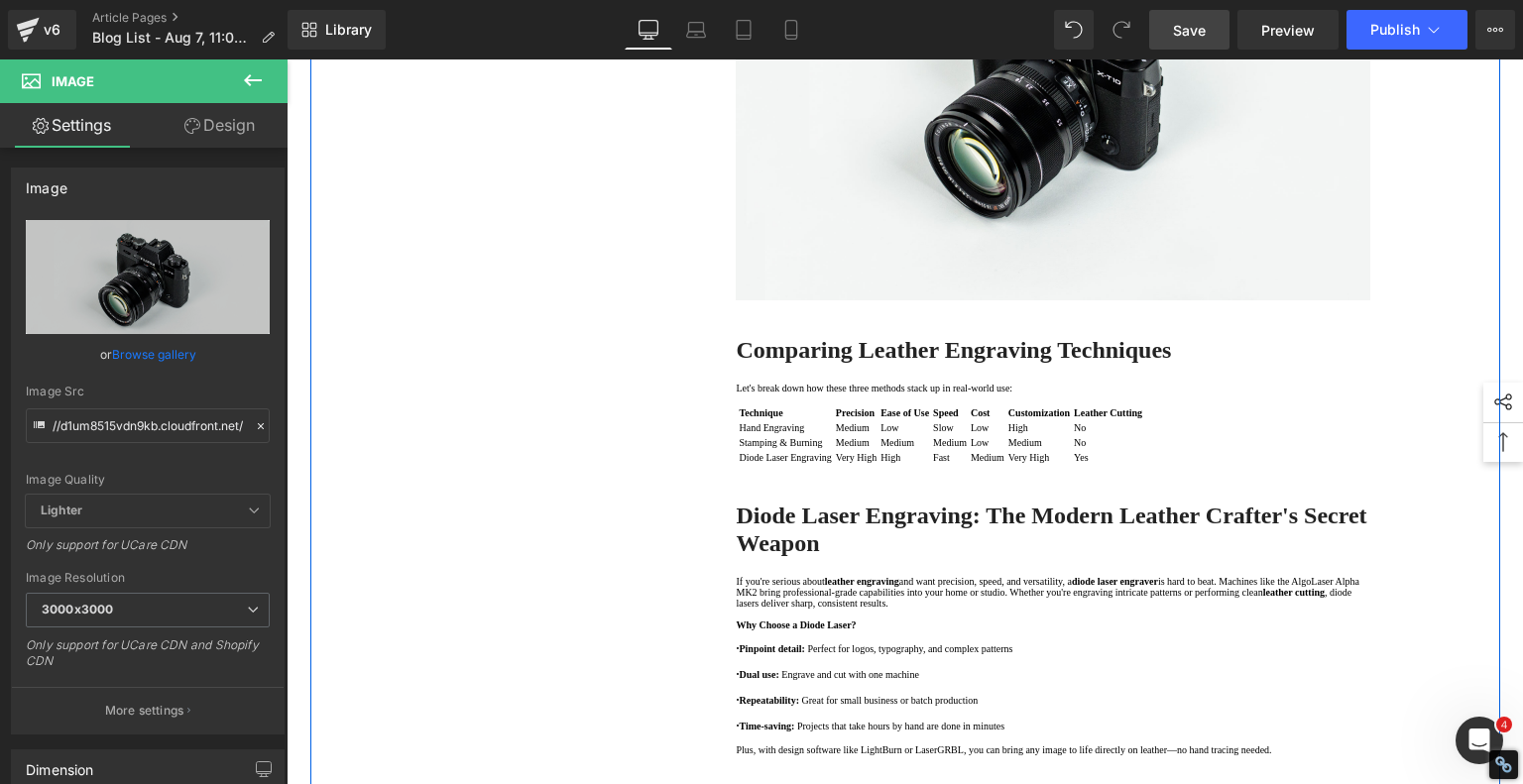 scroll, scrollTop: 4064, scrollLeft: 0, axis: vertical 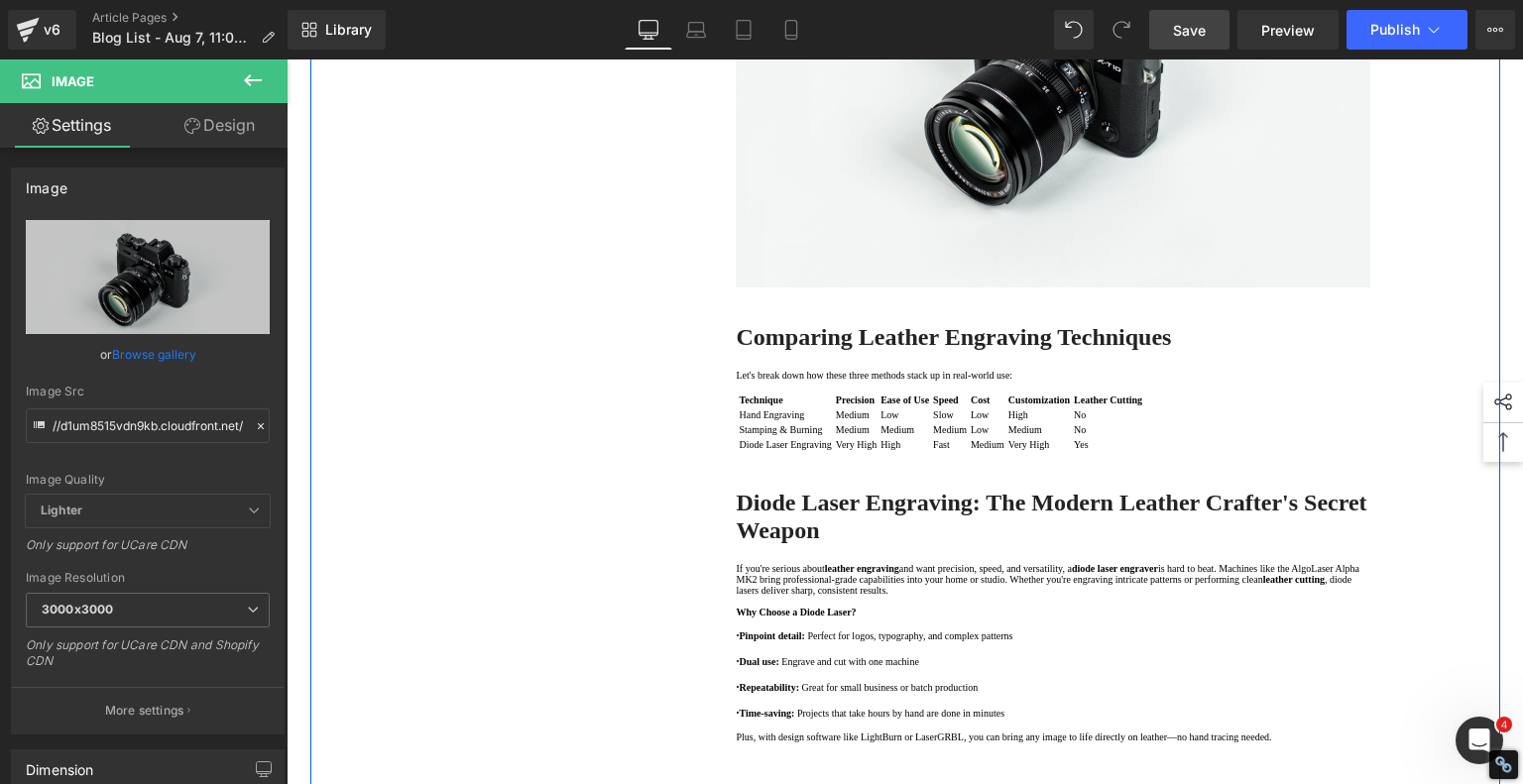click on "1.  What Are the Main Leather Engraving Techniques? Text Block         2.  Traditional Hand Engraving Text Block         3.  Stamping and Burning Text Block         4.  Diode Laser Engraving Text Block         5 .  What Types of Leather Can Be Engraved? Text Block         6 .  Comparing Leather Engraving Techniques Text Block         7 .  Diode Laser Engraving: The Modern Leather Crafter's Secret Weapon Text Block         8 .  Leather Cutting with a Laser Engraver Text Block         9 .  Which Leather Engraving Method Should You Use? Text Block         10 .  Final Thoughts Text Block         Row   80px       Leather Engraving Techniques Compared: Which Method is Right for You? Heading         Leatherwork is an age-old craft, but in today's world, it's getting a high-tech upgrade. Whether you're handcrafting wallets, customizing journal covers, or designing intricate fashion accessories, there are now multiple ways to engrave leather. From traditional hand tools to cutting-edge  laser engravers" at bounding box center (905, -658) 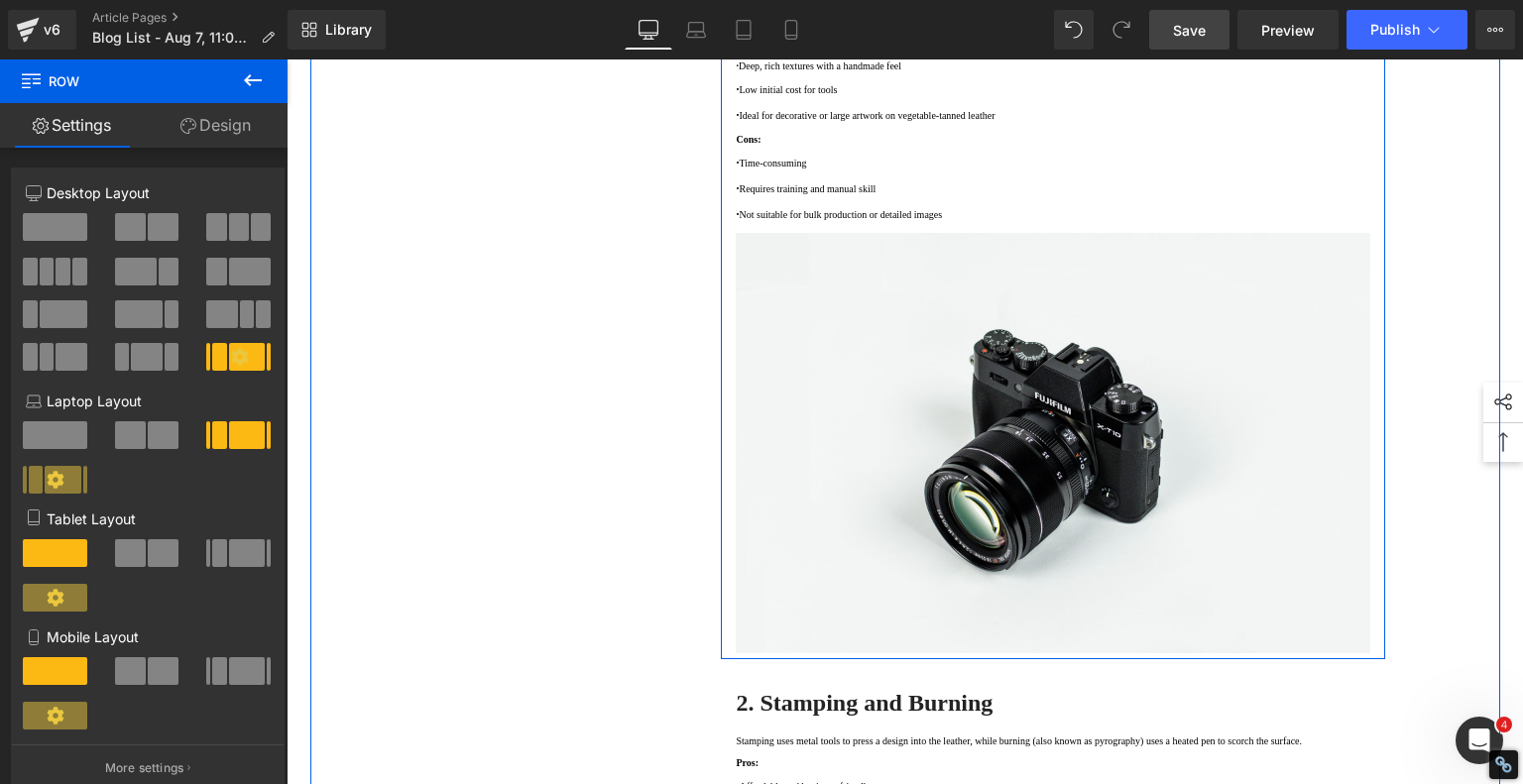 scroll, scrollTop: 1883, scrollLeft: 0, axis: vertical 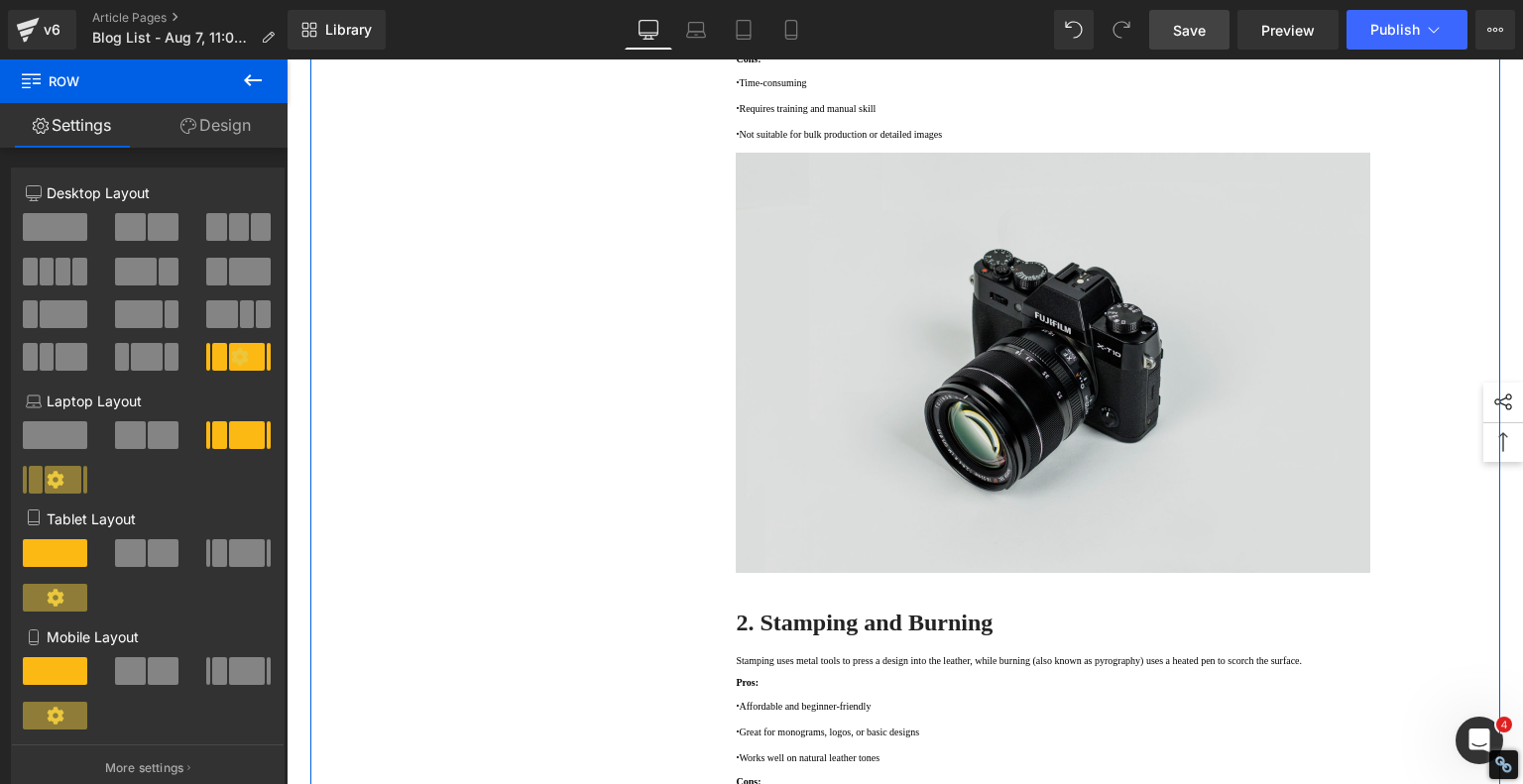 click at bounding box center [1053, 363] 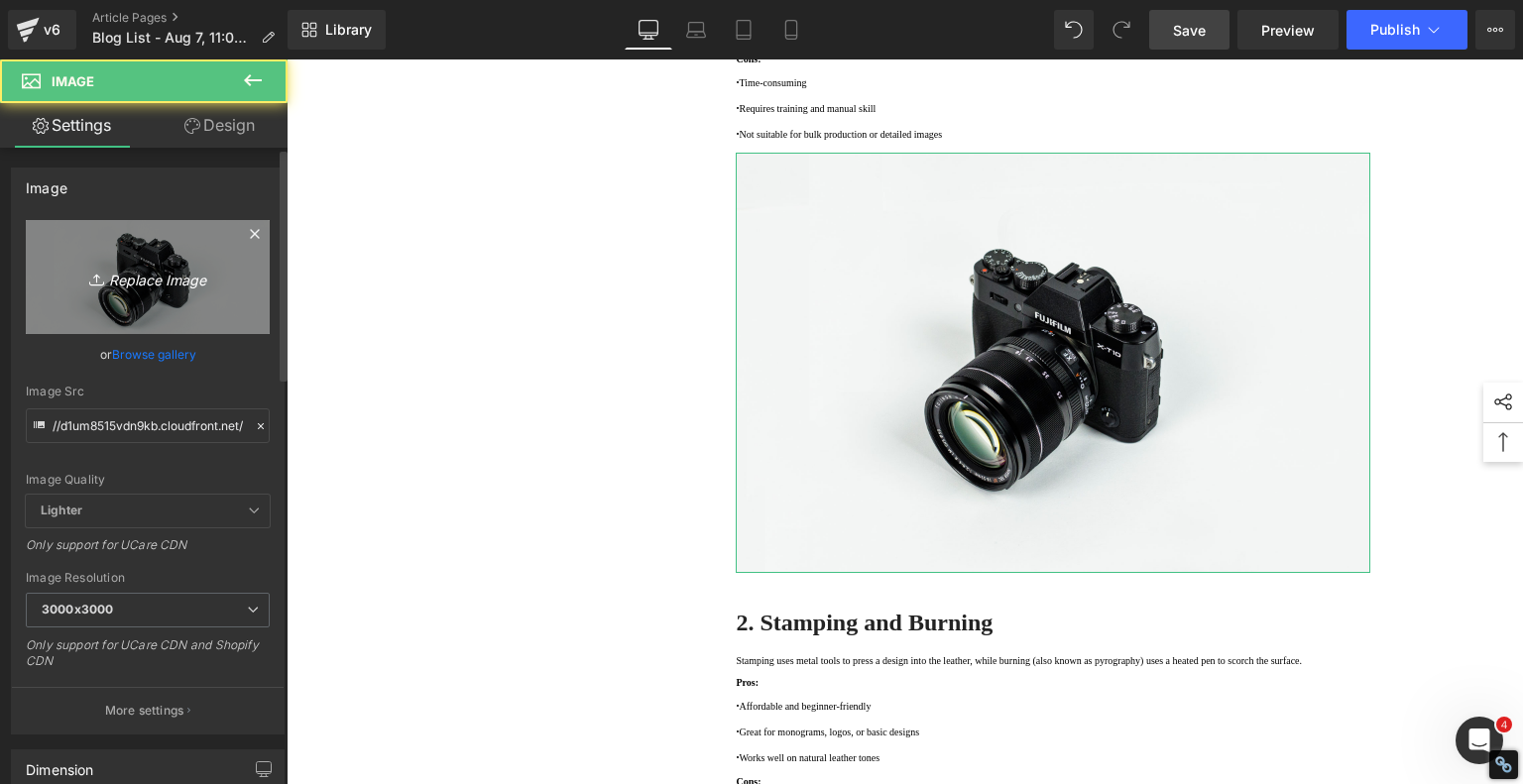 click on "Replace Image" at bounding box center (148, 277) 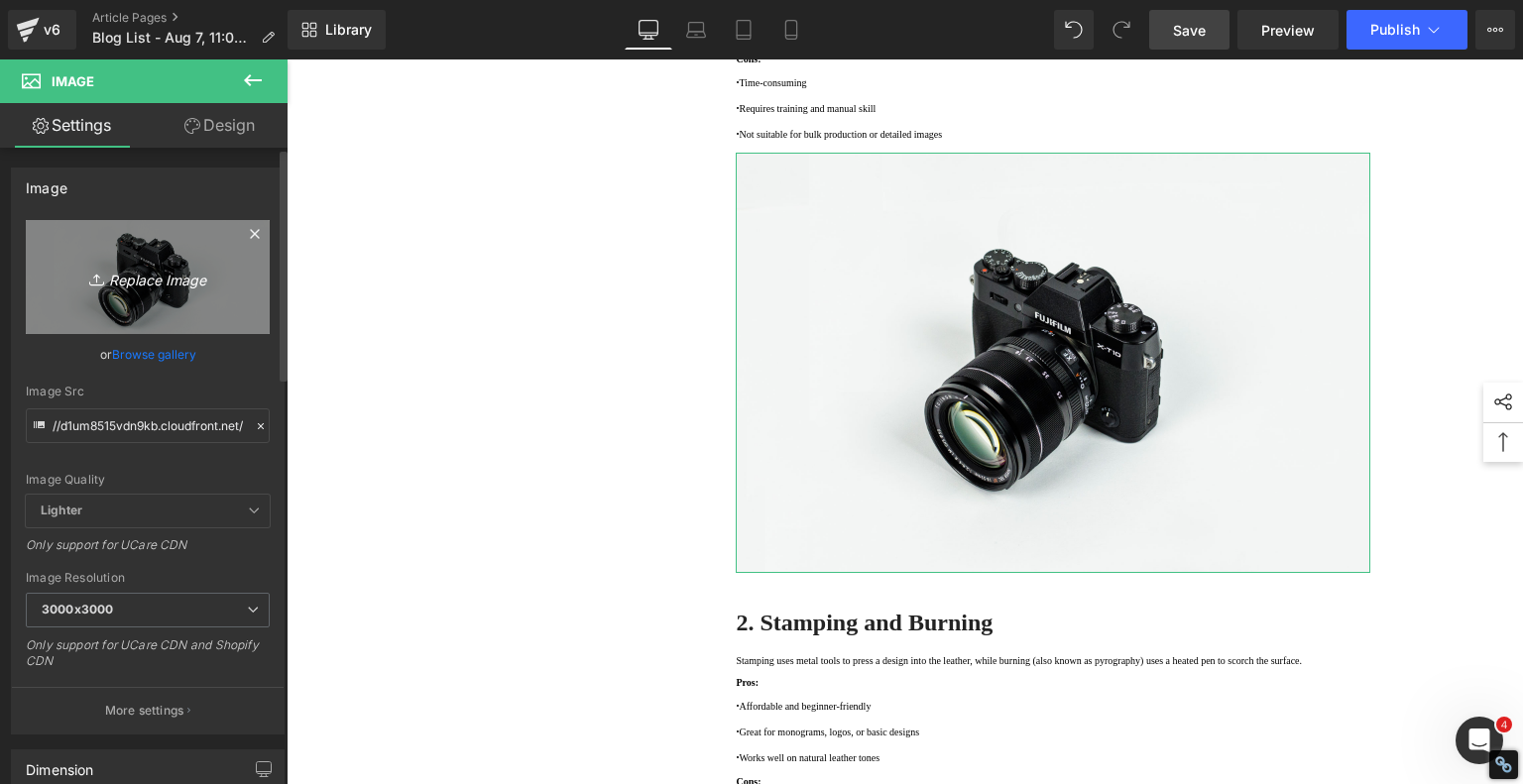 type on "C:\fakepath\Leather Engraving Techniques Compared 000.jpg" 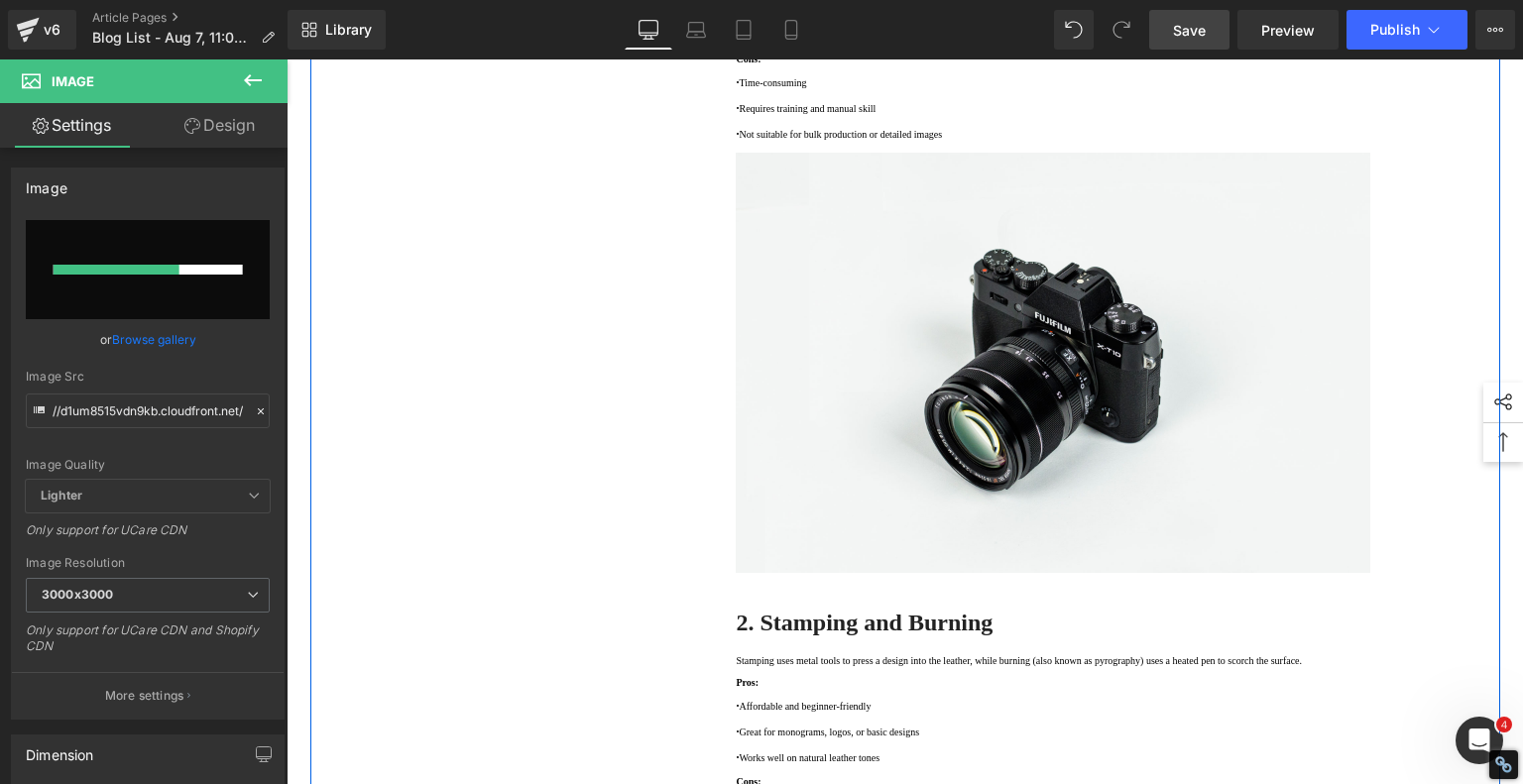 type 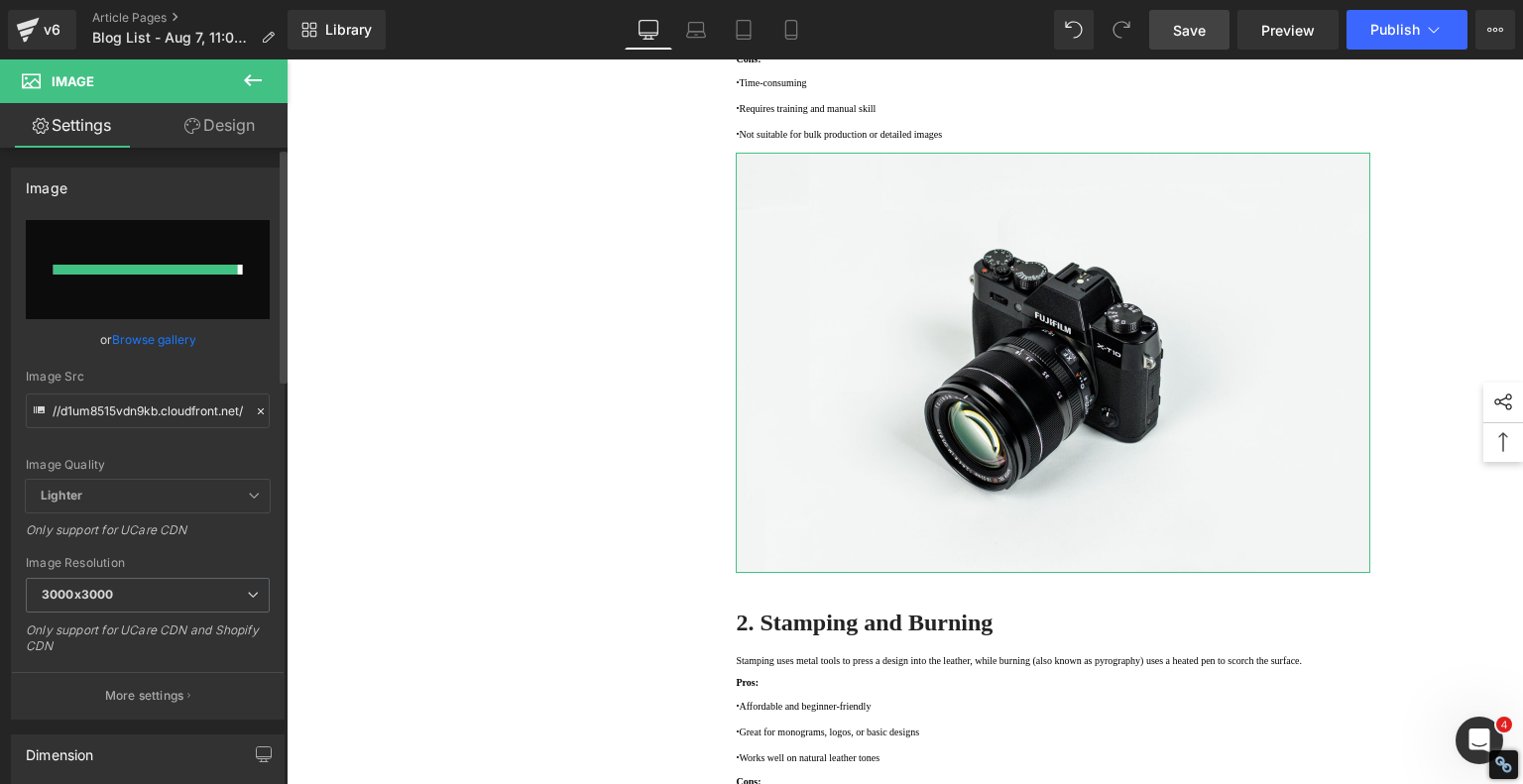 type on "https://ucarecdn.com/6508e599-9d8a-49bb-a849-5ce47328ffe1/-/format/auto/-/preview/3000x3000/-/quality/lighter/Leather%20Engraving%20Techniques%20Compared%20000.jpg" 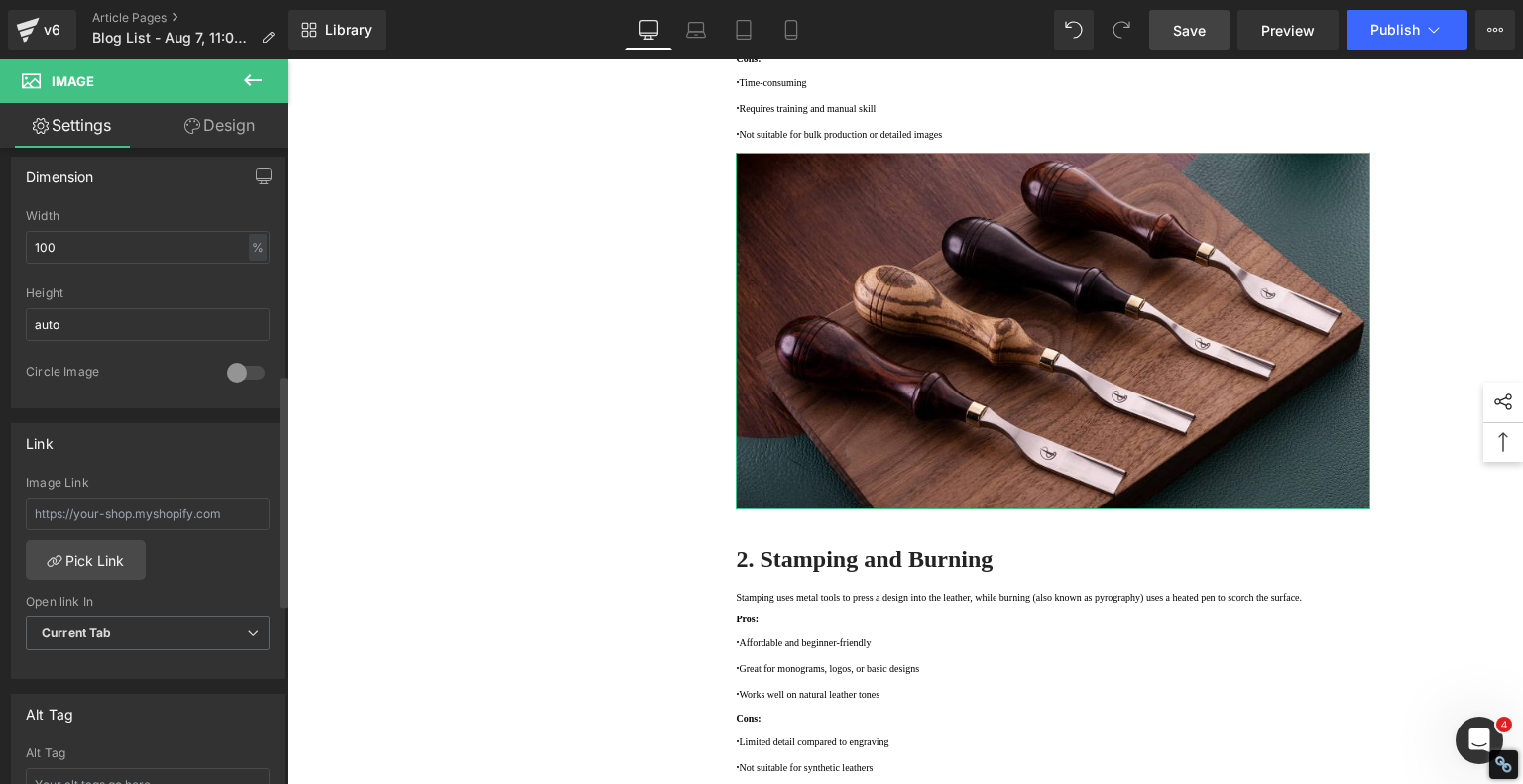 scroll, scrollTop: 892, scrollLeft: 0, axis: vertical 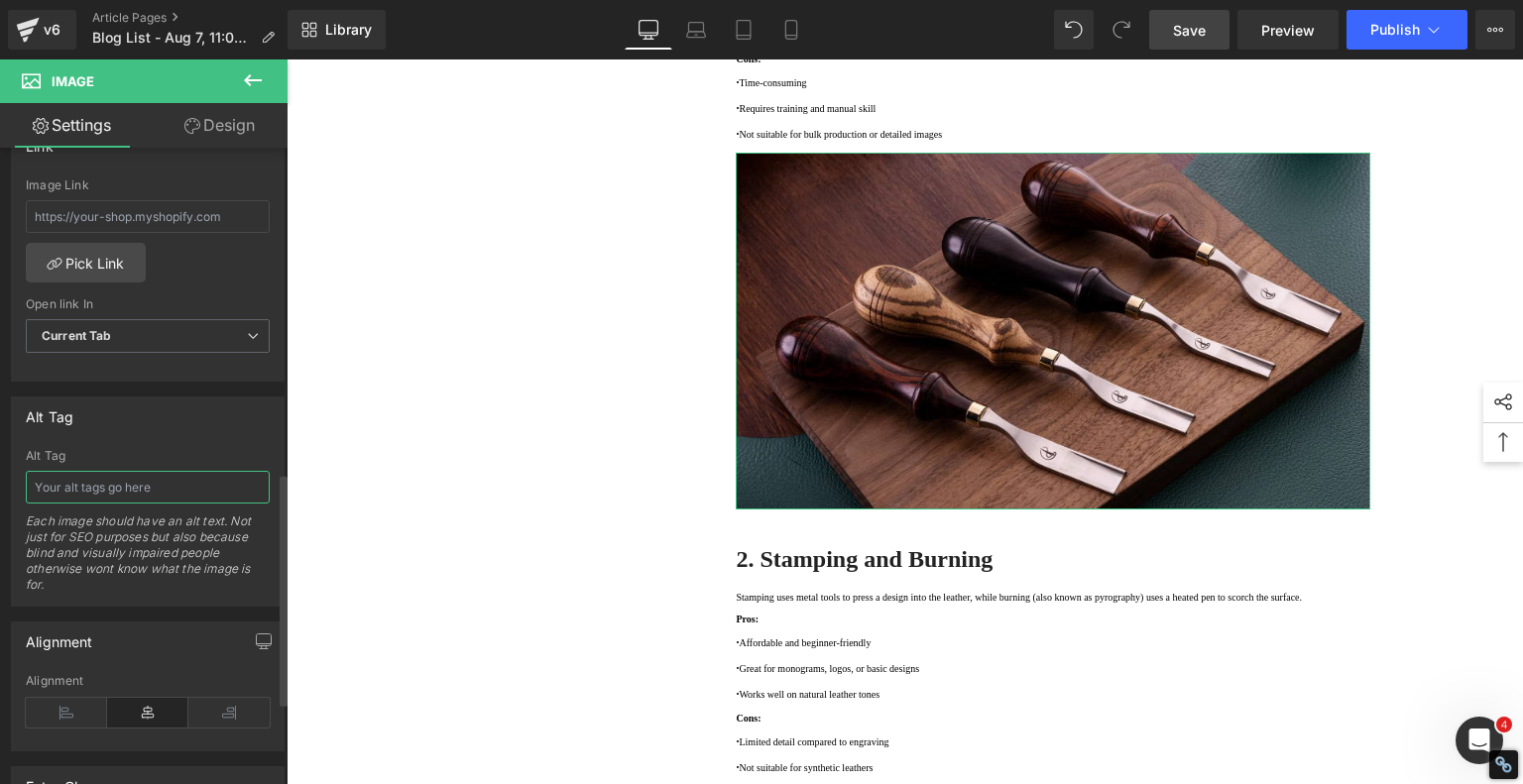 click at bounding box center (148, 487) 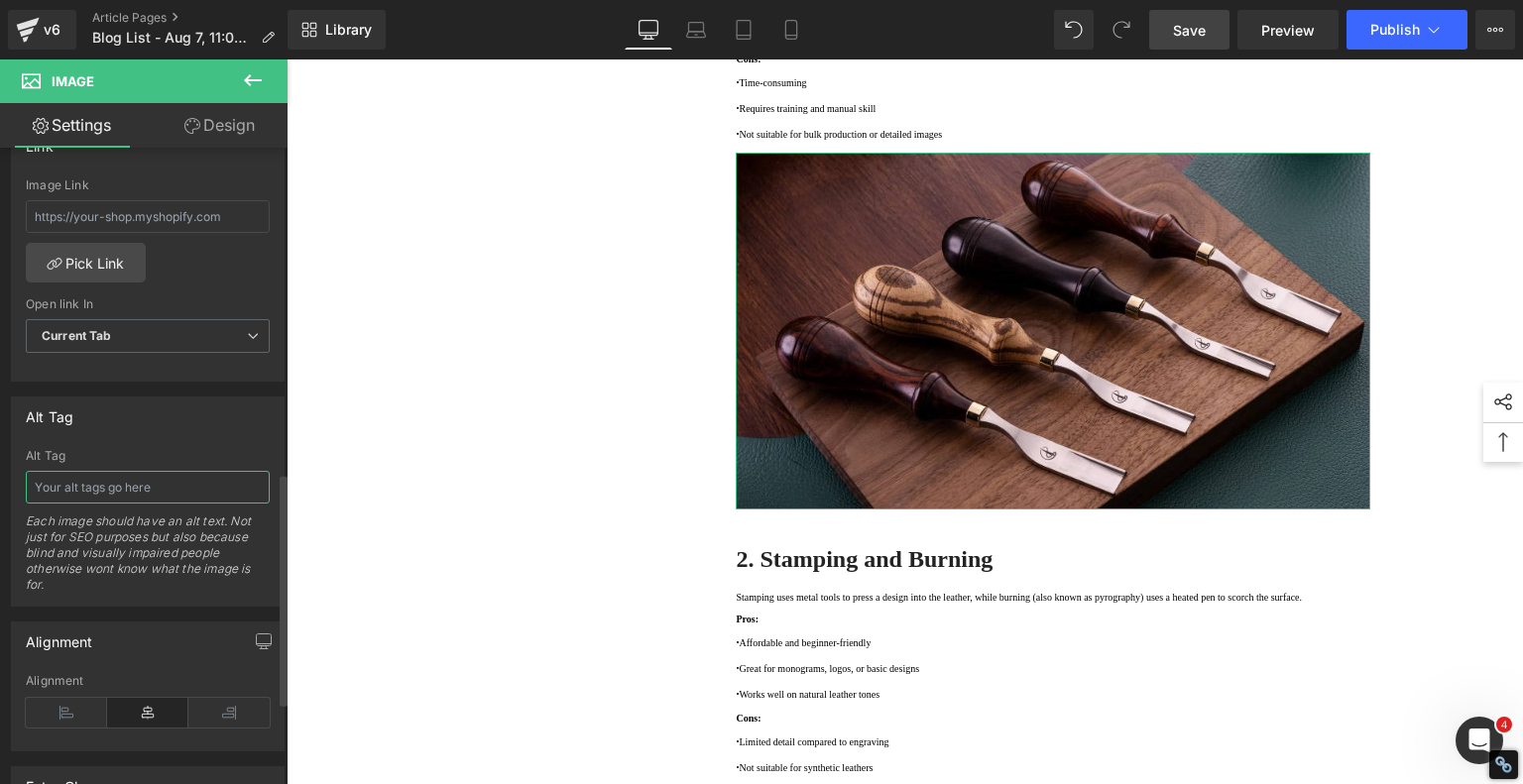 paste on "Leather Engraving Techniques Compared 000" 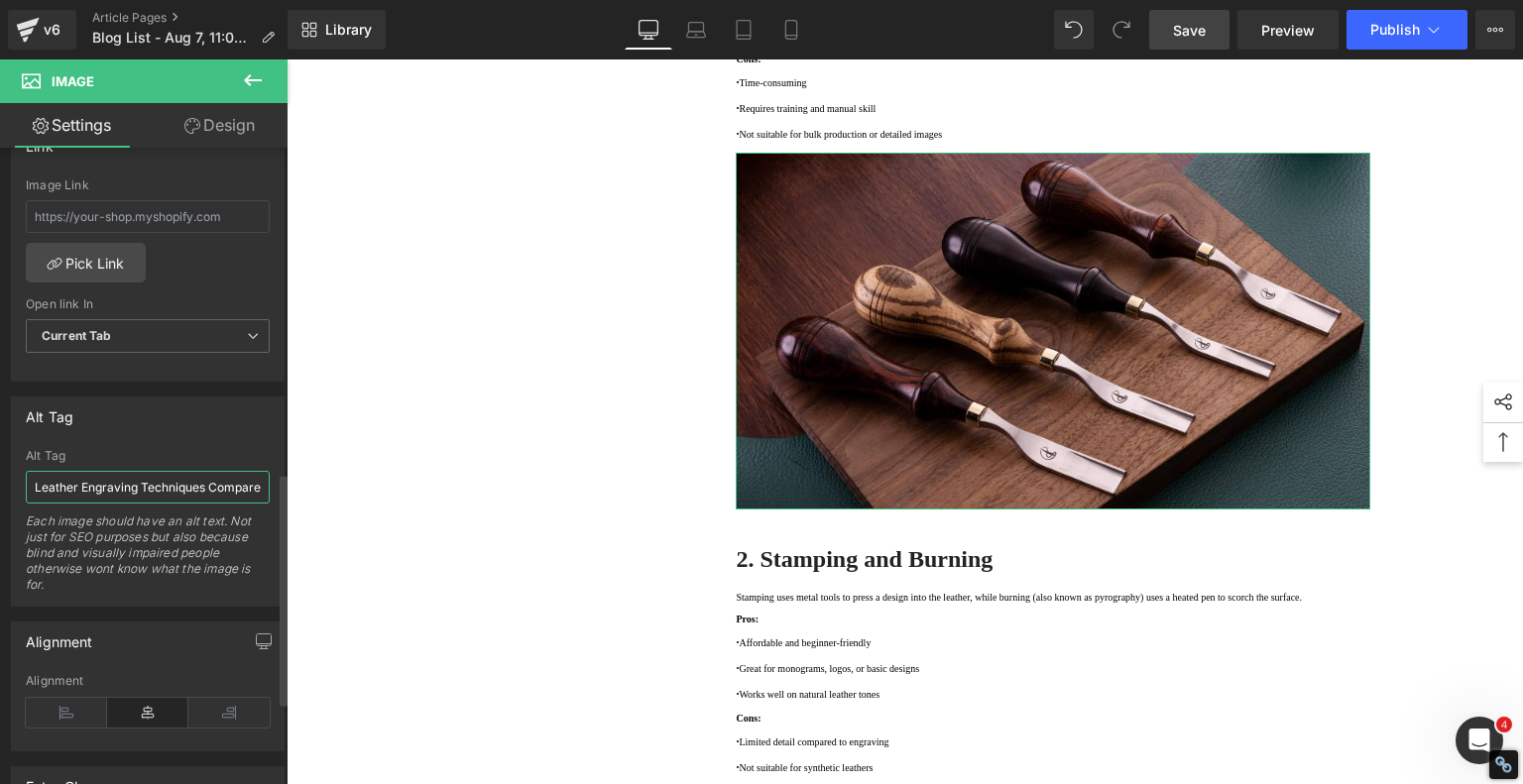scroll, scrollTop: 0, scrollLeft: 40, axis: horizontal 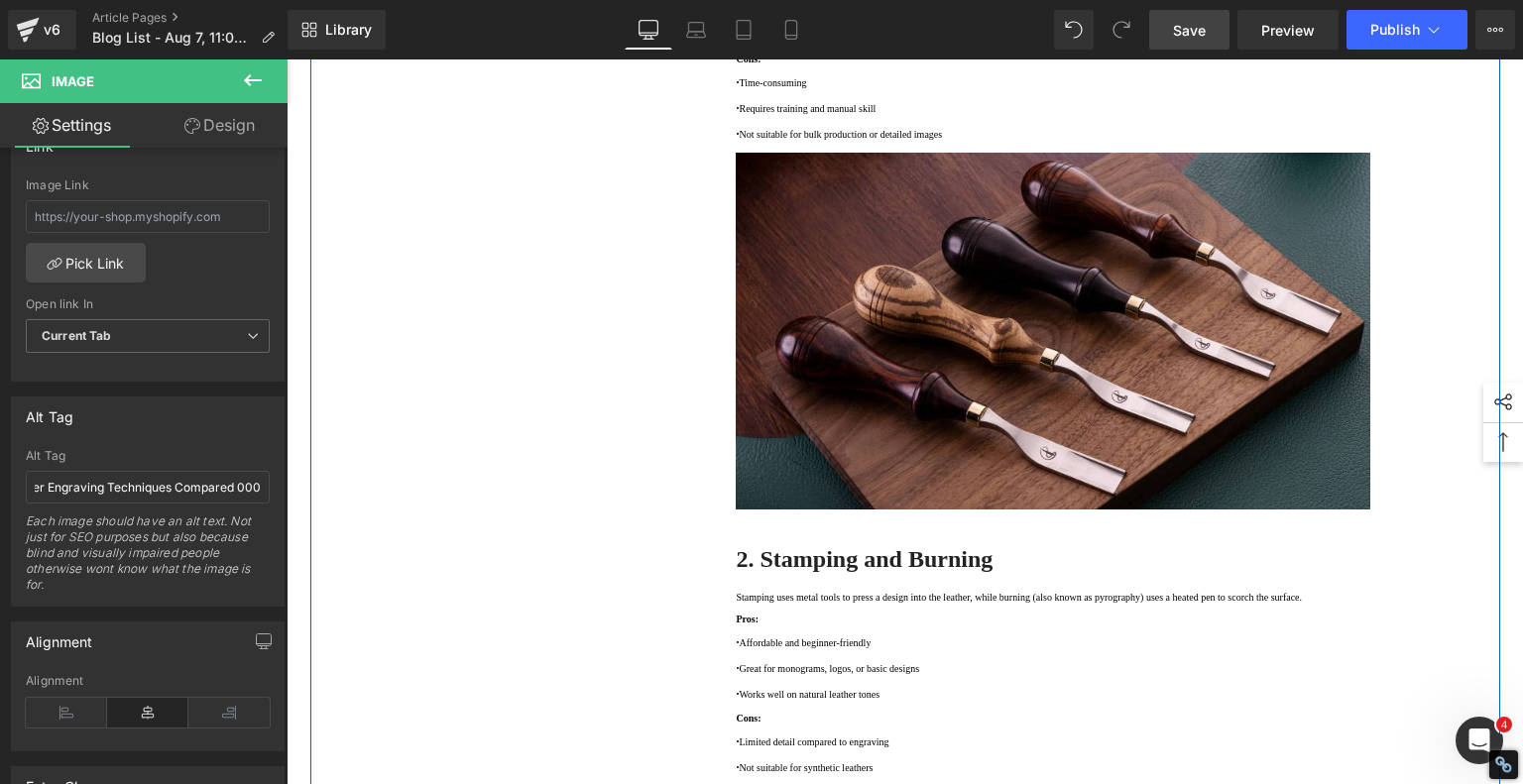 drag, startPoint x: 409, startPoint y: 423, endPoint x: 688, endPoint y: 381, distance: 282.14358 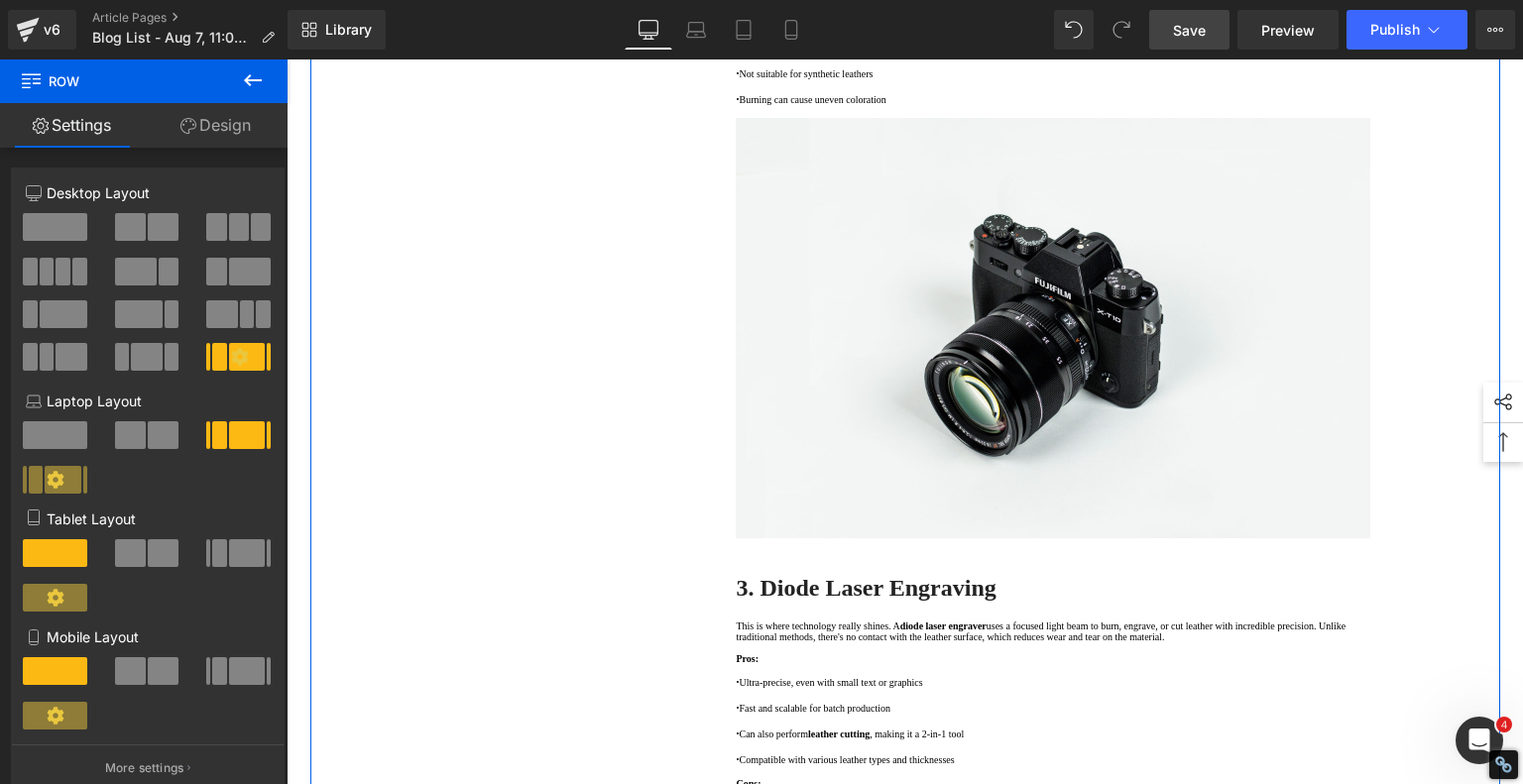 scroll, scrollTop: 2577, scrollLeft: 0, axis: vertical 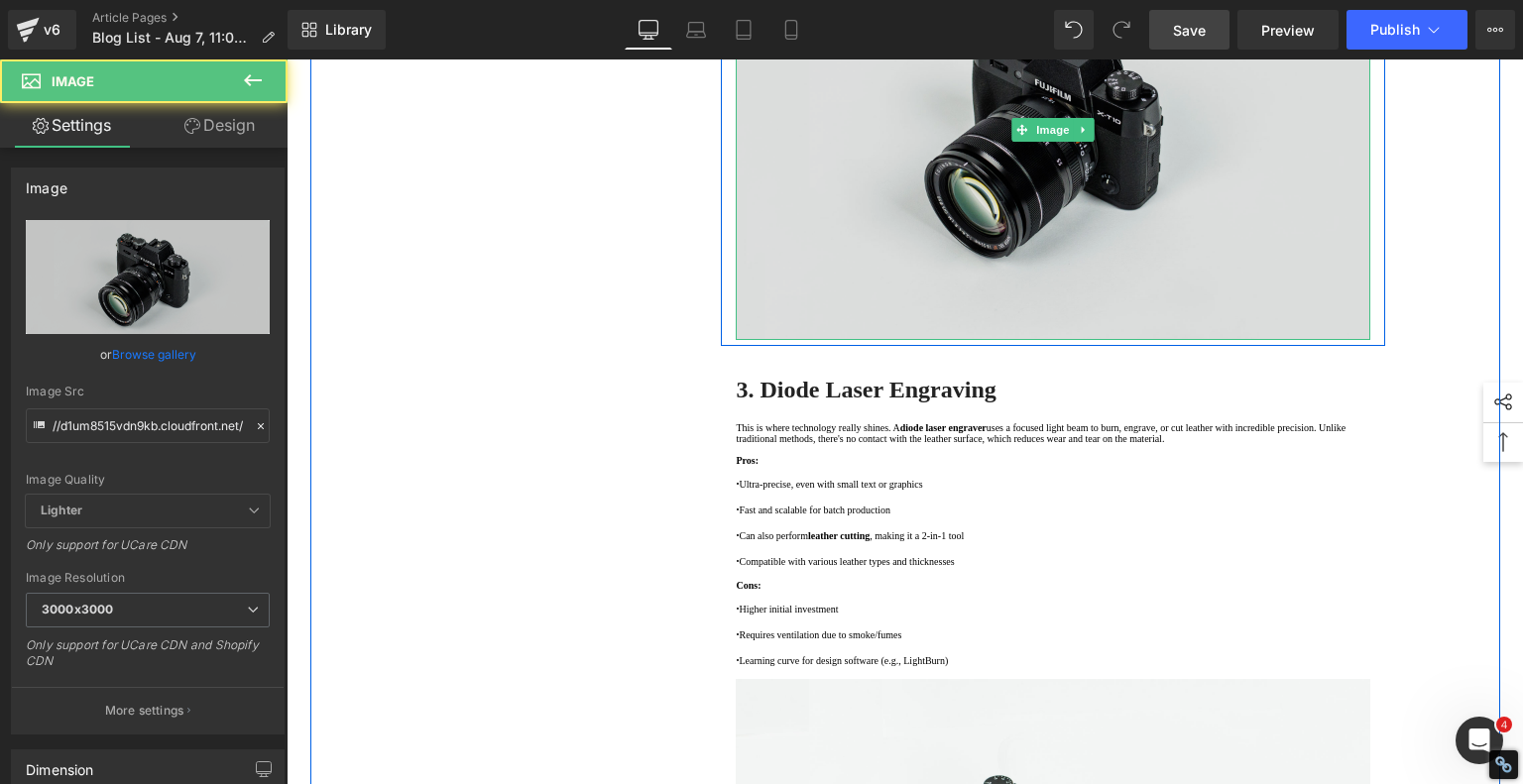 click at bounding box center [1053, 130] 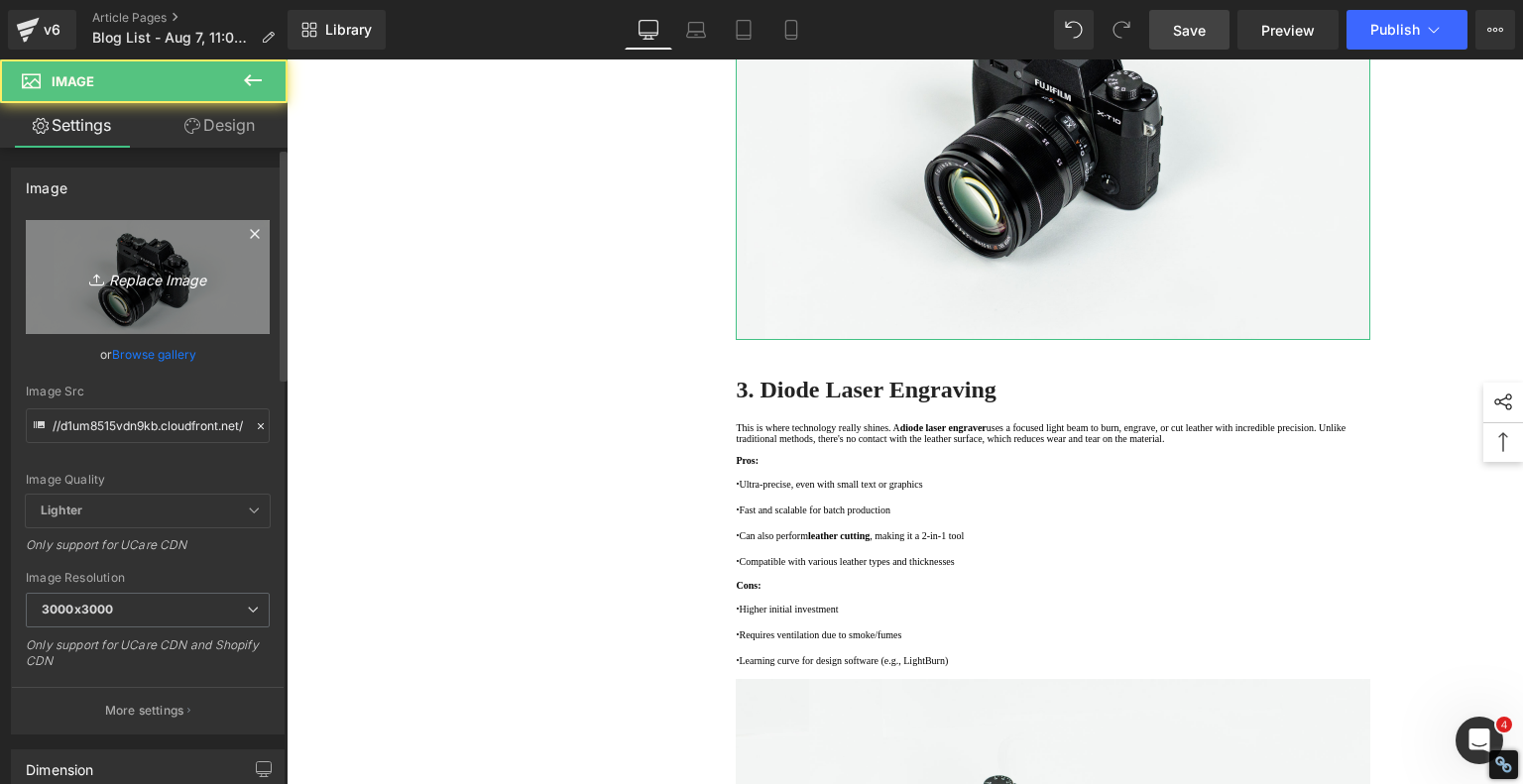 click on "Replace Image" at bounding box center [148, 277] 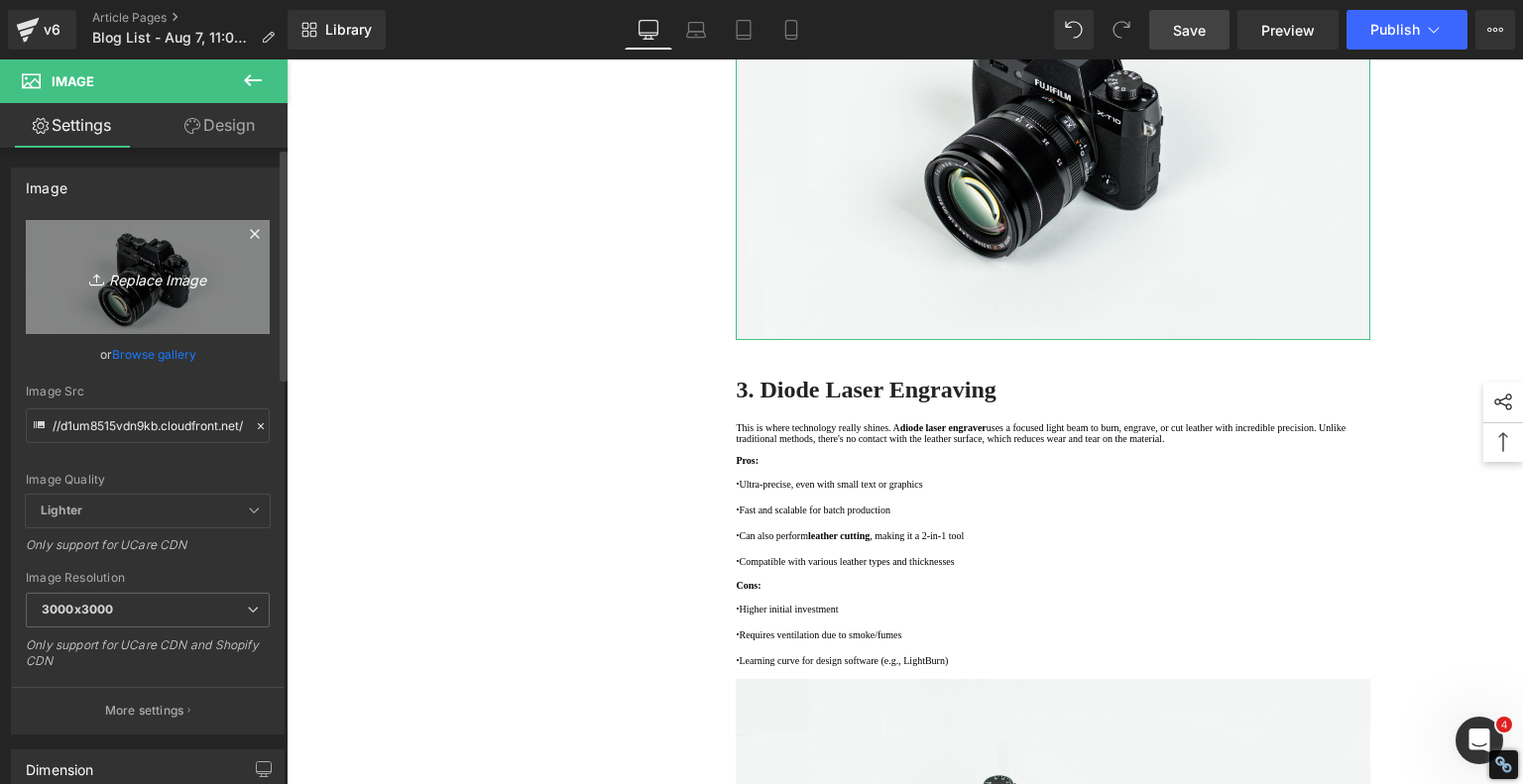 type on "C:\fakepath\Leather Engraving Techniques Compared 002.jpg" 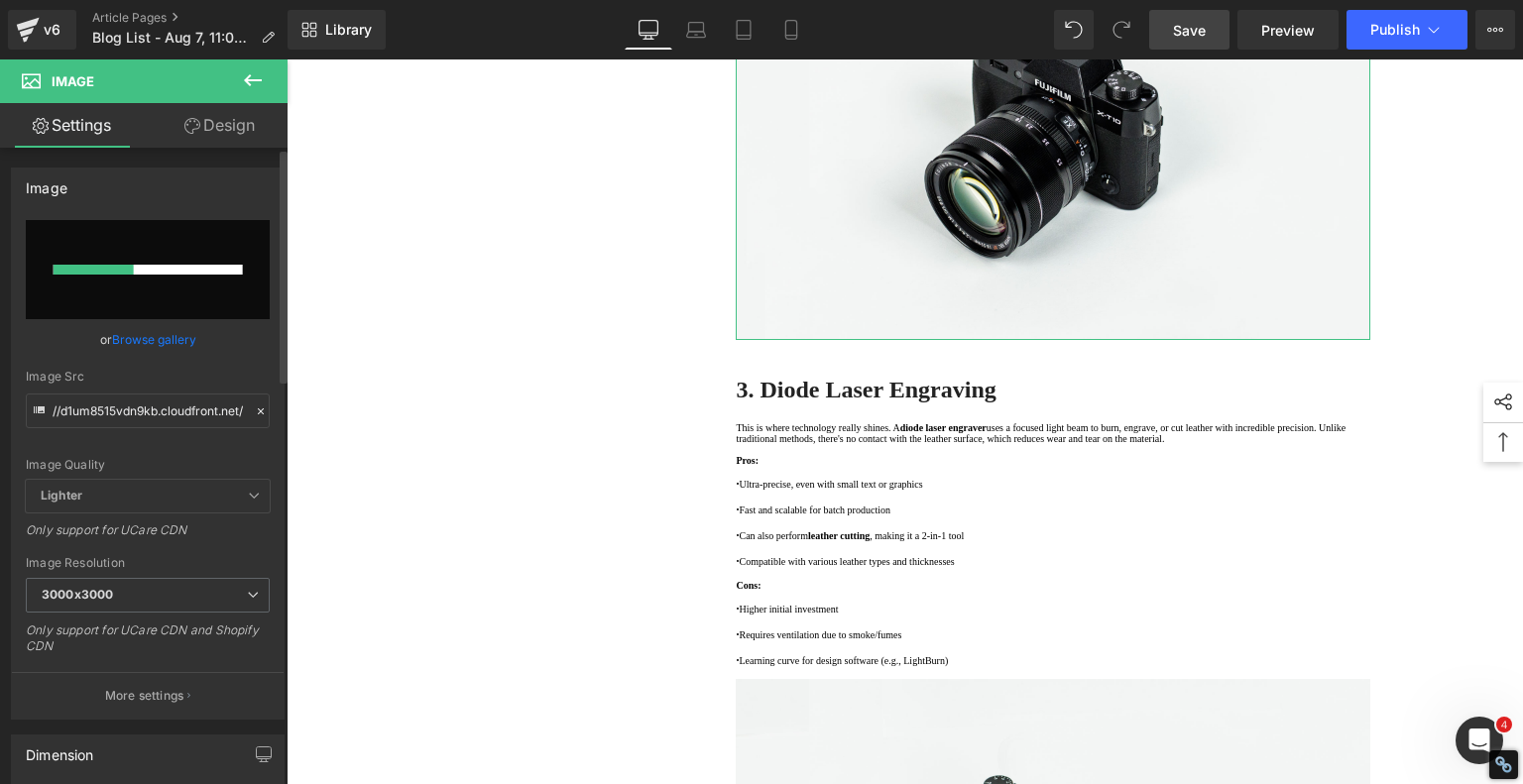 type 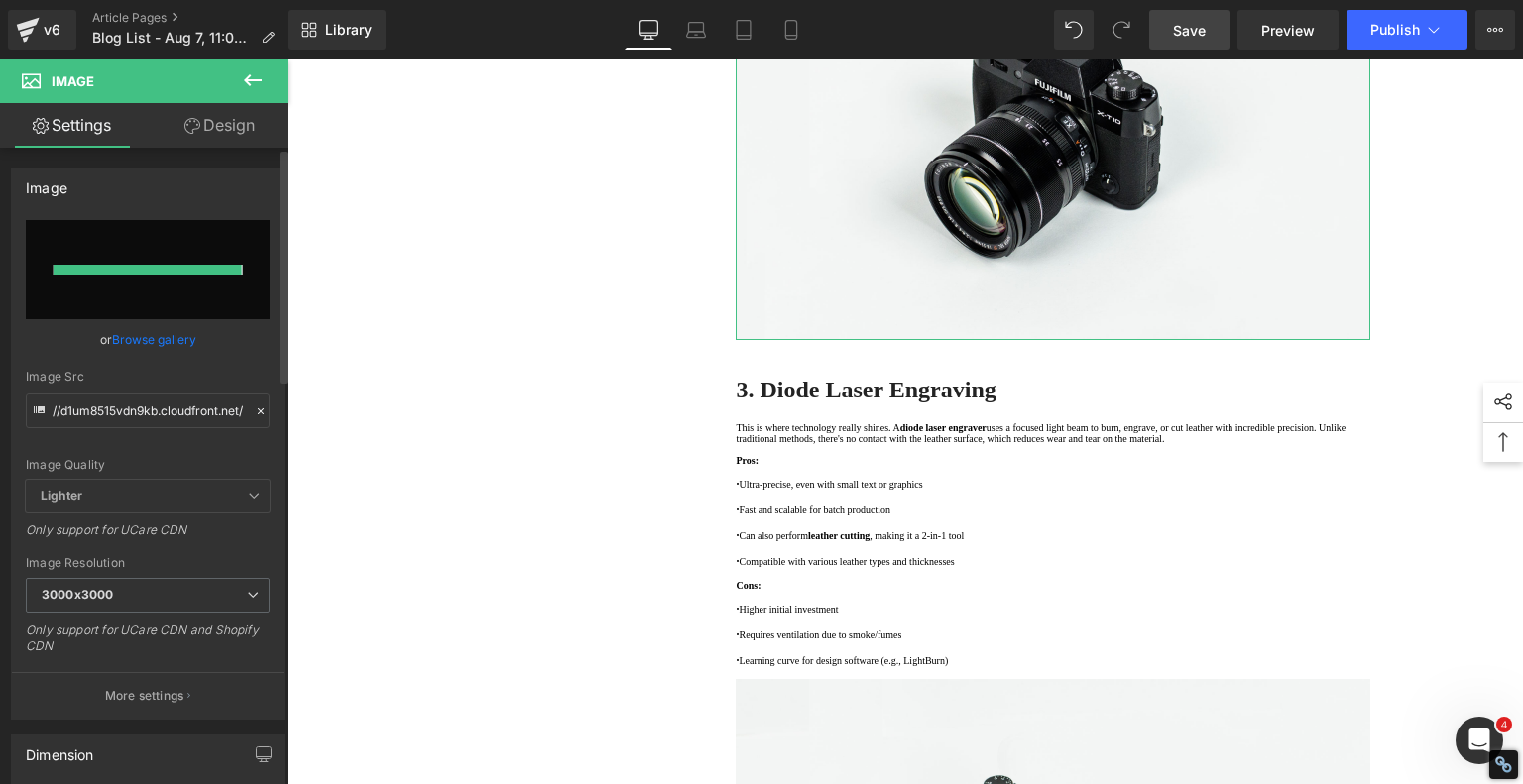 type on "https://ucarecdn.com/78afa83c-479b-46a7-b4b0-5dbb4b1a59a8/-/format/auto/-/preview/3000x3000/-/quality/lighter/Leather%20Engraving%20Techniques%20Compared%20002.jpg" 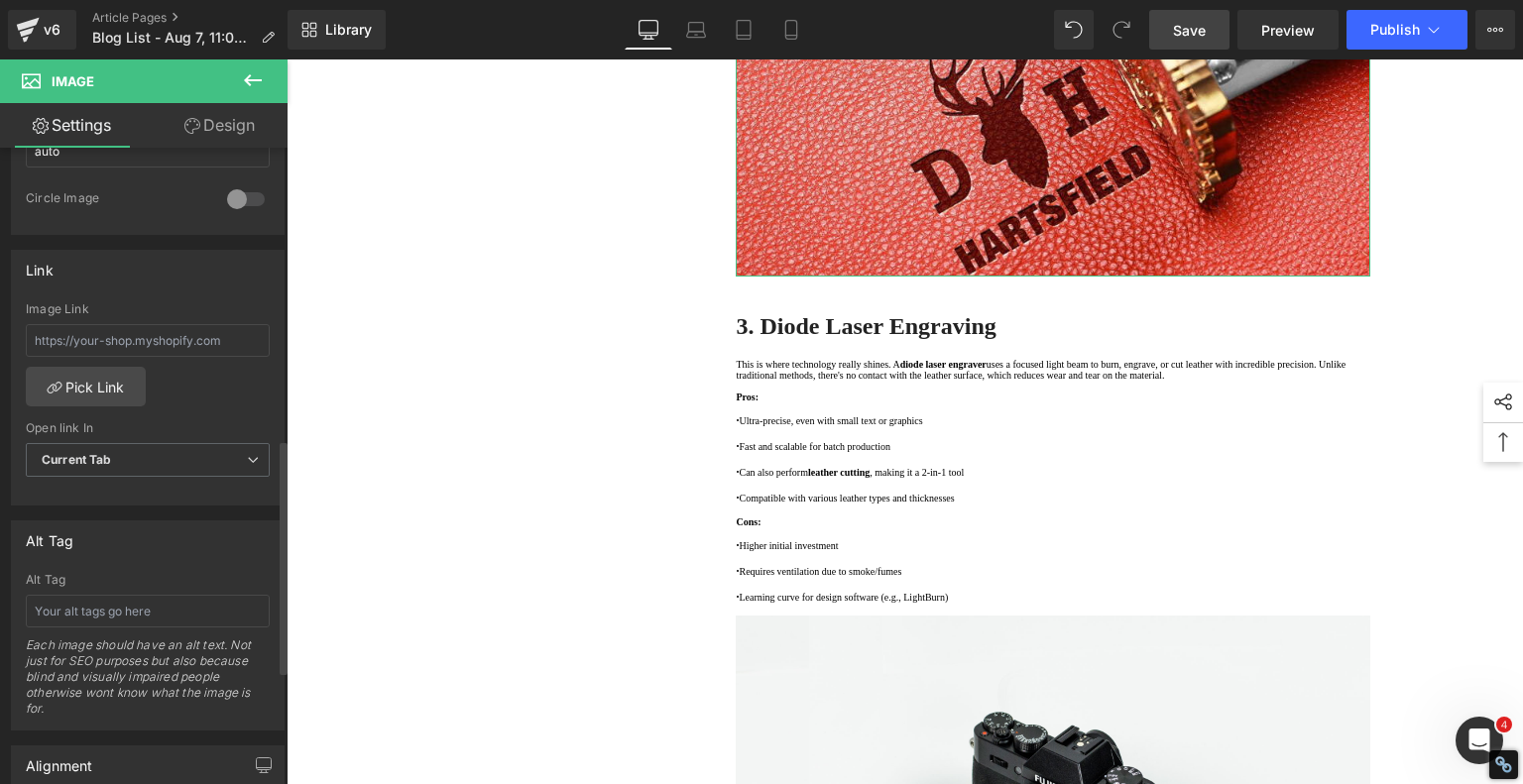 scroll, scrollTop: 793, scrollLeft: 0, axis: vertical 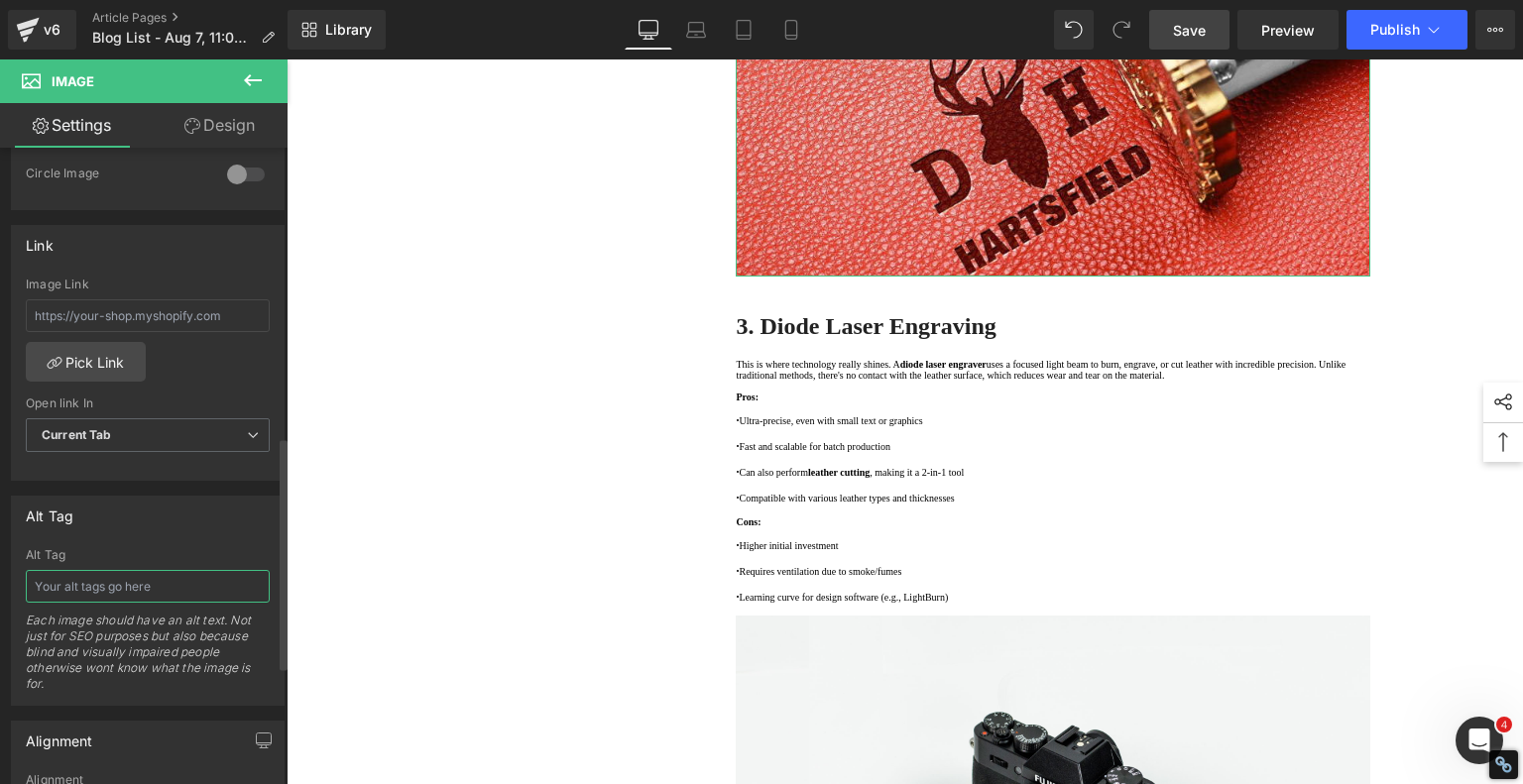 click at bounding box center (148, 586) 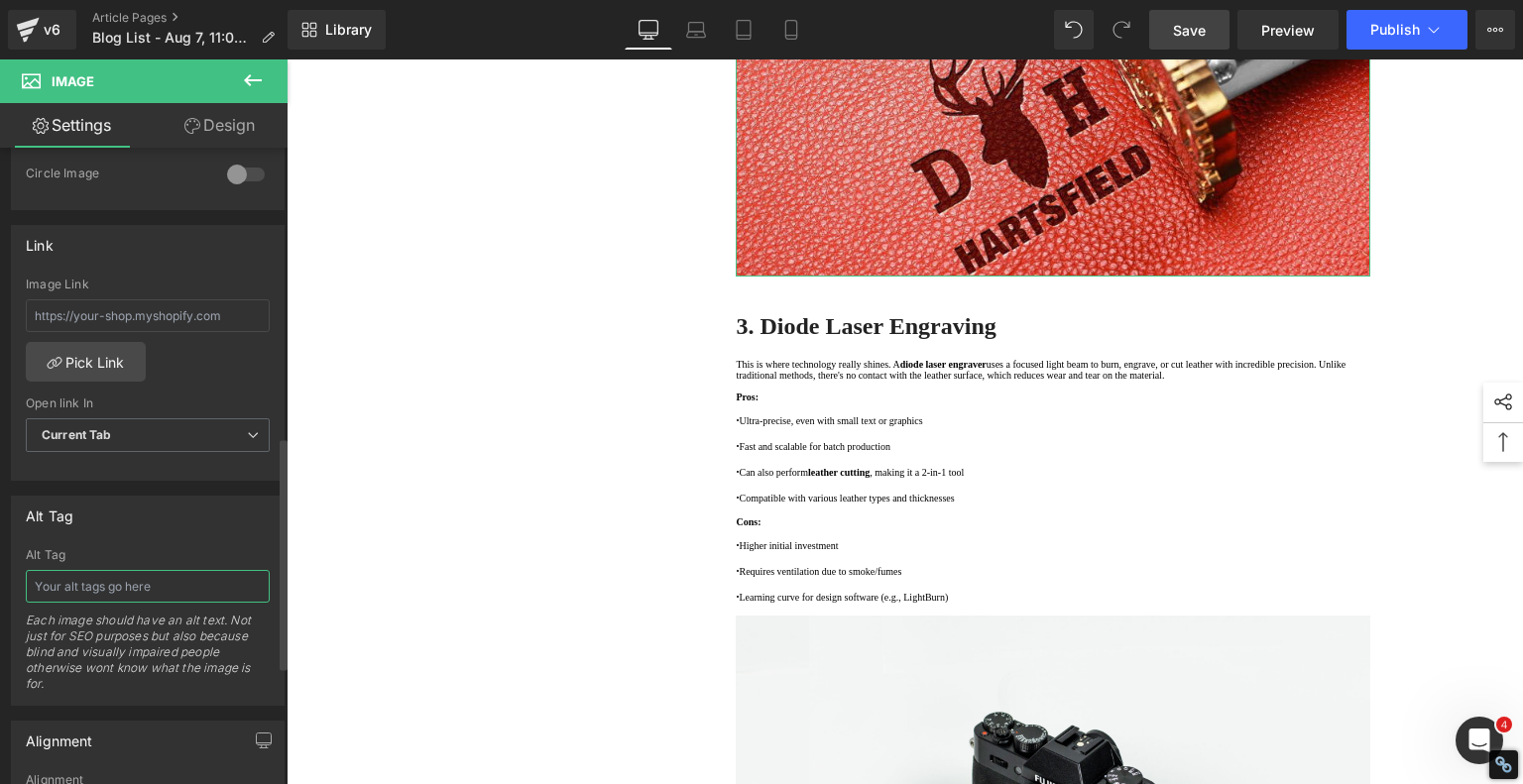 paste on "Leather Engraving Techniques Compared 000" 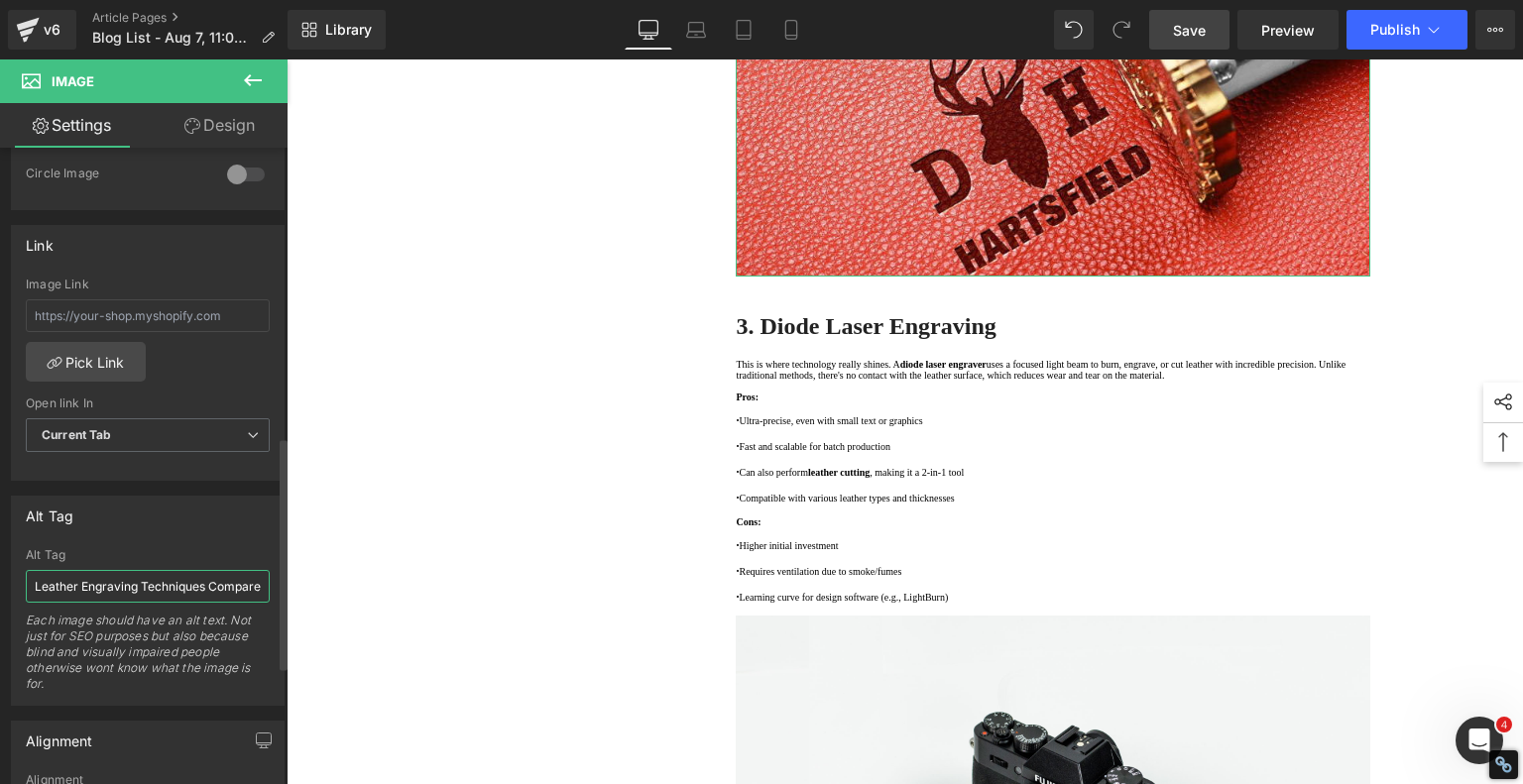 scroll, scrollTop: 0, scrollLeft: 40, axis: horizontal 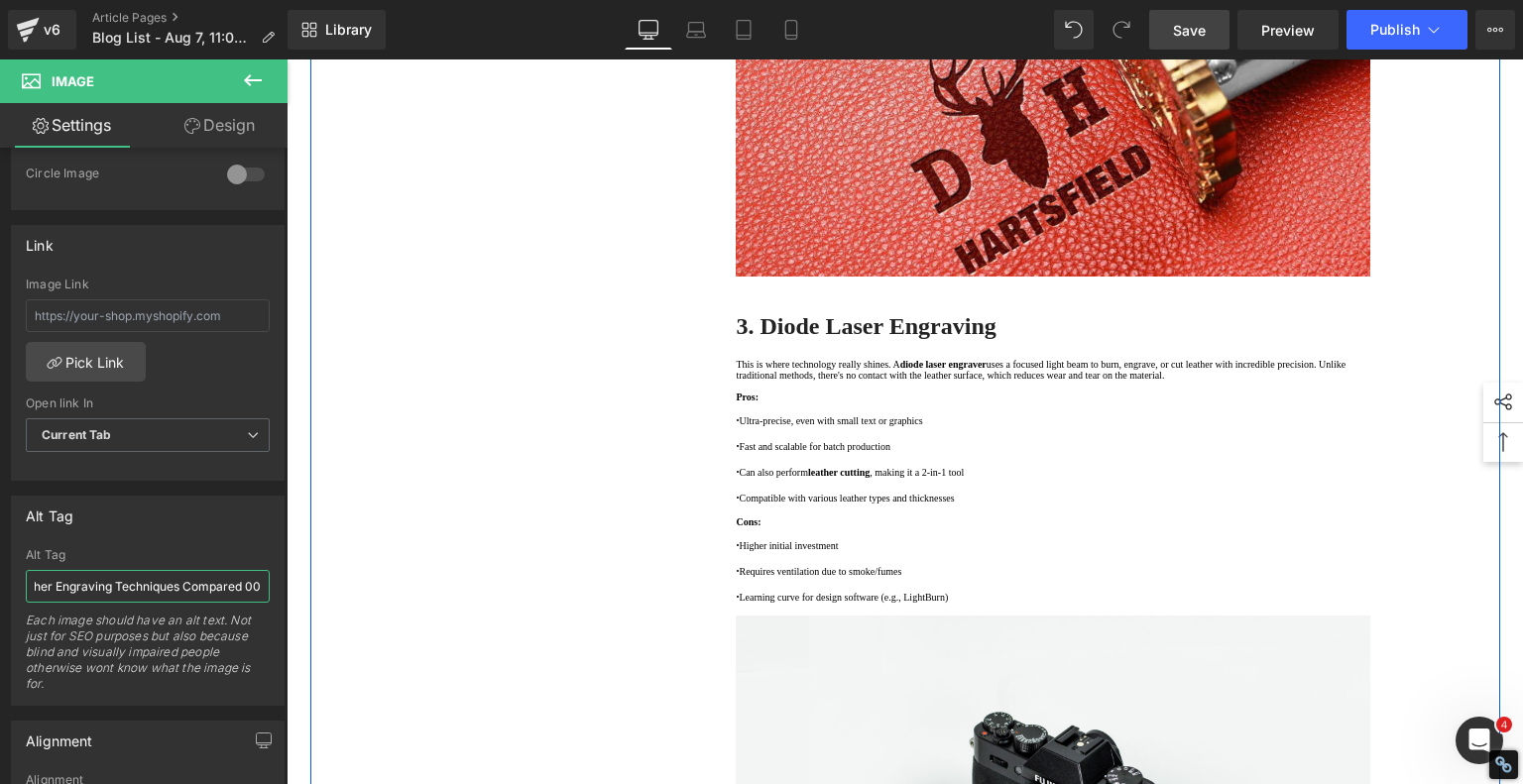 type on "Leather Engraving Techniques Compared 002" 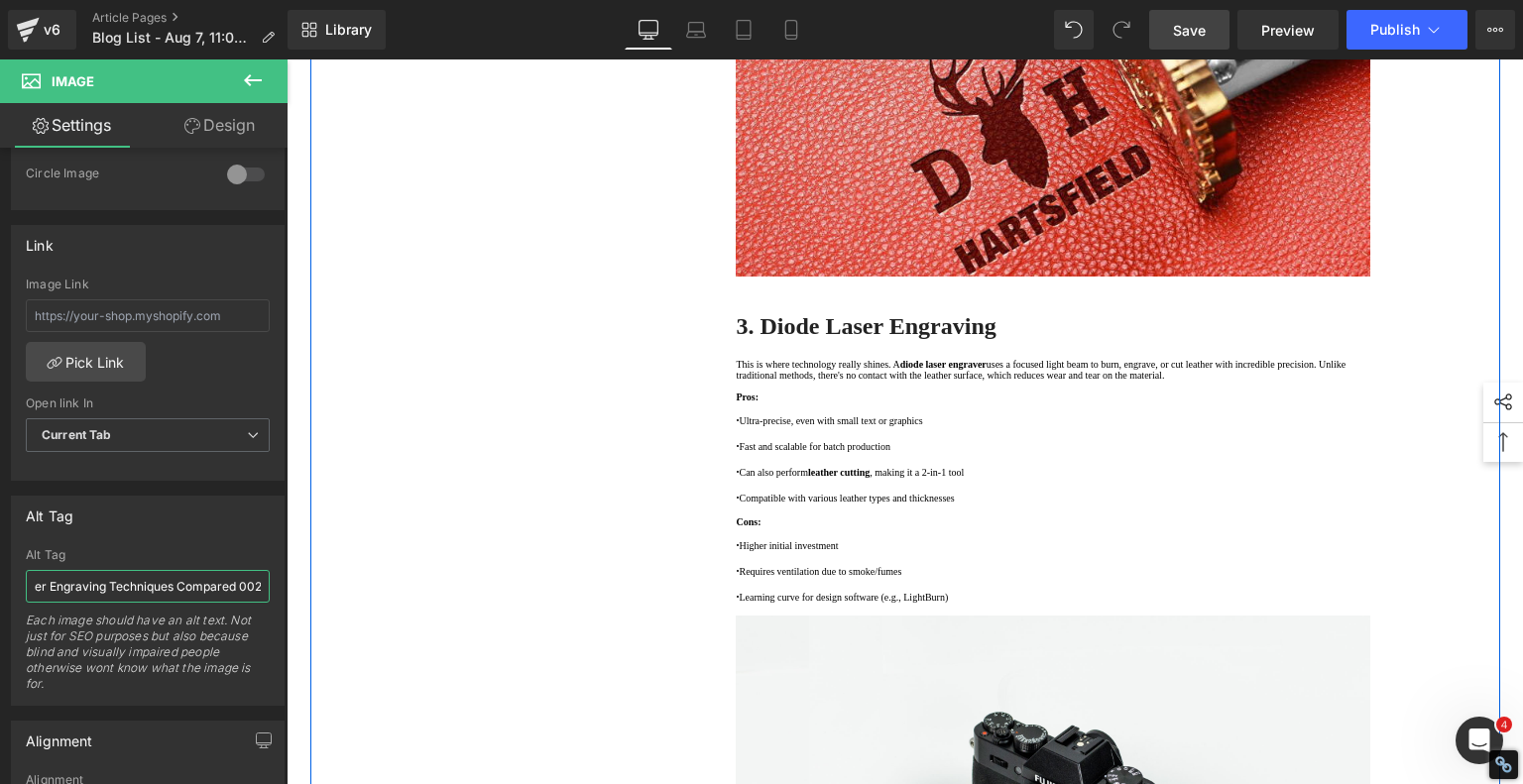 scroll, scrollTop: 0, scrollLeft: 40, axis: horizontal 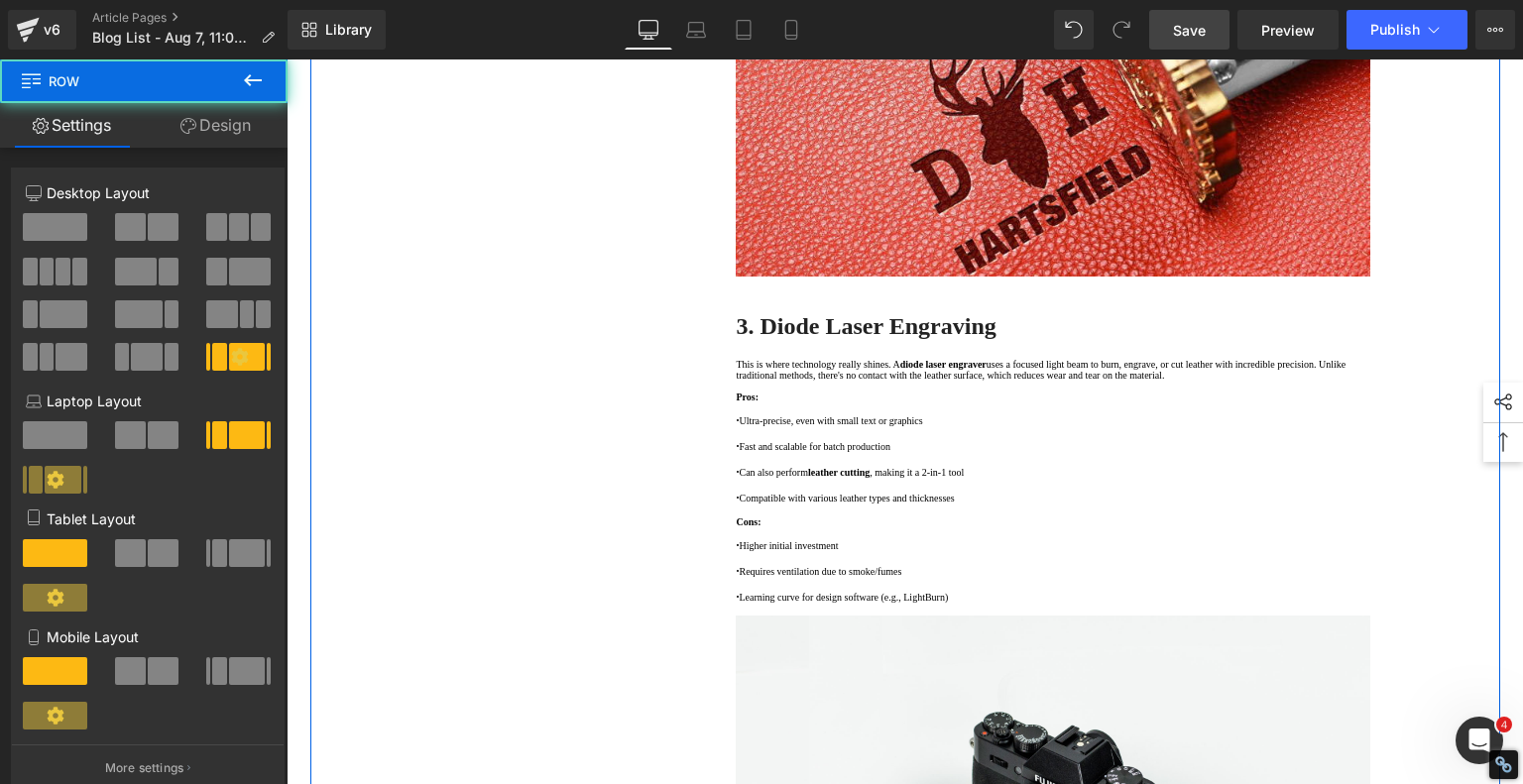 click on "1.  What Are the Main Leather Engraving Techniques? Text Block         2.  Traditional Hand Engraving Text Block         3.  Stamping and Burning Text Block         4.  Diode Laser Engraving Text Block         5 .  What Types of Leather Can Be Engraved? Text Block         6 .  Comparing Leather Engraving Techniques Text Block         7 .  Diode Laser Engraving: The Modern Leather Crafter's Secret Weapon Text Block         8 .  Leather Cutting with a Laser Engraver Text Block         9 .  Which Leather Engraving Method Should You Use? Text Block         10 .  Final Thoughts Text Block         Row   80px       Leather Engraving Techniques Compared: Which Method is Right for You? Heading         Leatherwork is an age-old craft, but in today's world, it's getting a high-tech upgrade. Whether you're handcrafting wallets, customizing journal covers, or designing intricate fashion accessories, there are now multiple ways to engrave leather. From traditional hand tools to cutting-edge  laser engravers" at bounding box center (905, 765) 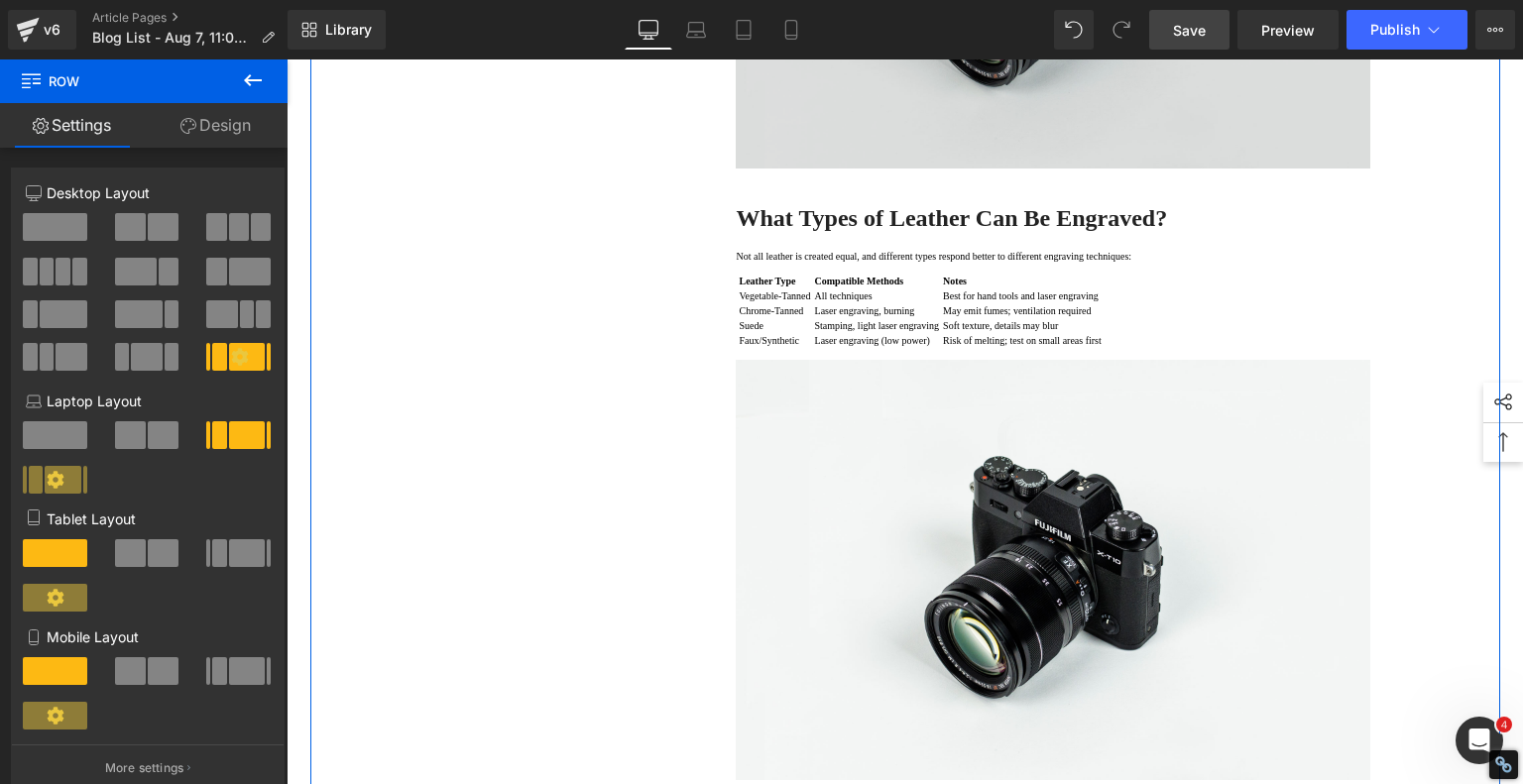 scroll, scrollTop: 3469, scrollLeft: 0, axis: vertical 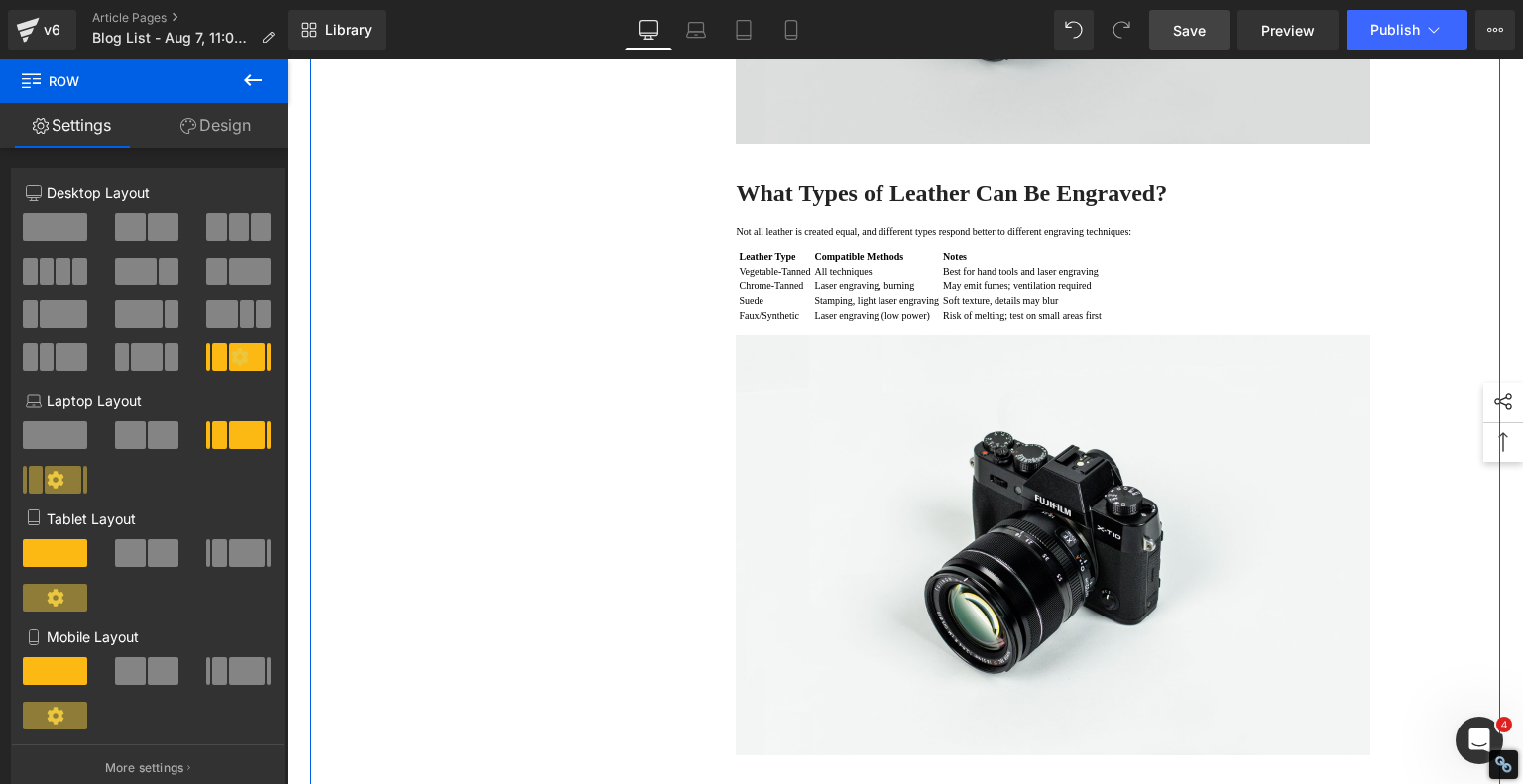 click at bounding box center (1053, -66) 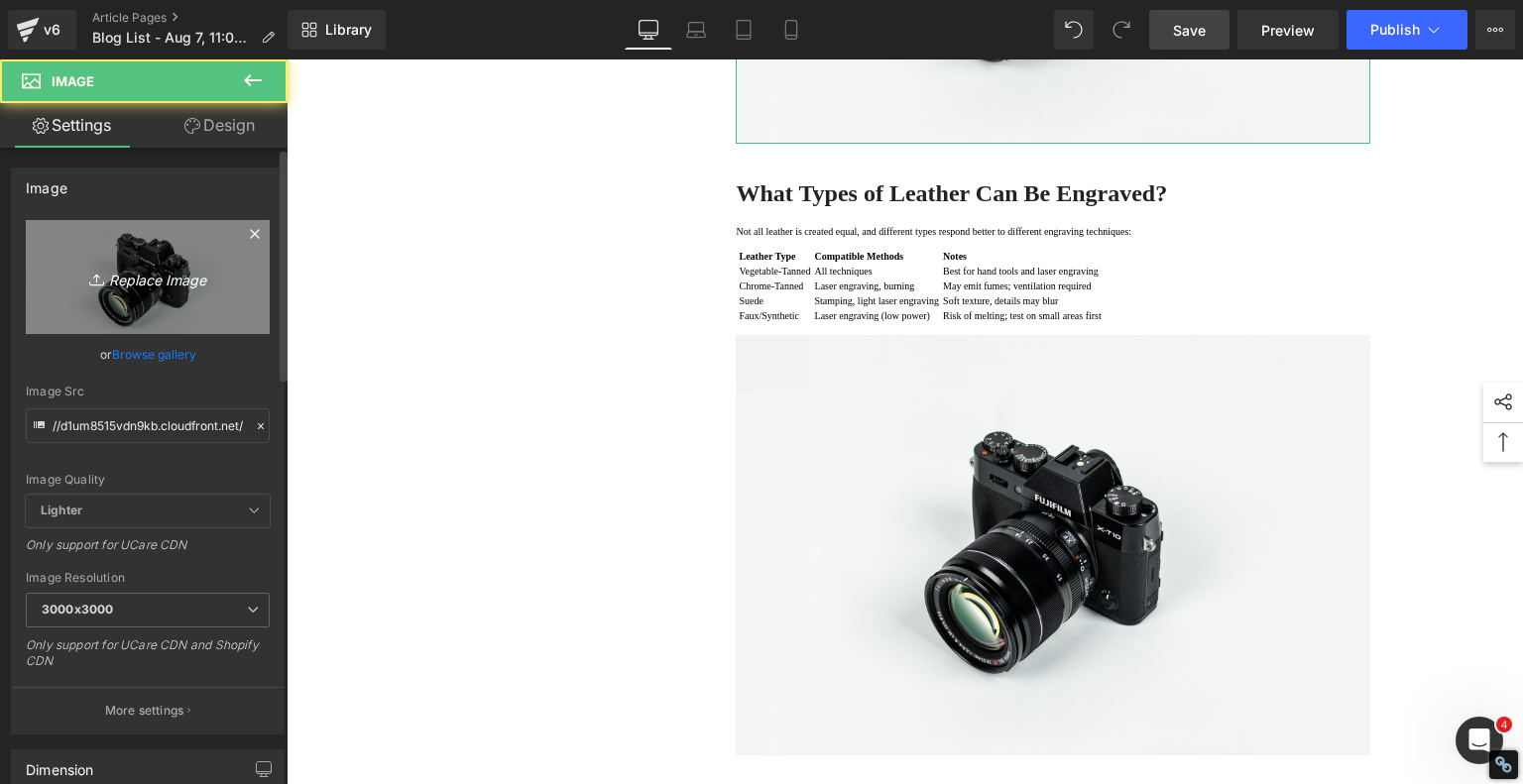 click on "Replace Image" at bounding box center [148, 277] 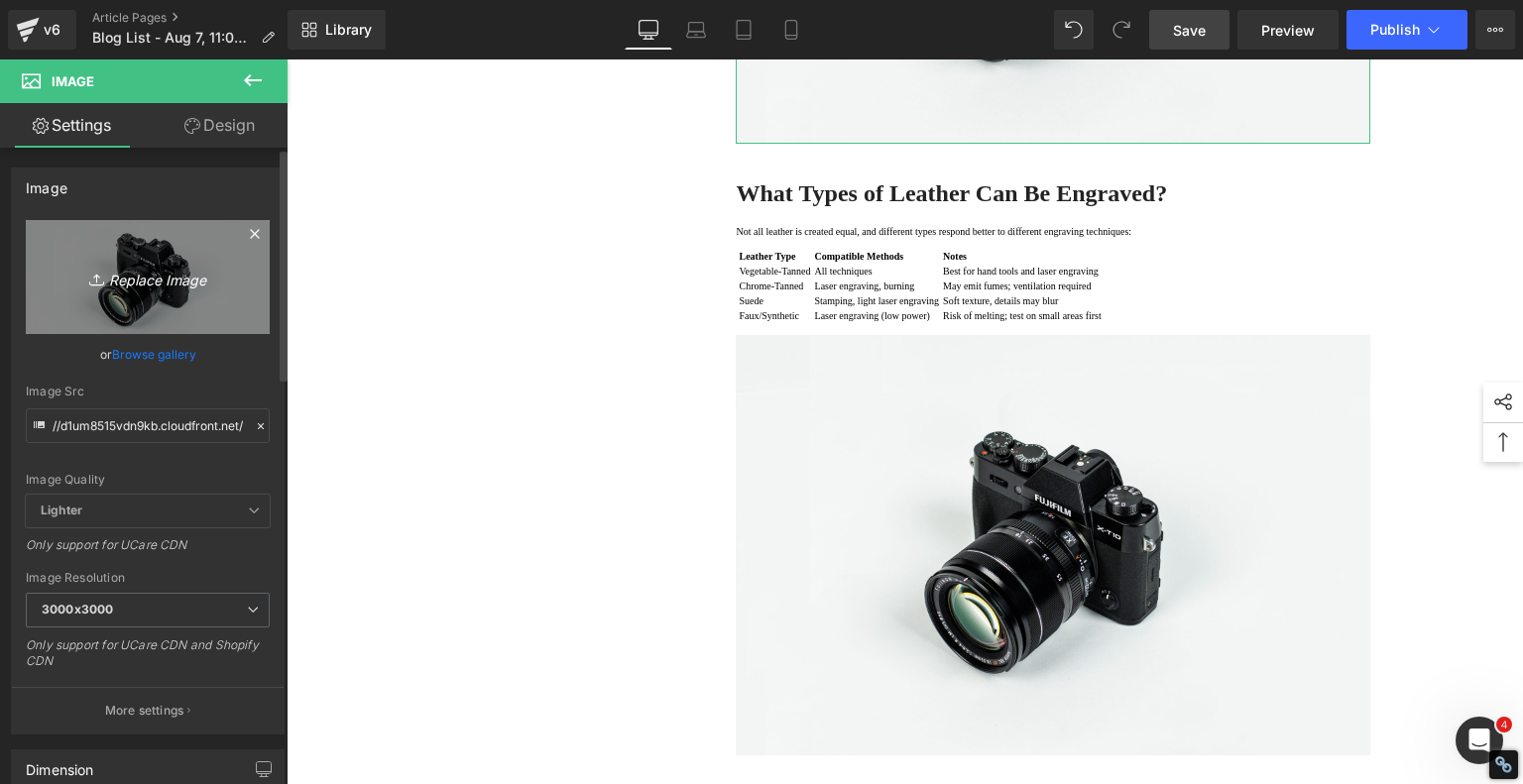 type on "C:\fakepath\Leather Engraving Techniques Compared 004.jpg" 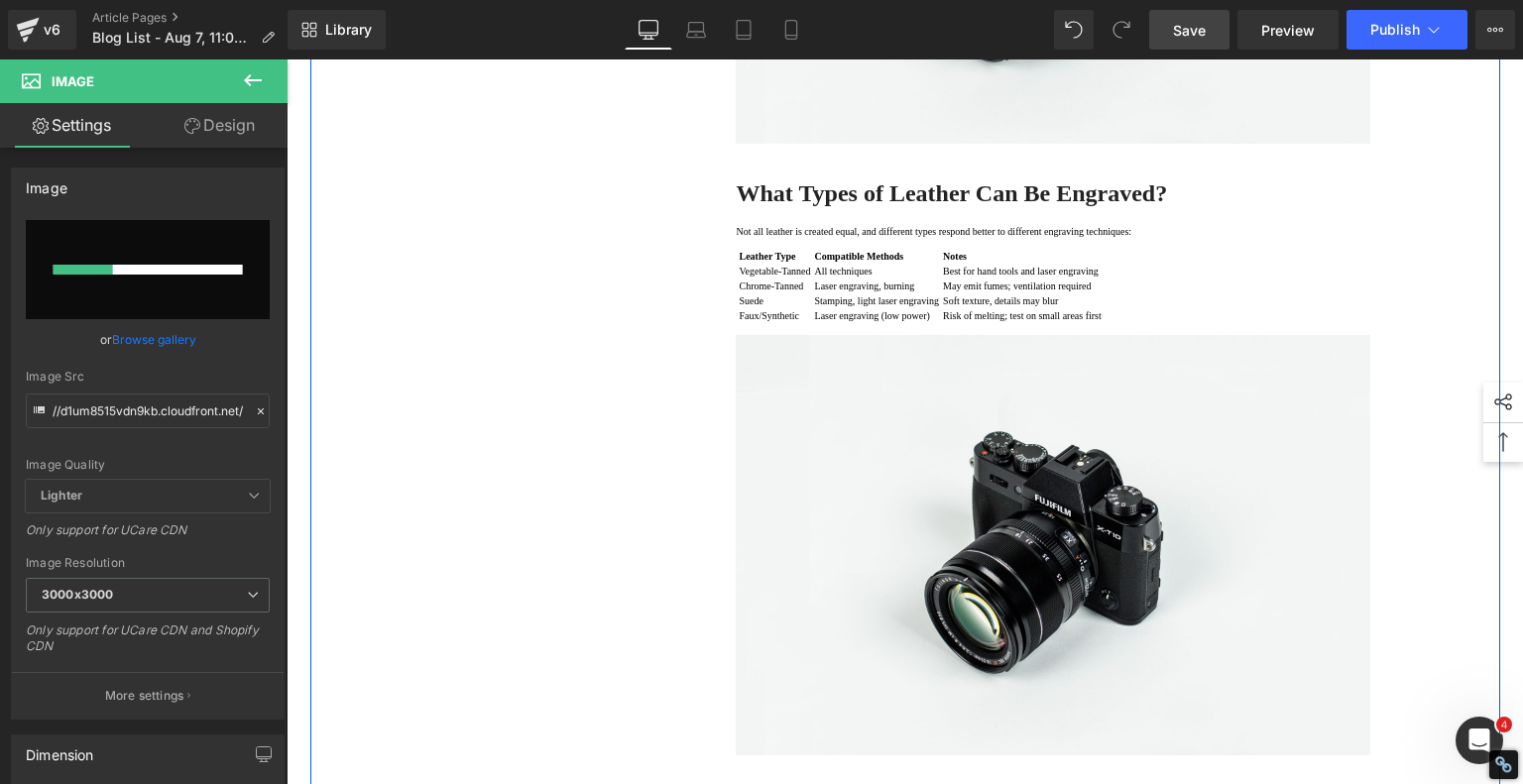 type 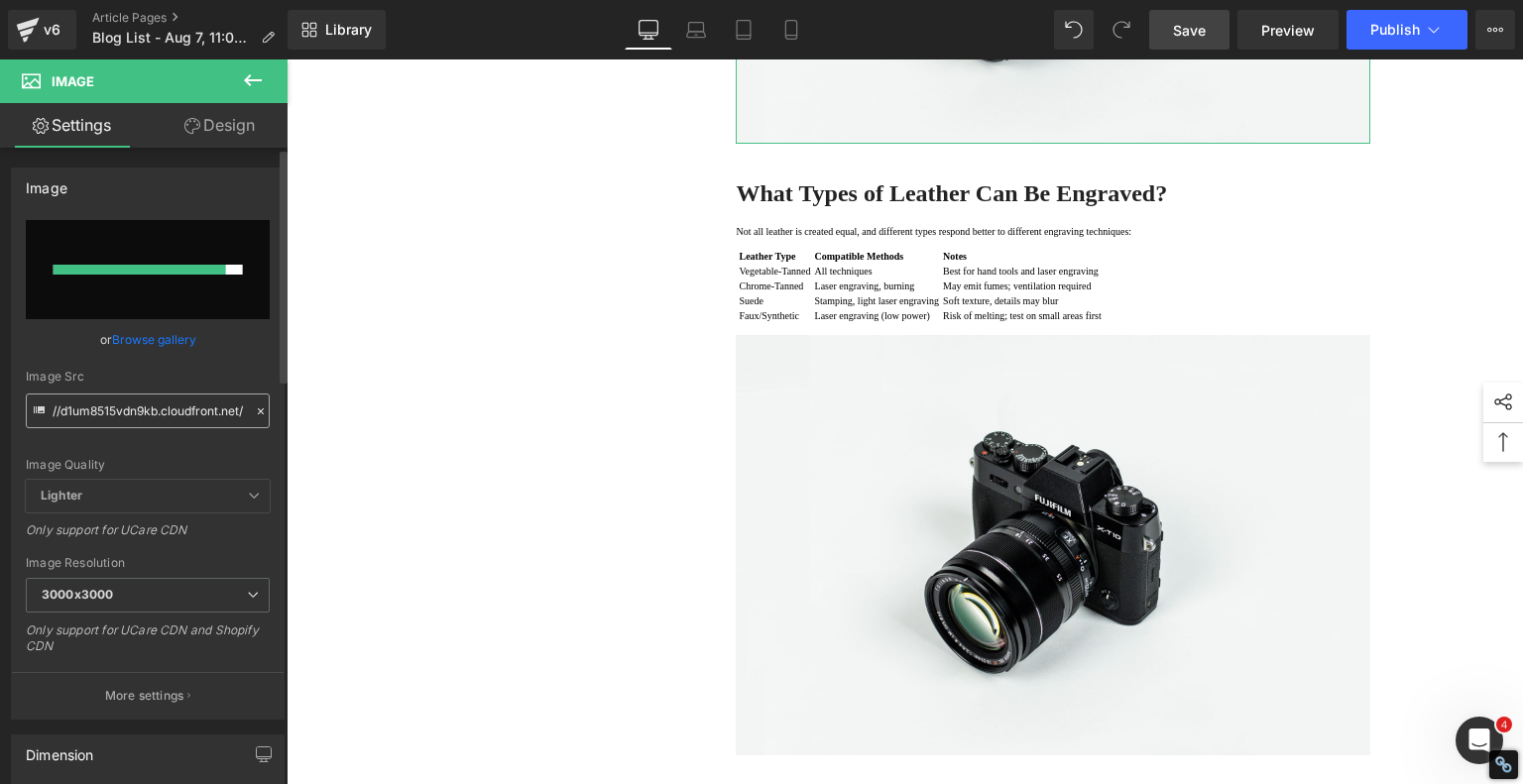 type on "https://ucarecdn.com/ed69aa32-f339-48f9-a2e8-0217c3ac5e56/-/format/auto/-/preview/3000x3000/-/quality/lighter/Leather%20Engraving%20Techniques%20Compared%20004.jpg" 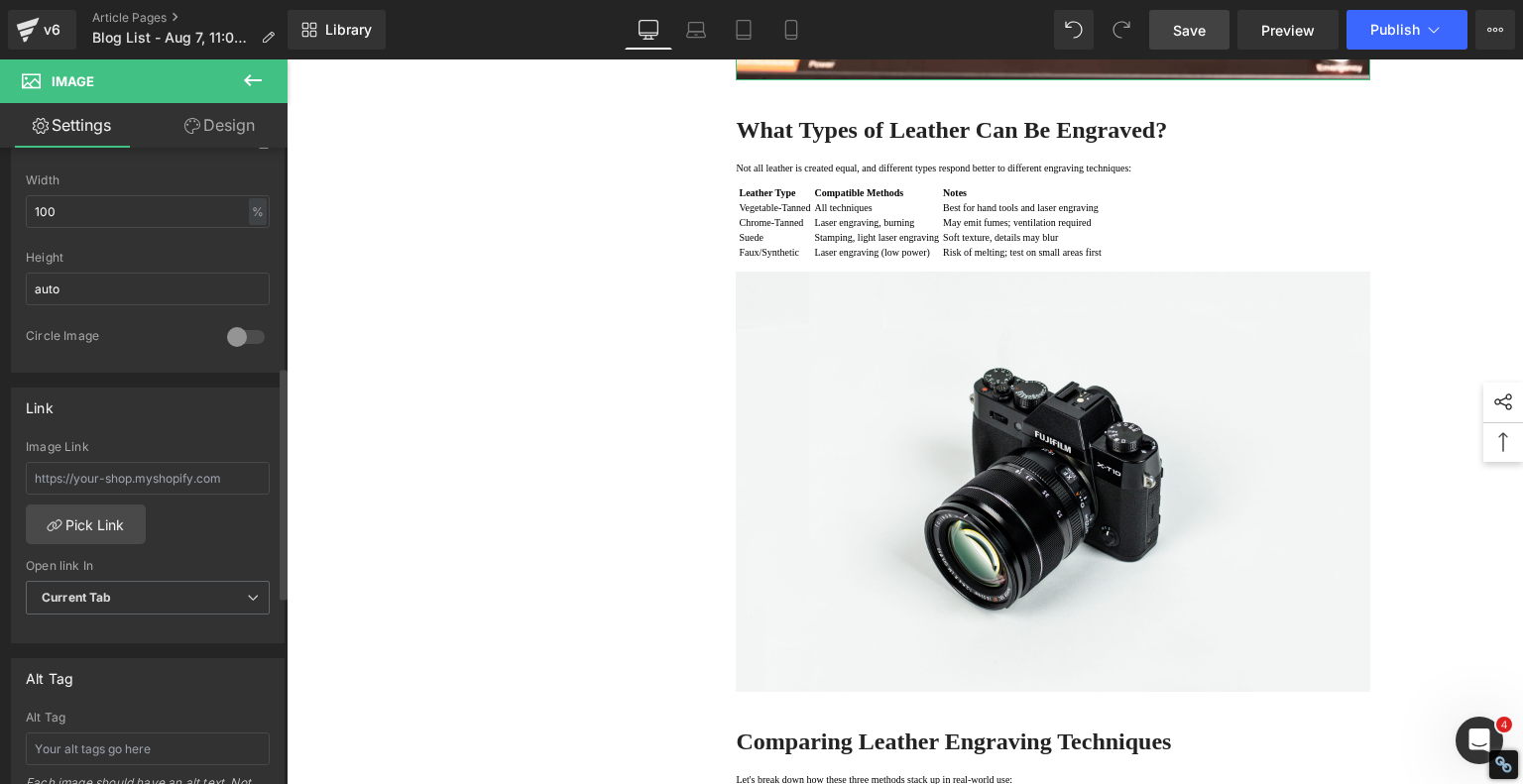 scroll, scrollTop: 694, scrollLeft: 0, axis: vertical 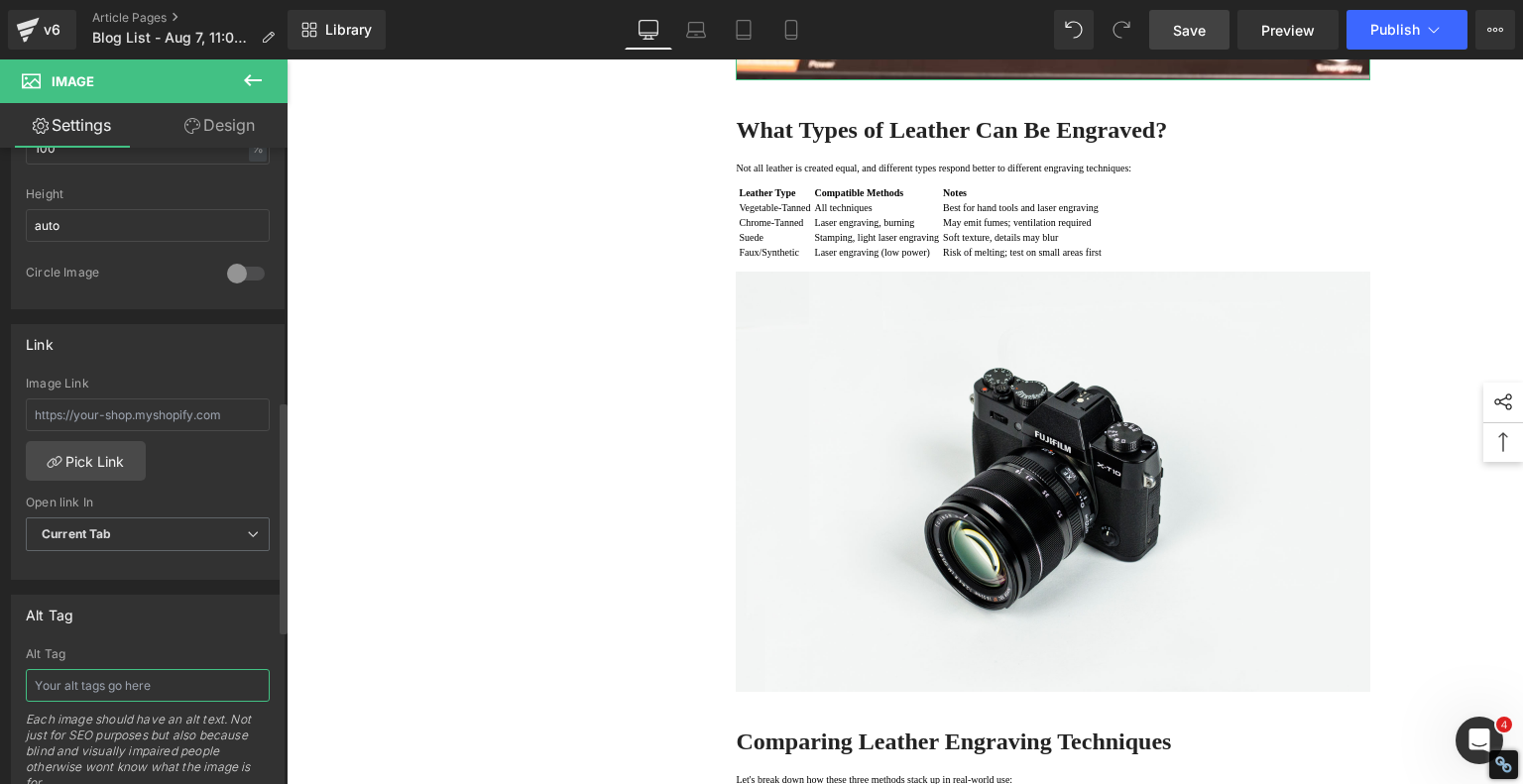 drag, startPoint x: 64, startPoint y: 687, endPoint x: 96, endPoint y: 687, distance: 32 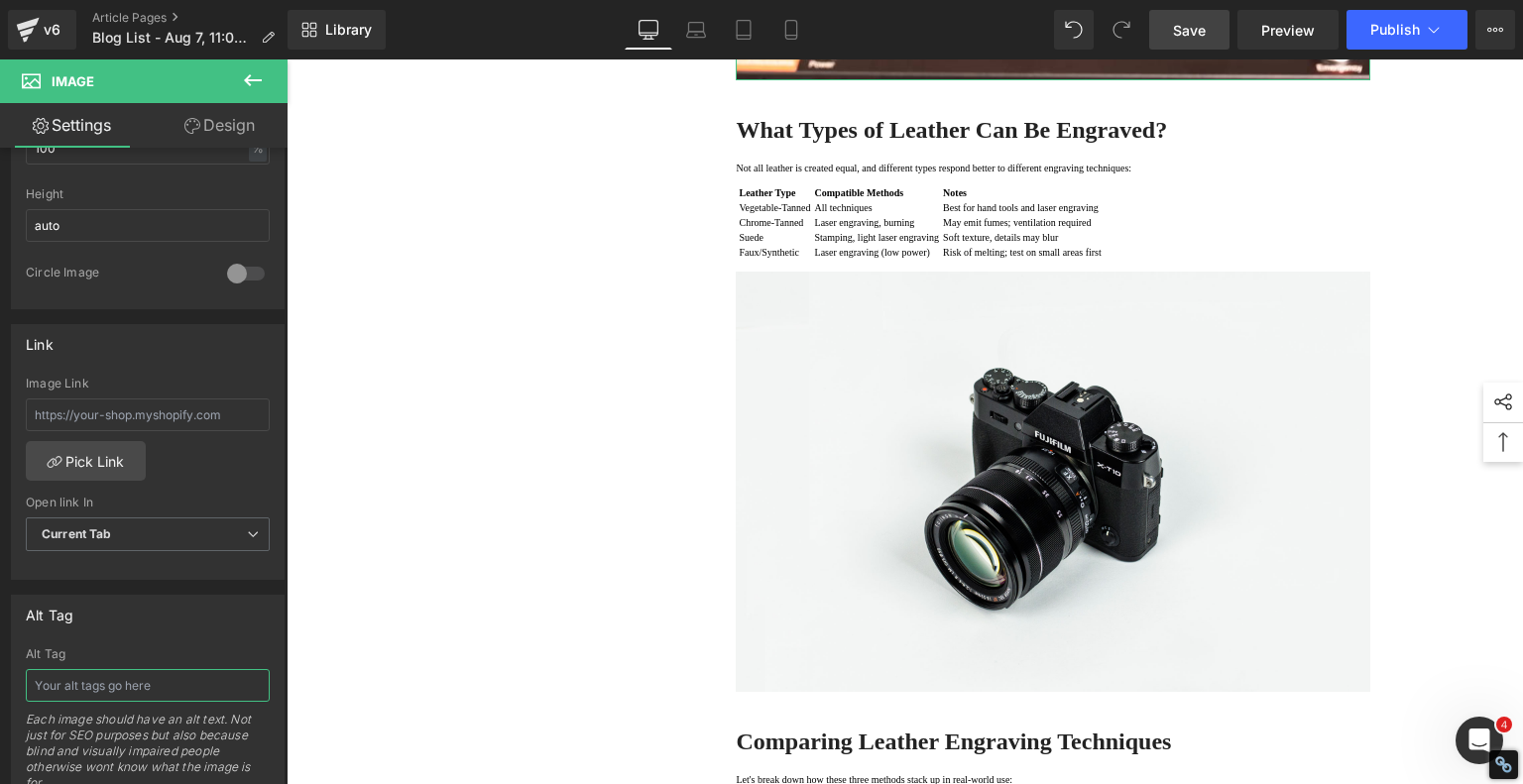 paste on "Leather Engraving Techniques Compared 000" 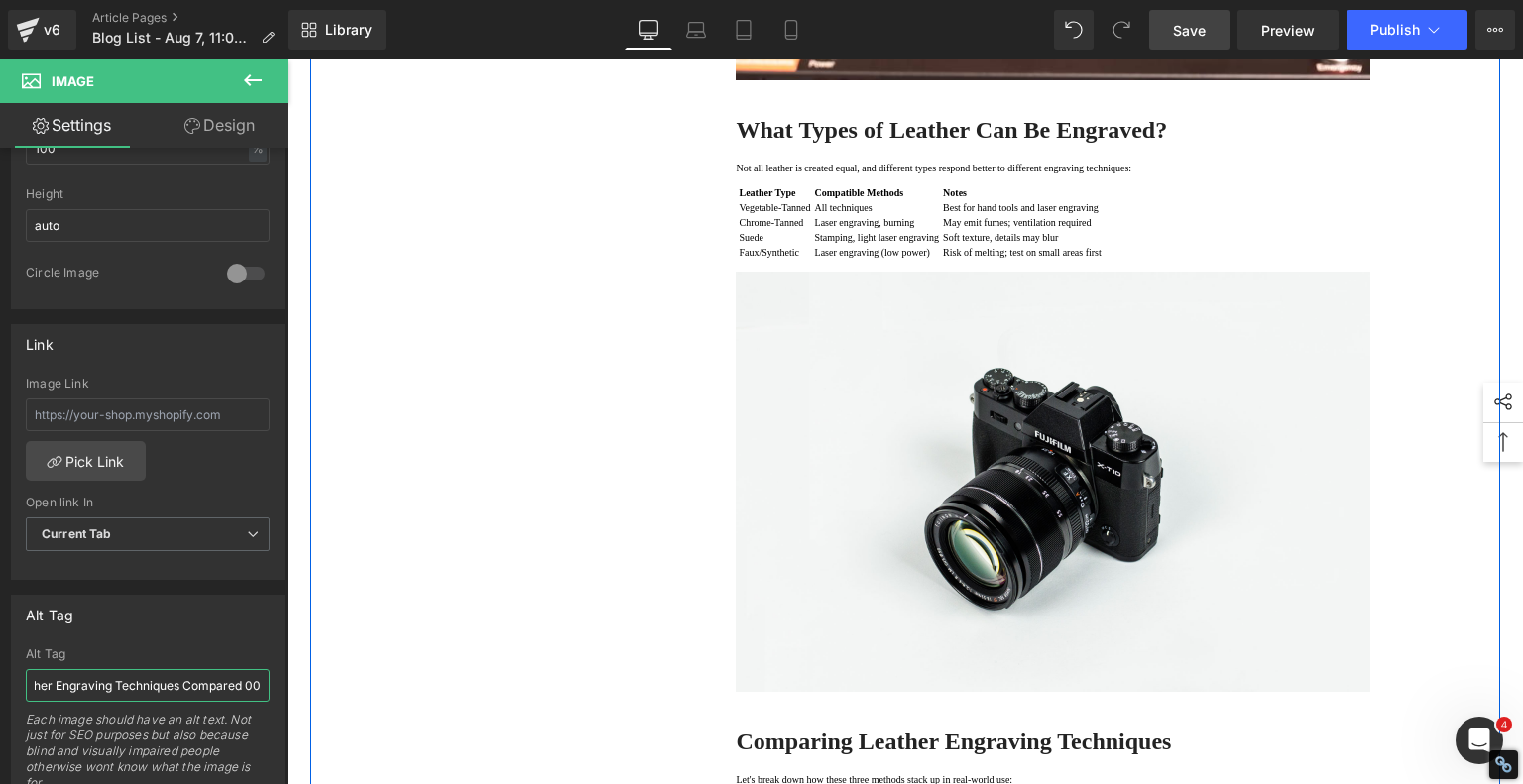 type on "Leather Engraving Techniques Compared 004" 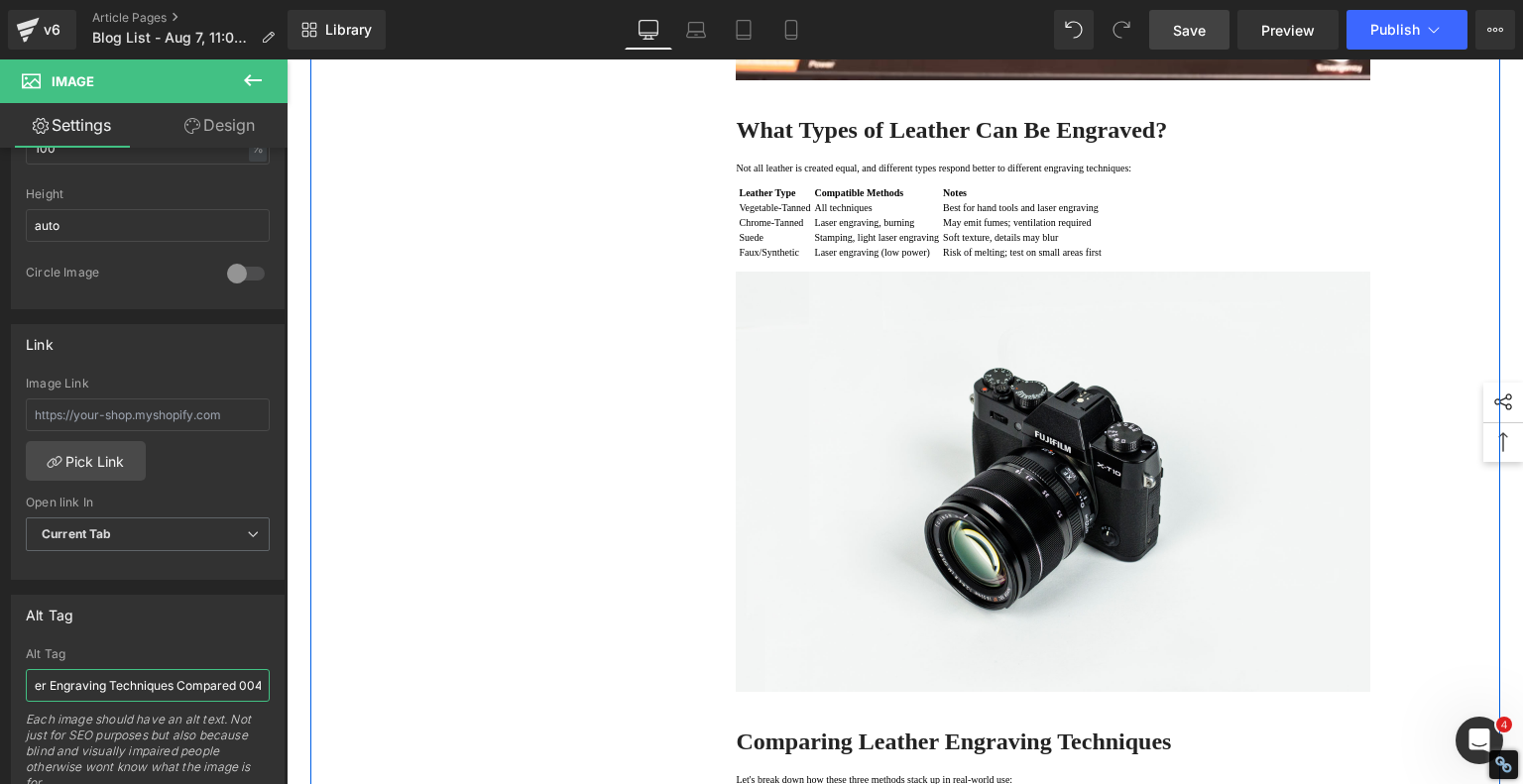 scroll, scrollTop: 0, scrollLeft: 40, axis: horizontal 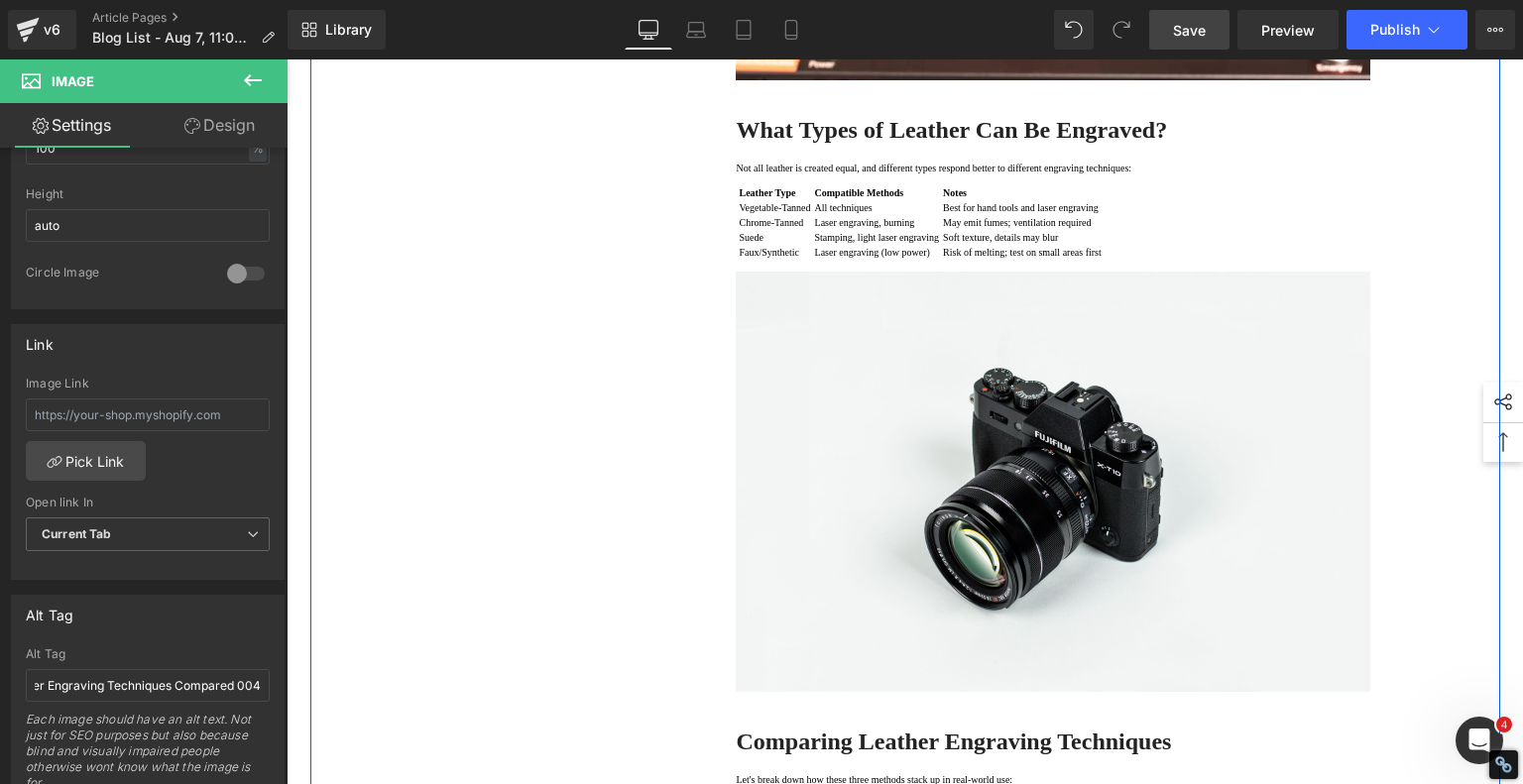 drag, startPoint x: 509, startPoint y: 519, endPoint x: 524, endPoint y: 503, distance: 21.931712 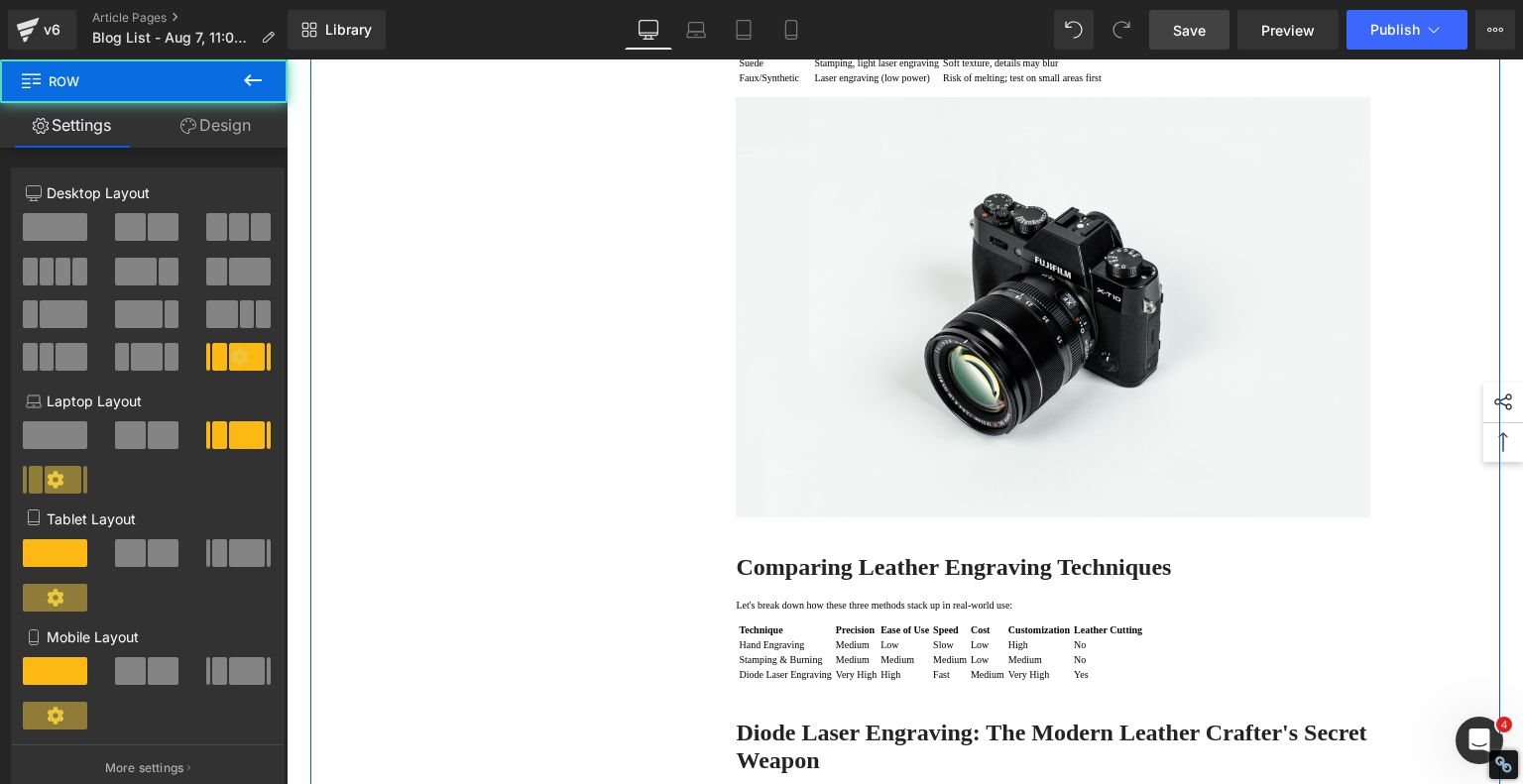scroll, scrollTop: 3865, scrollLeft: 0, axis: vertical 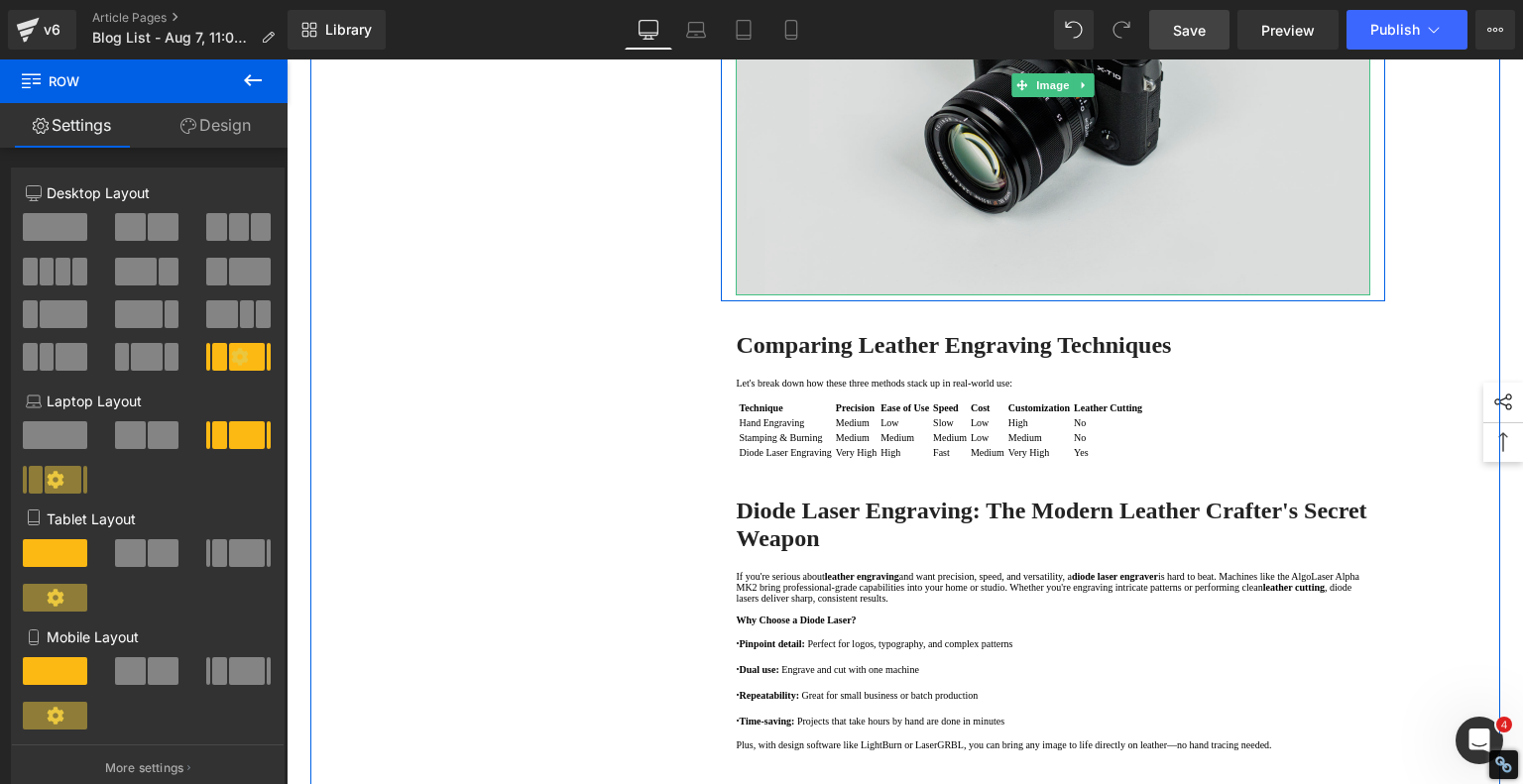 click at bounding box center (1053, 85) 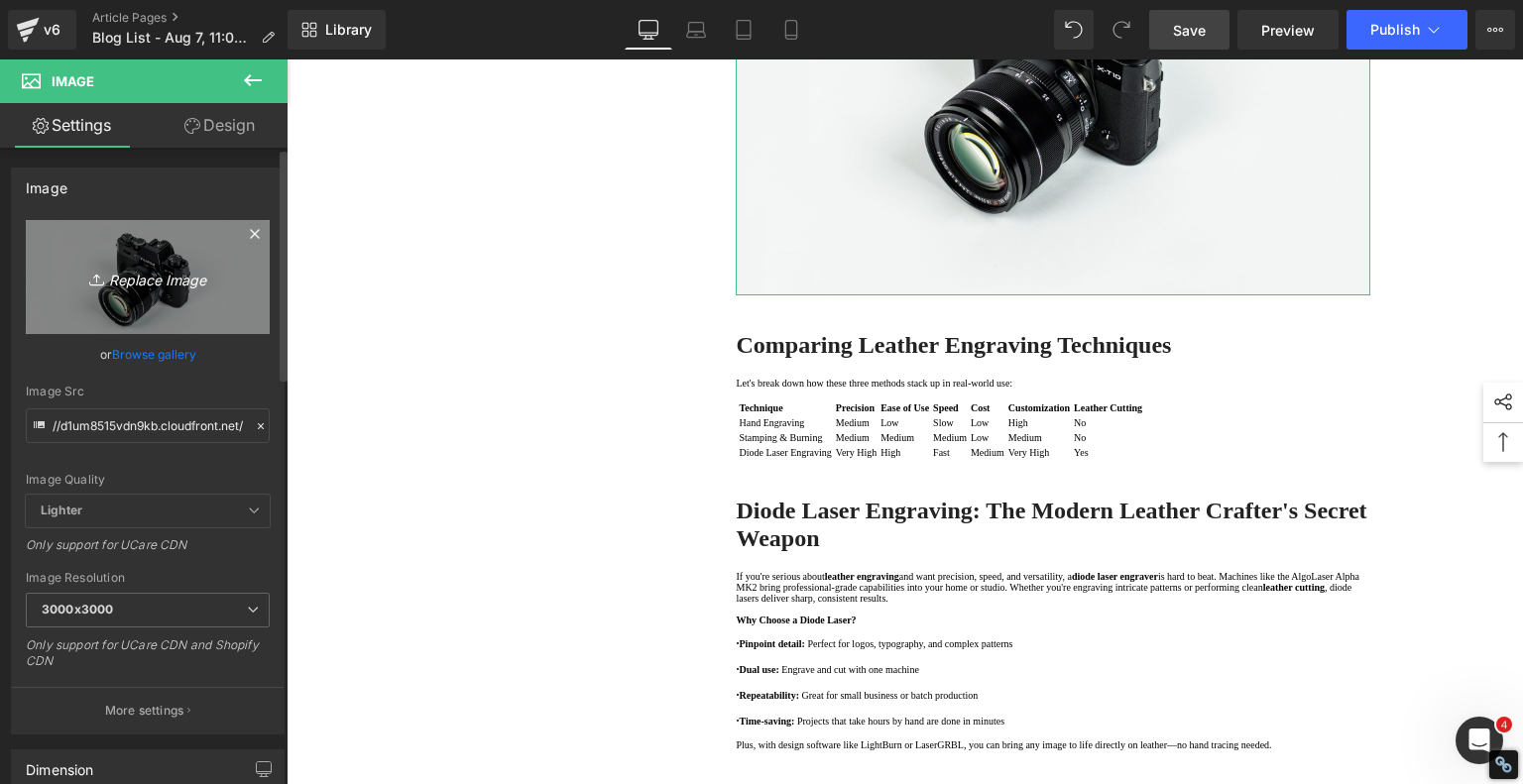 click on "Replace Image" at bounding box center (148, 277) 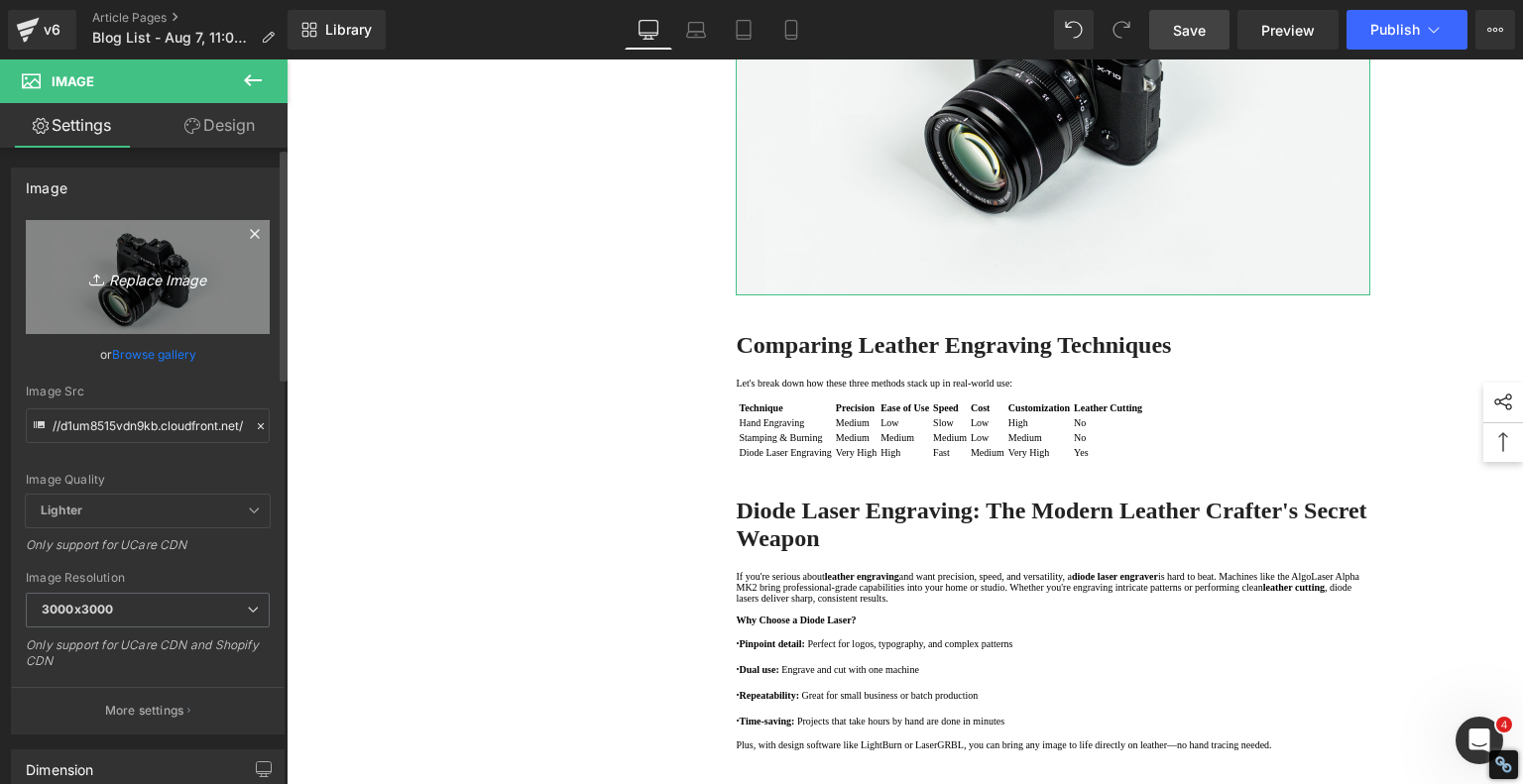 type on "C:\fakepath\Leather Engraving Techniques Compared 003.jpg" 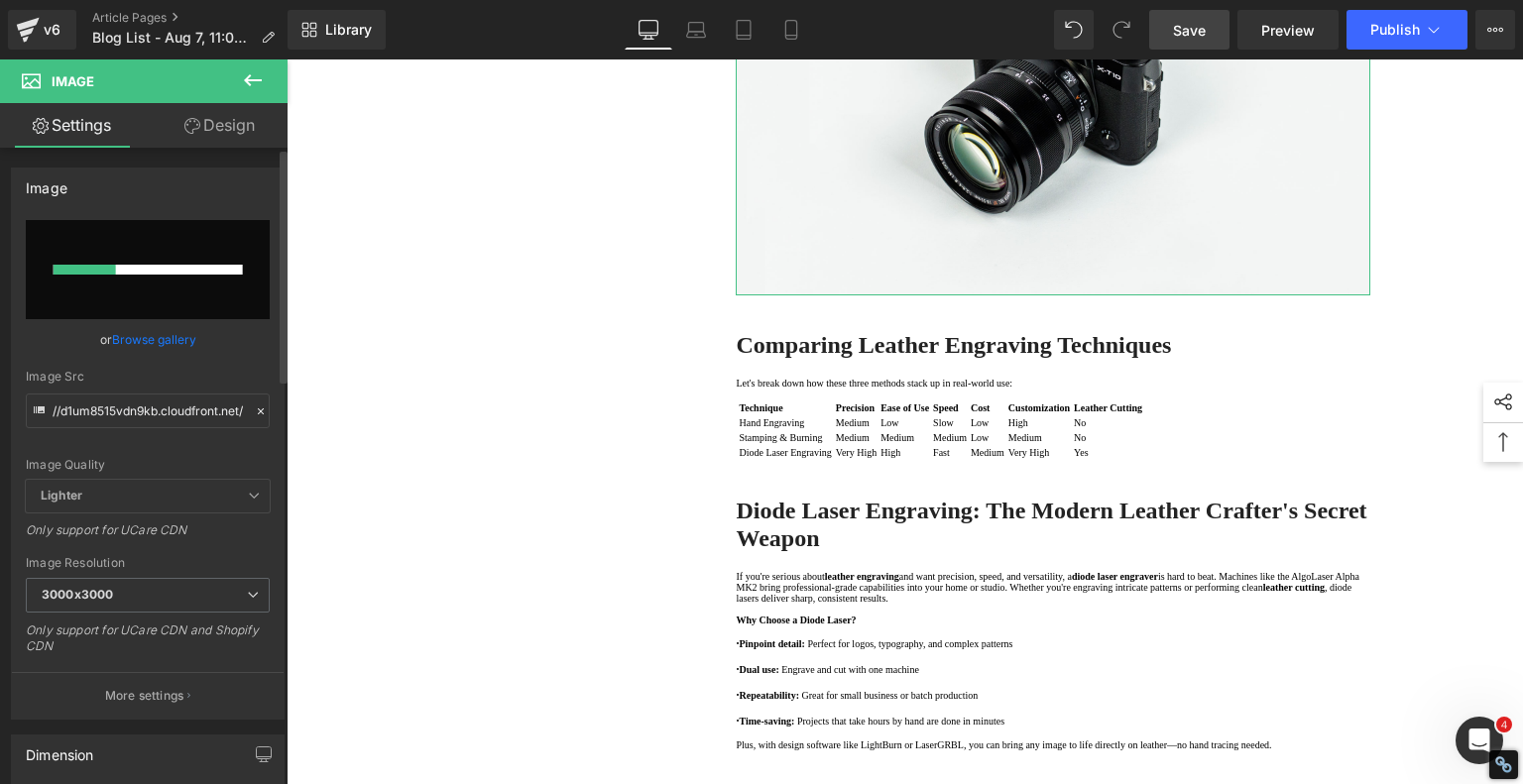 type 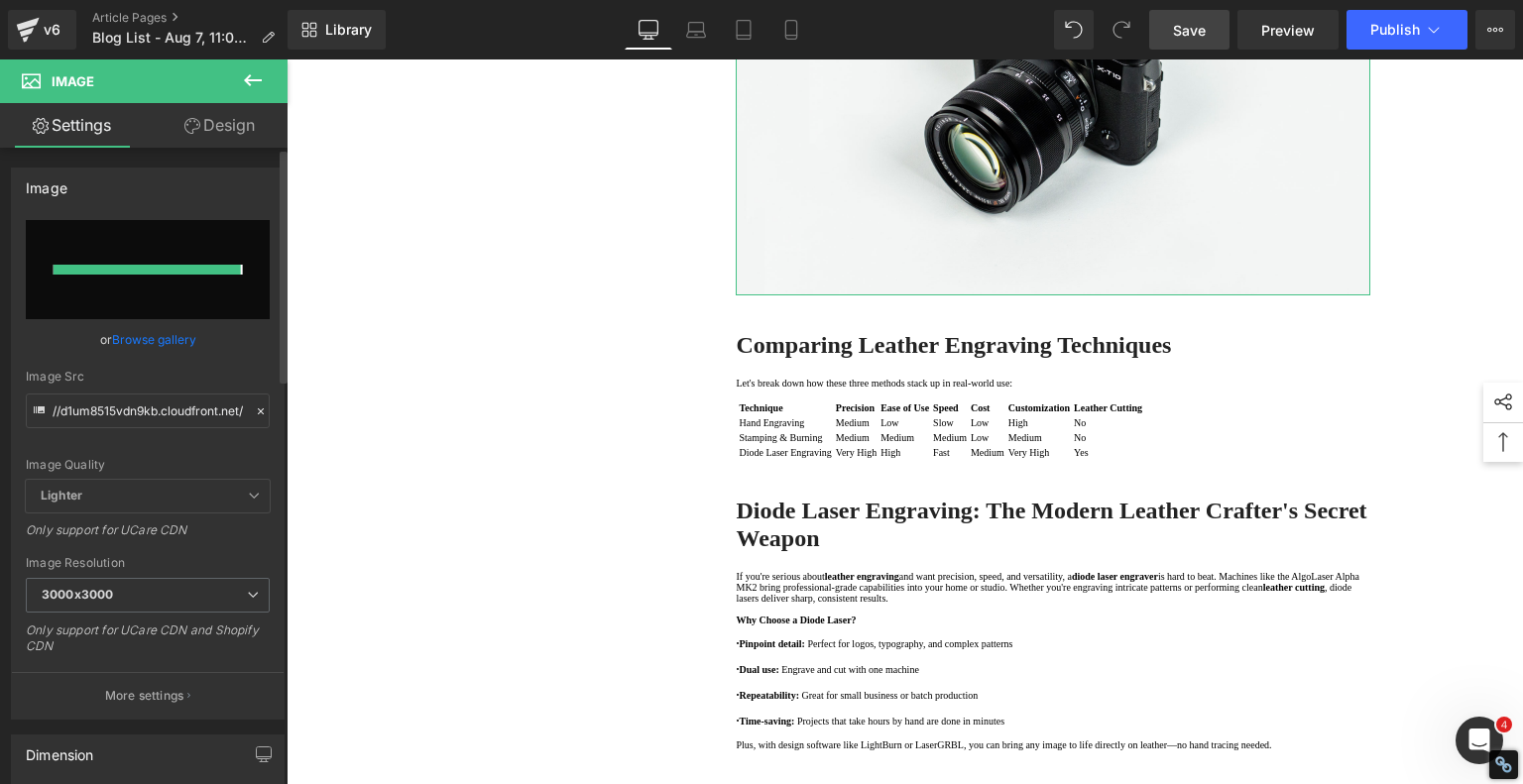 type on "https://ucarecdn.com/29a55437-040e-4c47-ac98-42a15d9bb4bd/-/format/auto/-/preview/3000x3000/-/quality/lighter/Leather%20Engraving%20Techniques%20Compared%20003.jpg" 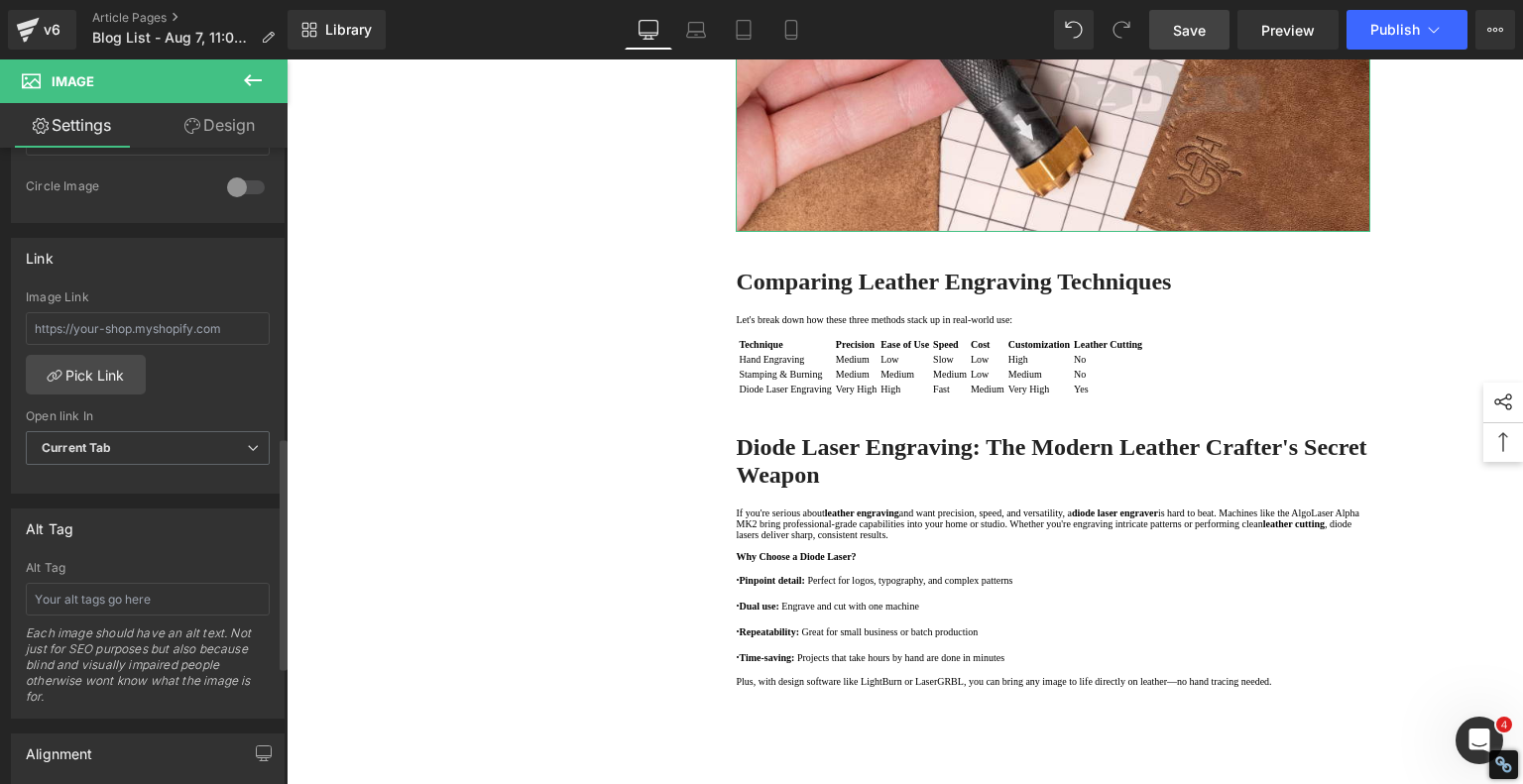 scroll, scrollTop: 793, scrollLeft: 0, axis: vertical 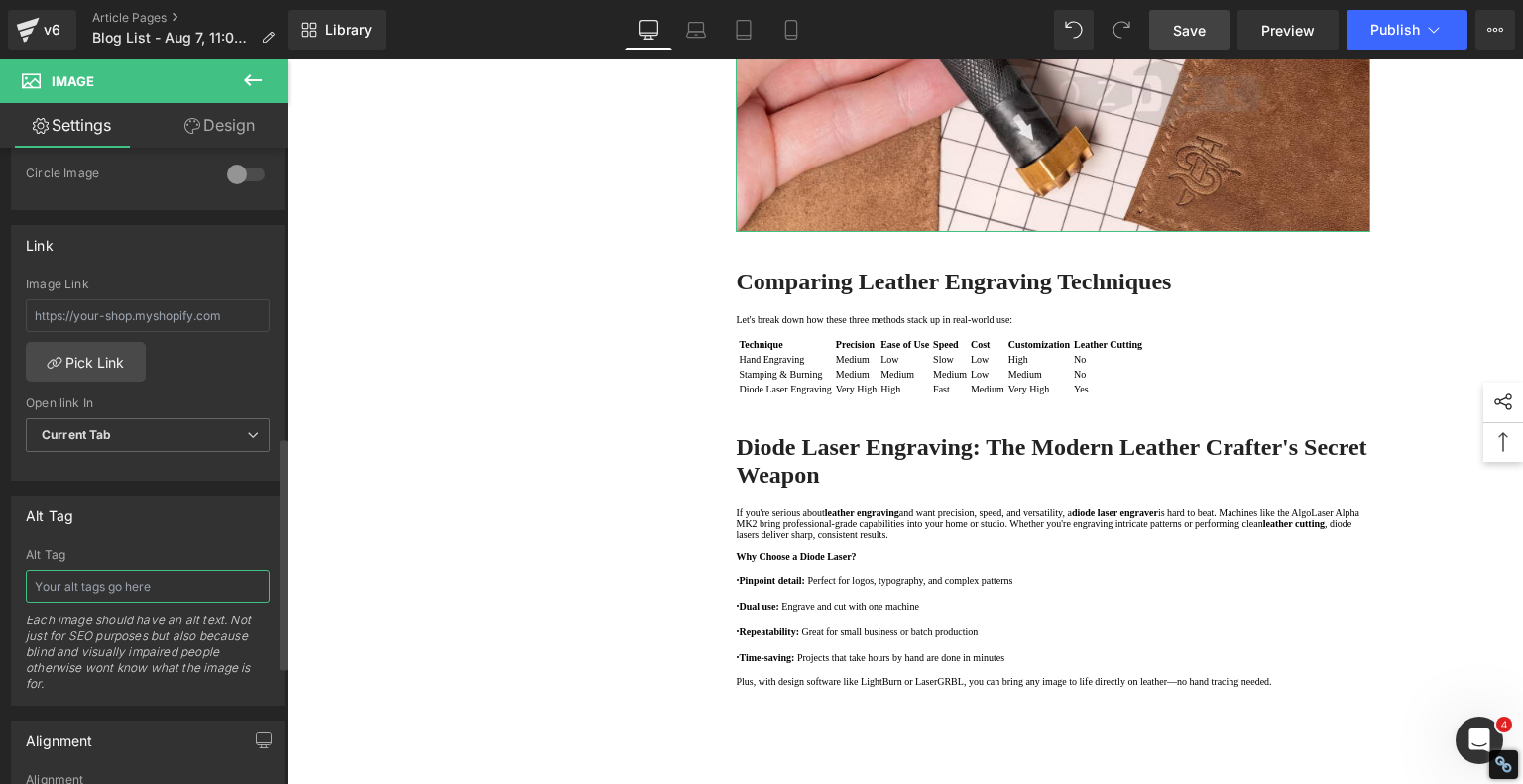 click at bounding box center (148, 586) 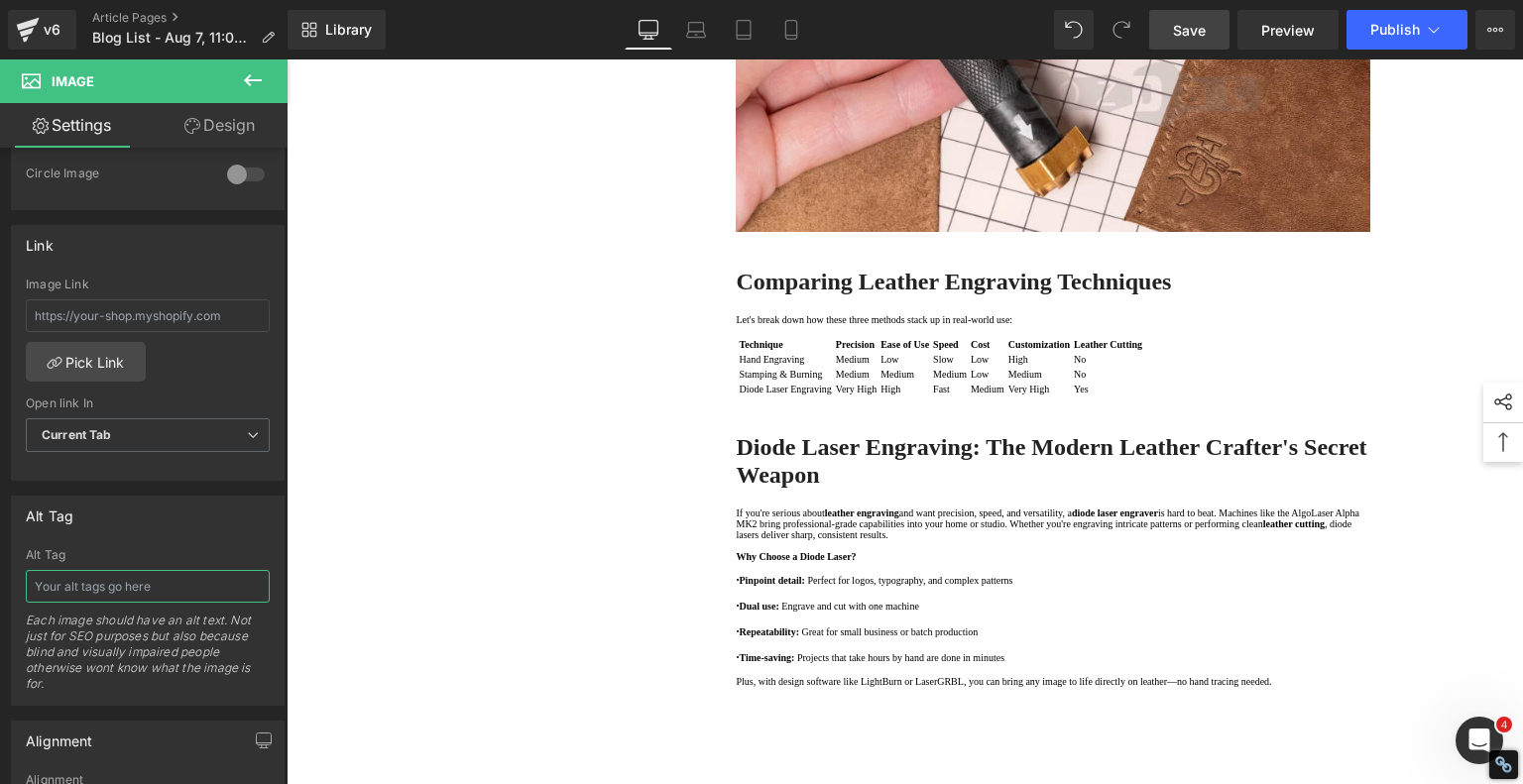 paste on "Leather Engraving Techniques Compared 000" 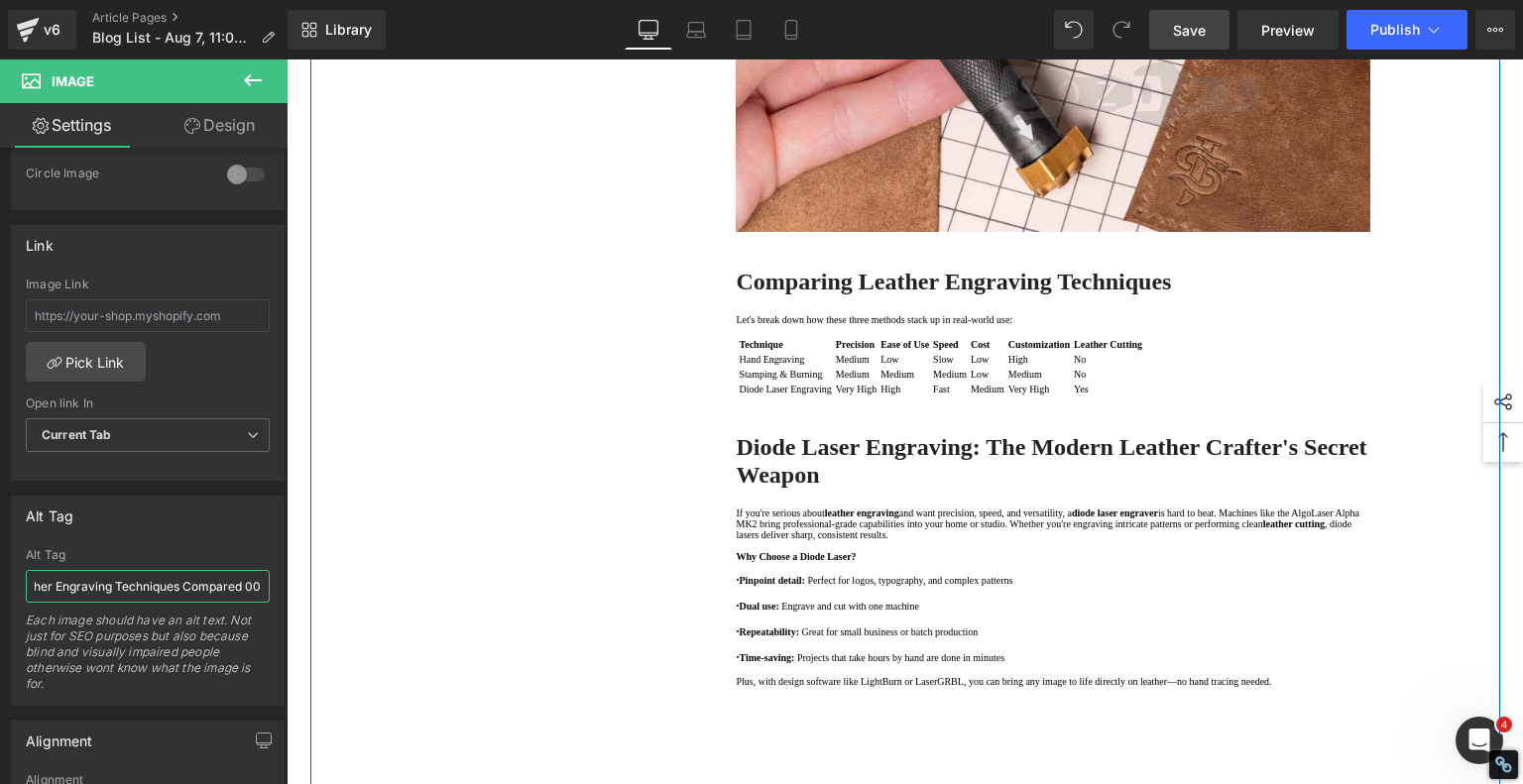 type on "Leather Engraving Techniques Compared 003" 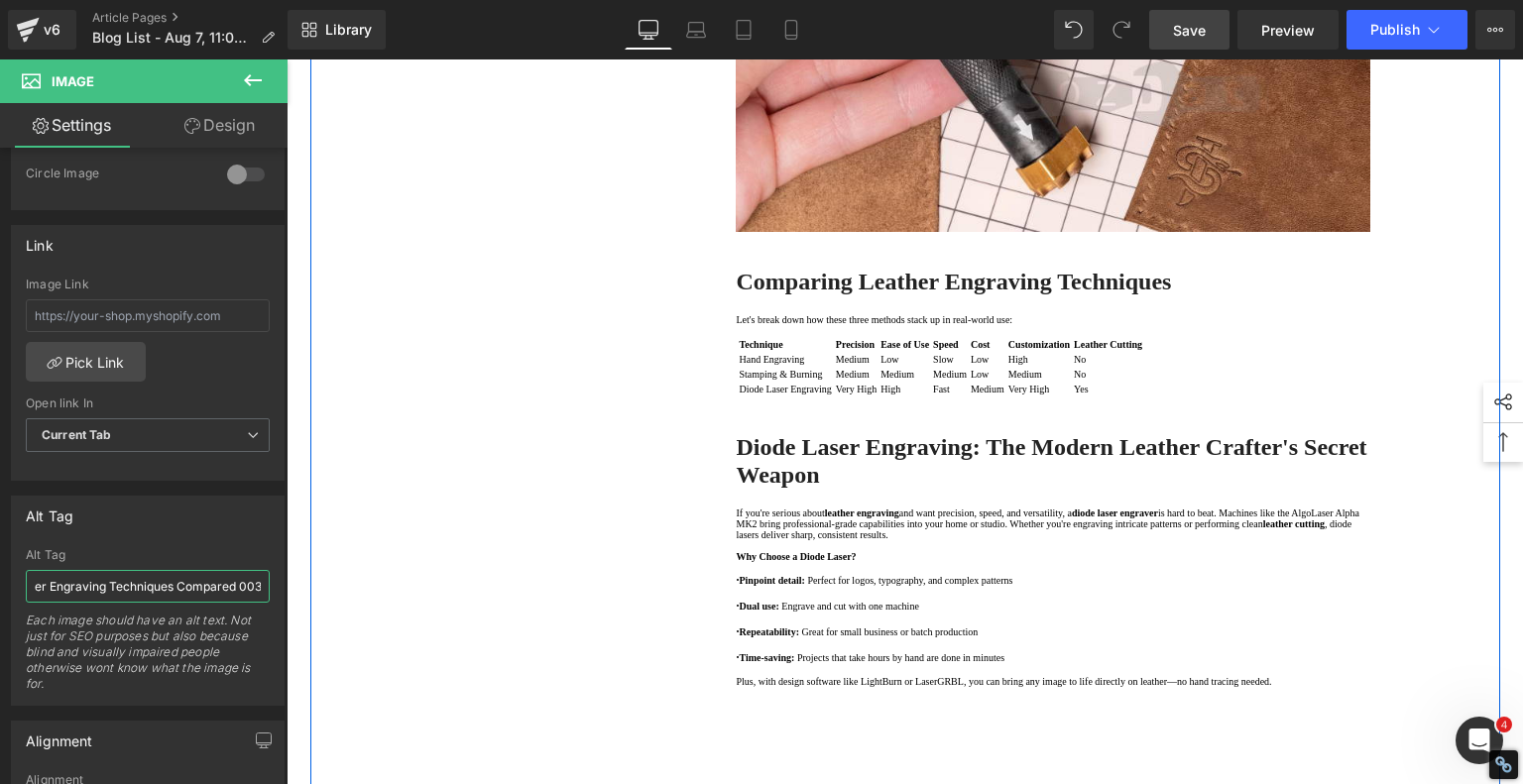 scroll, scrollTop: 0, scrollLeft: 40, axis: horizontal 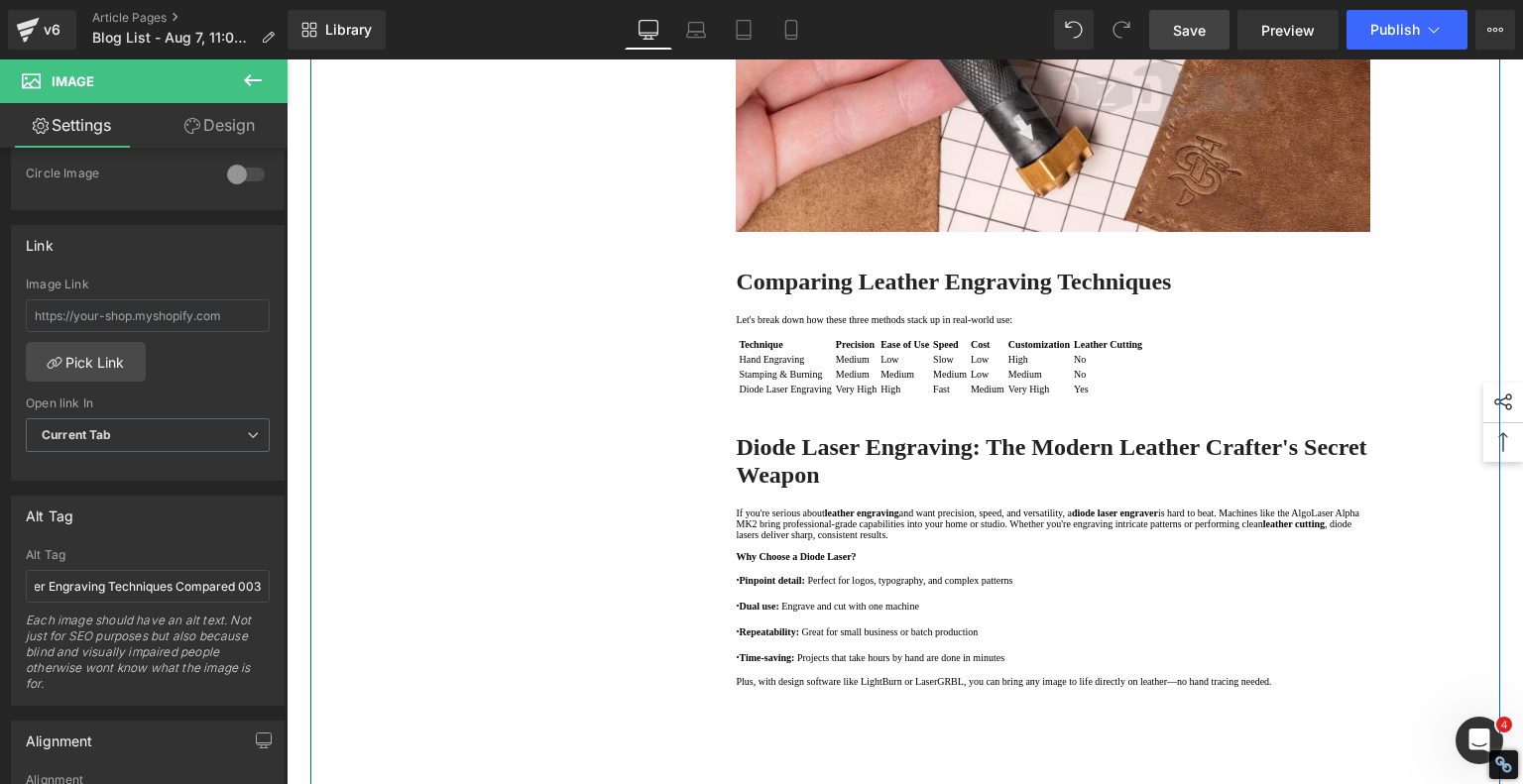 drag, startPoint x: 563, startPoint y: 524, endPoint x: 777, endPoint y: 352, distance: 274.55418 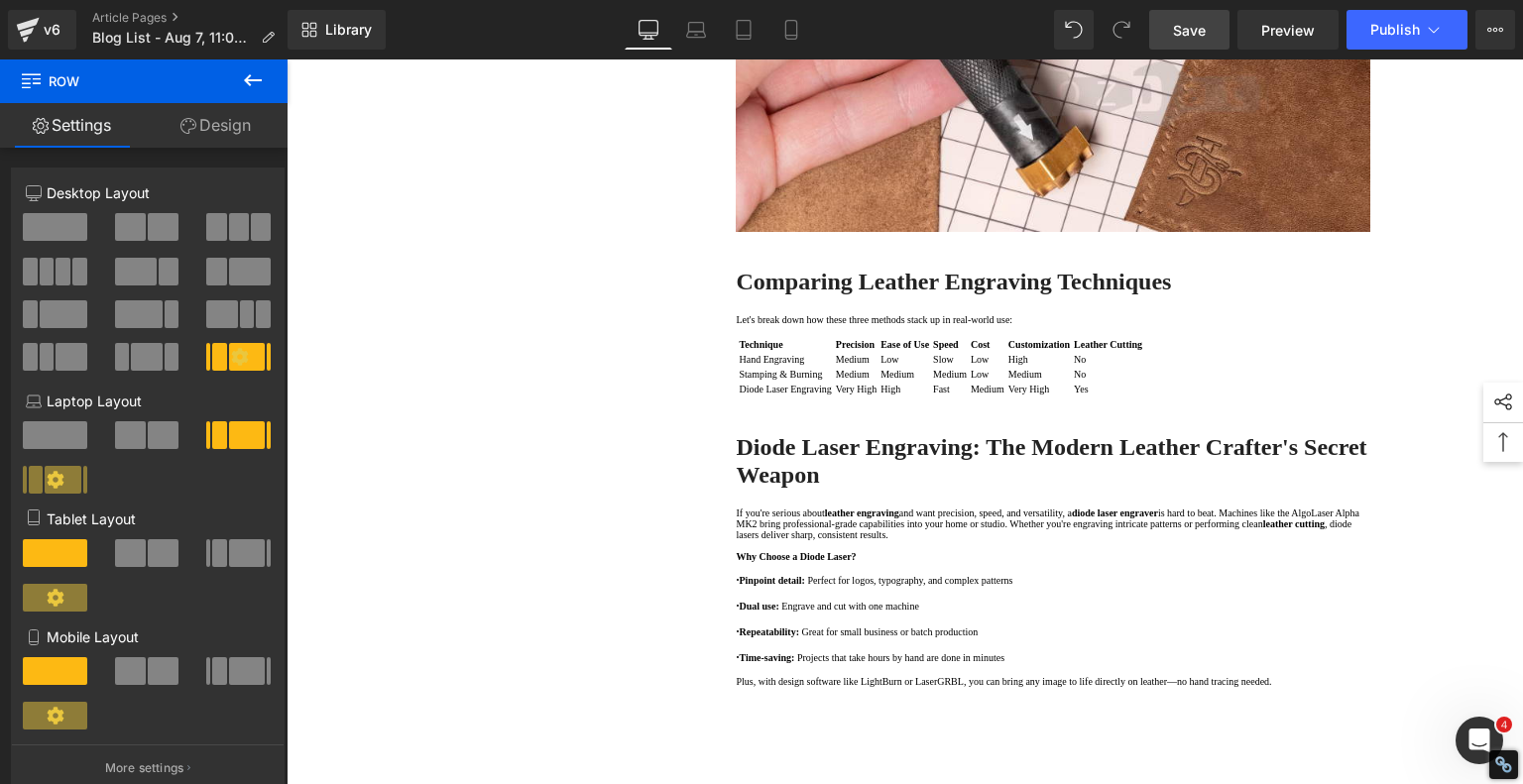 drag, startPoint x: 1201, startPoint y: 23, endPoint x: 1171, endPoint y: 147, distance: 127.5774 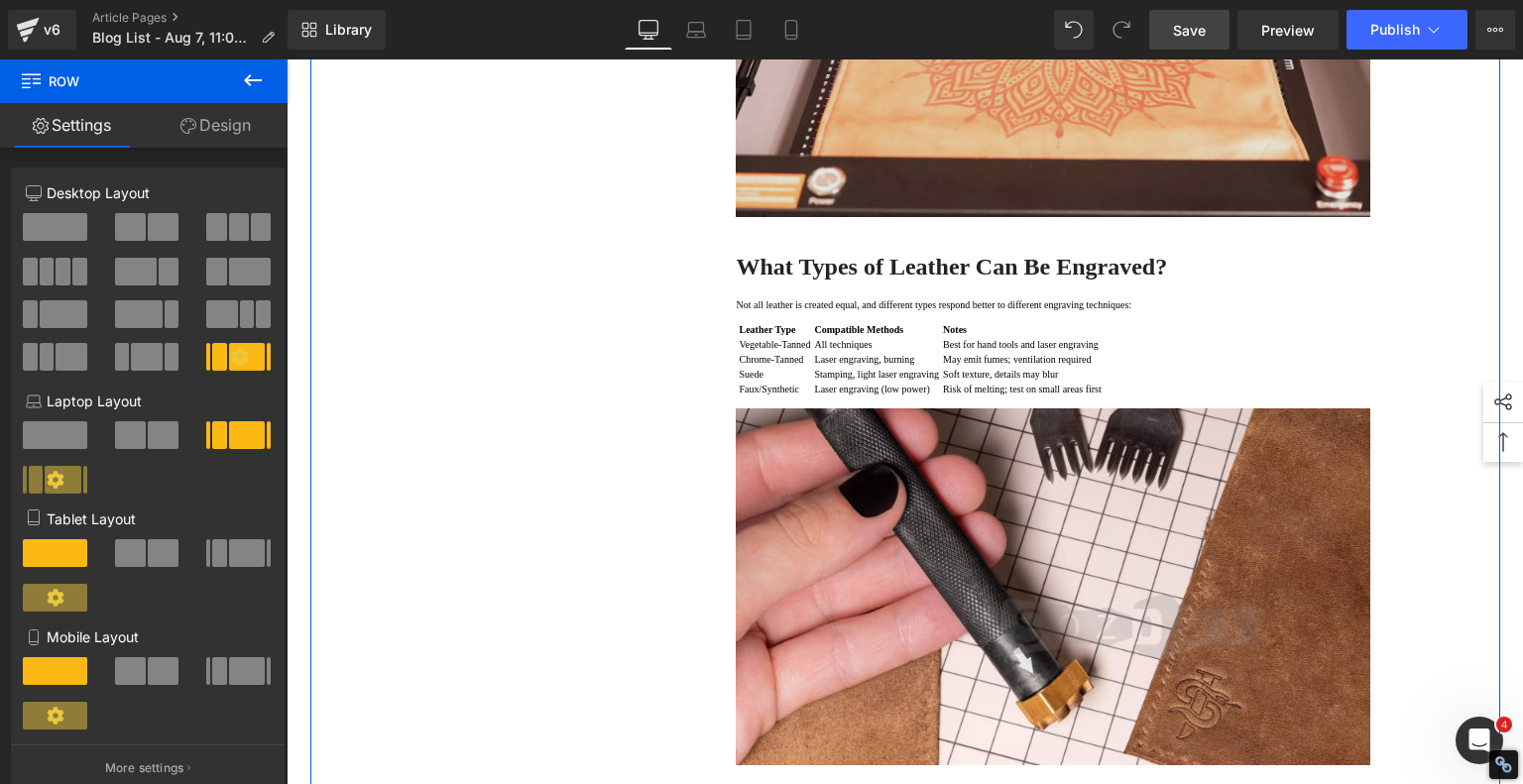 scroll, scrollTop: 3172, scrollLeft: 0, axis: vertical 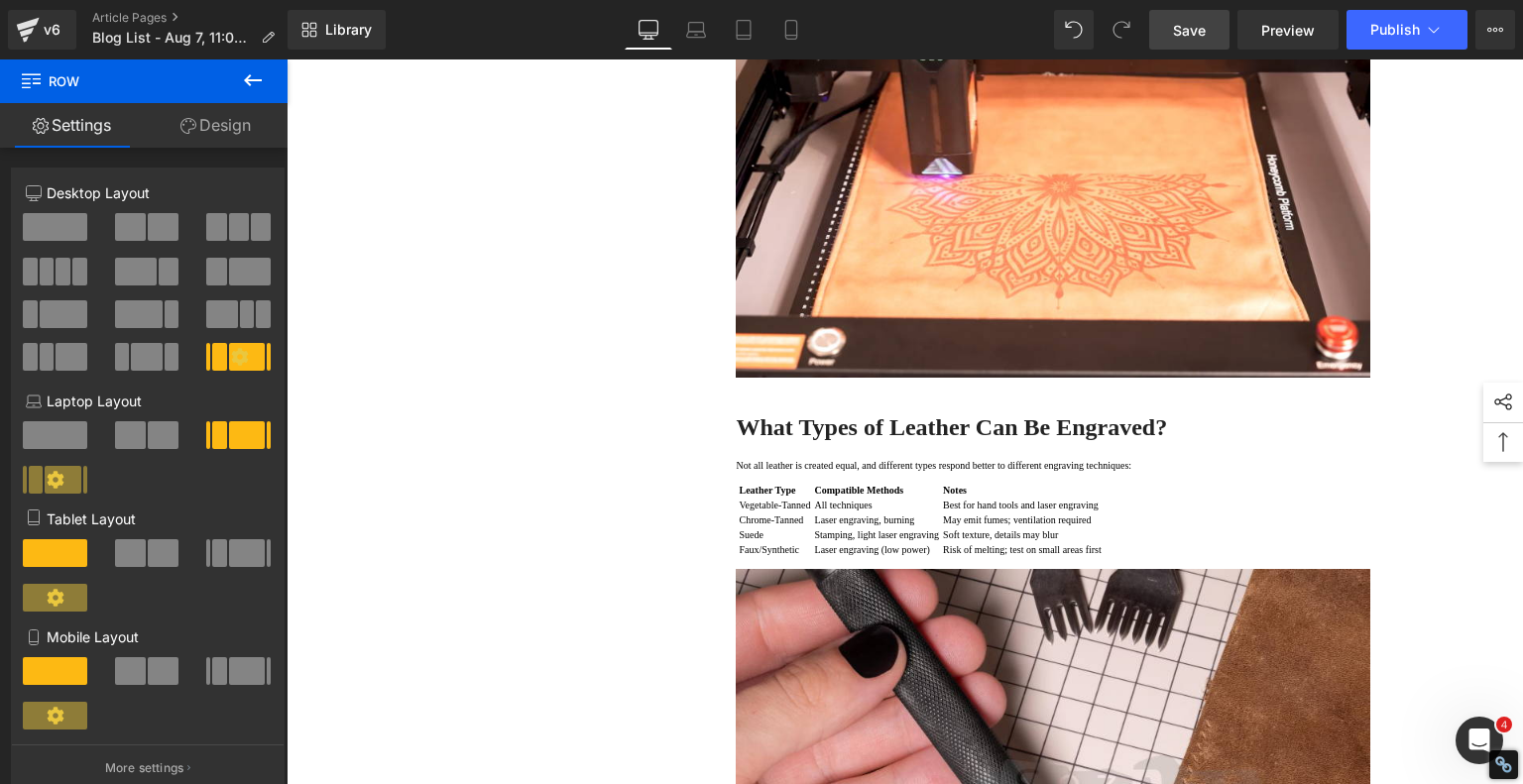 click on "Save" at bounding box center [1189, 30] 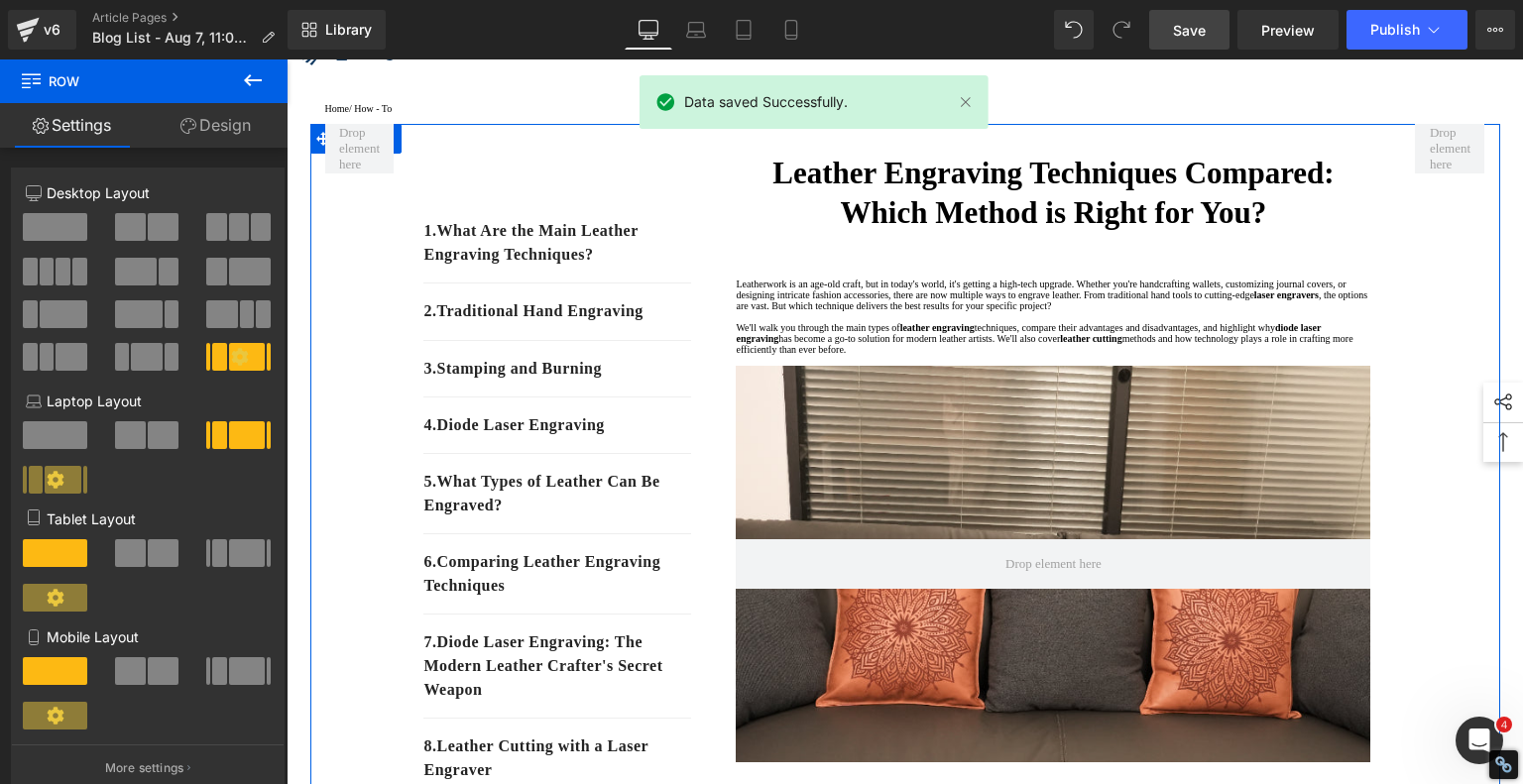scroll, scrollTop: 0, scrollLeft: 0, axis: both 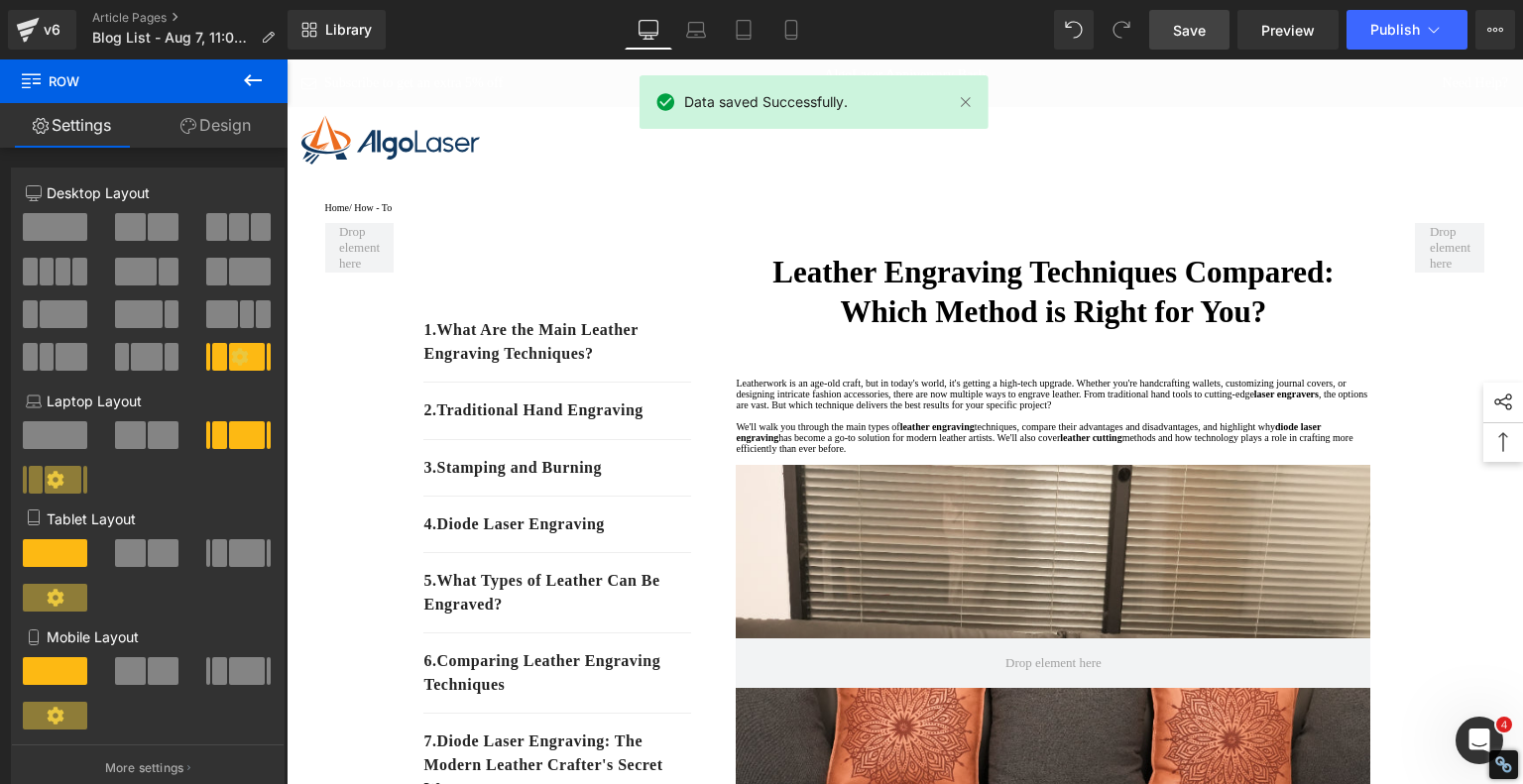 click on "Save" at bounding box center (1189, 30) 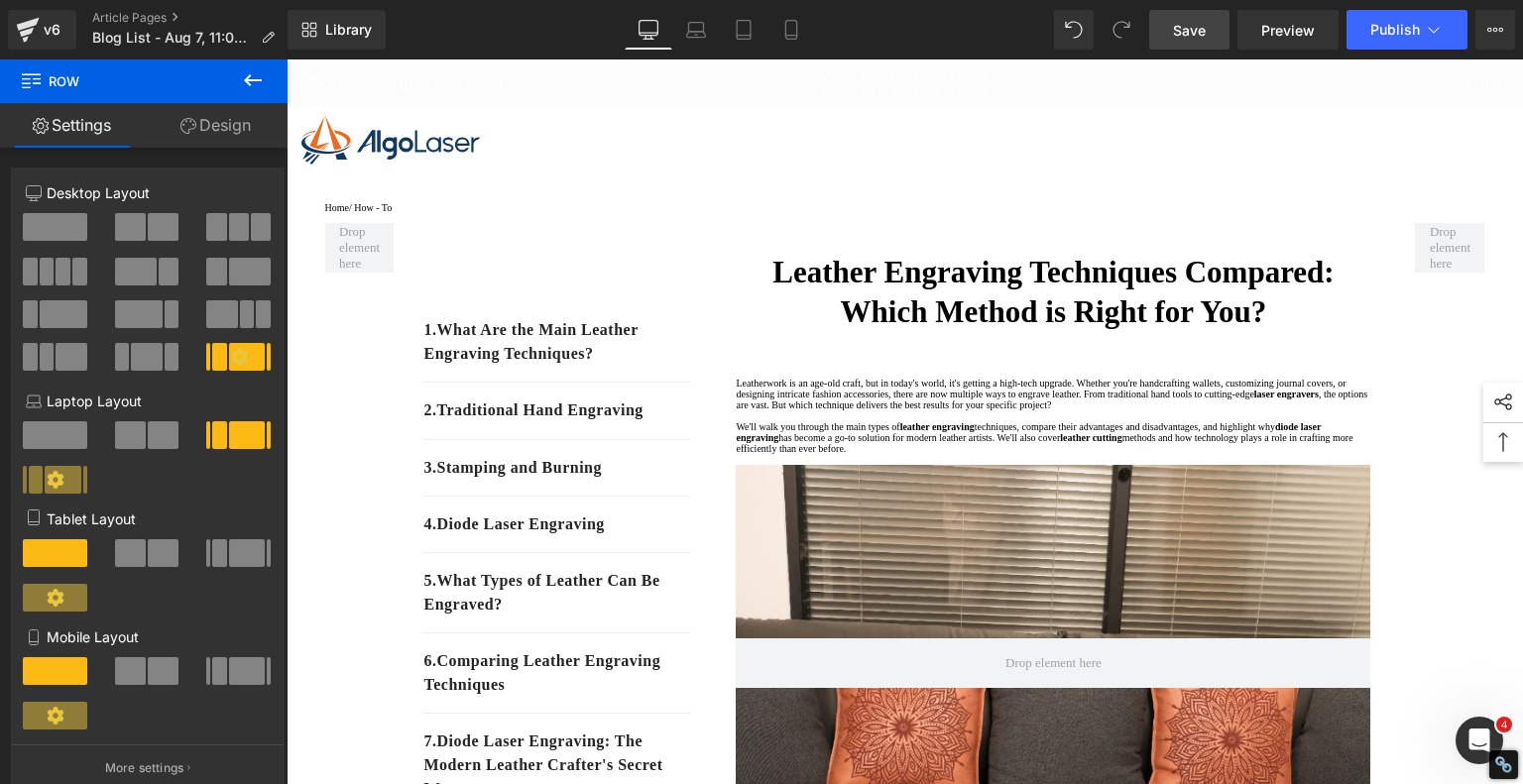 drag, startPoint x: 1196, startPoint y: 25, endPoint x: 1097, endPoint y: 291, distance: 283.82565 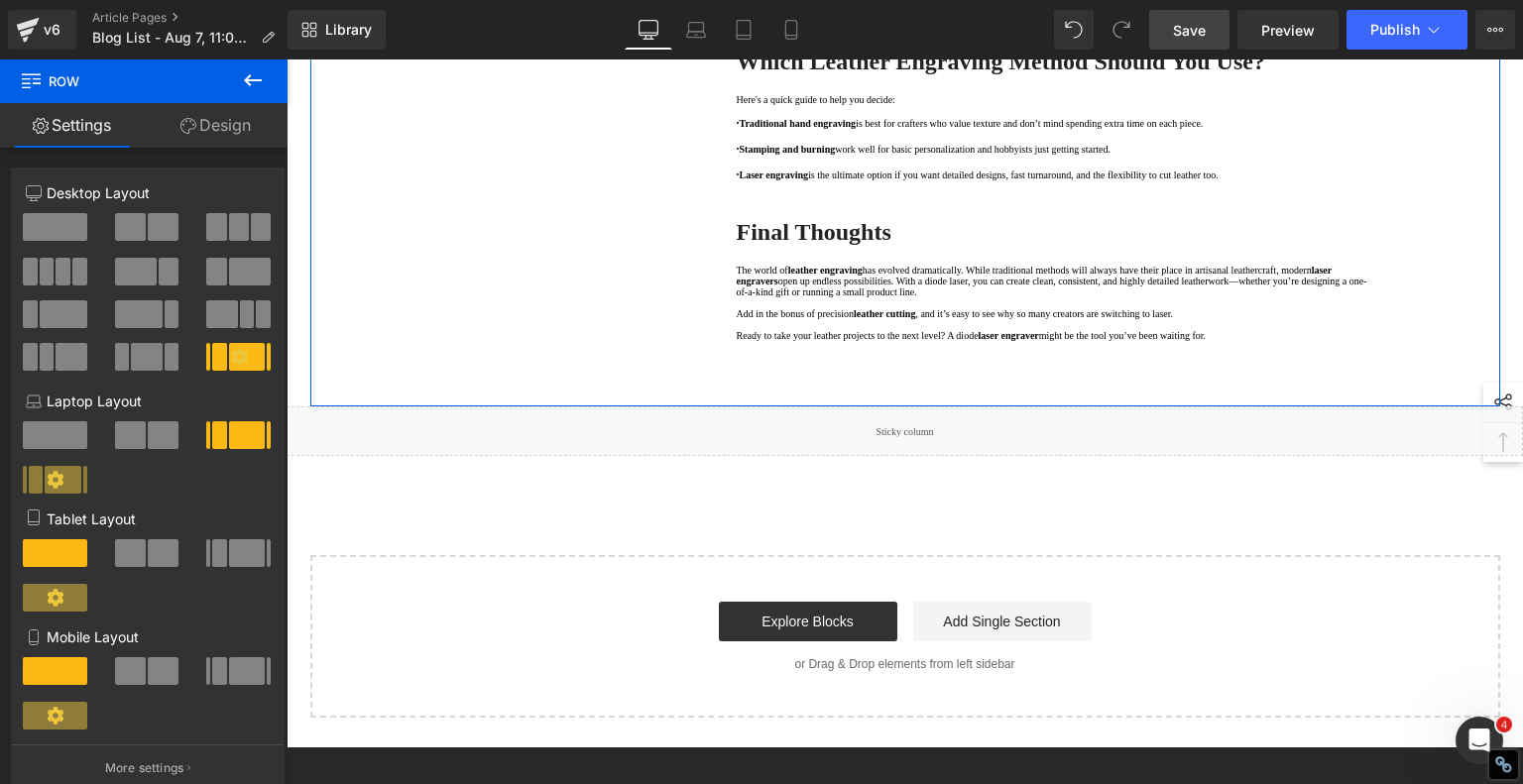 scroll, scrollTop: 5947, scrollLeft: 0, axis: vertical 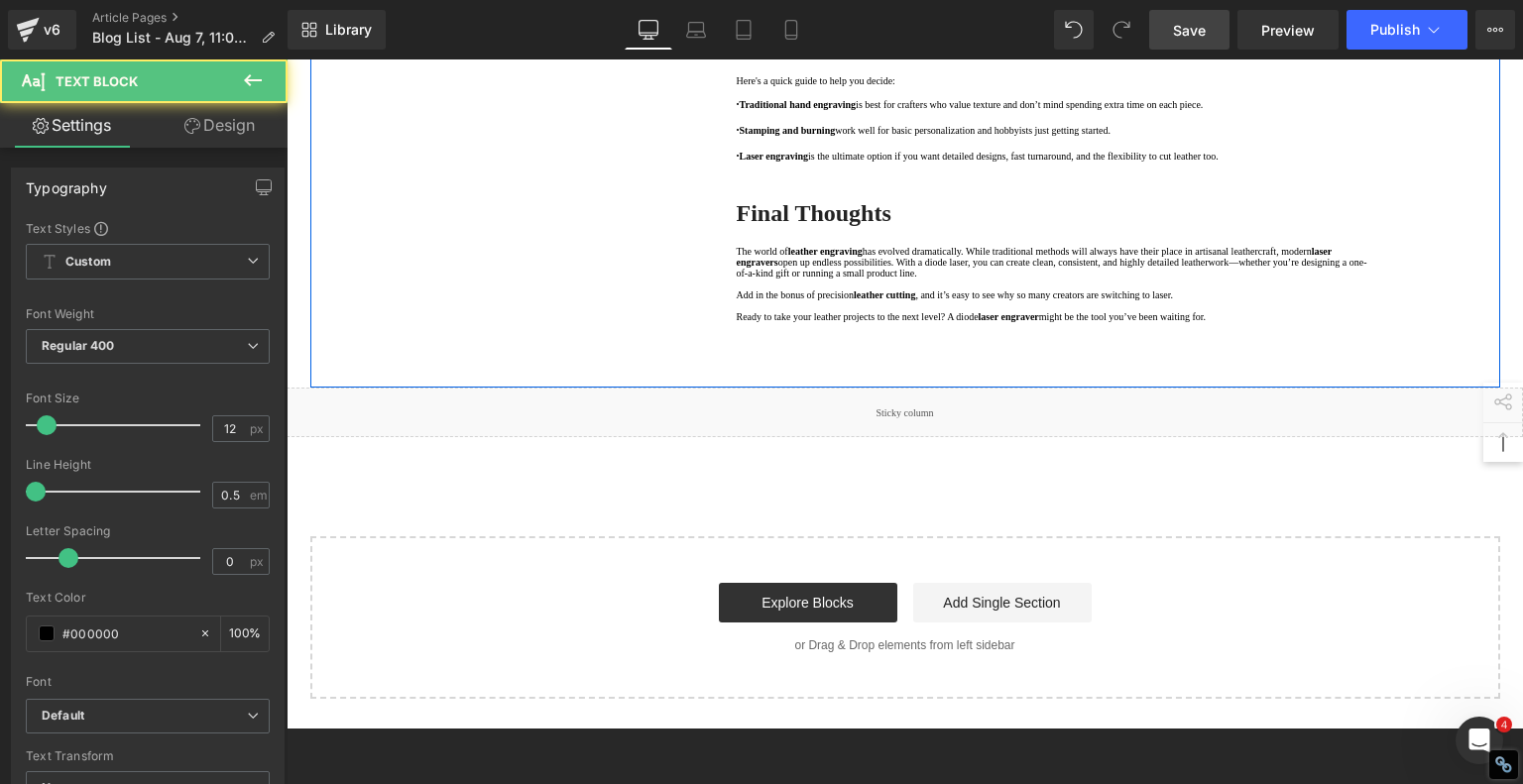 click on "Many users are surprised to learn that laser machines aren’t just for engraving—they’re excellent for  leather cutting  as well. A powerful 10W or 20W diode laser can slice through most natural leathers, allowing for:" at bounding box center [1053, -246] 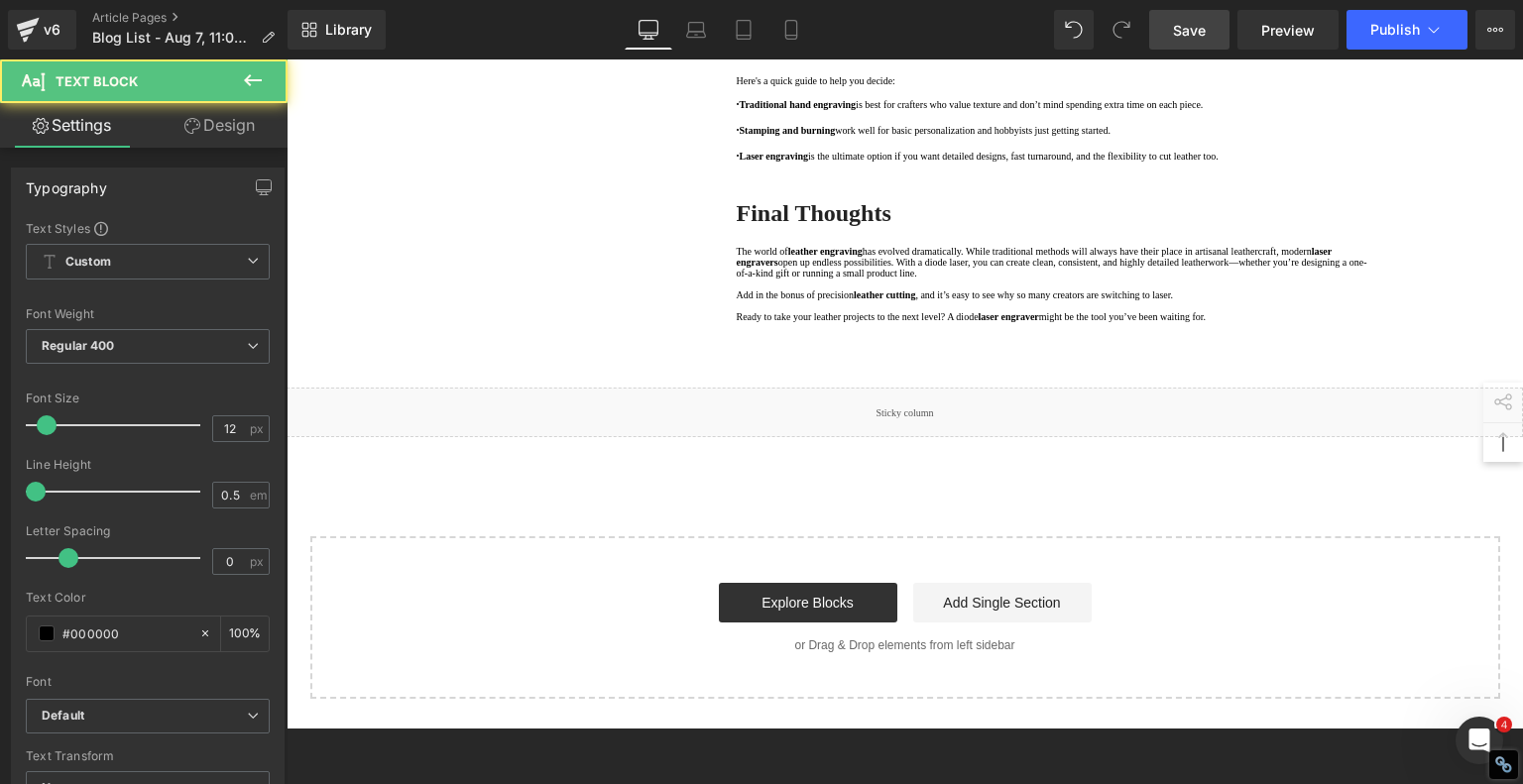 click on "Many users are surprised to learn that laser machines aren't just for engraving—they’re excellent for  leather cutting  as well. A powerful 10W or 20W diode laser can slice through most natural leathers, allowing for:" at bounding box center (1053, -246) 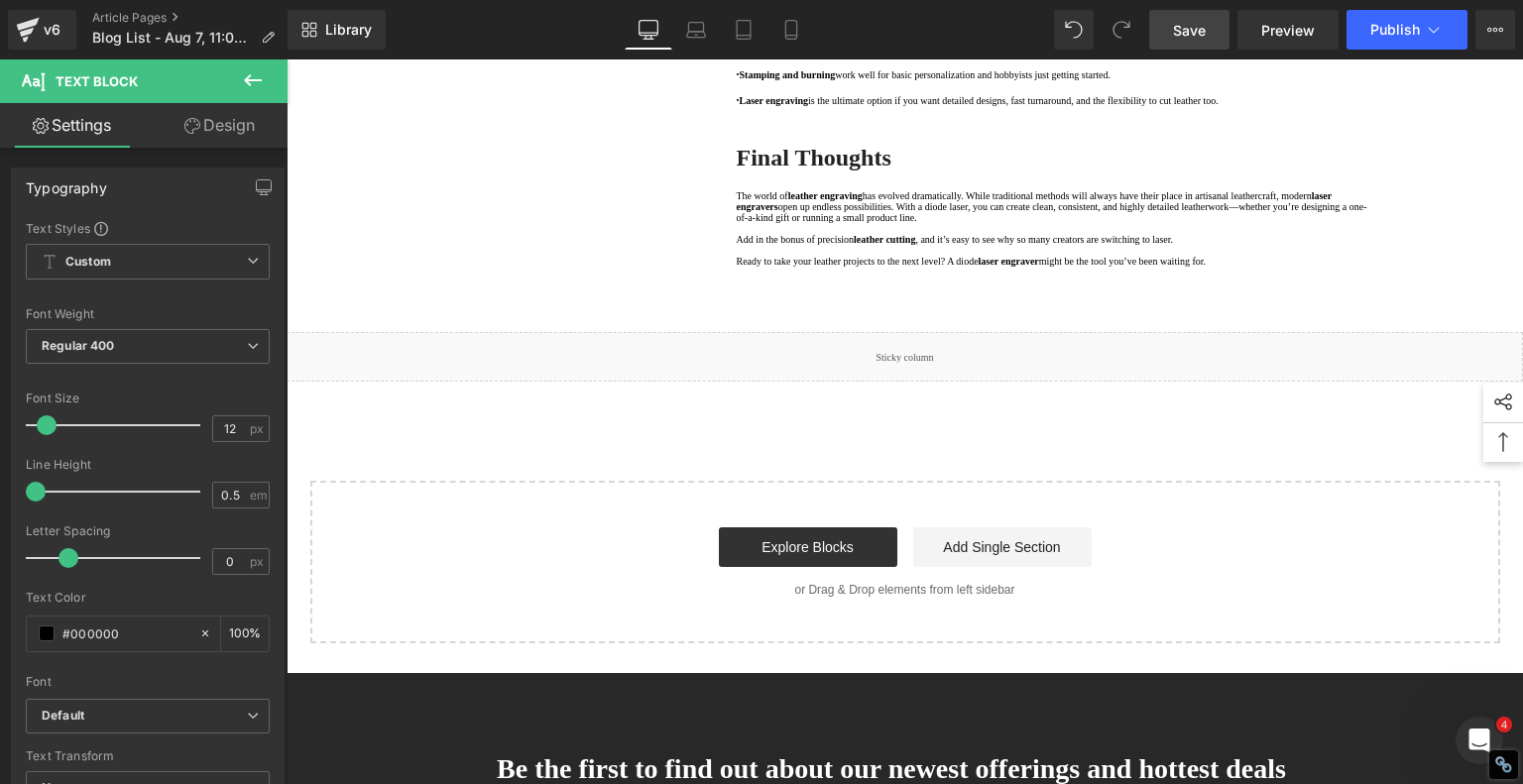 scroll, scrollTop: 6046, scrollLeft: 0, axis: vertical 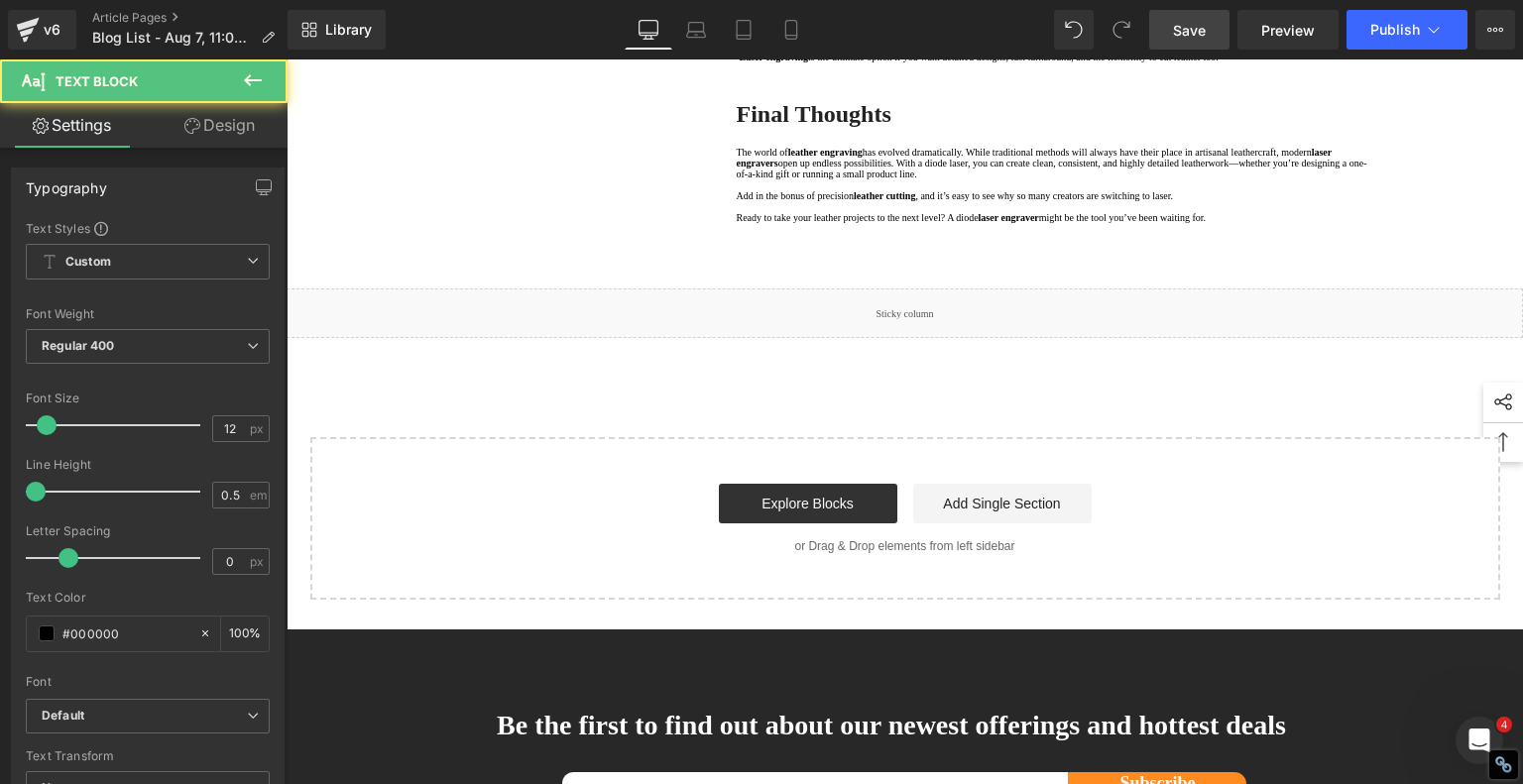 click on "·   Use air assist to blow away debris and reduce burn marks" at bounding box center (1053, -191) 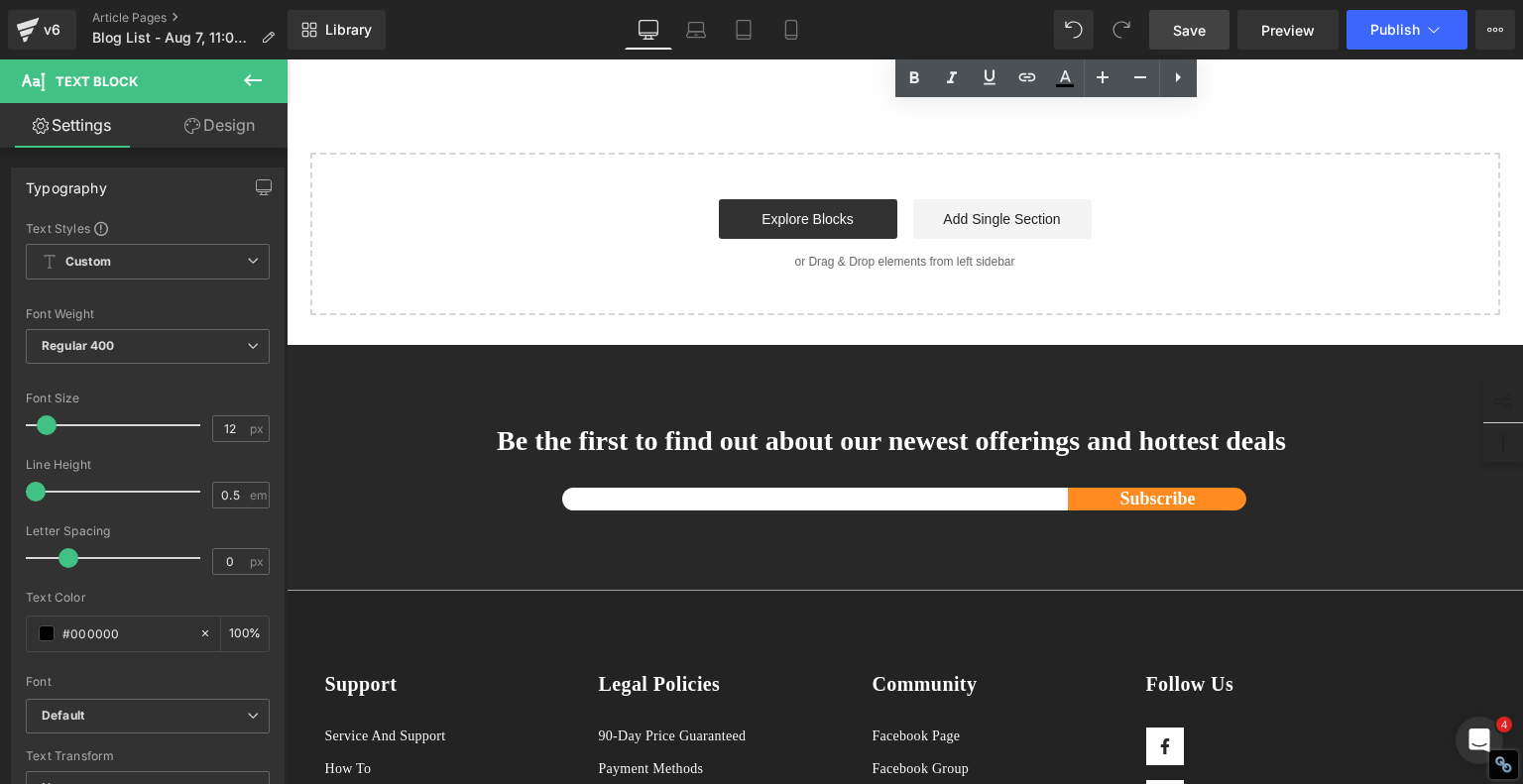 scroll, scrollTop: 6343, scrollLeft: 0, axis: vertical 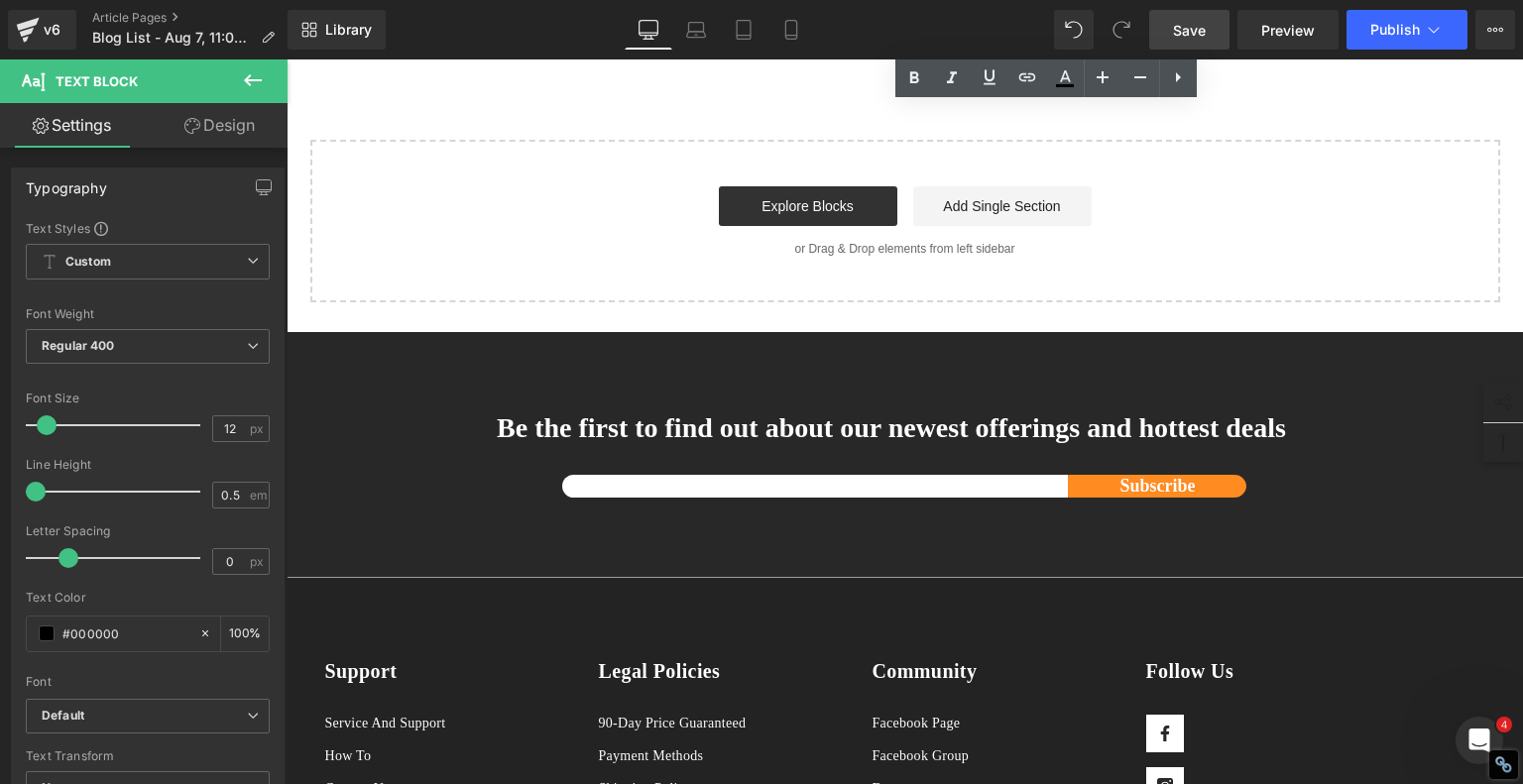 click on "·   Traditional hand engraving  is best for crafters who value texture and don’t mind spending extra time on each piece." at bounding box center [1053, -292] 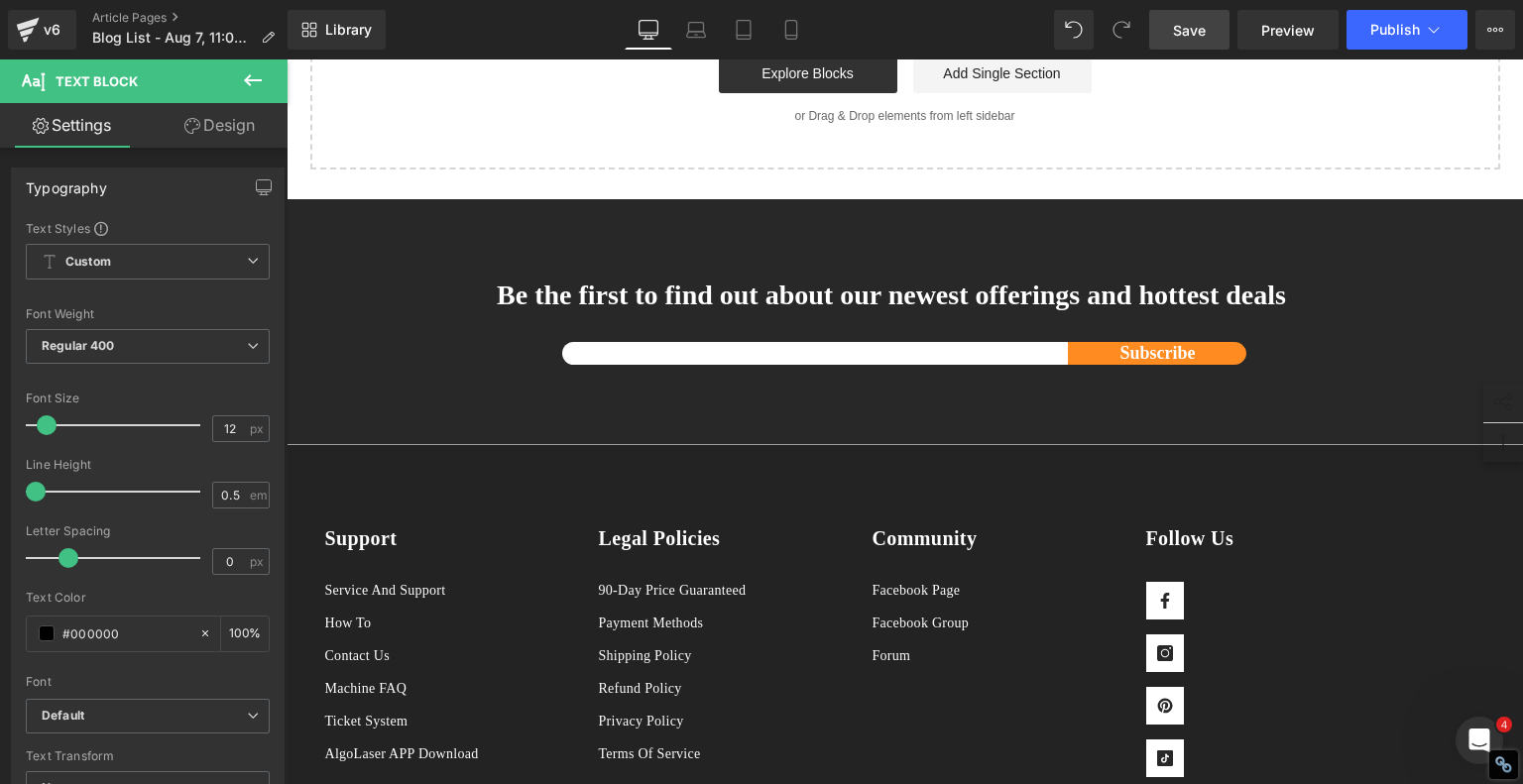 scroll, scrollTop: 6542, scrollLeft: 0, axis: vertical 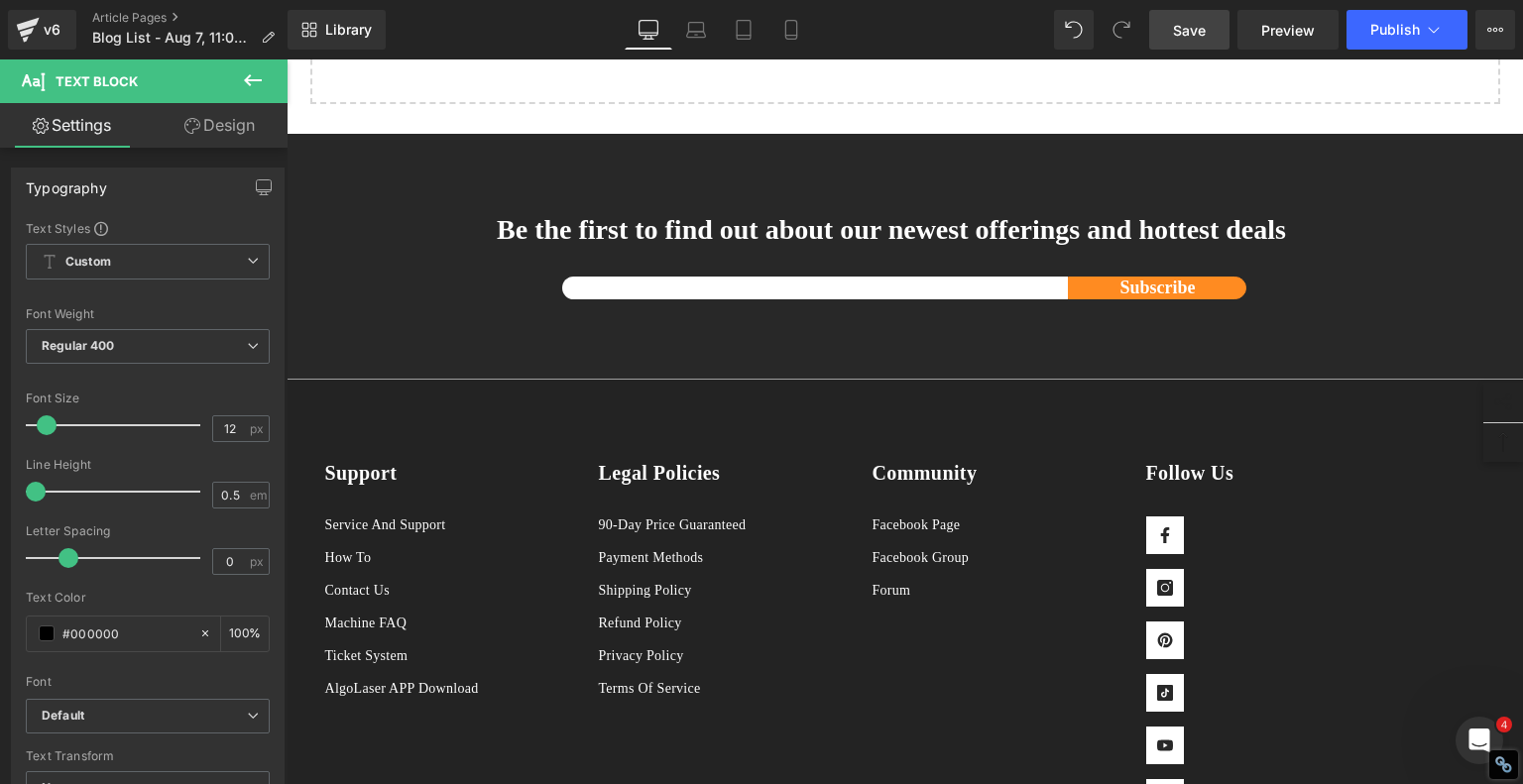 click on "The world of  leather engraving  has evolved dramatically. While traditional methods will always have their place in artisanal leathercraft, modern  laser engravers  open up endless possibilities. With a diode laser, you can create clean, consistent, and highly detailed leatherwork—whether you’re designing a one-of-a-kind gift or running a small product line." at bounding box center [1053, -333] 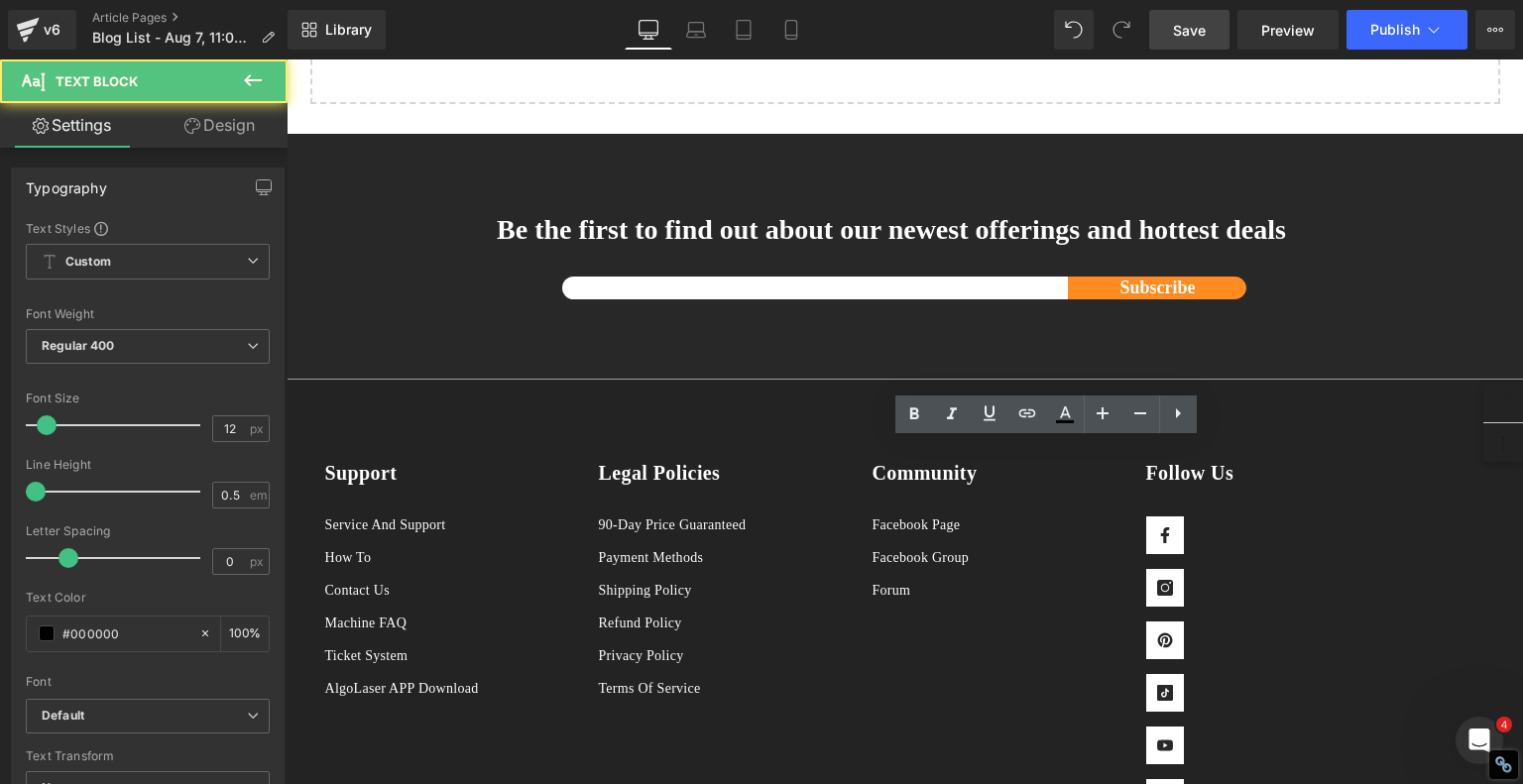 click on "The world of  leather engraving  has evolved dramatically. While traditional methods will always have their place in artisanal leathercraft, modern  laser engravers  open up endless possibilities. With a diode laser, you can create clean, consistent, and highly detailed leatherwork—whether you’re designing a one-of-a-kind gift or running a small product line." at bounding box center [1053, -333] 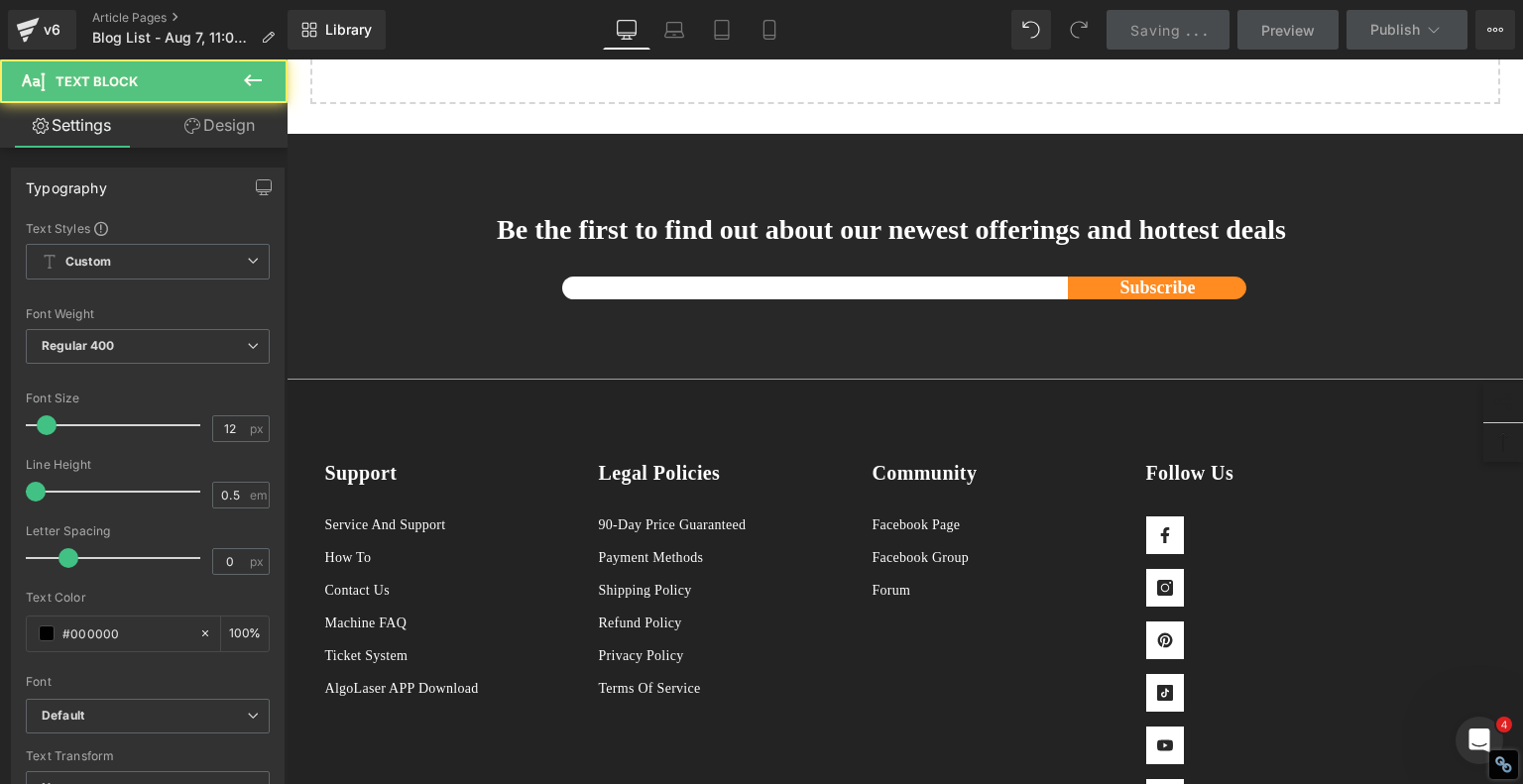click on "Add in the bonus of precision  leather cutting , and it’s easy to see why so many creators are switching to laser." at bounding box center [1053, -300] 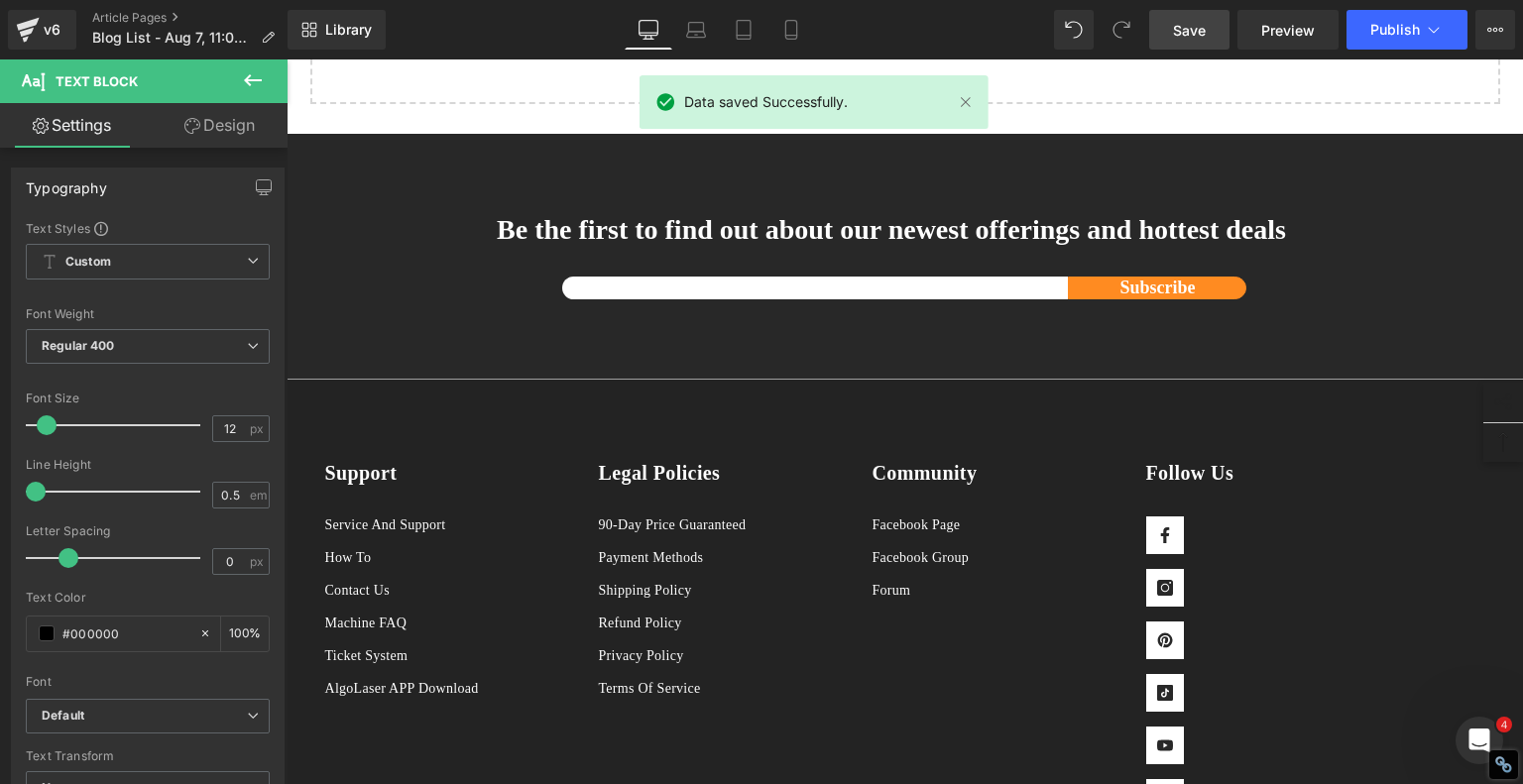 click on "Ready to take your leather projects to the next level? A diode  laser engraver  might be the tool you’ve been waiting for." at bounding box center (1053, -279) 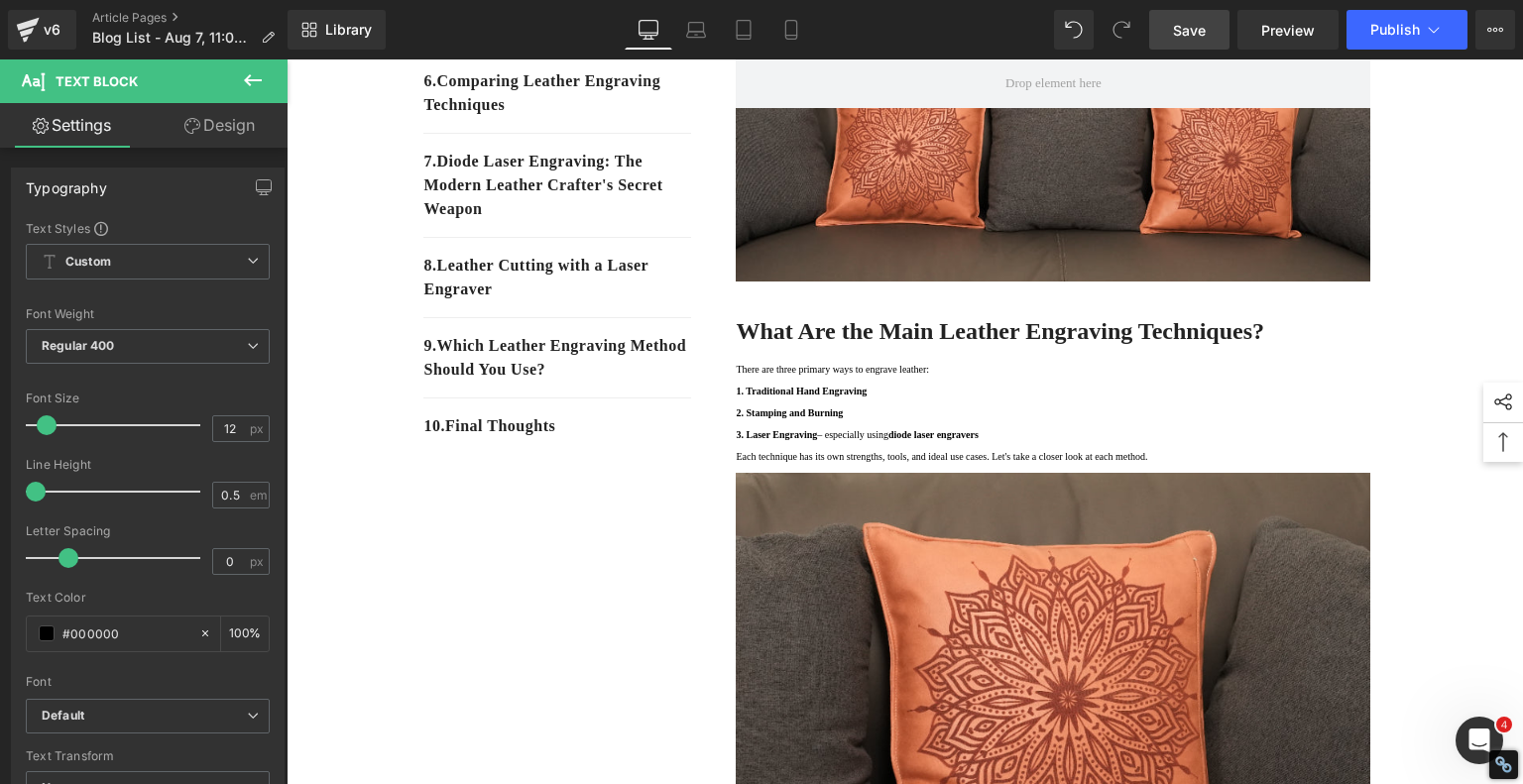 scroll, scrollTop: 595, scrollLeft: 0, axis: vertical 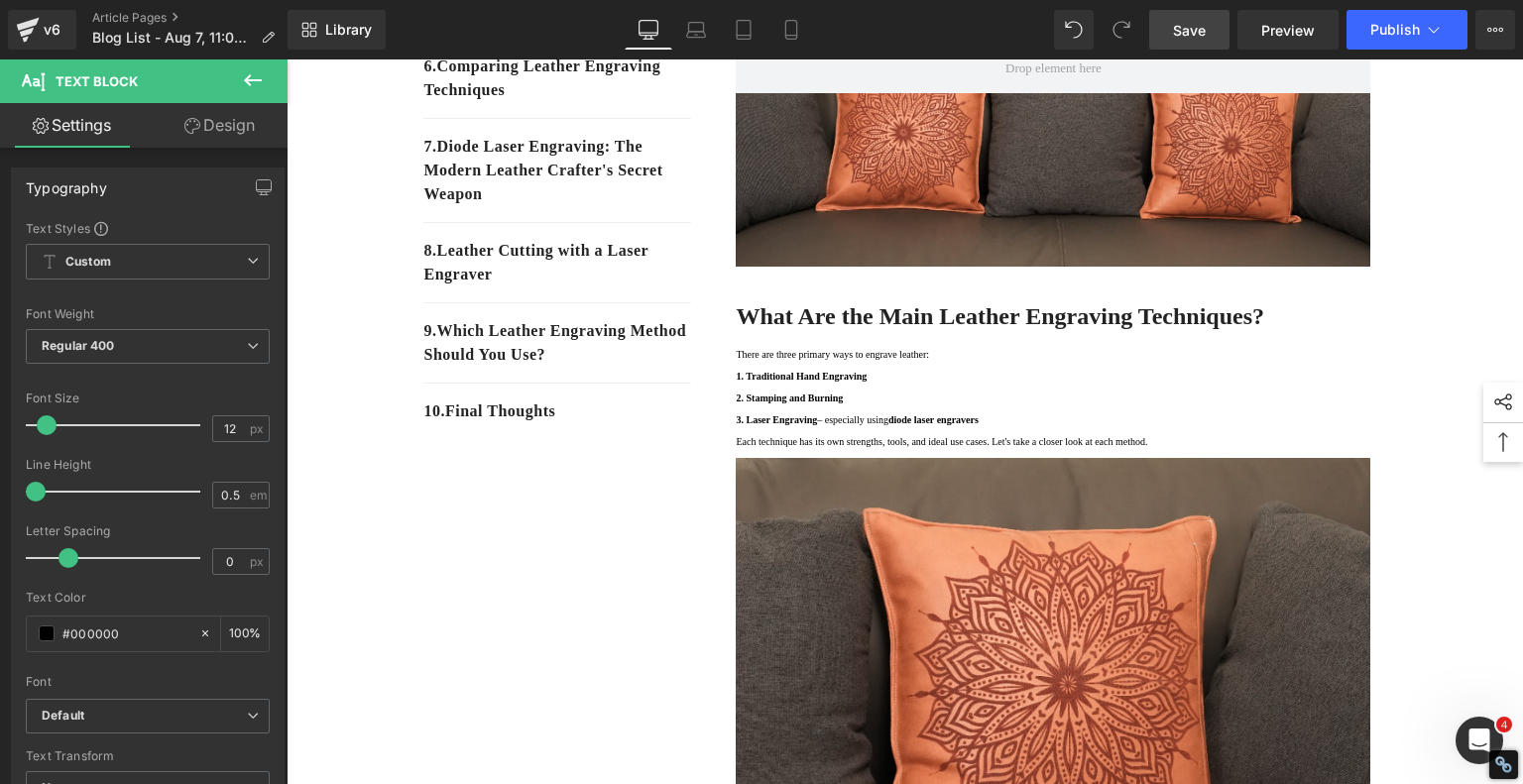 click on "What Are the Main Leather Engraving Techniques?" at bounding box center [999, 316] 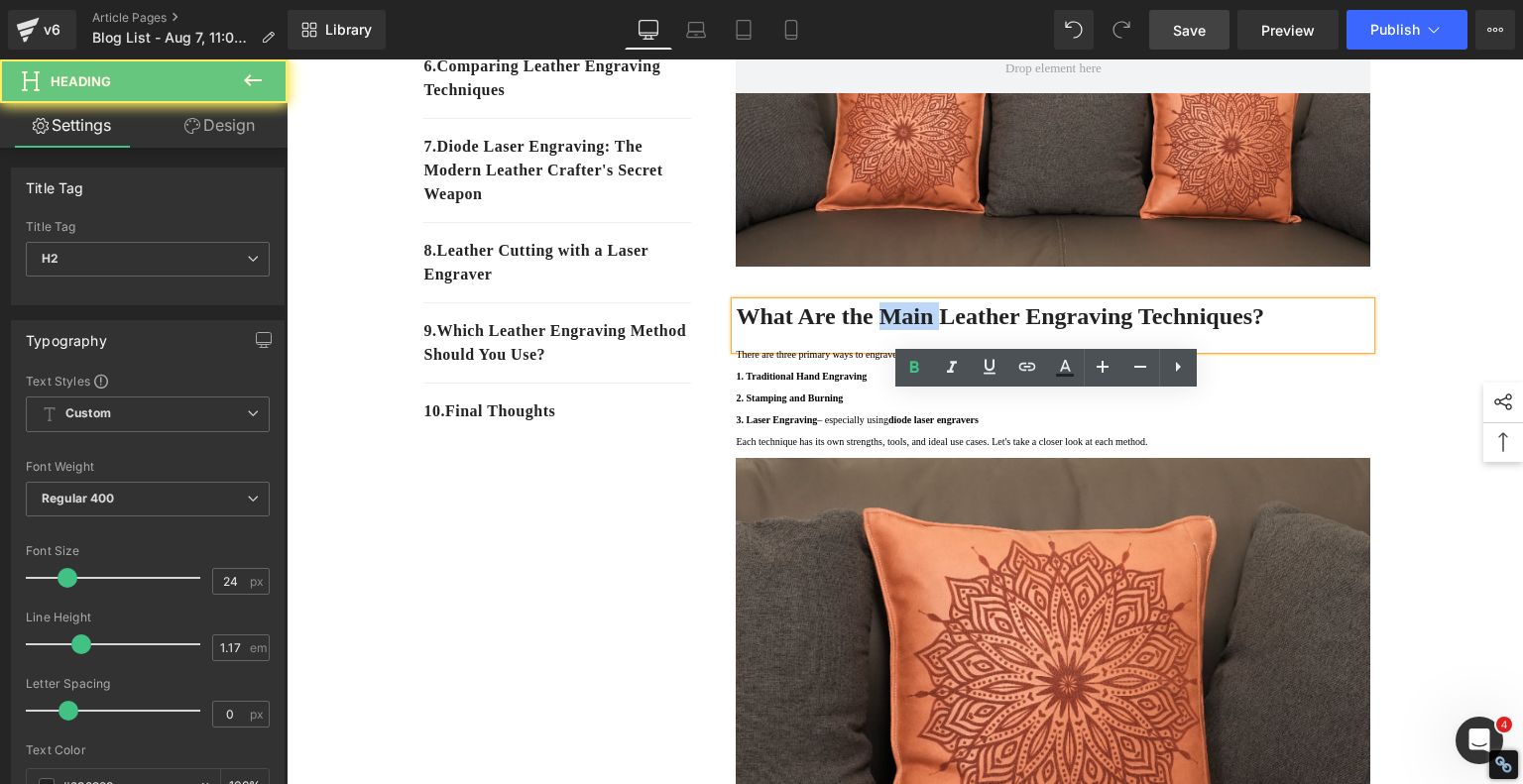 click on "What Are the Main Leather Engraving Techniques?" at bounding box center [999, 316] 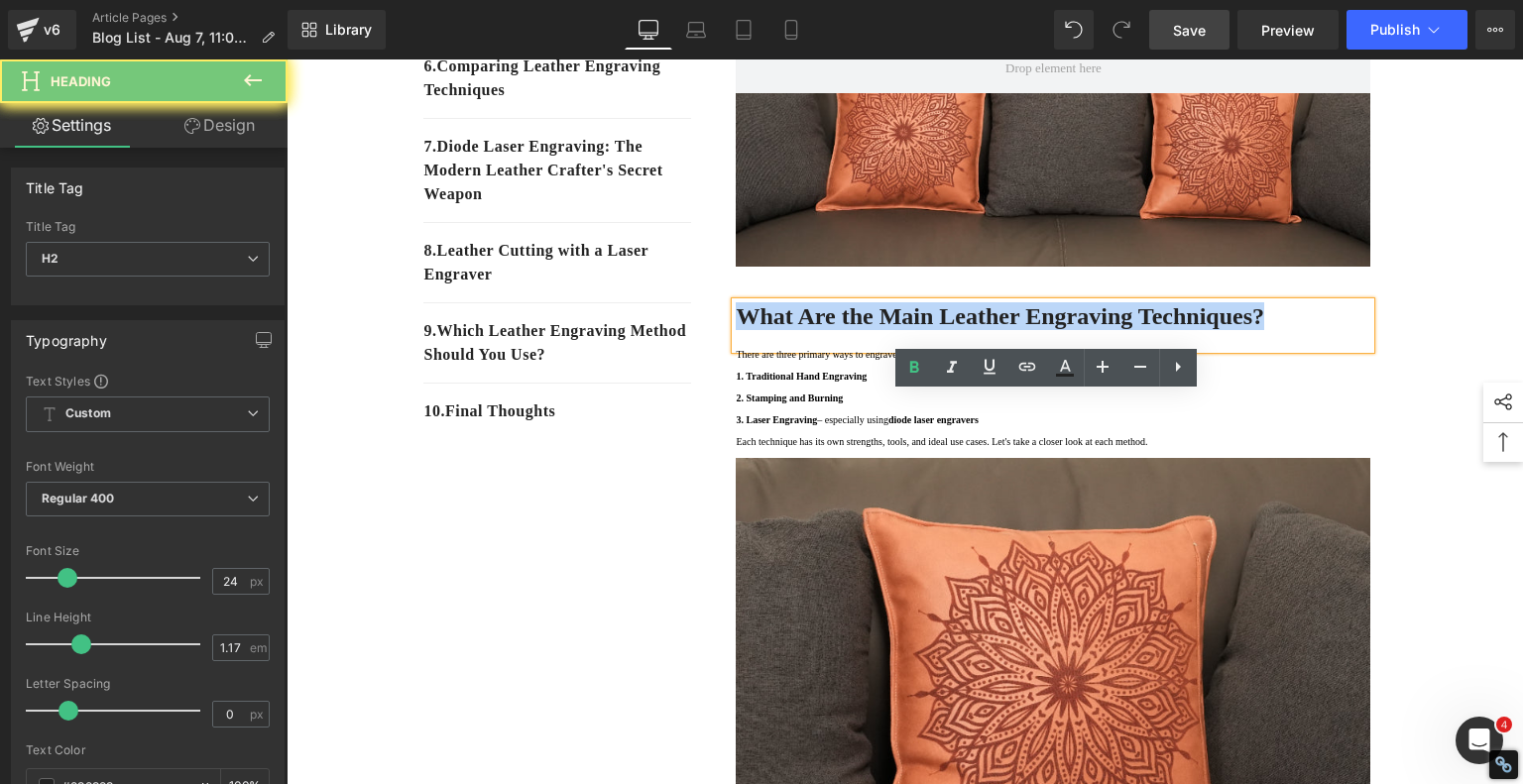 click on "What Are the Main Leather Engraving Techniques?" at bounding box center [999, 316] 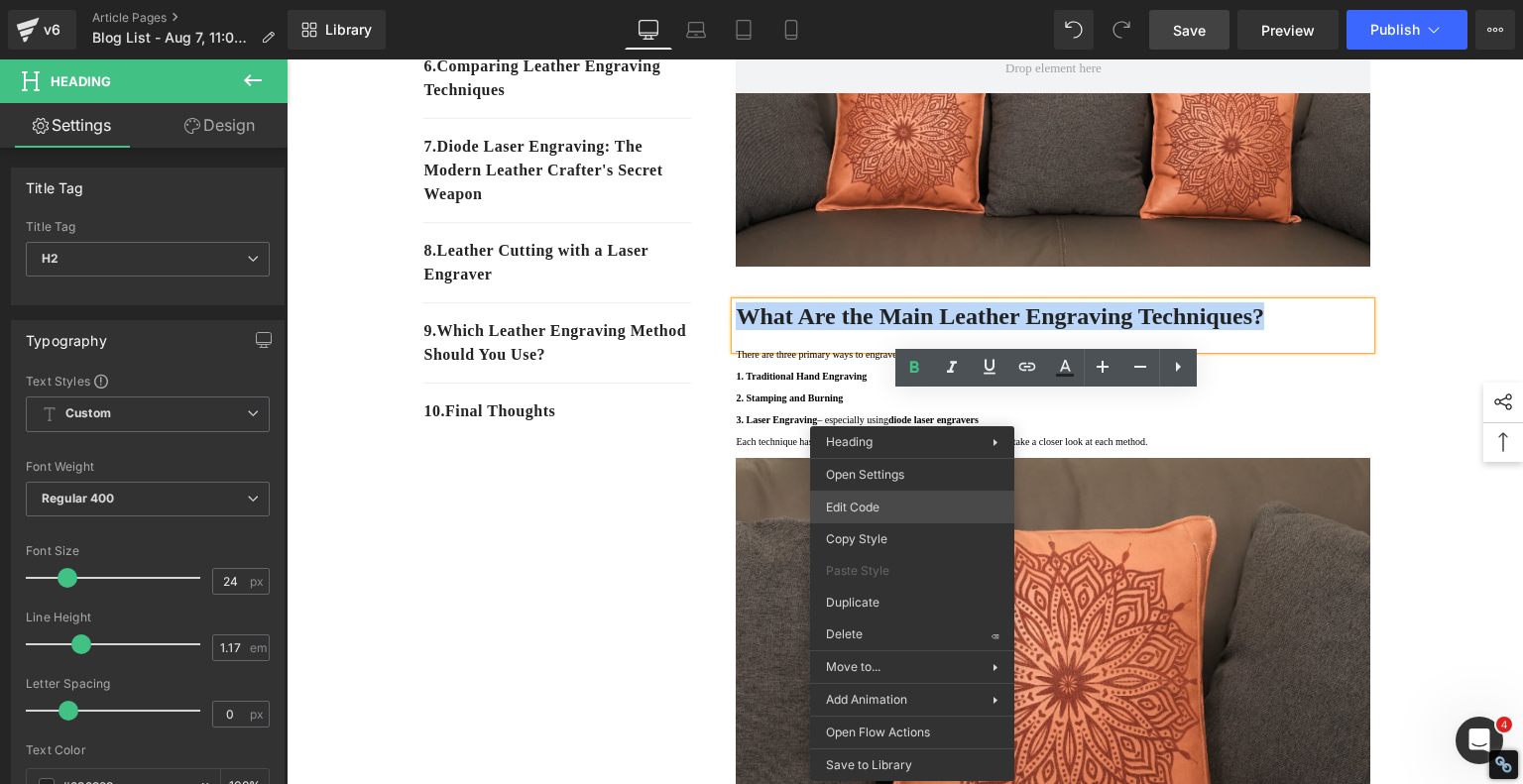click on "Image  You are previewing how the   will restyle your page. You can not edit Elements in Preset Preview Mode.  v6 Article Pages Blog List - Aug 7, 11:03:51 Library Desktop Desktop Laptop Tablet Mobile Save Preview Publish Scheduled View Live Page View with current Template Save Template to Library Schedule Publish  Optimize  Publish Settings Shortcuts  Your page can’t be published   You've reached the maximum number of published pages on your plan  (246/999999).  You need to upgrade your plan or unpublish all your pages to get 1 publish slot.   Unpublish pages   Upgrade plan  Elements Global Style Base Row  rows, columns, layouts, div Heading  headings, titles, h1,h2,h3,h4,h5,h6 Text Block  texts, paragraphs, contents, blocks Image  images, photos, alts, uploads Icon  icons, symbols Button  button, call to action, cta Separator  separators, dividers, horizontal lines Liquid  liquid, custom code, html, javascript, css, reviews, apps, applications, embeded, iframe Banner Parallax  Hero Banner  Stack Tabs" at bounding box center (762, 0) 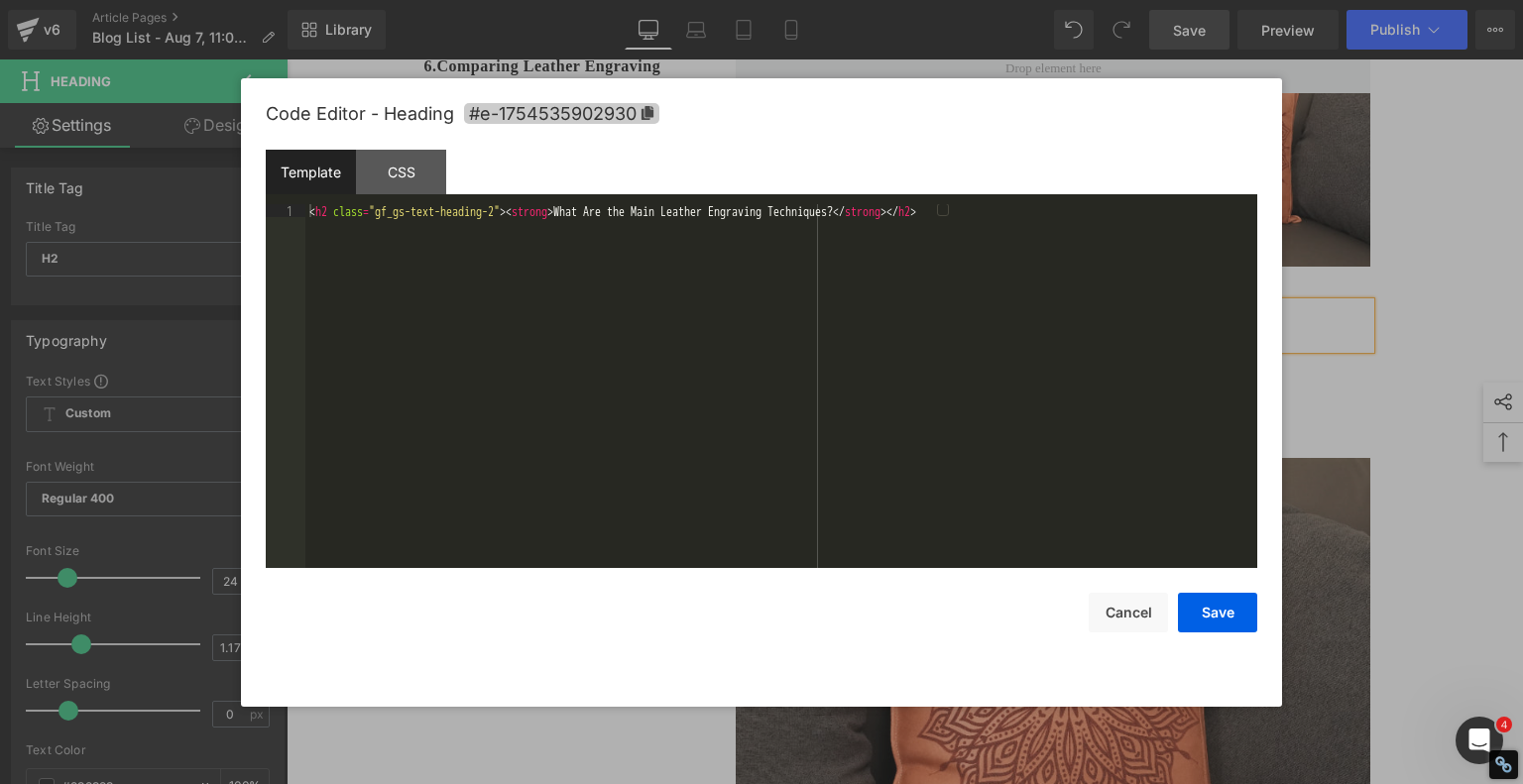 click 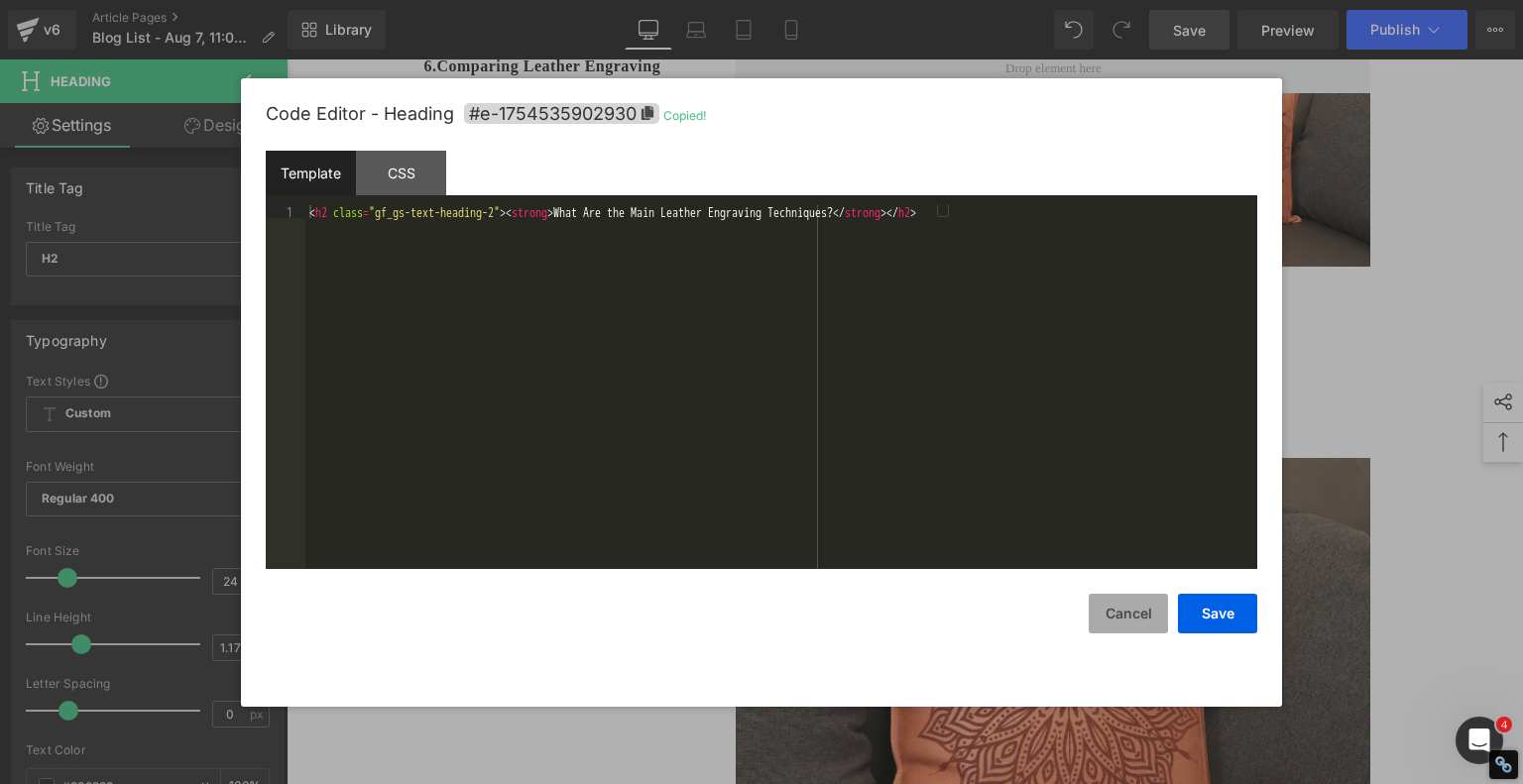 drag, startPoint x: 1121, startPoint y: 616, endPoint x: 1091, endPoint y: 600, distance: 34 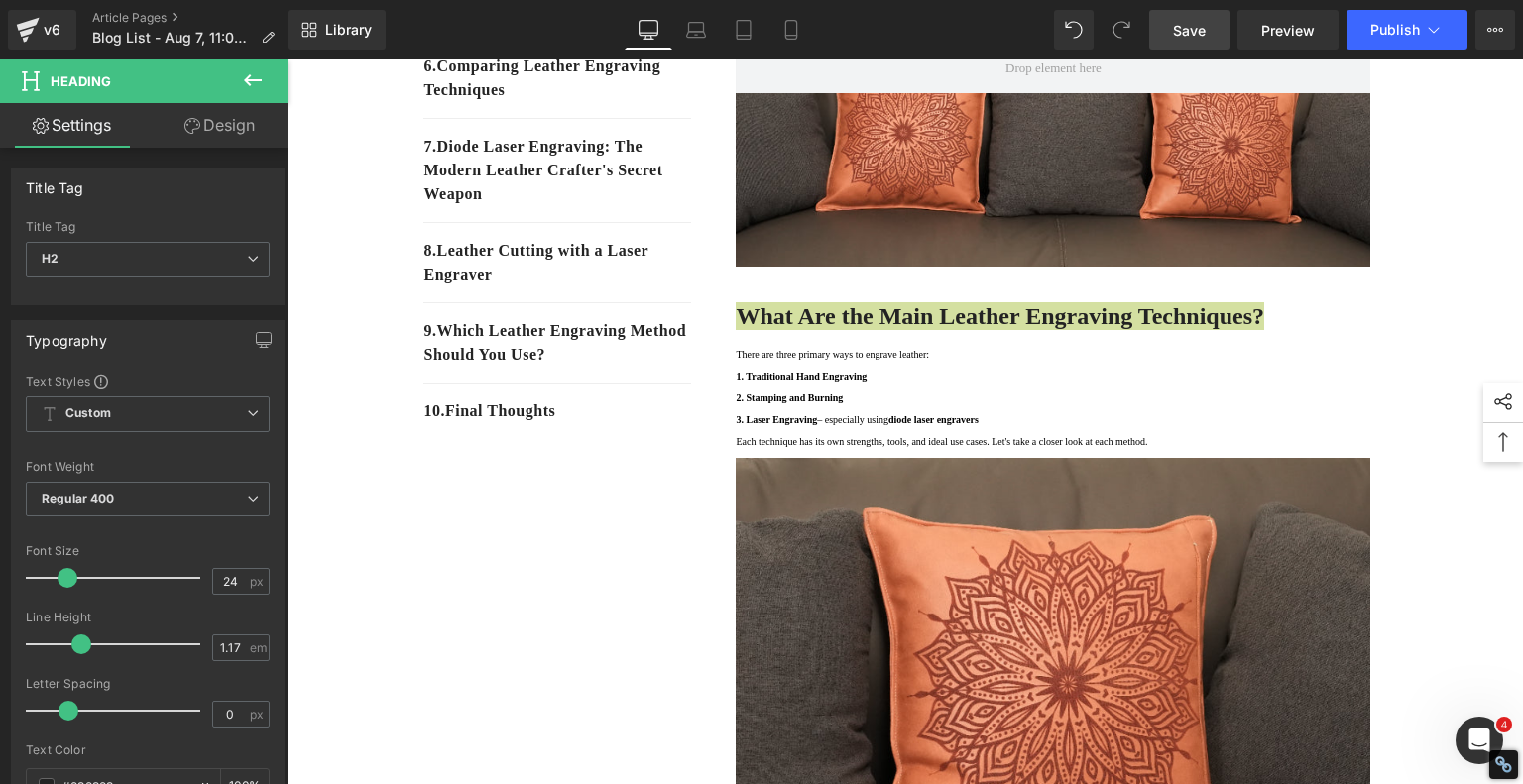 scroll, scrollTop: 198, scrollLeft: 0, axis: vertical 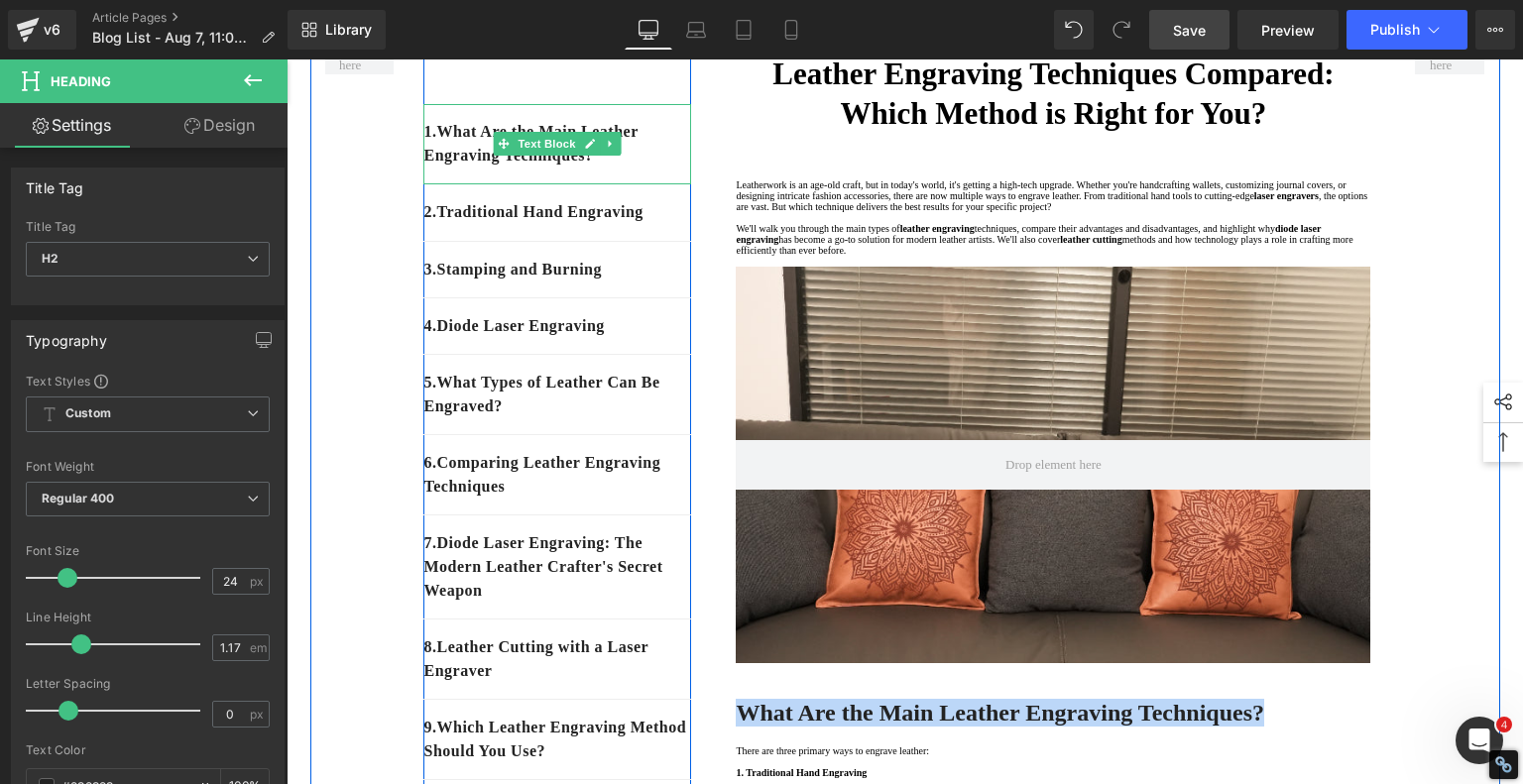 click on "1.  What Are the Main Leather Engraving Techniques?" at bounding box center [557, 144] 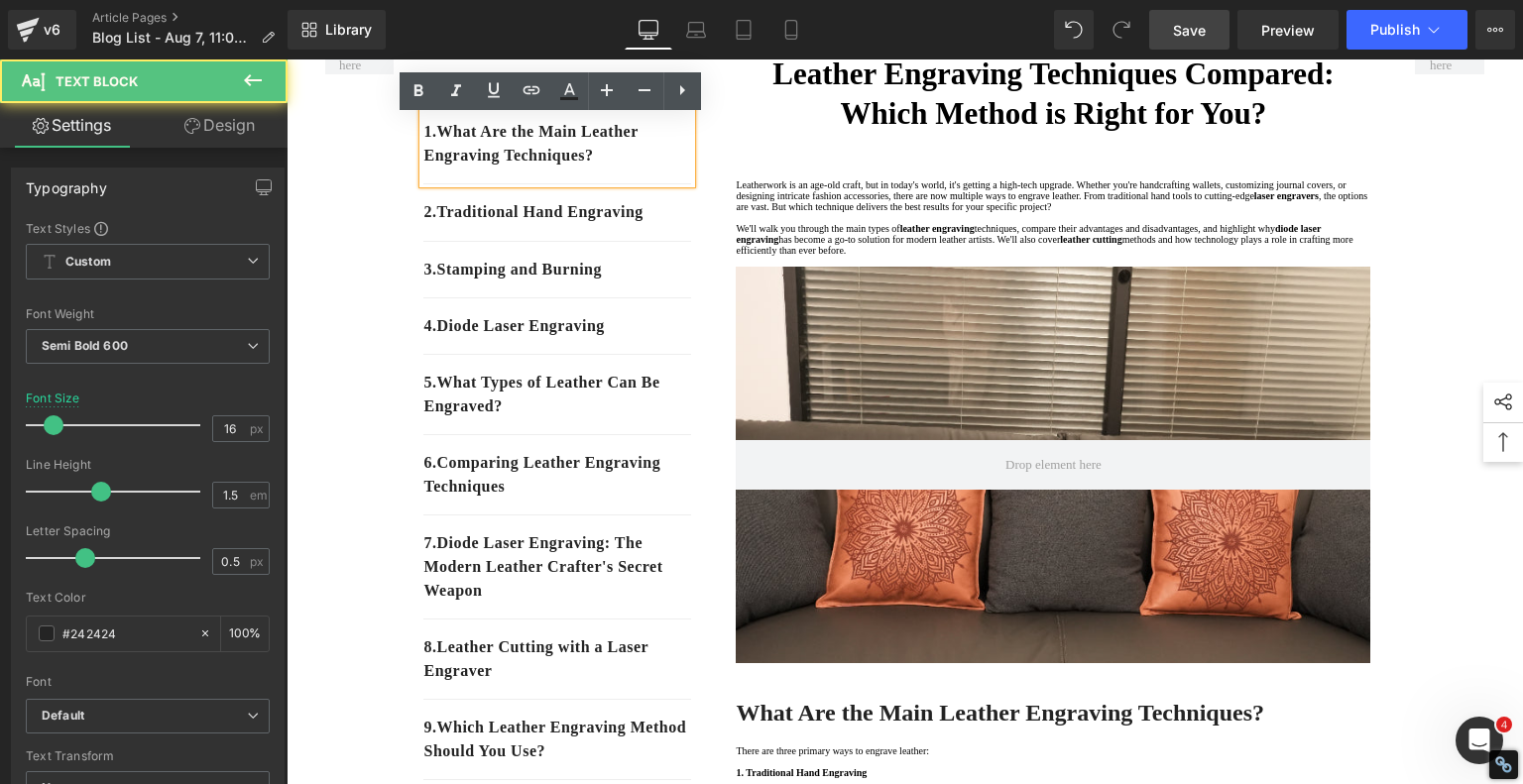 click on "1.  What Are the Main Leather Engraving Techniques?" at bounding box center (557, 144) 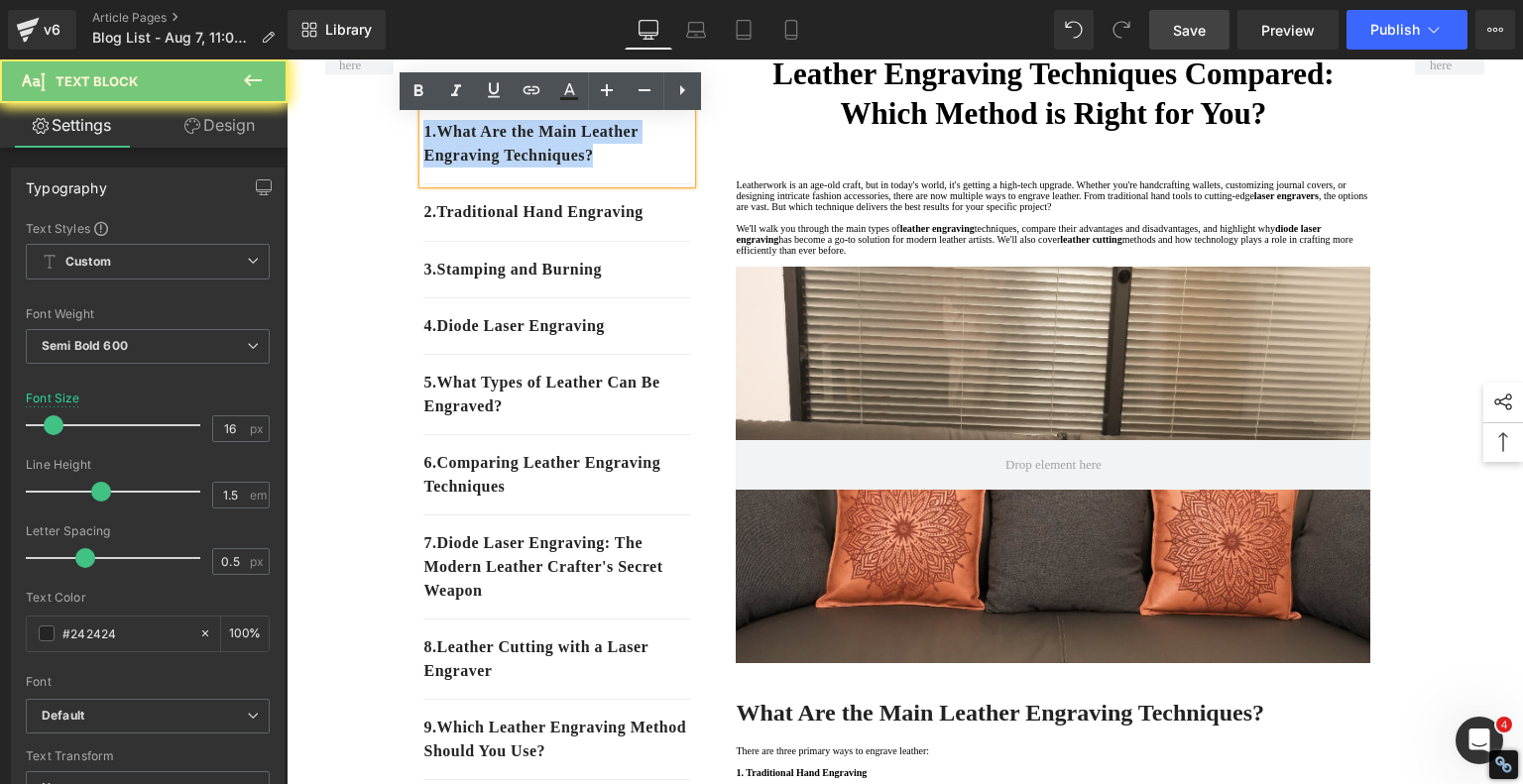 click on "1.  What Are the Main Leather Engraving Techniques?" at bounding box center [557, 144] 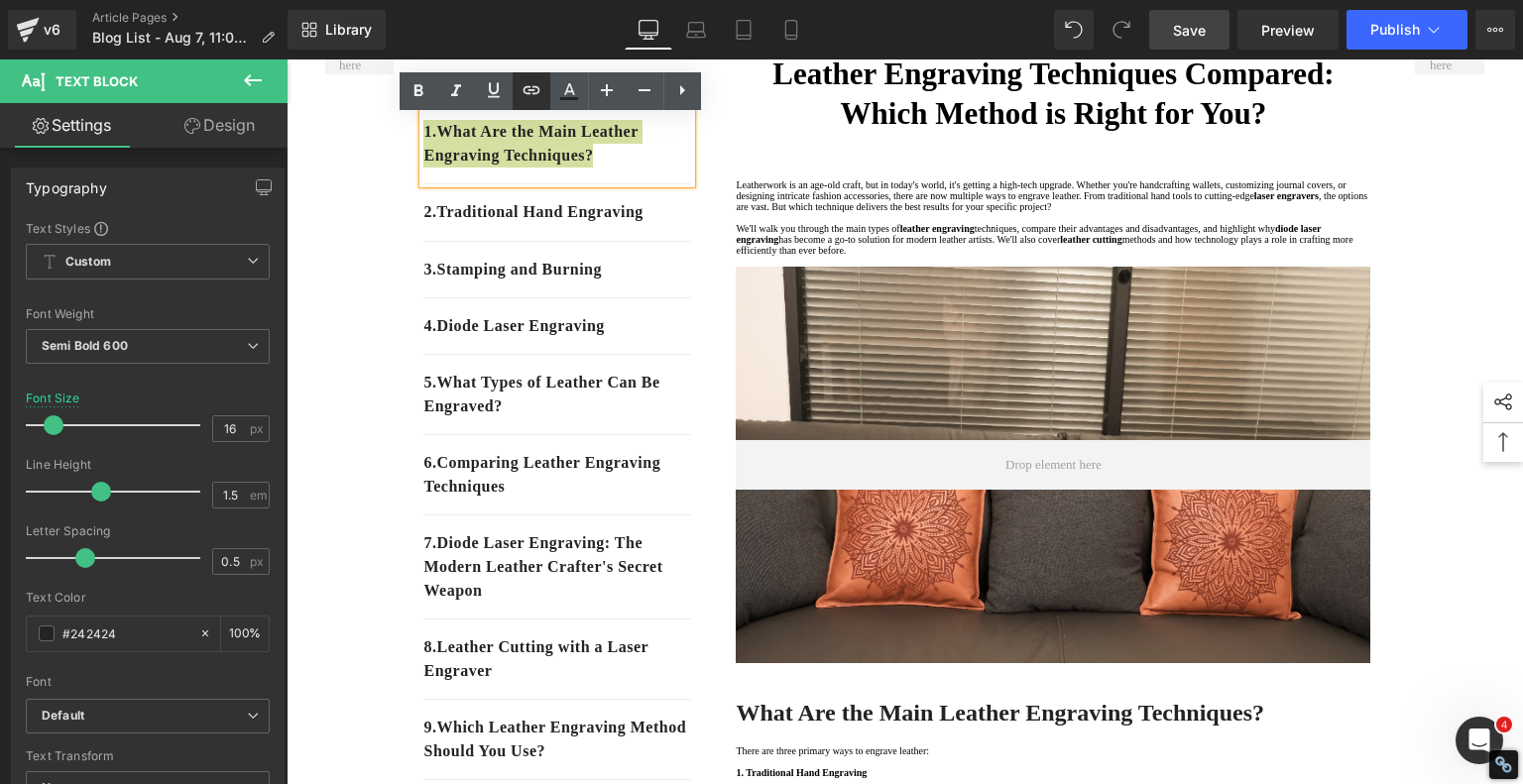 click 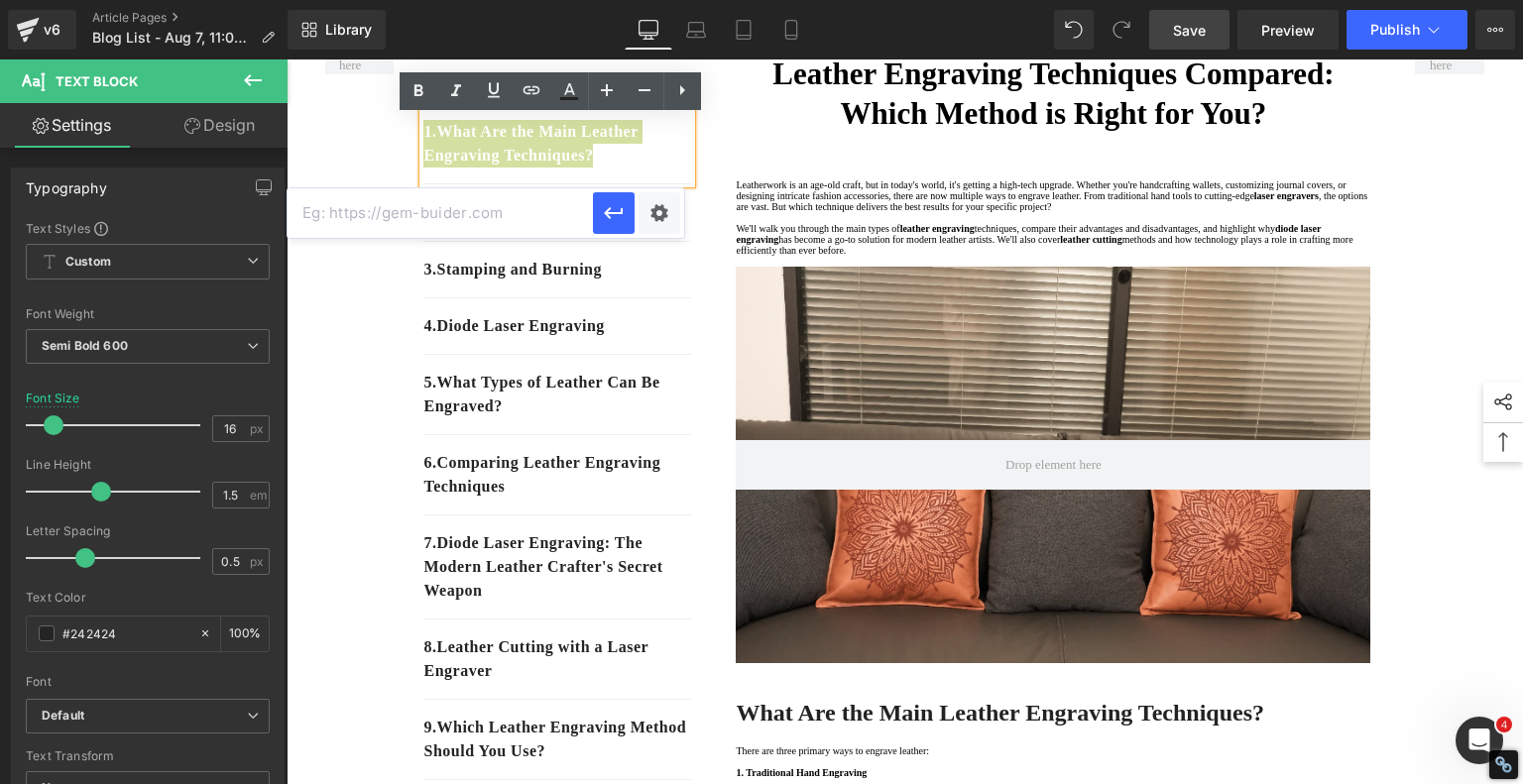 click at bounding box center (440, 213) 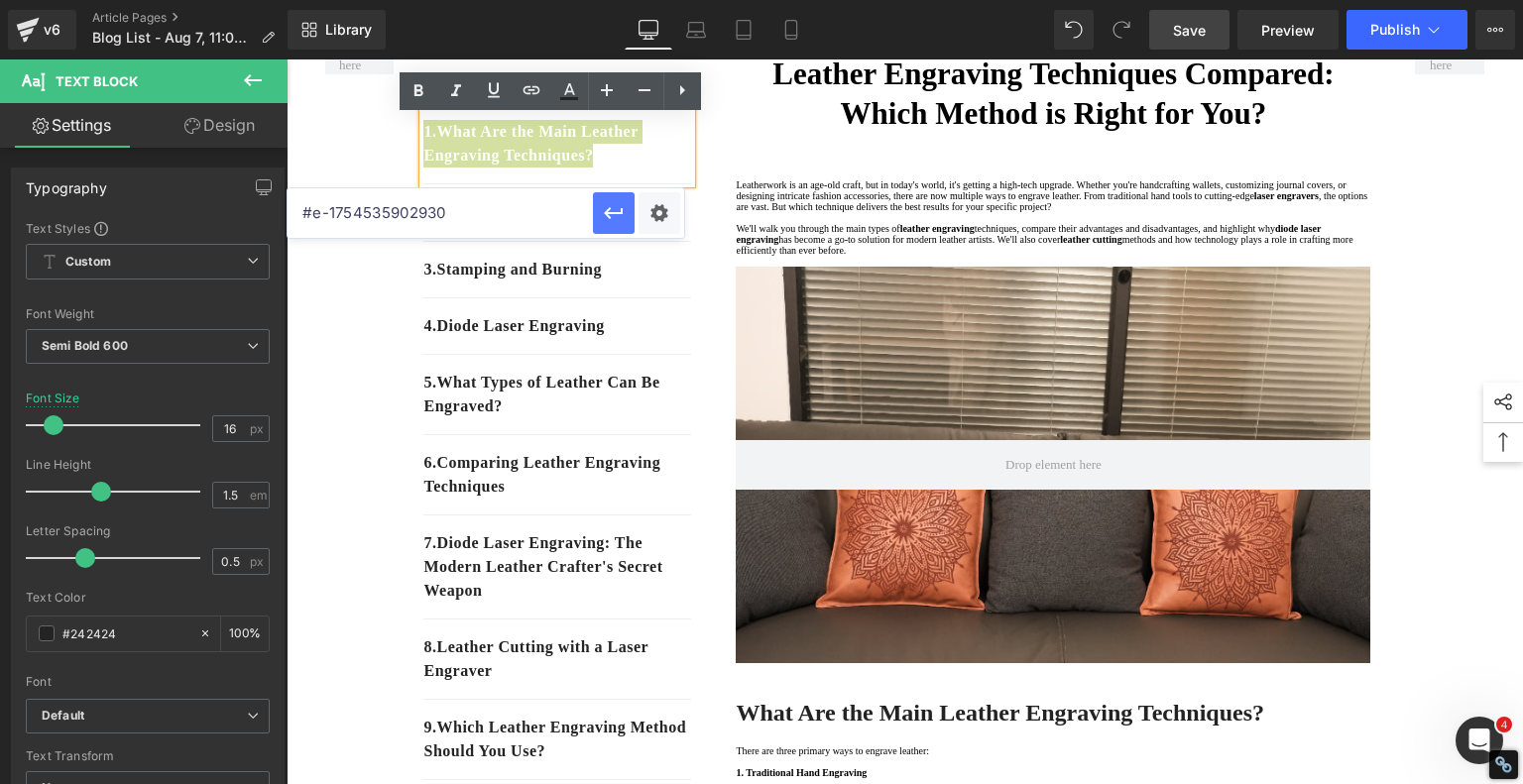 type on "#e-1754535902930" 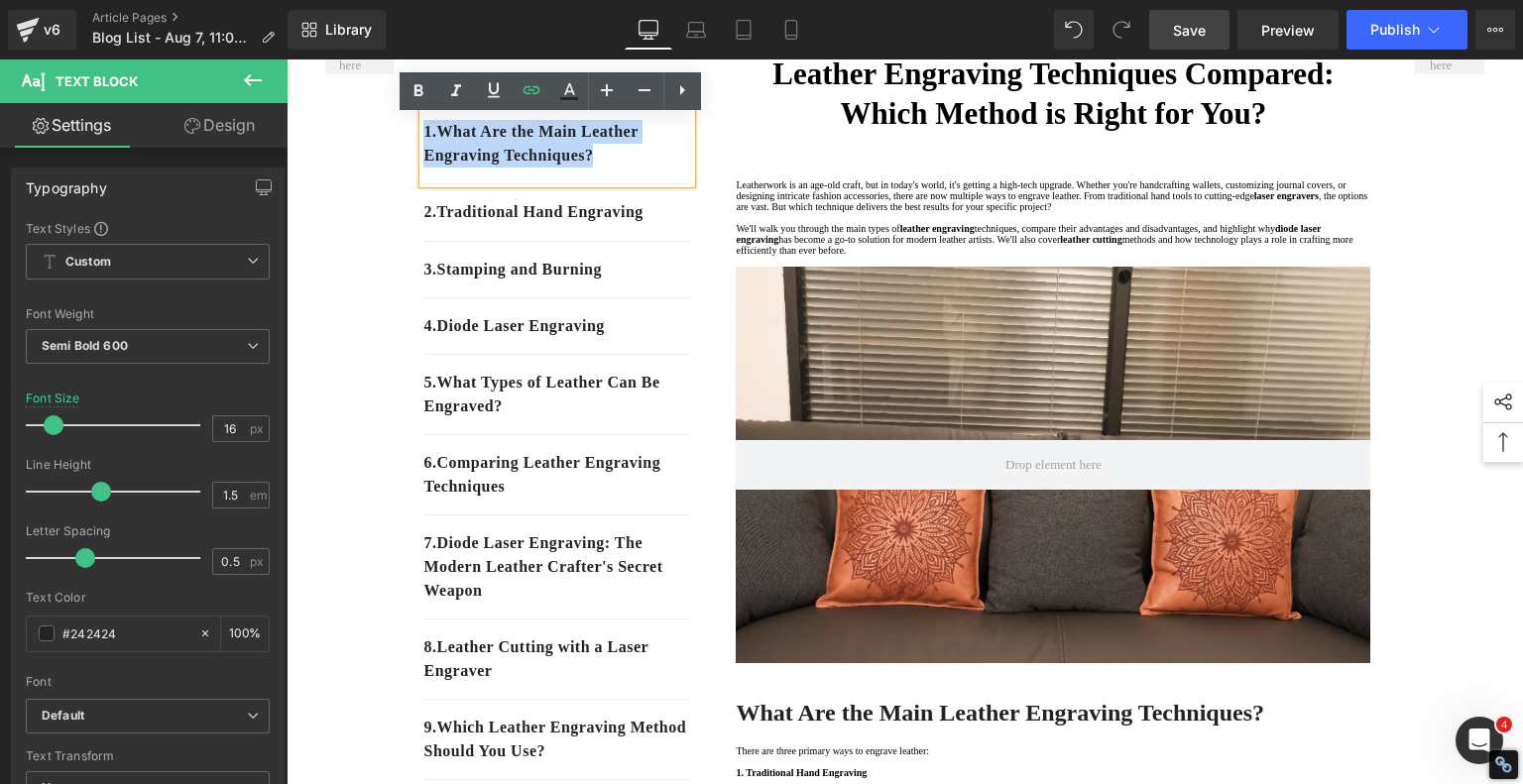 click on "1.  What Are the Main Leather Engraving Techniques? Text Block         2.  Traditional Hand Engraving Text Block         3.  Stamping and Burning Text Block         4.  Diode Laser Engraving Text Block         5 .  What Types of Leather Can Be Engraved? Text Block         6 .  Comparing Leather Engraving Techniques Text Block         7 .  Diode Laser Engraving: The Modern Leather Crafter's Secret Weapon Text Block         8 .  Leather Cutting with a Laser Engraver Text Block         9 .  Which Leather Engraving Method Should You Use? Text Block         10 .  Final Thoughts Text Block         Row   80px       Leather Engraving Techniques Compared: Which Method is Right for You? Heading         Leatherwork is an age-old craft, but in today's world, it's getting a high-tech upgrade. Whether you're handcrafting wallets, customizing journal covers, or designing intricate fashion accessories, there are now multiple ways to engrave leather. From traditional hand tools to cutting-edge  laser engravers" at bounding box center [905, 3080] 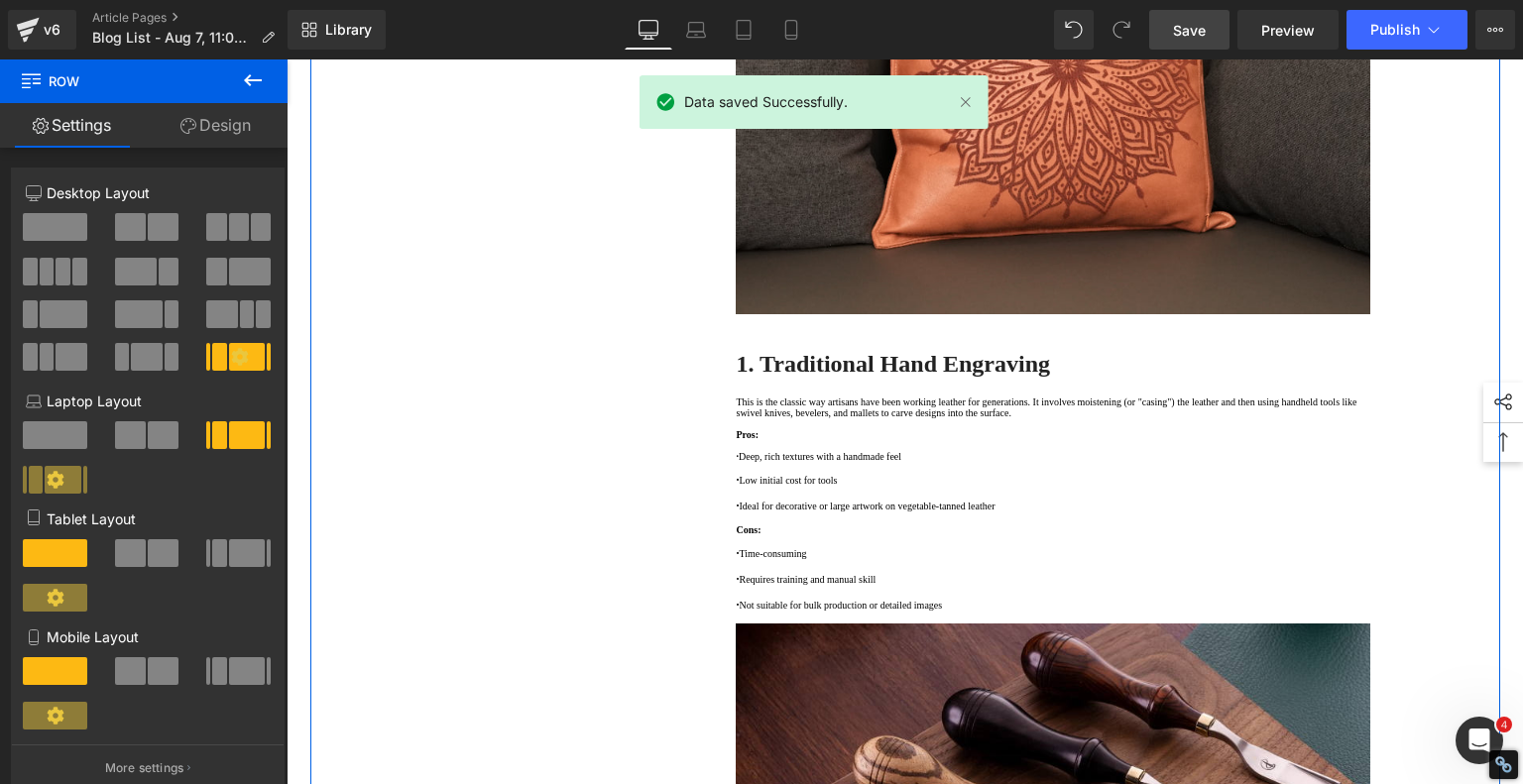 scroll, scrollTop: 1388, scrollLeft: 0, axis: vertical 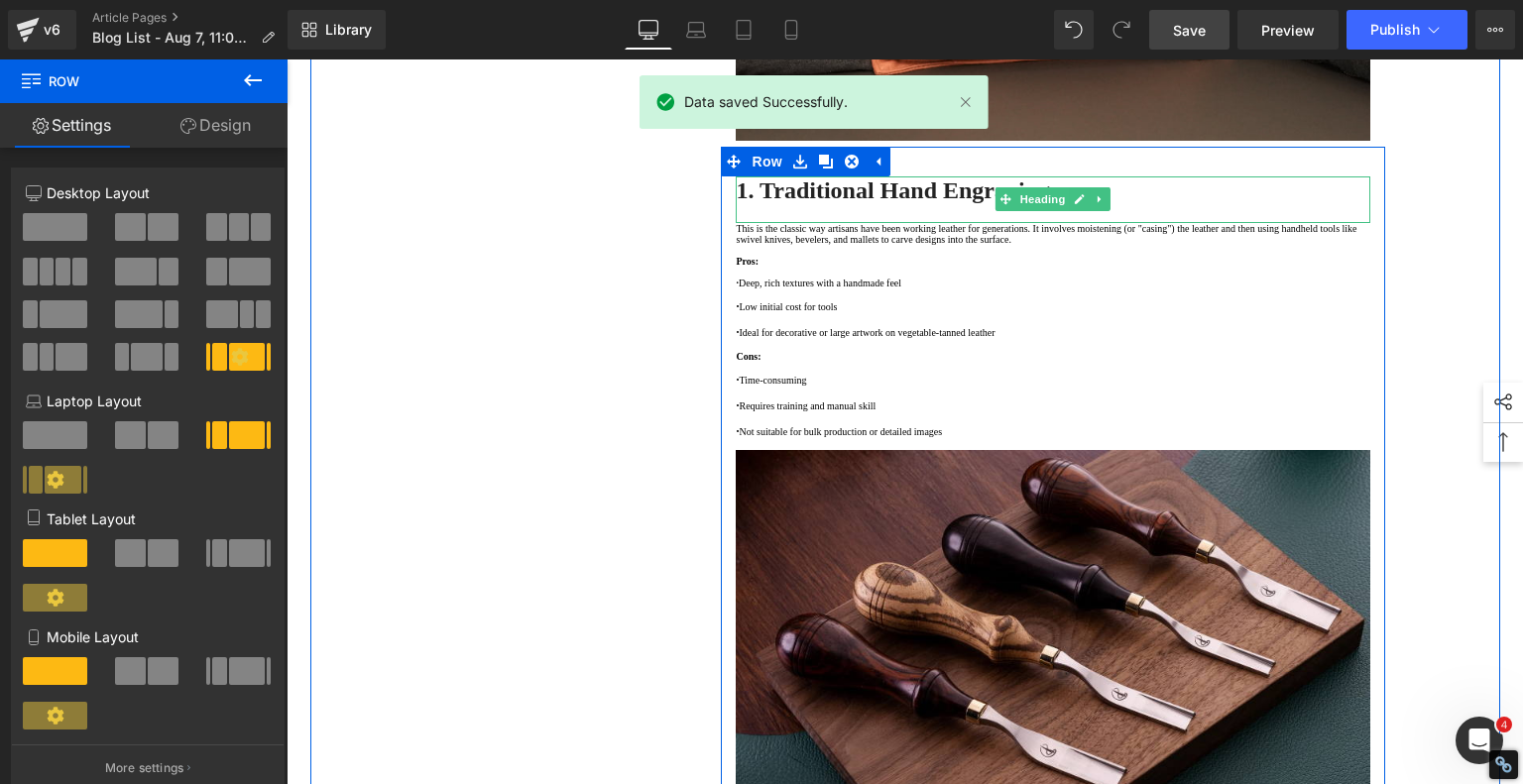 click on "1. Traditional Hand Engraving" at bounding box center [892, 190] 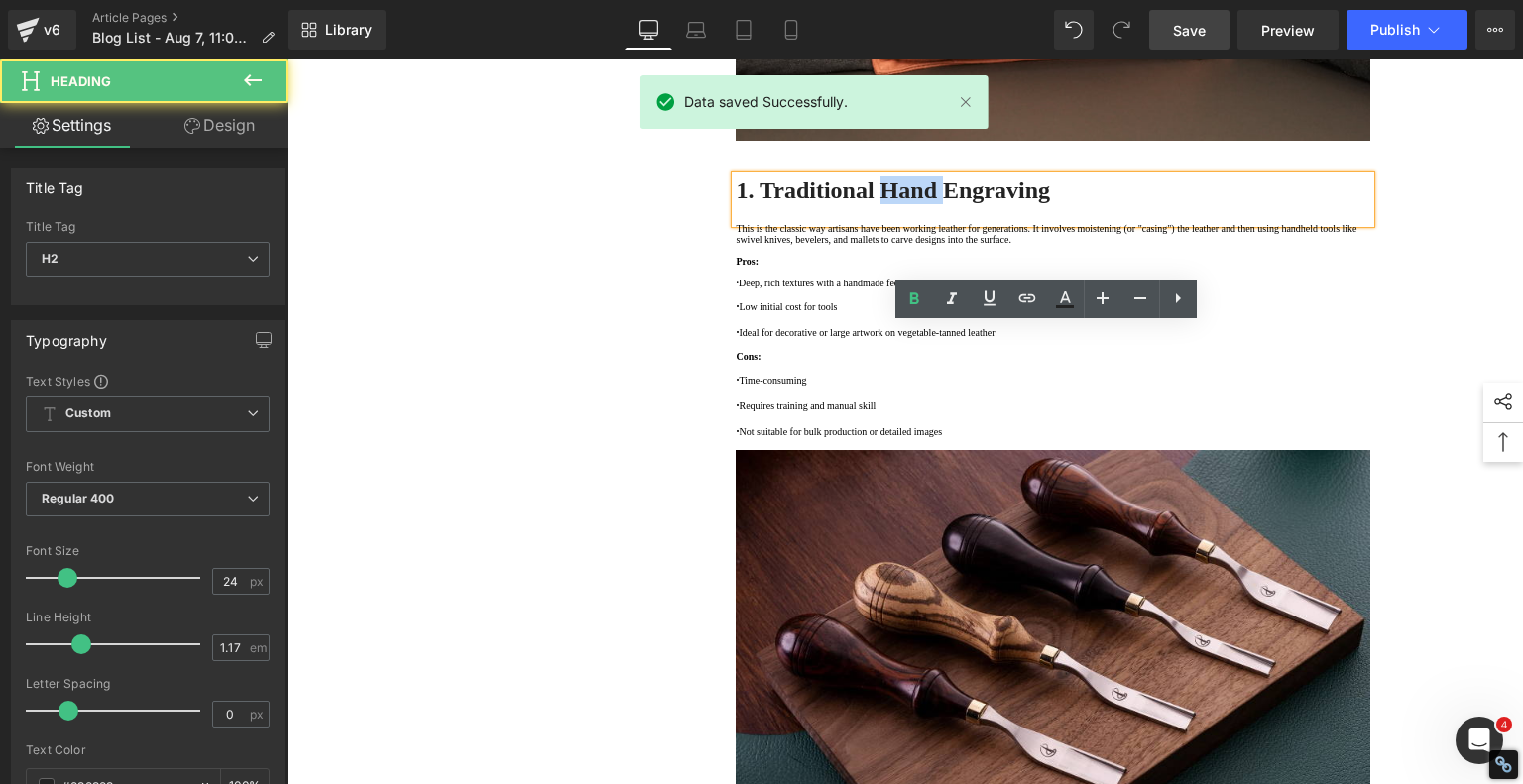 click on "1. Traditional Hand Engraving" at bounding box center [892, 190] 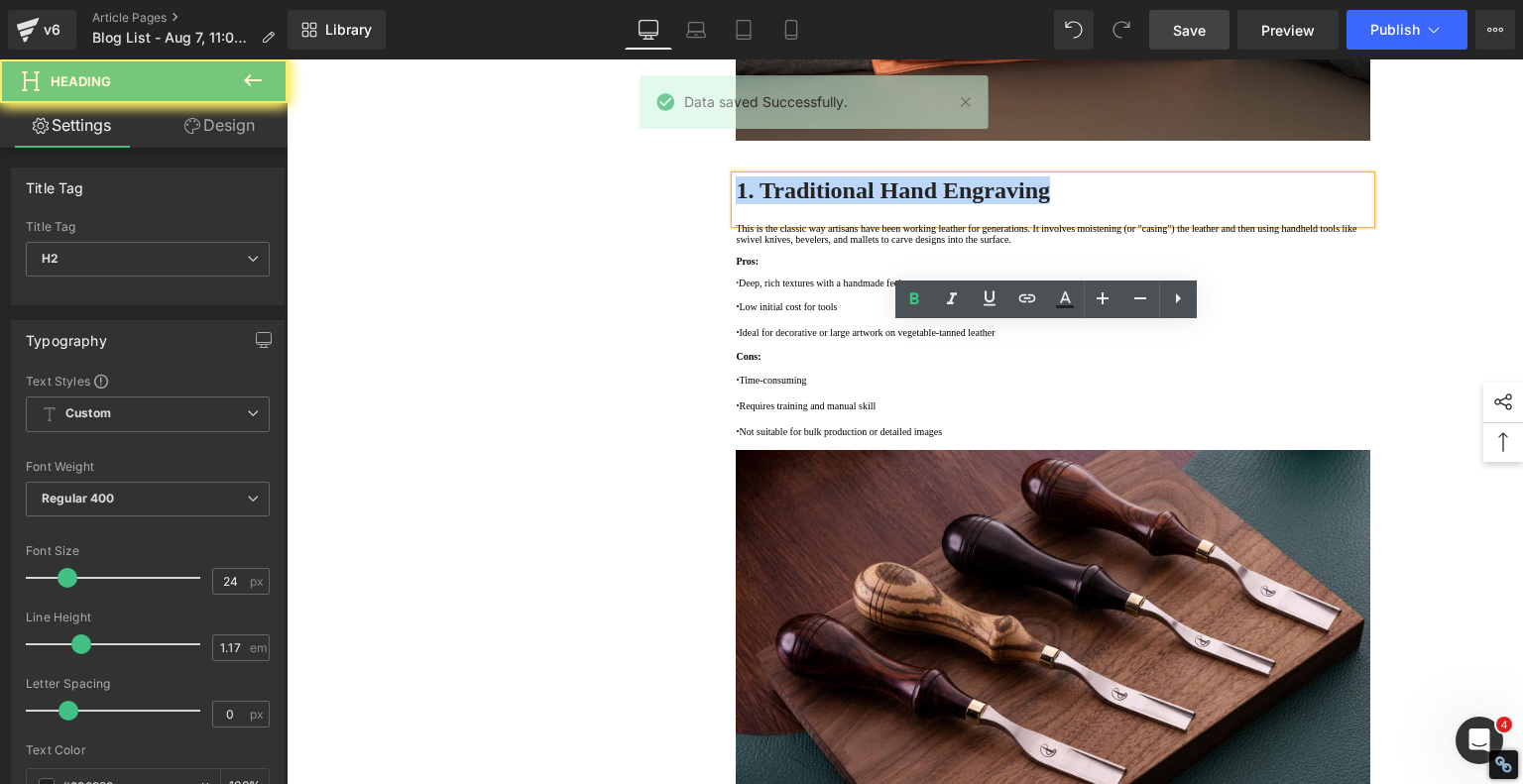 click on "1. Traditional Hand Engraving" at bounding box center [892, 190] 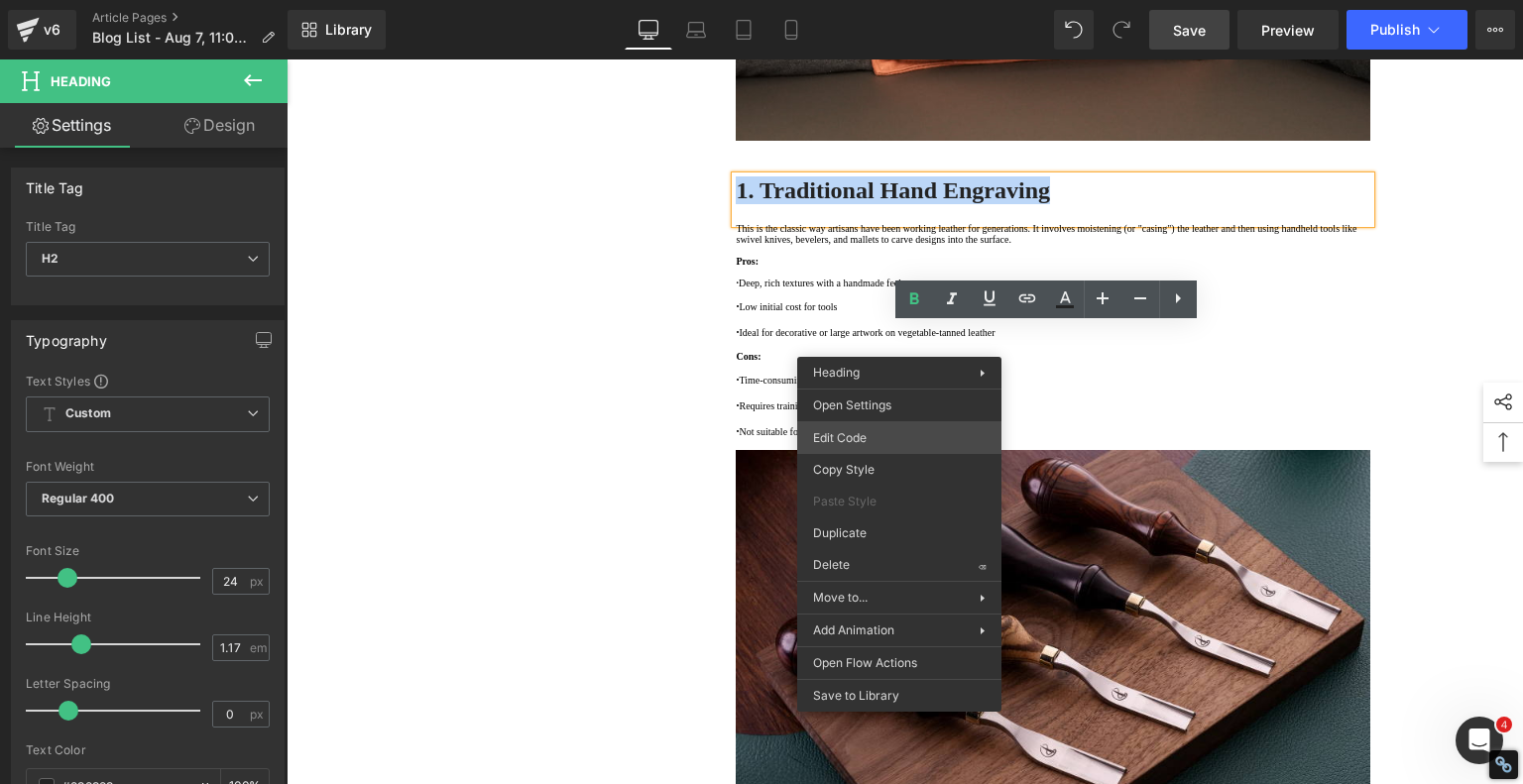 click on "Image  You are previewing how the   will restyle your page. You can not edit Elements in Preset Preview Mode.  v6 Article Pages Blog List - Aug 7, 11:03:51 Library Desktop Desktop Laptop Tablet Mobile Save Preview Publish Scheduled View Live Page View with current Template Save Template to Library Schedule Publish  Optimize  Publish Settings Shortcuts  Your page can’t be published   You've reached the maximum number of published pages on your plan  (246/999999).  You need to upgrade your plan or unpublish all your pages to get 1 publish slot.   Unpublish pages   Upgrade plan  Elements Global Style Base Row  rows, columns, layouts, div Heading  headings, titles, h1,h2,h3,h4,h5,h6 Text Block  texts, paragraphs, contents, blocks Image  images, photos, alts, uploads Icon  icons, symbols Button  button, call to action, cta Separator  separators, dividers, horizontal lines Liquid  liquid, custom code, html, javascript, css, reviews, apps, applications, embeded, iframe Banner Parallax  Hero Banner  Stack Tabs" at bounding box center (762, 0) 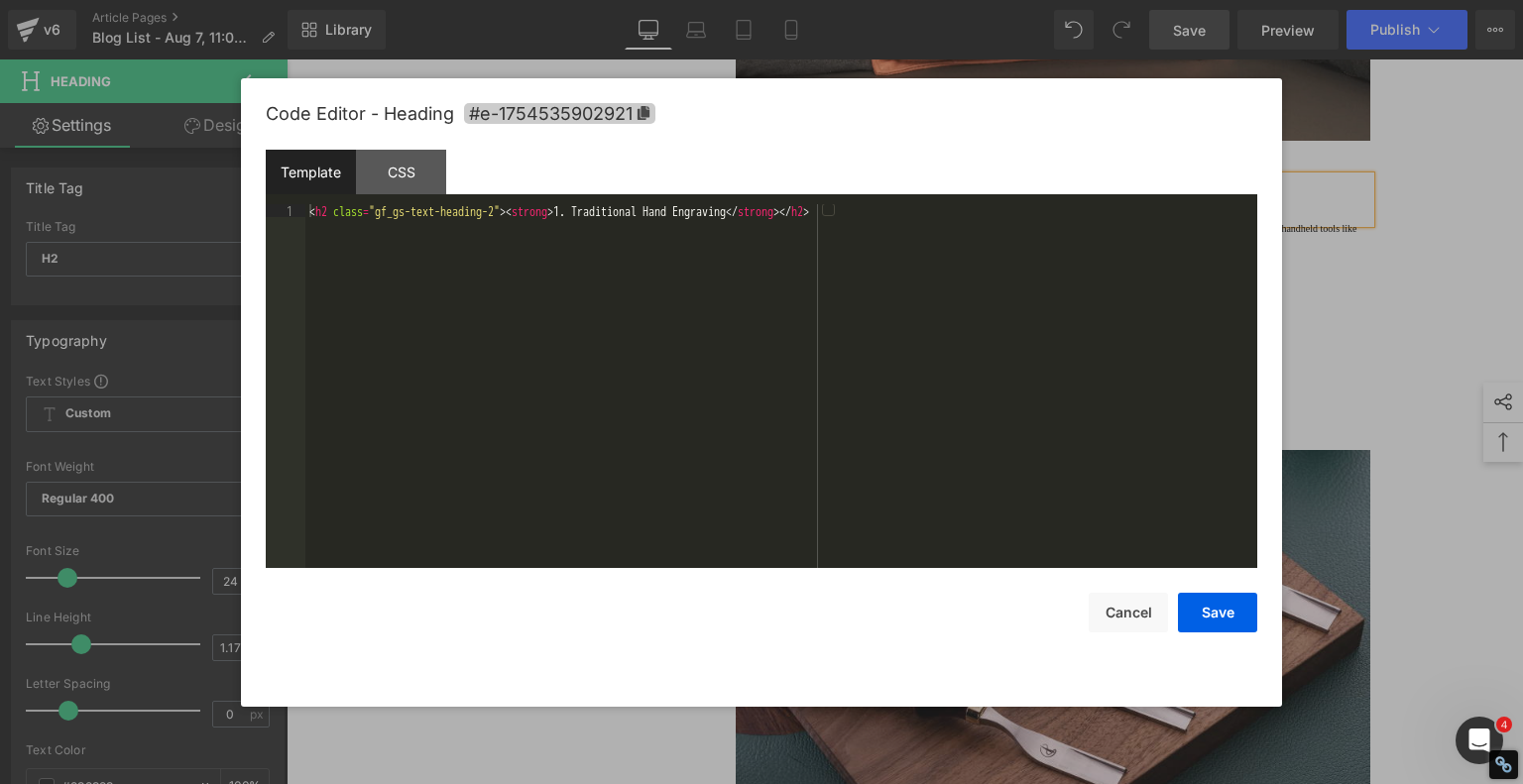 click 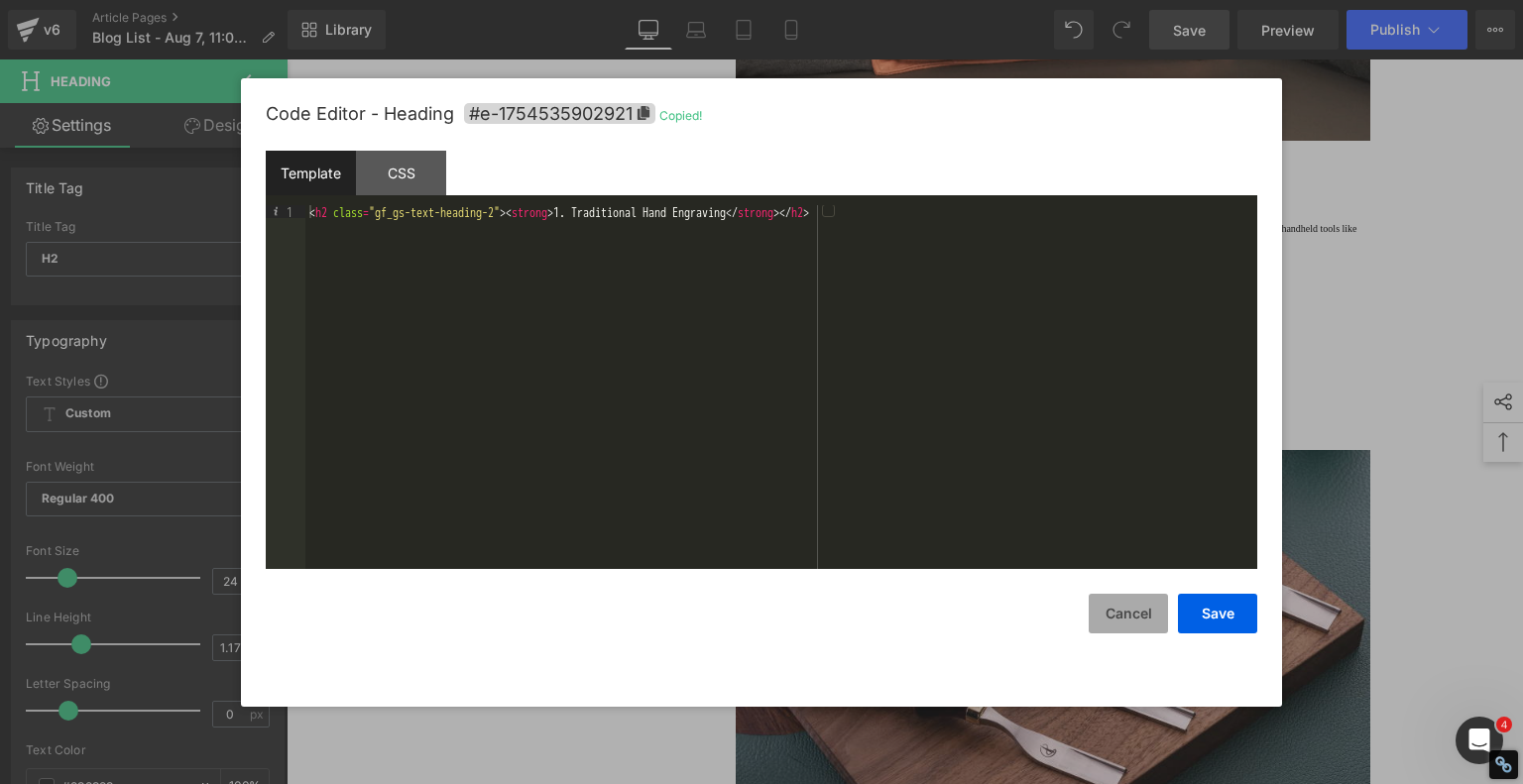 drag, startPoint x: 745, startPoint y: 520, endPoint x: 1088, endPoint y: 597, distance: 351.5366 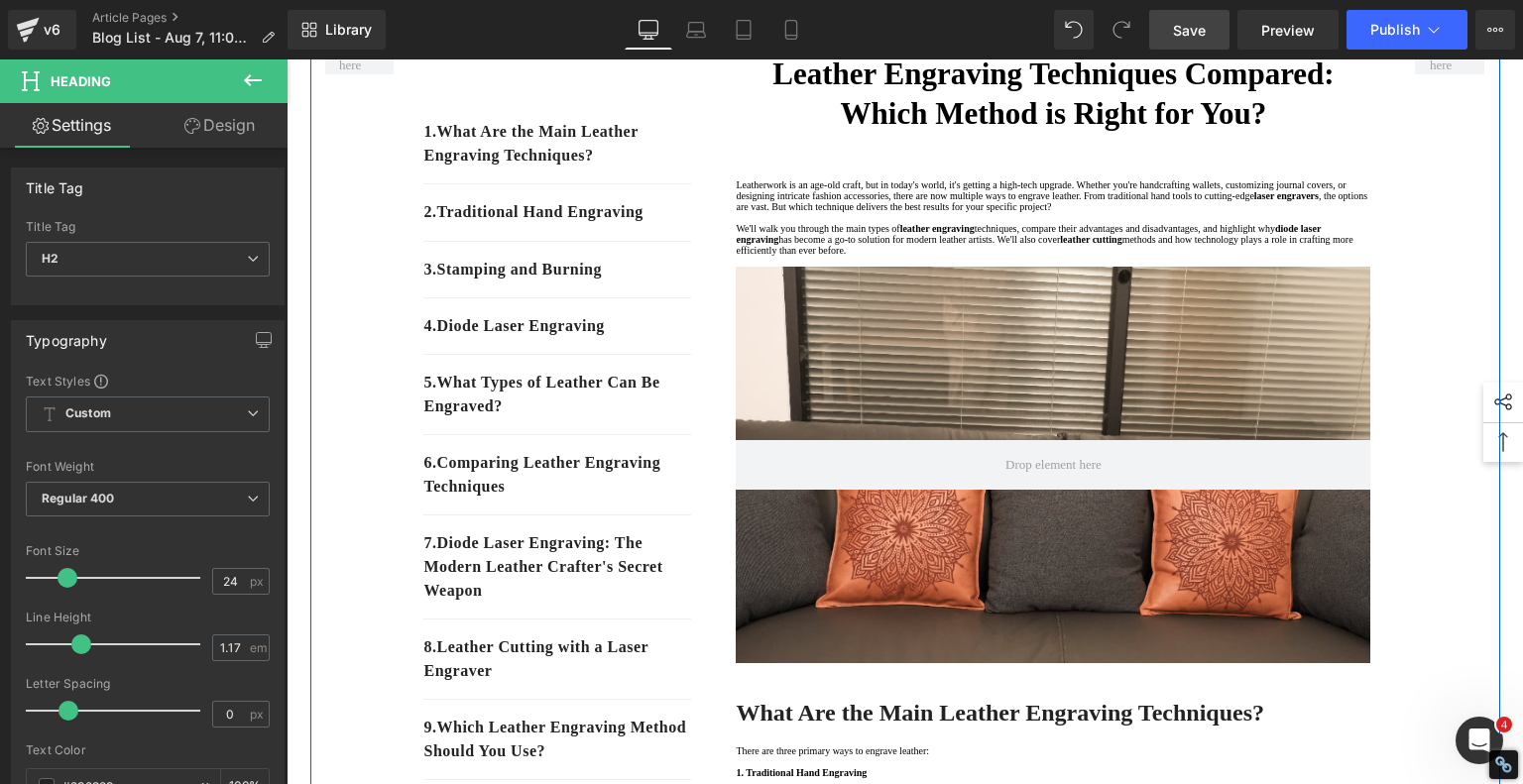 scroll, scrollTop: 198, scrollLeft: 0, axis: vertical 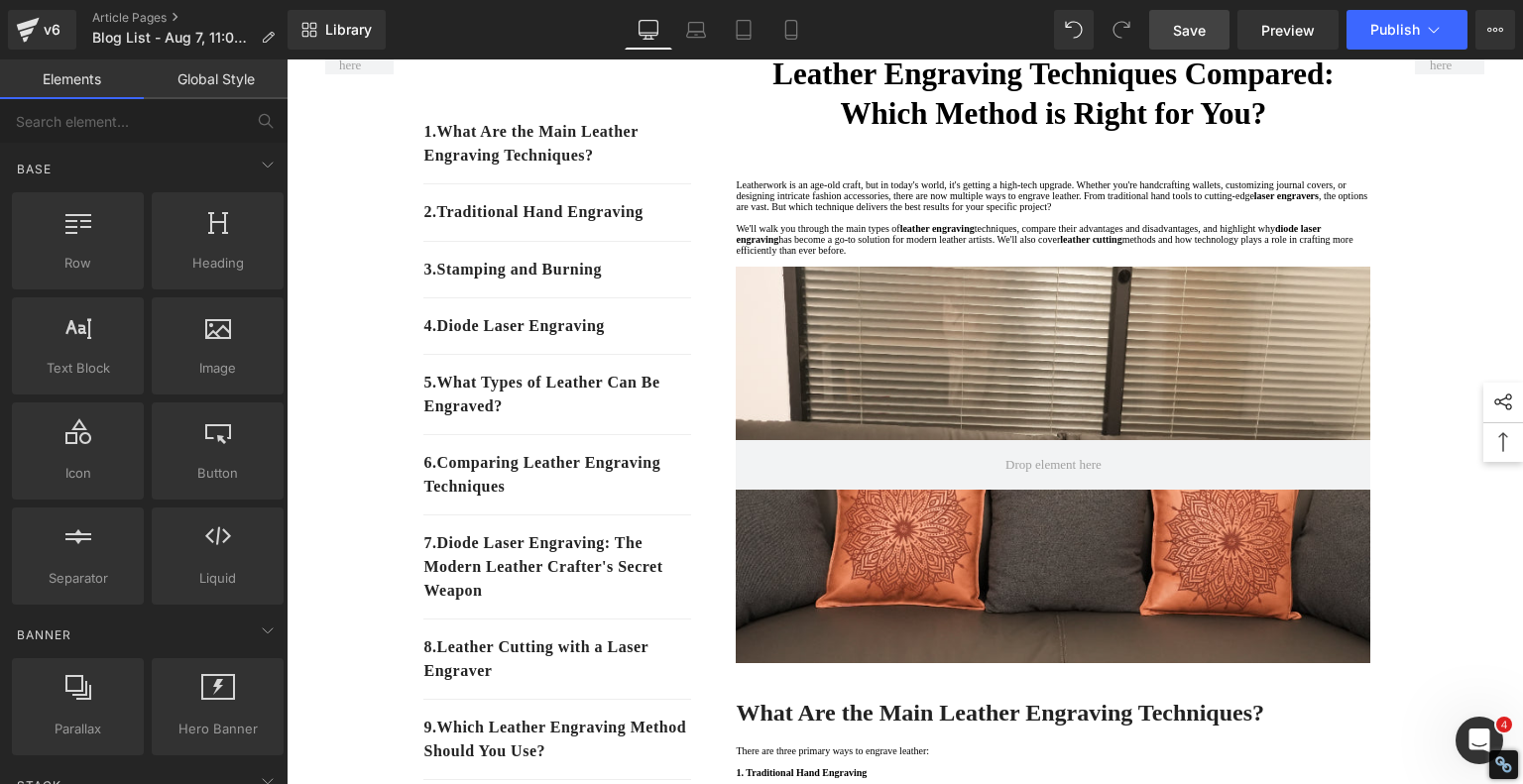 select on "en-us" 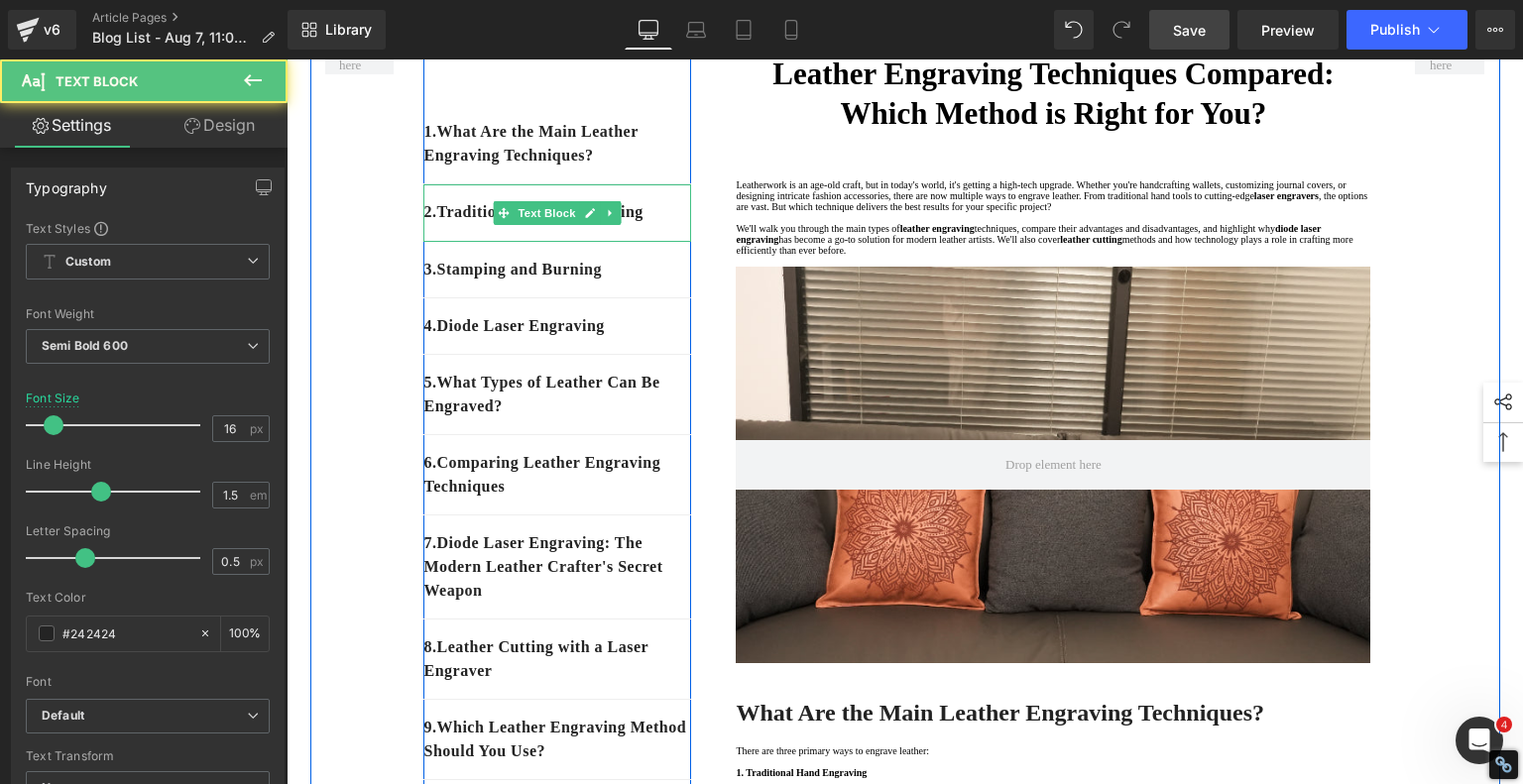 click on "2.  Traditional Hand Engraving" at bounding box center [557, 212] 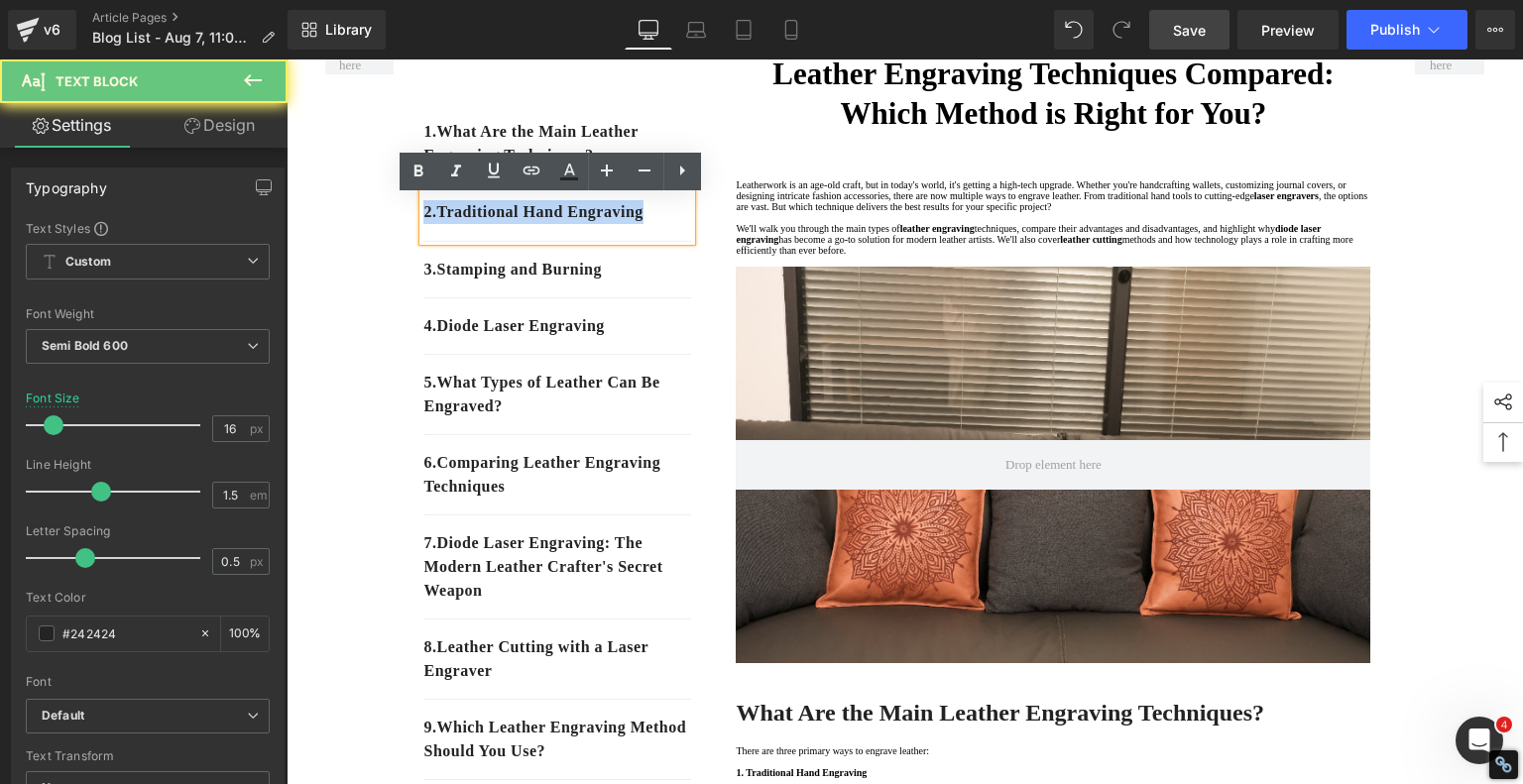 click on "2.  Traditional Hand Engraving" at bounding box center [557, 212] 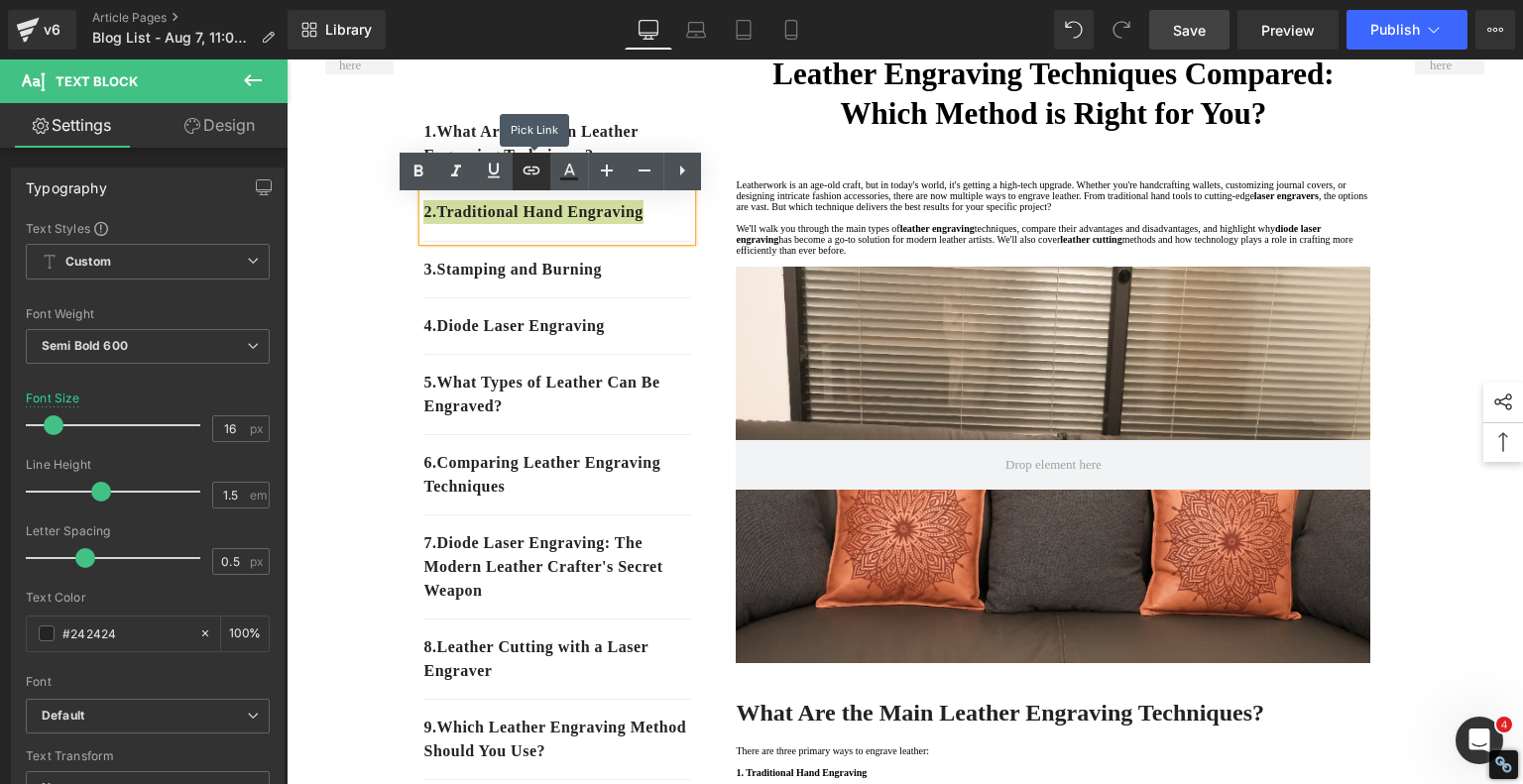 click 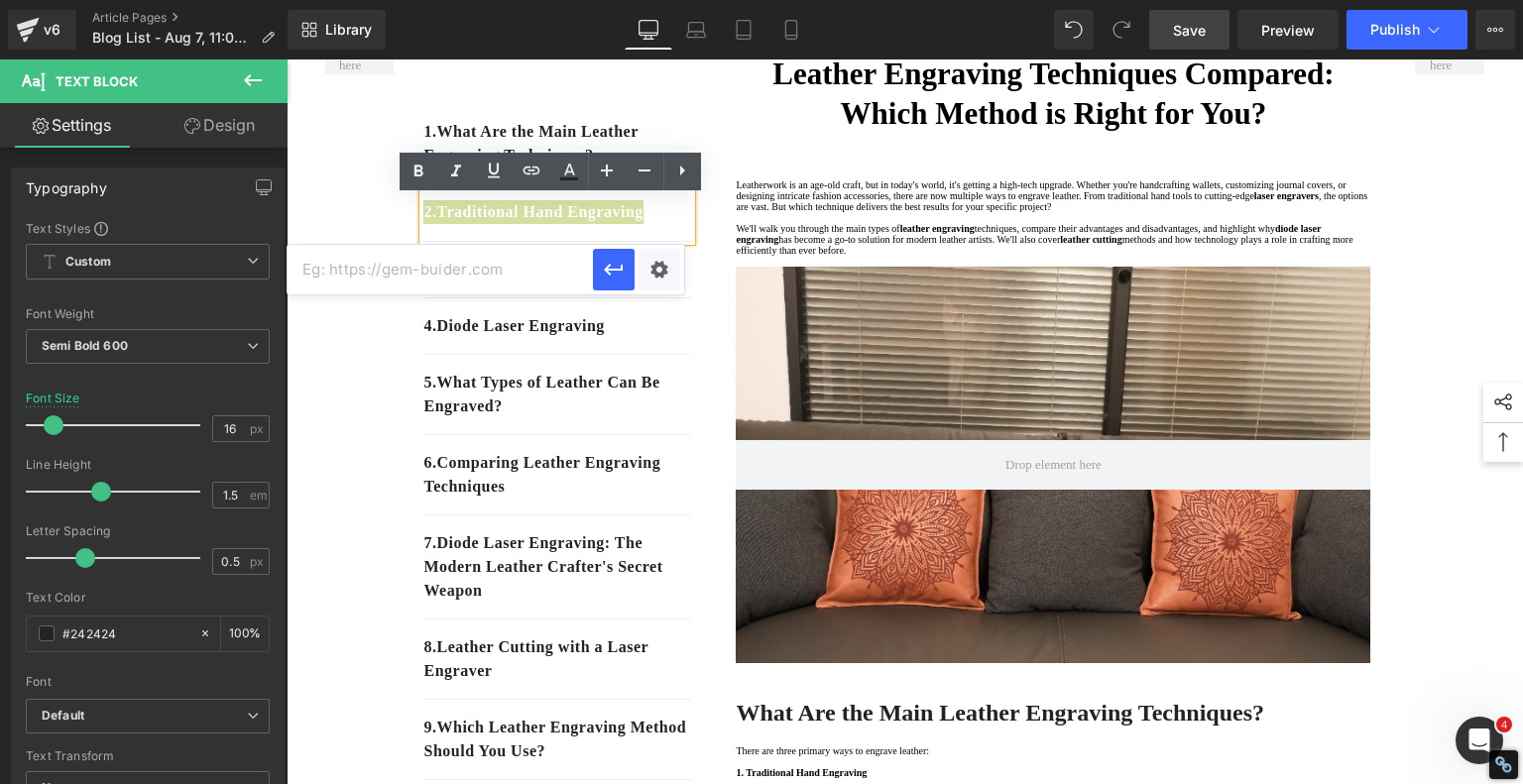 click at bounding box center (440, 270) 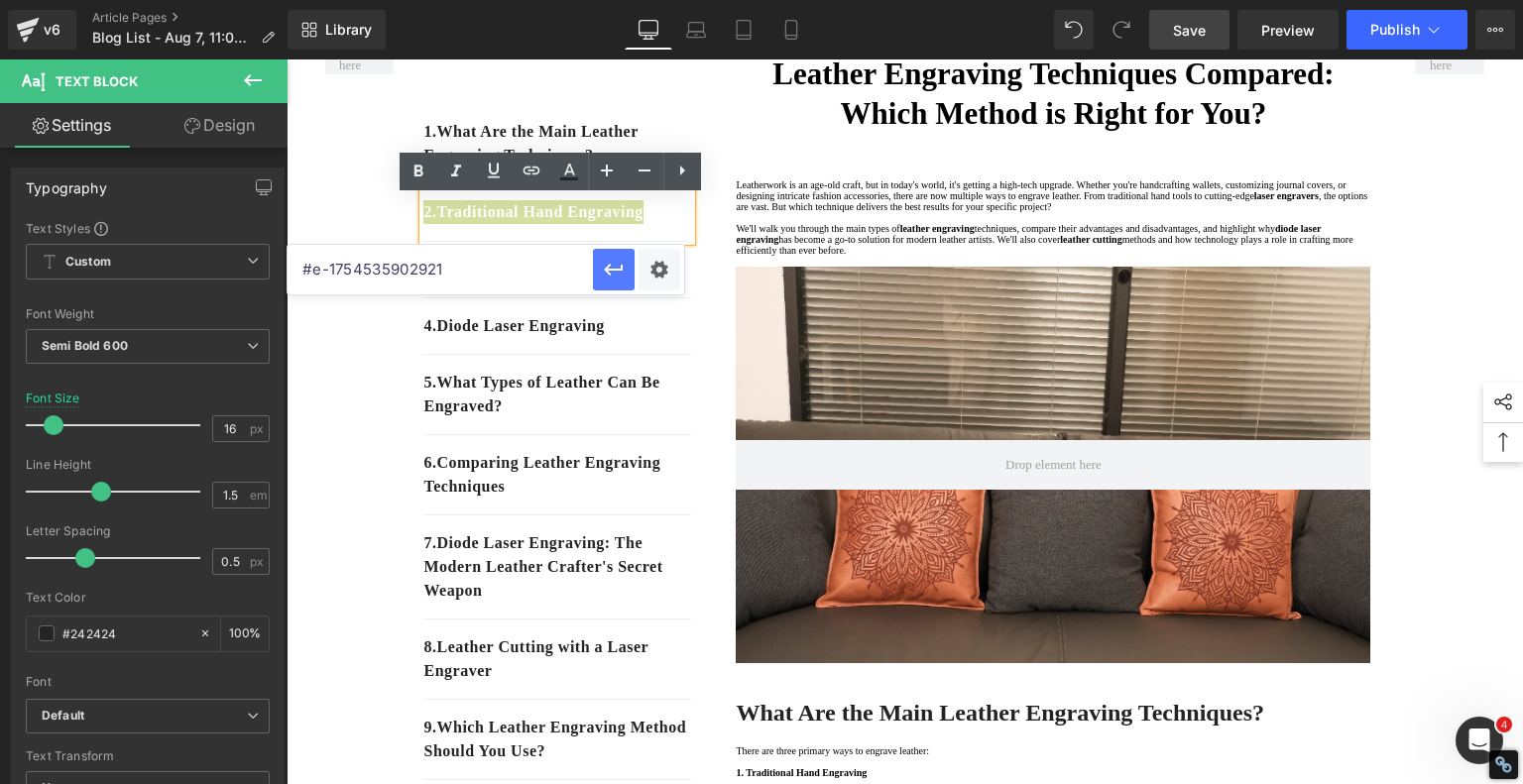 type on "#e-1754535902921" 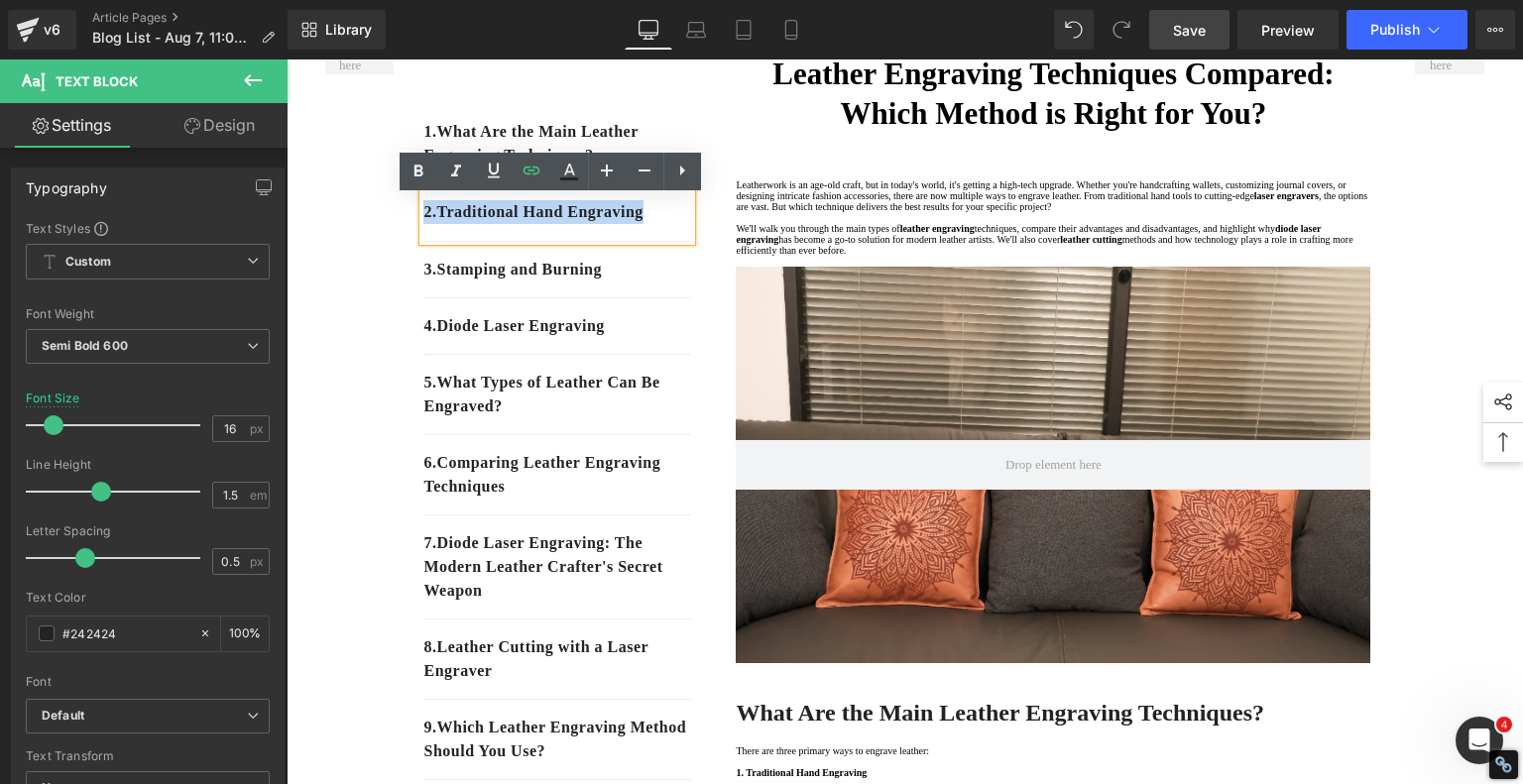 click on "1.  What Are the Main Leather Engraving Techniques? Text Block         2.  Traditional Hand Engraving Text Block         3.  Stamping and Burning Text Block         4.  Diode Laser Engraving Text Block         5 .  What Types of Leather Can Be Engraved? Text Block         6 .  Comparing Leather Engraving Techniques Text Block         7 .  Diode Laser Engraving: The Modern Leather Crafter's Secret Weapon Text Block         8 .  Leather Cutting with a Laser Engraver Text Block         9 .  Which Leather Engraving Method Should You Use? Text Block         10 .  Final Thoughts Text Block         Row   80px       Leather Engraving Techniques Compared: Which Method is Right for You? Heading         Leatherwork is an age-old craft, but in today's world, it's getting a high-tech upgrade. Whether you're handcrafting wallets, customizing journal covers, or designing intricate fashion accessories, there are now multiple ways to engrave leather. From traditional hand tools to cutting-edge  laser engravers" at bounding box center (905, 3080) 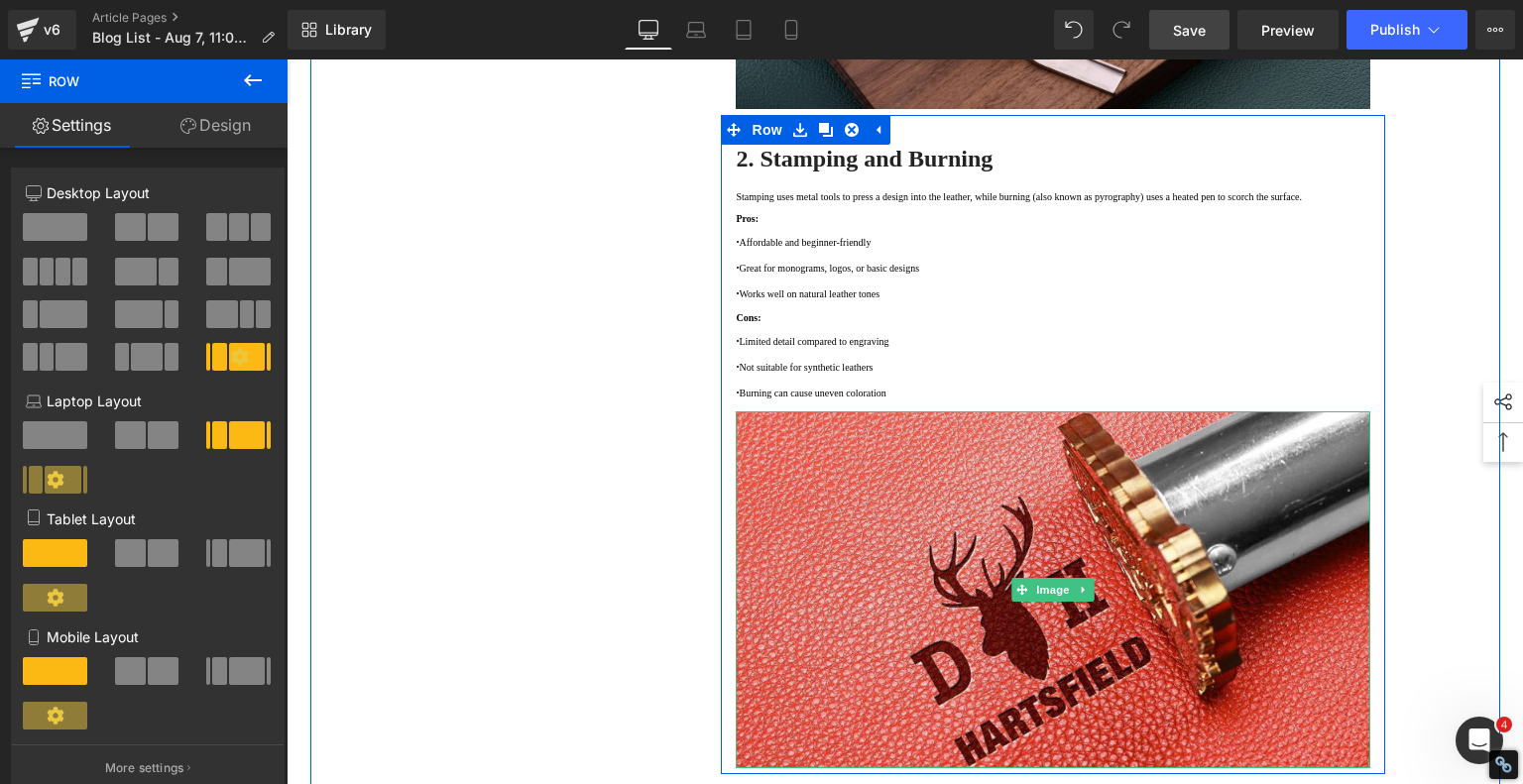 scroll, scrollTop: 2081, scrollLeft: 0, axis: vertical 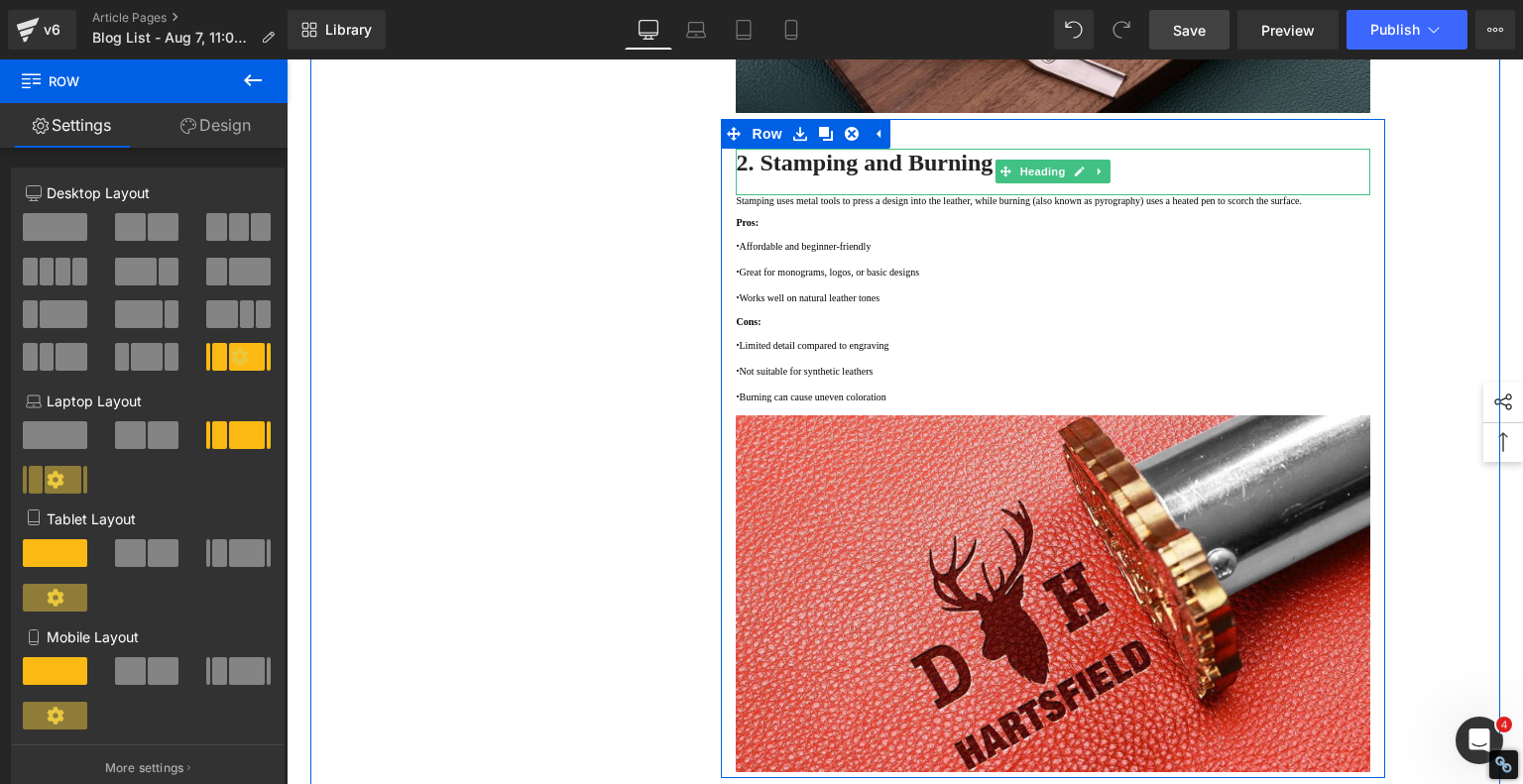 click on "2. Stamping and Burning" at bounding box center (864, 163) 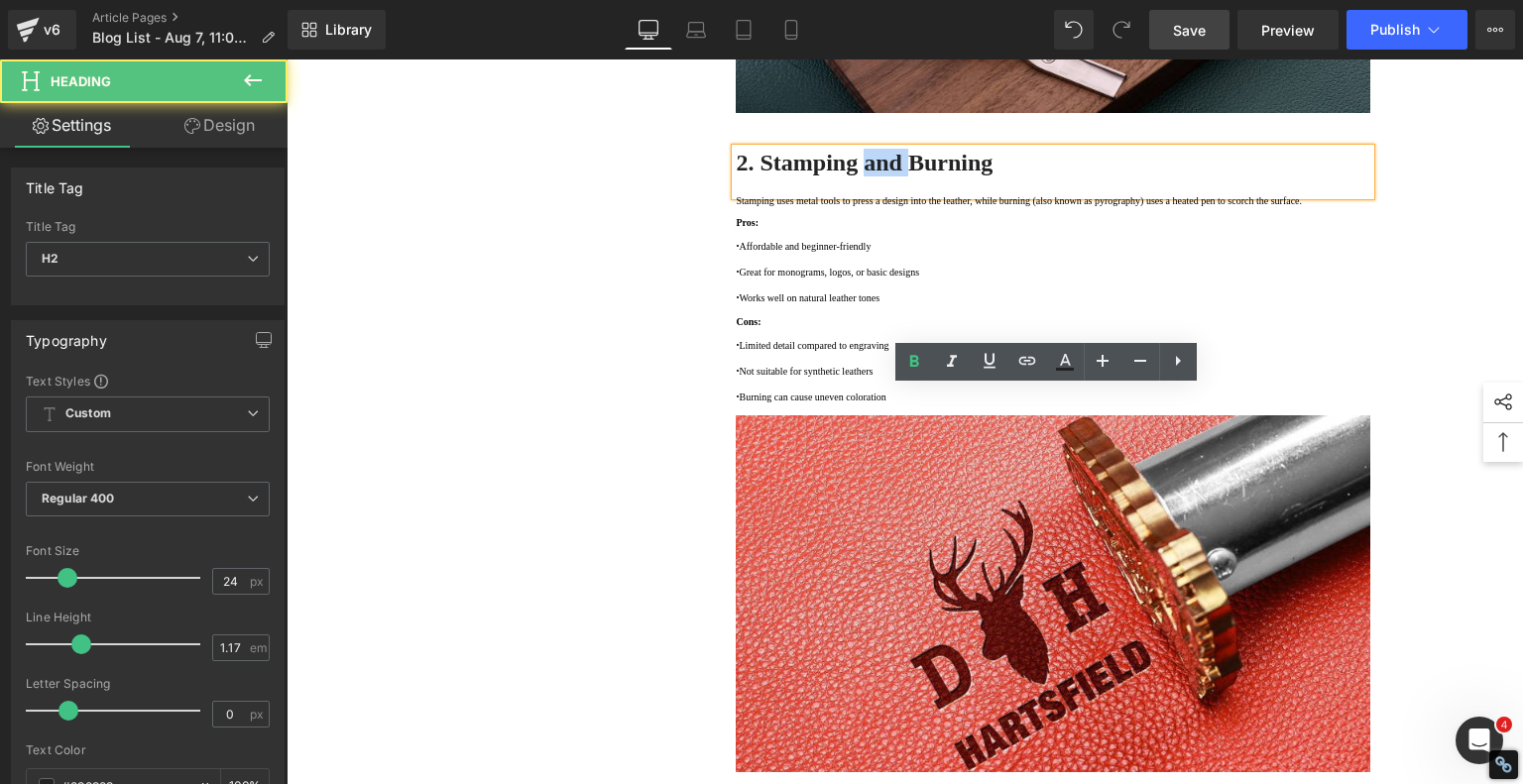 click on "2. Stamping and Burning" at bounding box center [864, 163] 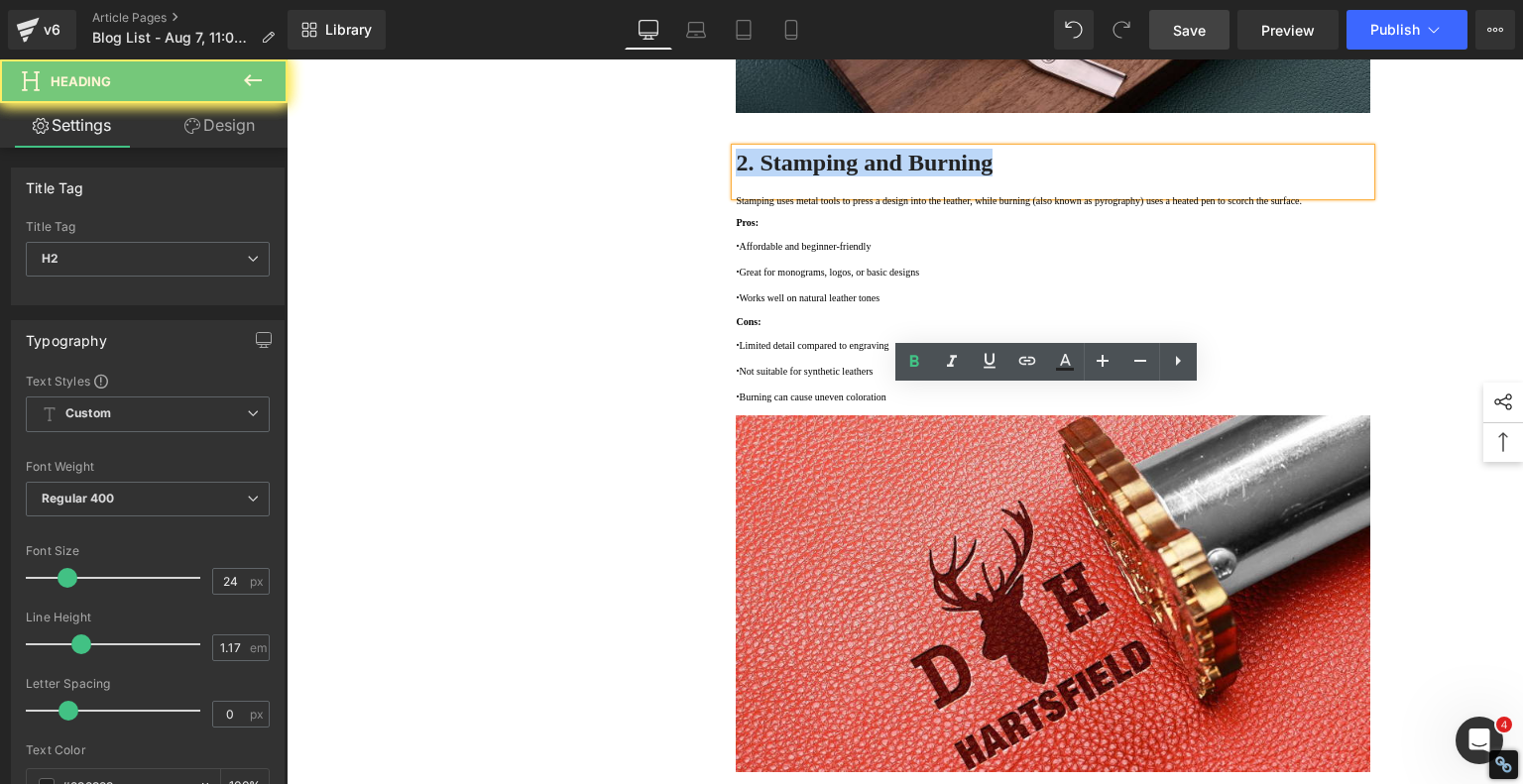 click on "2. Stamping and Burning" at bounding box center [864, 163] 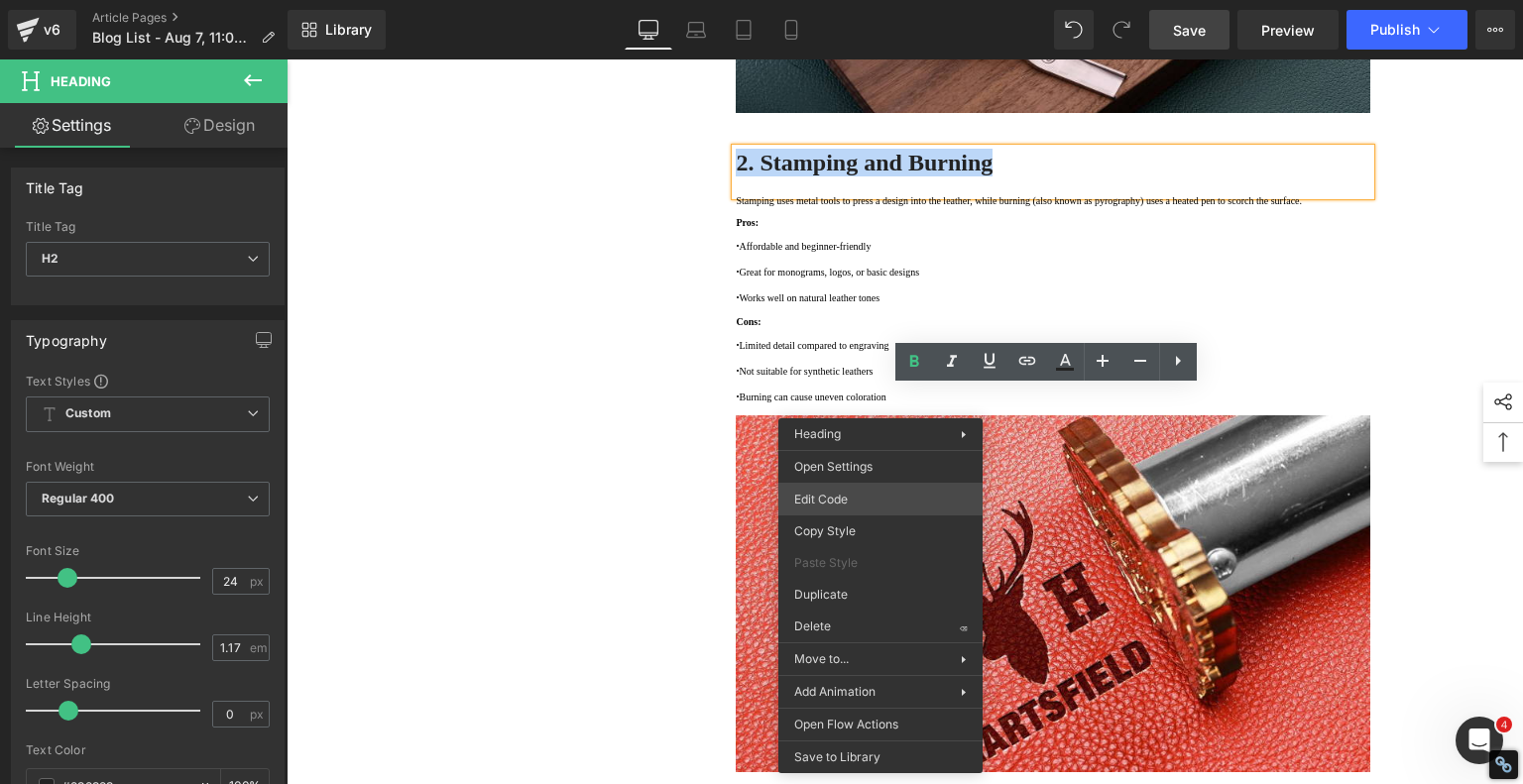 click on "Image  You are previewing how the   will restyle your page. You can not edit Elements in Preset Preview Mode.  v6 Article Pages Blog List - Aug 7, 11:03:51 Library Desktop Desktop Laptop Tablet Mobile Save Preview Publish Scheduled View Live Page View with current Template Save Template to Library Schedule Publish  Optimize  Publish Settings Shortcuts  Your page can’t be published   You've reached the maximum number of published pages on your plan  (246/999999).  You need to upgrade your plan or unpublish all your pages to get 1 publish slot.   Unpublish pages   Upgrade plan  Elements Global Style Base Row  rows, columns, layouts, div Heading  headings, titles, h1,h2,h3,h4,h5,h6 Text Block  texts, paragraphs, contents, blocks Image  images, photos, alts, uploads Icon  icons, symbols Button  button, call to action, cta Separator  separators, dividers, horizontal lines Liquid  liquid, custom code, html, javascript, css, reviews, apps, applications, embeded, iframe Banner Parallax  Hero Banner  Stack Tabs" at bounding box center [762, 0] 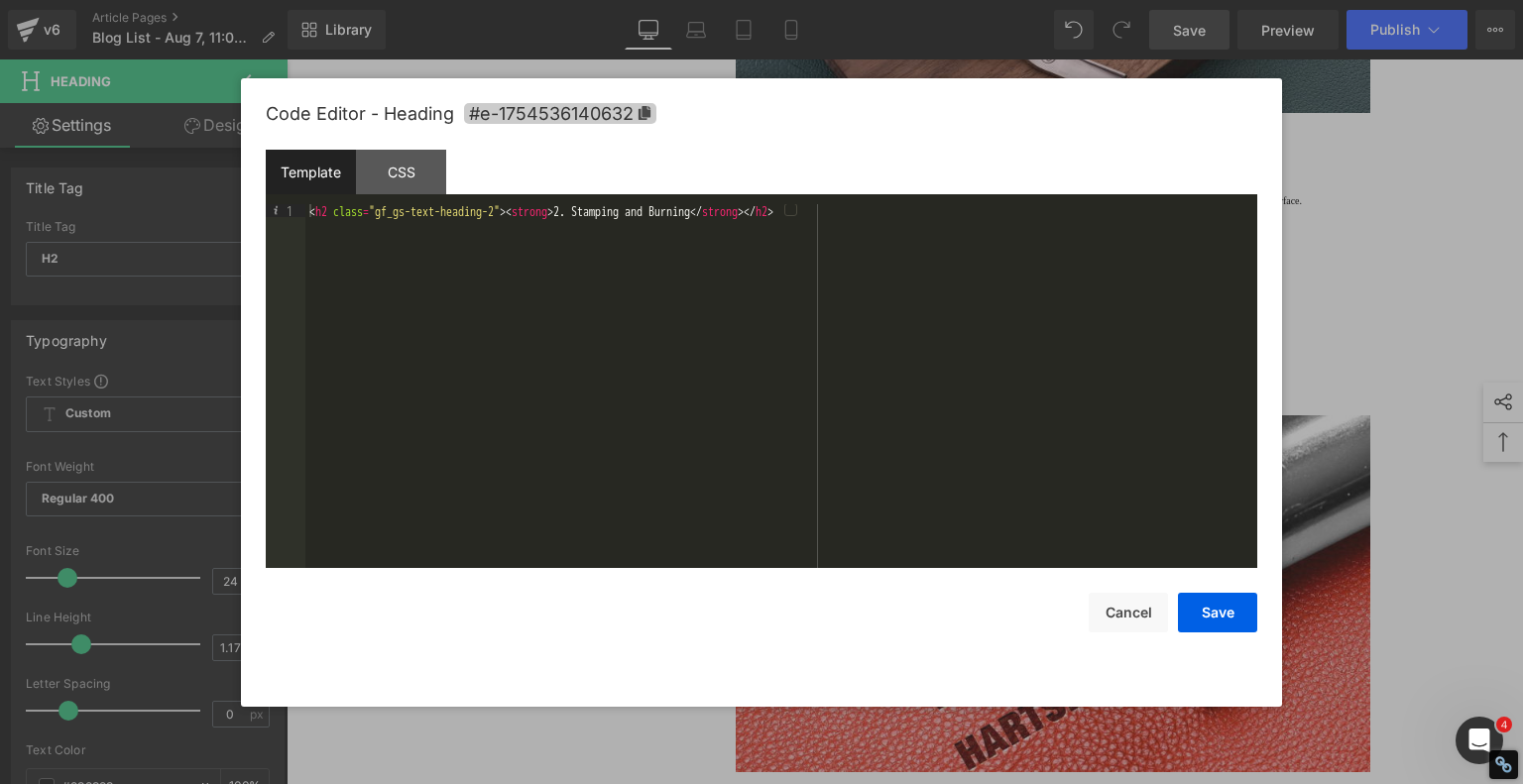 click 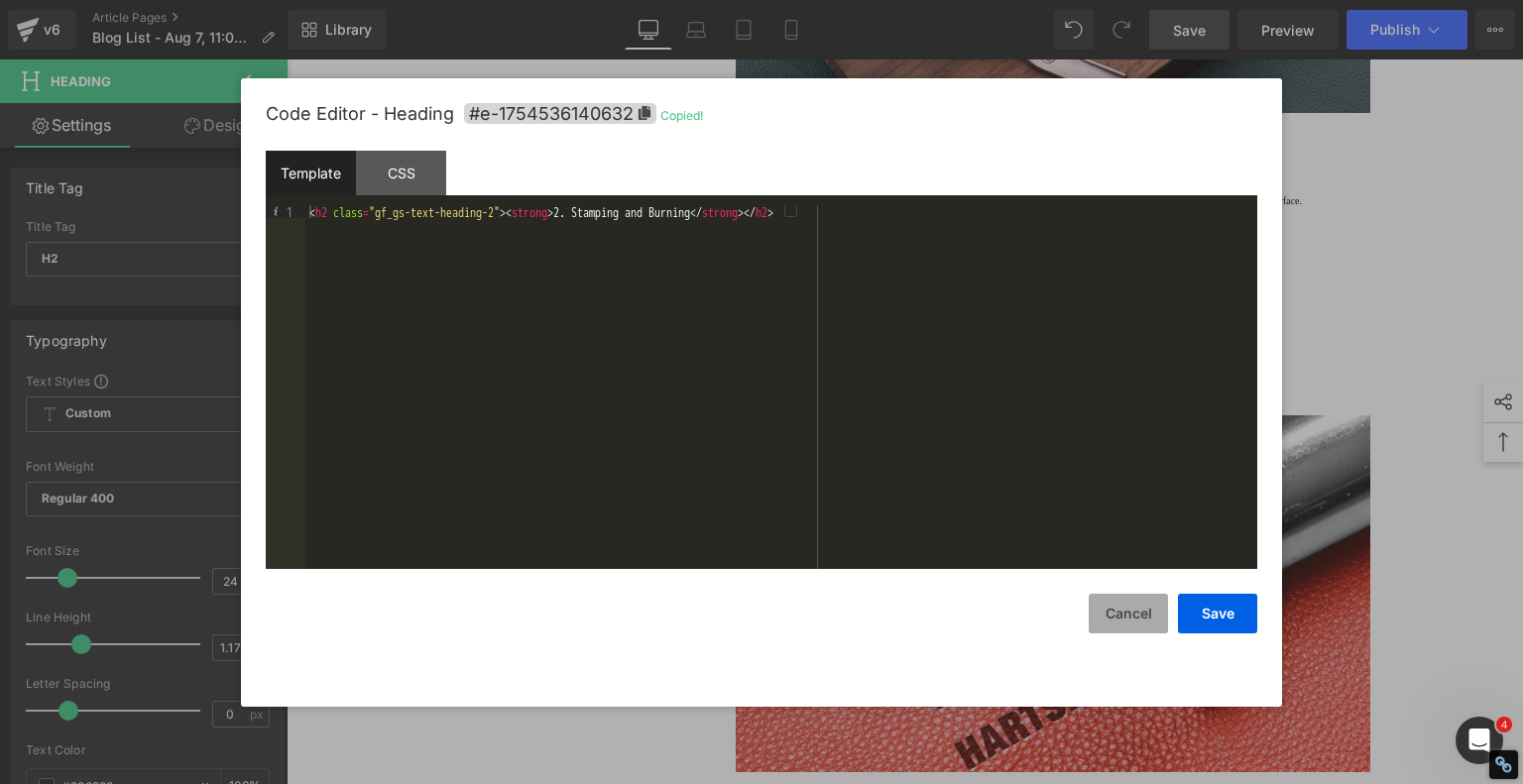 click on "Cancel" at bounding box center (1128, 614) 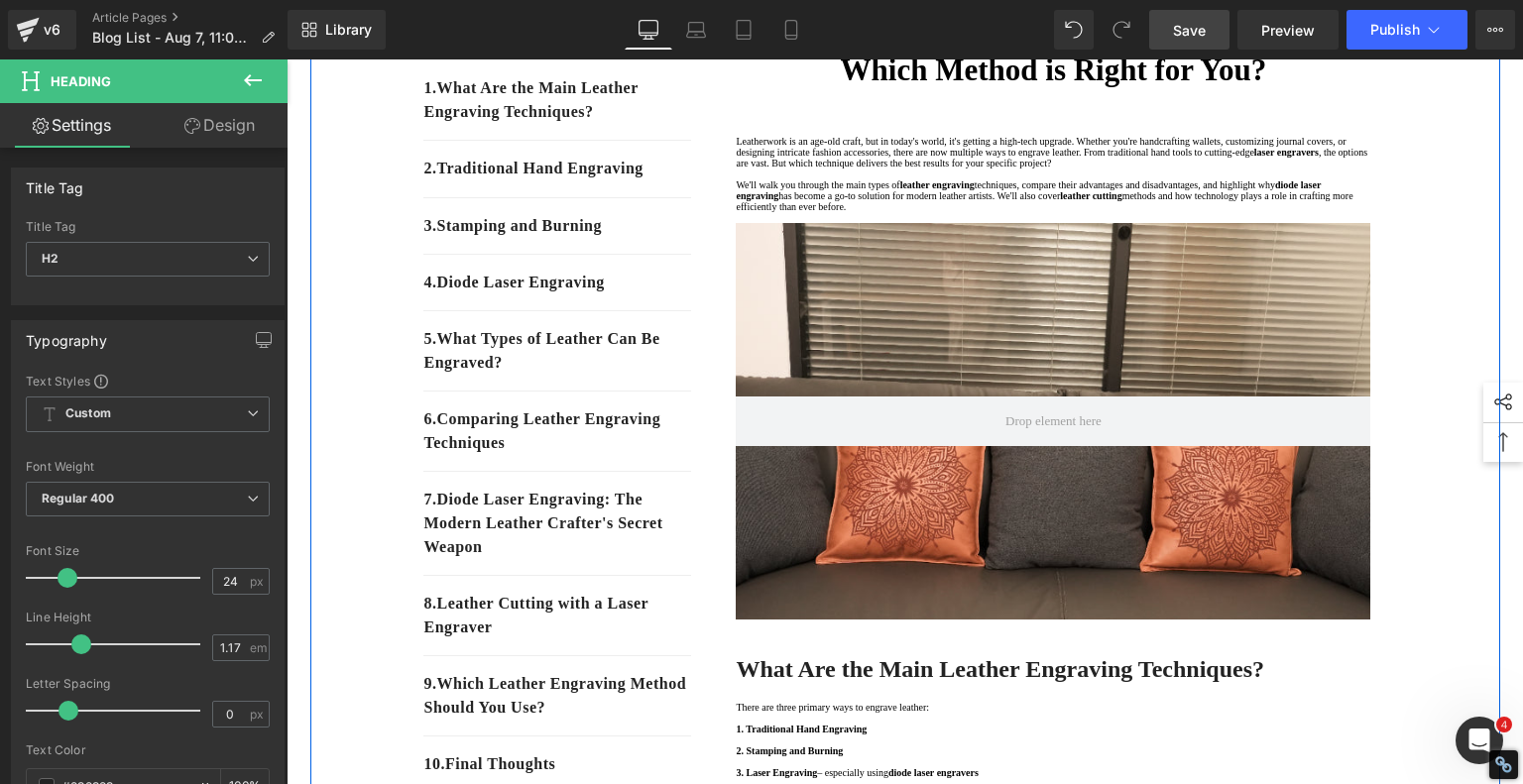 scroll, scrollTop: 198, scrollLeft: 0, axis: vertical 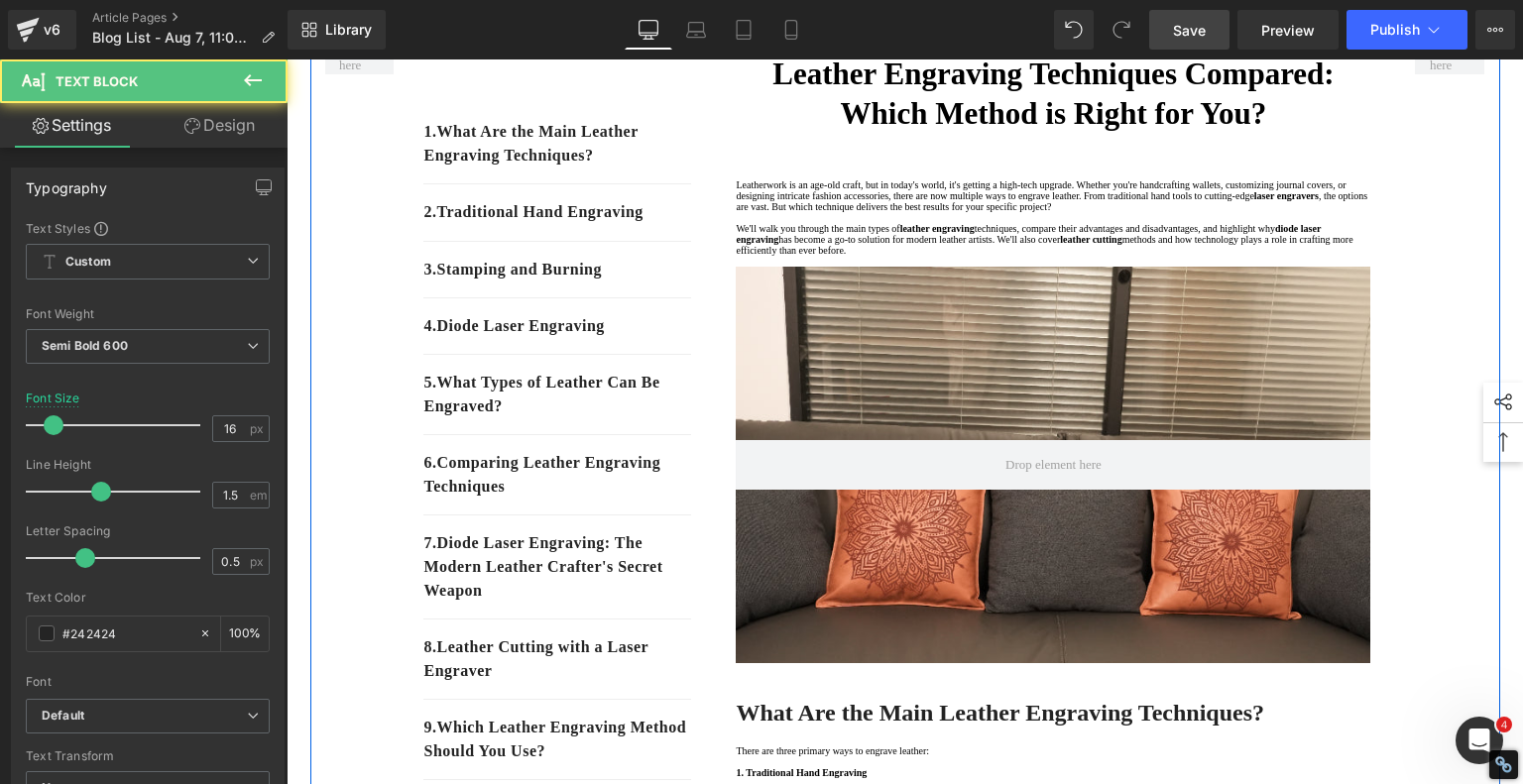 click on "3.  Stamping and Burning" at bounding box center [557, 270] 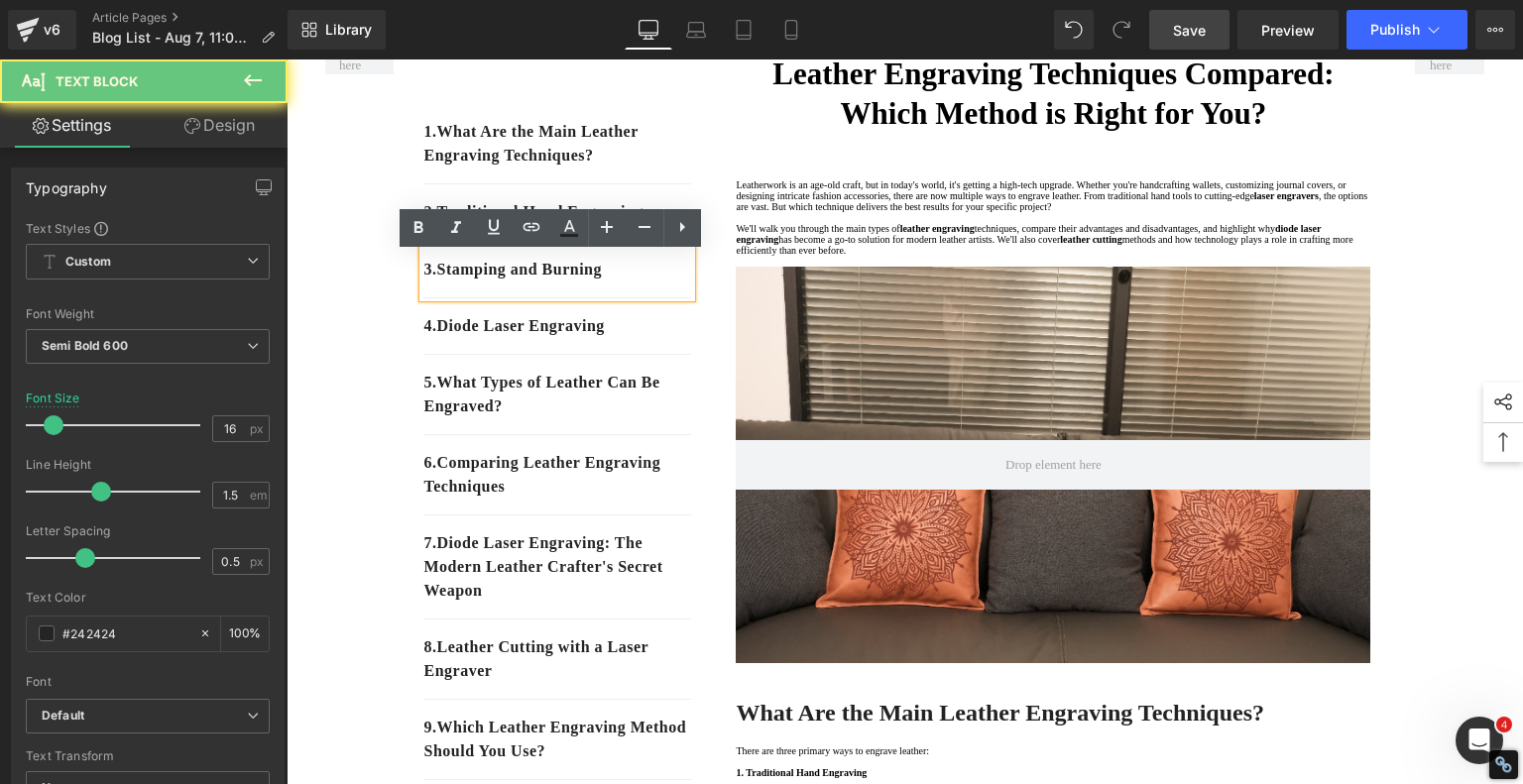 click on "3.  Stamping and Burning" at bounding box center [557, 270] 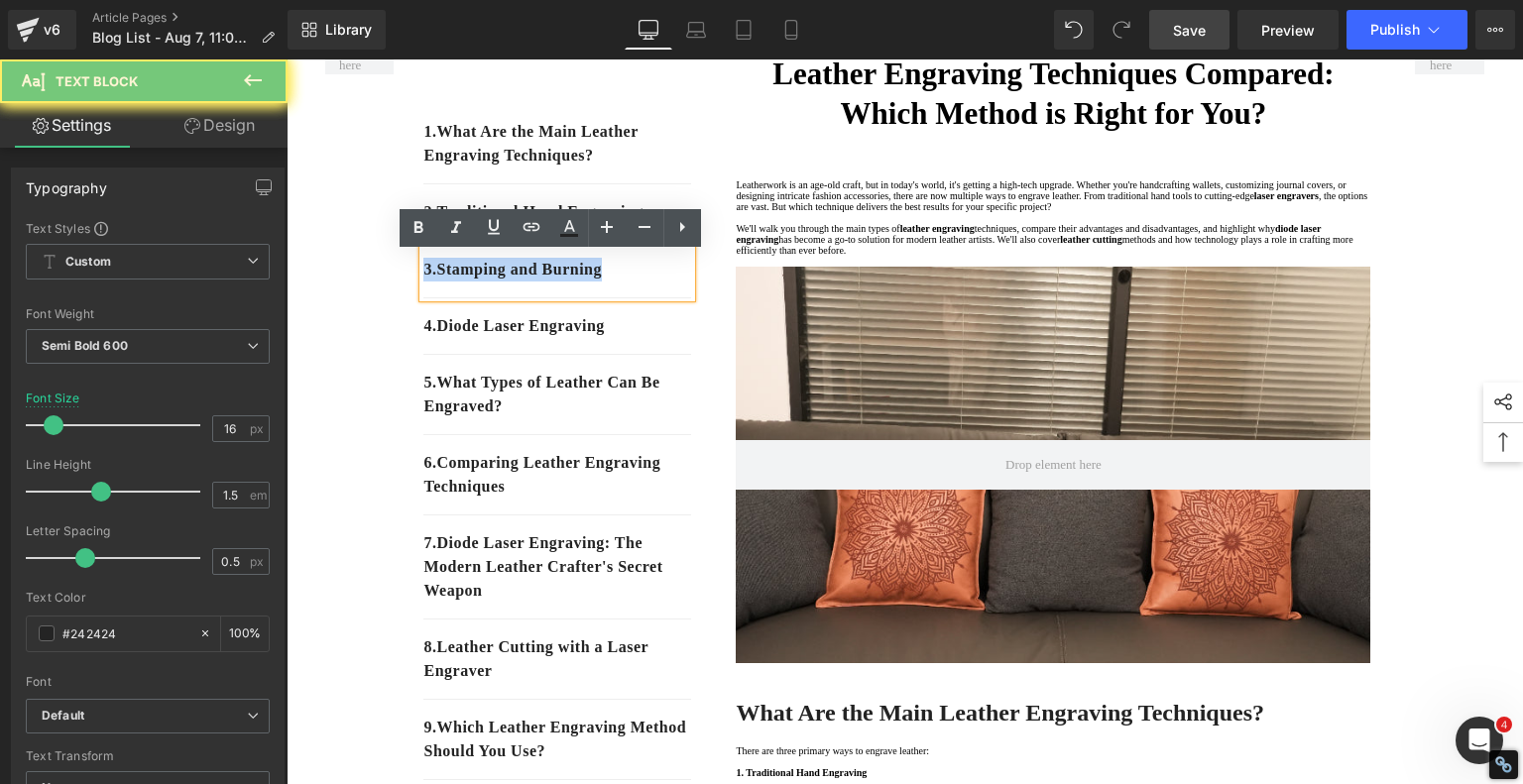 click on "3.  Stamping and Burning" at bounding box center (557, 270) 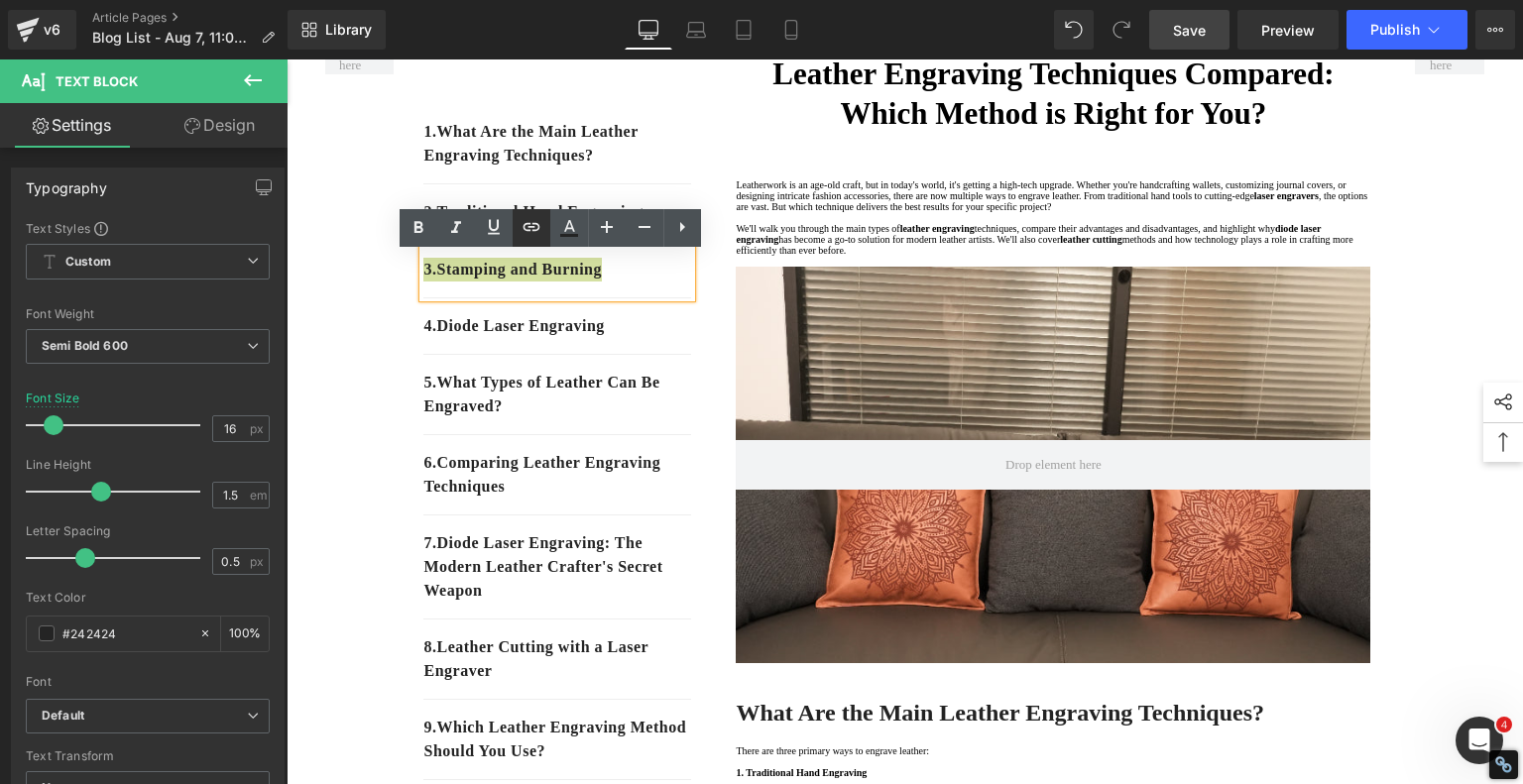click 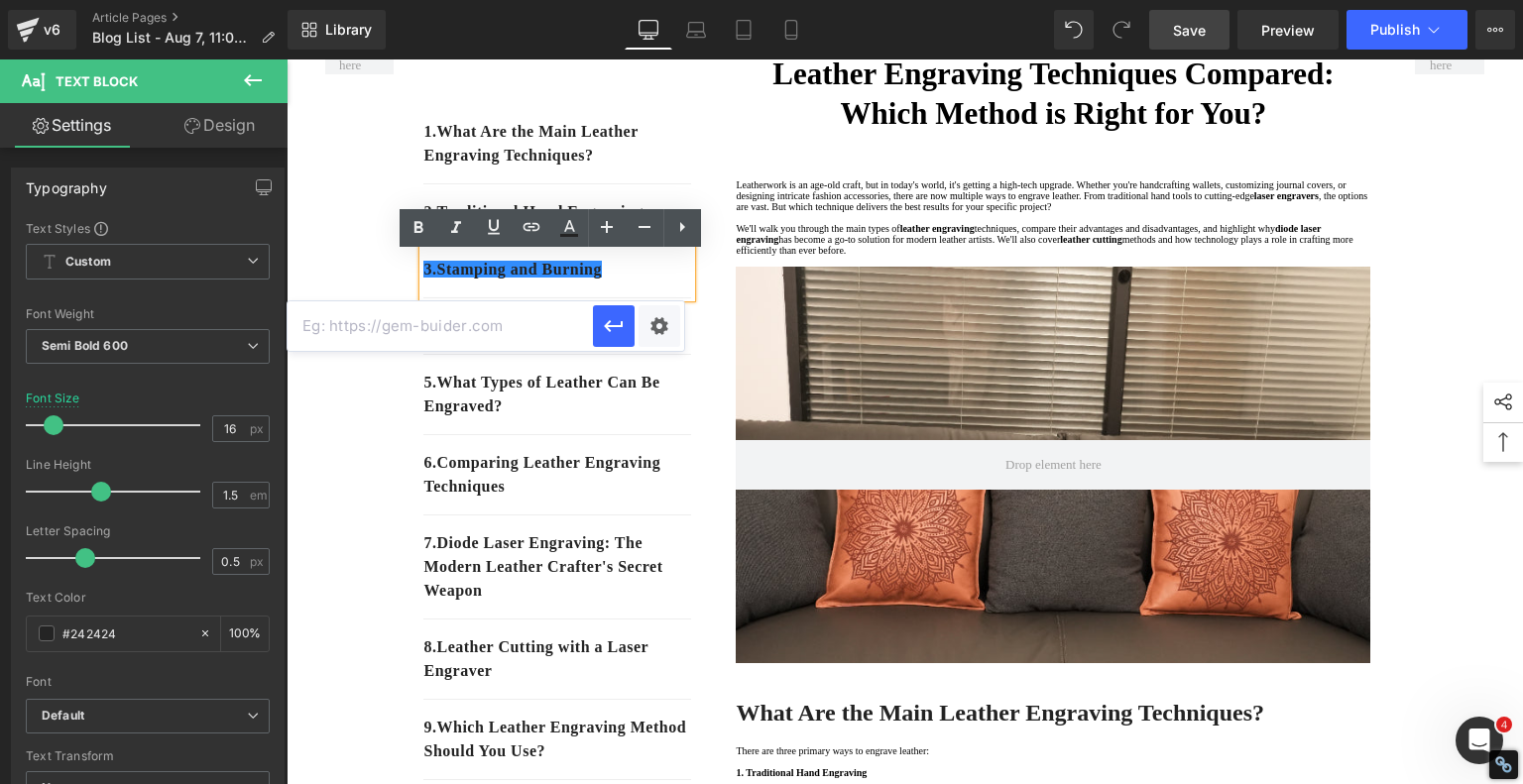 click at bounding box center (440, 326) 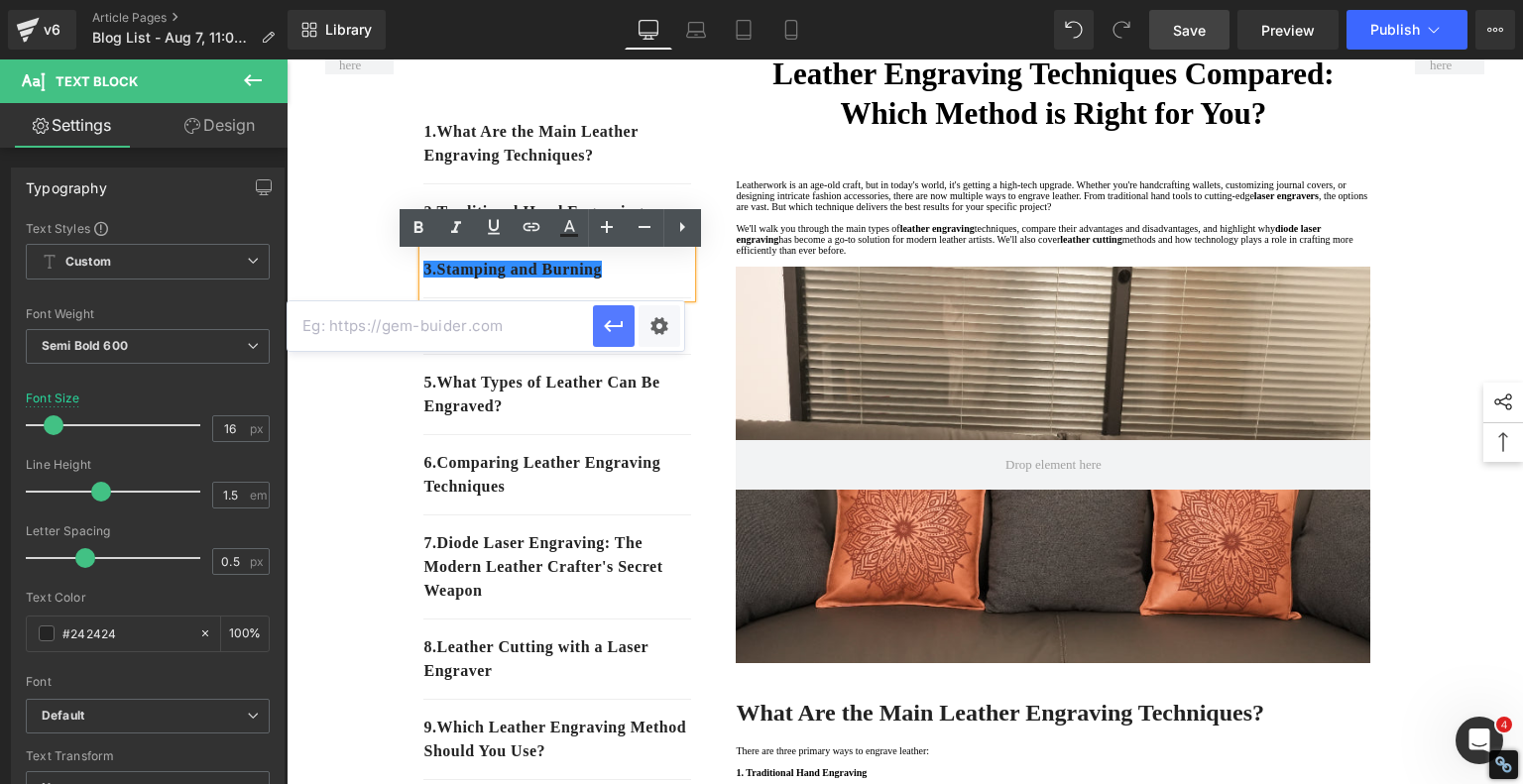 paste on "#e-1754536140632" 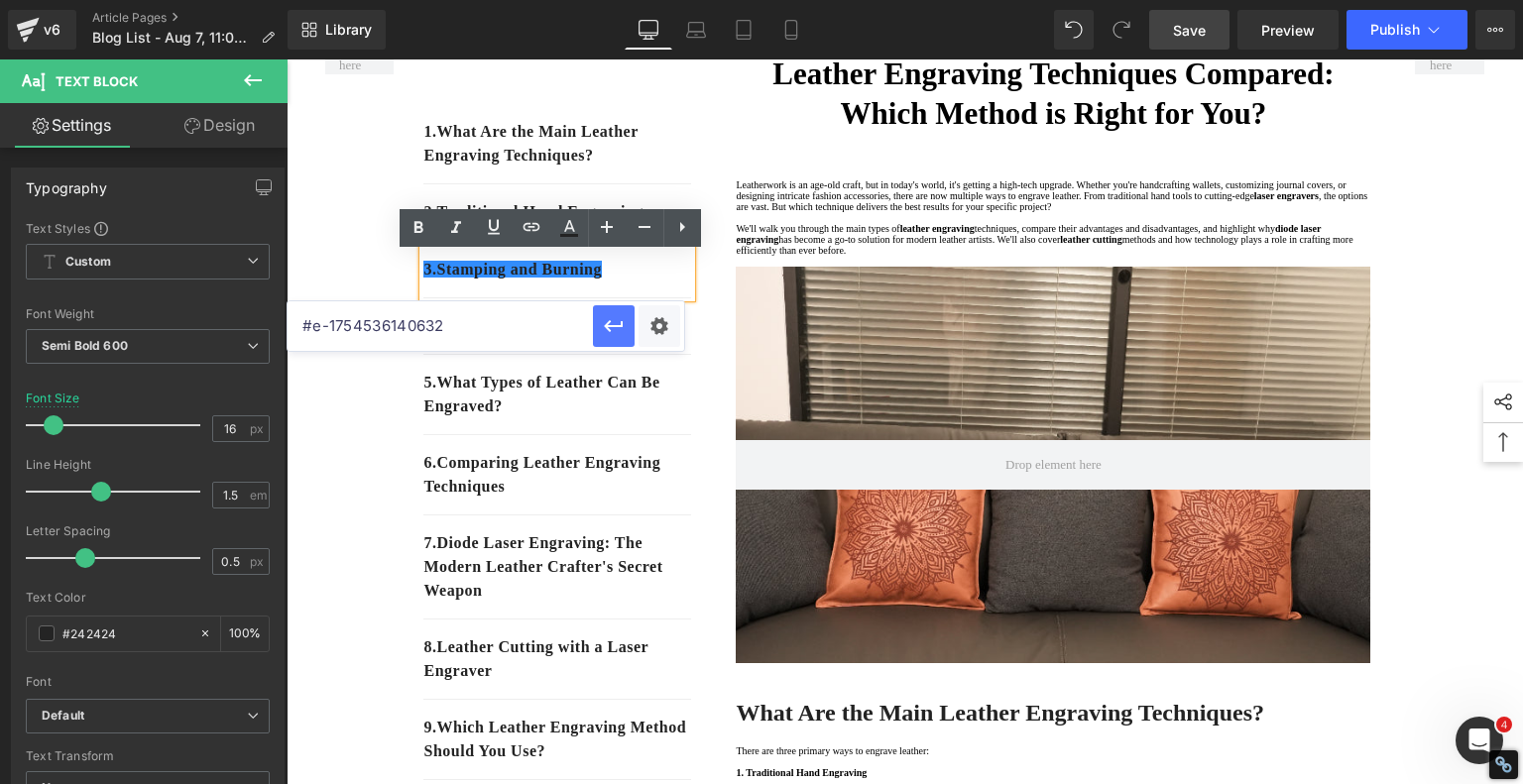 type on "#e-1754536140632" 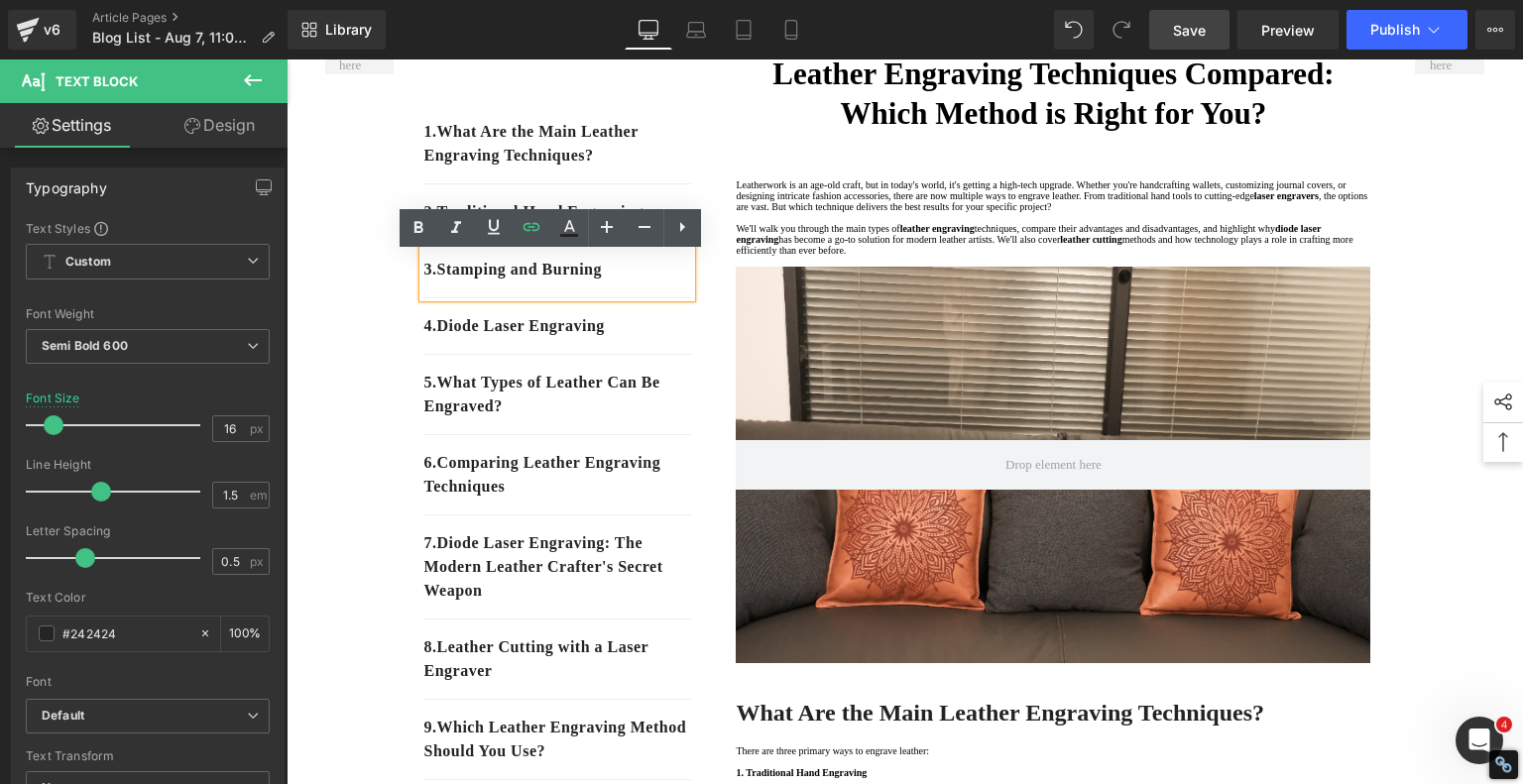 click on "1.  What Are the Main Leather Engraving Techniques? Text Block         2.  Traditional Hand Engraving Text Block         3.  Stamping and Burning Text Block         4.  Diode Laser Engraving Text Block         5 .  What Types of Leather Can Be Engraved? Text Block         6 .  Comparing Leather Engraving Techniques Text Block         7 .  Diode Laser Engraving: The Modern Leather Crafter's Secret Weapon Text Block         8 .  Leather Cutting with a Laser Engraver Text Block         9 .  Which Leather Engraving Method Should You Use? Text Block         10 .  Final Thoughts Text Block         Row   80px       Leather Engraving Techniques Compared: Which Method is Right for You? Heading         Leatherwork is an age-old craft, but in today's world, it's getting a high-tech upgrade. Whether you're handcrafting wallets, customizing journal covers, or designing intricate fashion accessories, there are now multiple ways to engrave leather. From traditional hand tools to cutting-edge  laser engravers" at bounding box center (905, 3080) 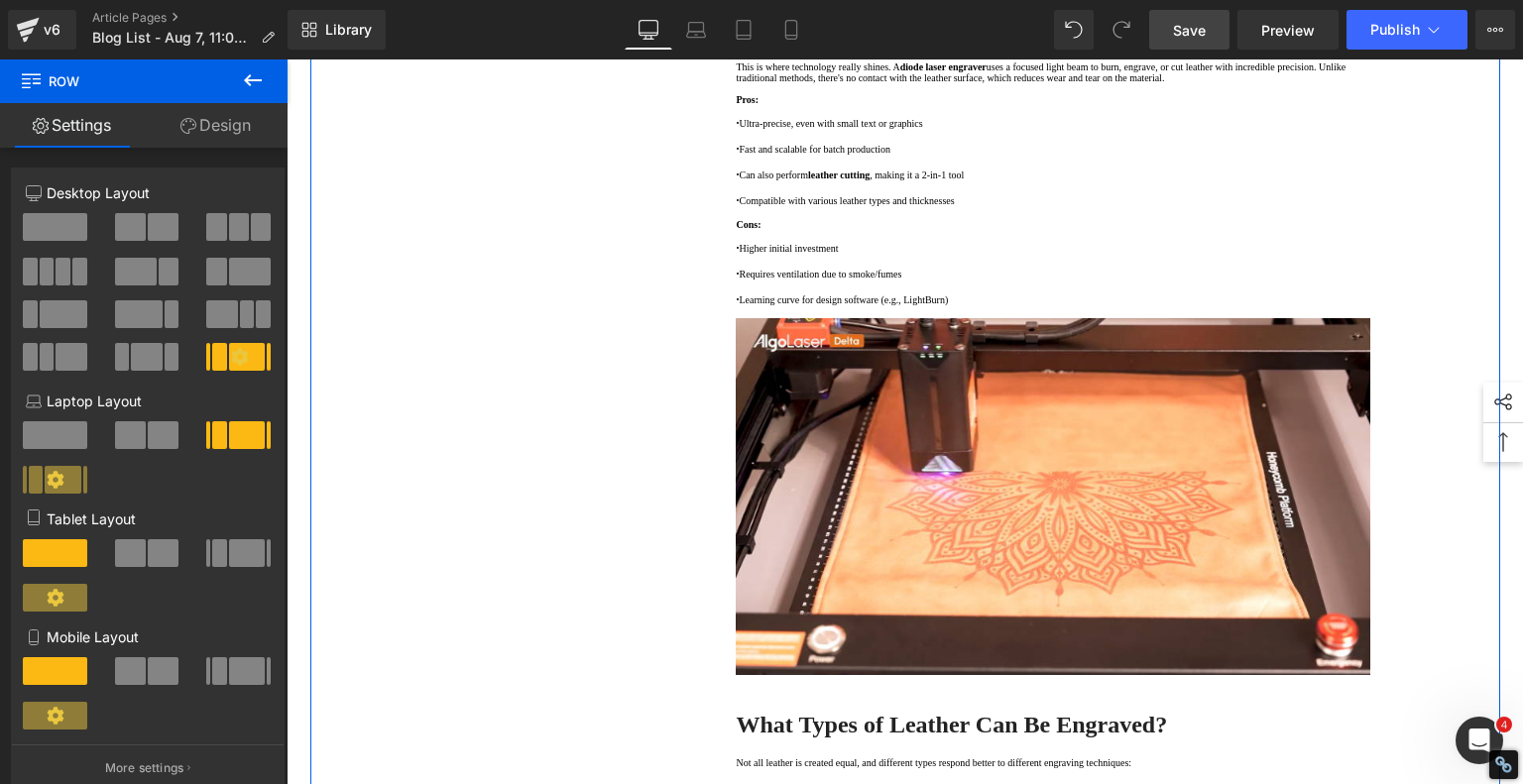 scroll, scrollTop: 2973, scrollLeft: 0, axis: vertical 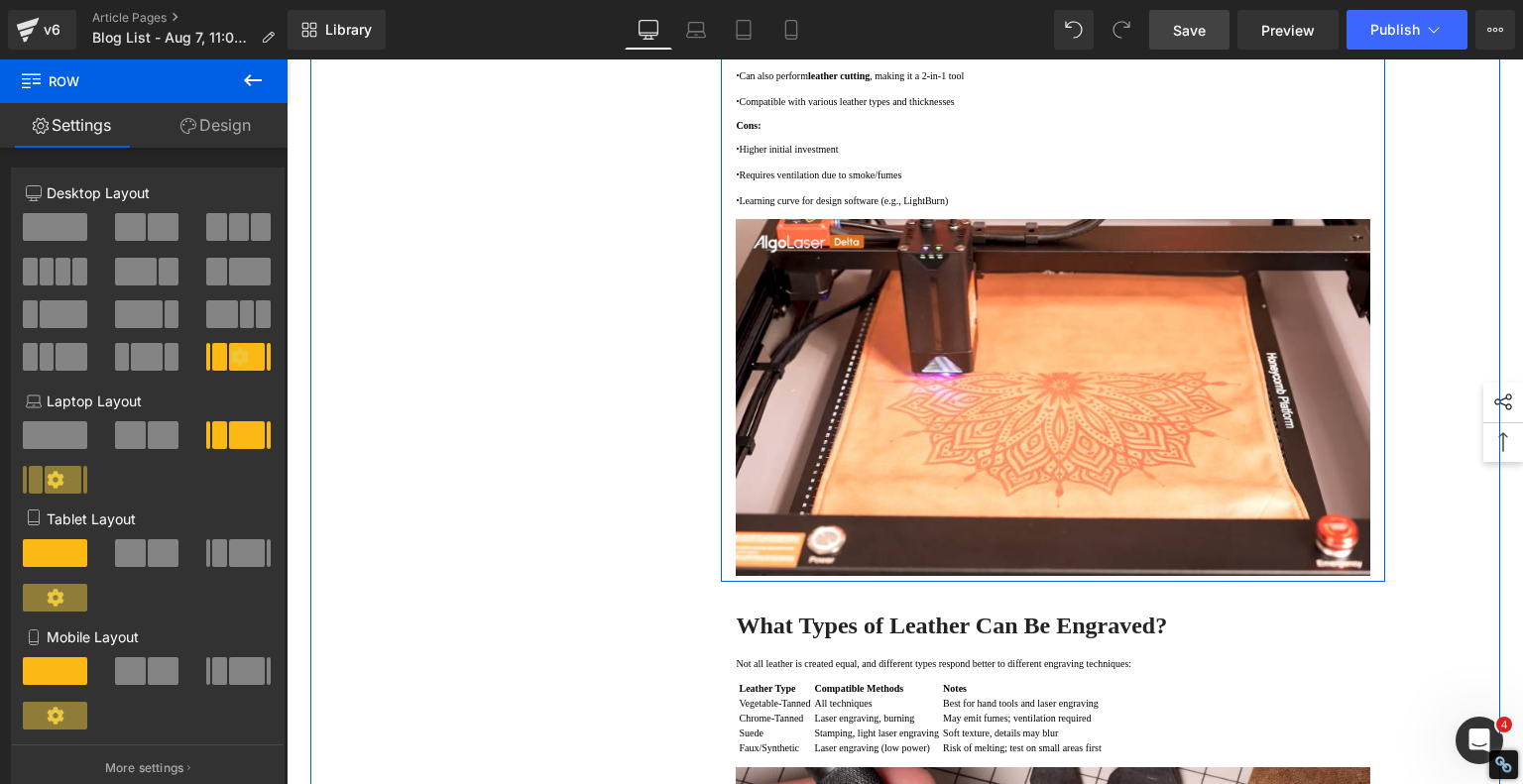click on "3. Diode Laser Engraving" at bounding box center (866, -70) 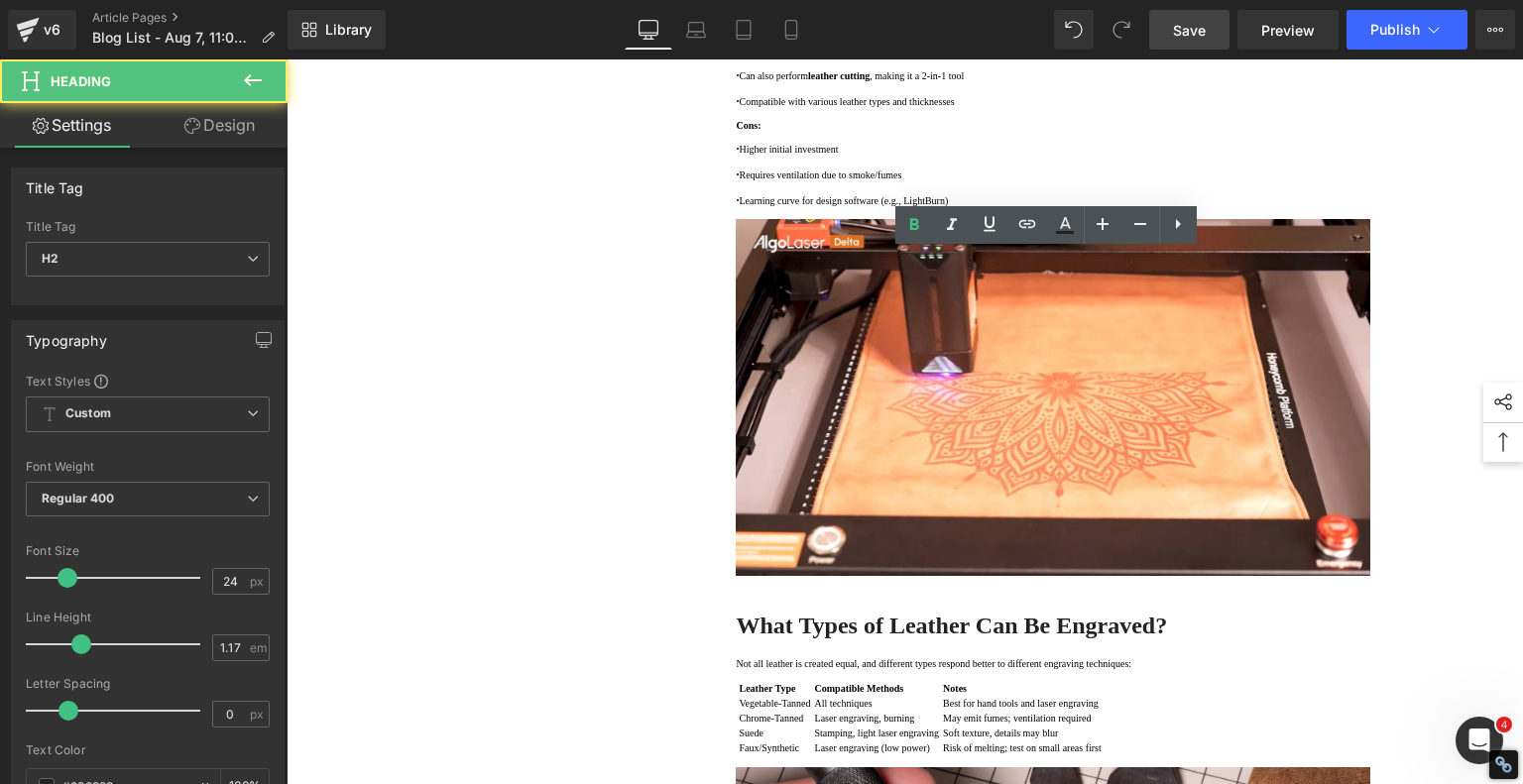 click on "3. Diode Laser Engraving" at bounding box center [866, -70] 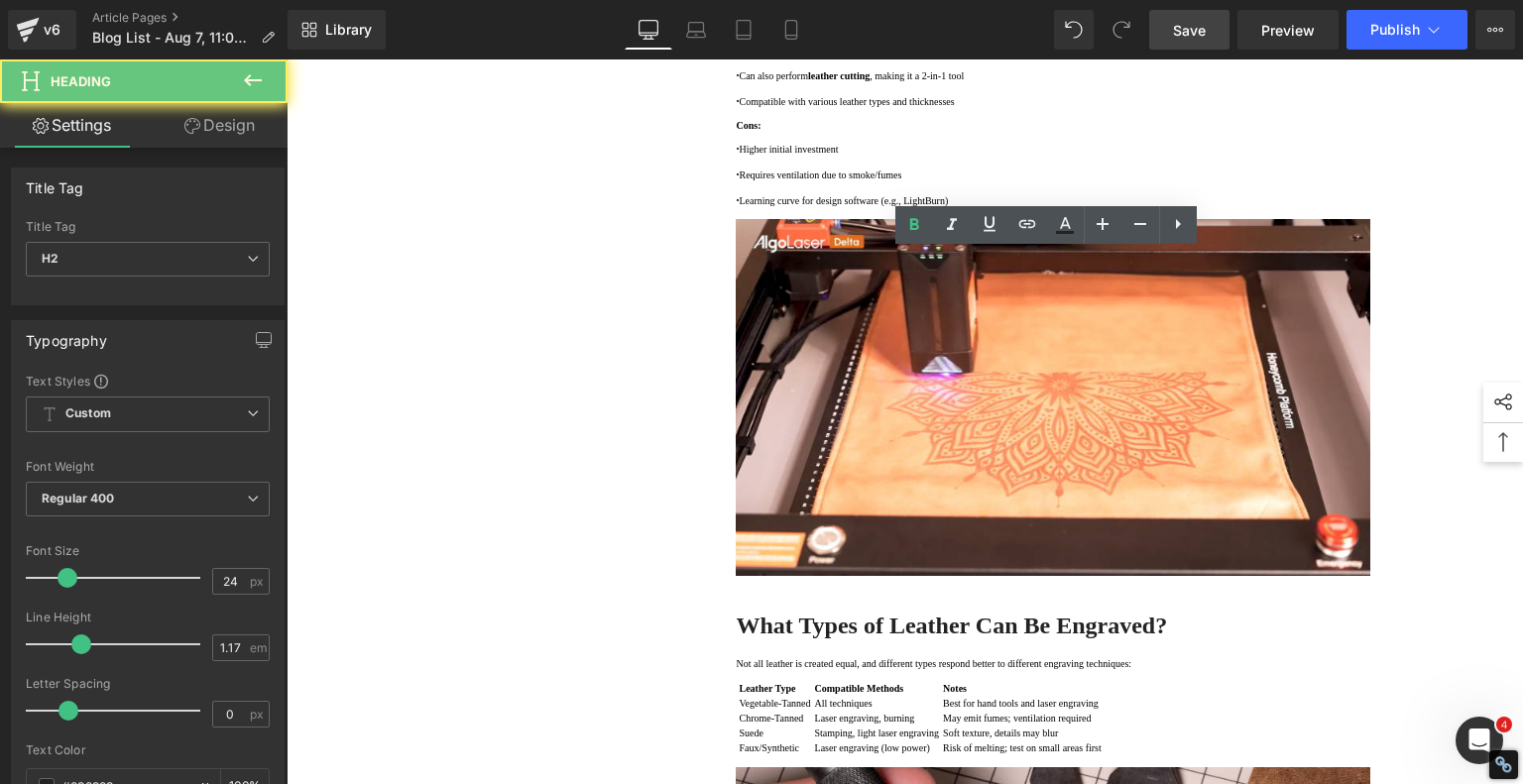 click on "3. Diode Laser Engraving" at bounding box center (866, -70) 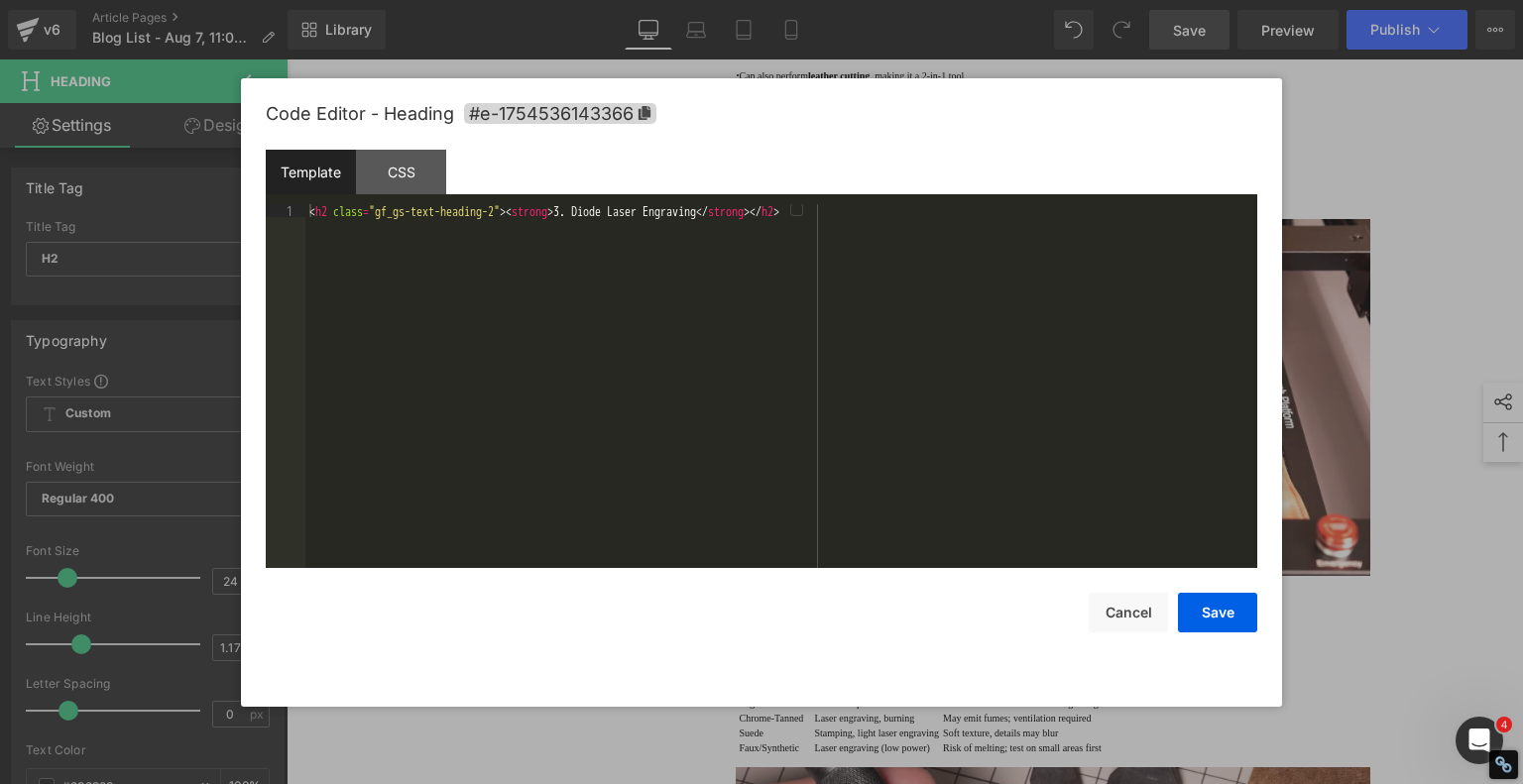 click on "Image  You are previewing how the   will restyle your page. You can not edit Elements in Preset Preview Mode.  v6 Article Pages Blog List - Aug 7, 11:03:51 Library Desktop Desktop Laptop Tablet Mobile Save Preview Publish Scheduled View Live Page View with current Template Save Template to Library Schedule Publish  Optimize  Publish Settings Shortcuts  Your page can’t be published   You've reached the maximum number of published pages on your plan  (246/999999).  You need to upgrade your plan or unpublish all your pages to get 1 publish slot.   Unpublish pages   Upgrade plan  Elements Global Style Base Row  rows, columns, layouts, div Heading  headings, titles, h1,h2,h3,h4,h5,h6 Text Block  texts, paragraphs, contents, blocks Image  images, photos, alts, uploads Icon  icons, symbols Button  button, call to action, cta Separator  separators, dividers, horizontal lines Liquid  liquid, custom code, html, javascript, css, reviews, apps, applications, embeded, iframe Banner Parallax  Hero Banner  Stack Tabs" at bounding box center (762, 0) 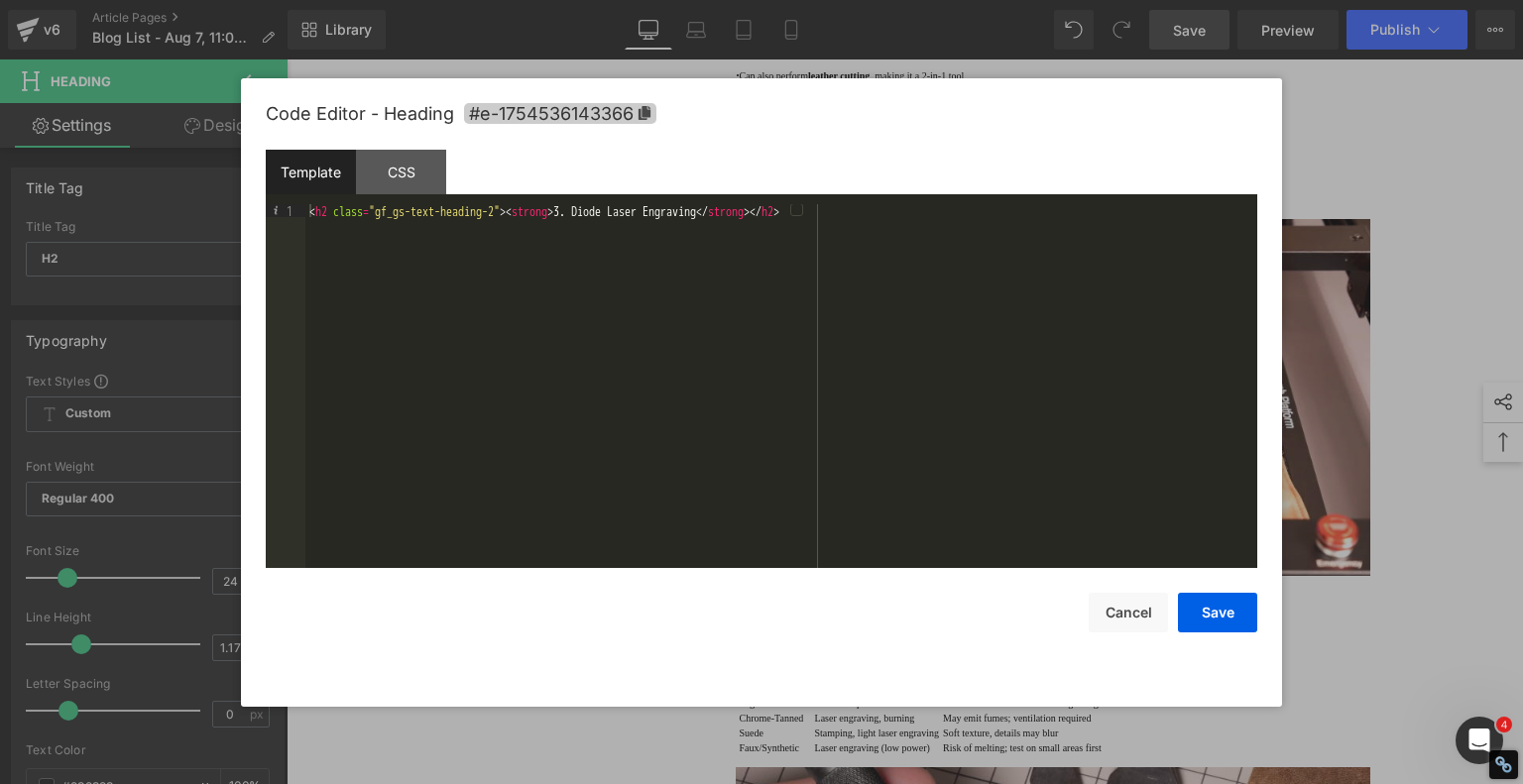 click 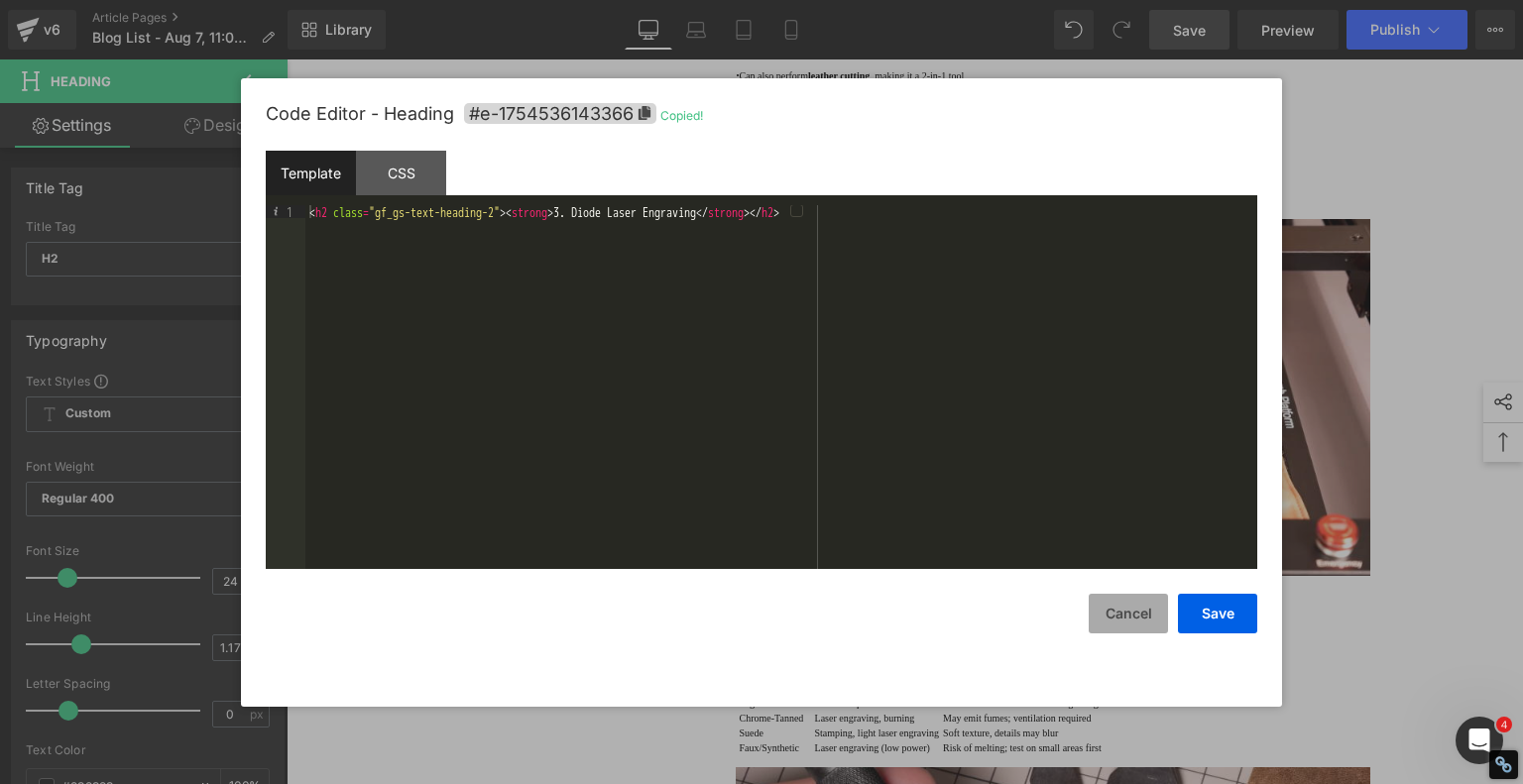 click on "Cancel" at bounding box center (1128, 614) 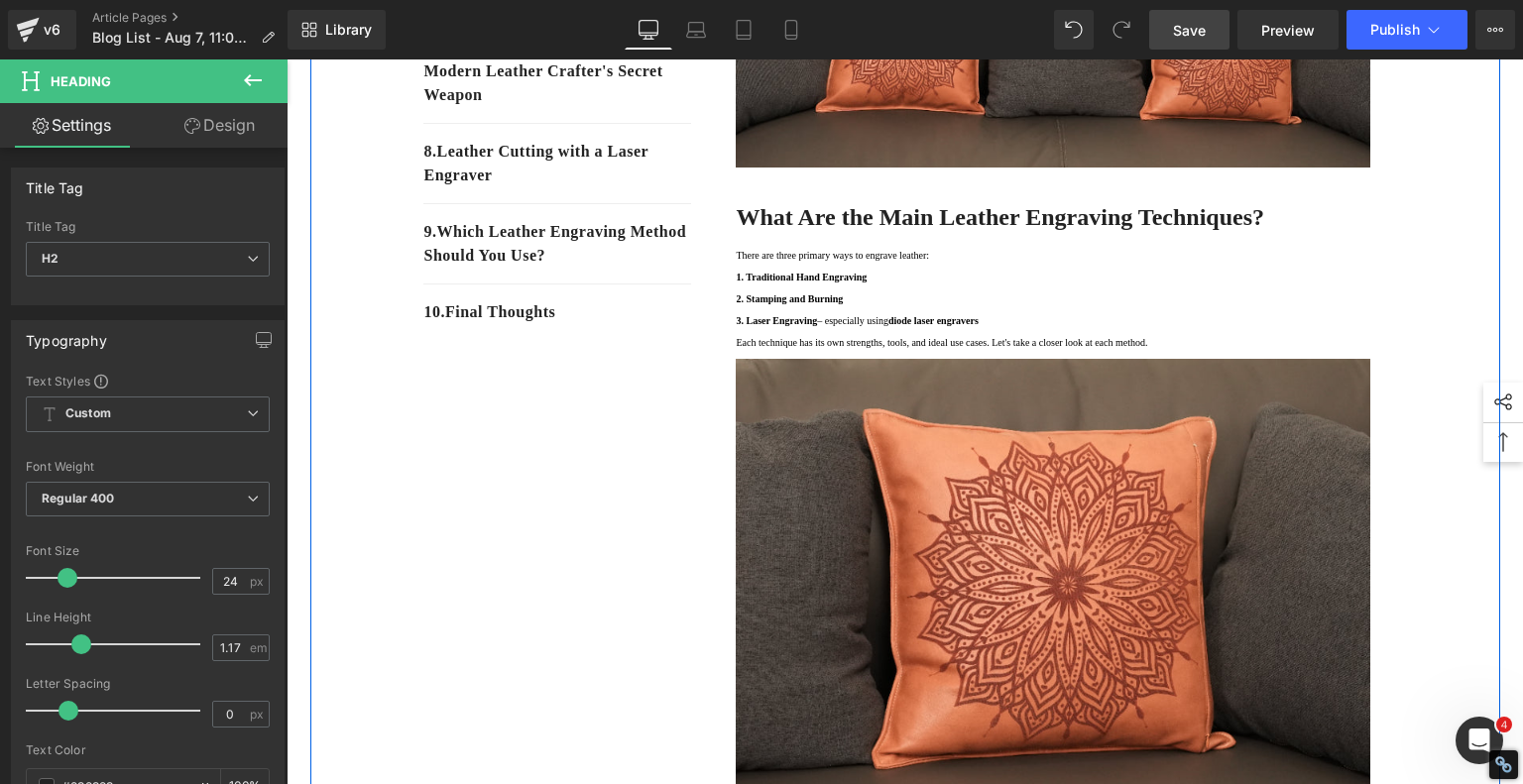 scroll, scrollTop: 198, scrollLeft: 0, axis: vertical 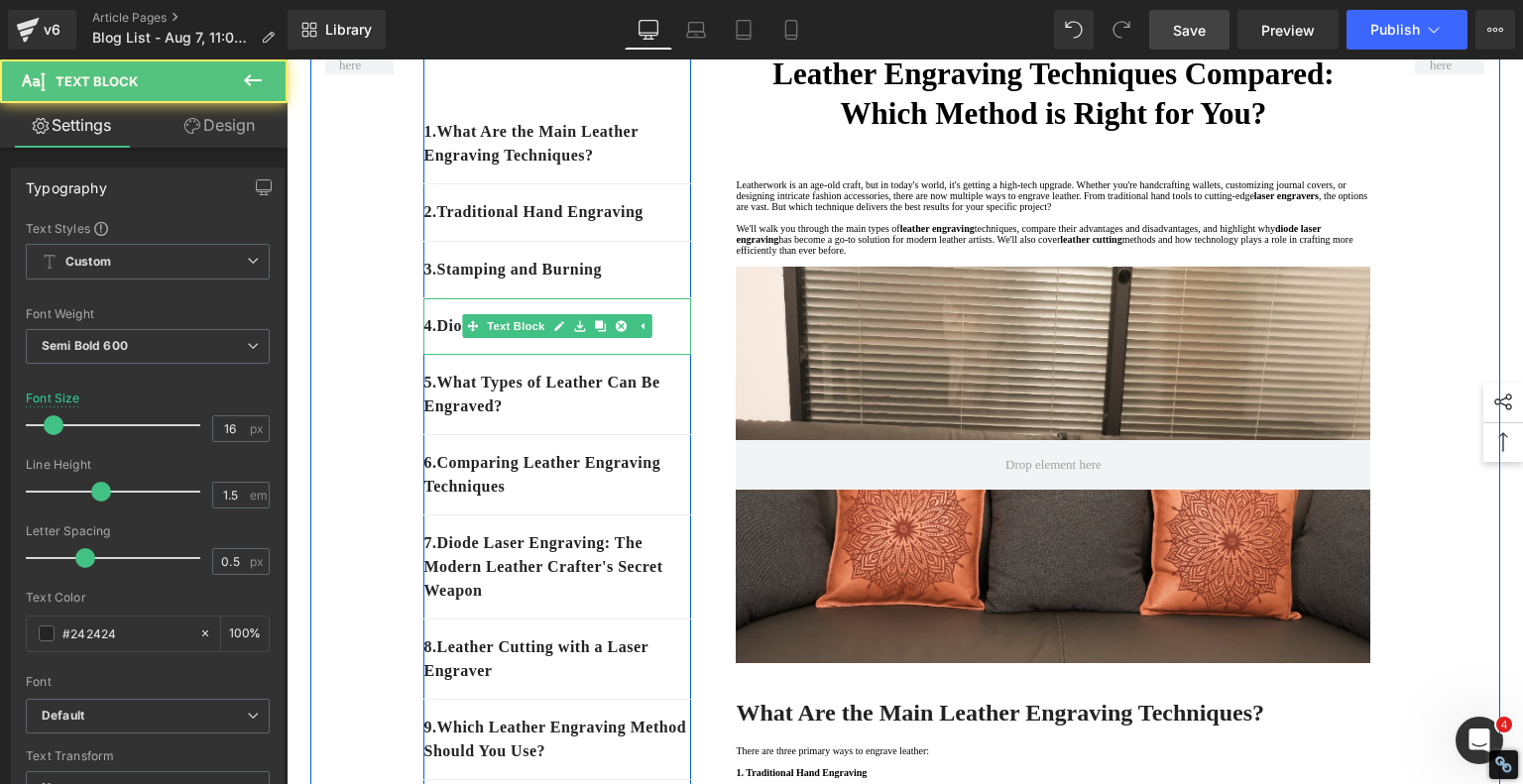 click on "4.  Diode Laser Engraving" at bounding box center [557, 326] 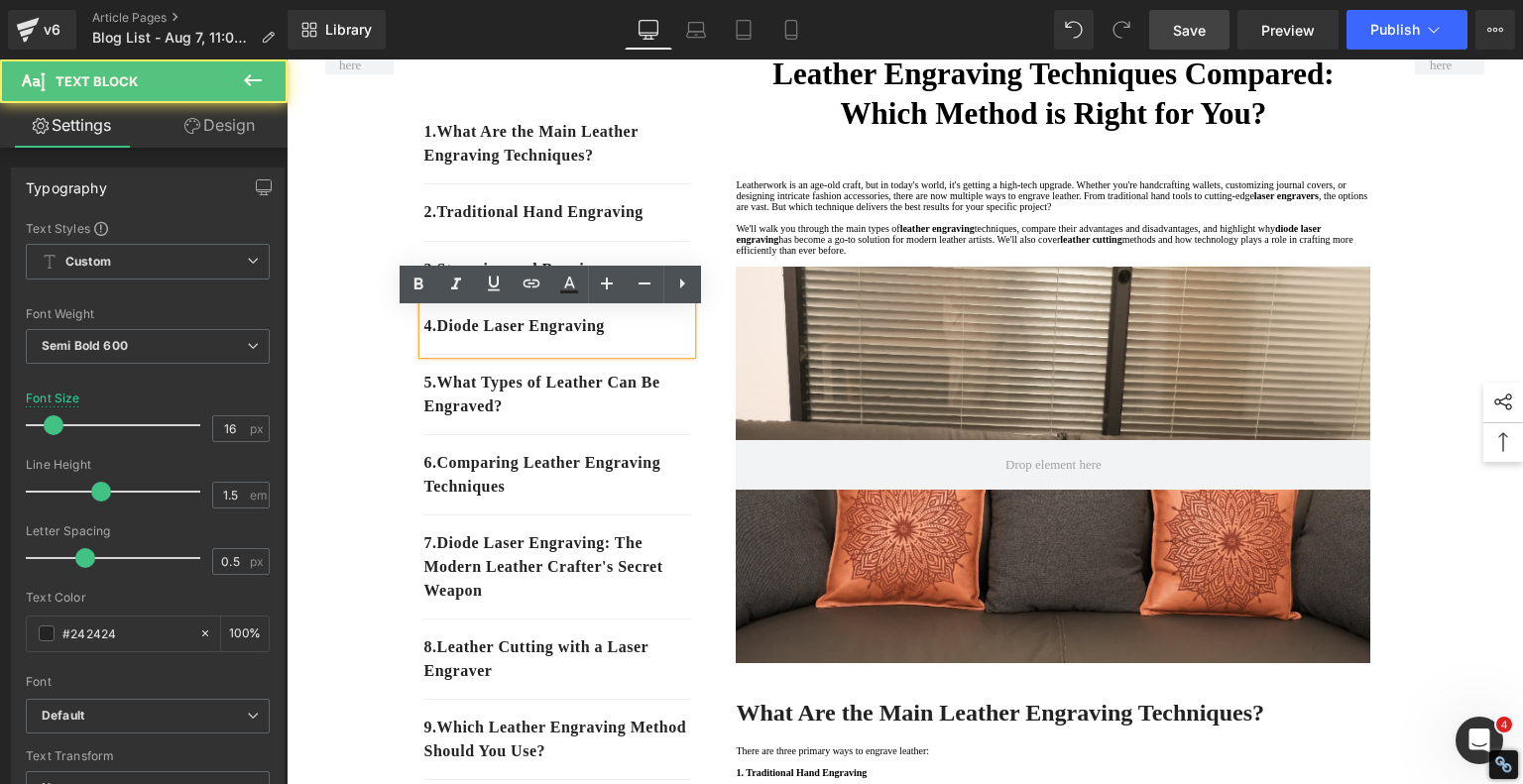 click on "4.  Diode Laser Engraving" at bounding box center (557, 326) 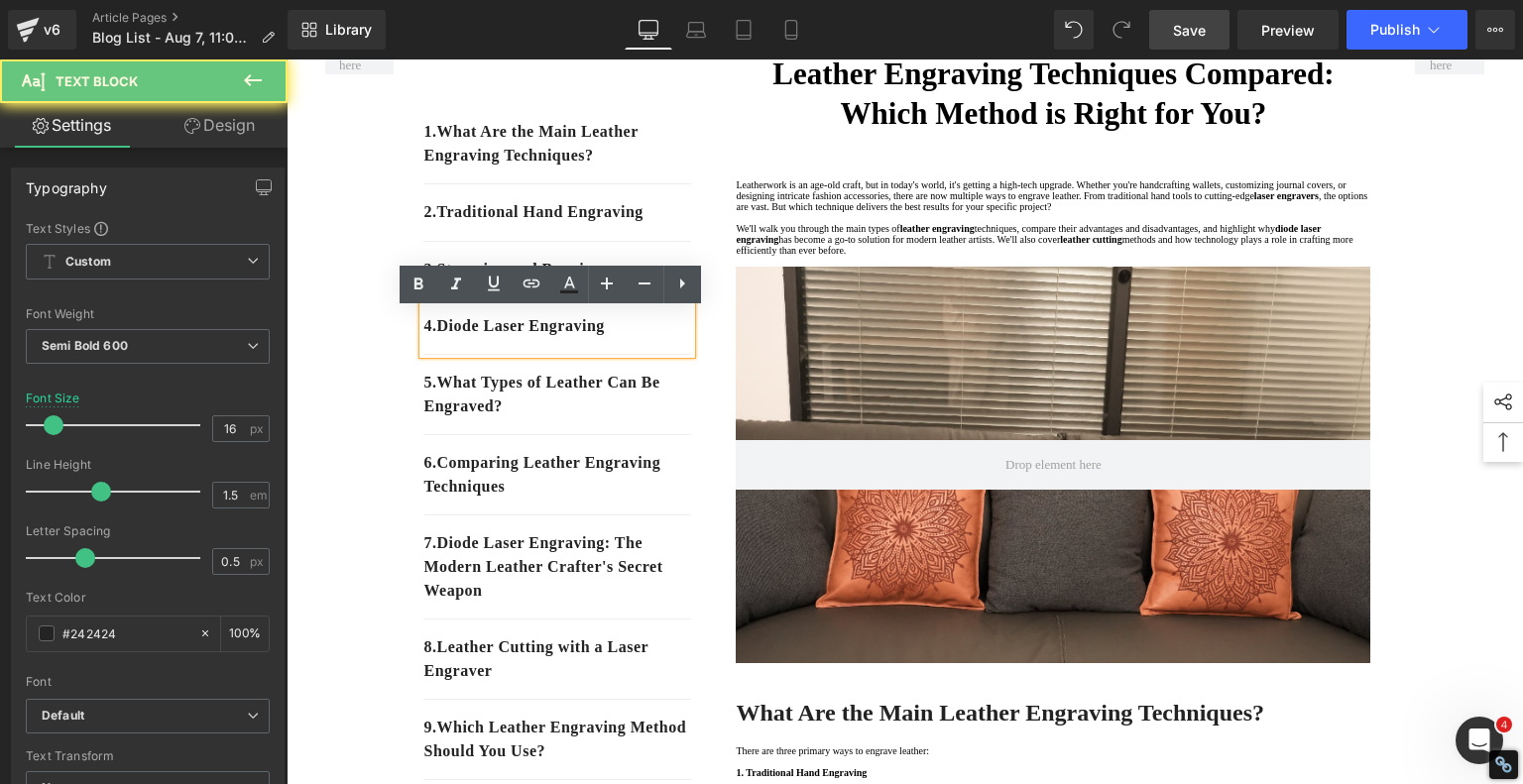 click on "4.  Diode Laser Engraving" at bounding box center [557, 326] 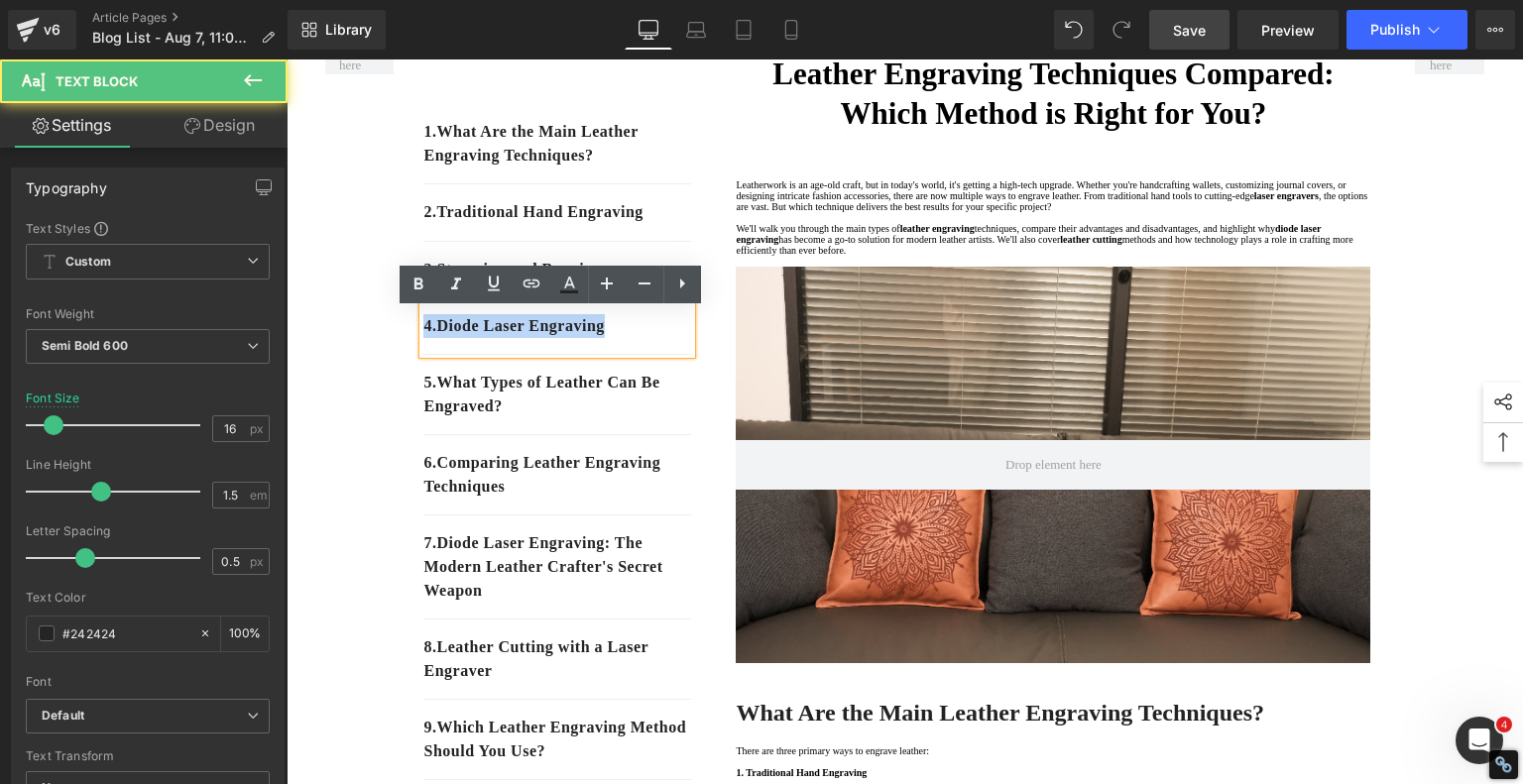 click on "4.  Diode Laser Engraving" at bounding box center (557, 326) 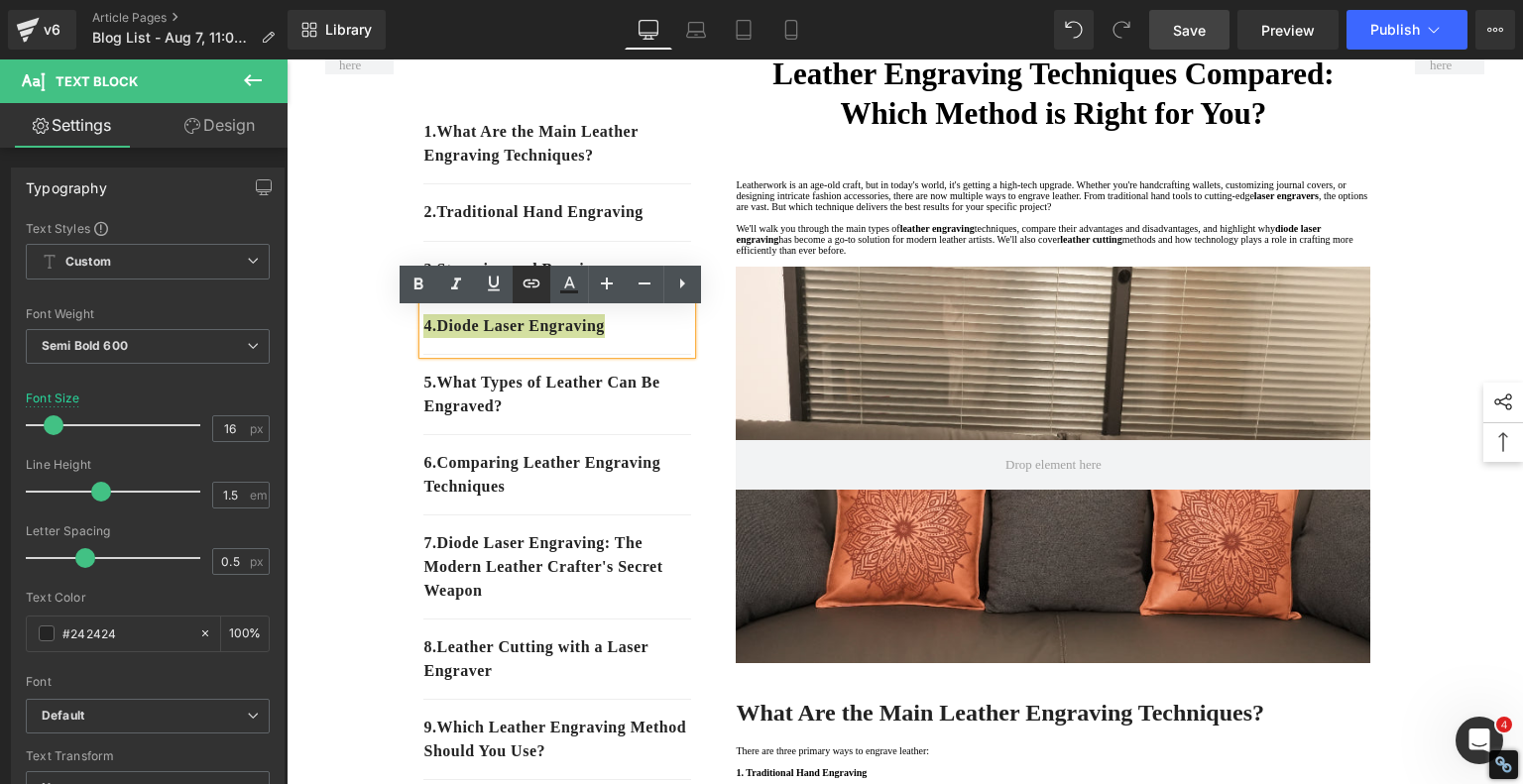 click 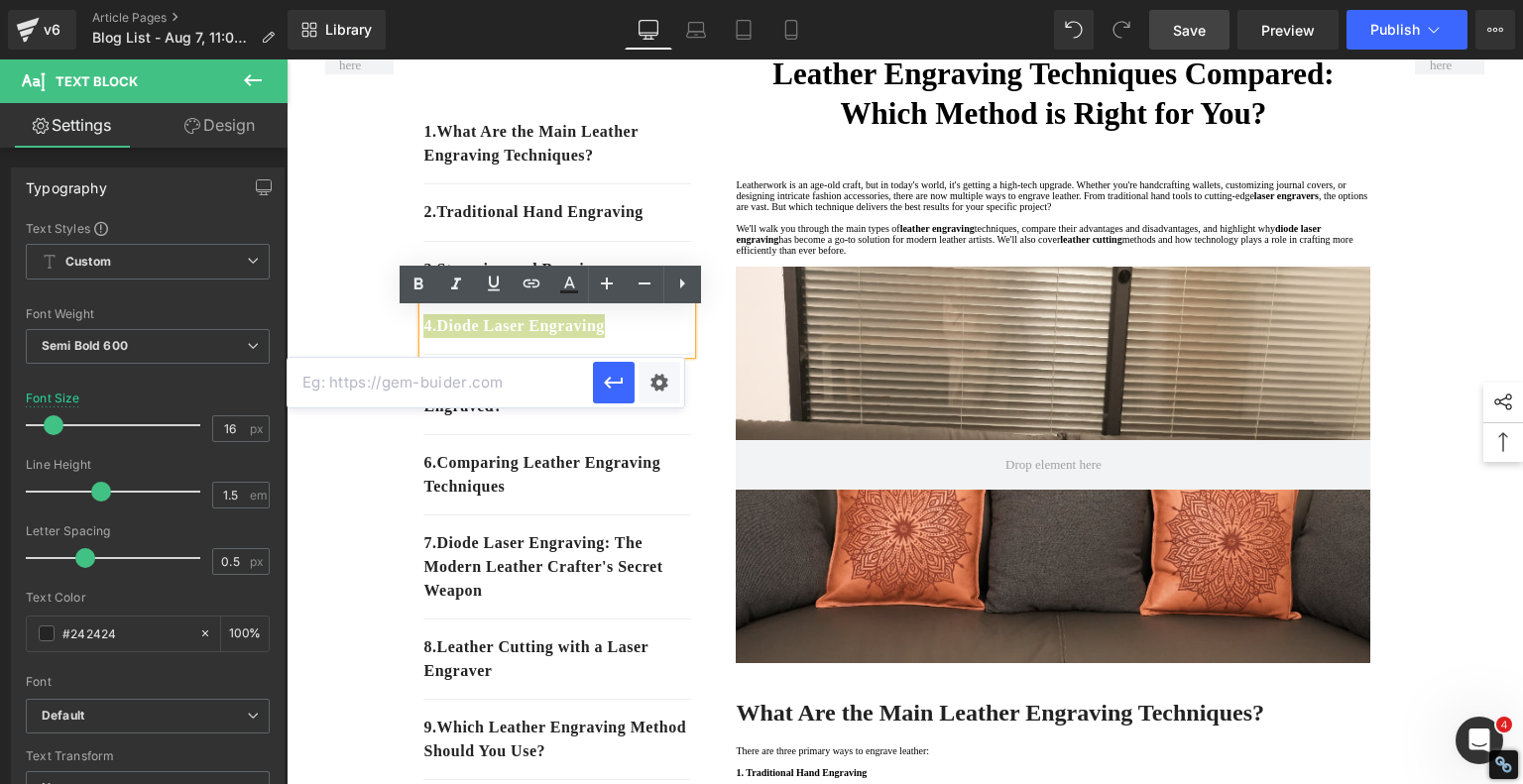 click at bounding box center [440, 383] 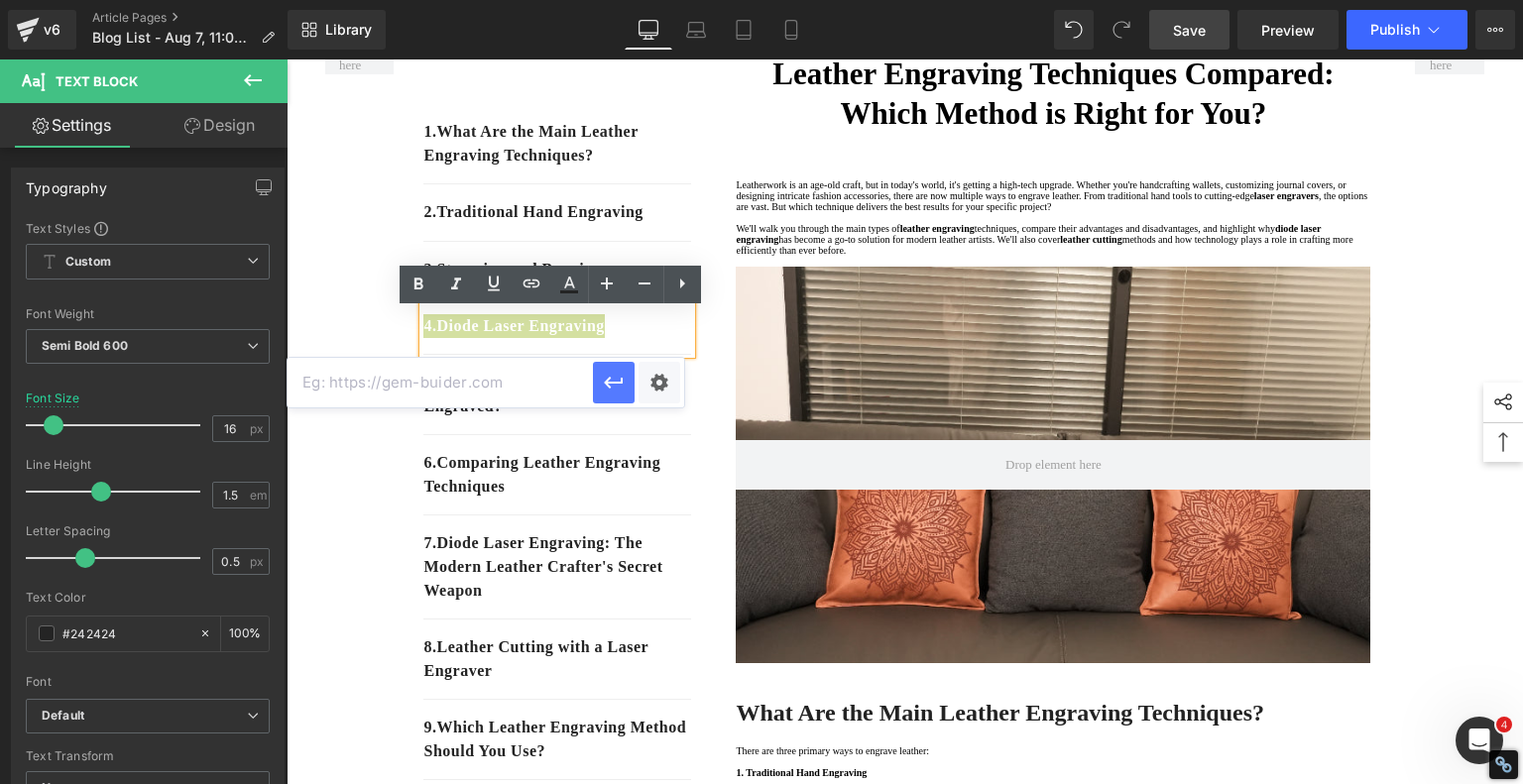 paste on "#e-1754536143366" 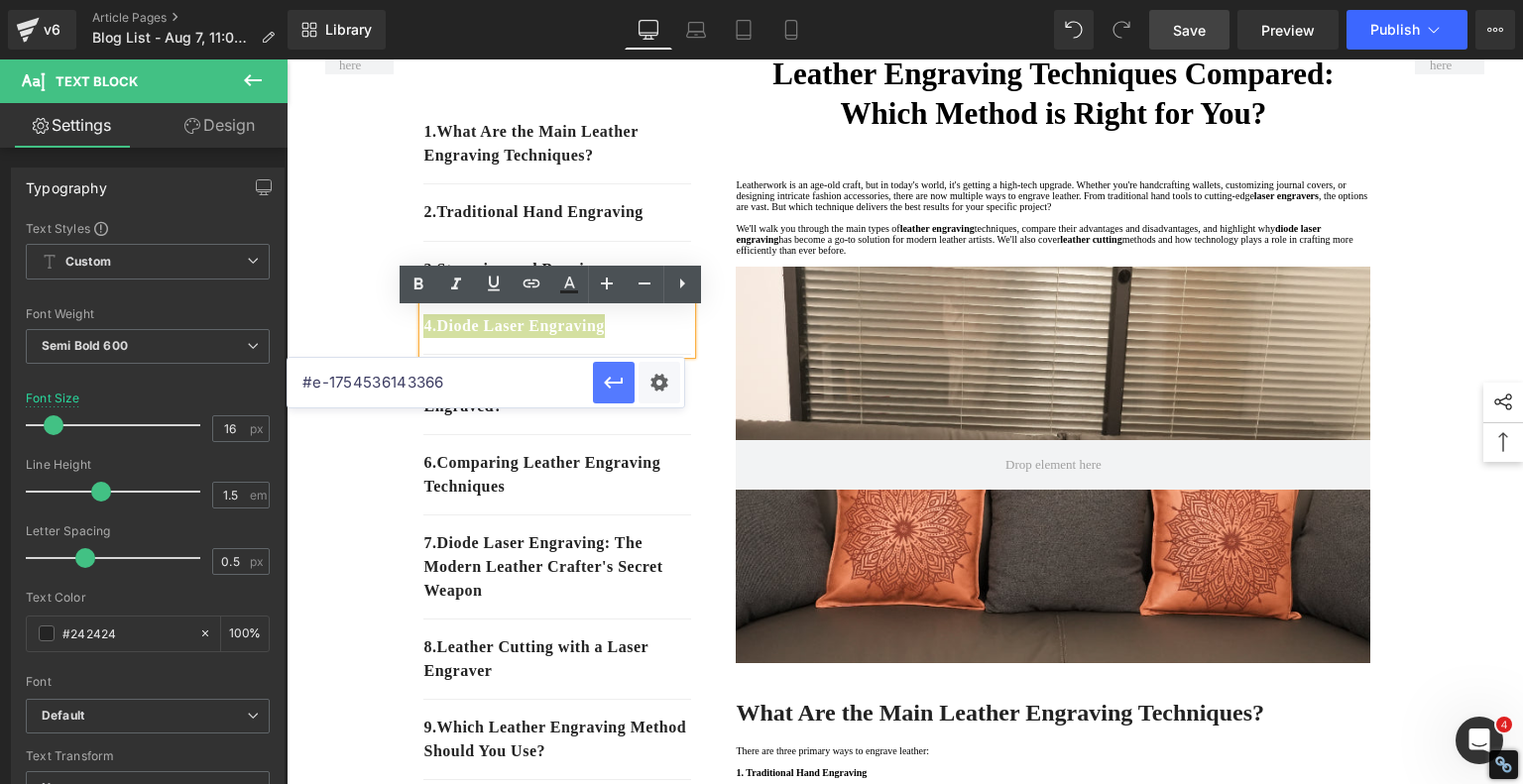 type on "#e-1754536143366" 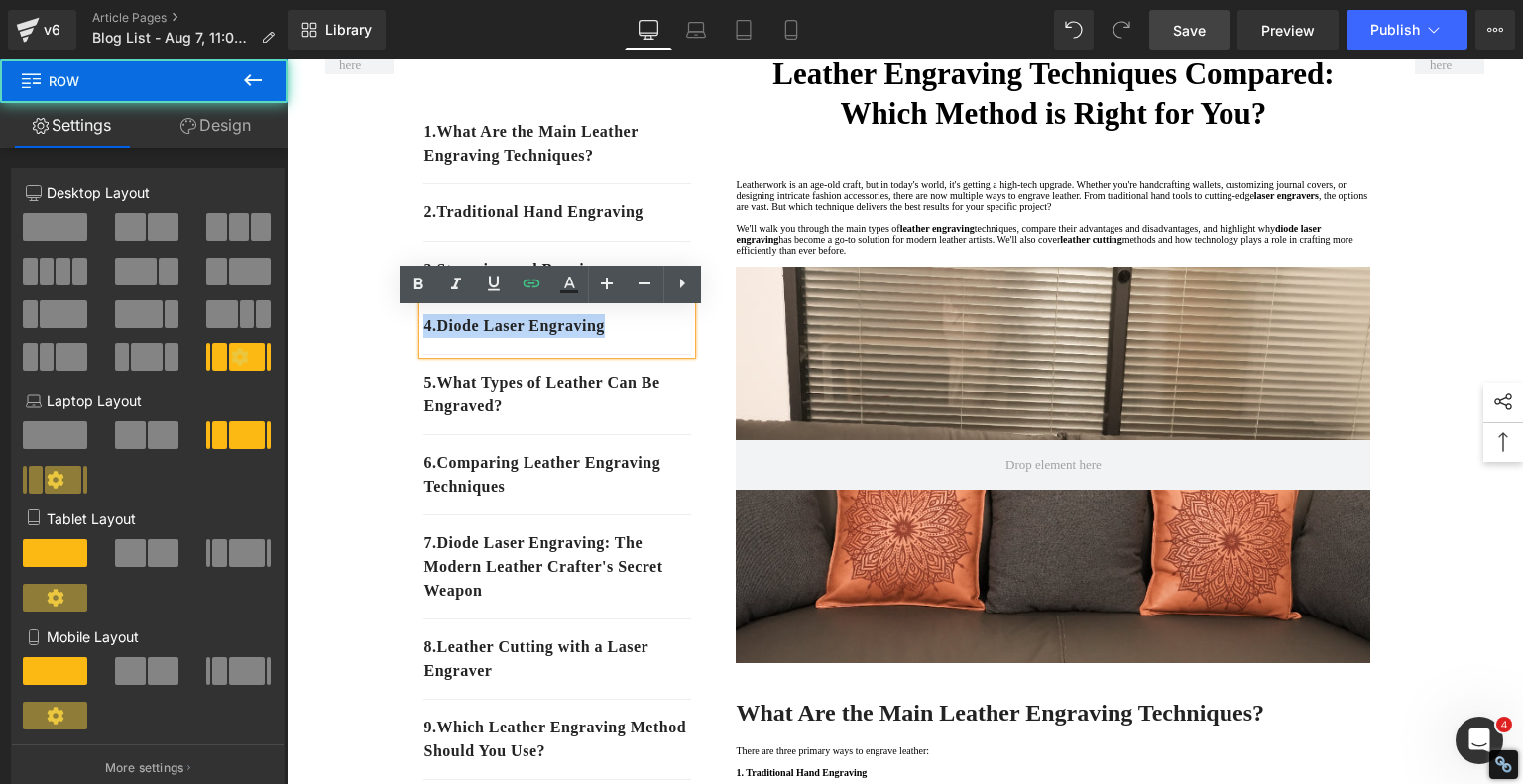click on "1.  What Are the Main Leather Engraving Techniques? Text Block         2.  Traditional Hand Engraving Text Block         3.  Stamping and Burning Text Block         4.  Diode Laser Engraving Text Block         5 .  What Types of Leather Can Be Engraved? Text Block         6 .  Comparing Leather Engraving Techniques Text Block         7 .  Diode Laser Engraving: The Modern Leather Crafter's Secret Weapon Text Block         8 .  Leather Cutting with a Laser Engraver Text Block         9 .  Which Leather Engraving Method Should You Use? Text Block         10 .  Final Thoughts Text Block         Row   80px       Leather Engraving Techniques Compared: Which Method is Right for You? Heading         Leatherwork is an age-old craft, but in today's world, it's getting a high-tech upgrade. Whether you're handcrafting wallets, customizing journal covers, or designing intricate fashion accessories, there are now multiple ways to engrave leather. From traditional hand tools to cutting-edge  laser engravers" at bounding box center (905, 3080) 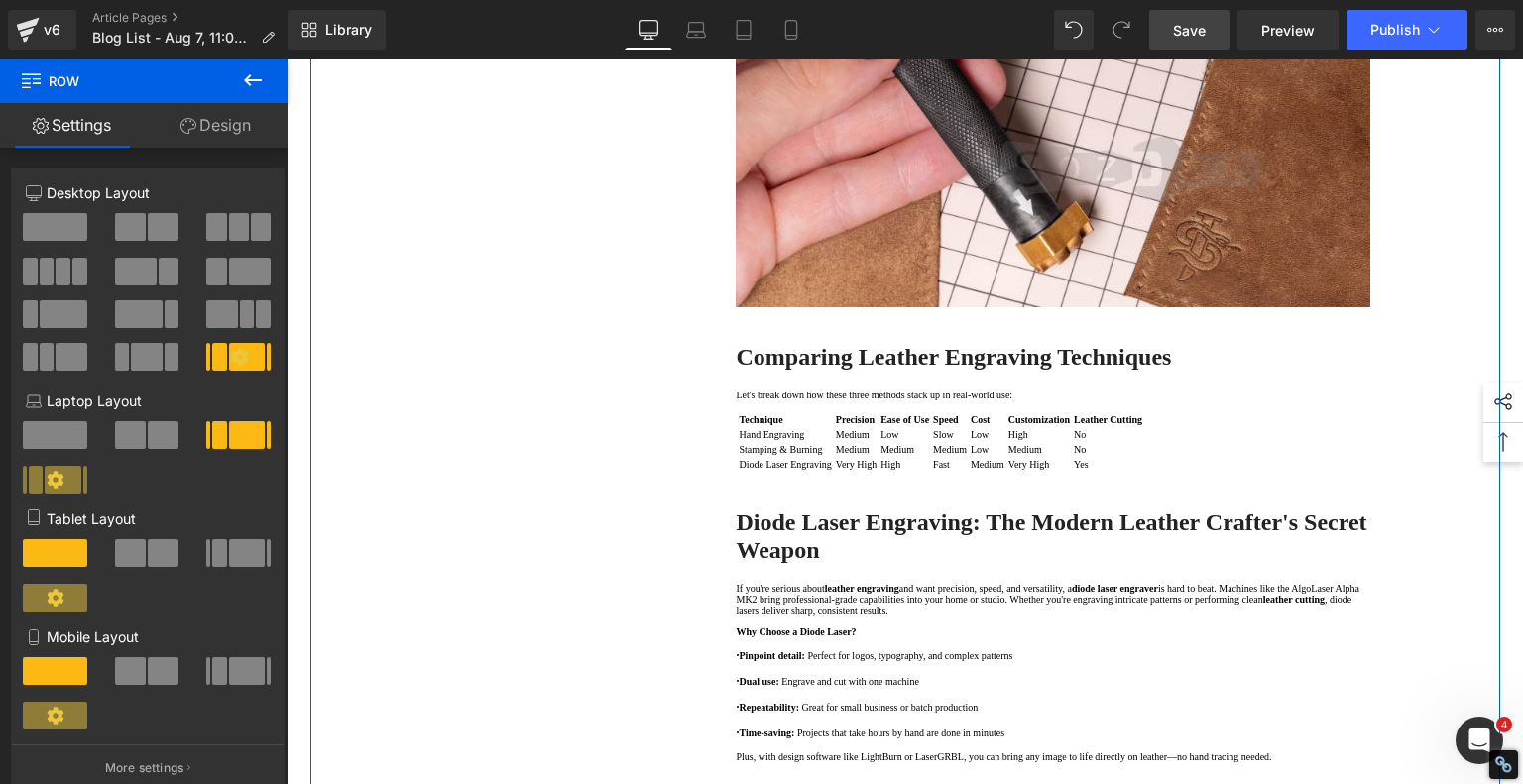 scroll, scrollTop: 3667, scrollLeft: 0, axis: vertical 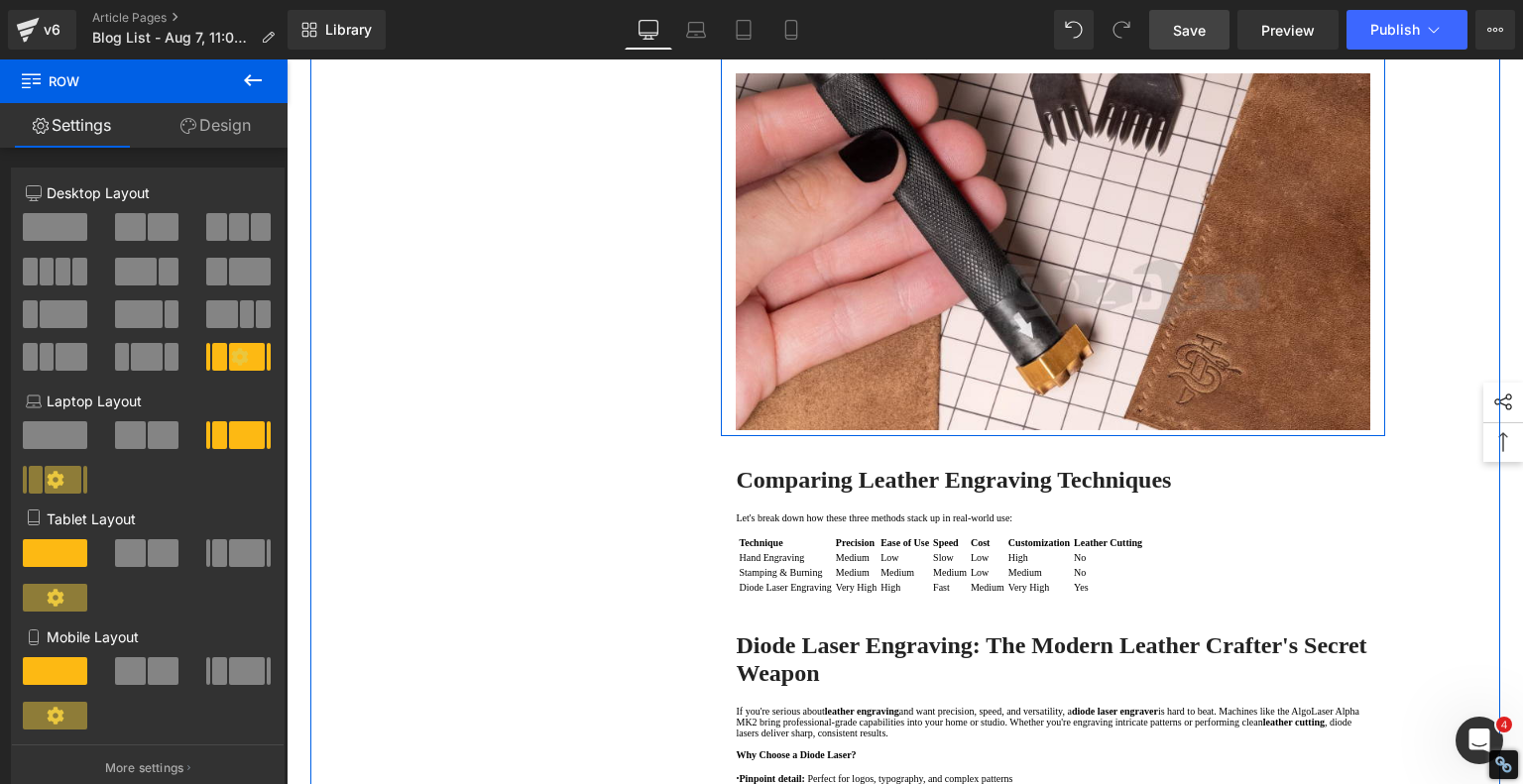 click on "What Types of Leather Can Be Engraved?" at bounding box center (951, -68) 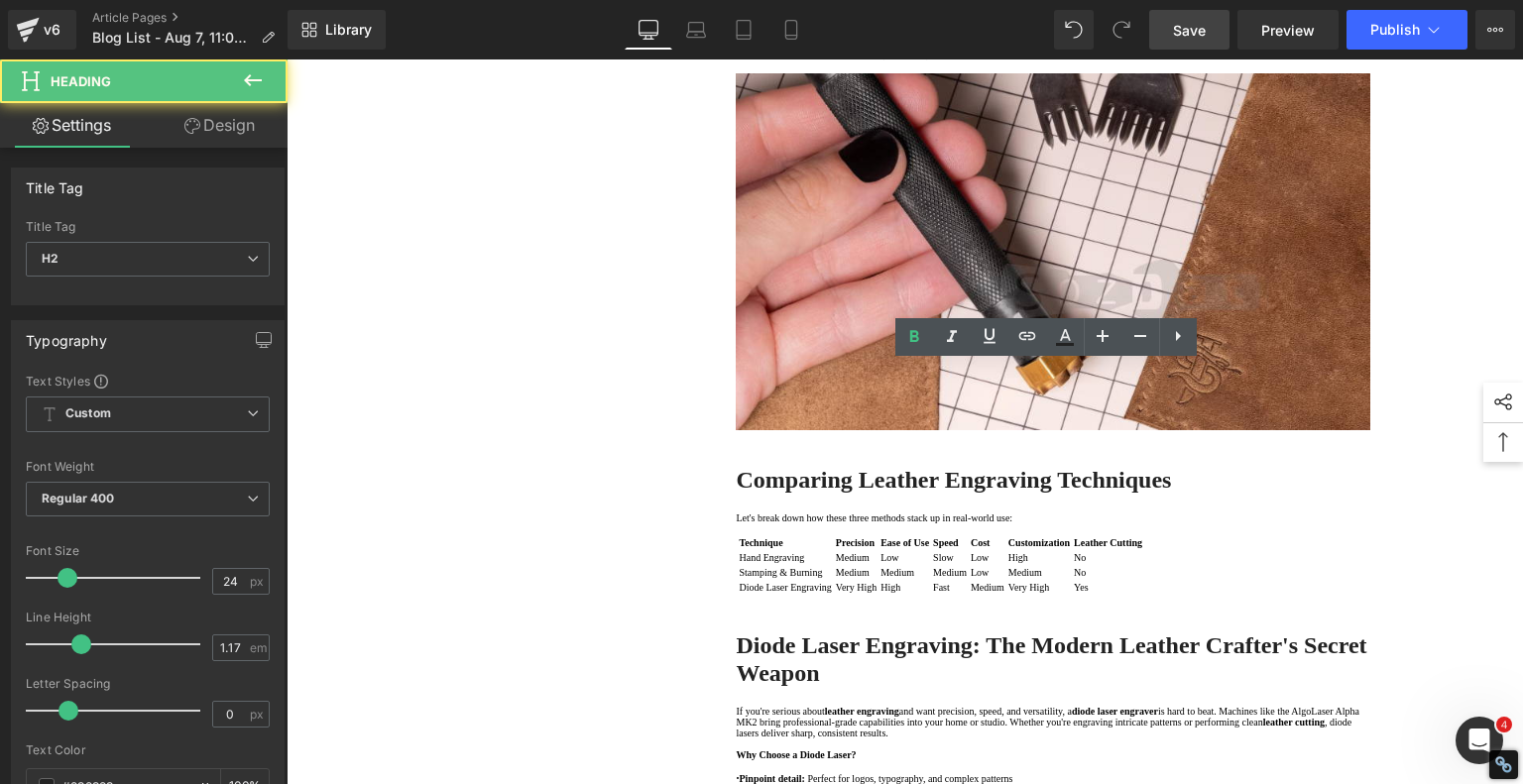 click on "What Types of Leather Can Be Engraved?" at bounding box center [951, -68] 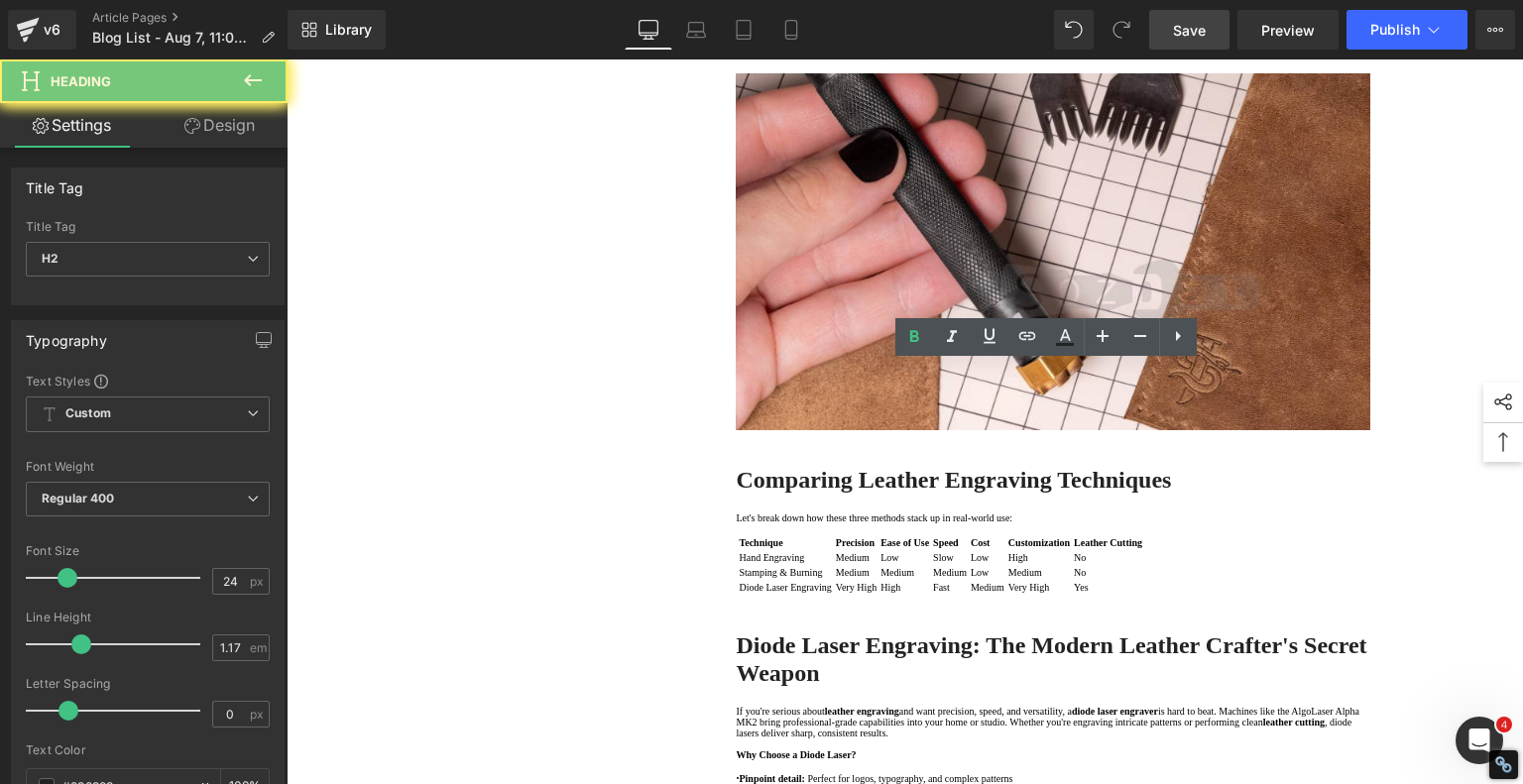 click on "What Types of Leather Can Be Engraved?" at bounding box center [951, -68] 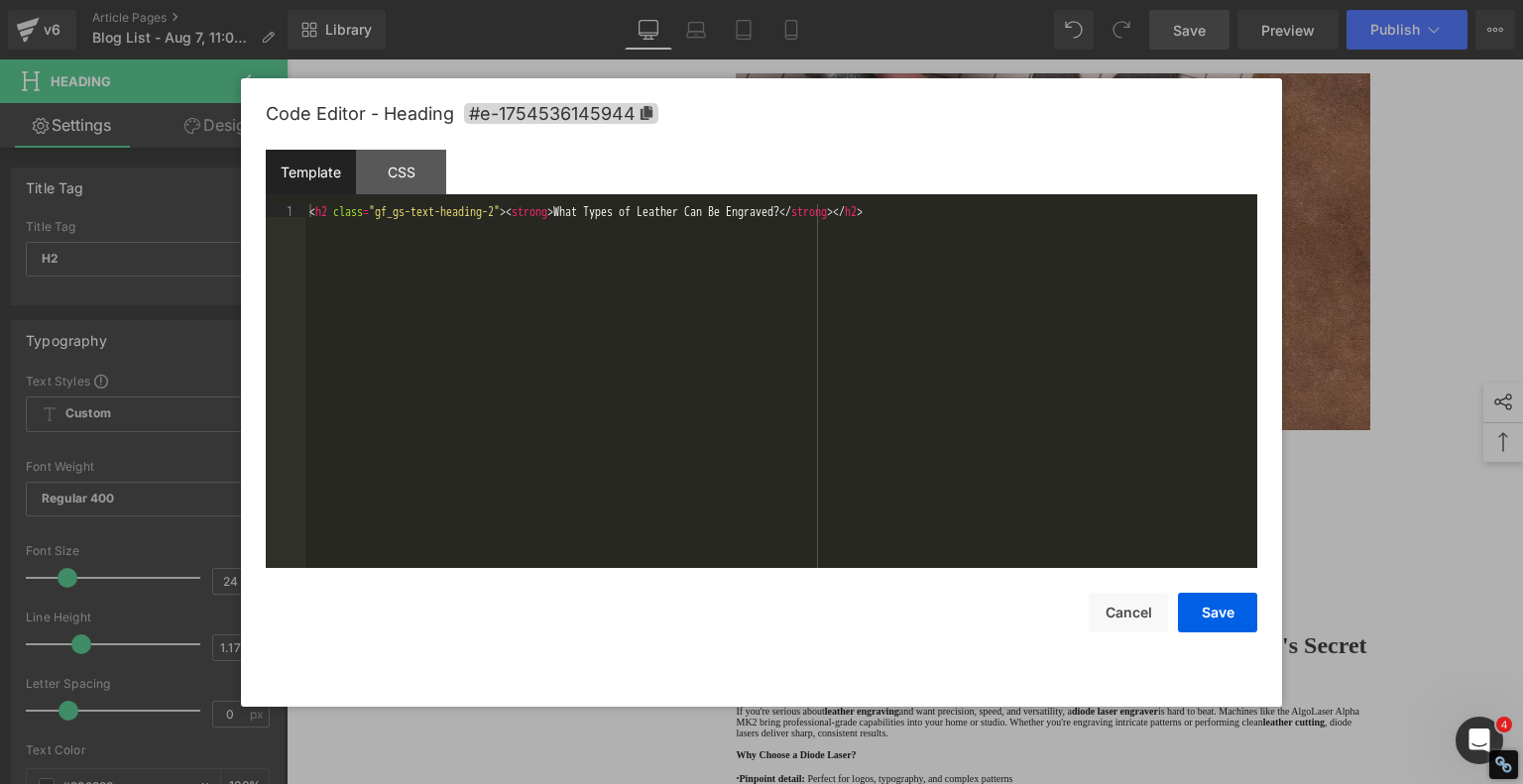 click on "Image  You are previewing how the   will restyle your page. You can not edit Elements in Preset Preview Mode.  v6 Article Pages Blog List - Aug 7, 11:03:51 Library Desktop Desktop Laptop Tablet Mobile Save Preview Publish Scheduled View Live Page View with current Template Save Template to Library Schedule Publish  Optimize  Publish Settings Shortcuts  Your page can’t be published   You've reached the maximum number of published pages on your plan  (246/999999).  You need to upgrade your plan or unpublish all your pages to get 1 publish slot.   Unpublish pages   Upgrade plan  Elements Global Style Base Row  rows, columns, layouts, div Heading  headings, titles, h1,h2,h3,h4,h5,h6 Text Block  texts, paragraphs, contents, blocks Image  images, photos, alts, uploads Icon  icons, symbols Button  button, call to action, cta Separator  separators, dividers, horizontal lines Liquid  liquid, custom code, html, javascript, css, reviews, apps, applications, embeded, iframe Banner Parallax  Hero Banner  Stack Tabs" at bounding box center [762, 0] 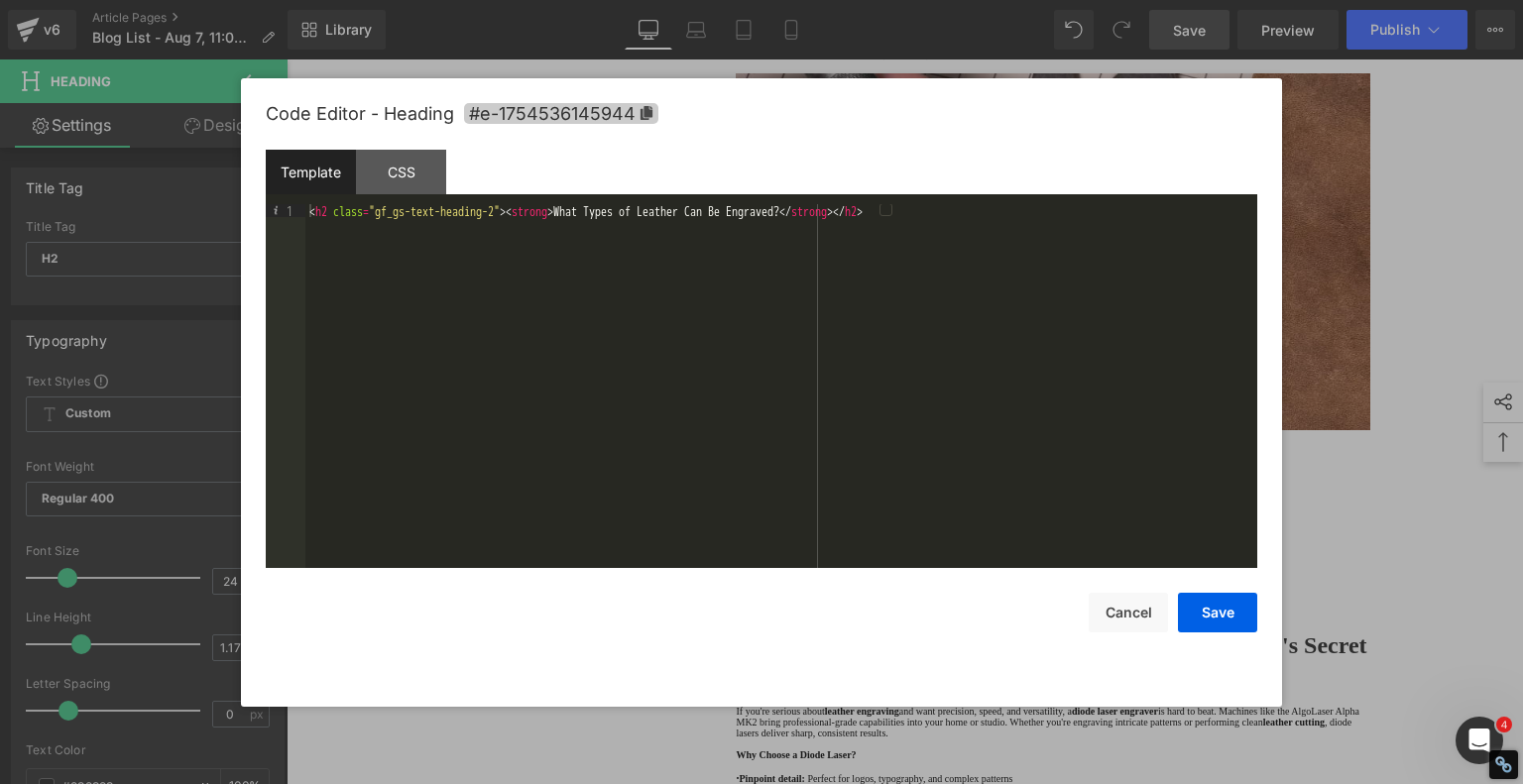 click 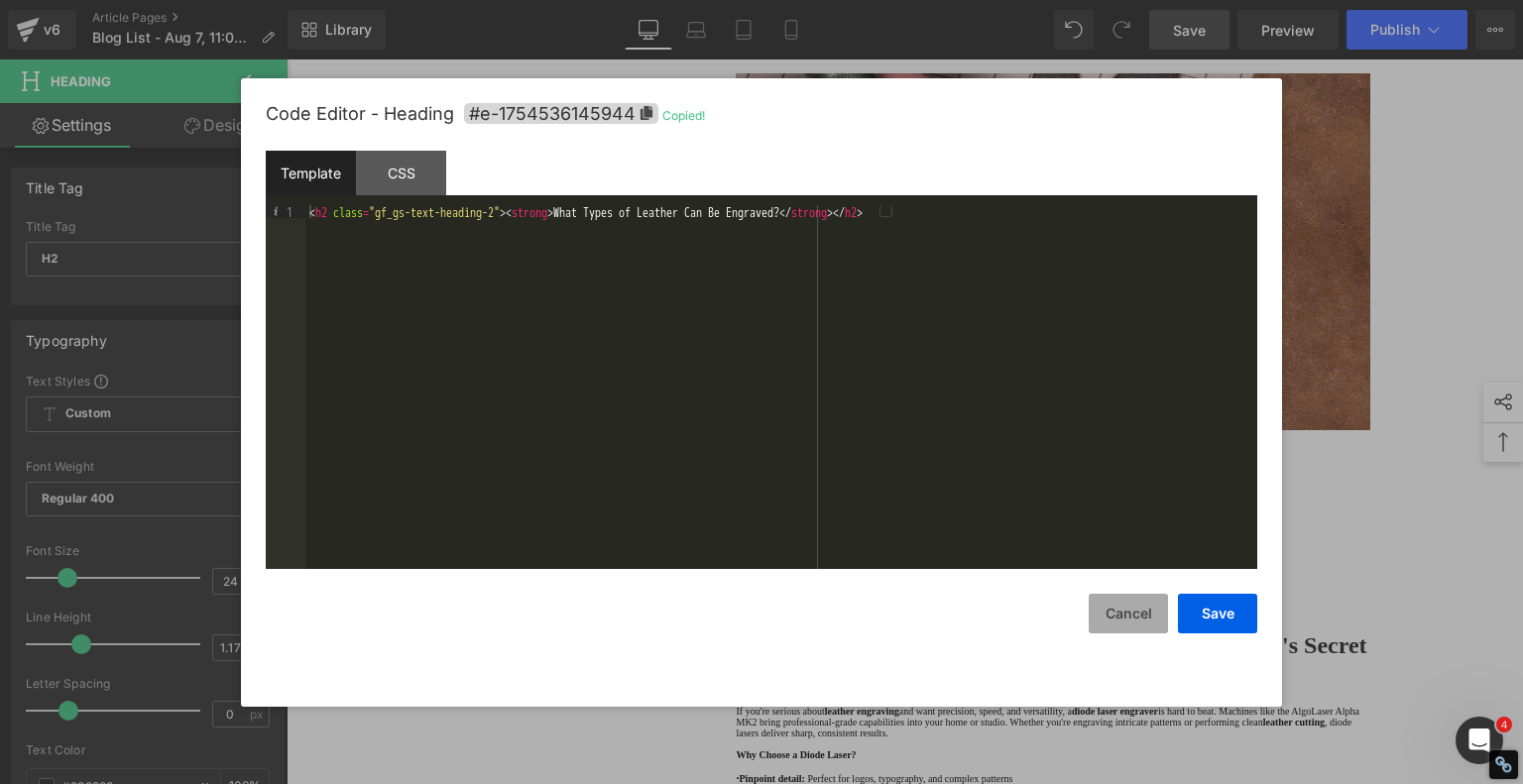 click on "Cancel" at bounding box center (1128, 614) 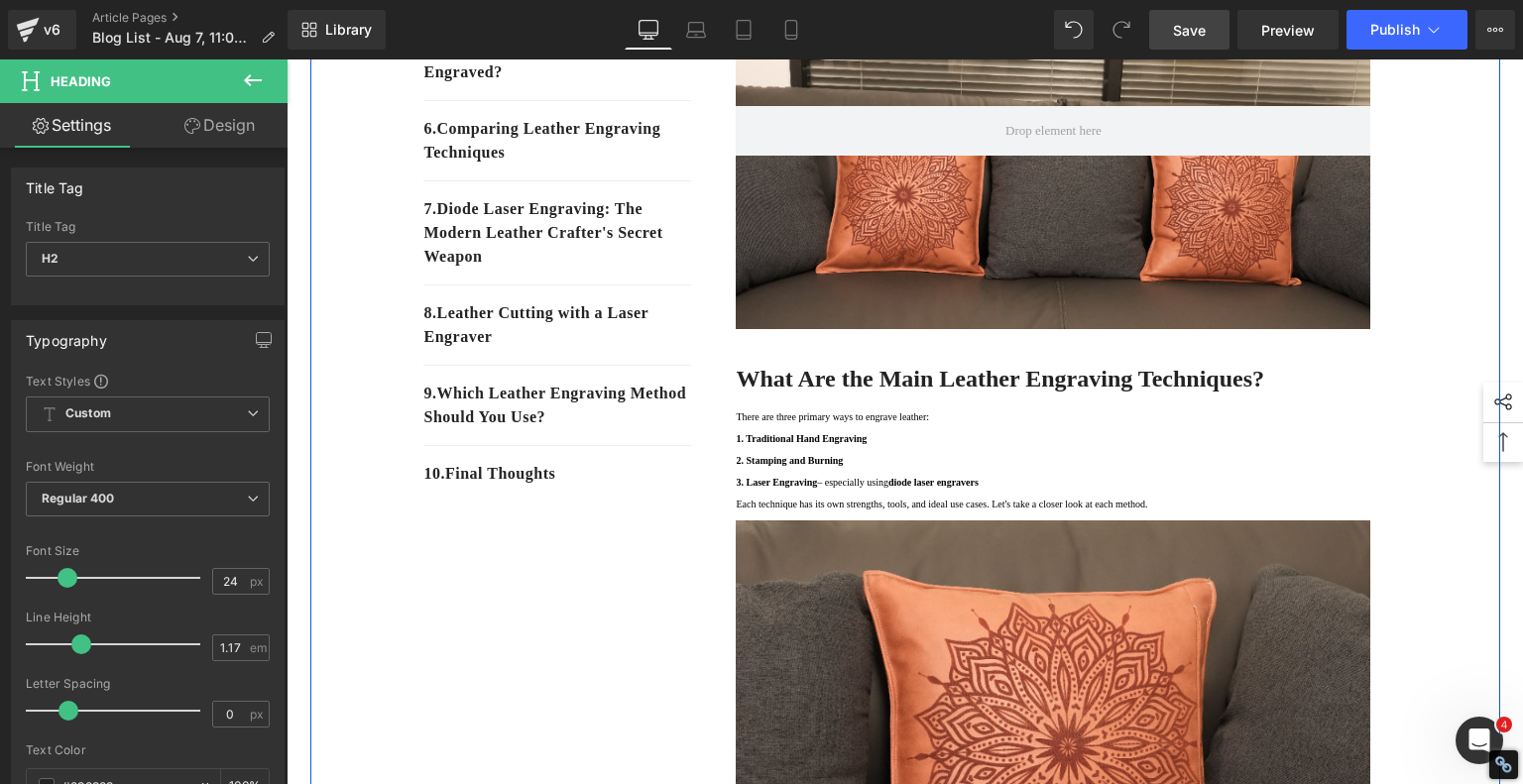 scroll, scrollTop: 396, scrollLeft: 0, axis: vertical 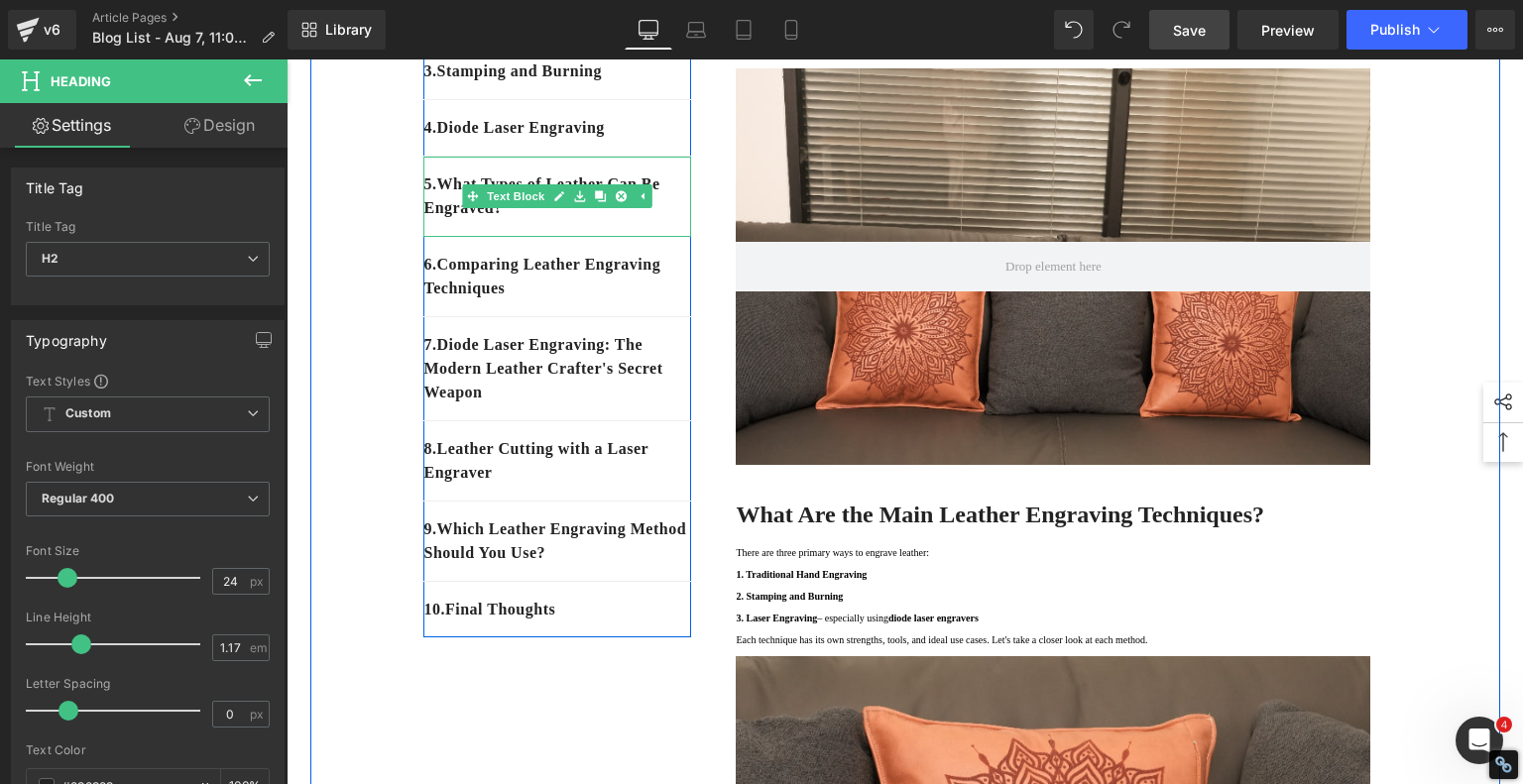 click on "5 .  What Types of Leather Can Be Engraved?" at bounding box center [557, 196] 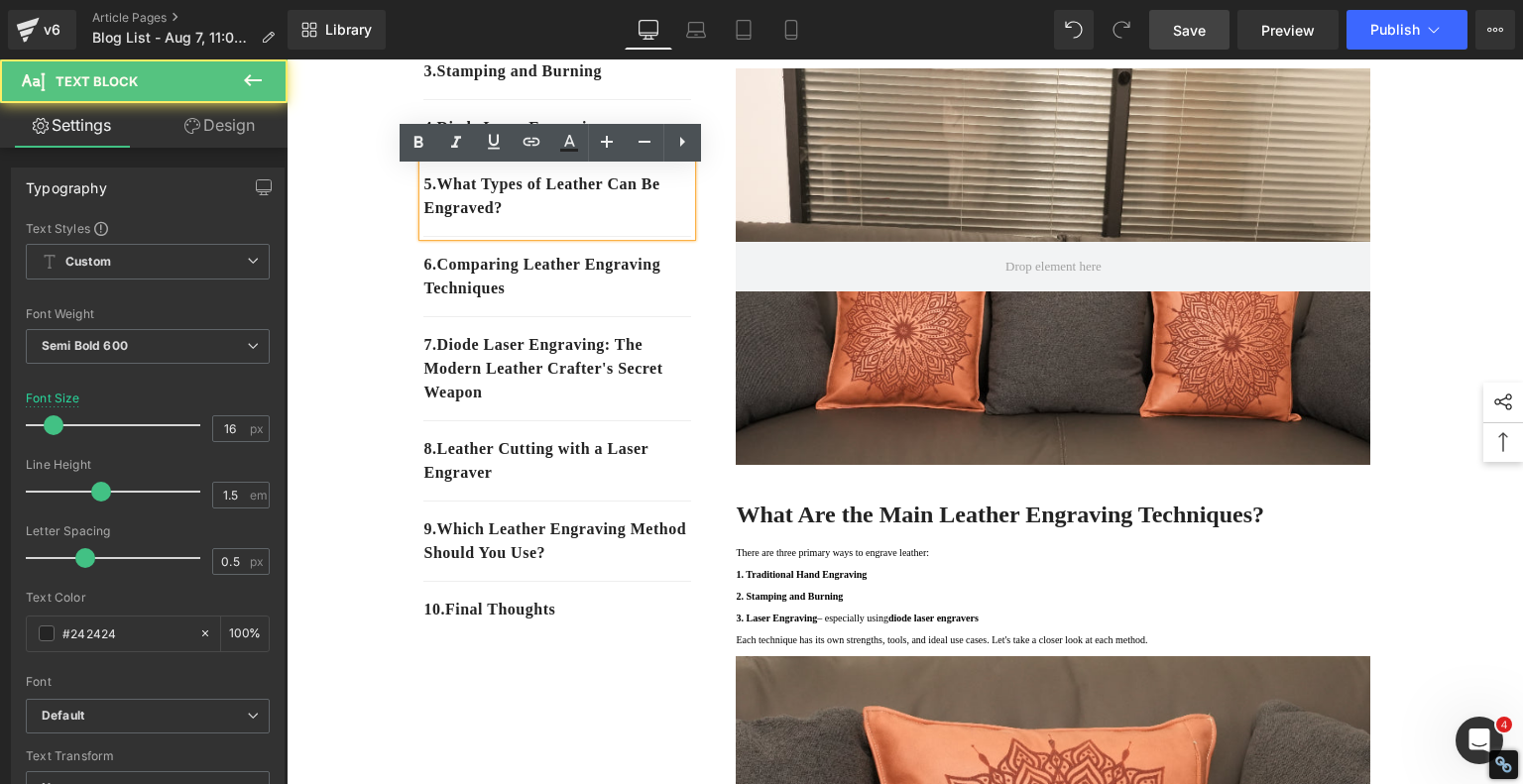 click on "5 .  What Types of Leather Can Be Engraved?" at bounding box center [557, 196] 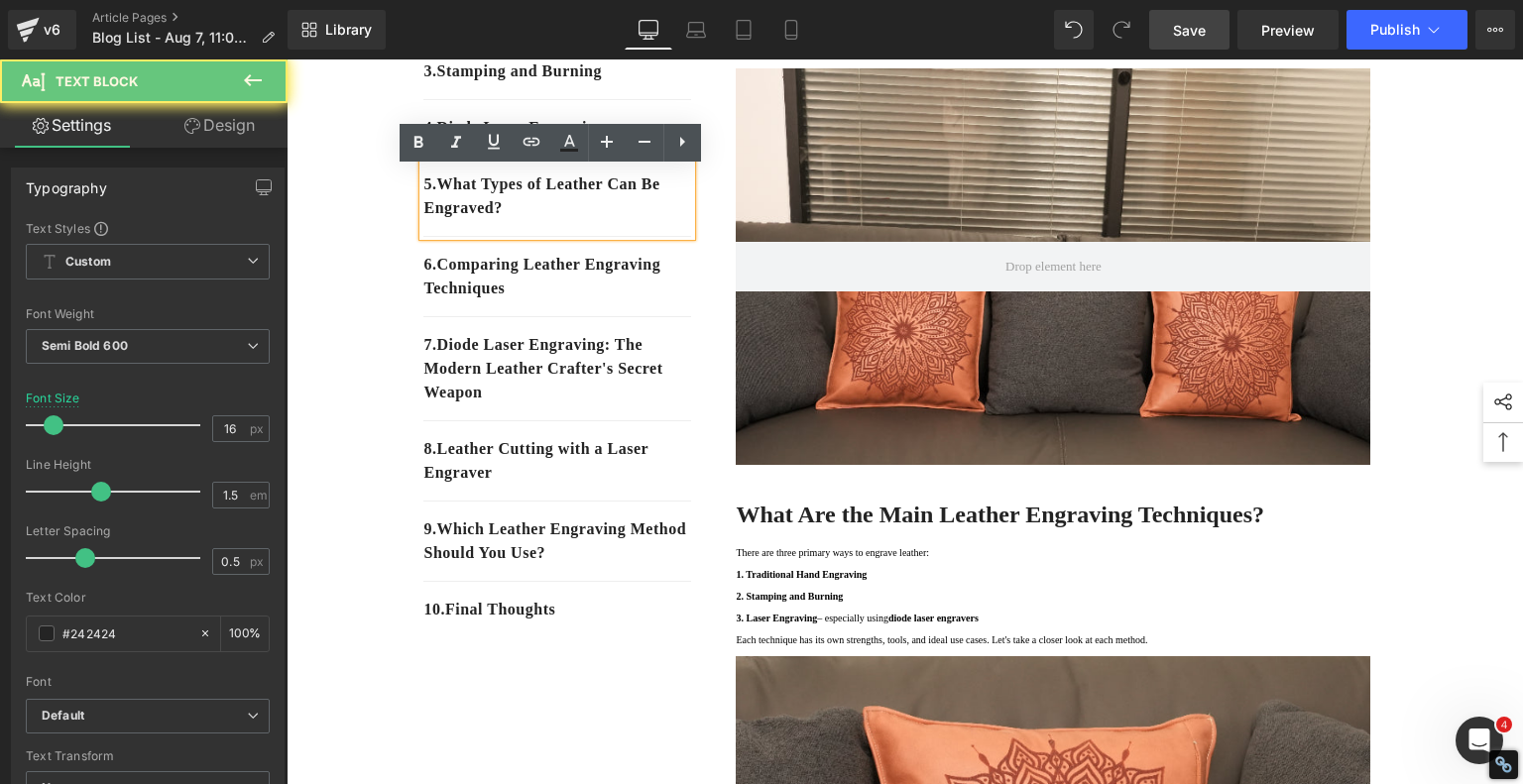 click on "5 .  What Types of Leather Can Be Engraved?" at bounding box center [557, 196] 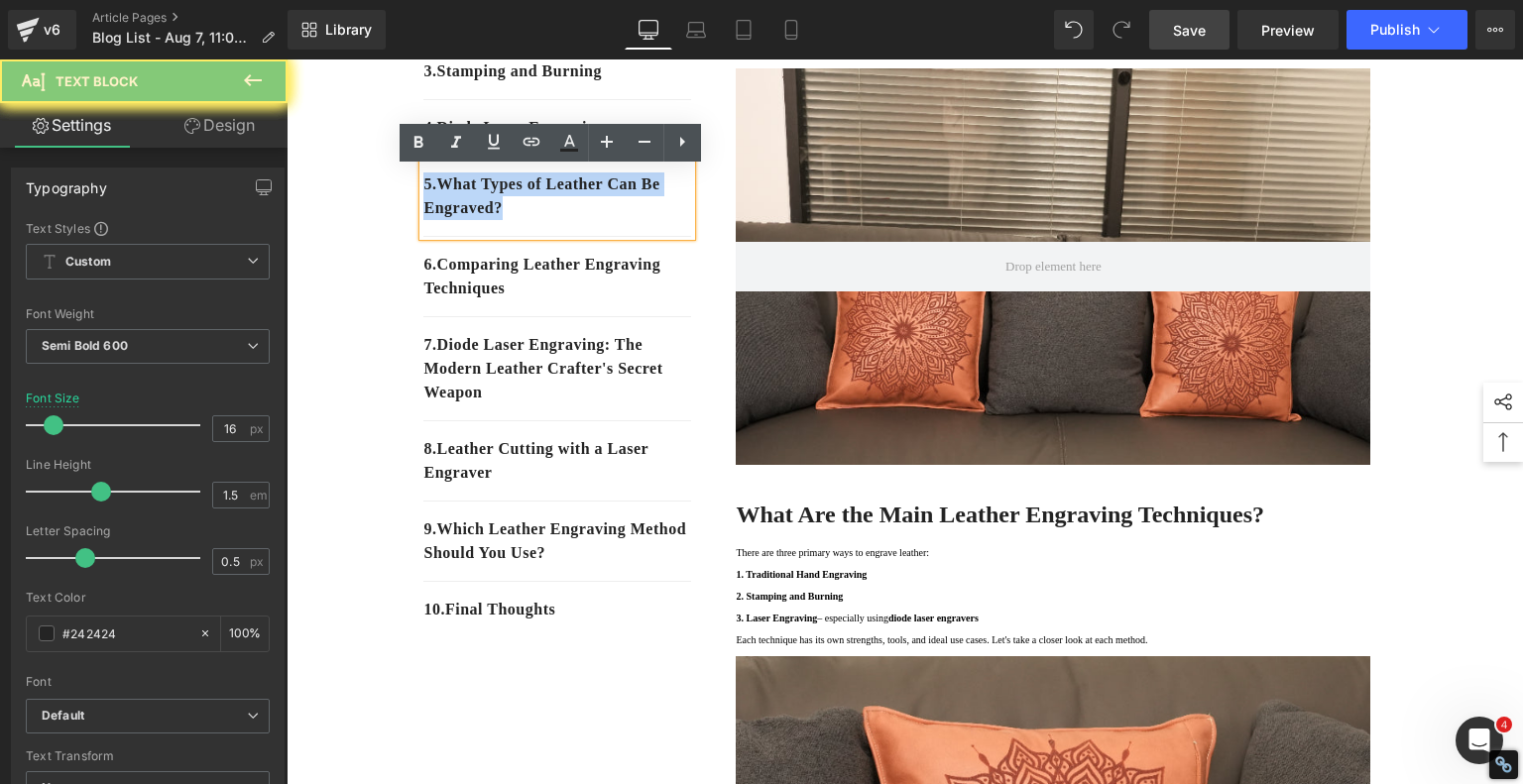 click on "5 .  What Types of Leather Can Be Engraved?" at bounding box center (557, 196) 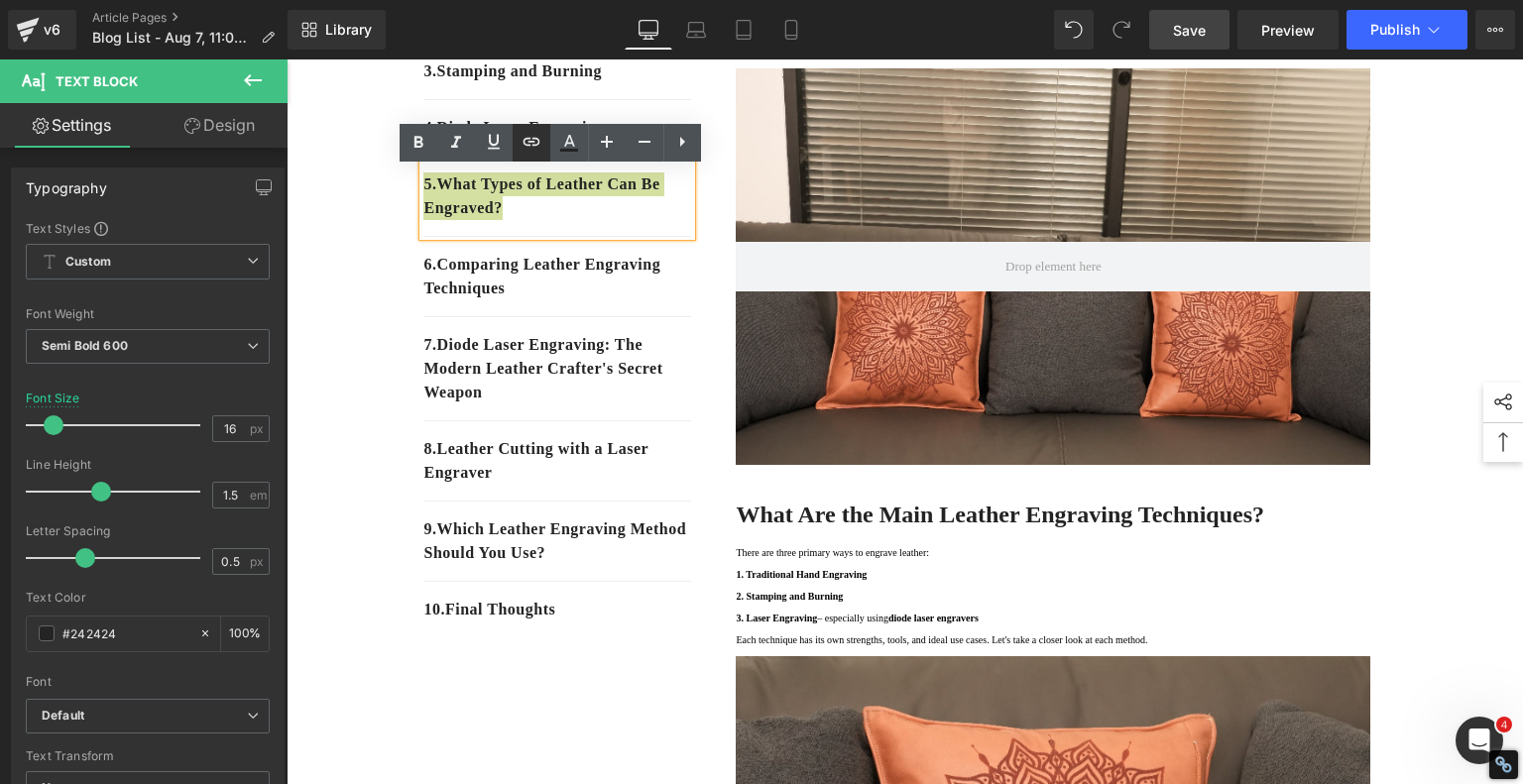 click 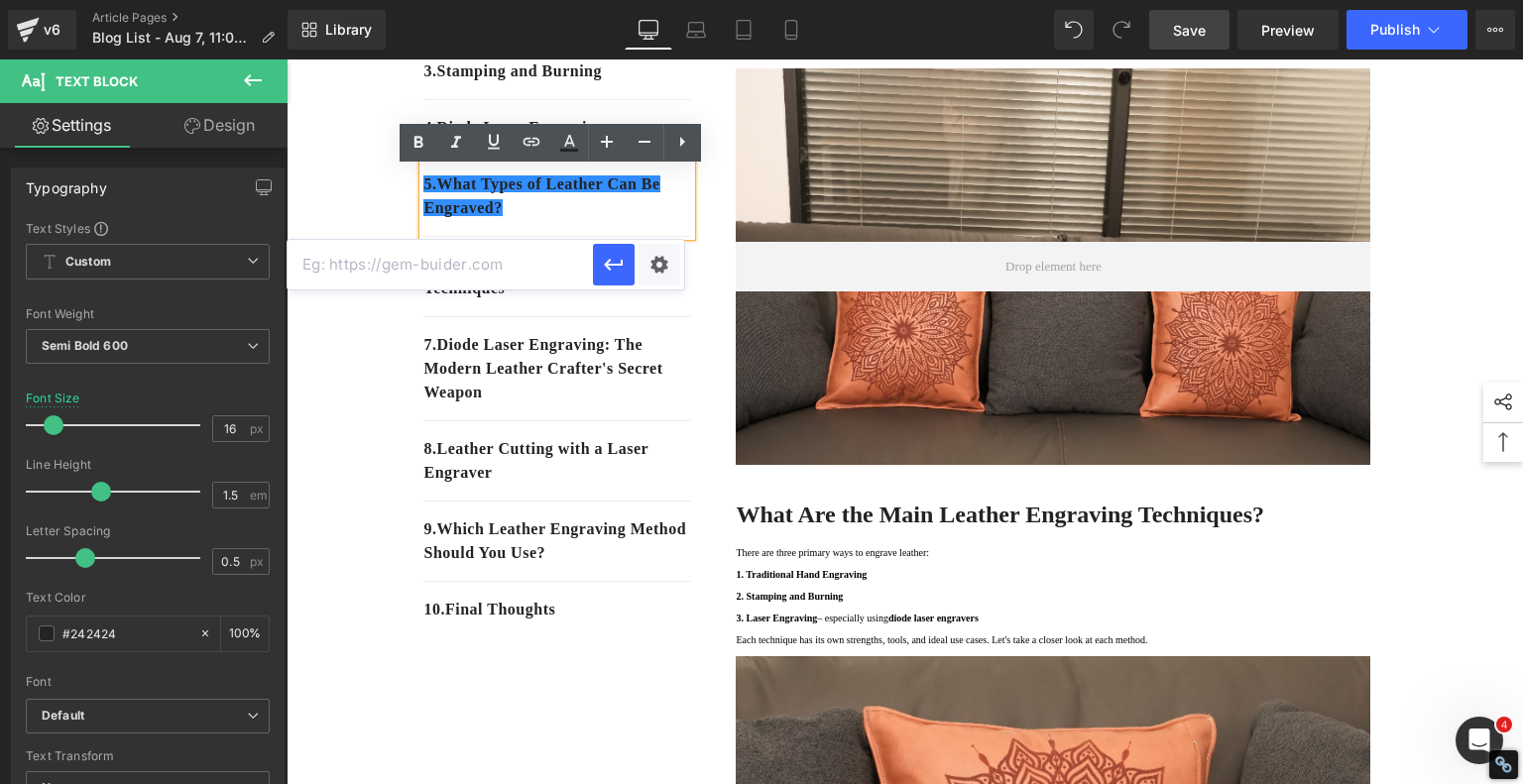 click at bounding box center [440, 265] 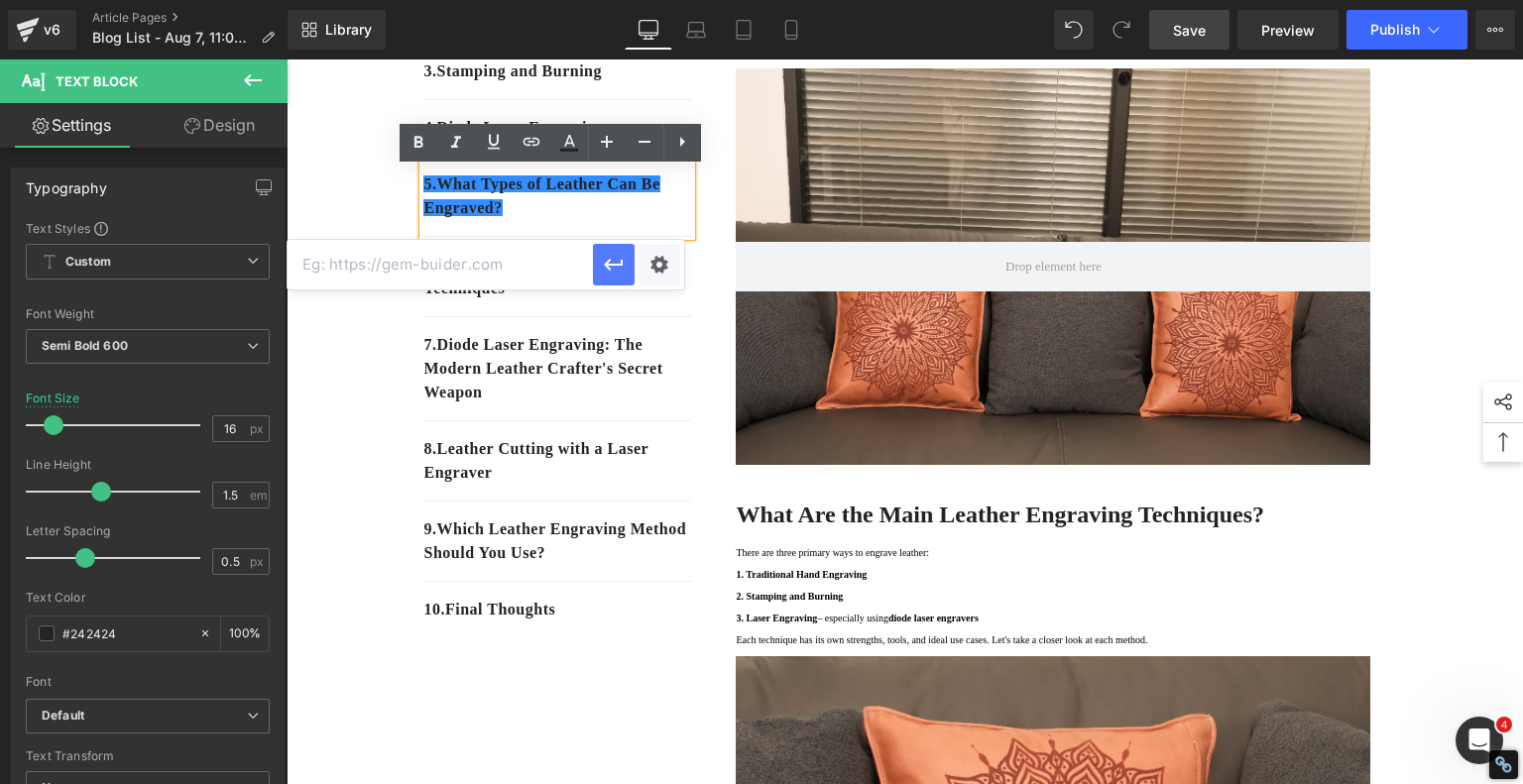 paste on "#e-1754536145944" 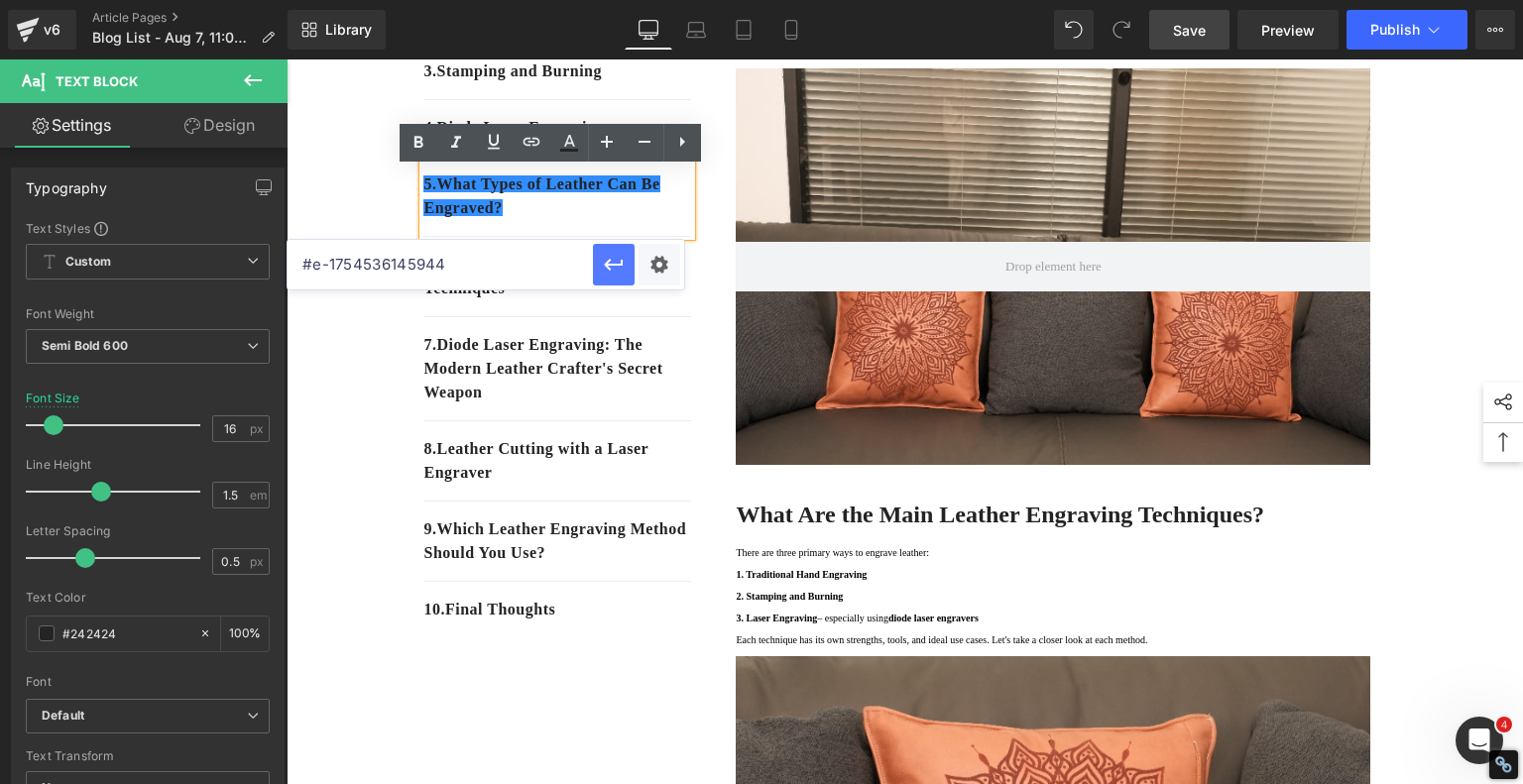 type on "#e-1754536145944" 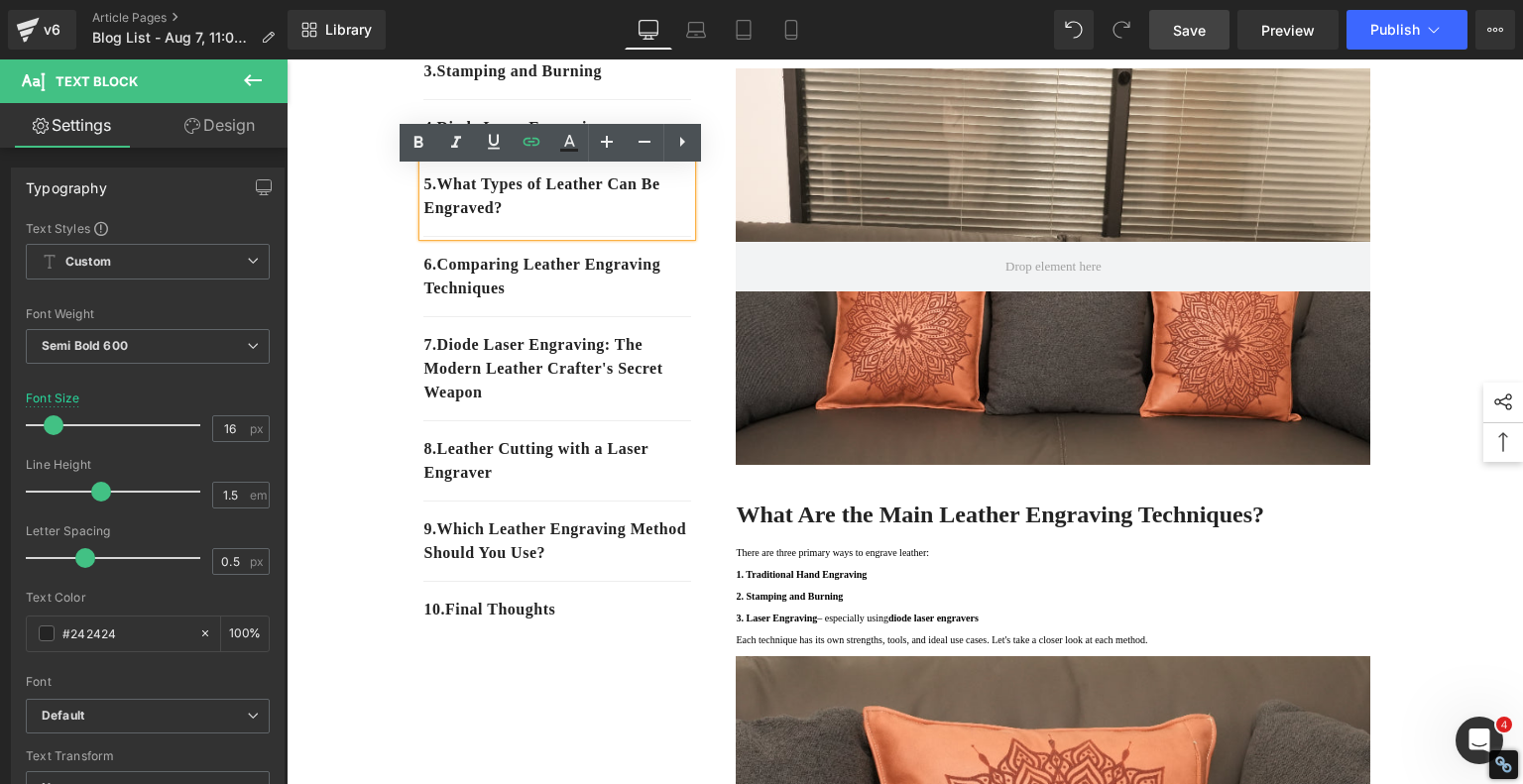 click on "1.  What Are the Main Leather Engraving Techniques? Text Block         2.  Traditional Hand Engraving Text Block         3.  Stamping and Burning Text Block         4.  Diode Laser Engraving Text Block         5 .  What Types of Leather Can Be Engraved? Text Block         6 .  Comparing Leather Engraving Techniques Text Block         7 .  Diode Laser Engraving: The Modern Leather Crafter's Secret Weapon Text Block         8 .  Leather Cutting with a Laser Engraver Text Block         9 .  Which Leather Engraving Method Should You Use? Text Block         10 .  Final Thoughts Text Block         Row   80px       Leather Engraving Techniques Compared: Which Method is Right for You? Heading         Leatherwork is an age-old craft, but in today's world, it's getting a high-tech upgrade. Whether you're handcrafting wallets, customizing journal covers, or designing intricate fashion accessories, there are now multiple ways to engrave leather. From traditional hand tools to cutting-edge  laser engravers" at bounding box center [905, 2882] 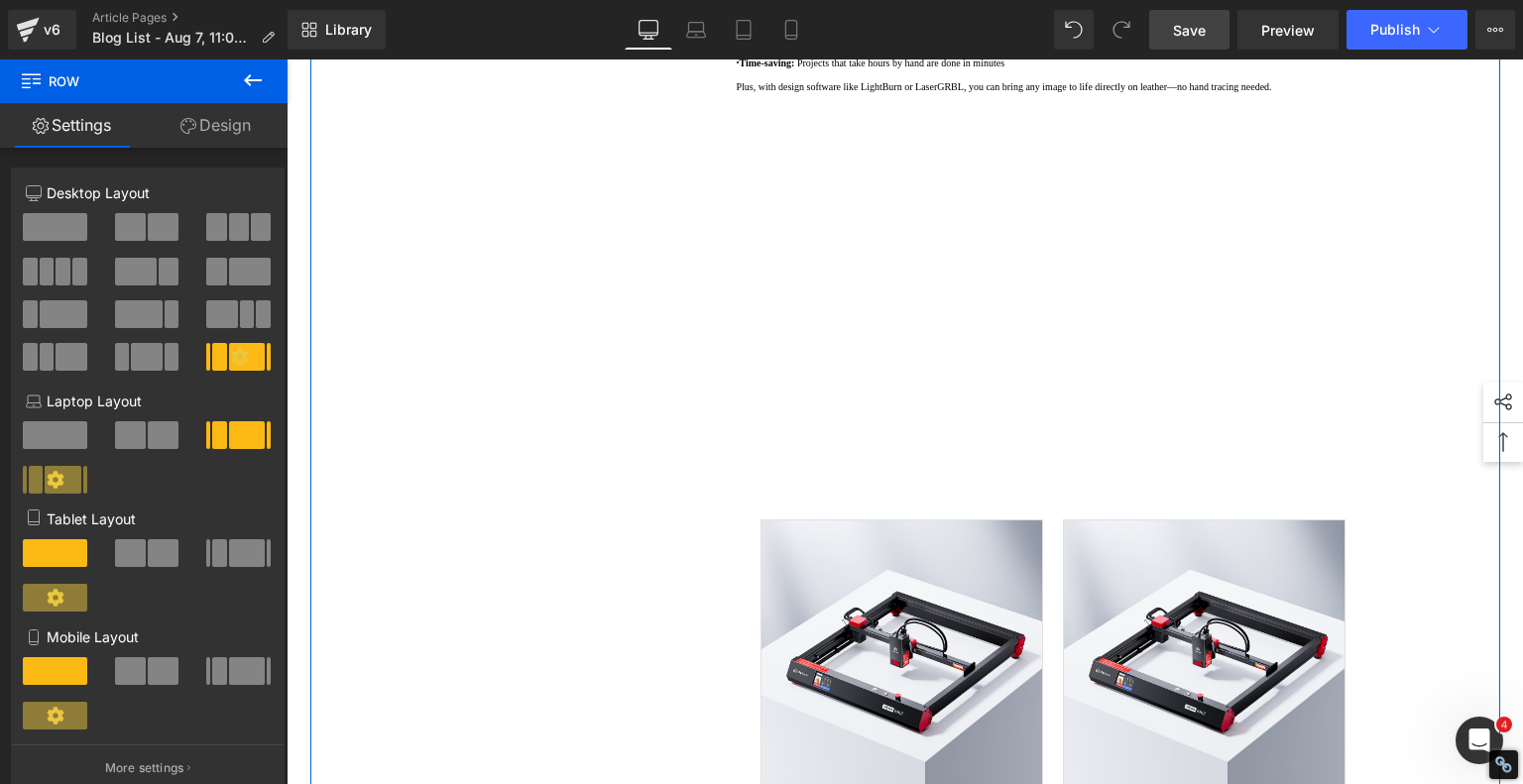 scroll, scrollTop: 4163, scrollLeft: 0, axis: vertical 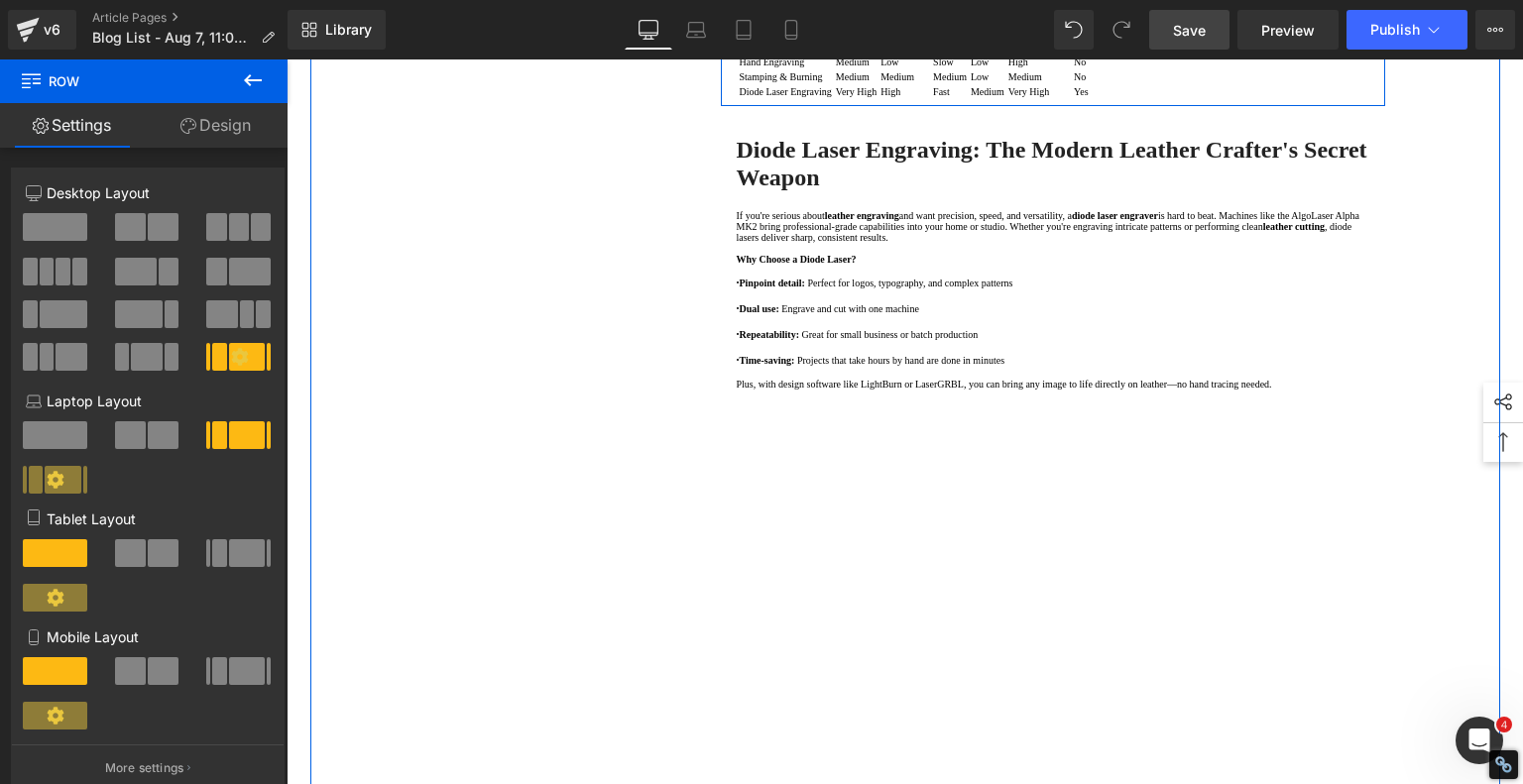 click on "Comparing Leather Engraving Techniques" at bounding box center [953, -16] 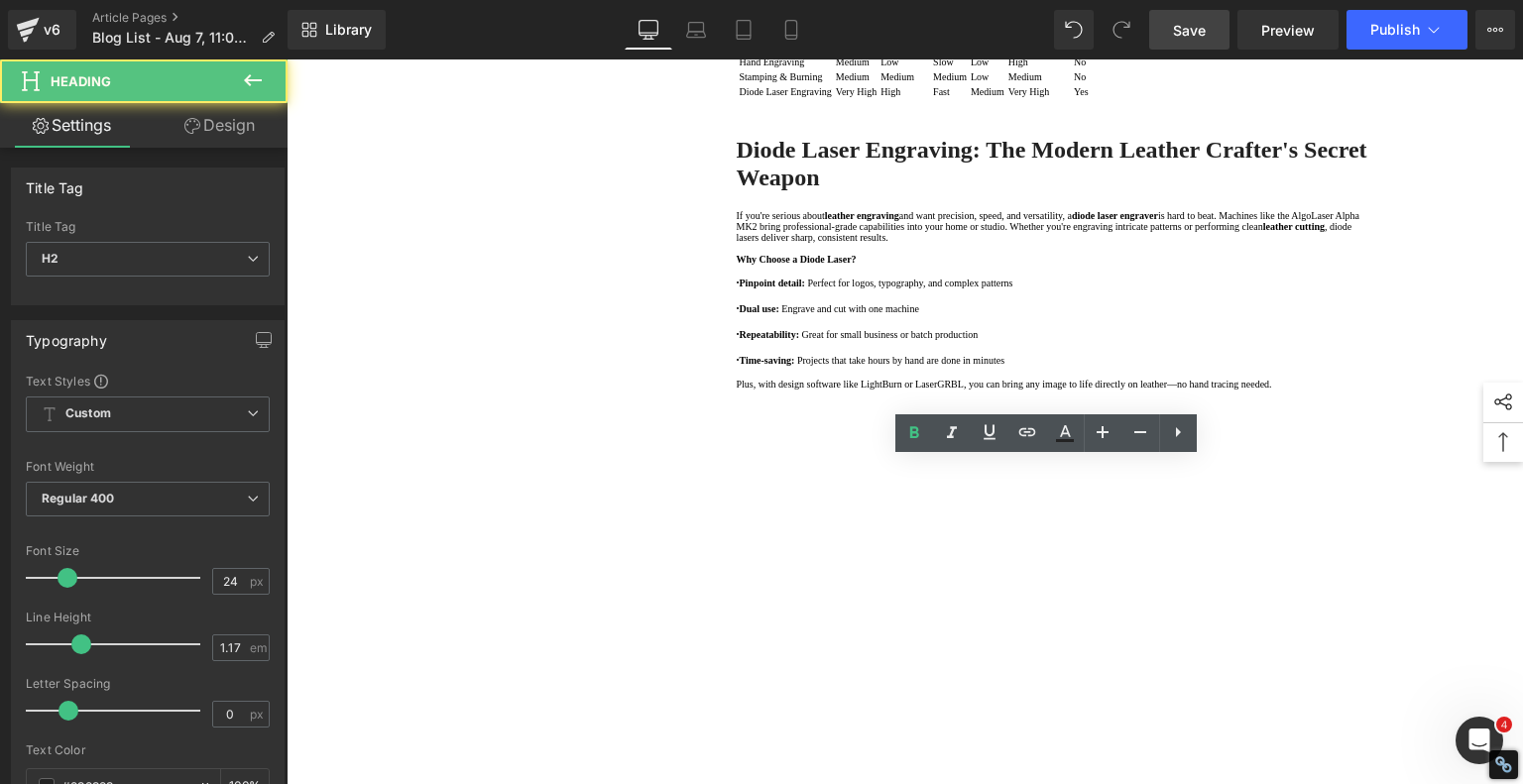 click on "Comparing Leather Engraving Techniques" at bounding box center (953, -16) 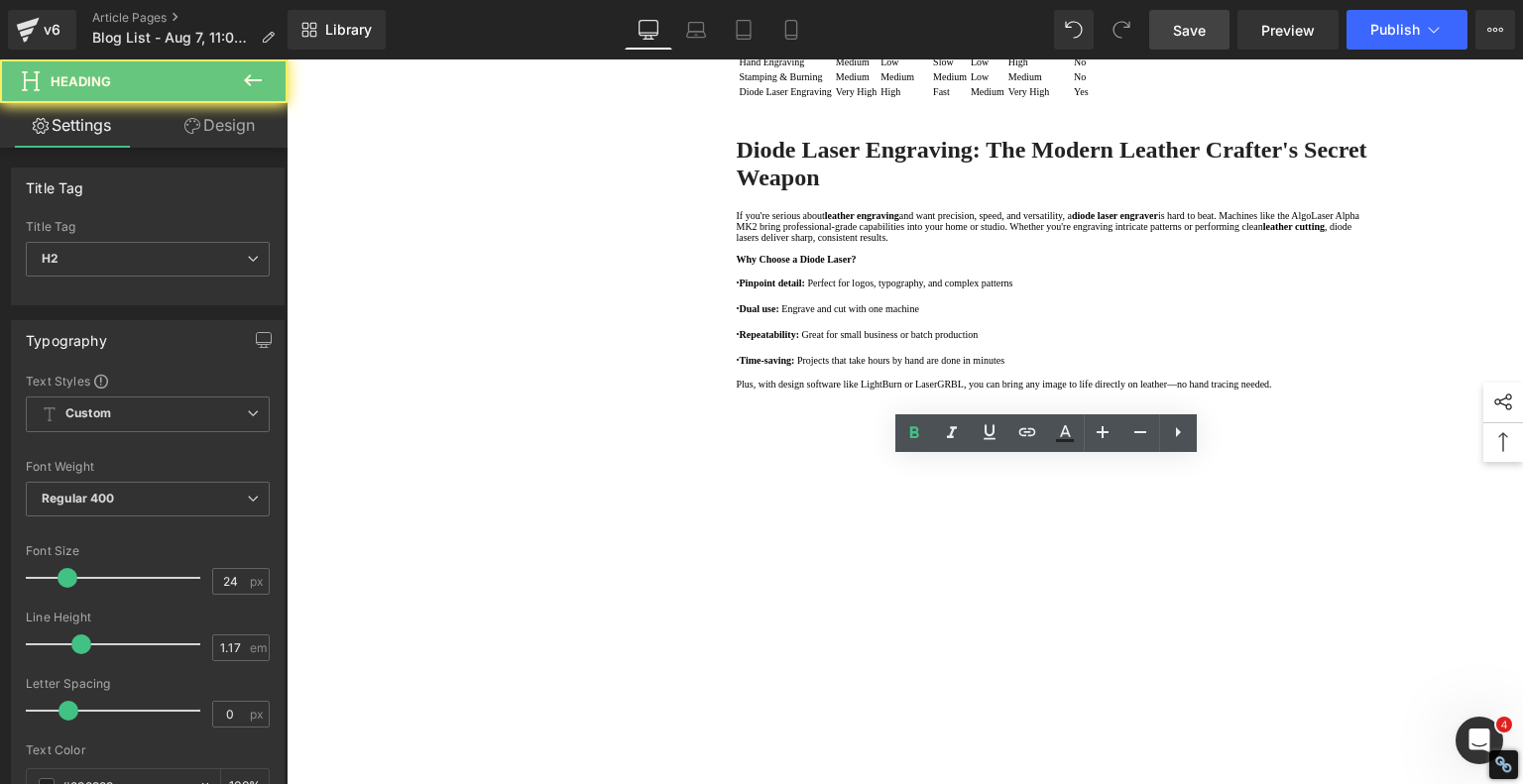 click on "Comparing Leather Engraving Techniques" at bounding box center (953, -16) 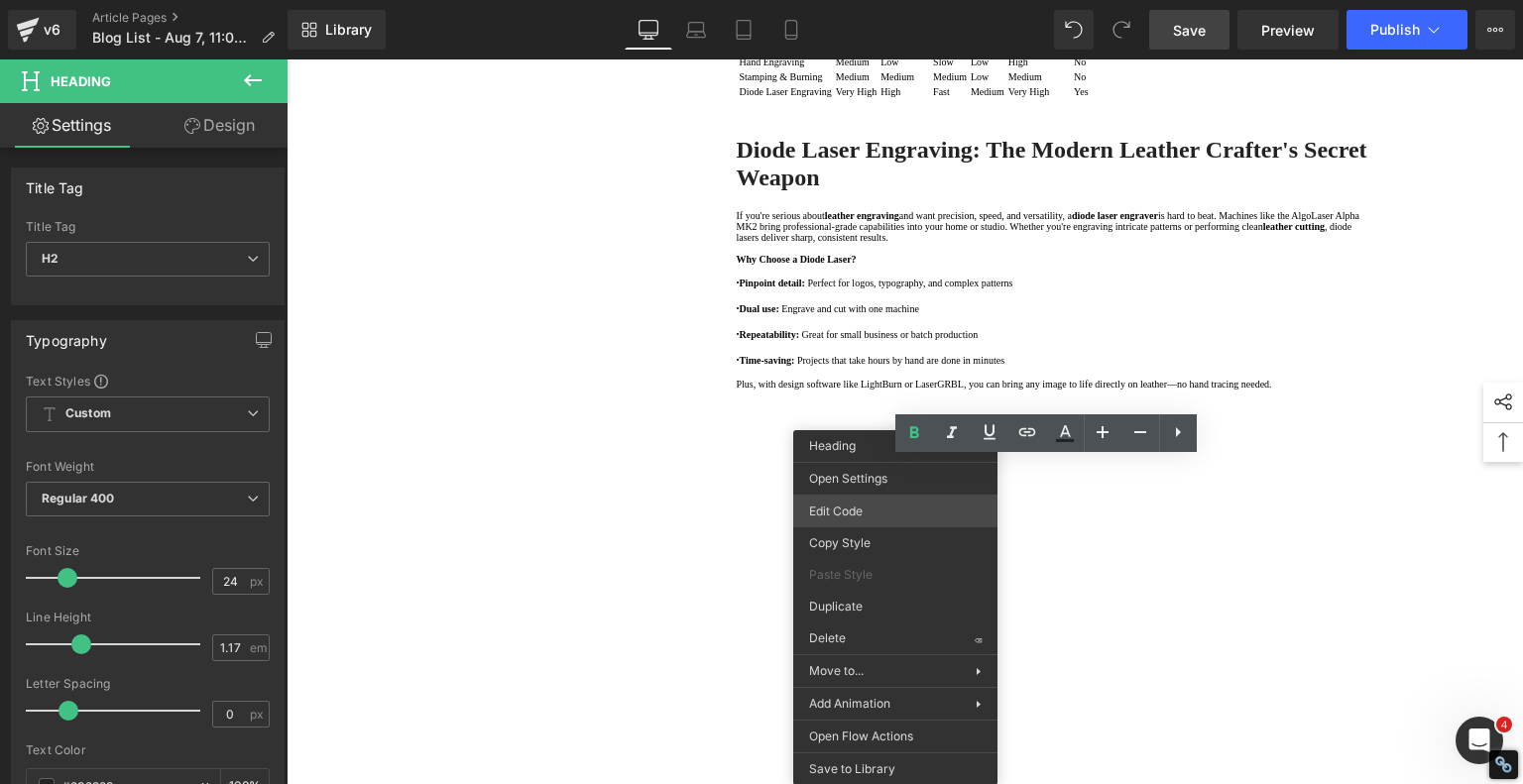 click on "Image  You are previewing how the   will restyle your page. You can not edit Elements in Preset Preview Mode.  v6 Article Pages Blog List - Aug 7, 11:03:51 Library Desktop Desktop Laptop Tablet Mobile Save Preview Publish Scheduled View Live Page View with current Template Save Template to Library Schedule Publish  Optimize  Publish Settings Shortcuts  Your page can’t be published   You've reached the maximum number of published pages on your plan  (246/999999).  You need to upgrade your plan or unpublish all your pages to get 1 publish slot.   Unpublish pages   Upgrade plan  Elements Global Style Base Row  rows, columns, layouts, div Heading  headings, titles, h1,h2,h3,h4,h5,h6 Text Block  texts, paragraphs, contents, blocks Image  images, photos, alts, uploads Icon  icons, symbols Button  button, call to action, cta Separator  separators, dividers, horizontal lines Liquid  liquid, custom code, html, javascript, css, reviews, apps, applications, embeded, iframe Banner Parallax  Hero Banner  Stack Tabs" at bounding box center (762, 0) 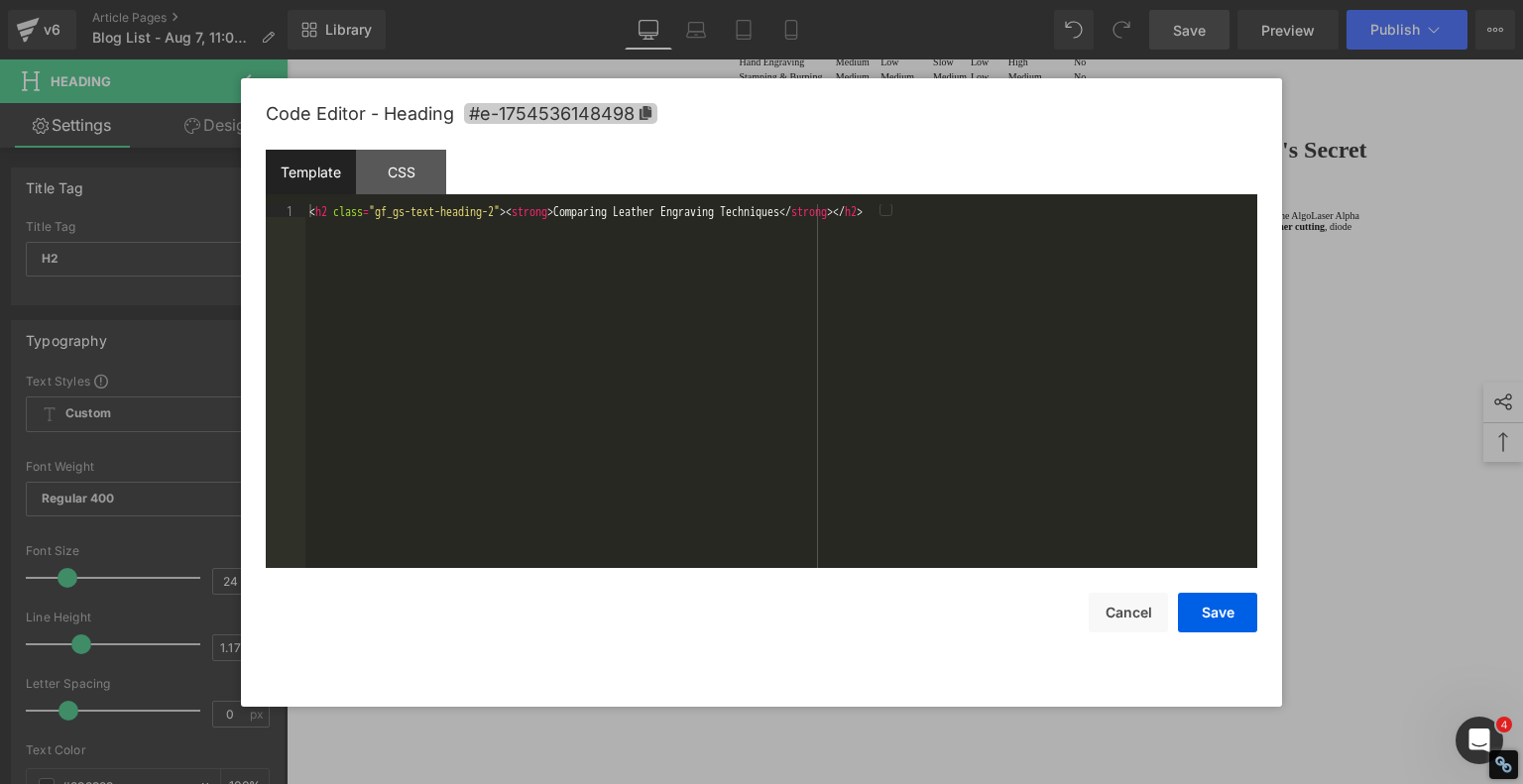 click 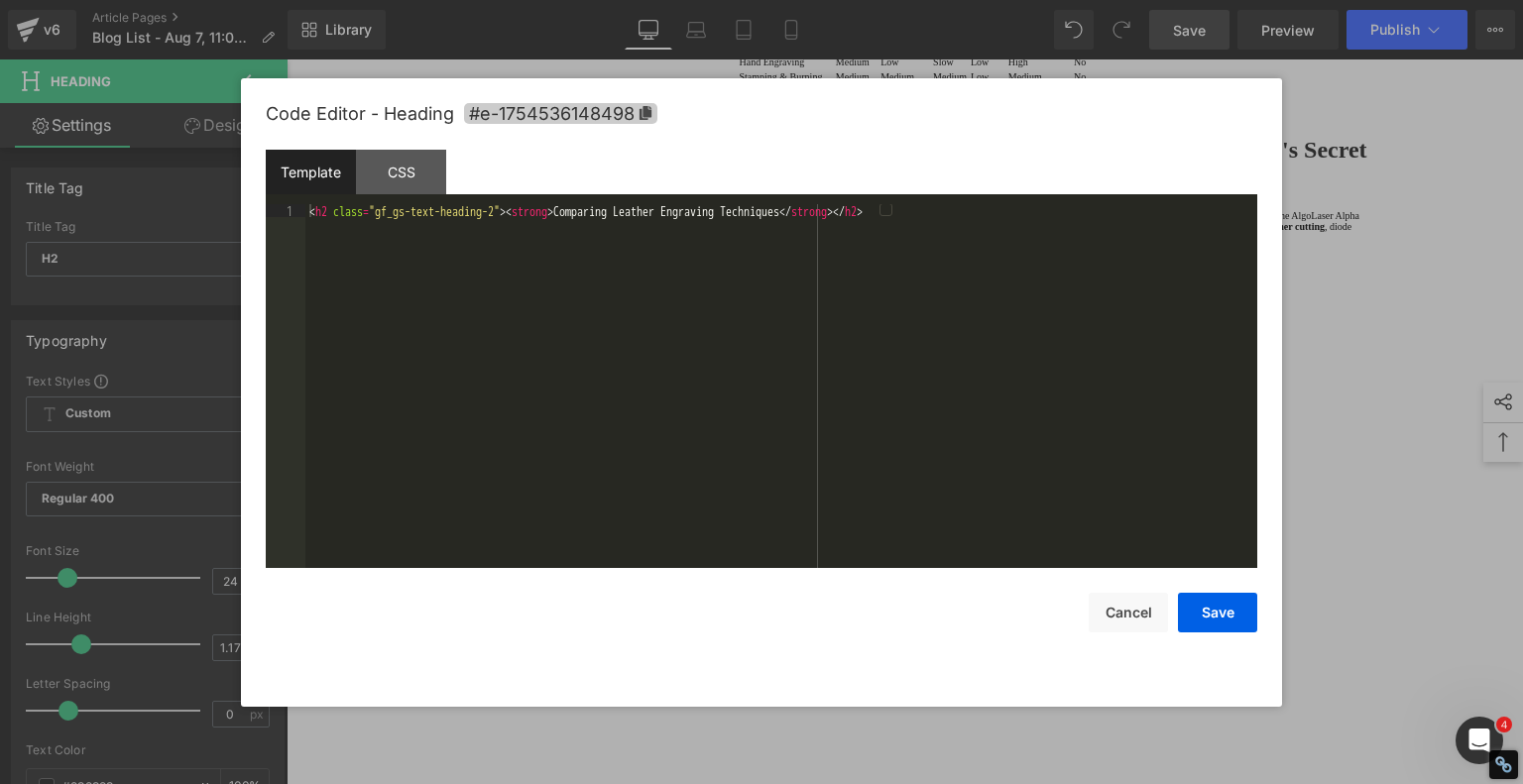 copy on "Comparing Leather Engraving Techniques" 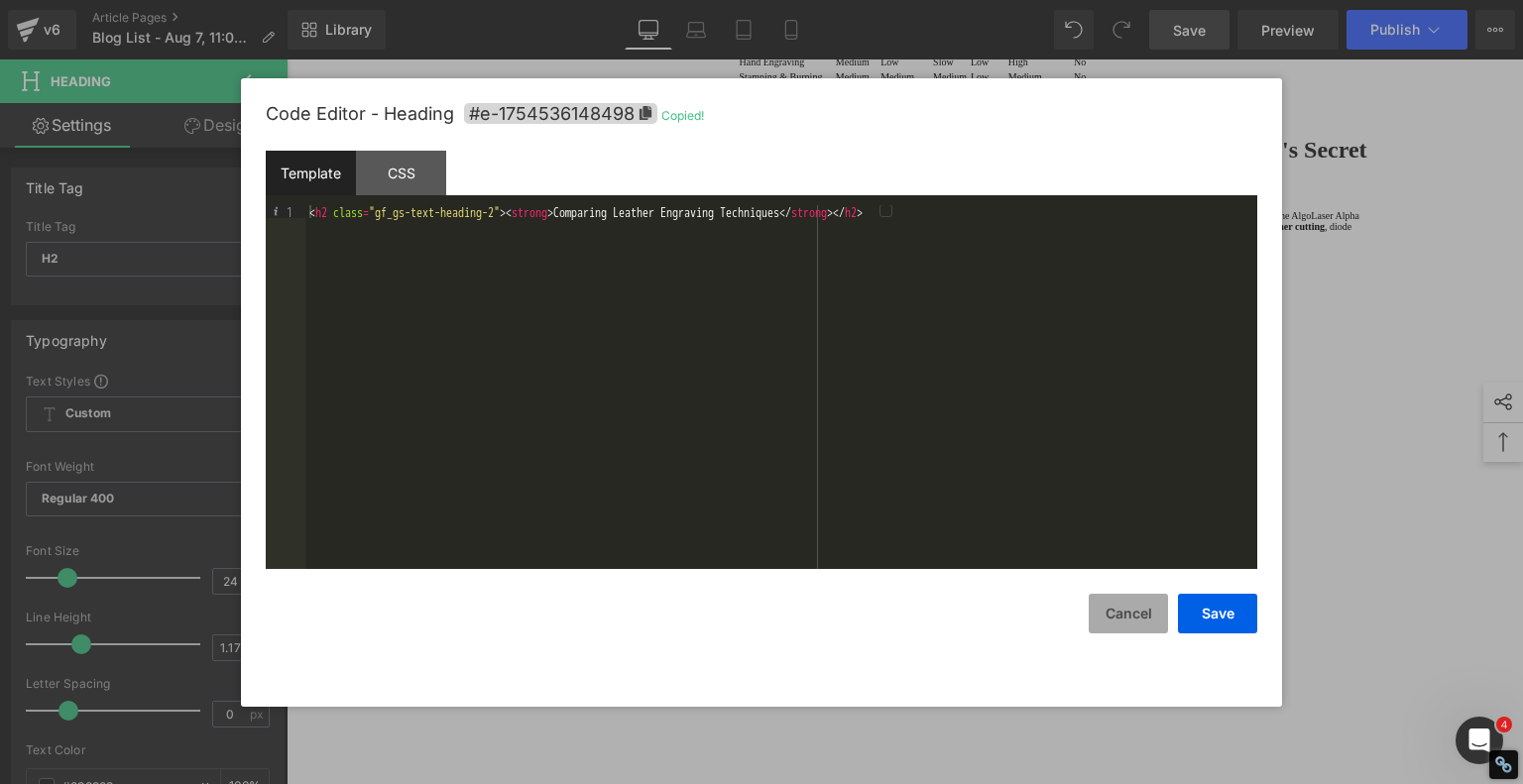 drag, startPoint x: 1120, startPoint y: 606, endPoint x: 1095, endPoint y: 586, distance: 32.01562 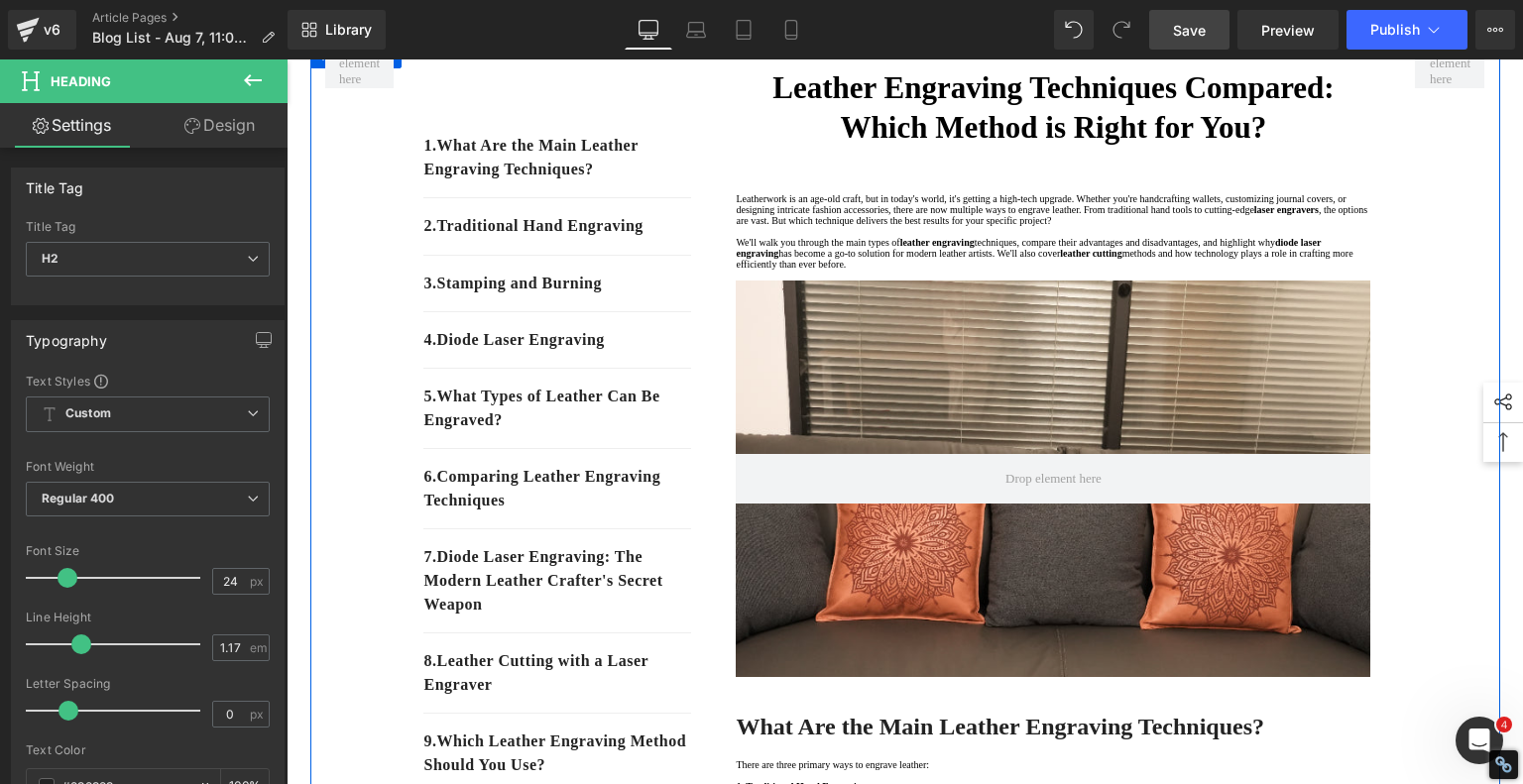 scroll, scrollTop: 297, scrollLeft: 0, axis: vertical 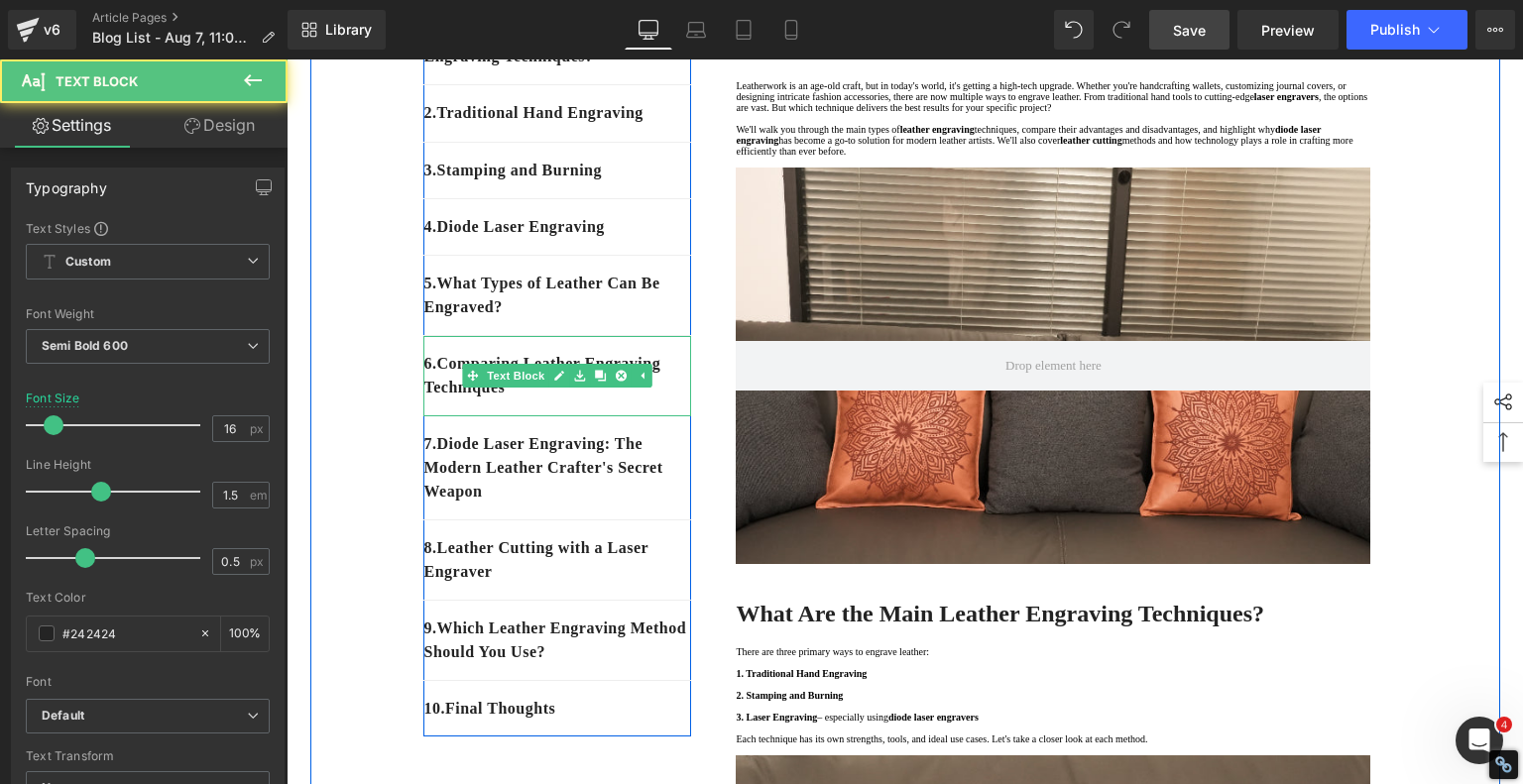 click on "6 .  Comparing Leather Engraving Techniques" at bounding box center [557, 376] 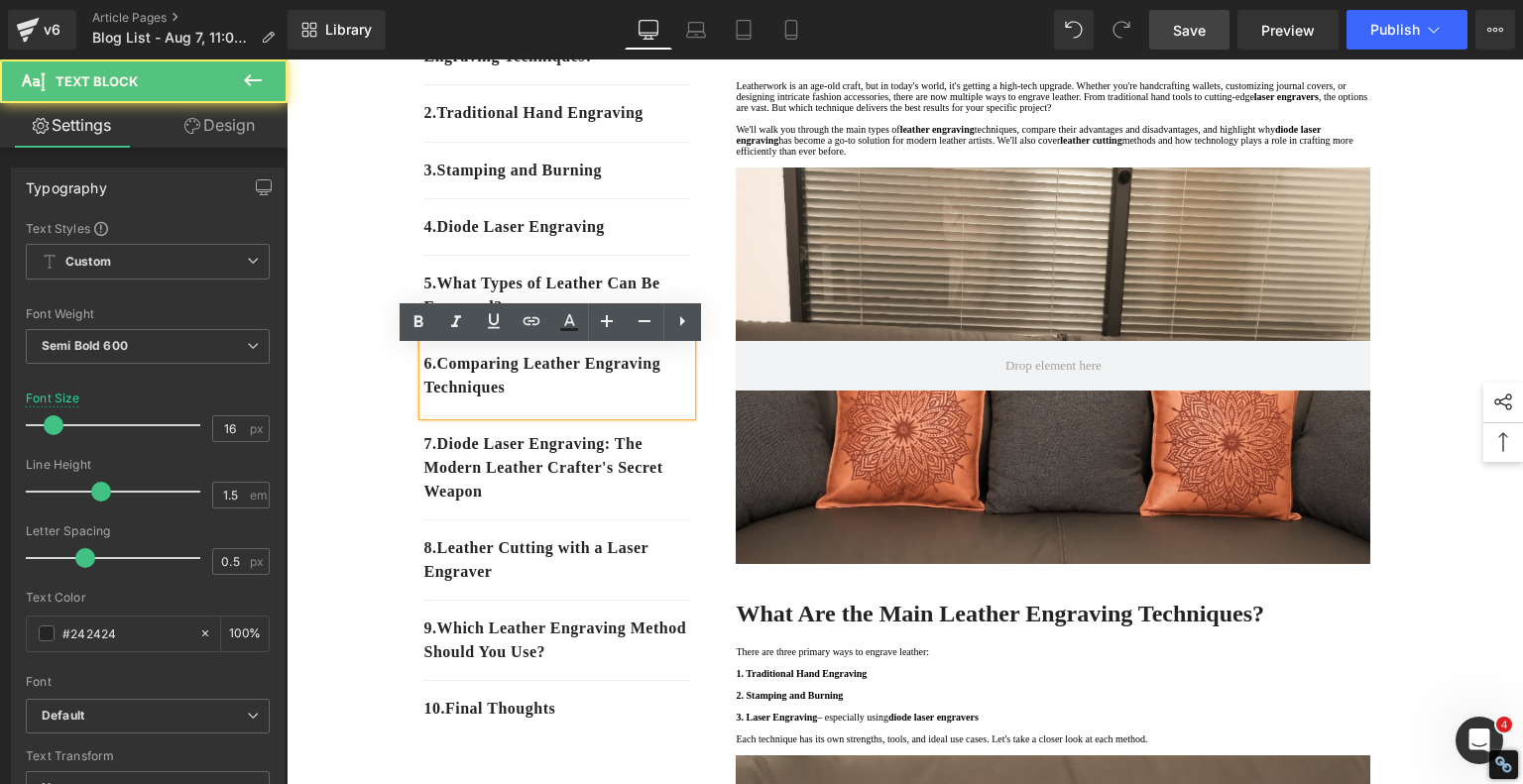 click on "6 .  Comparing Leather Engraving Techniques" at bounding box center (557, 376) 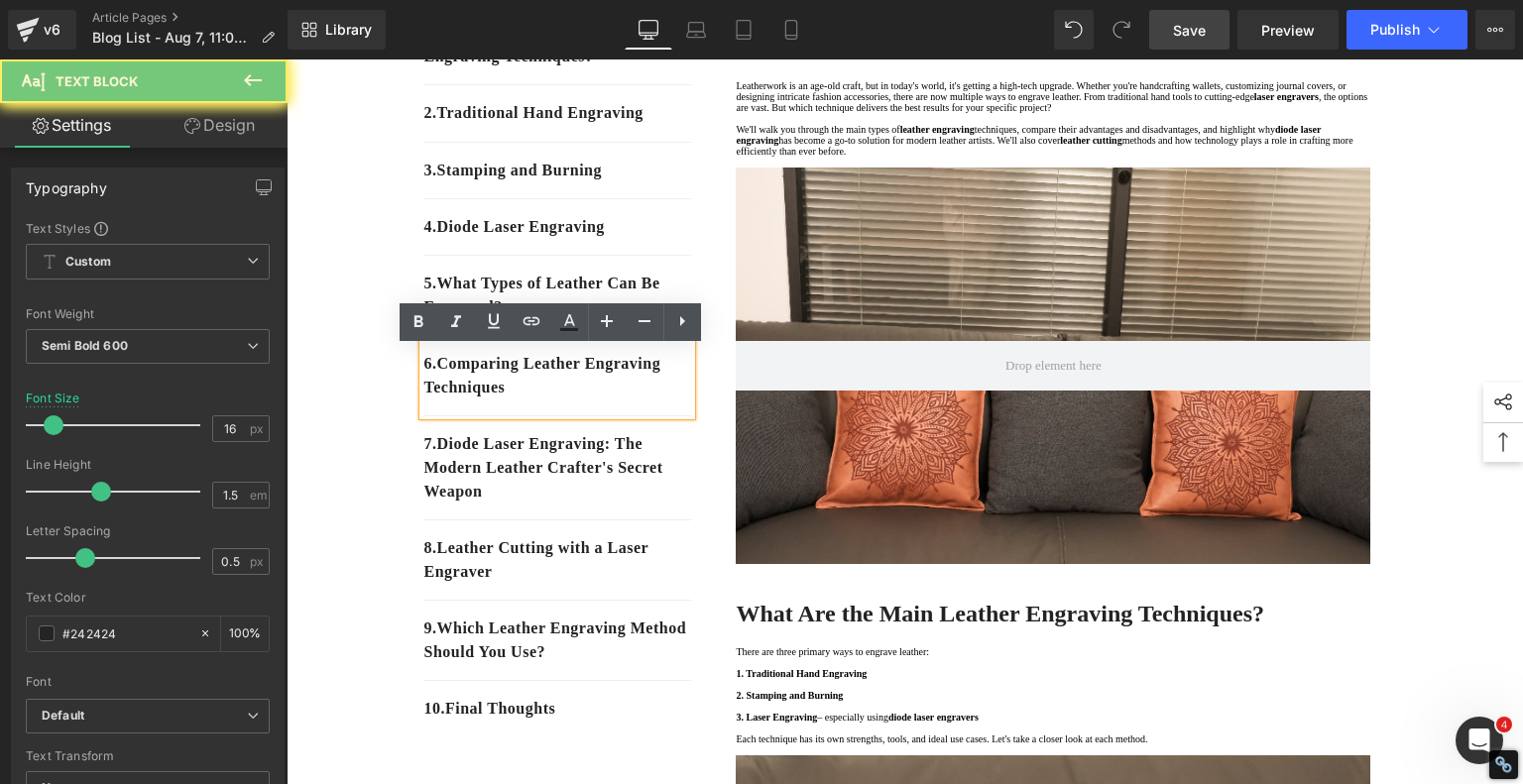 click on "6 .  Comparing Leather Engraving Techniques" at bounding box center (557, 376) 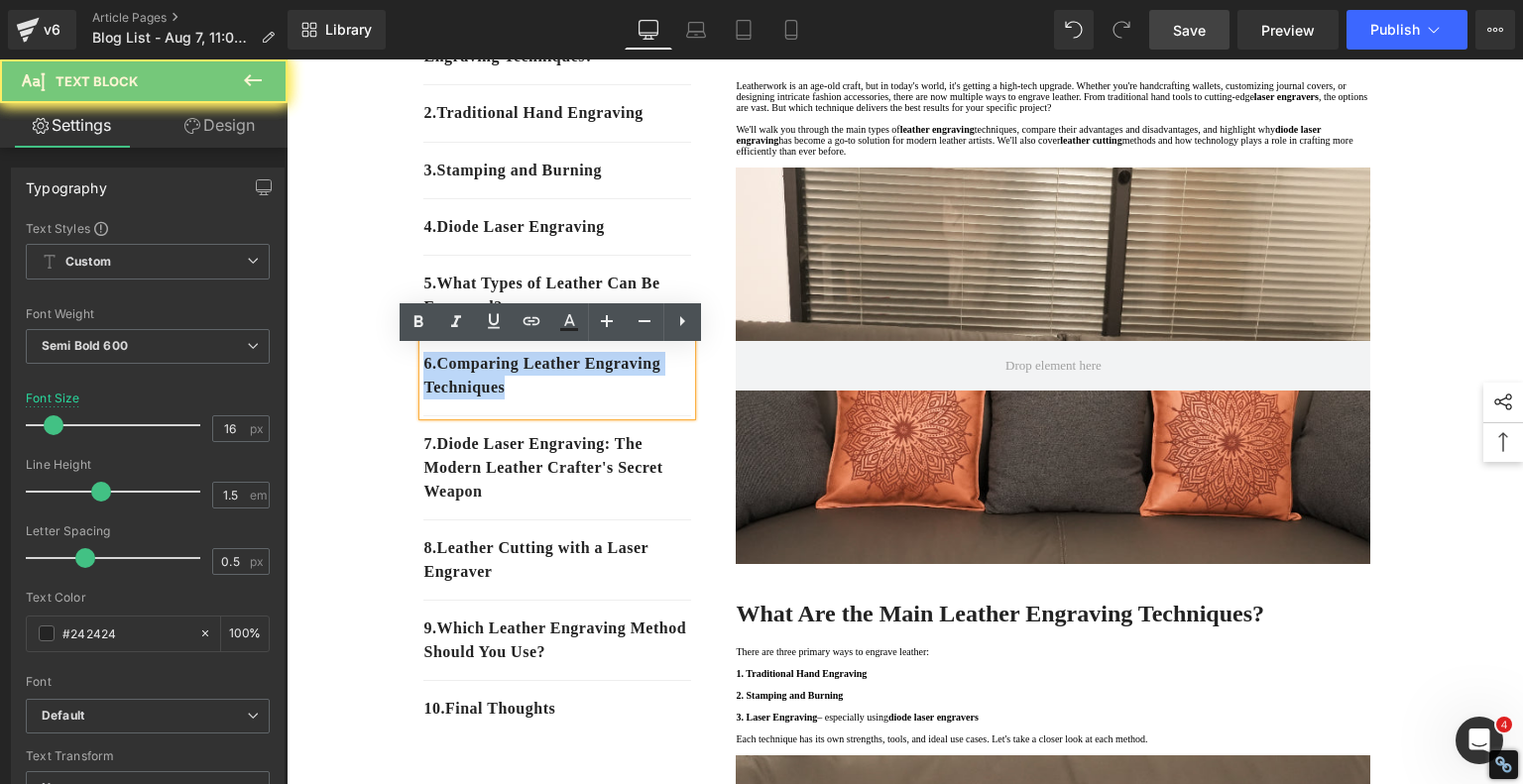 click on "6 .  Comparing Leather Engraving Techniques" at bounding box center [557, 376] 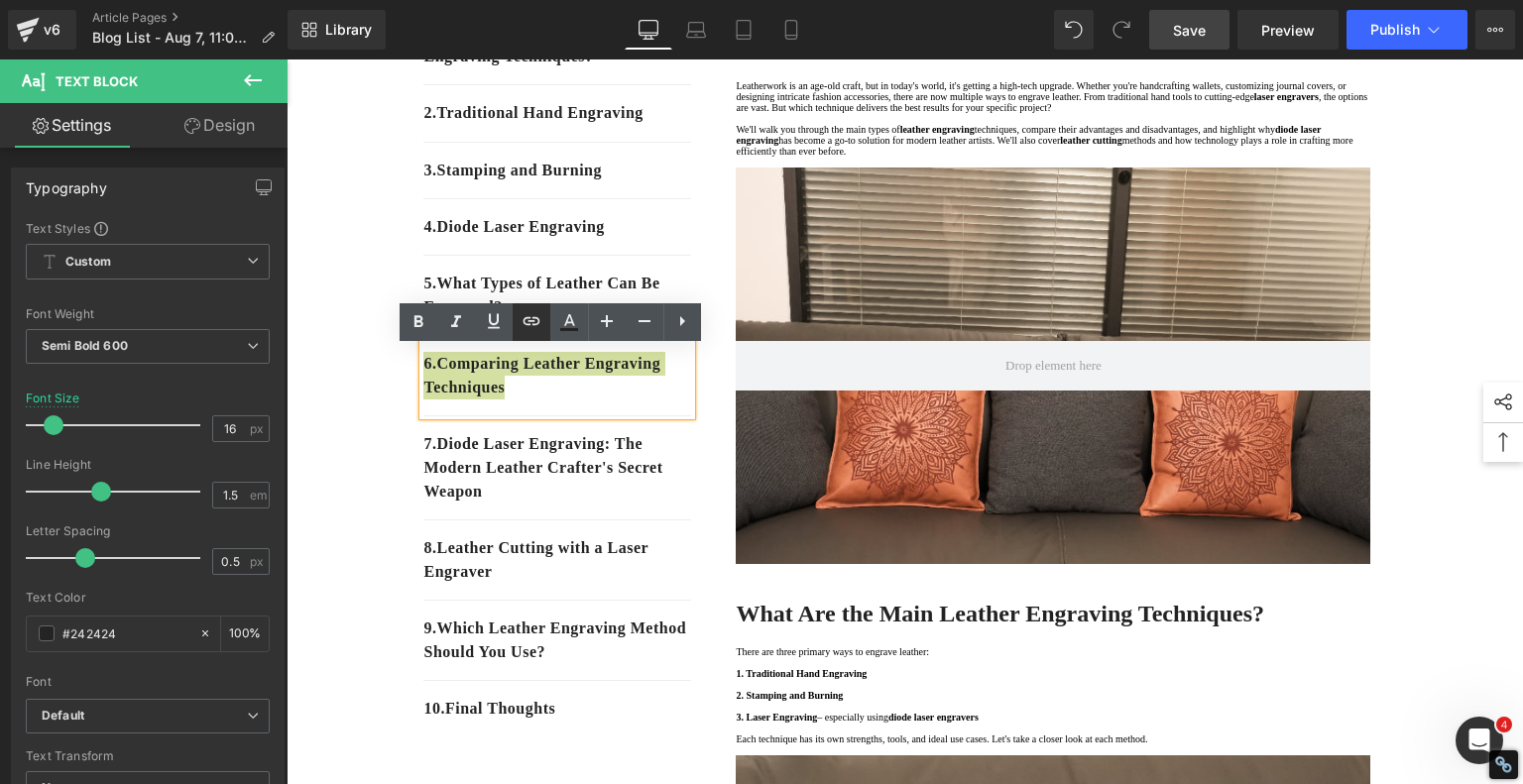 click 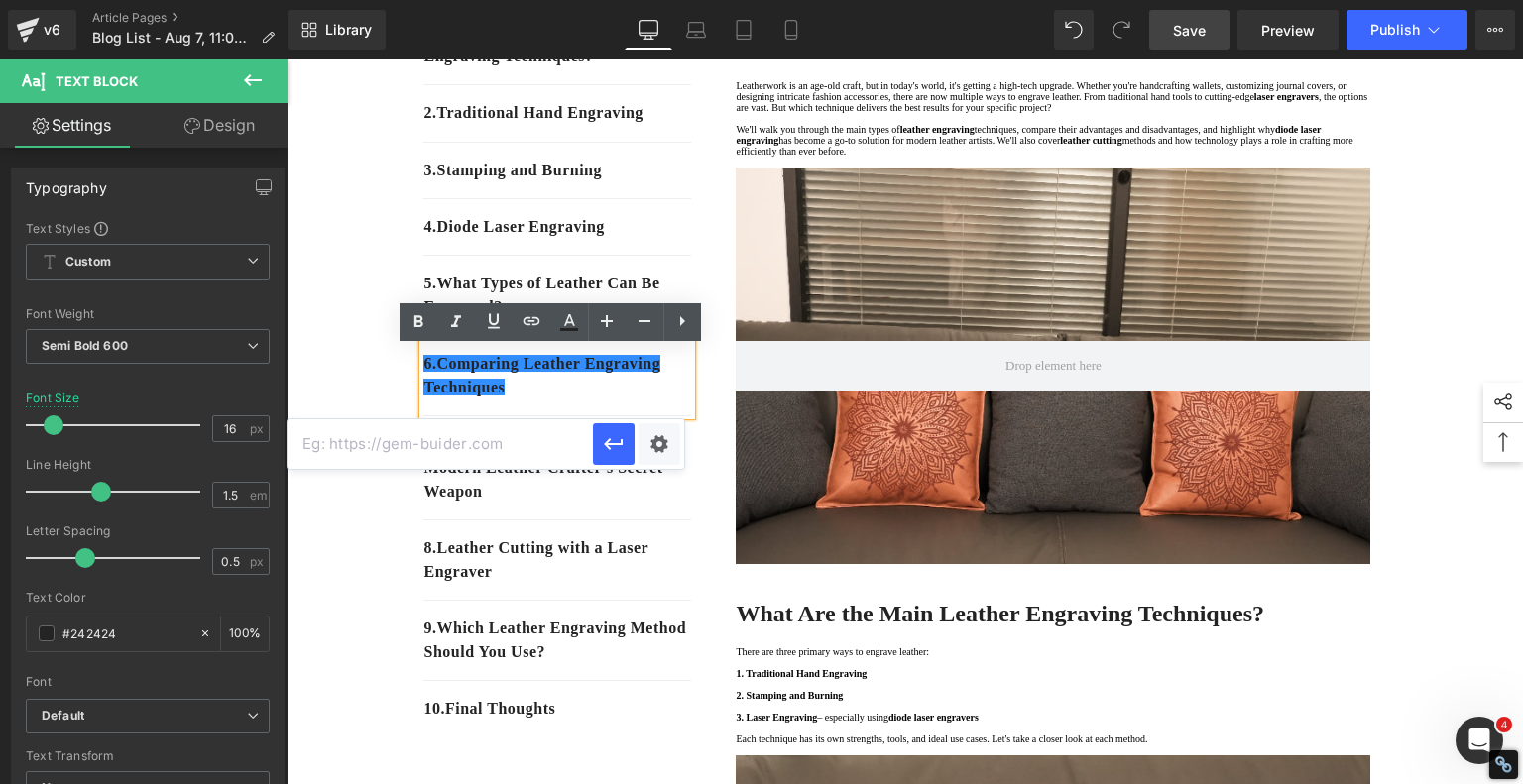 click at bounding box center [440, 444] 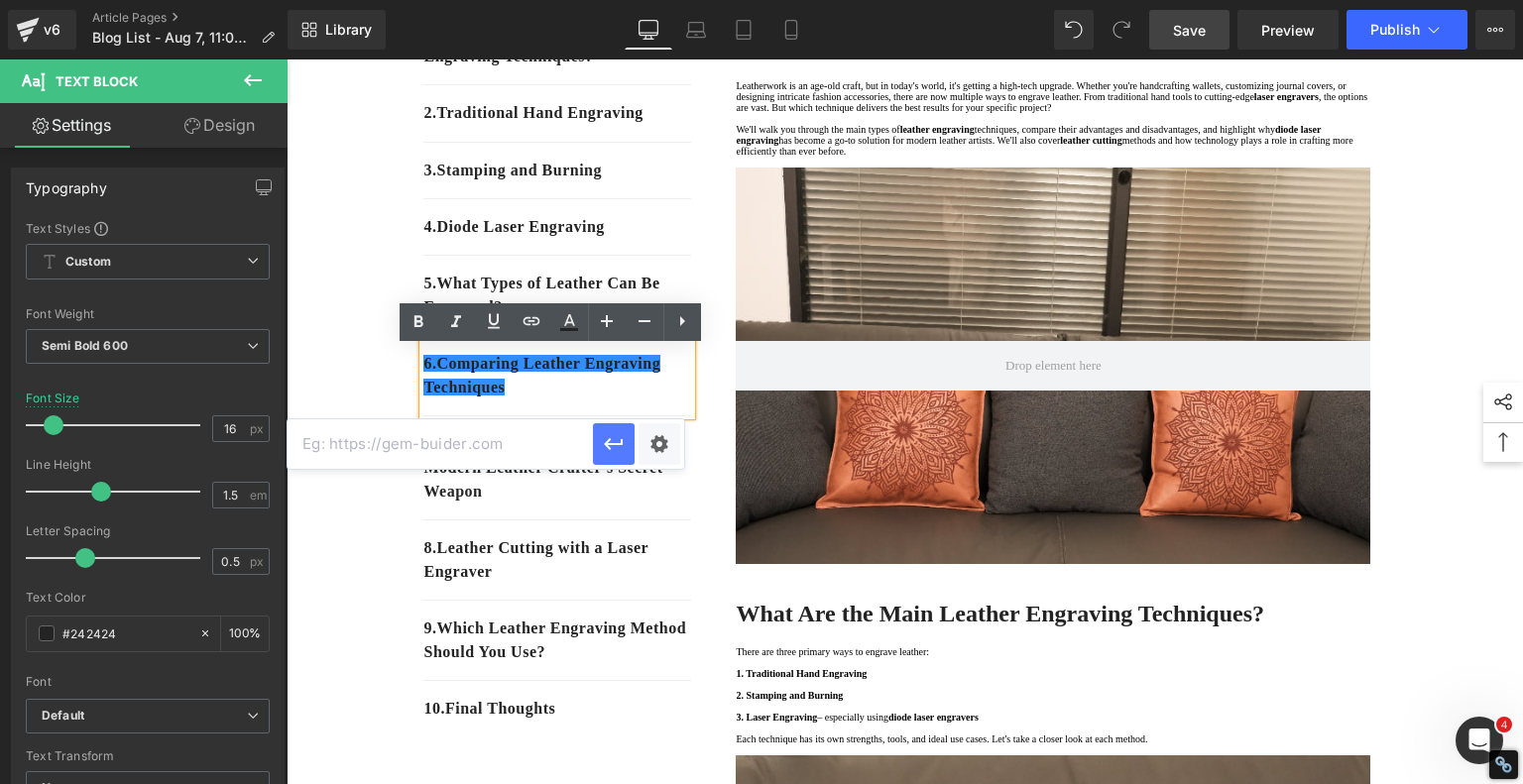 paste on "#e-1754536148498" 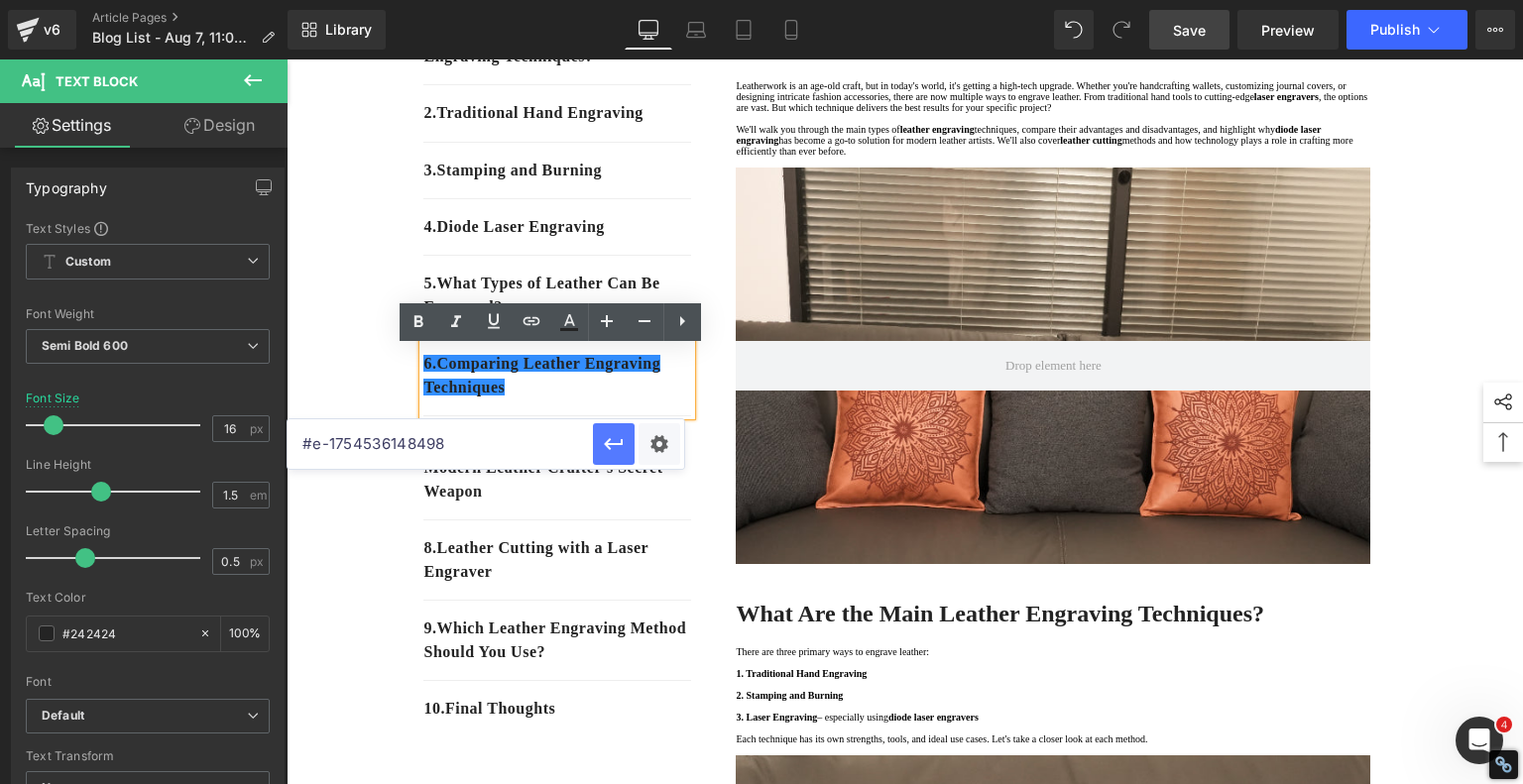 type on "#e-1754536148498" 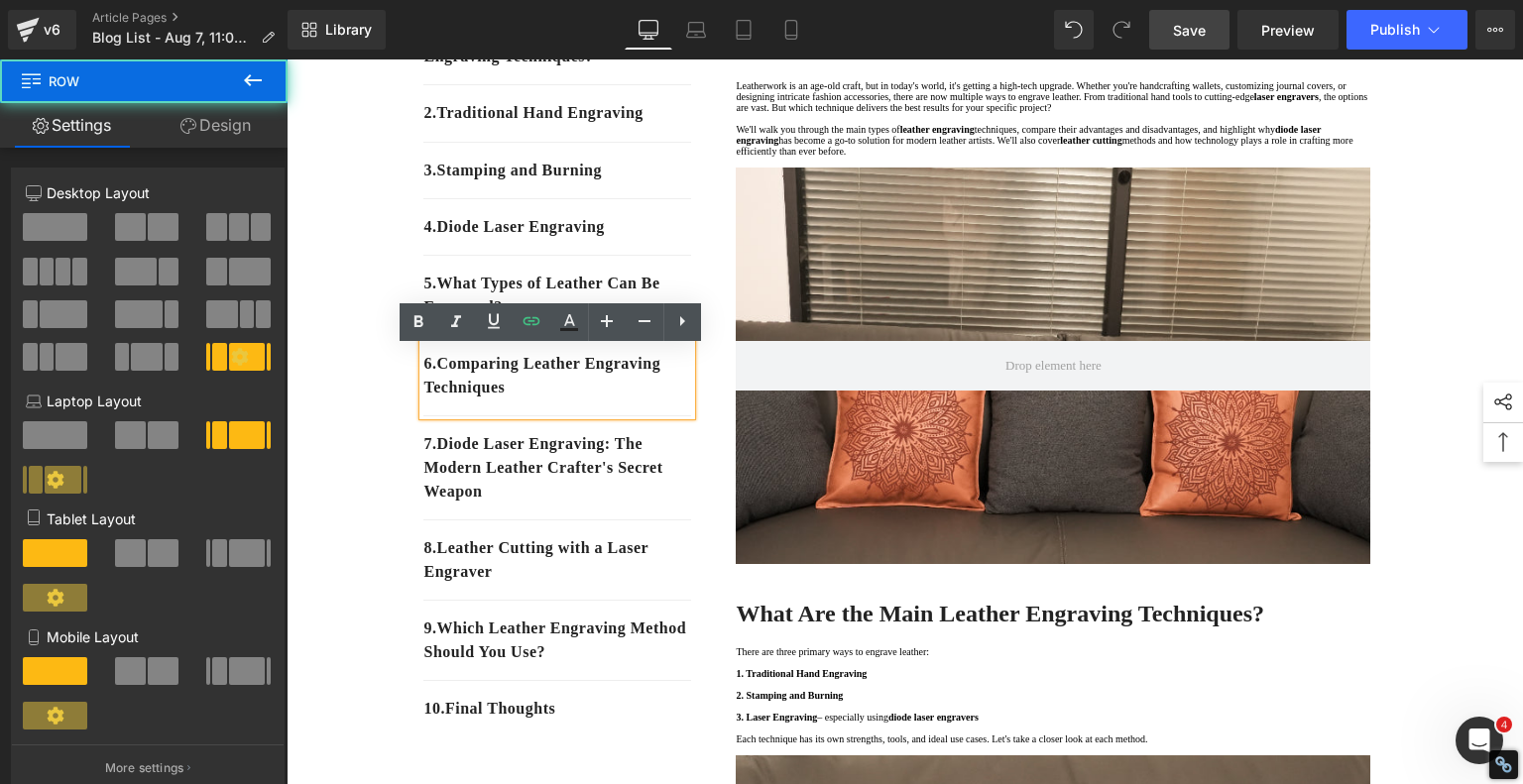 drag, startPoint x: 364, startPoint y: 384, endPoint x: 392, endPoint y: 378, distance: 28.635642 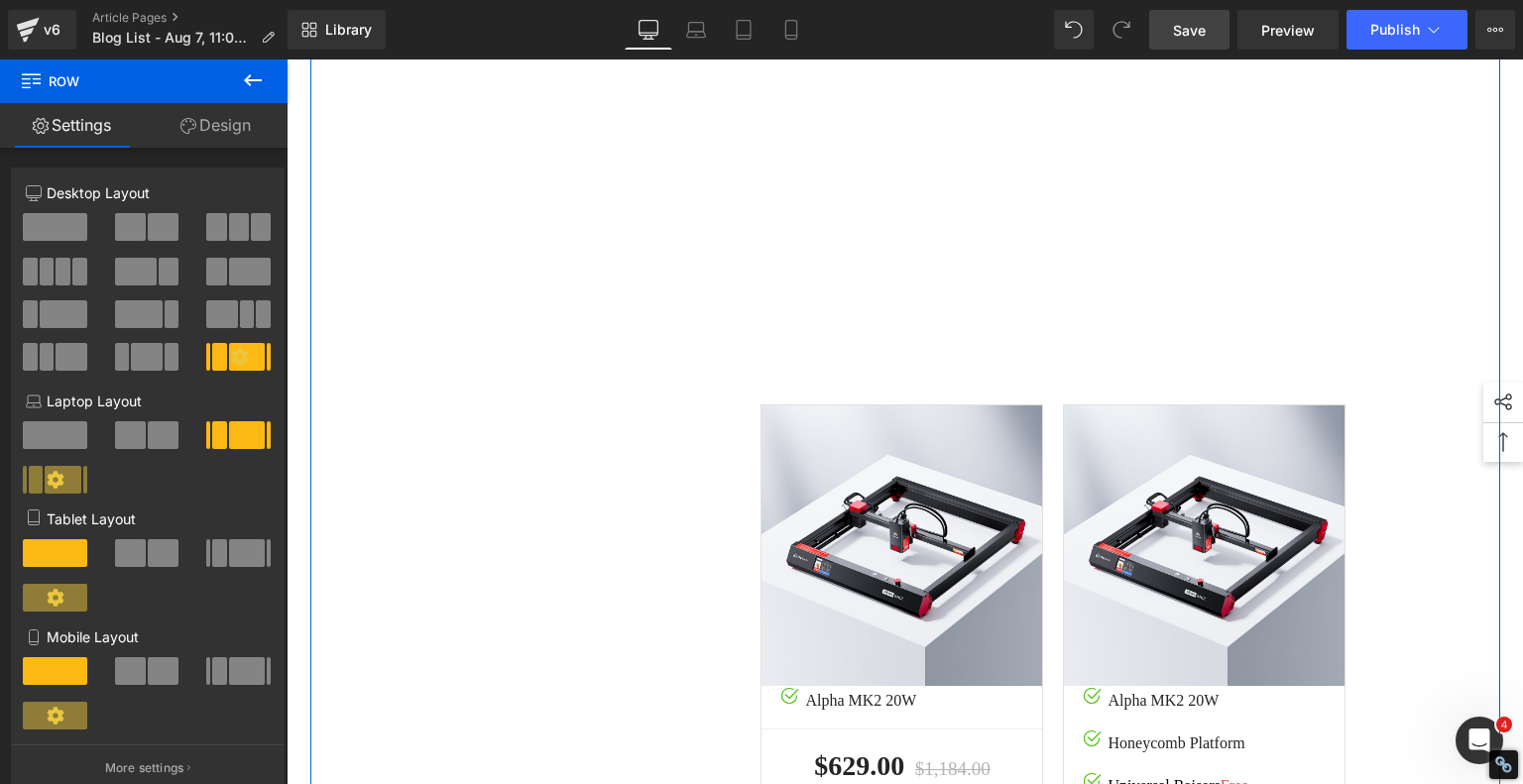 scroll, scrollTop: 4460, scrollLeft: 0, axis: vertical 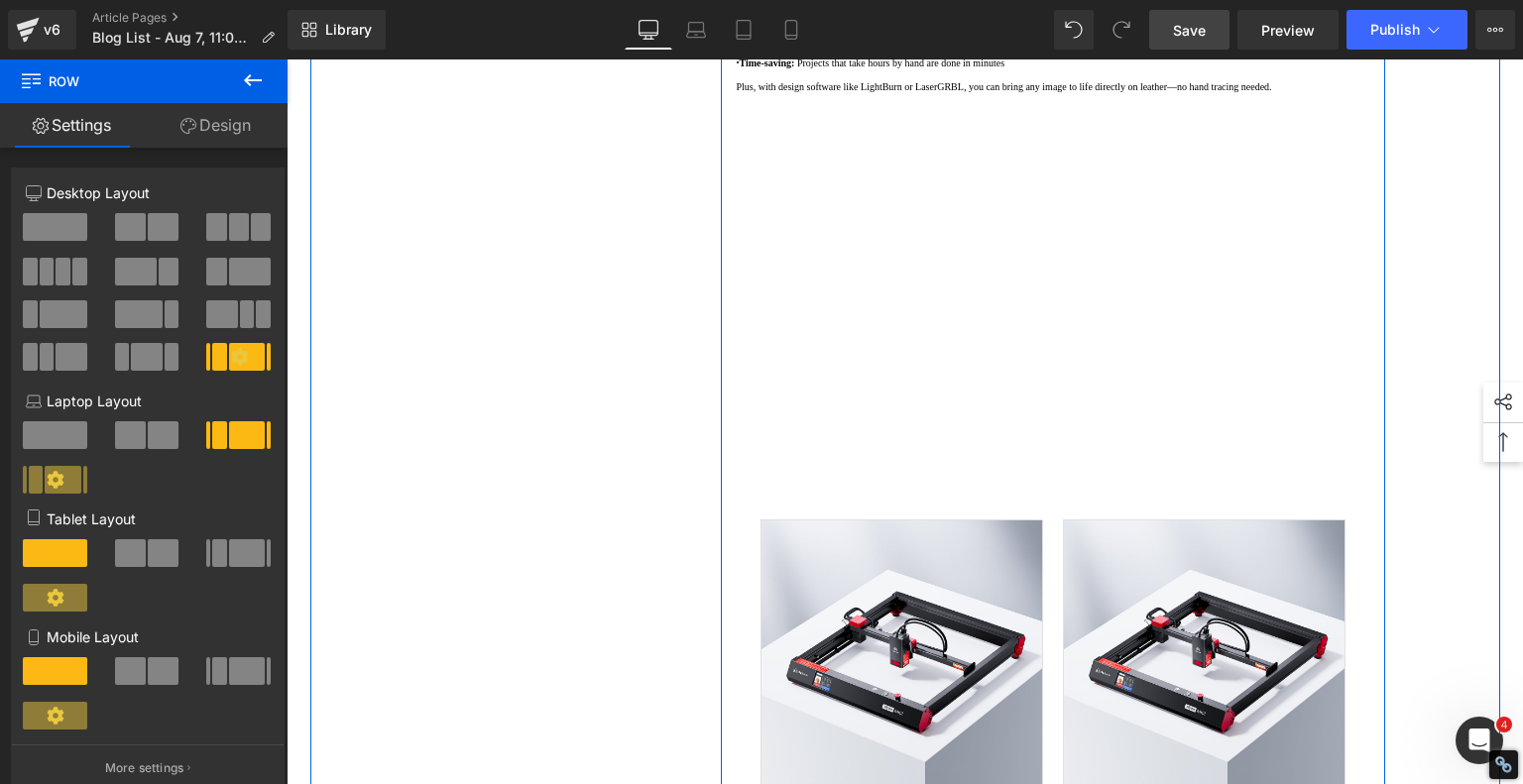 click on "Diode Laser Engraving: The Modern Leather Crafter's Secret Weapon" at bounding box center (1051, -134) 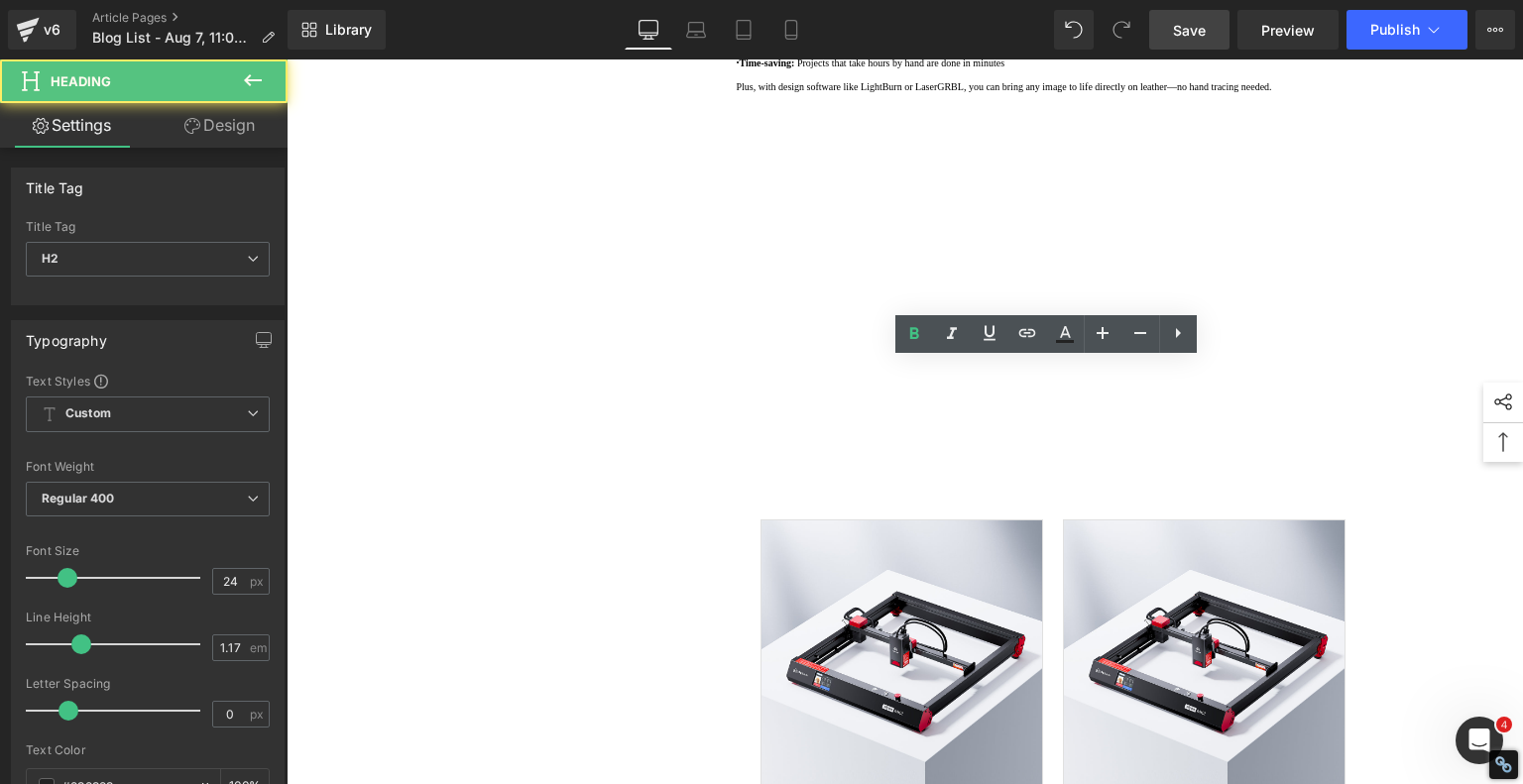 click on "Diode Laser Engraving: The Modern Leather Crafter's Secret Weapon" at bounding box center [1051, -134] 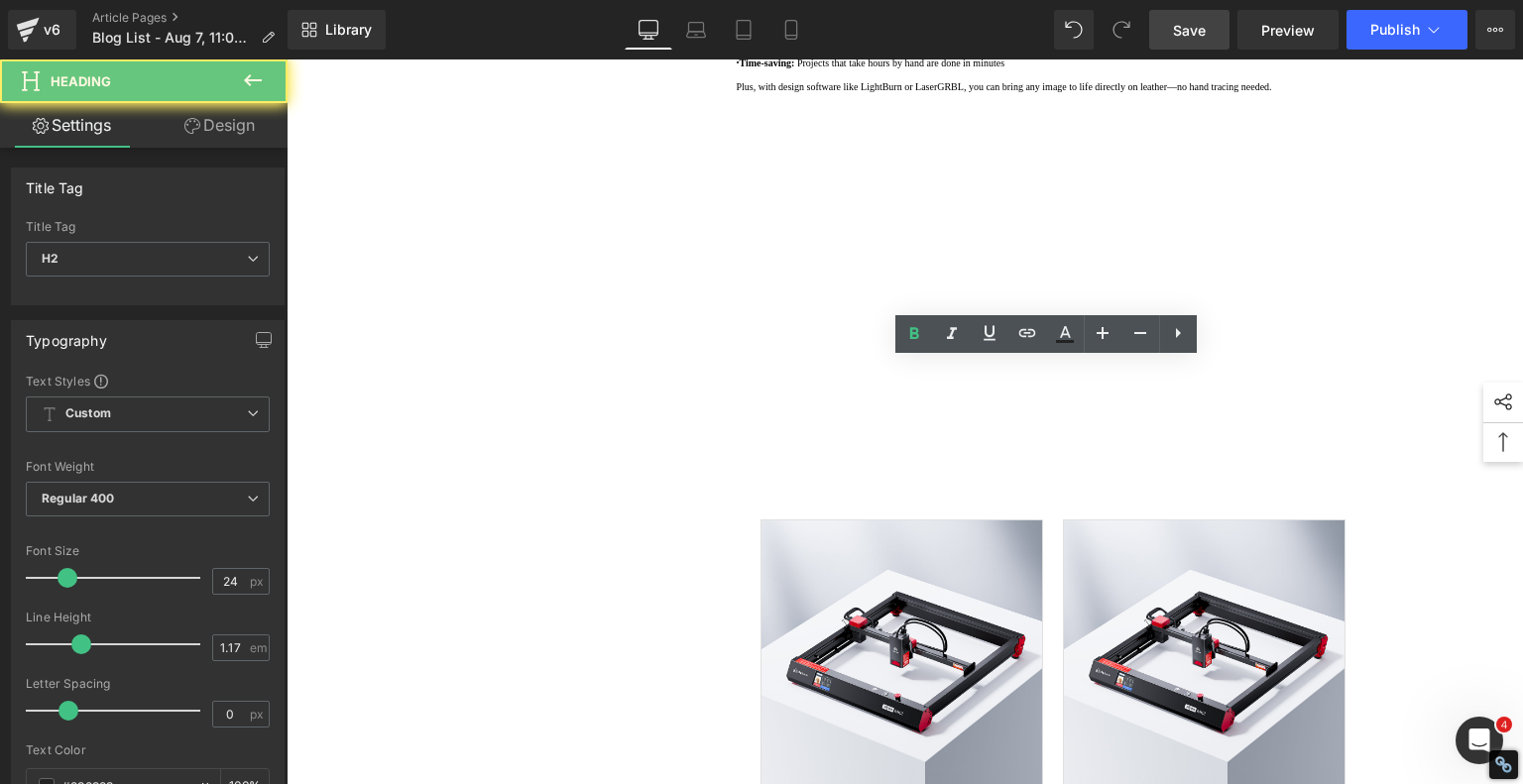click on "Diode Laser Engraving: The Modern Leather Crafter's Secret Weapon" at bounding box center [1051, -134] 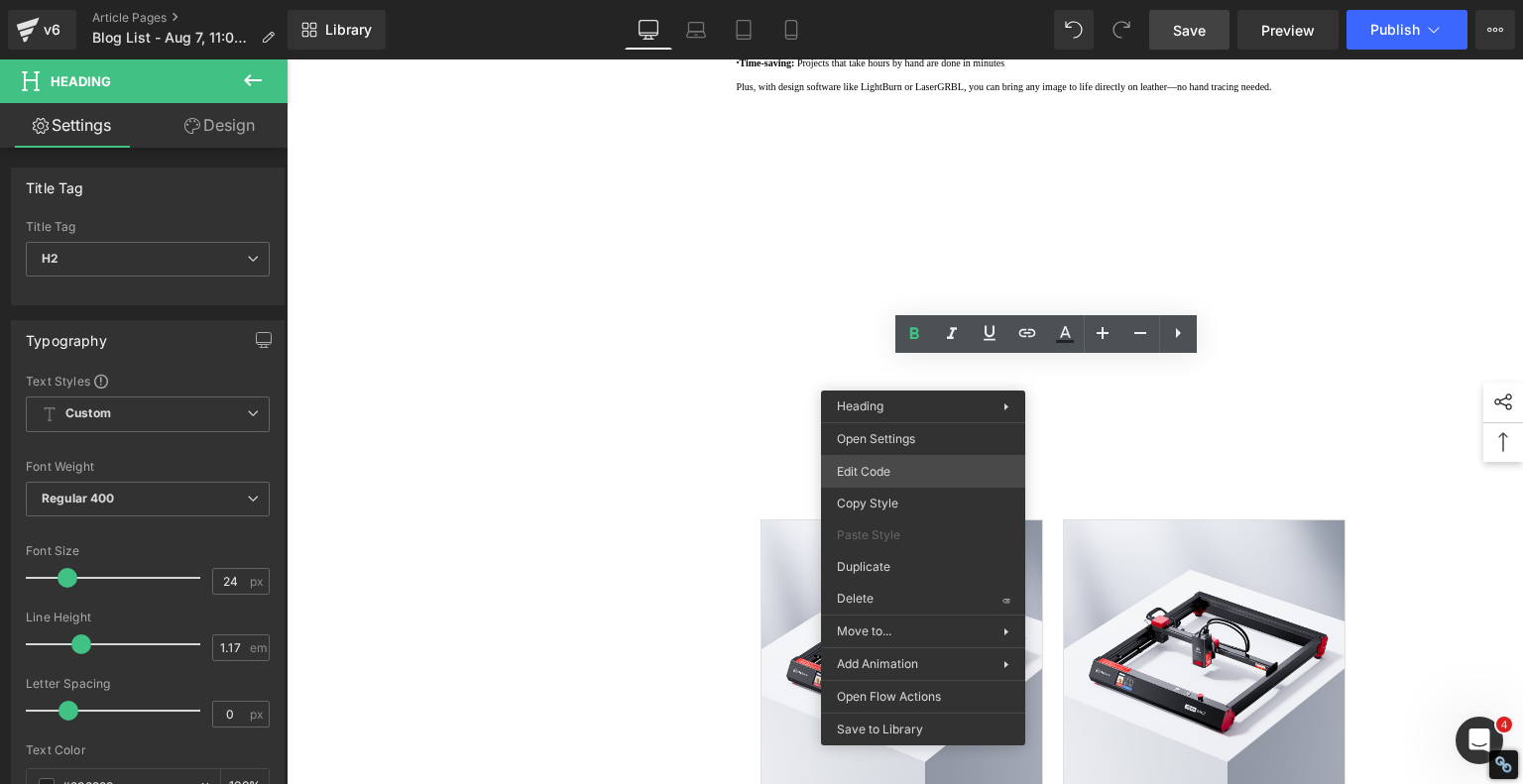 click on "Image  You are previewing how the   will restyle your page. You can not edit Elements in Preset Preview Mode.  v6 Article Pages Blog List - Aug 7, 11:03:51 Library Desktop Desktop Laptop Tablet Mobile Save Preview Publish Scheduled View Live Page View with current Template Save Template to Library Schedule Publish  Optimize  Publish Settings Shortcuts  Your page can’t be published   You've reached the maximum number of published pages on your plan  (246/999999).  You need to upgrade your plan or unpublish all your pages to get 1 publish slot.   Unpublish pages   Upgrade plan  Elements Global Style Base Row  rows, columns, layouts, div Heading  headings, titles, h1,h2,h3,h4,h5,h6 Text Block  texts, paragraphs, contents, blocks Image  images, photos, alts, uploads Icon  icons, symbols Button  button, call to action, cta Separator  separators, dividers, horizontal lines Liquid  liquid, custom code, html, javascript, css, reviews, apps, applications, embeded, iframe Banner Parallax  Hero Banner  Stack Tabs" at bounding box center (762, 0) 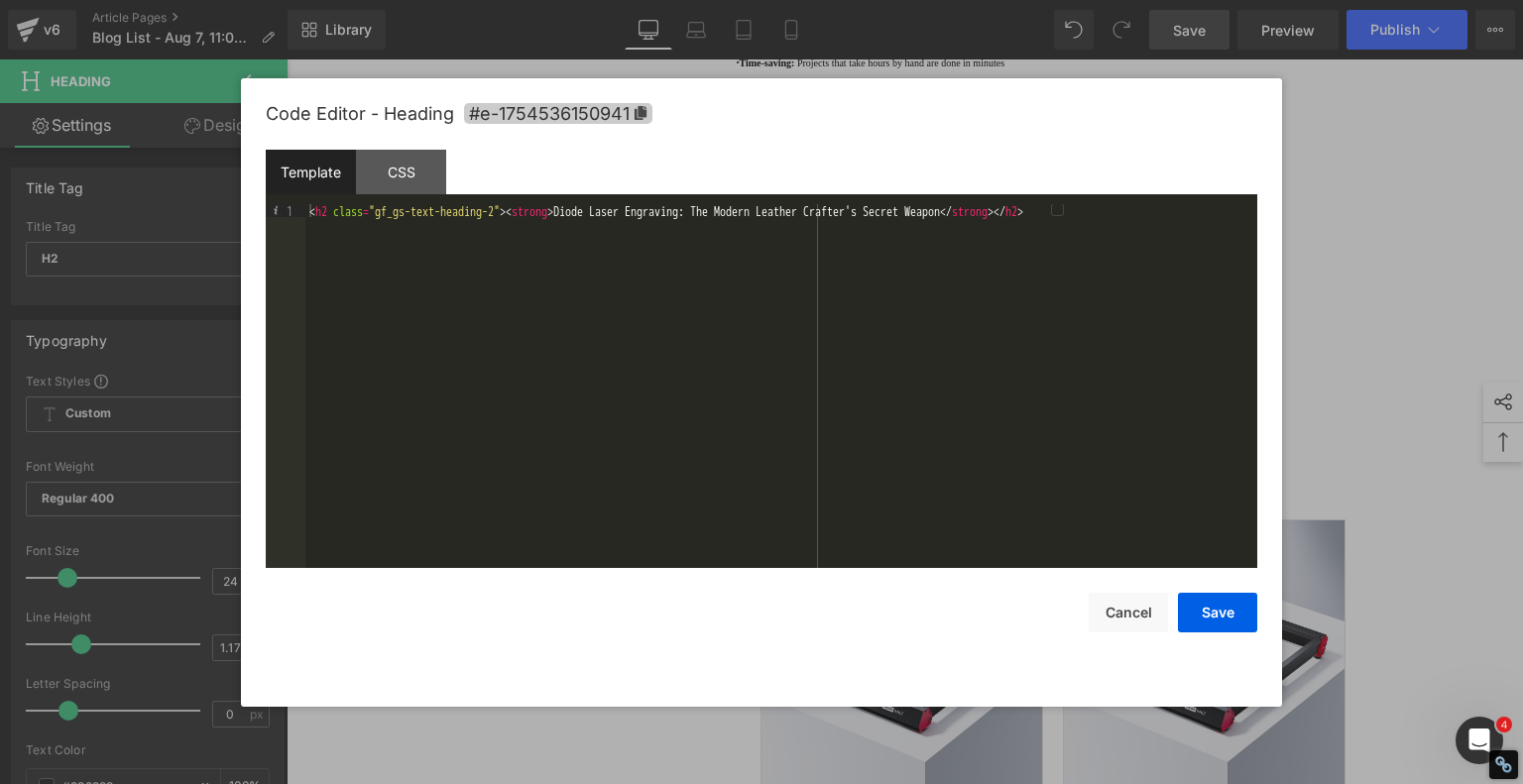 click on "#e-1754536150941" at bounding box center (558, 113) 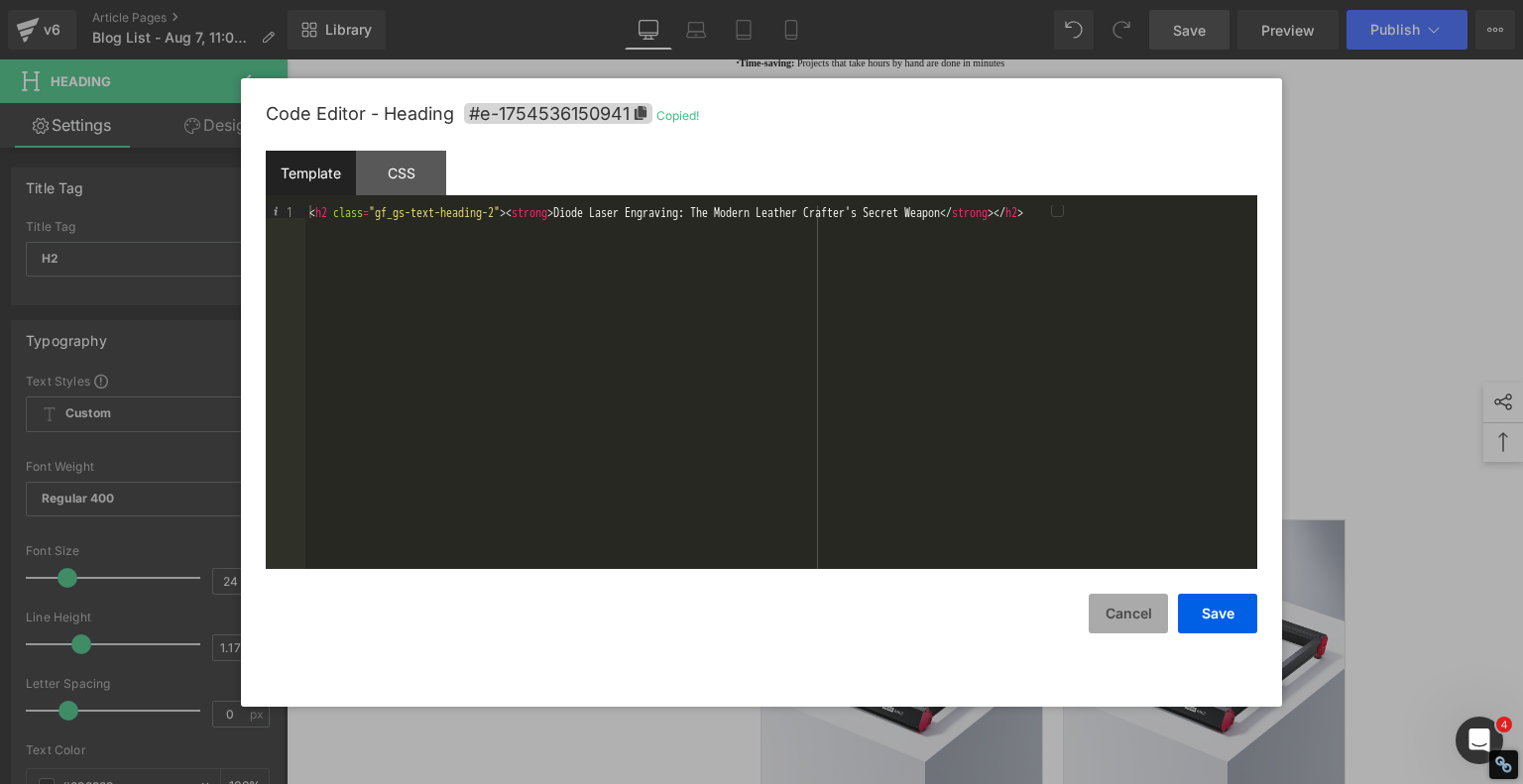 click on "Cancel" at bounding box center [1128, 614] 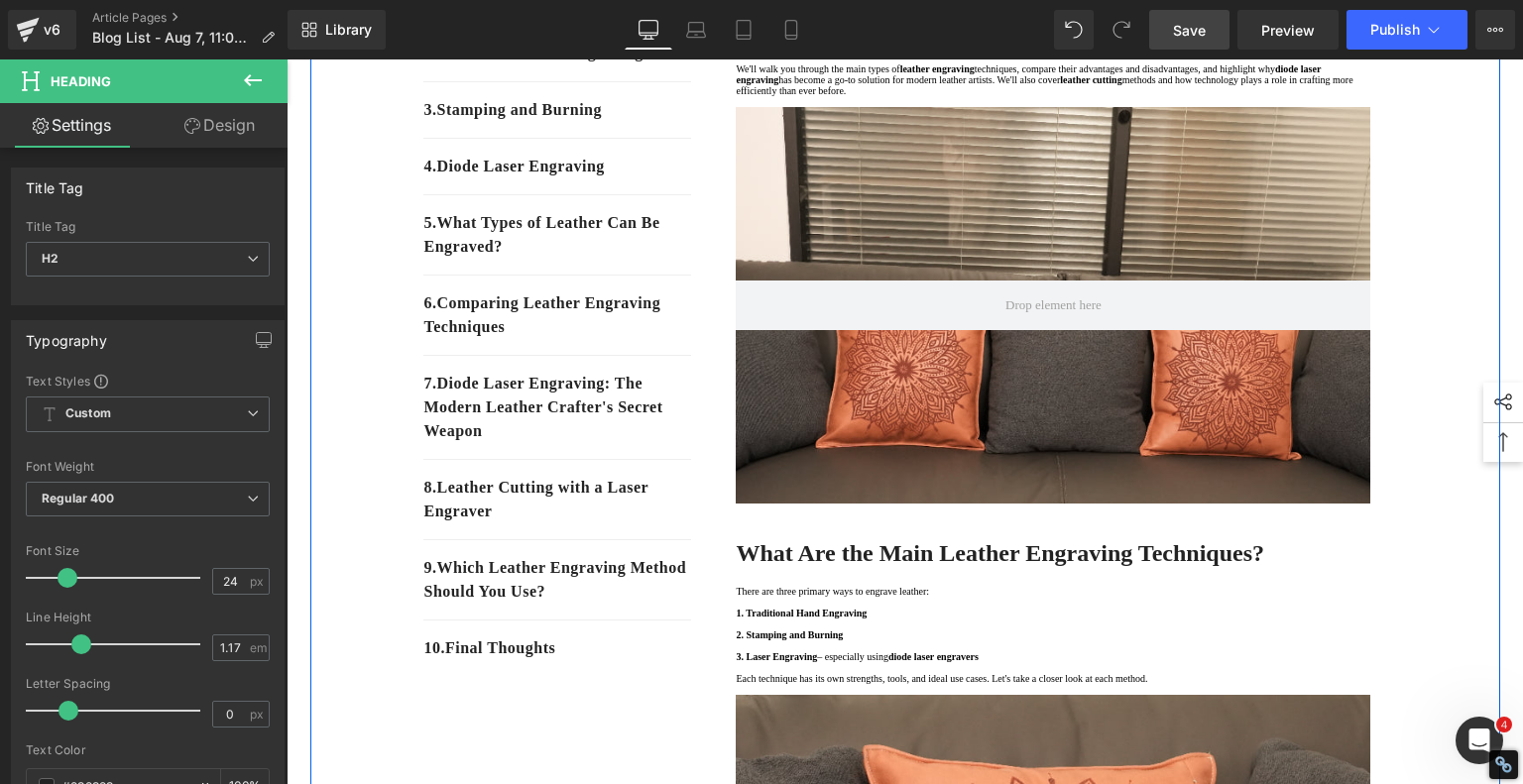 scroll, scrollTop: 396, scrollLeft: 0, axis: vertical 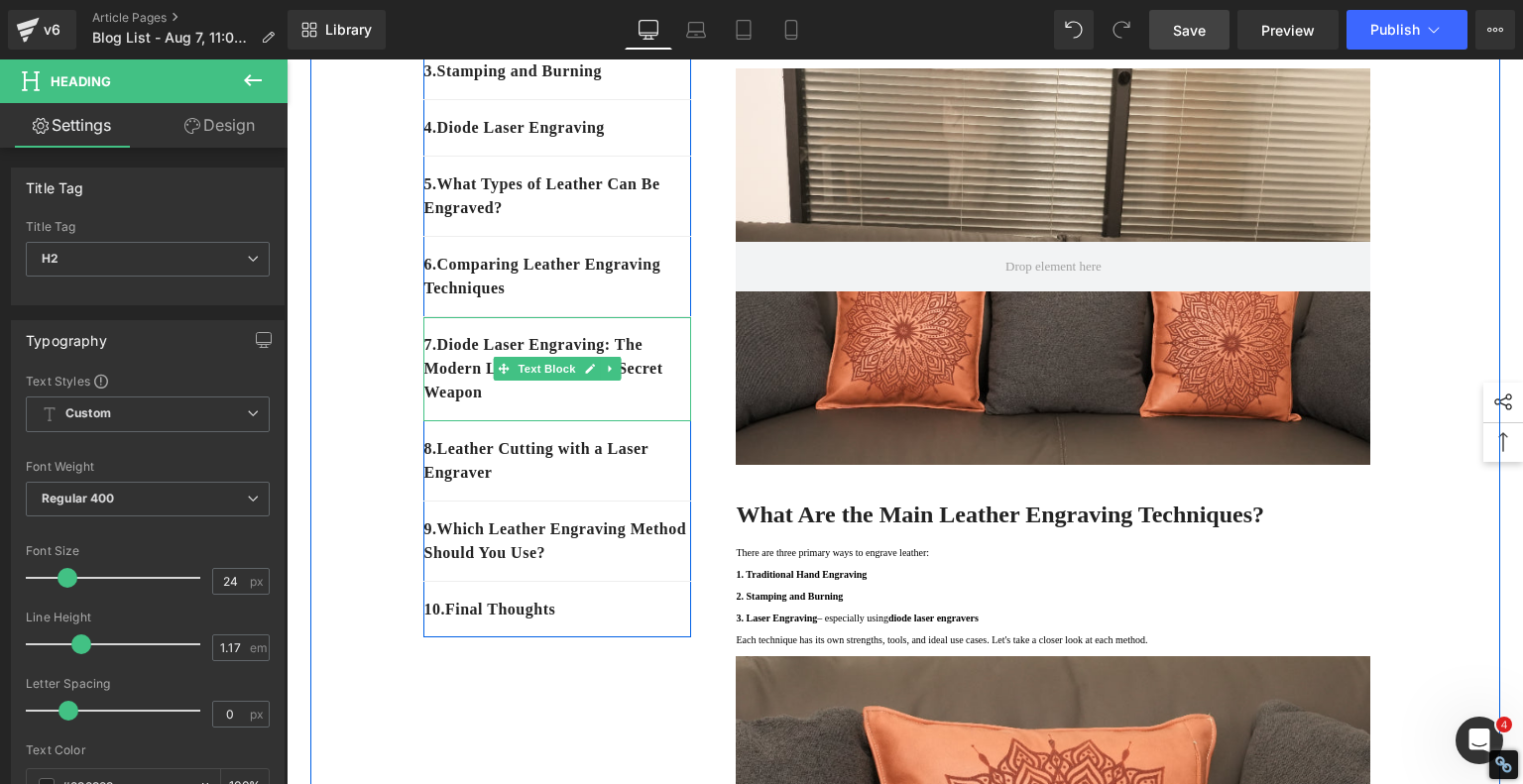 click on "7 .  Diode Laser Engraving: The Modern Leather Crafter's Secret Weapon" at bounding box center (557, 369) 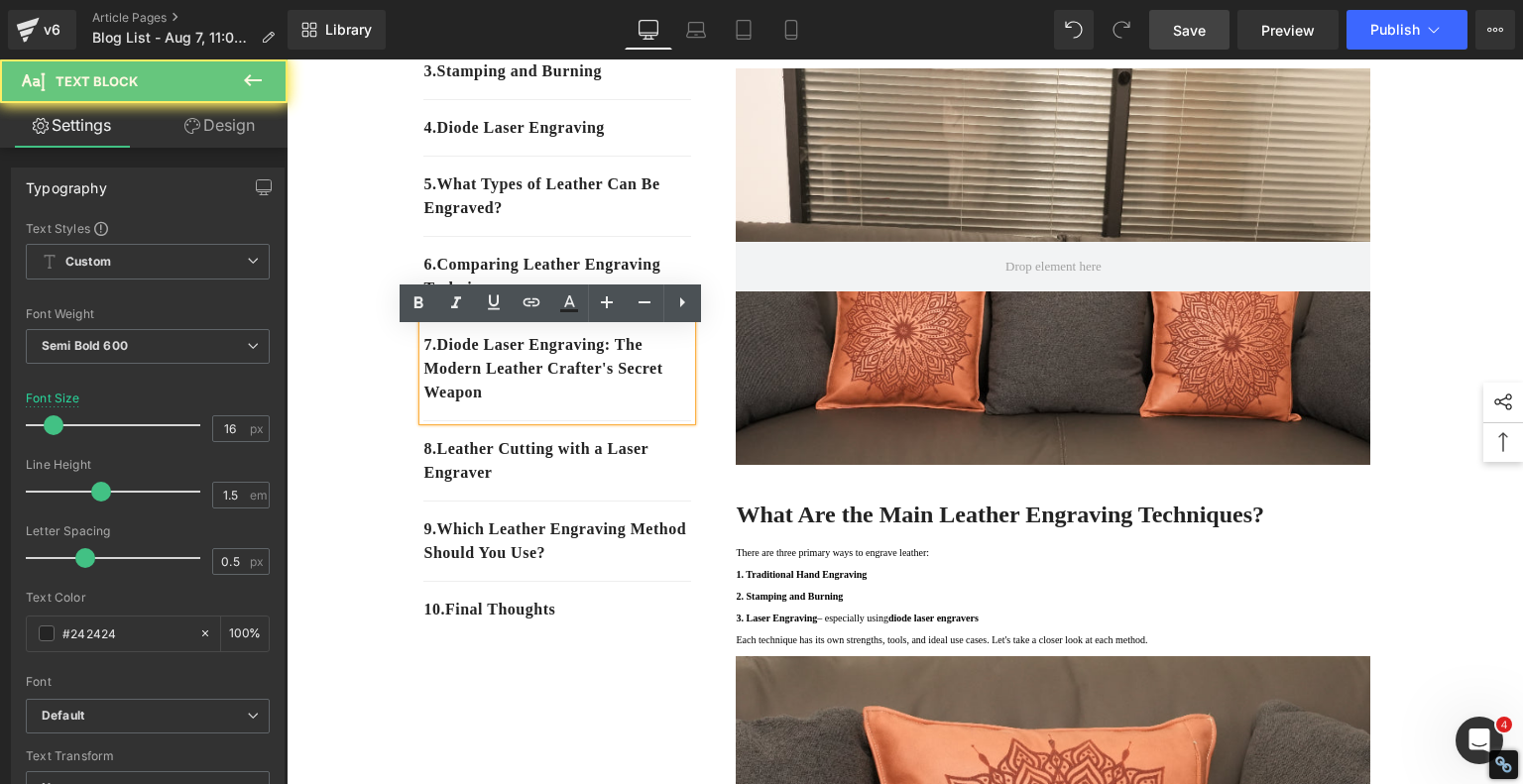 click on "7 .  Diode Laser Engraving: The Modern Leather Crafter's Secret Weapon" at bounding box center (557, 369) 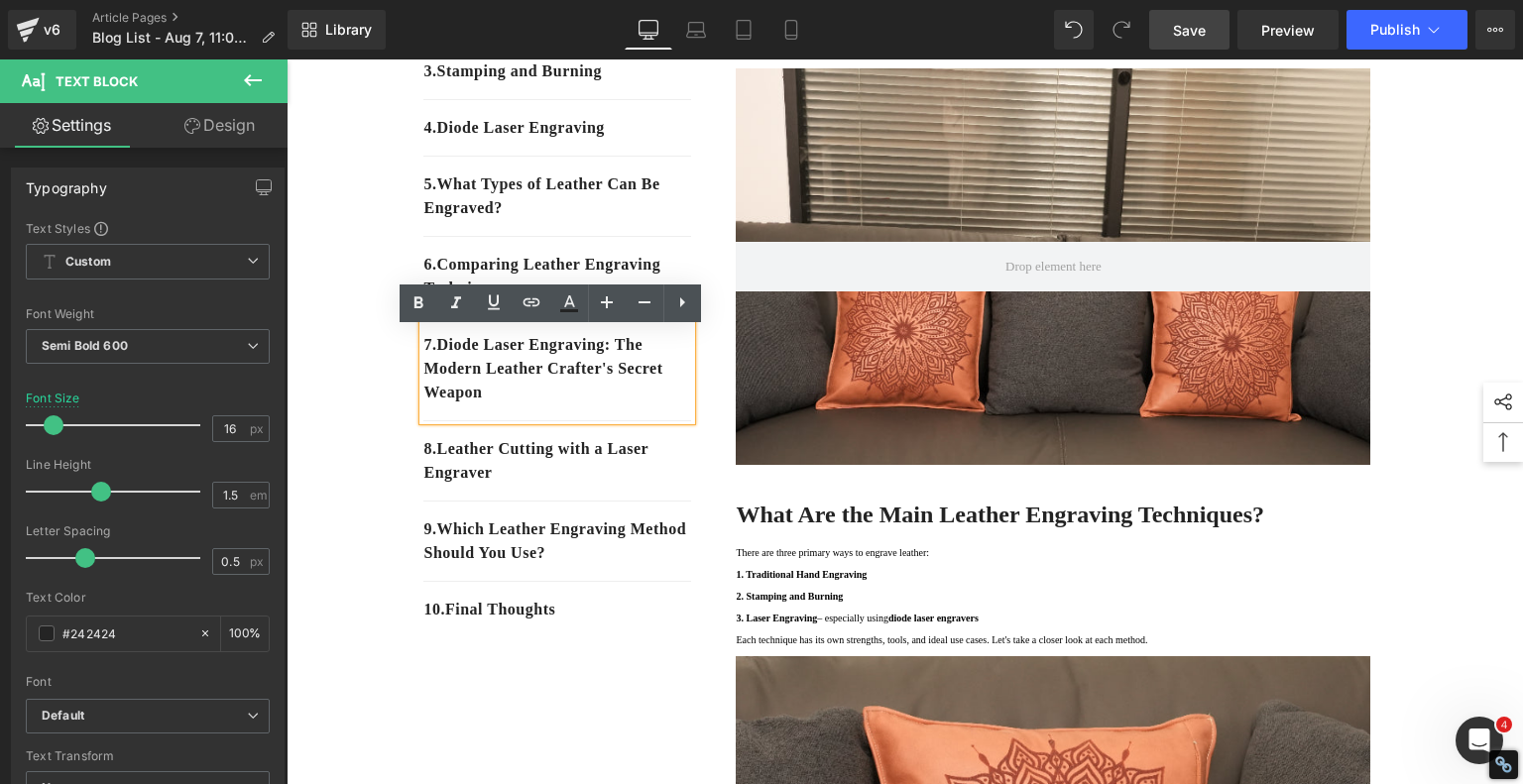 click on "7 .  Diode Laser Engraving: The Modern Leather Crafter's Secret Weapon" at bounding box center [557, 369] 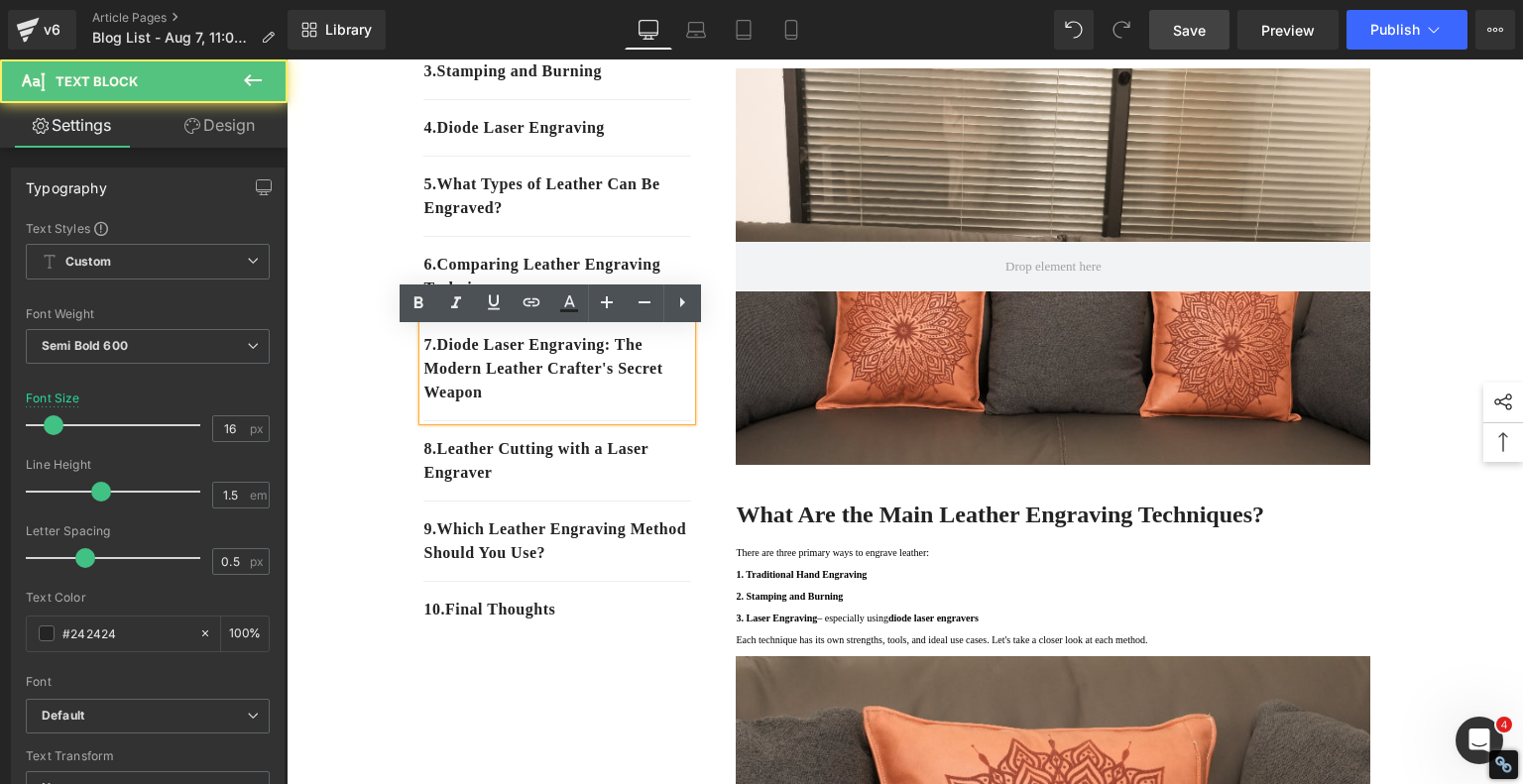 click on "7 .  Diode Laser Engraving: The Modern Leather Crafter's Secret Weapon" at bounding box center [557, 369] 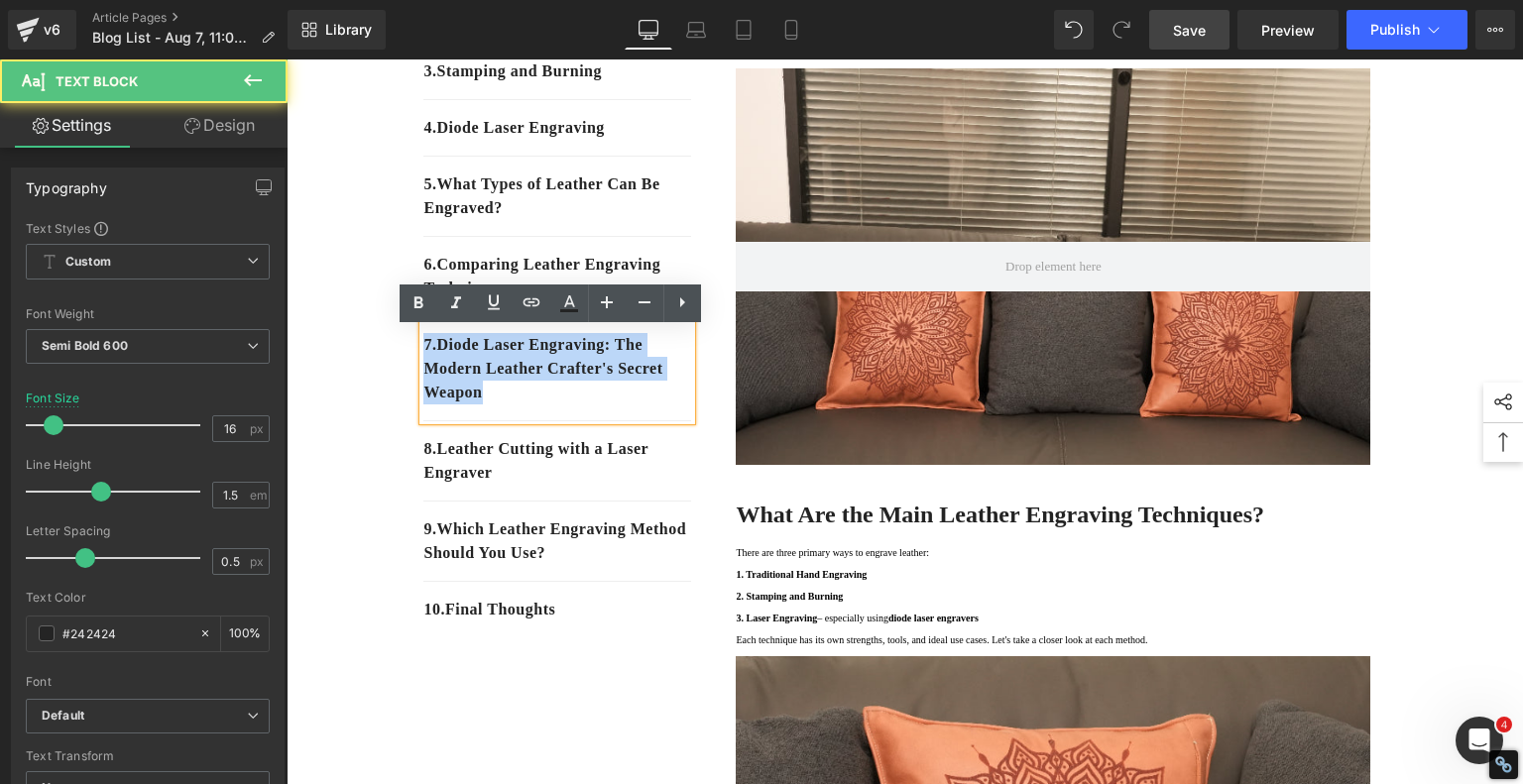 click on "7 .  Diode Laser Engraving: The Modern Leather Crafter's Secret Weapon" at bounding box center (557, 369) 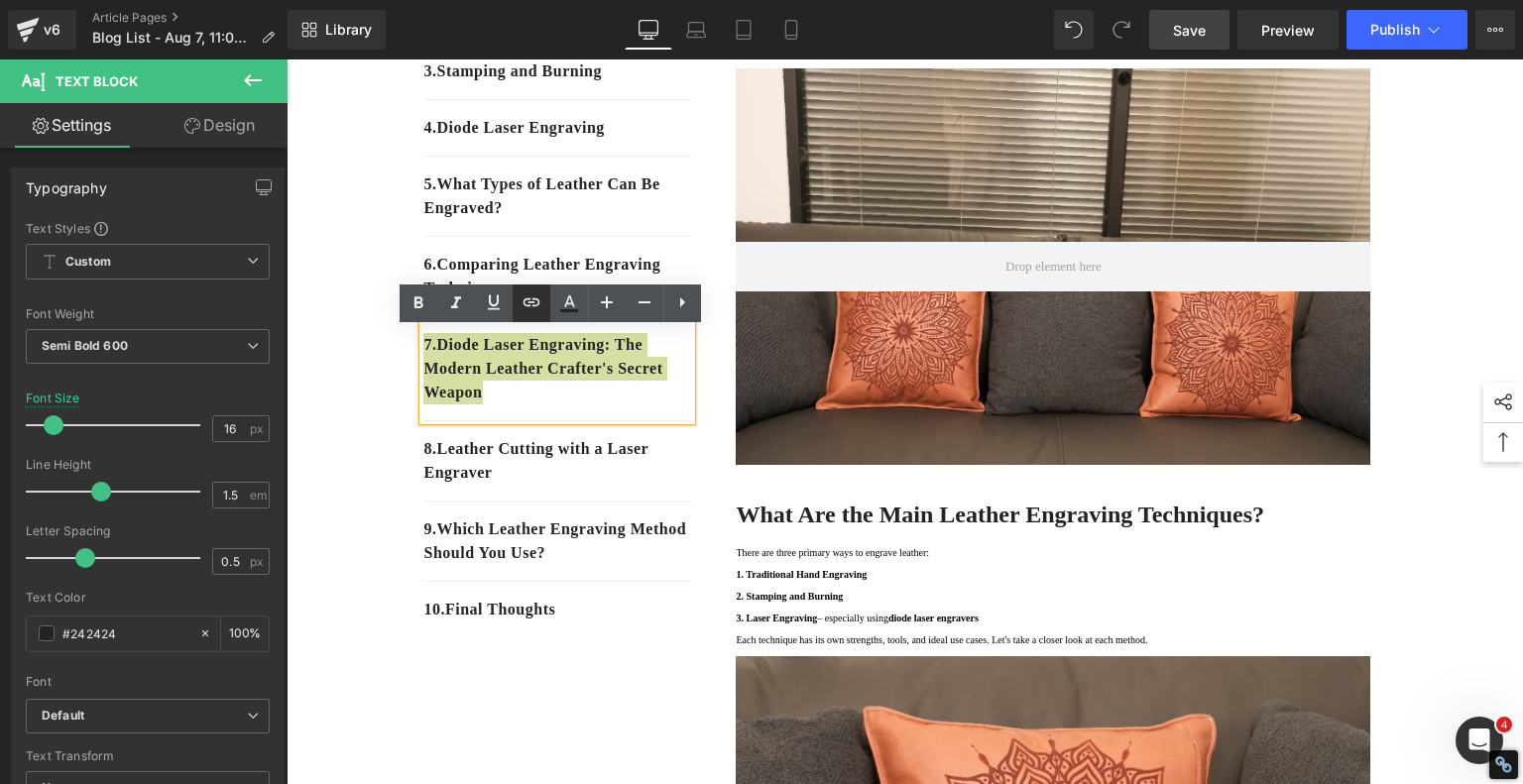click 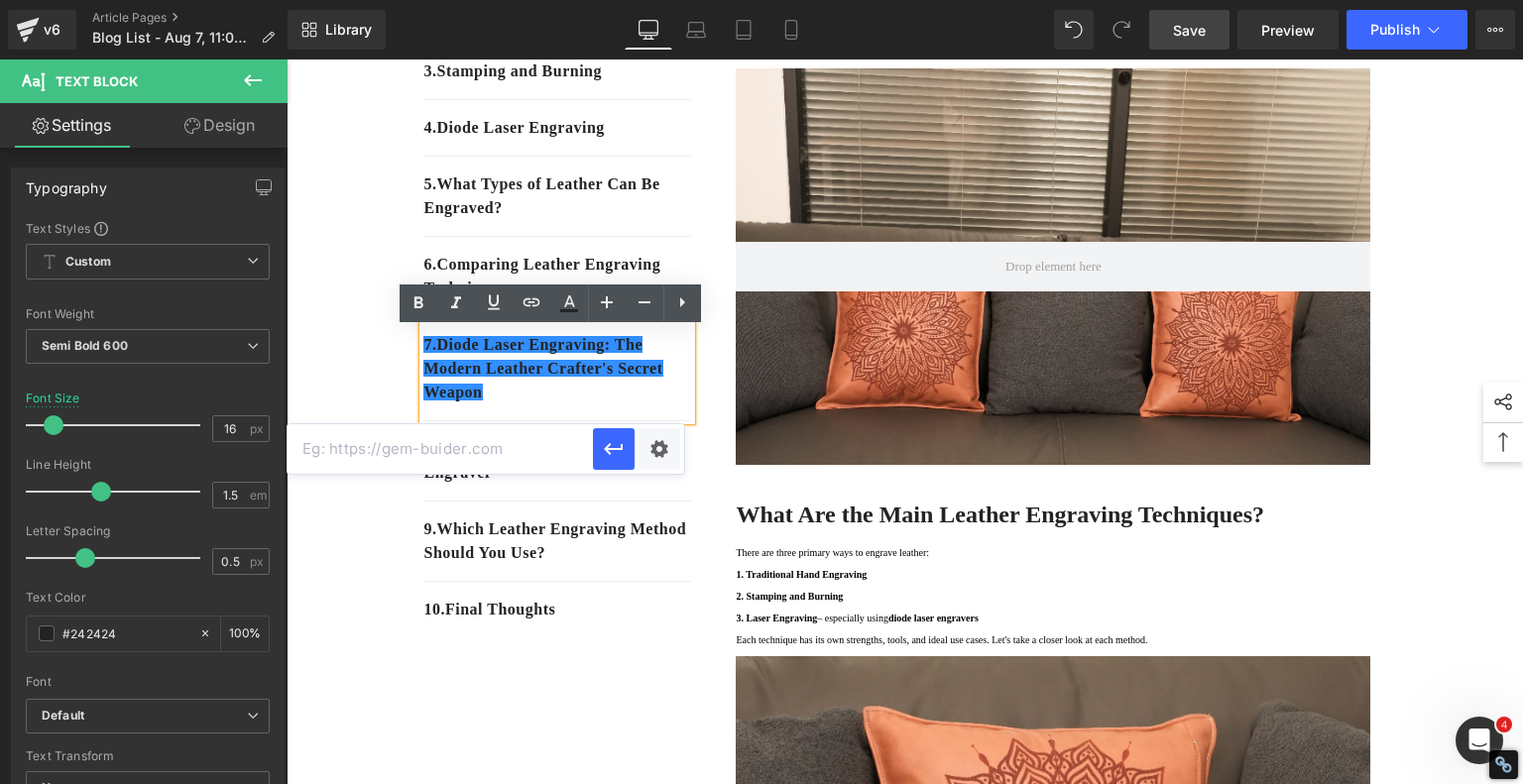 click at bounding box center (440, 449) 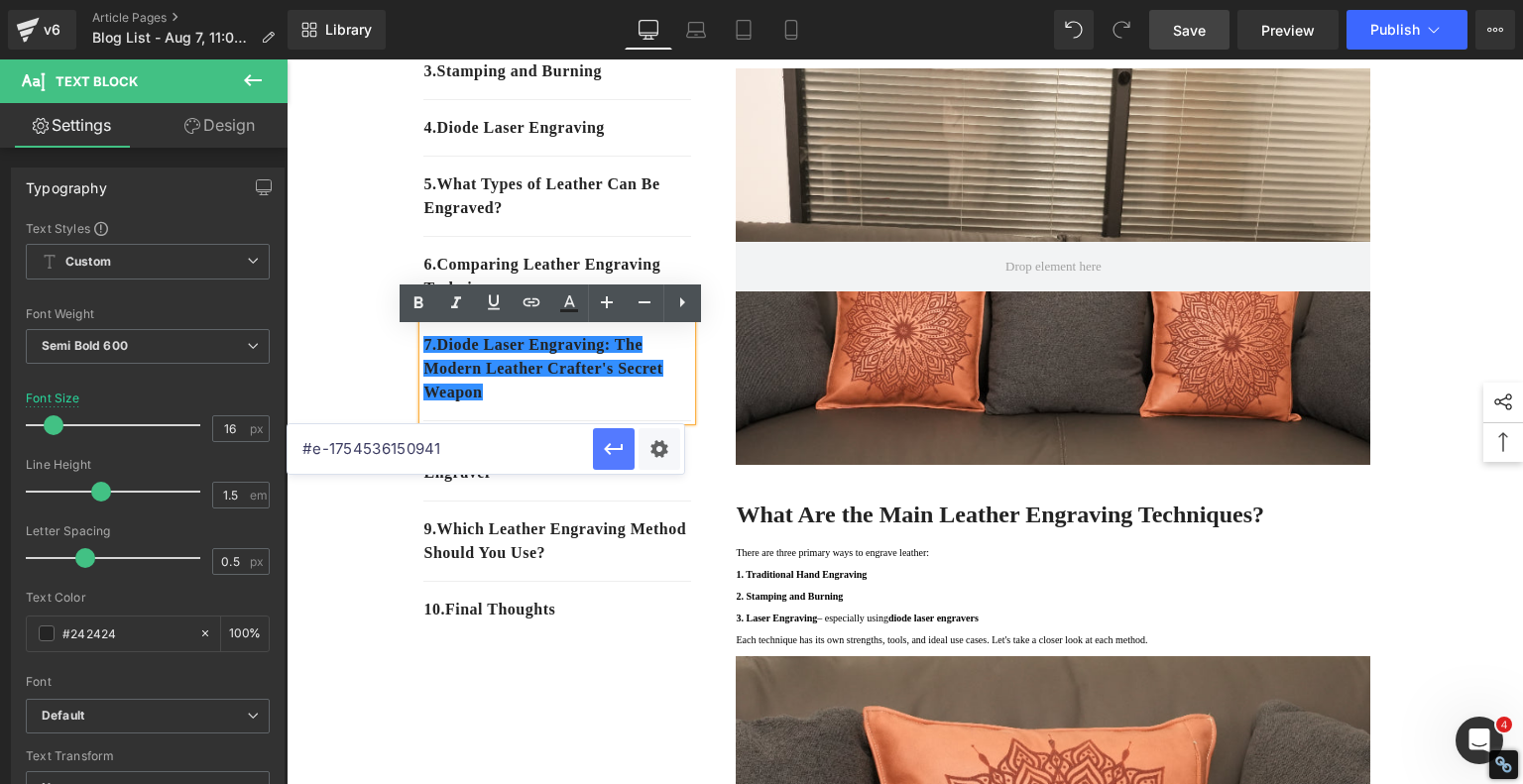type on "#e-1754536150941" 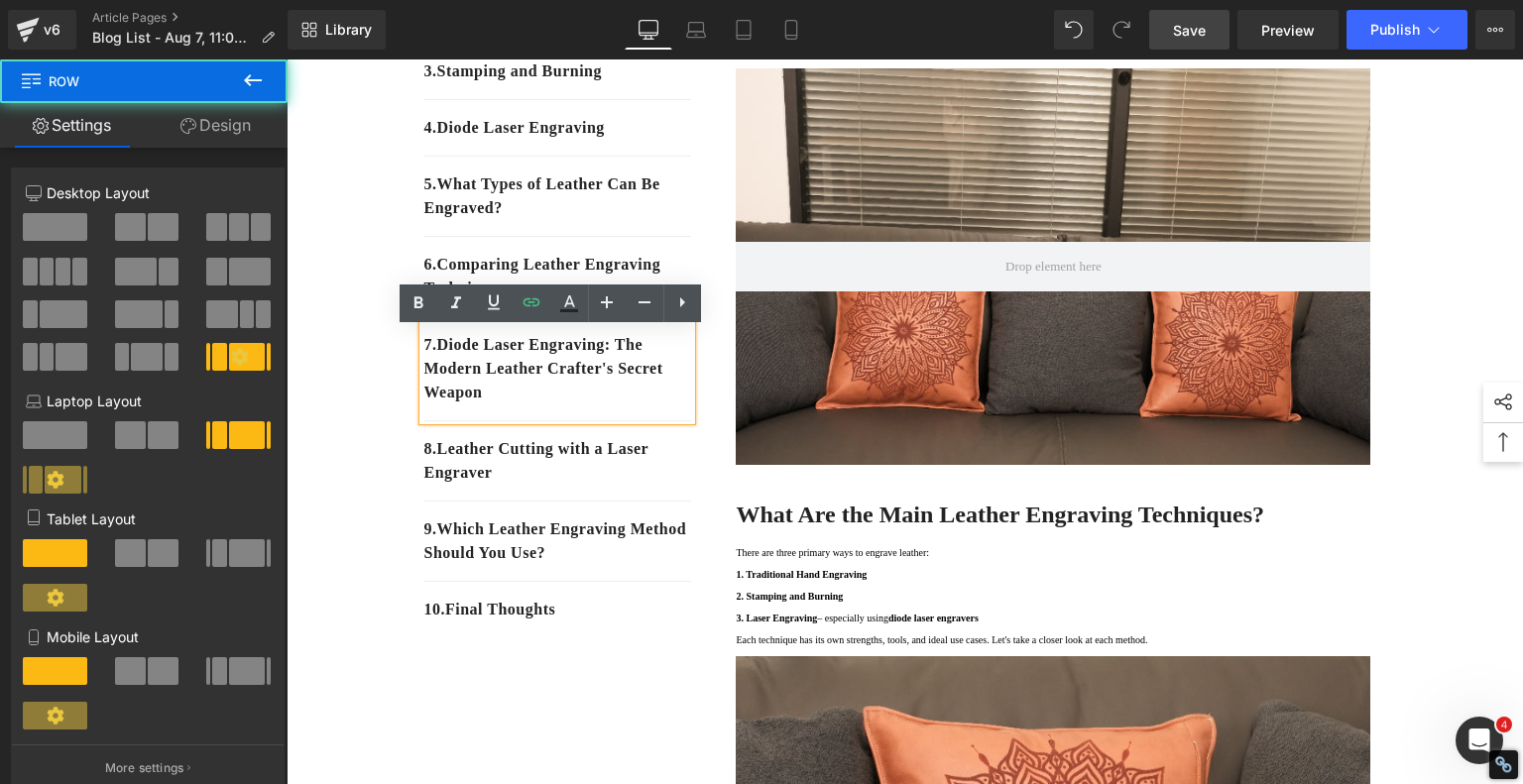 click on "1.  What Are the Main Leather Engraving Techniques? Text Block         2.  Traditional Hand Engraving Text Block         3.  Stamping and Burning Text Block         4.  Diode Laser Engraving Text Block         5 .  What Types of Leather Can Be Engraved? Text Block         6 .  Comparing Leather Engraving Techniques Text Block         7 .  Diode Laser Engraving: The Modern Leather Crafter's Secret Weapon Text Block         8 .  Leather Cutting with a Laser Engraver Text Block         9 .  Which Leather Engraving Method Should You Use? Text Block         10 .  Final Thoughts Text Block         Row   80px       Leather Engraving Techniques Compared: Which Method is Right for You? Heading         Leatherwork is an age-old craft, but in today's world, it's getting a high-tech upgrade. Whether you're handcrafting wallets, customizing journal covers, or designing intricate fashion accessories, there are now multiple ways to engrave leather. From traditional hand tools to cutting-edge  laser engravers" at bounding box center [905, 2882] 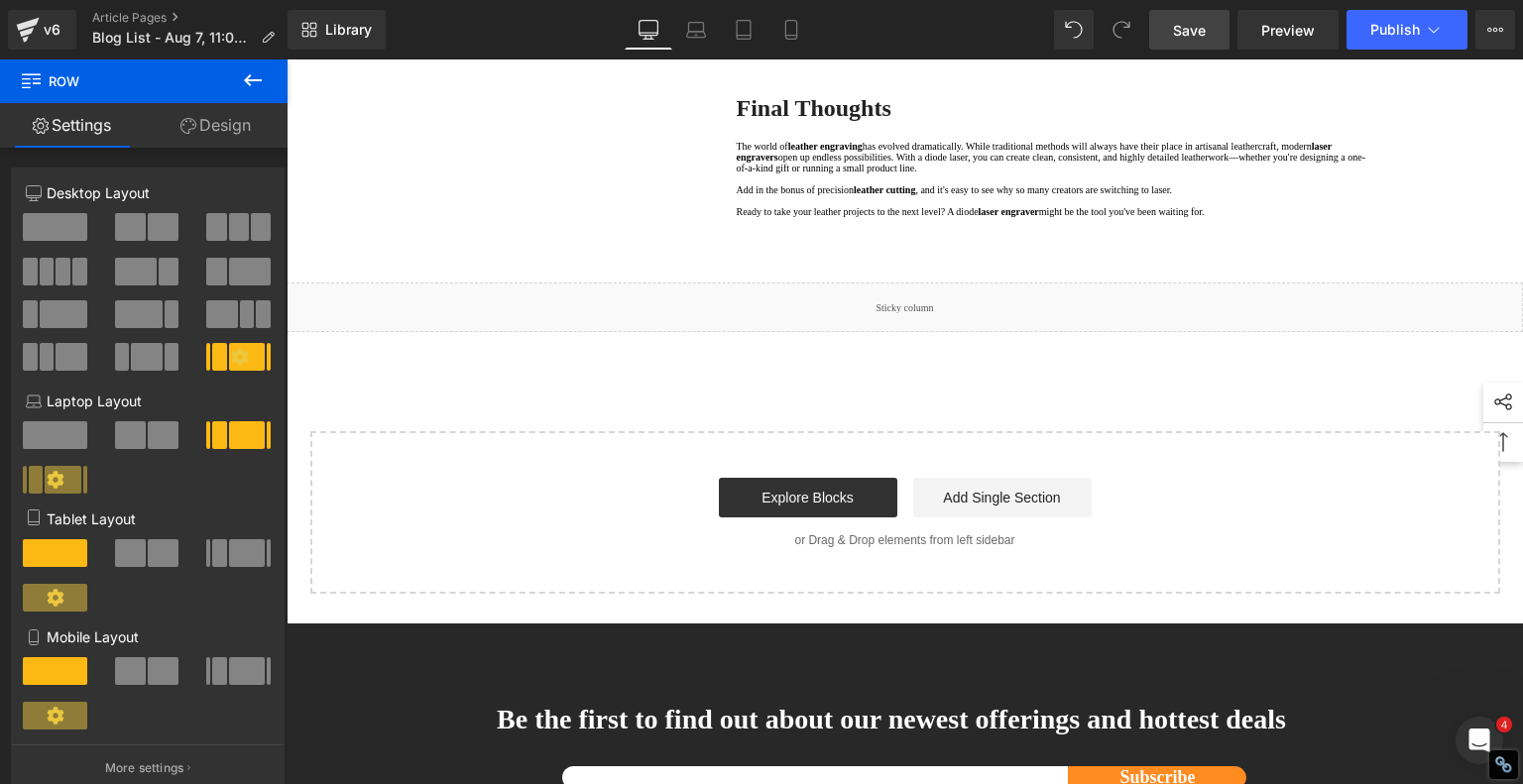 scroll, scrollTop: 6092, scrollLeft: 0, axis: vertical 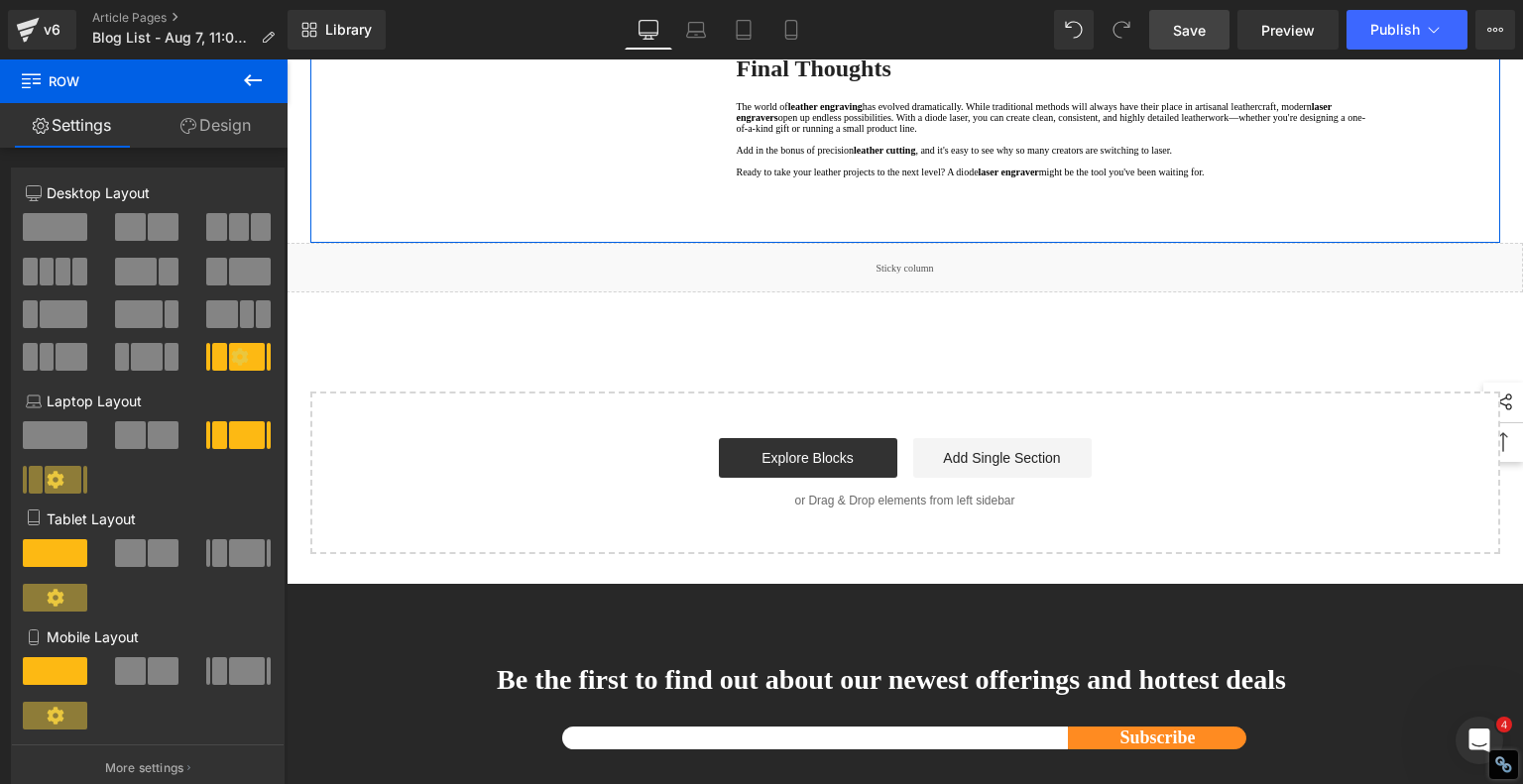 click on "Leather Cutting with a Laser Engraver" at bounding box center [935, -434] 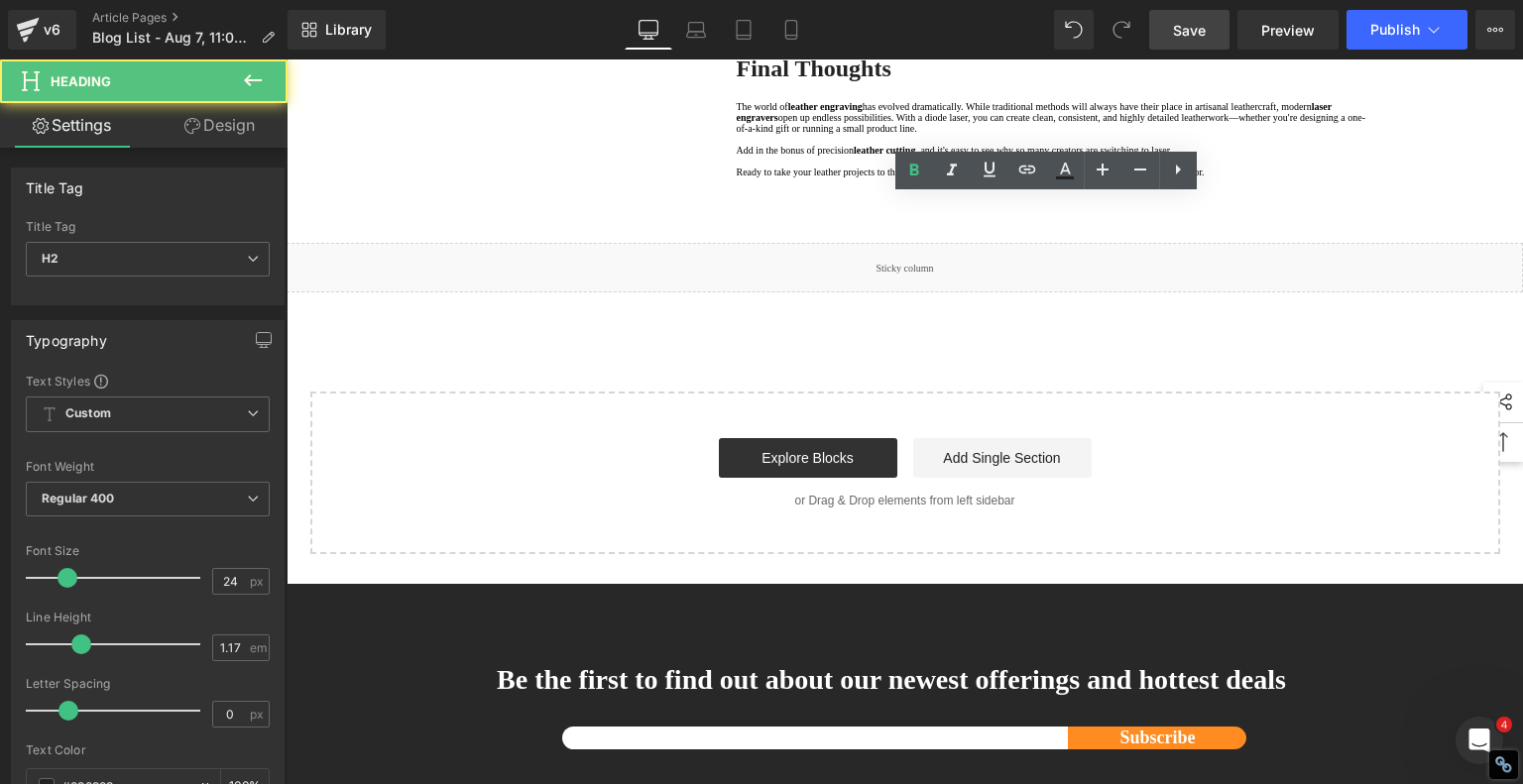 click on "Leather Cutting with a Laser Engraver" at bounding box center (935, -434) 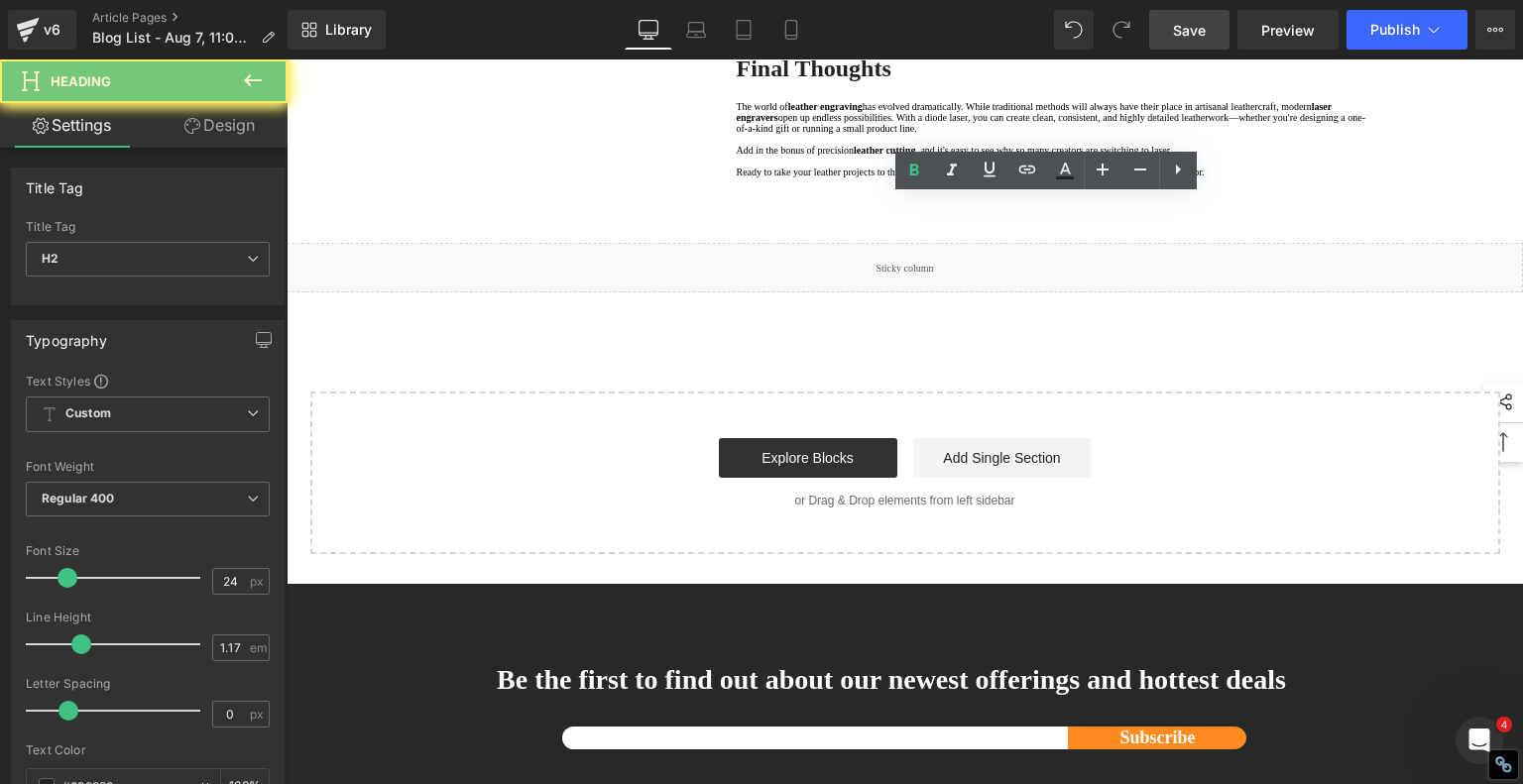 click on "Leather Cutting with a Laser Engraver" at bounding box center [935, -434] 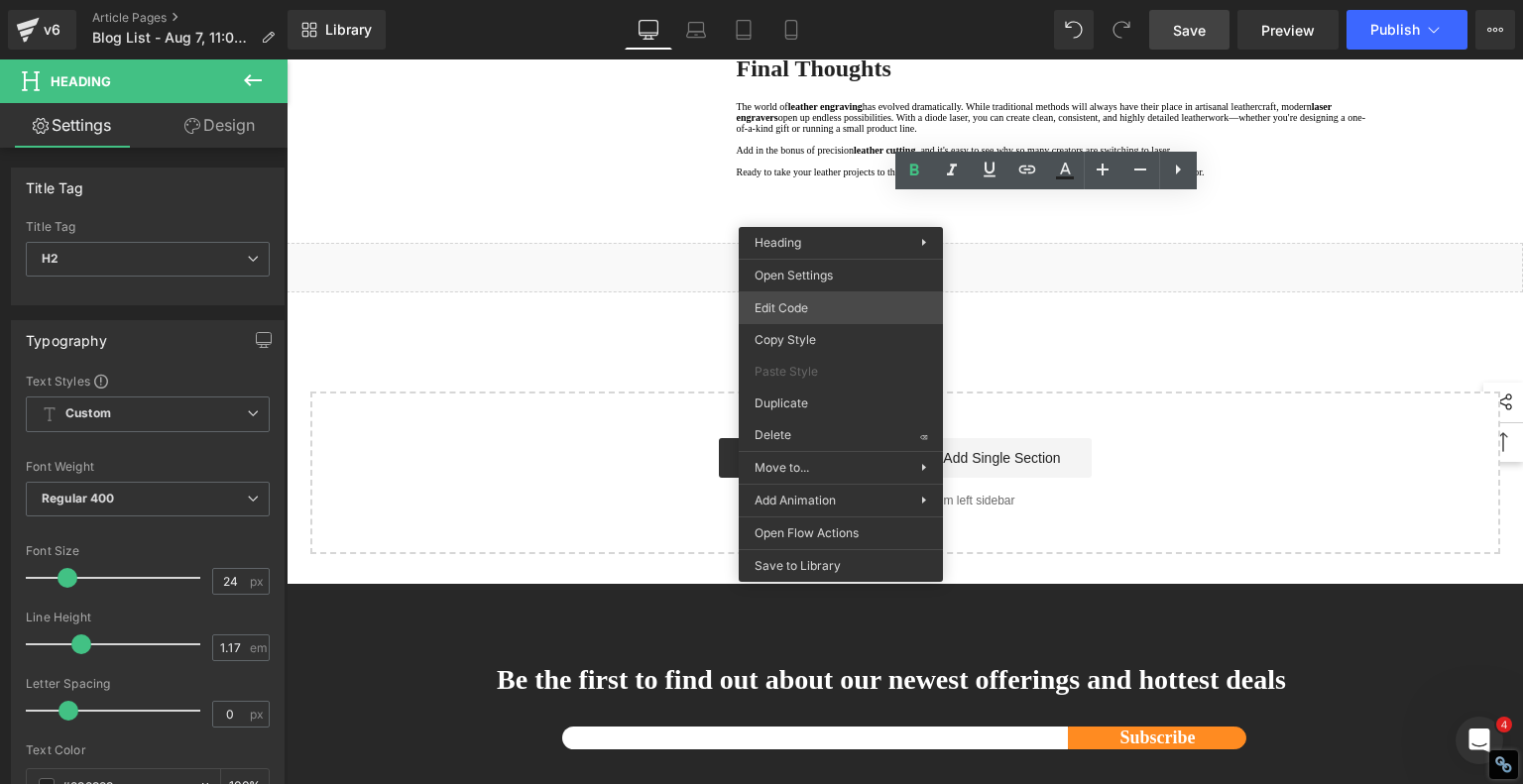 click on "Image  You are previewing how the   will restyle your page. You can not edit Elements in Preset Preview Mode.  v6 Article Pages Blog List - Aug 7, 11:03:51 Library Desktop Desktop Laptop Tablet Mobile Save Preview Publish Scheduled View Live Page View with current Template Save Template to Library Schedule Publish  Optimize  Publish Settings Shortcuts  Your page can’t be published   You've reached the maximum number of published pages on your plan  (246/999999).  You need to upgrade your plan or unpublish all your pages to get 1 publish slot.   Unpublish pages   Upgrade plan  Elements Global Style Base Row  rows, columns, layouts, div Heading  headings, titles, h1,h2,h3,h4,h5,h6 Text Block  texts, paragraphs, contents, blocks Image  images, photos, alts, uploads Icon  icons, symbols Button  button, call to action, cta Separator  separators, dividers, horizontal lines Liquid  liquid, custom code, html, javascript, css, reviews, apps, applications, embeded, iframe Banner Parallax  Hero Banner  Stack Tabs" at bounding box center [762, 0] 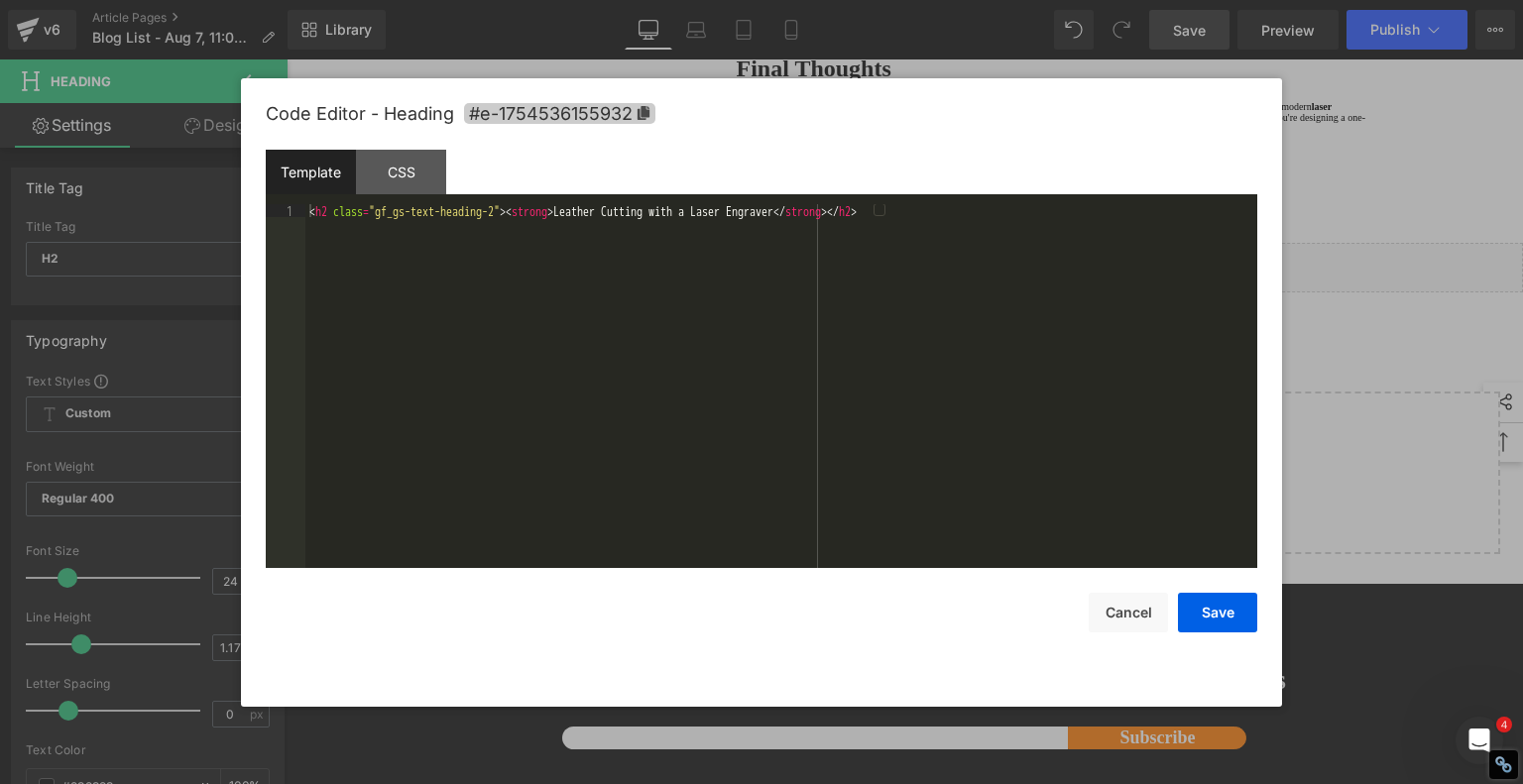 click 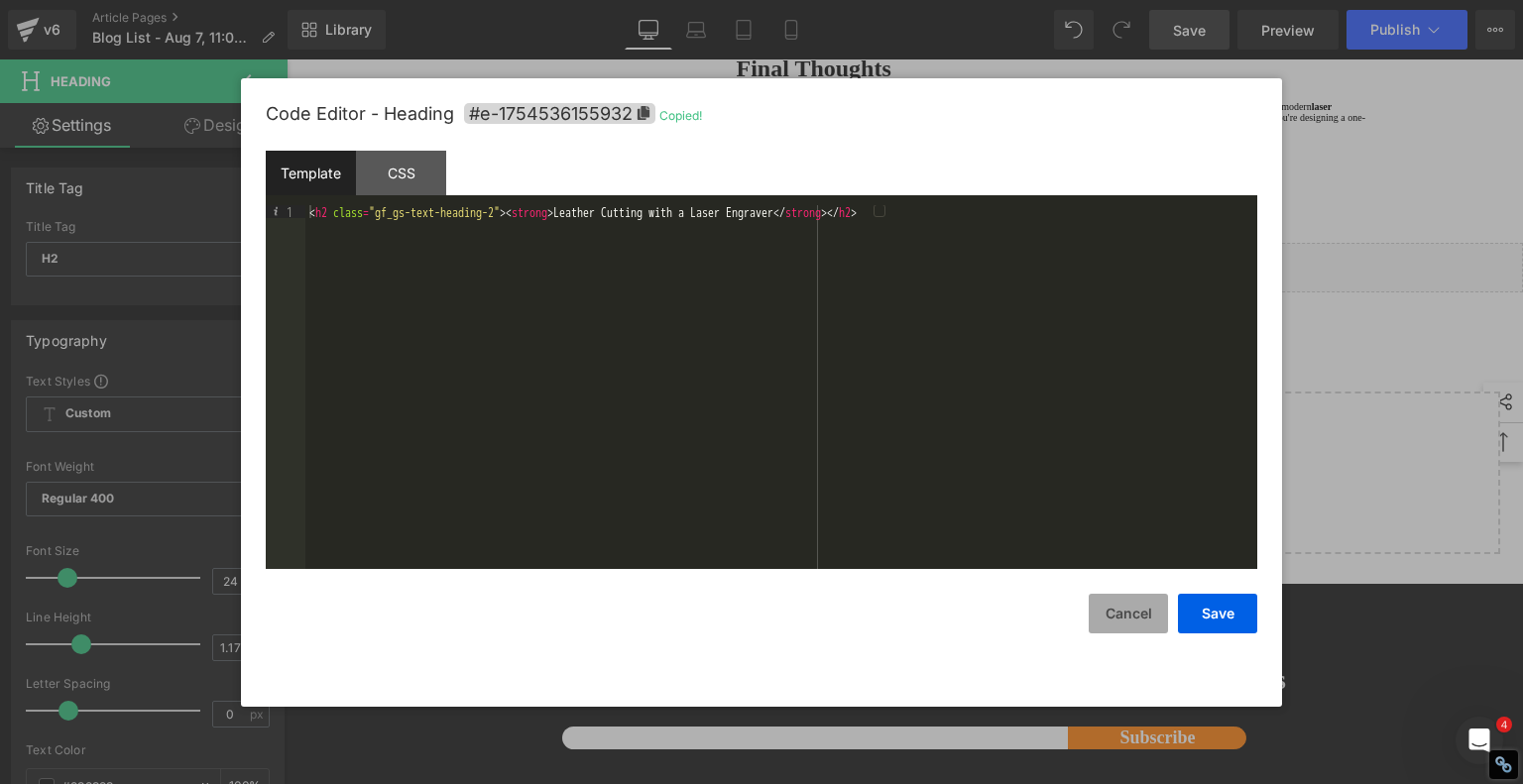 click on "Cancel" at bounding box center [1128, 614] 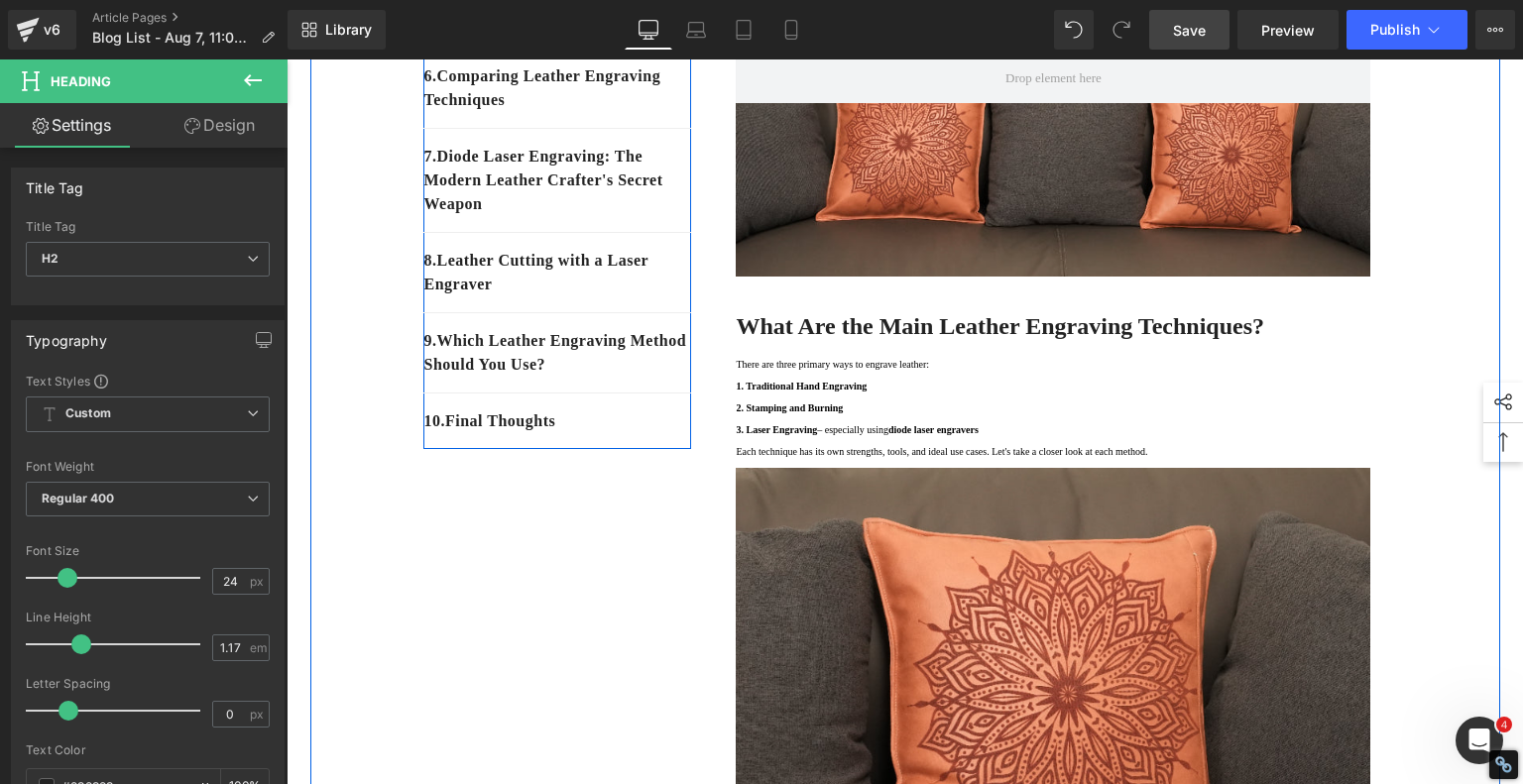 scroll, scrollTop: 595, scrollLeft: 0, axis: vertical 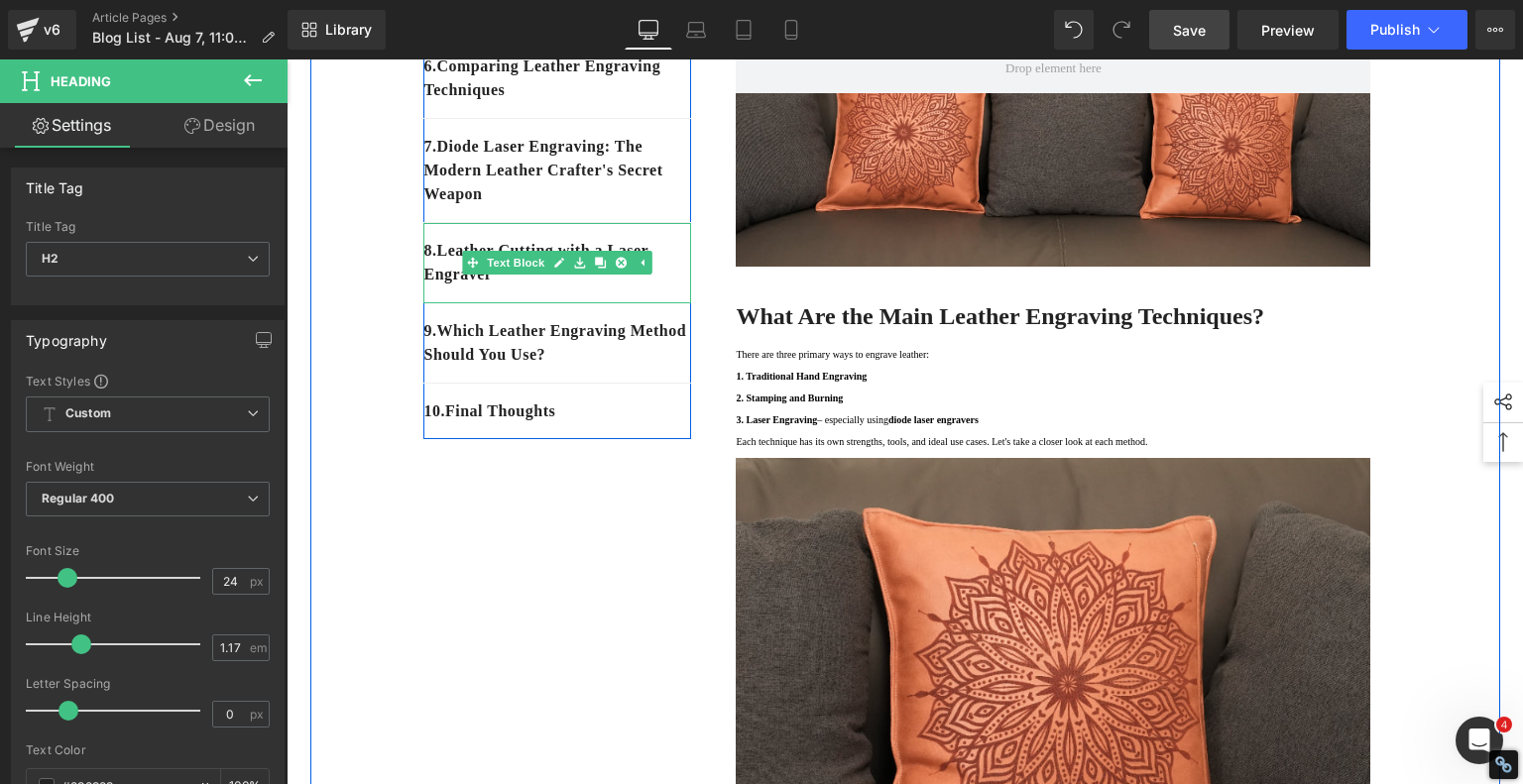 click on "8 .  Leather Cutting with a Laser Engraver" at bounding box center [557, 263] 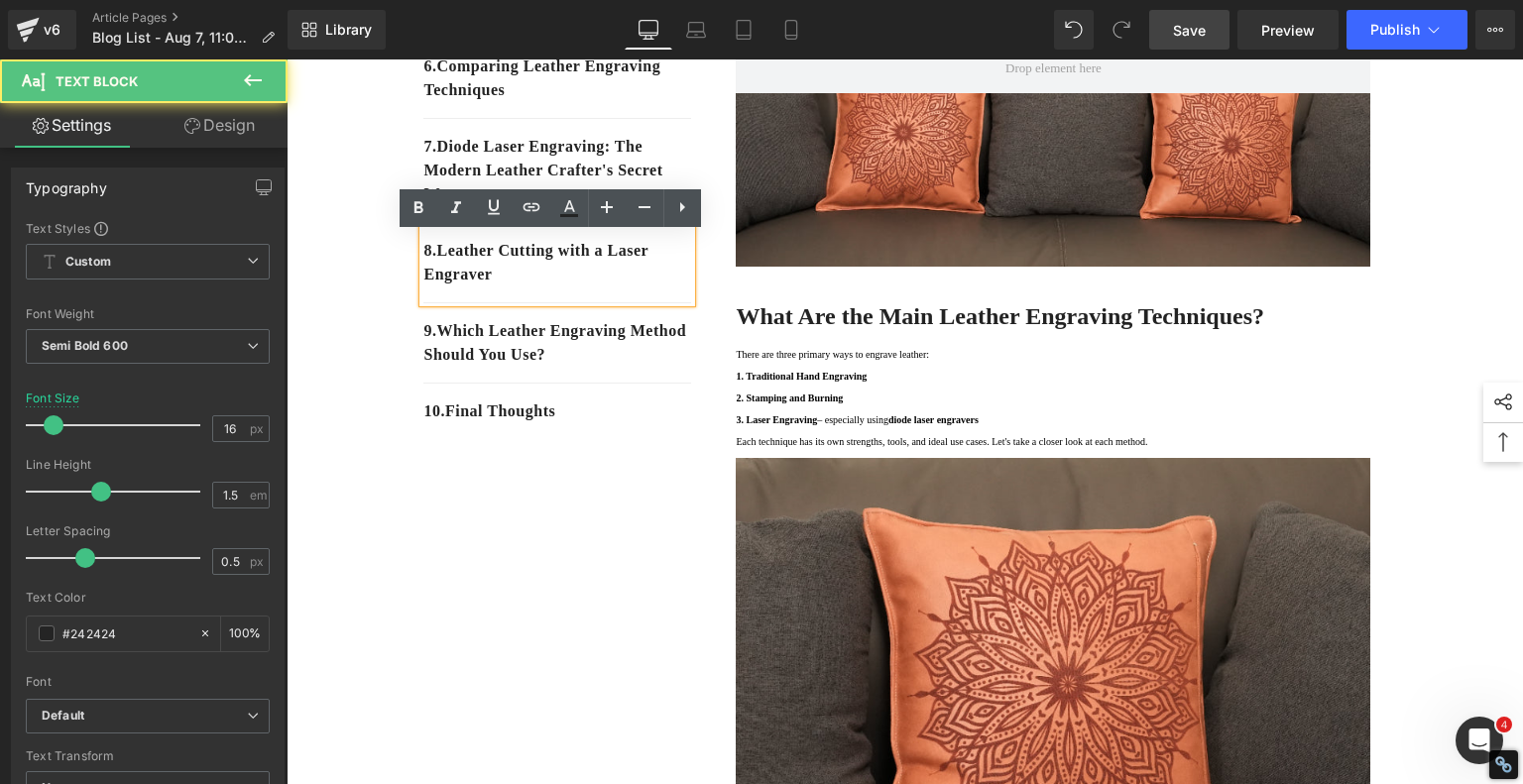 click on "8 .  Leather Cutting with a Laser Engraver" at bounding box center (557, 263) 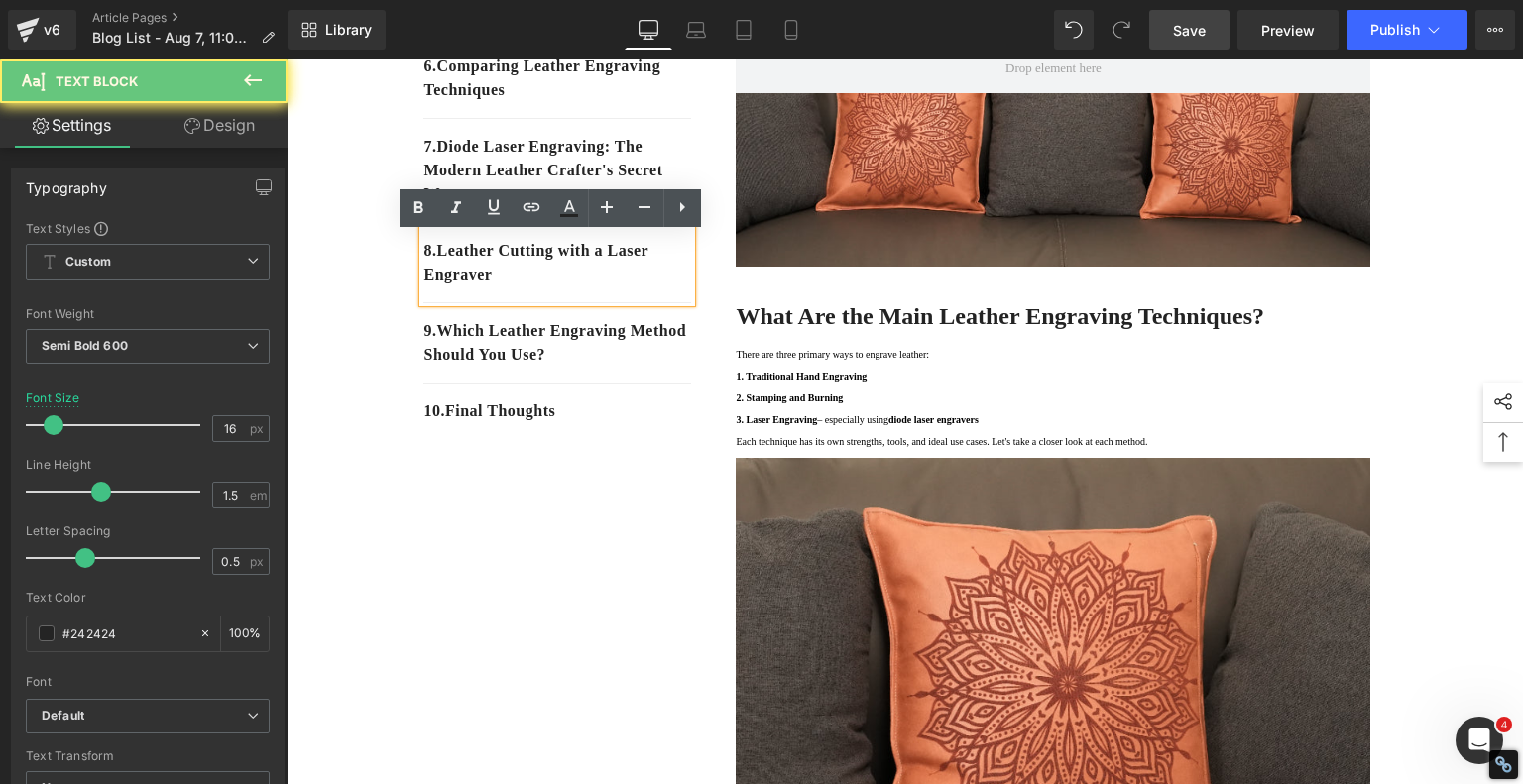 click on "8 .  Leather Cutting with a Laser Engraver" at bounding box center (557, 263) 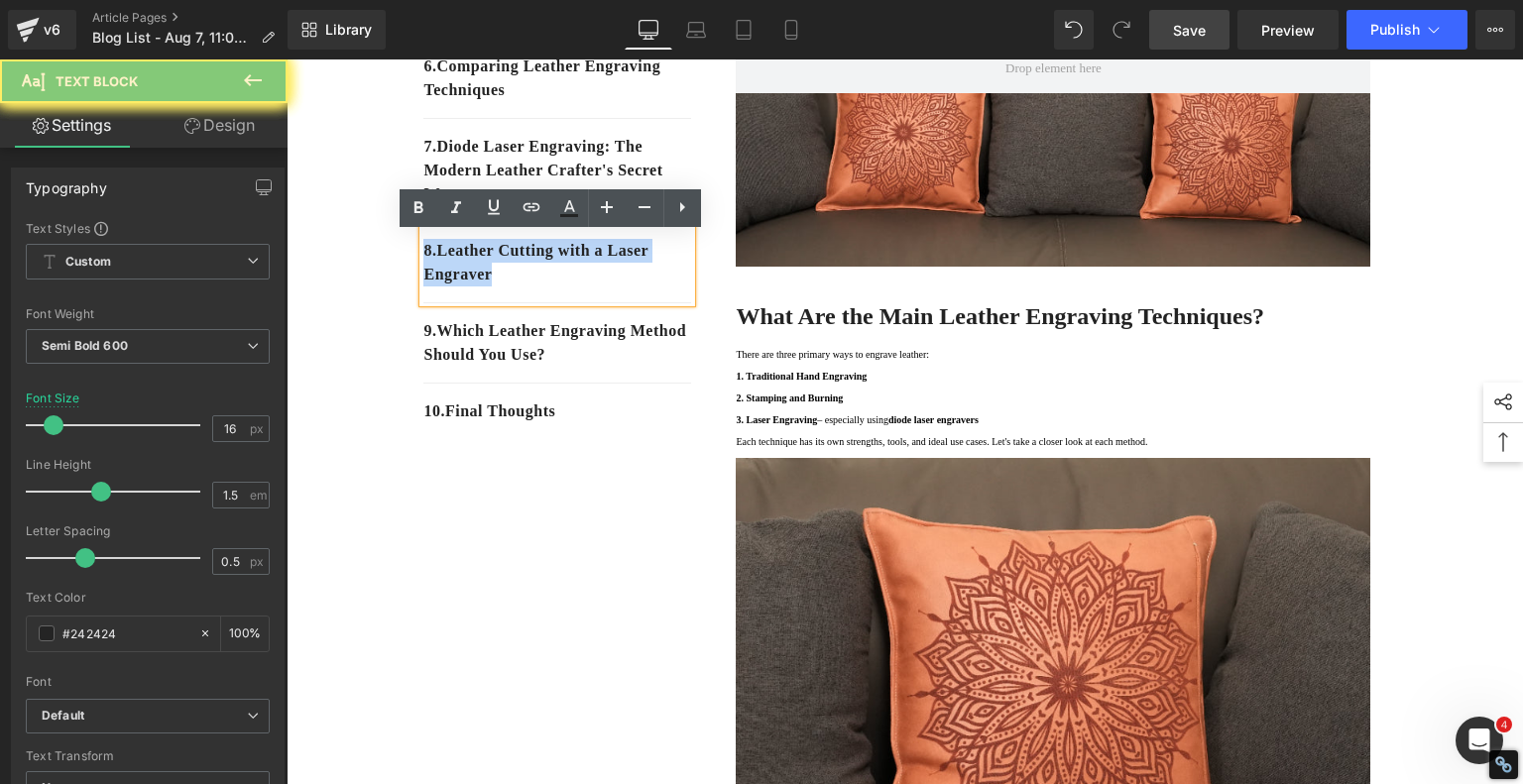 click on "8 .  Leather Cutting with a Laser Engraver" at bounding box center (557, 263) 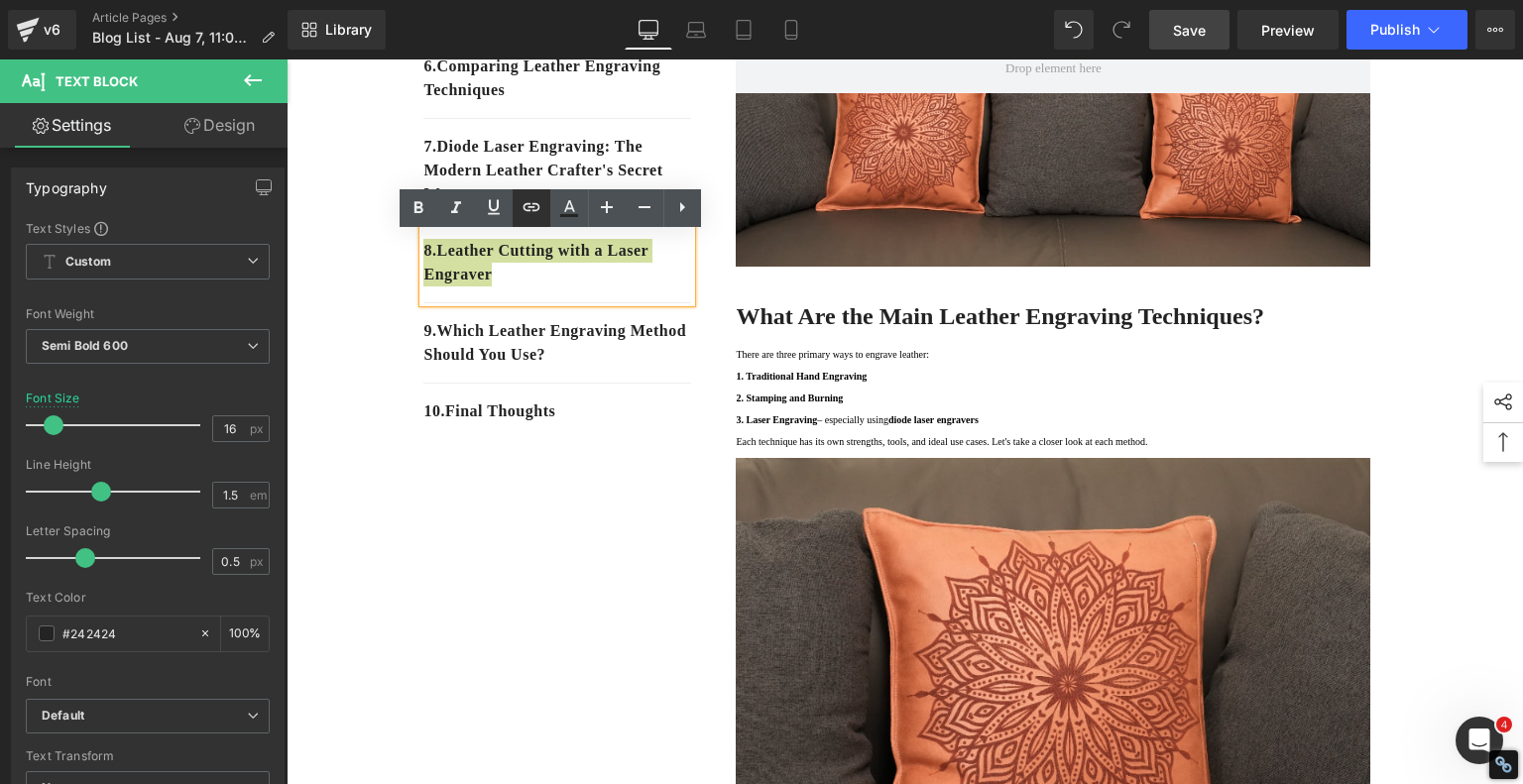 click 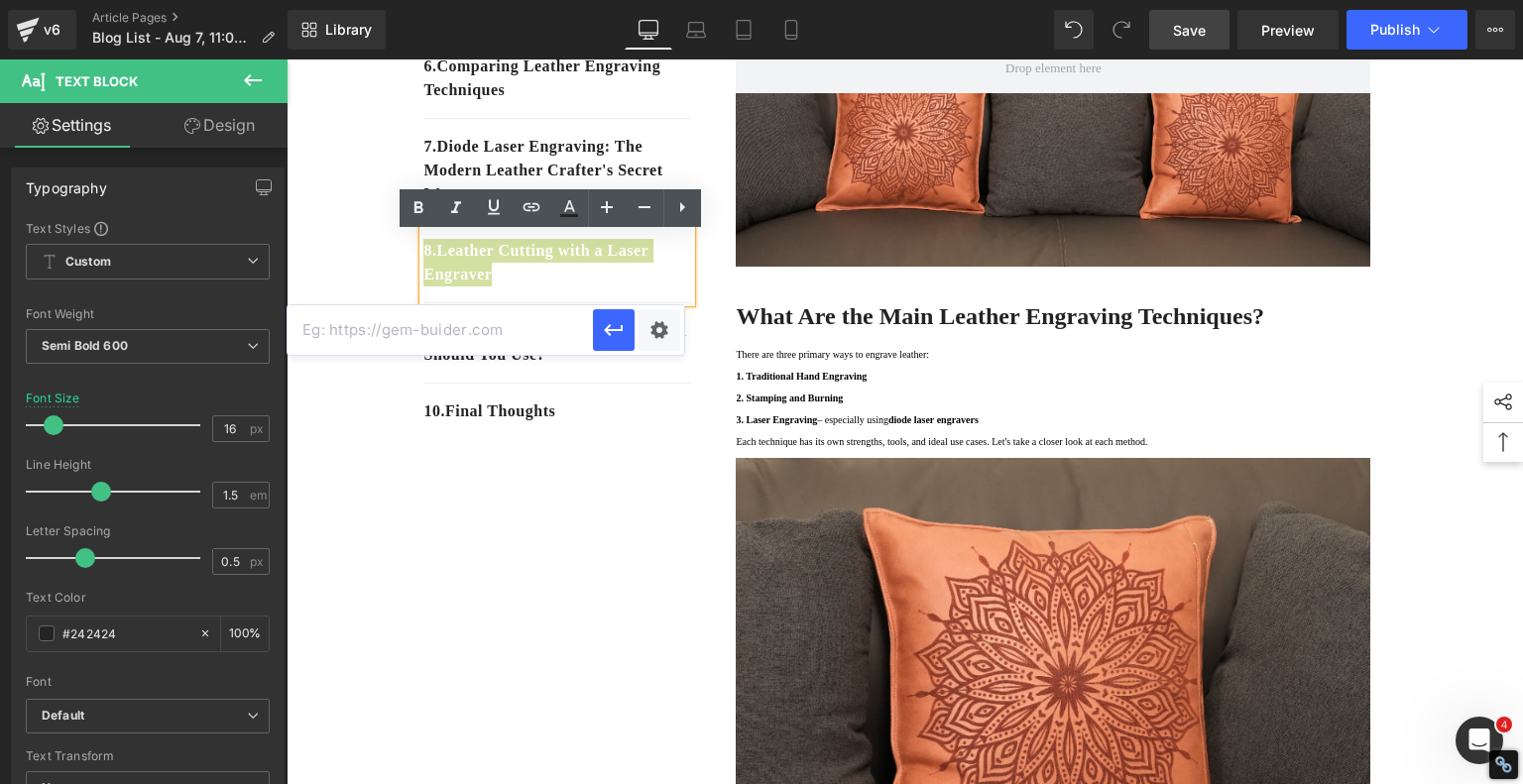 click at bounding box center [440, 330] 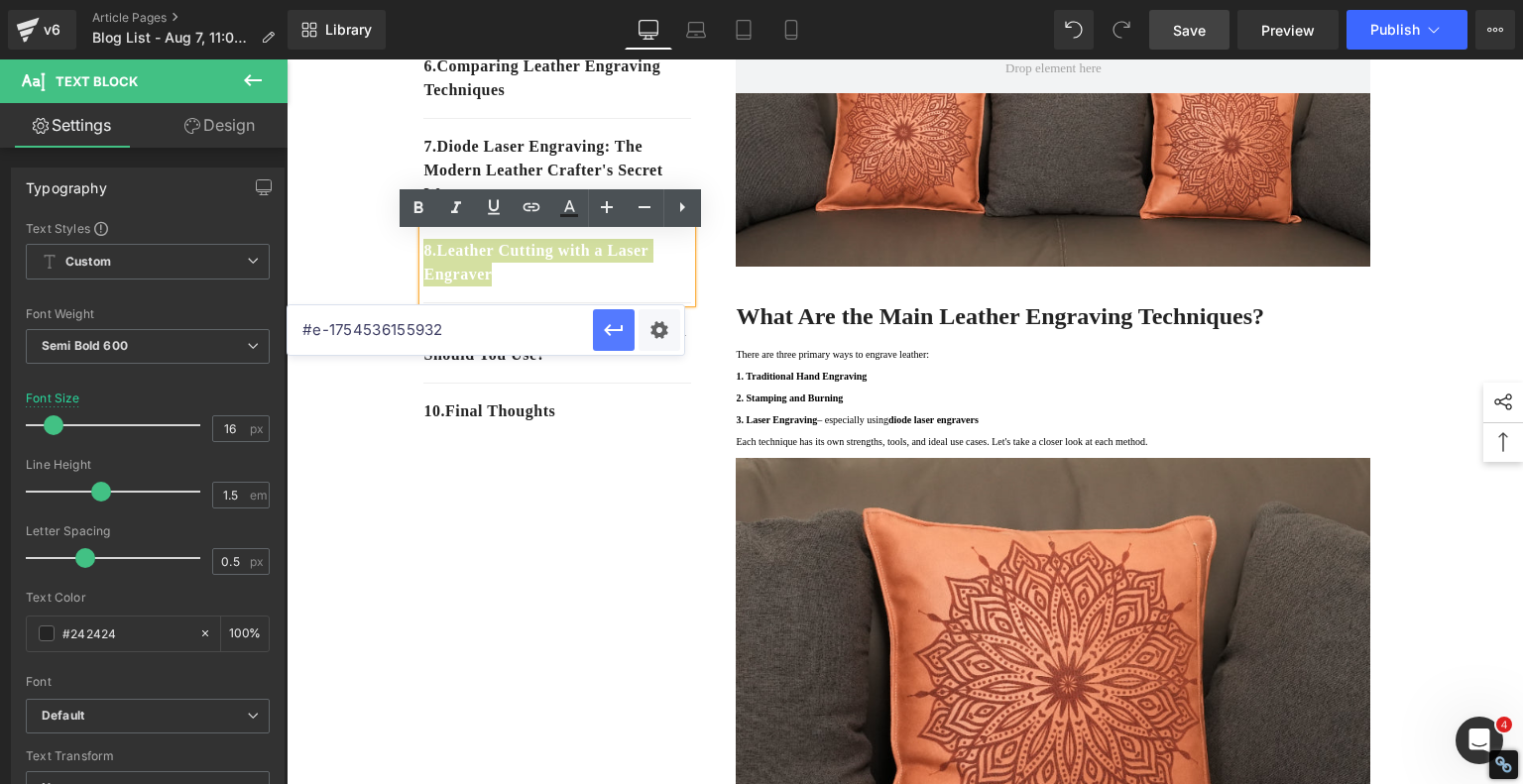 type on "#e-1754536155932" 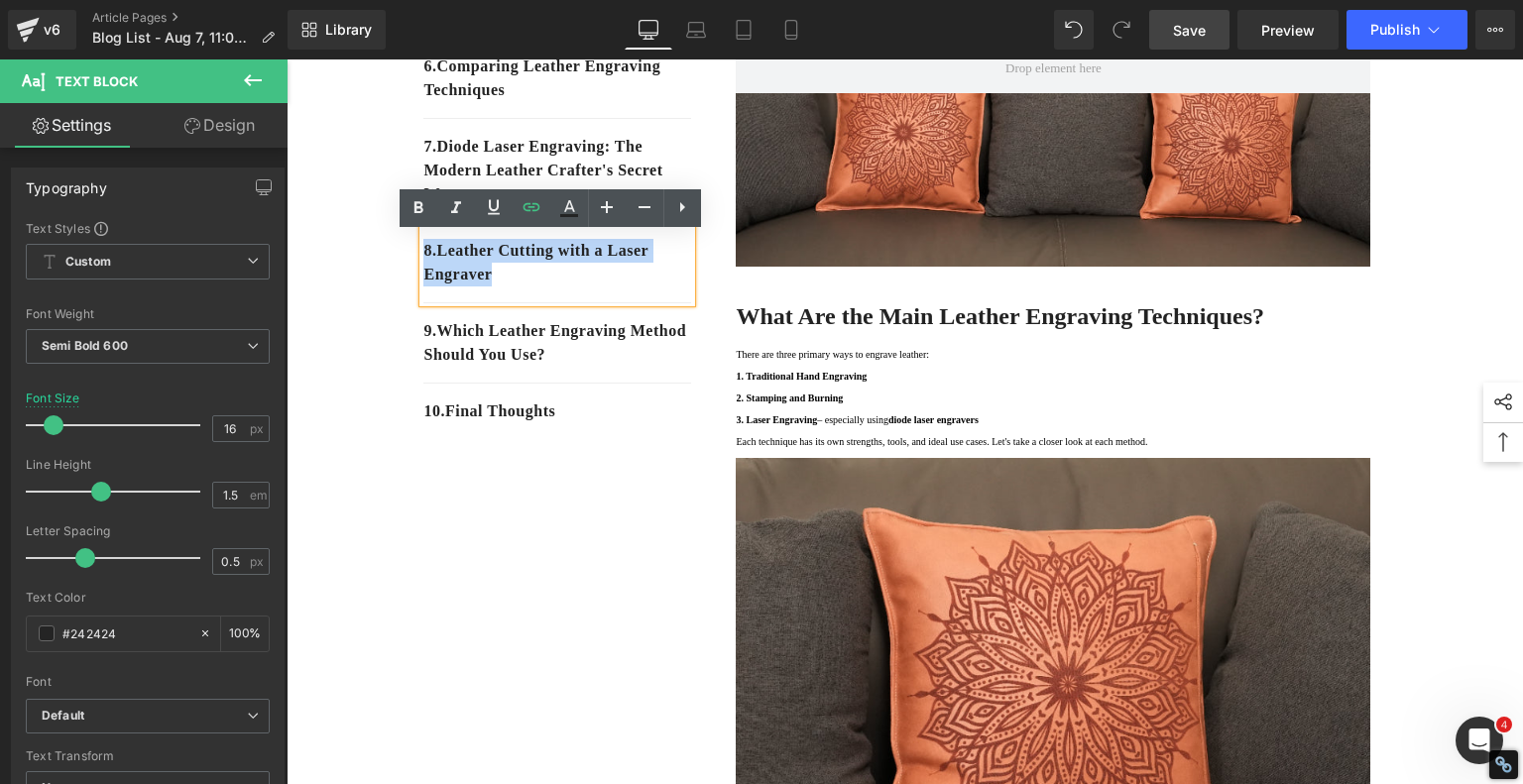 drag, startPoint x: 394, startPoint y: 253, endPoint x: 409, endPoint y: 255, distance: 15.132746 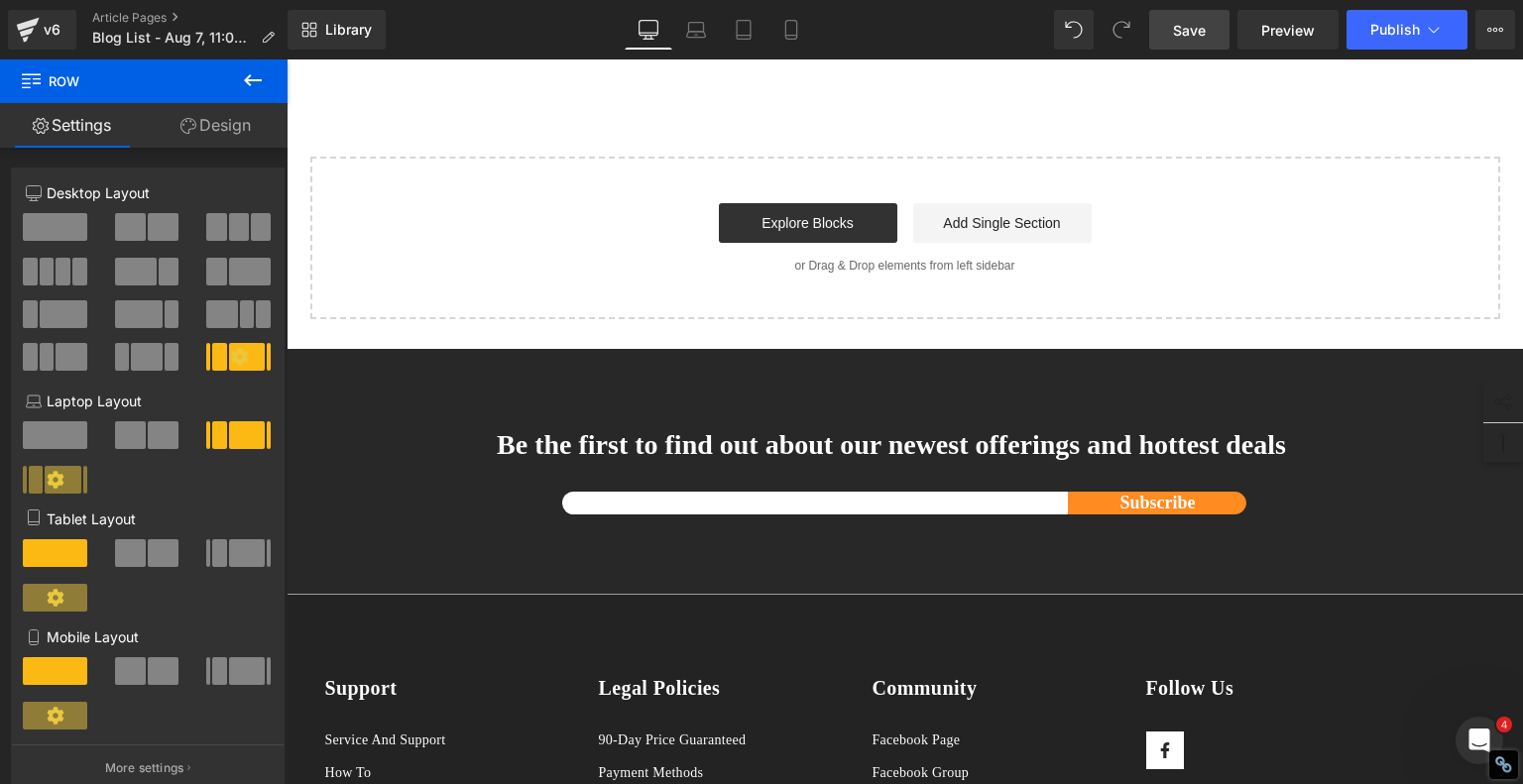 scroll, scrollTop: 6477, scrollLeft: 0, axis: vertical 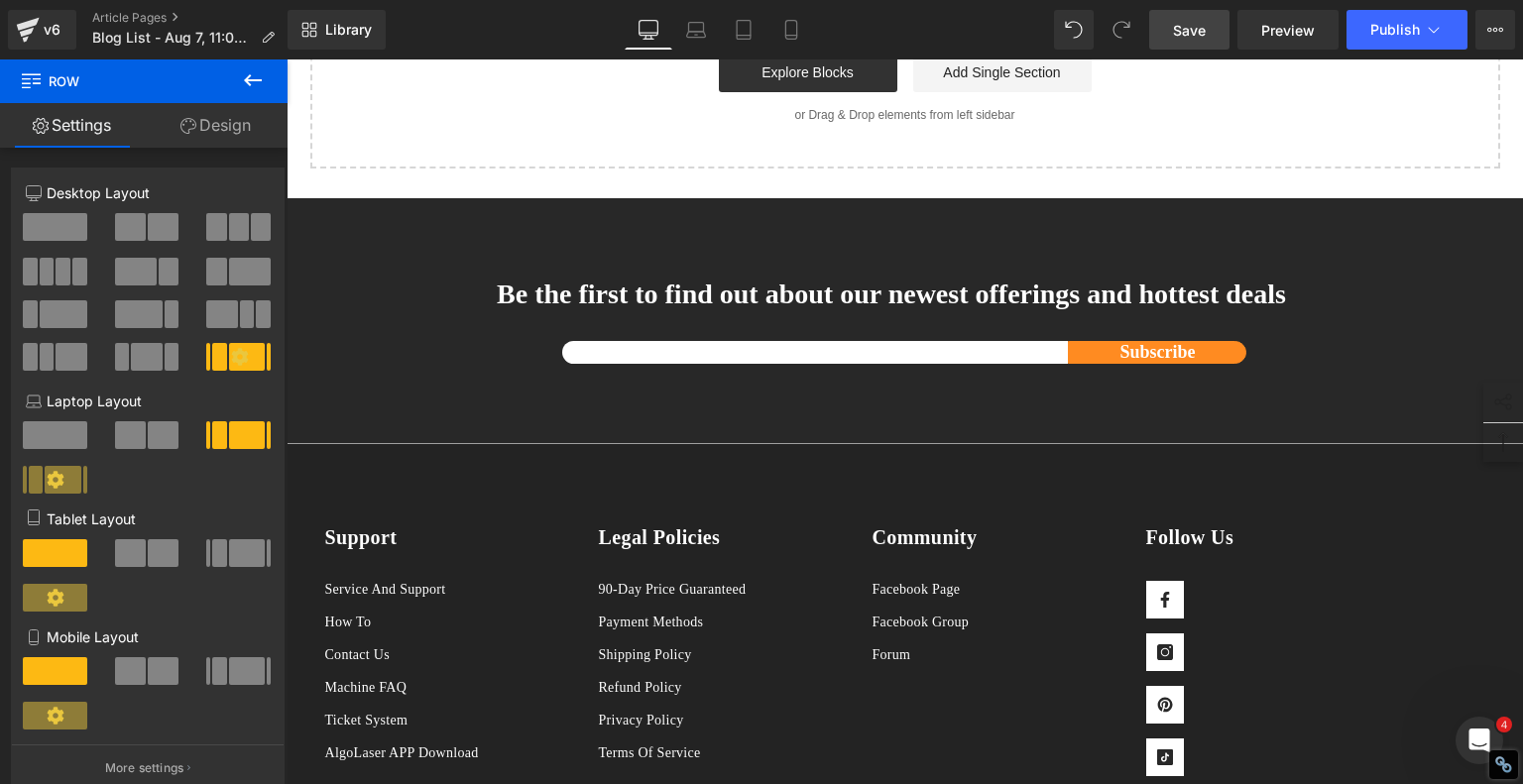 click on "Which Leather Engraving Method Should You Use?" at bounding box center [999, -488] 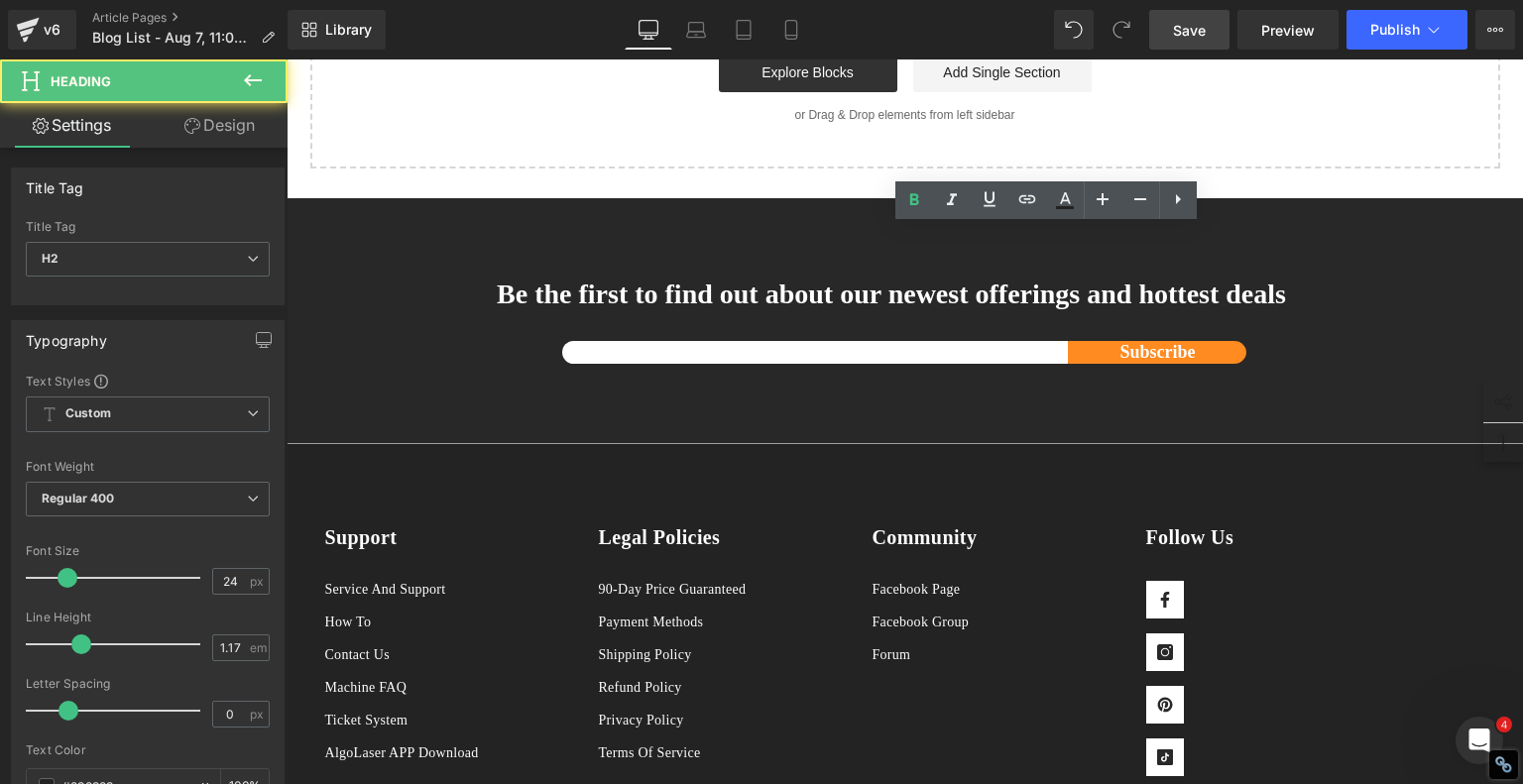 click on "Which Leather Engraving Method Should You Use?" at bounding box center [999, -488] 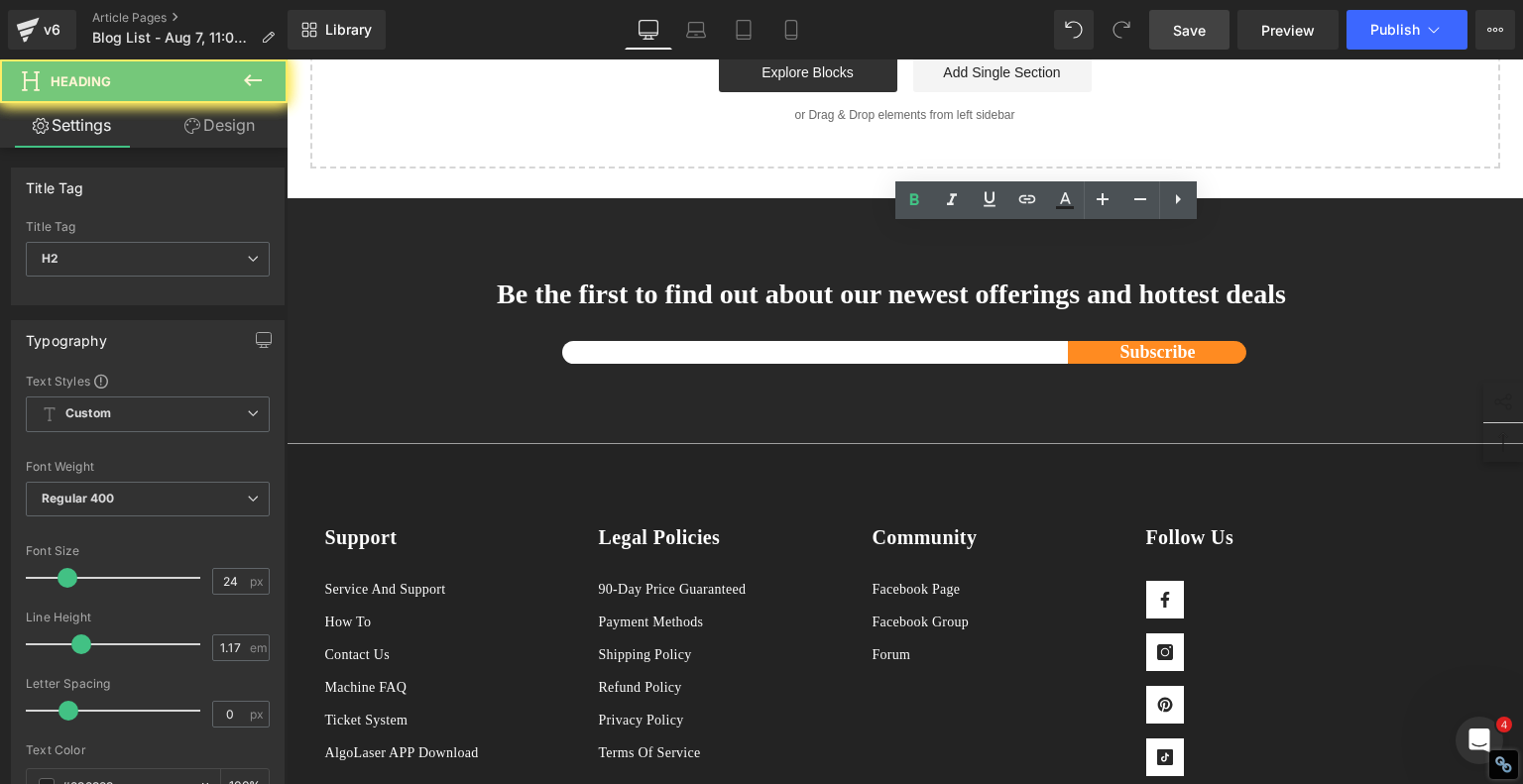 click on "Which Leather Engraving Method Should You Use?" at bounding box center [999, -488] 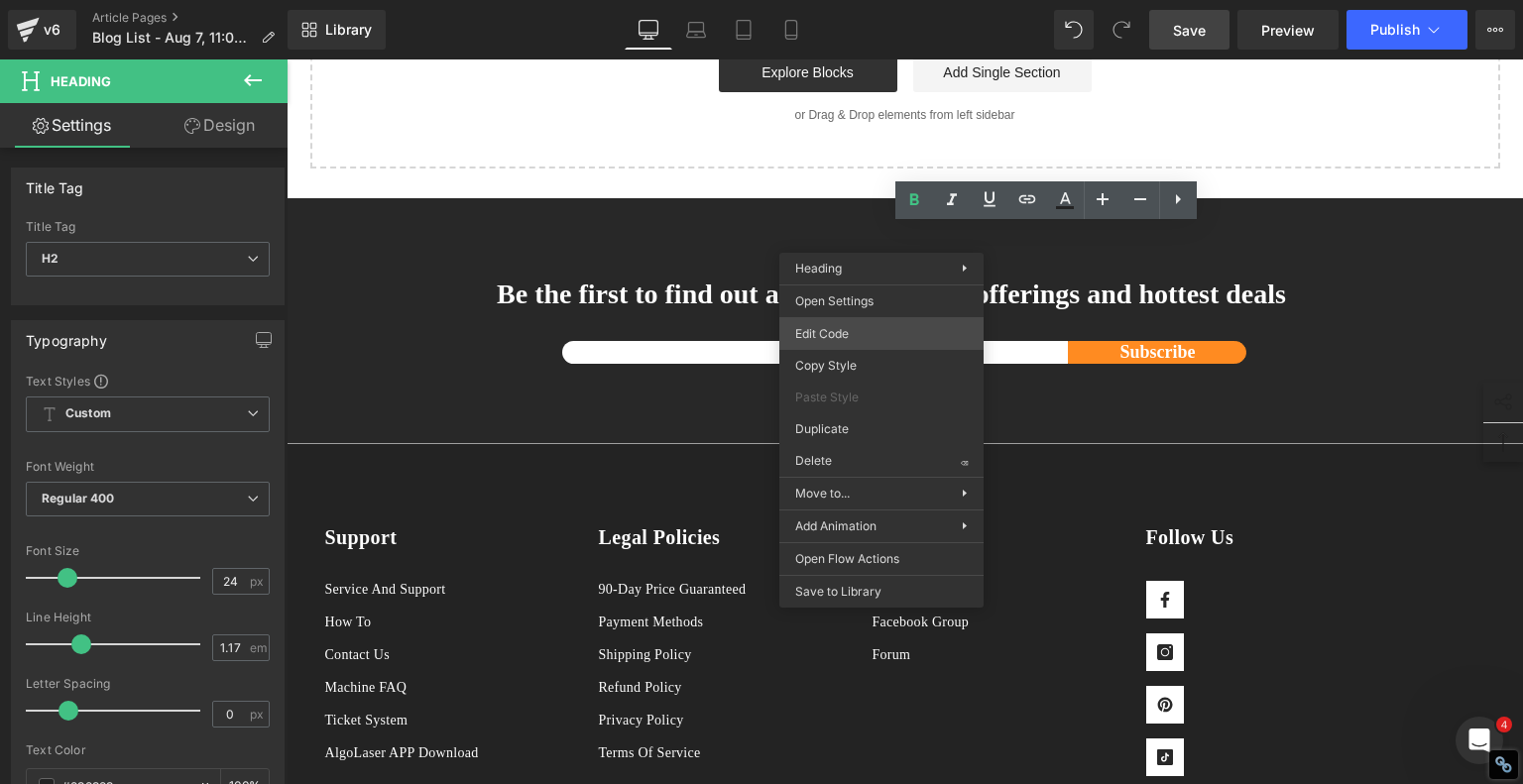 click on "Image  You are previewing how the   will restyle your page. You can not edit Elements in Preset Preview Mode.  v6 Article Pages Blog List - Aug 7, 11:03:51 Library Desktop Desktop Laptop Tablet Mobile Save Preview Publish Scheduled View Live Page View with current Template Save Template to Library Schedule Publish  Optimize  Publish Settings Shortcuts  Your page can’t be published   You've reached the maximum number of published pages on your plan  (246/999999).  You need to upgrade your plan or unpublish all your pages to get 1 publish slot.   Unpublish pages   Upgrade plan  Elements Global Style Base Row  rows, columns, layouts, div Heading  headings, titles, h1,h2,h3,h4,h5,h6 Text Block  texts, paragraphs, contents, blocks Image  images, photos, alts, uploads Icon  icons, symbols Button  button, call to action, cta Separator  separators, dividers, horizontal lines Liquid  liquid, custom code, html, javascript, css, reviews, apps, applications, embeded, iframe Banner Parallax  Hero Banner  Stack Tabs" at bounding box center [762, 0] 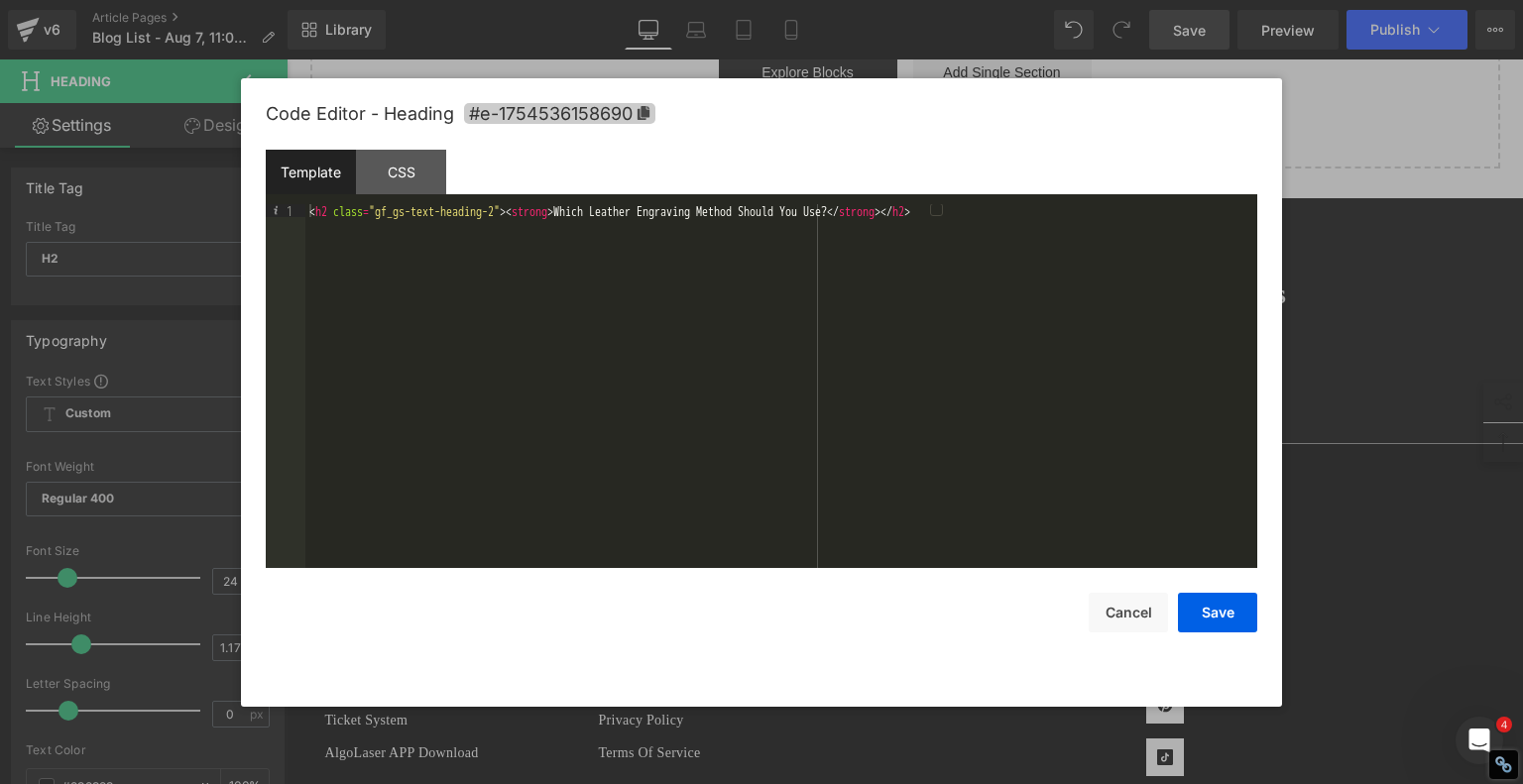 click 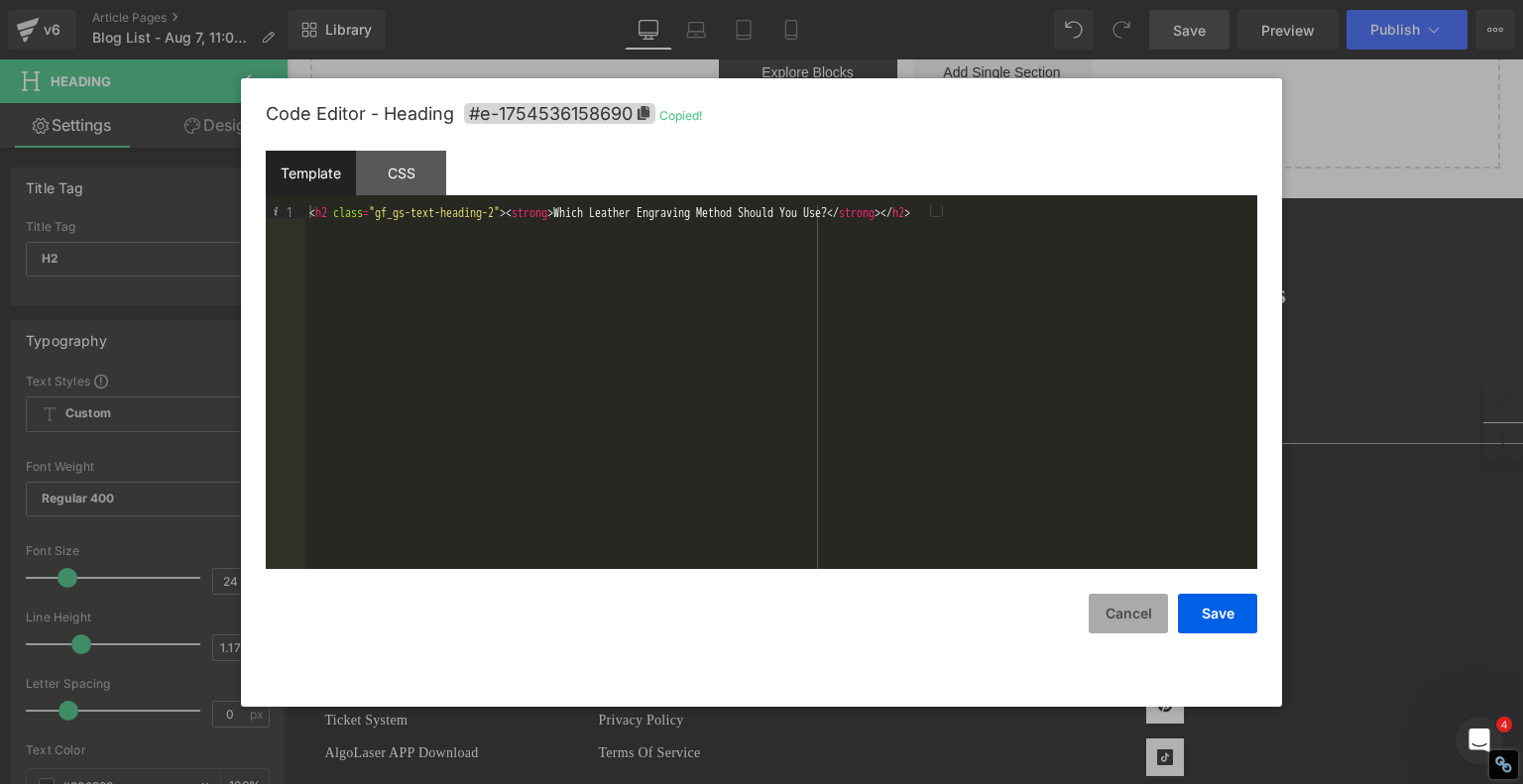 click on "Cancel" at bounding box center [1128, 614] 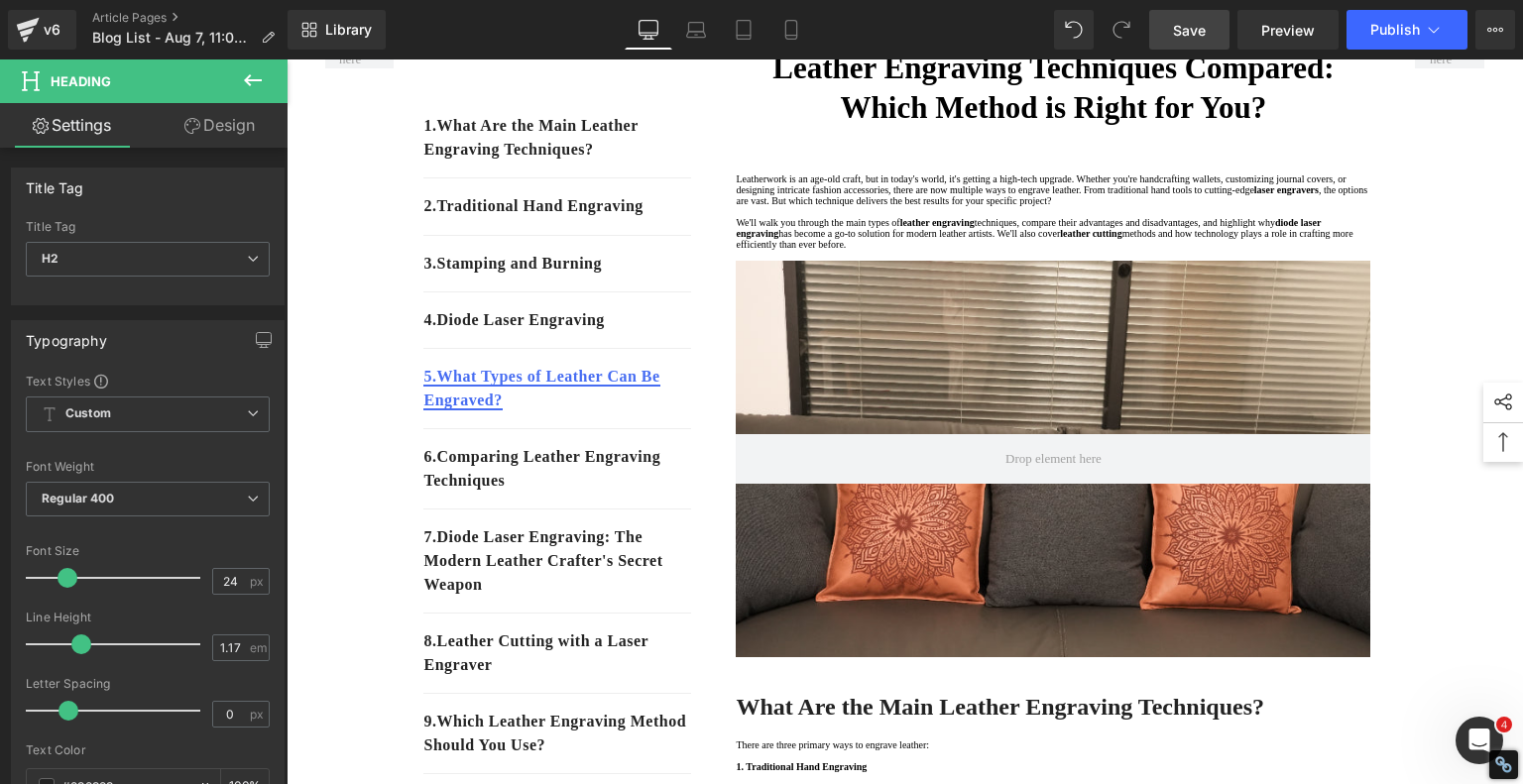 scroll, scrollTop: 396, scrollLeft: 0, axis: vertical 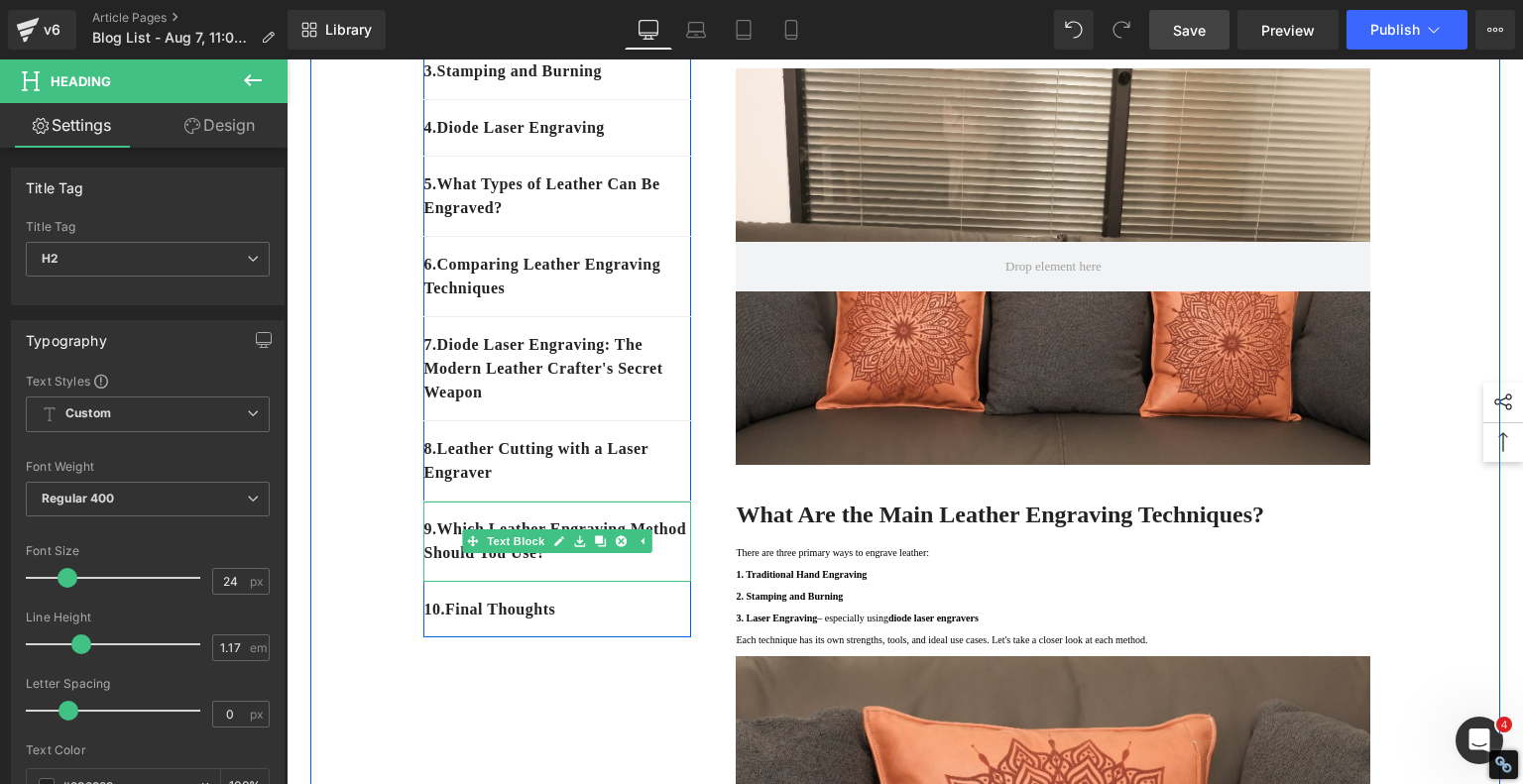 click on "9 .  Which Leather Engraving Method Should You Use?" at bounding box center [557, 541] 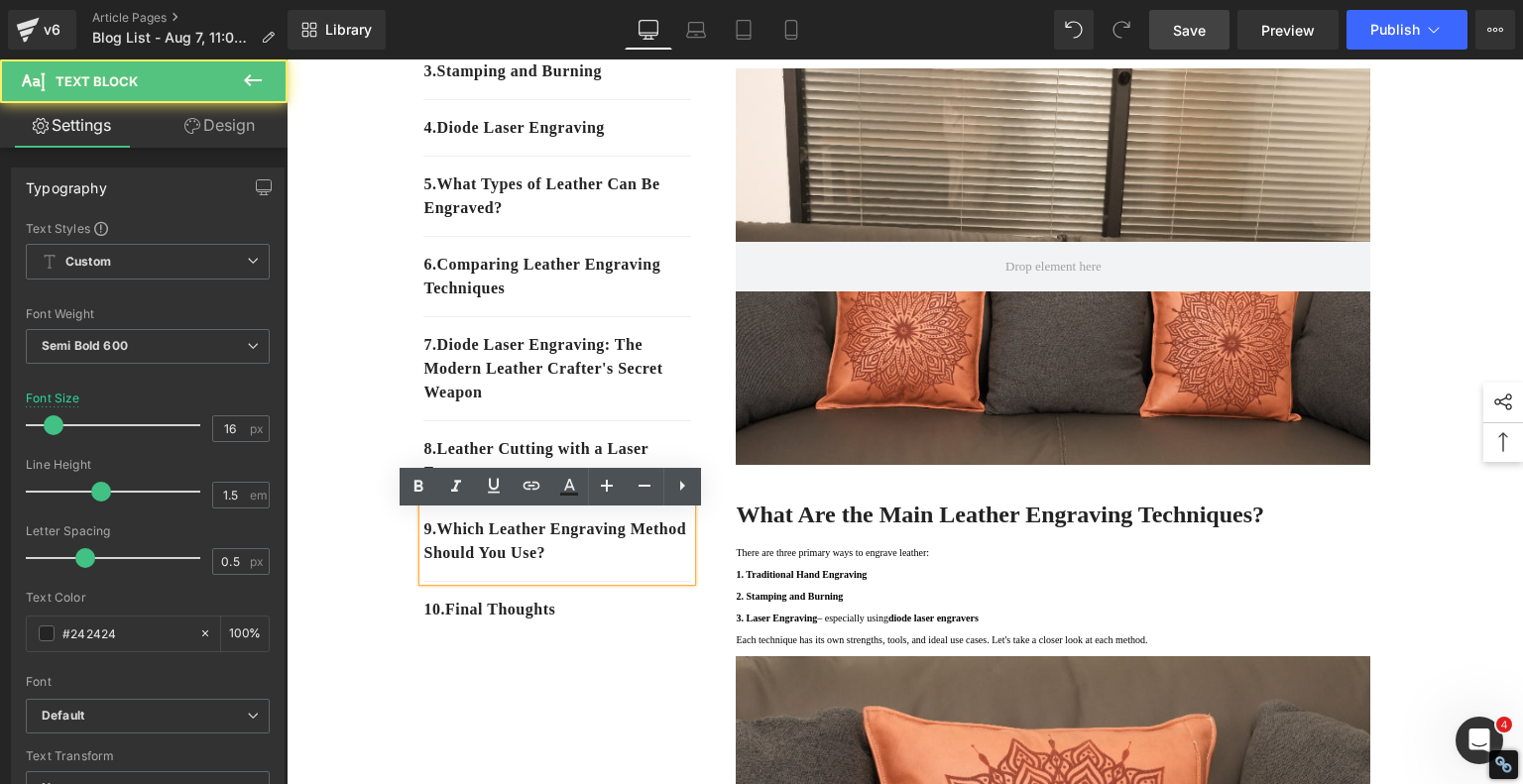 click on "9 .  Which Leather Engraving Method Should You Use?" at bounding box center [557, 541] 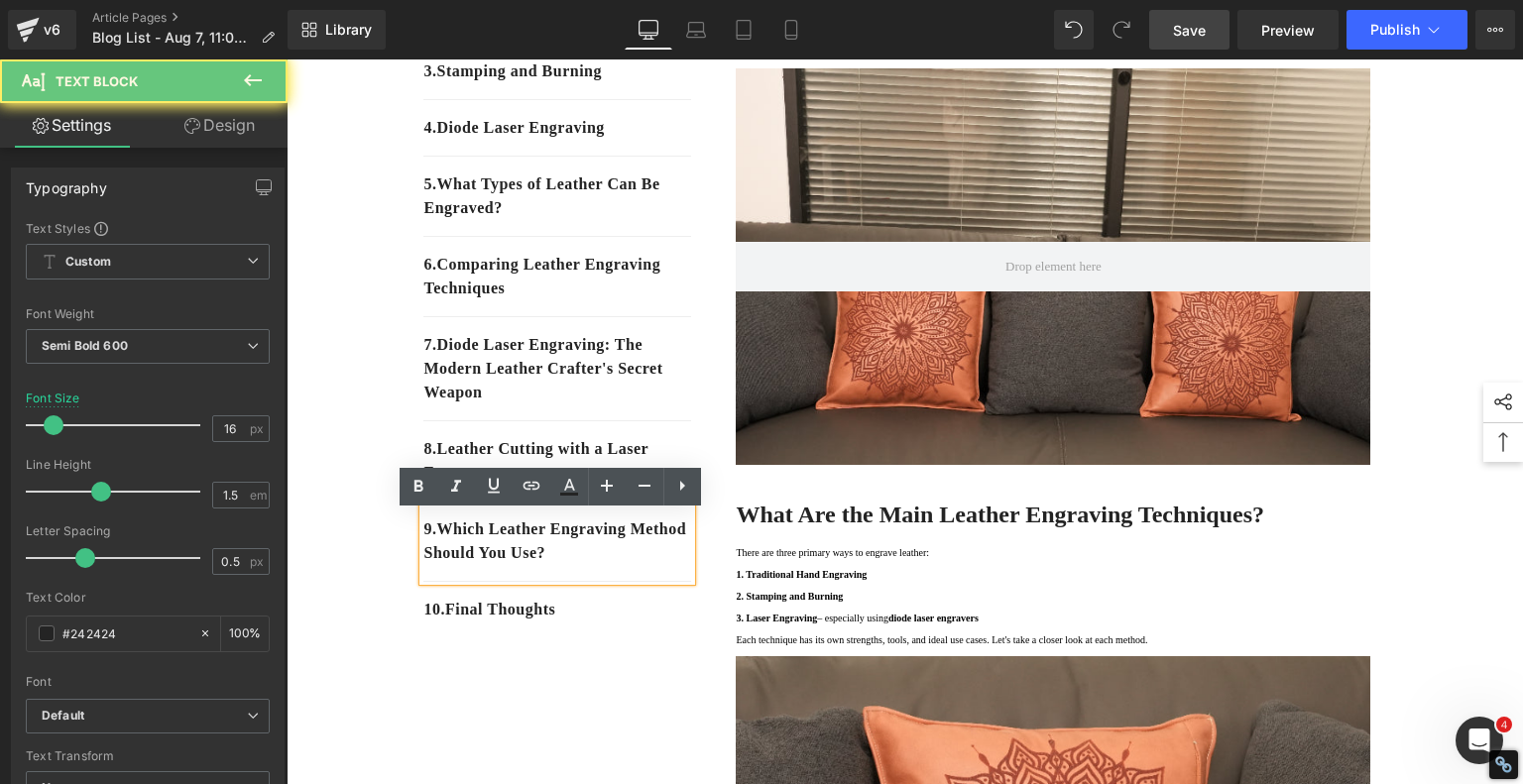 click on "9 .  Which Leather Engraving Method Should You Use?" at bounding box center (557, 541) 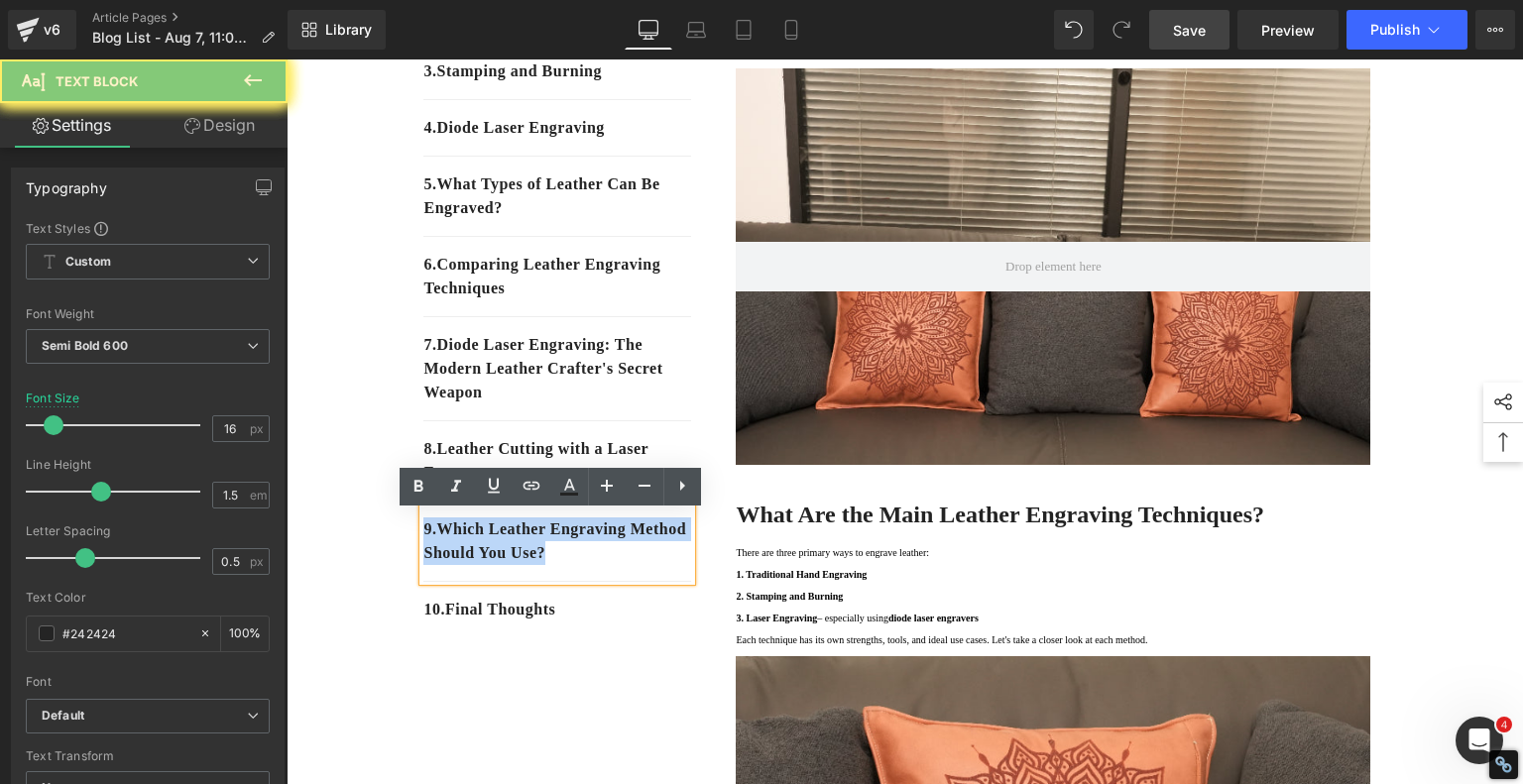 click on "9 .  Which Leather Engraving Method Should You Use?" at bounding box center [557, 541] 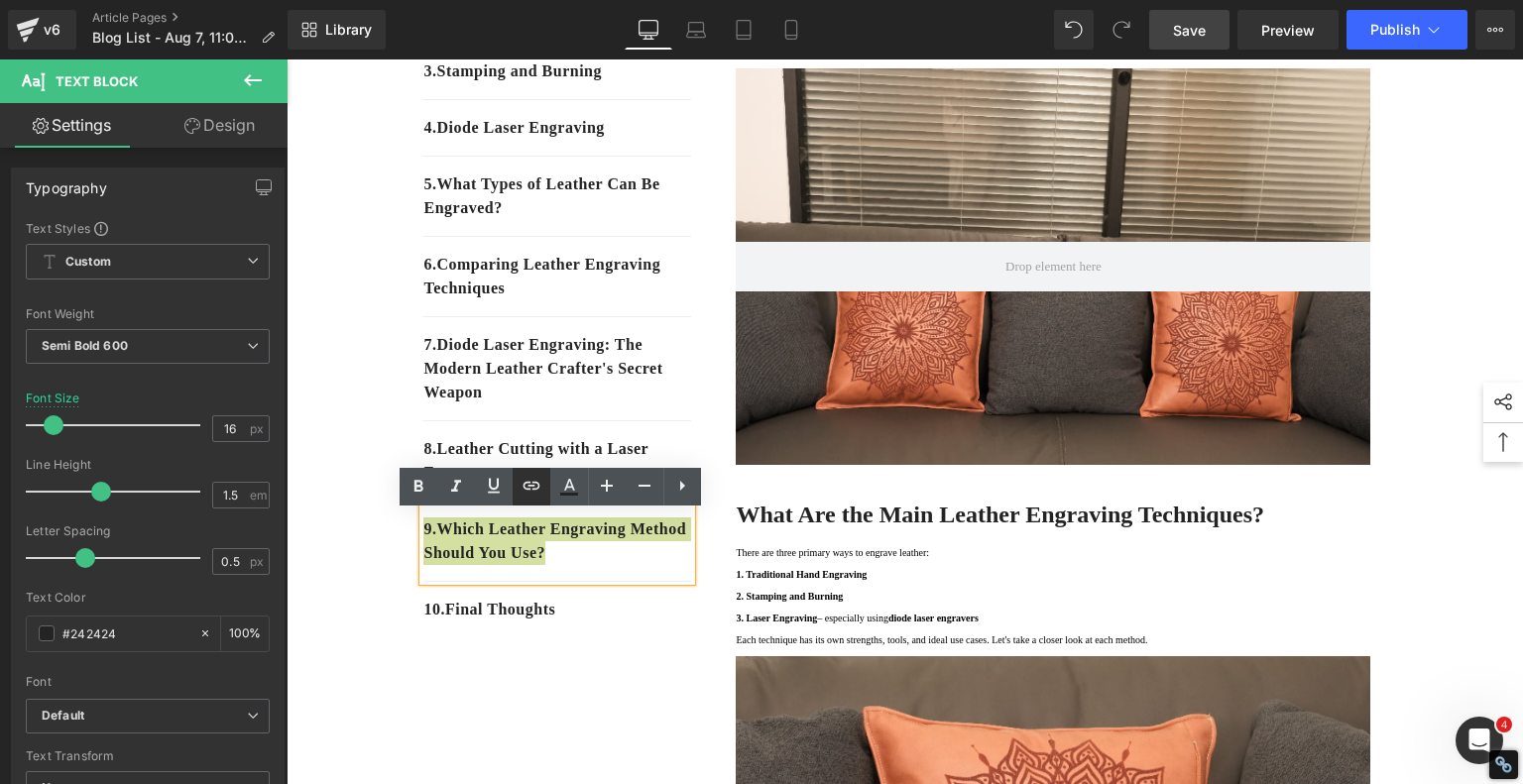 click 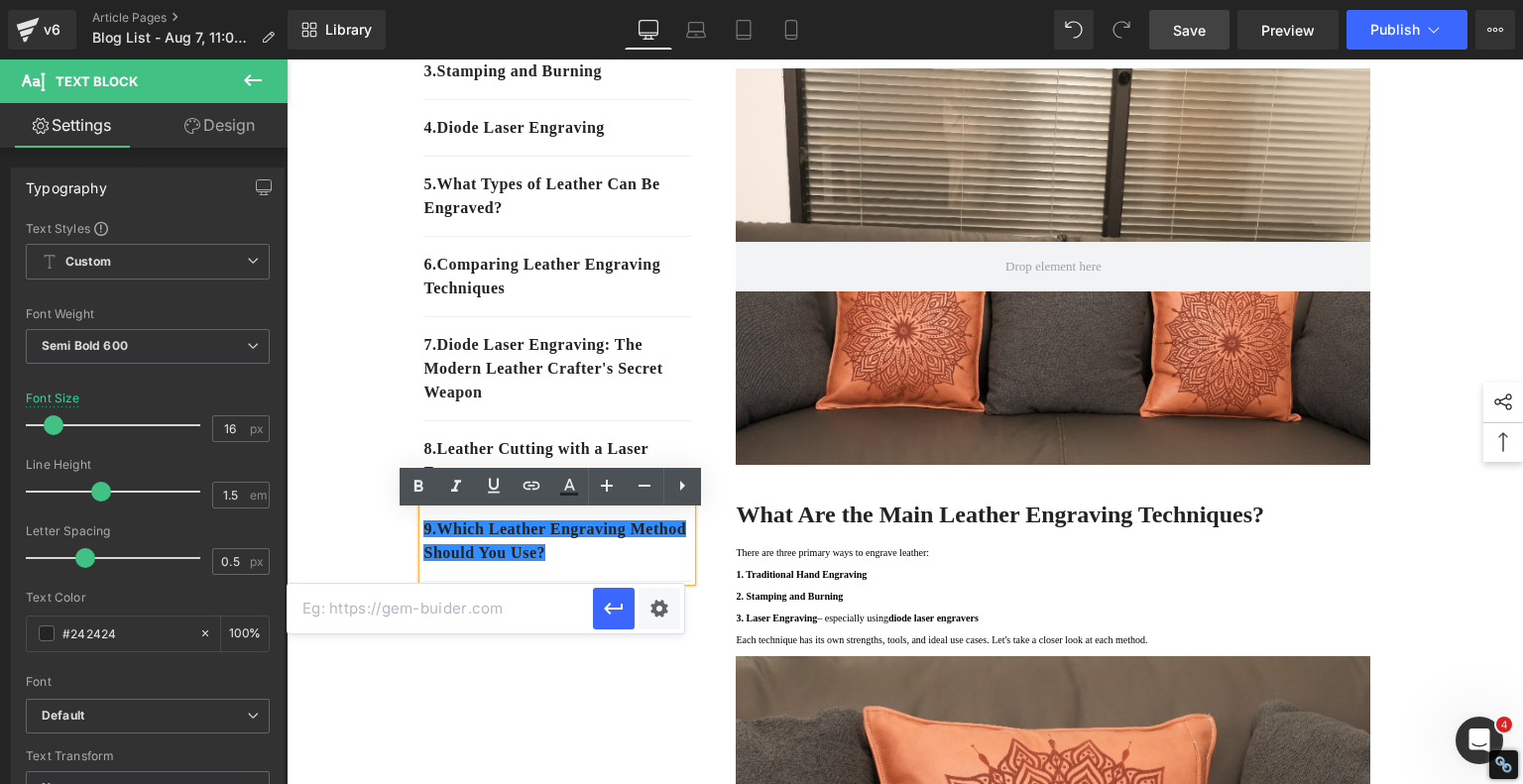 click at bounding box center (440, 609) 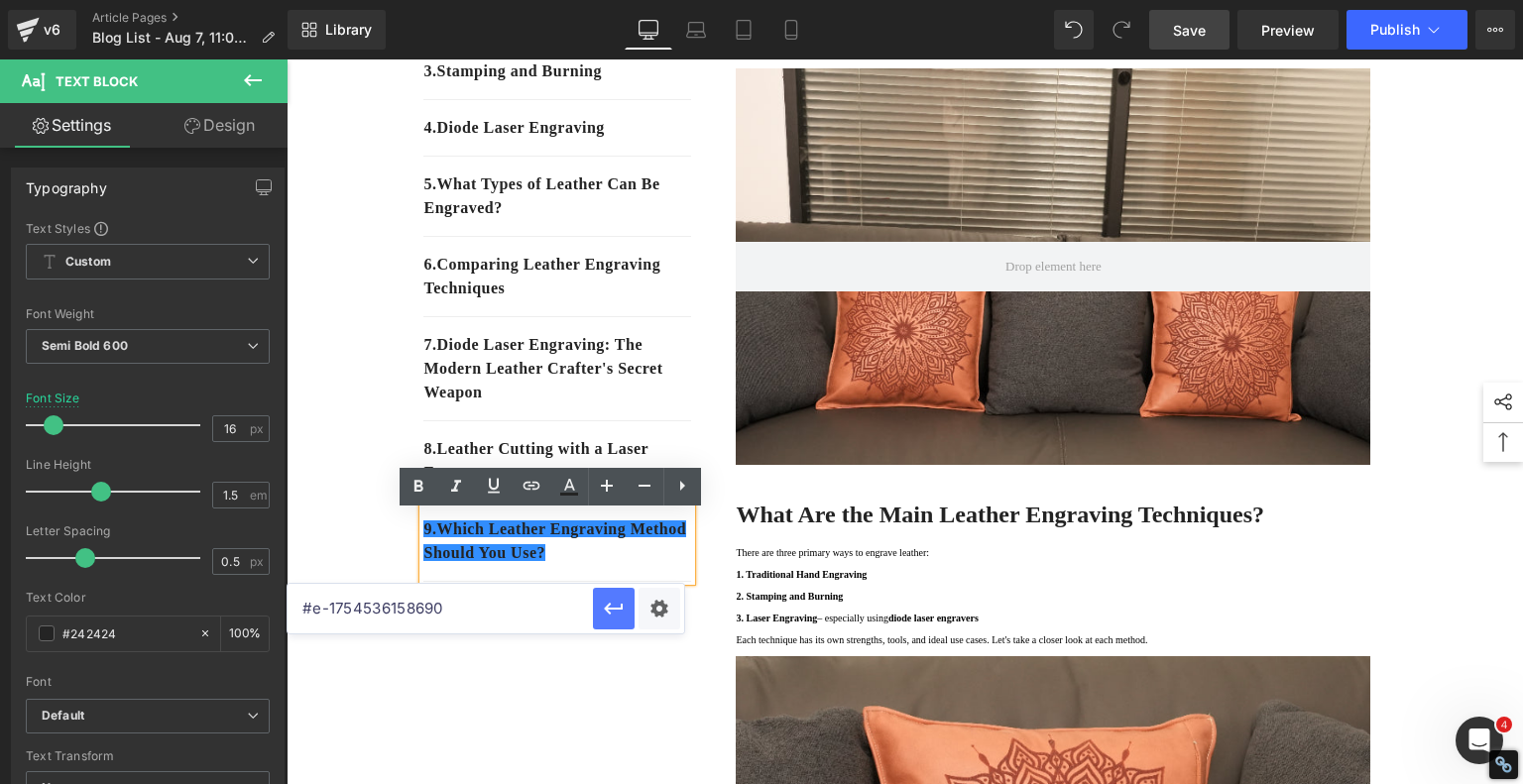 type on "#e-1754536158690" 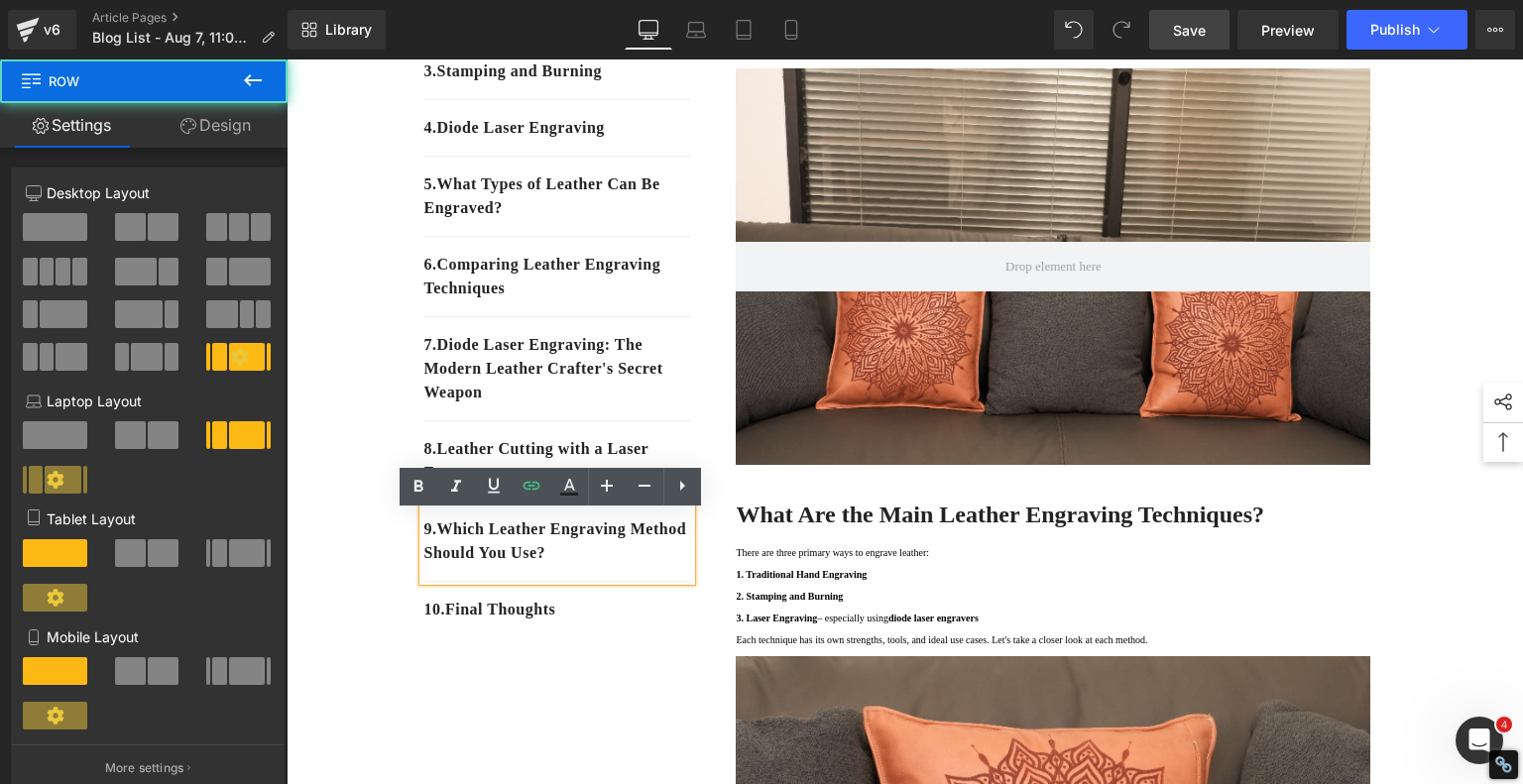 click on "1.  What Are the Main Leather Engraving Techniques? Text Block         2.  Traditional Hand Engraving Text Block         3.  Stamping and Burning Text Block         4.  Diode Laser Engraving Text Block         5 .  What Types of Leather Can Be Engraved? Text Block         6 .  Comparing Leather Engraving Techniques Text Block         7 .  Diode Laser Engraving: The Modern Leather Crafter's Secret Weapon Text Block         8 .  Leather Cutting with a Laser Engraver Text Block         9 .  Which Leather Engraving Method Should You Use? Text Block         10 .  Final Thoughts Text Block         Row   80px       Leather Engraving Techniques Compared: Which Method is Right for You? Heading         Leatherwork is an age-old craft, but in today's world, it's getting a high-tech upgrade. Whether you're handcrafting wallets, customizing journal covers, or designing intricate fashion accessories, there are now multiple ways to engrave leather. From traditional hand tools to cutting-edge  laser engravers" at bounding box center [905, 2882] 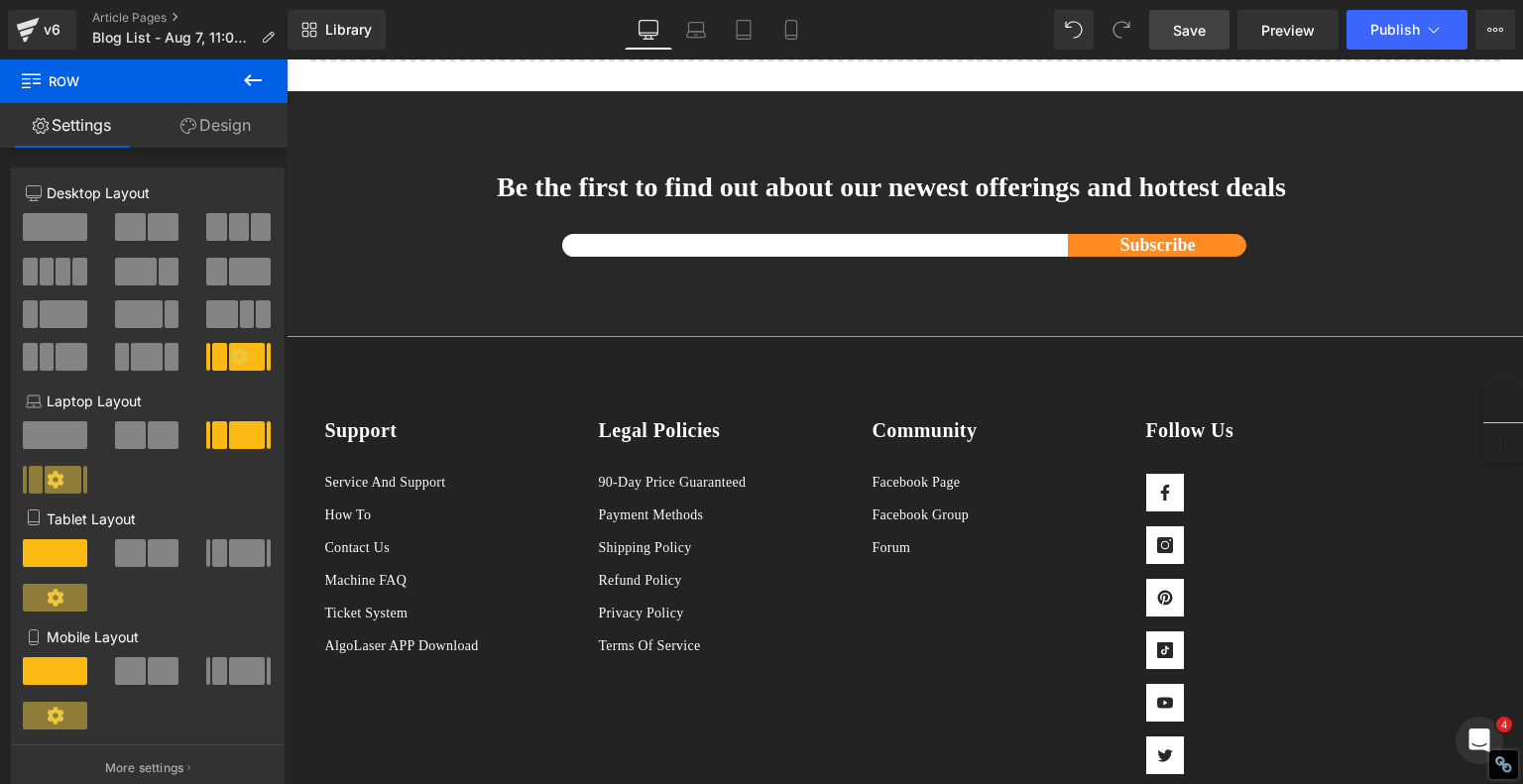 scroll, scrollTop: 6541, scrollLeft: 0, axis: vertical 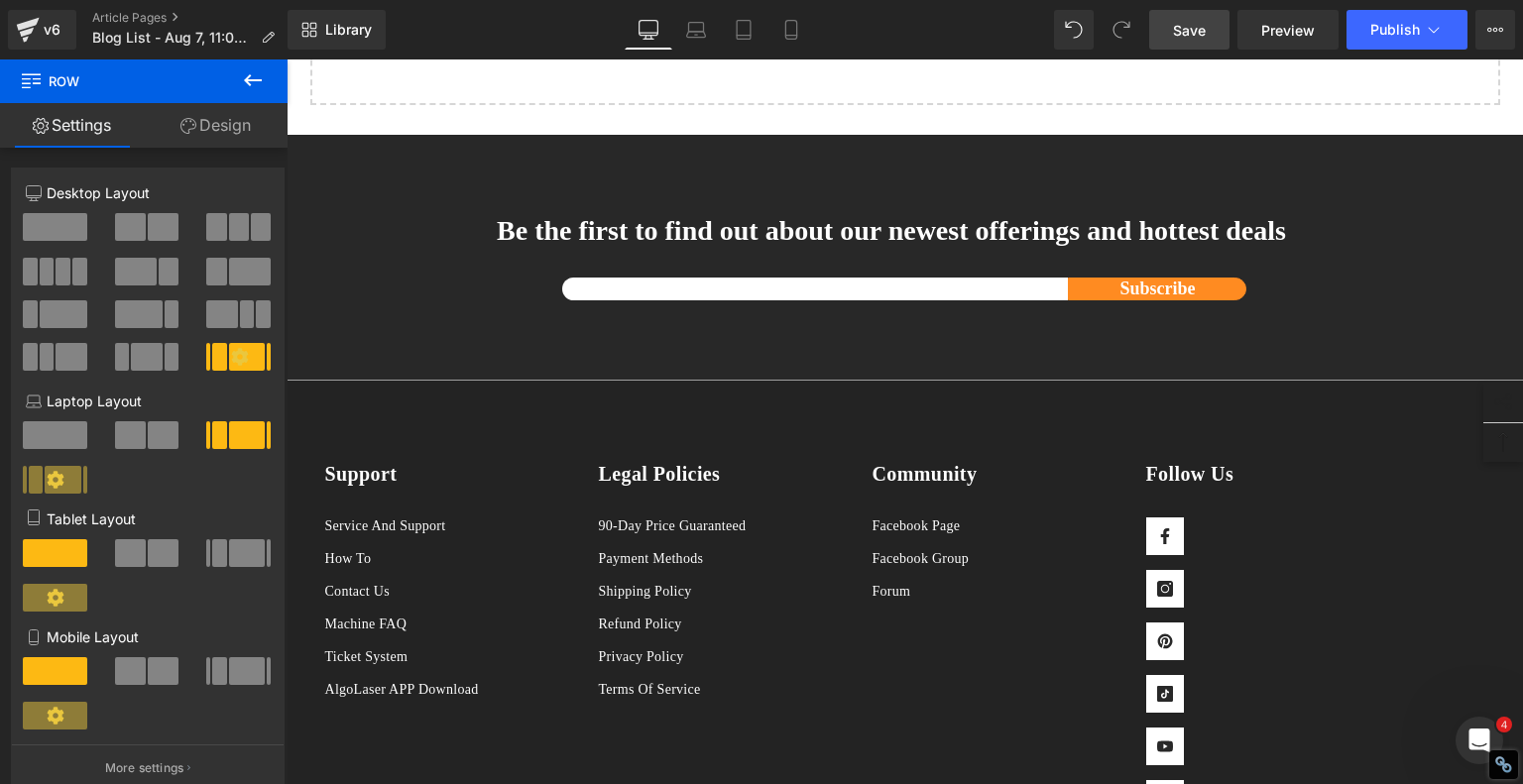 click on "Final Thoughts" at bounding box center (813, -381) 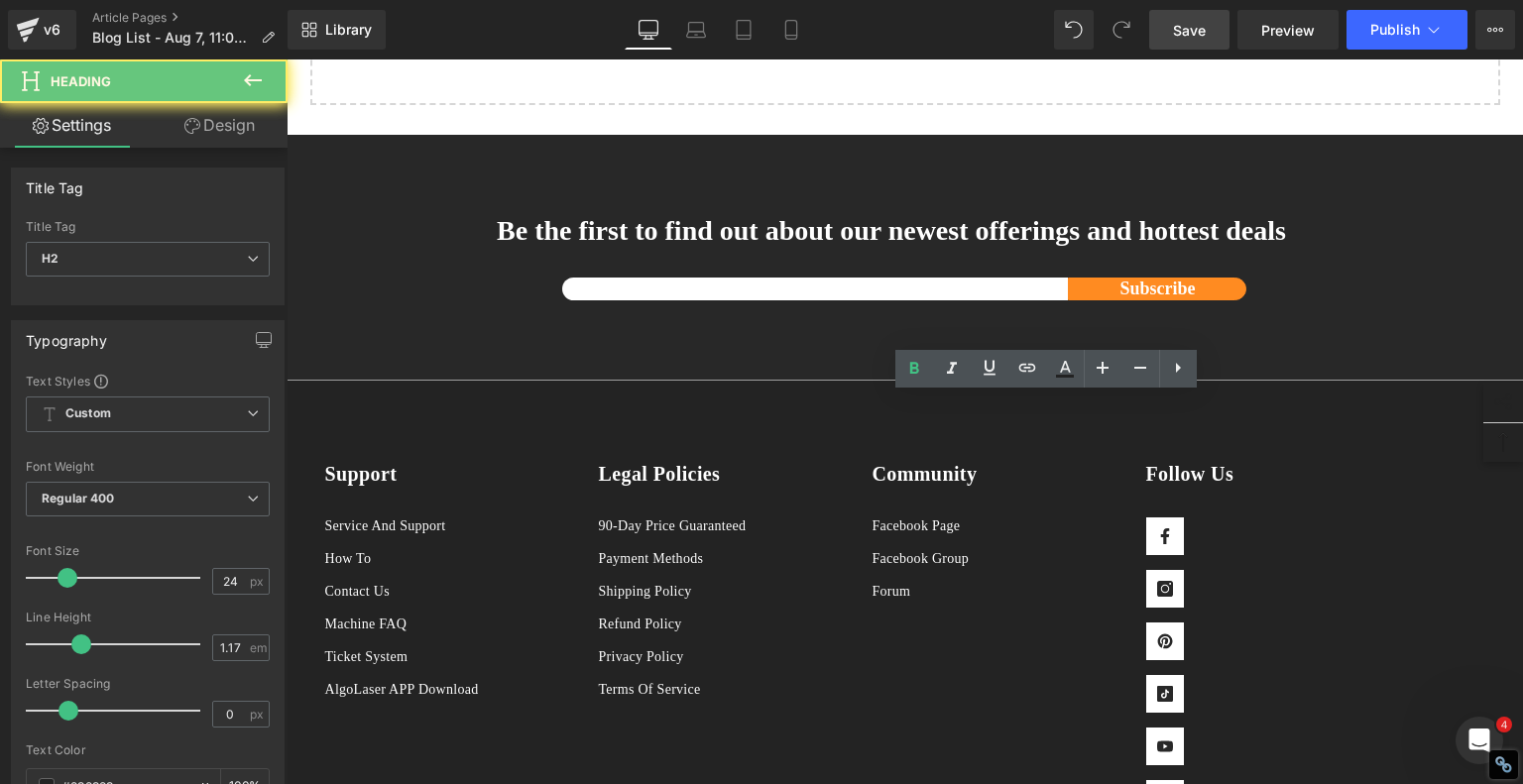 click on "Final Thoughts" at bounding box center [813, -381] 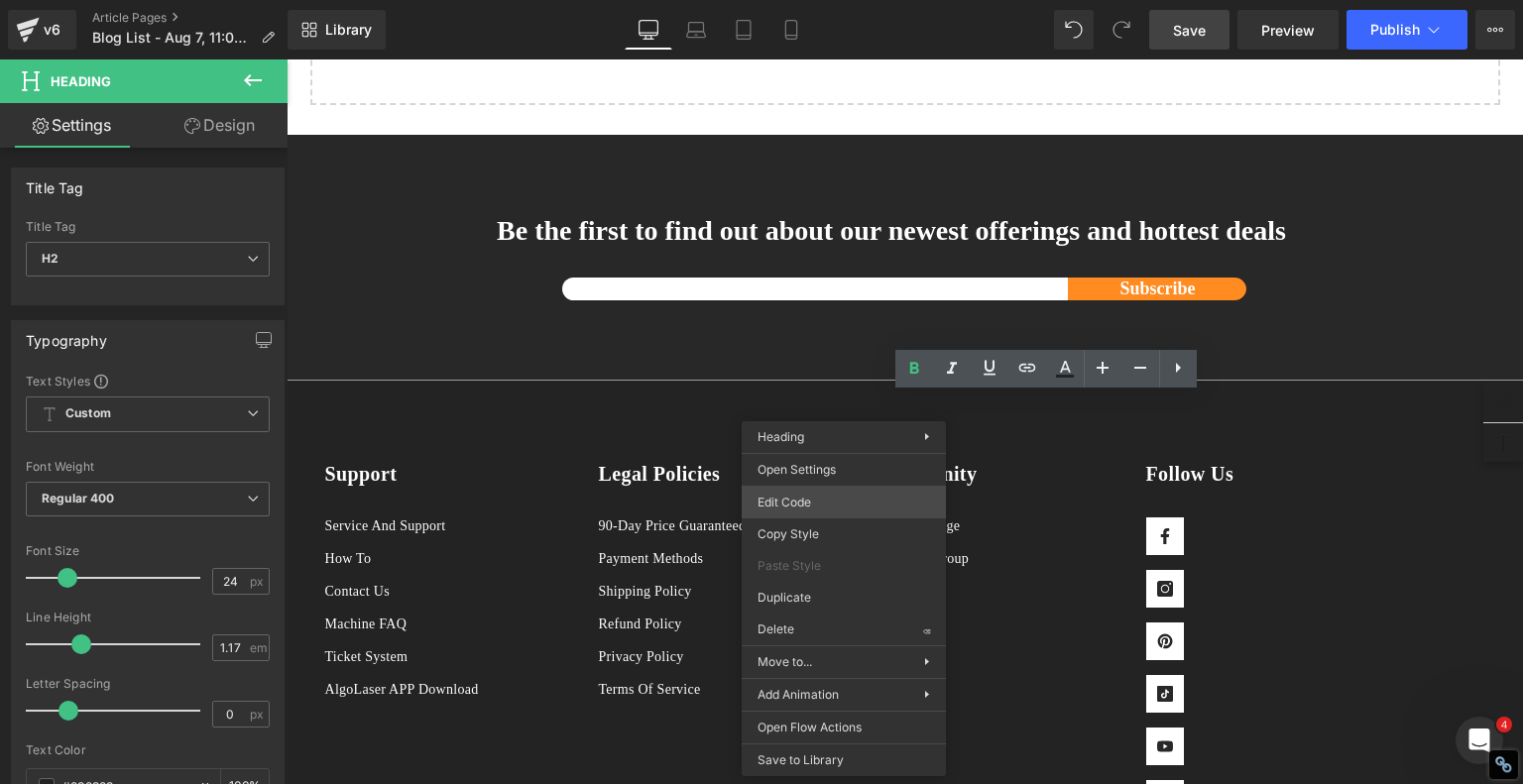click on "Image  You are previewing how the   will restyle your page. You can not edit Elements in Preset Preview Mode.  v6 Article Pages Blog List - Aug 7, 11:03:51 Library Desktop Desktop Laptop Tablet Mobile Save Preview Publish Scheduled View Live Page View with current Template Save Template to Library Schedule Publish  Optimize  Publish Settings Shortcuts  Your page can’t be published   You've reached the maximum number of published pages on your plan  (246/999999).  You need to upgrade your plan or unpublish all your pages to get 1 publish slot.   Unpublish pages   Upgrade plan  Elements Global Style Base Row  rows, columns, layouts, div Heading  headings, titles, h1,h2,h3,h4,h5,h6 Text Block  texts, paragraphs, contents, blocks Image  images, photos, alts, uploads Icon  icons, symbols Button  button, call to action, cta Separator  separators, dividers, horizontal lines Liquid  liquid, custom code, html, javascript, css, reviews, apps, applications, embeded, iframe Banner Parallax  Hero Banner  Stack Tabs" at bounding box center (762, 0) 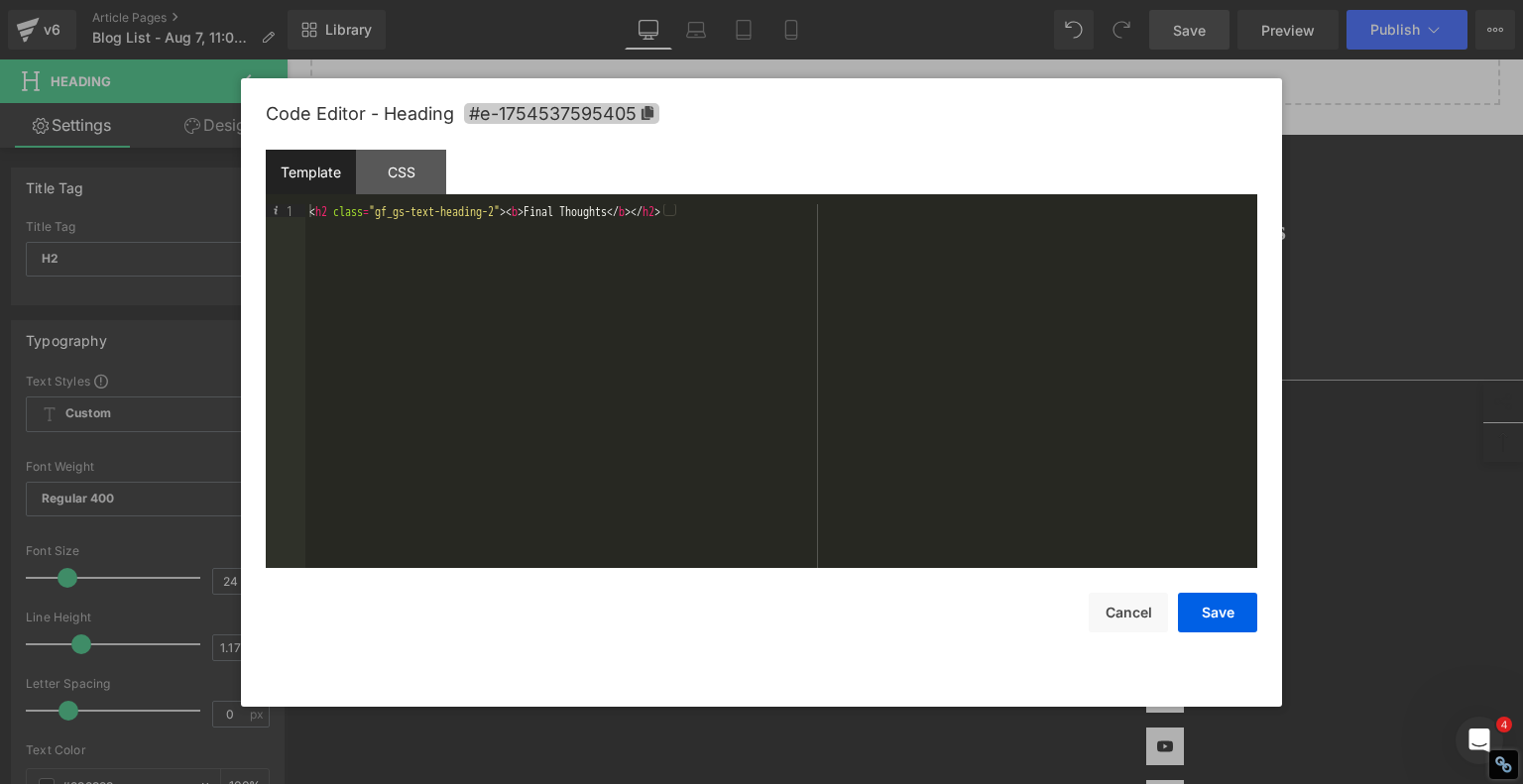 click 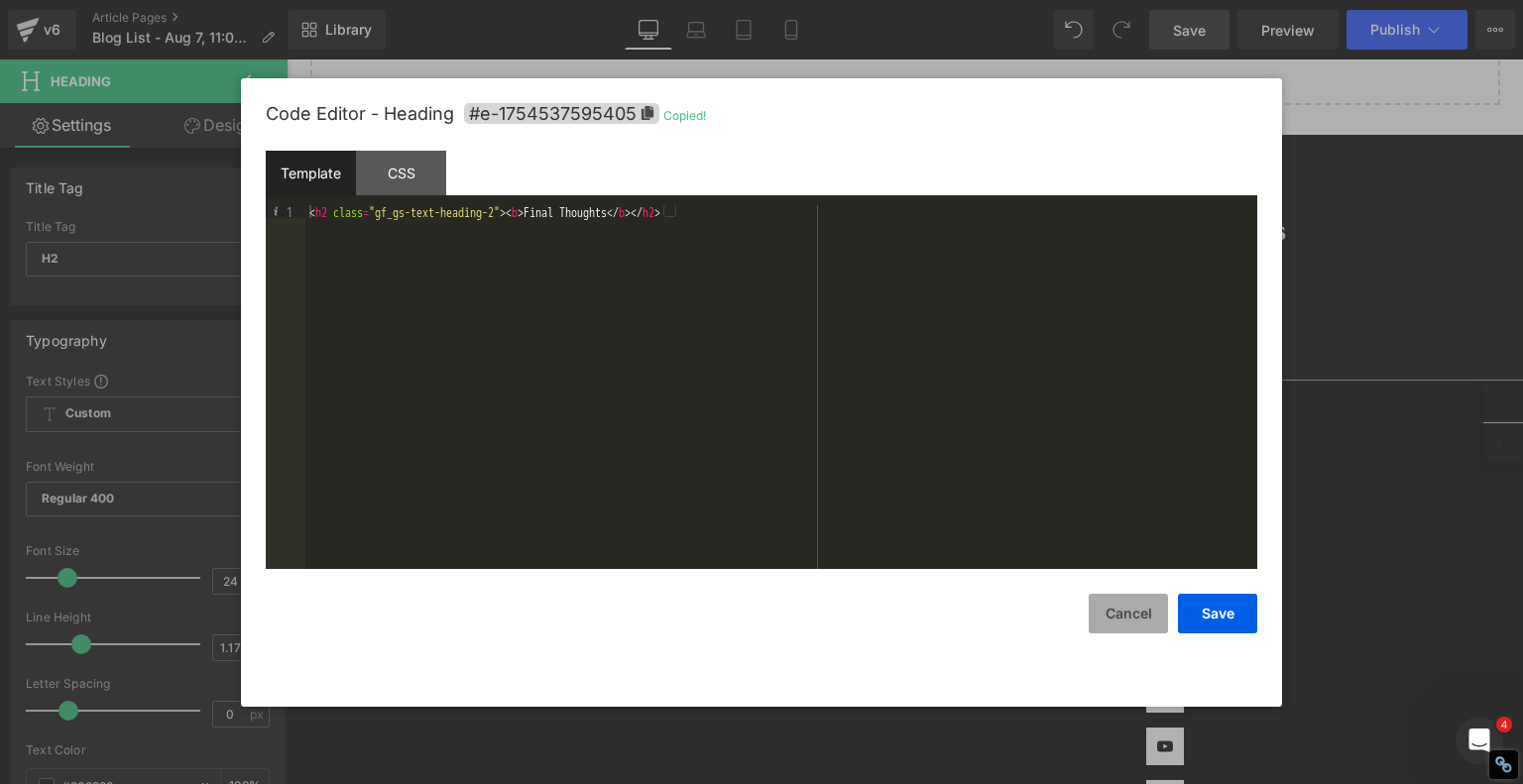 click on "Cancel" at bounding box center (1128, 614) 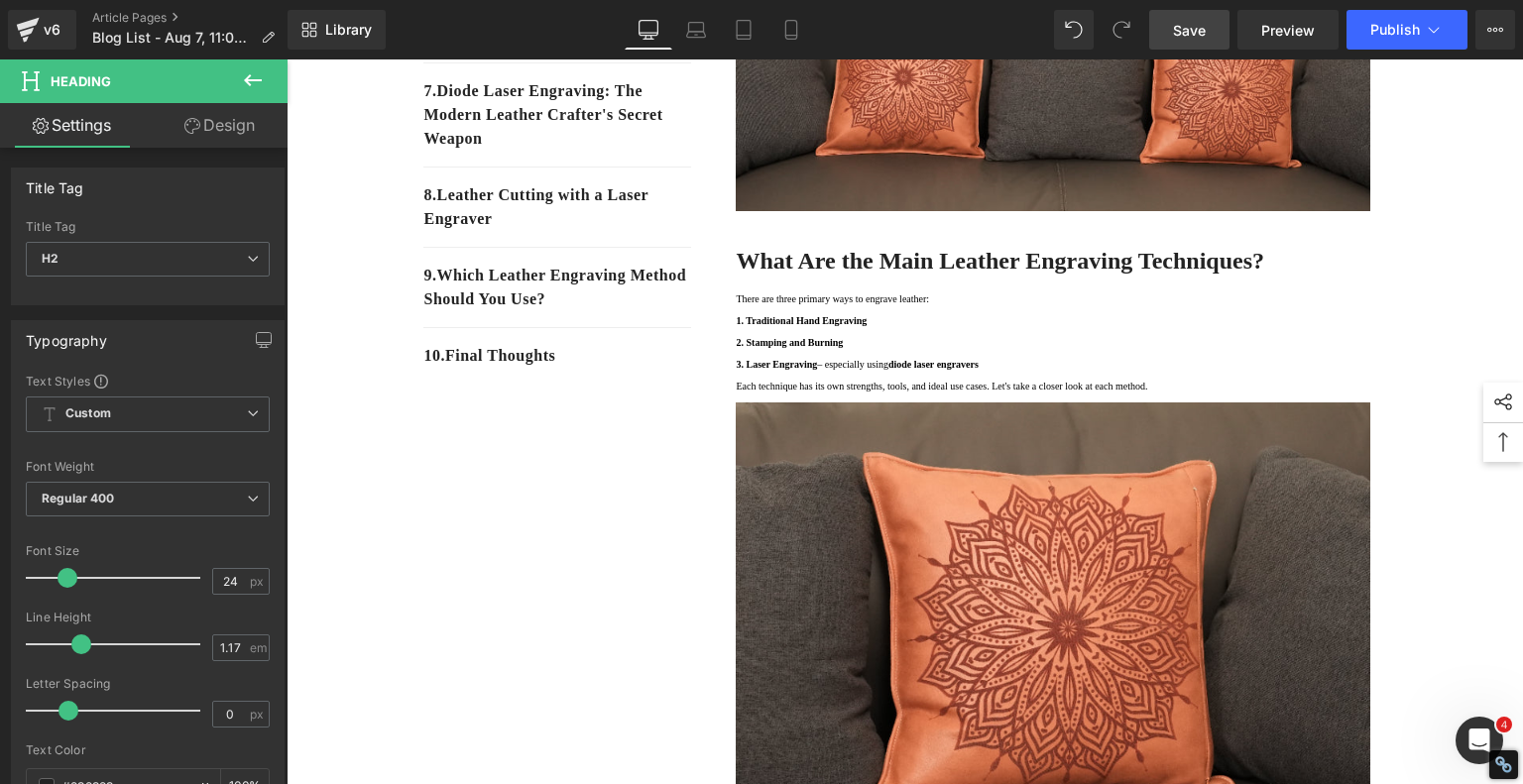 scroll, scrollTop: 380, scrollLeft: 0, axis: vertical 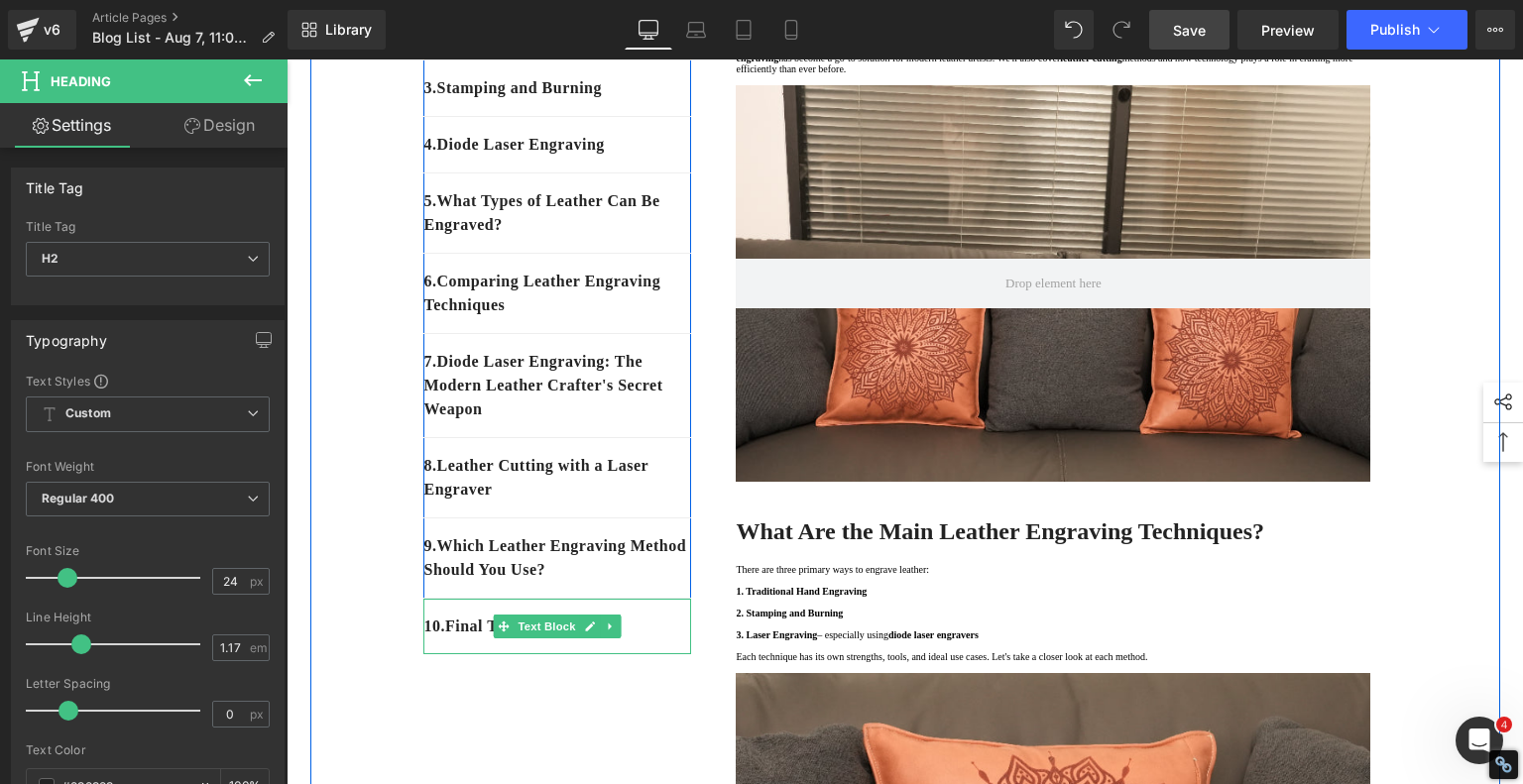 click on "10 .  Final Thoughts" at bounding box center (557, 626) 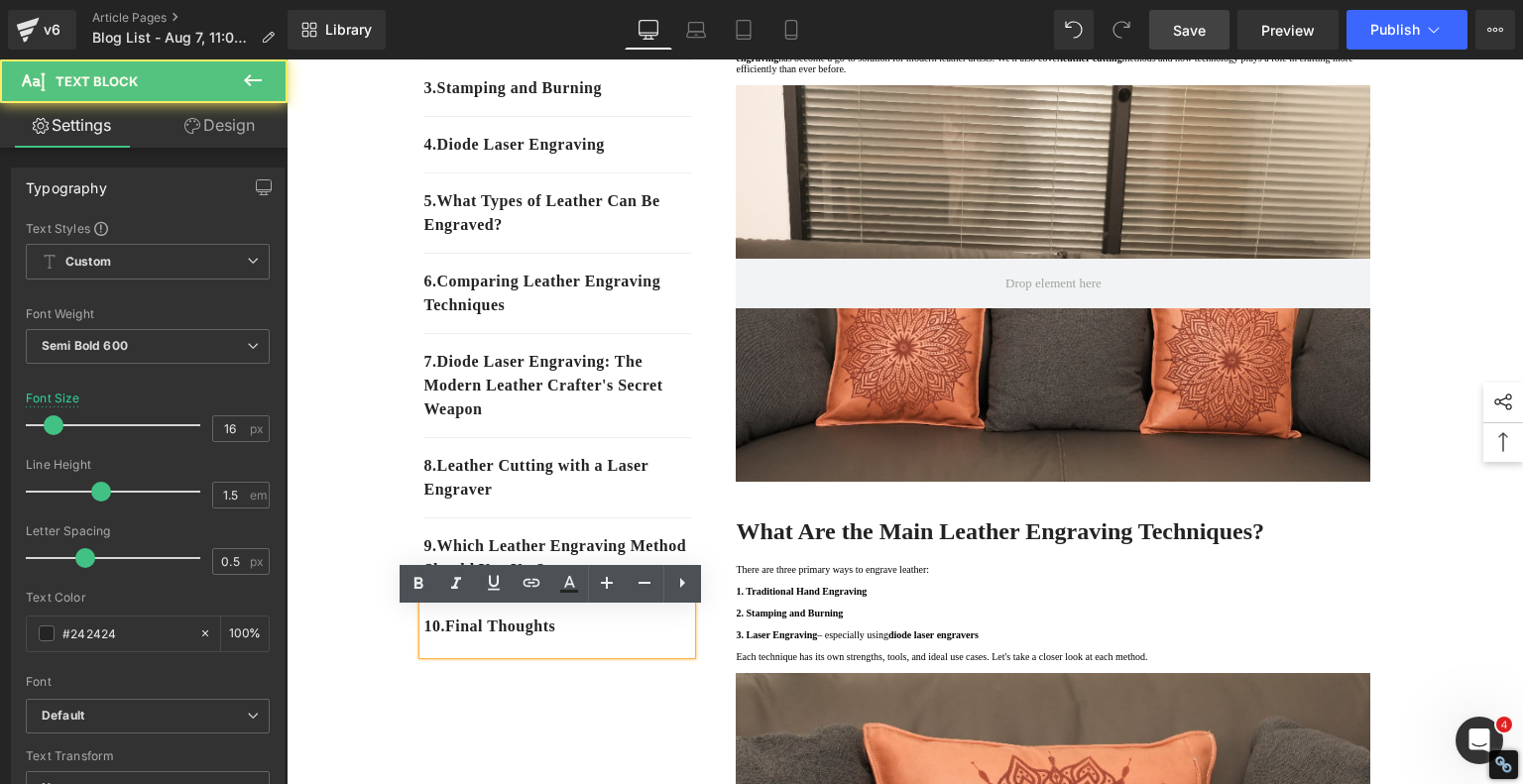 click on "10 .  Final Thoughts" at bounding box center (557, 626) 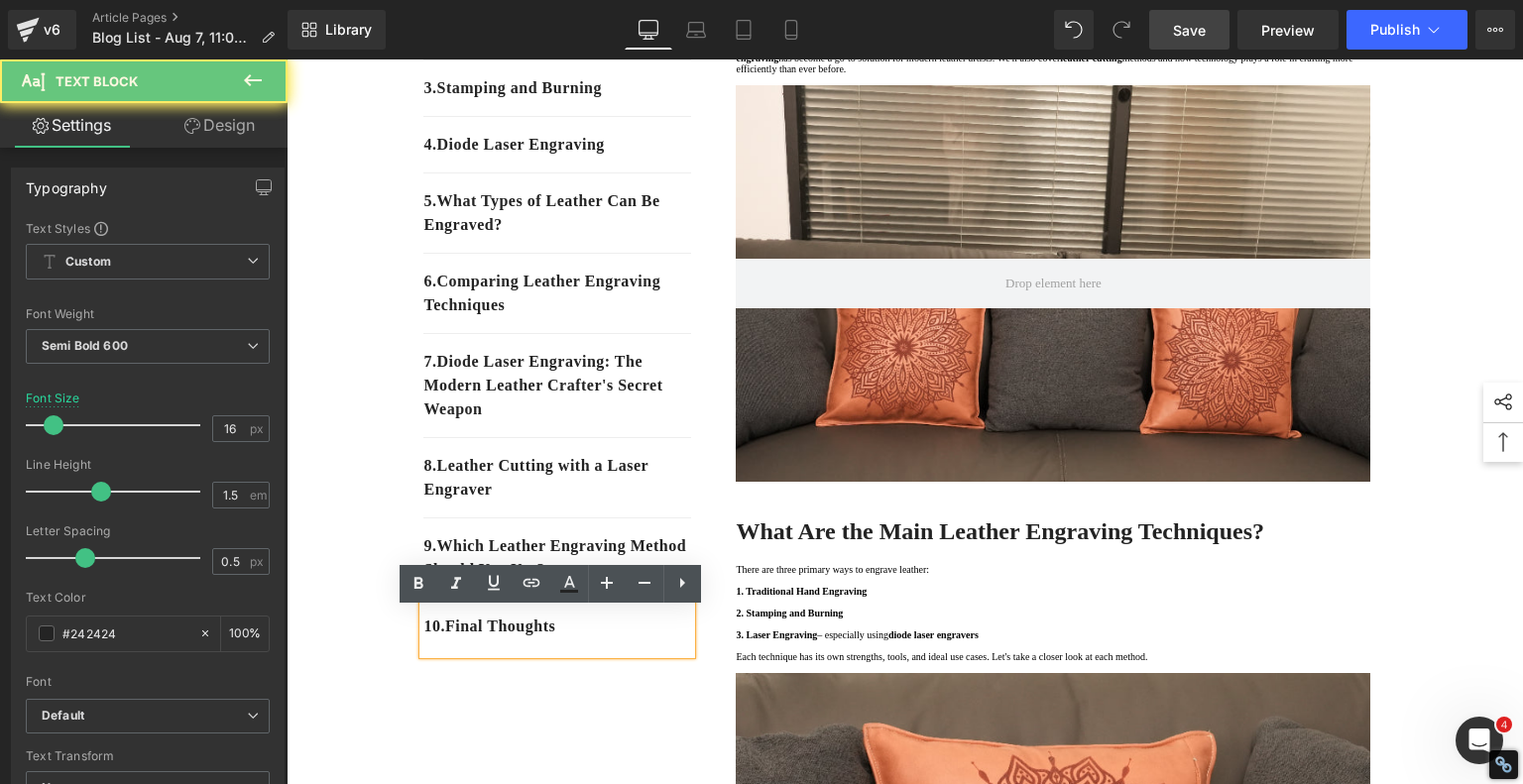 click on "10 .  Final Thoughts" at bounding box center (557, 626) 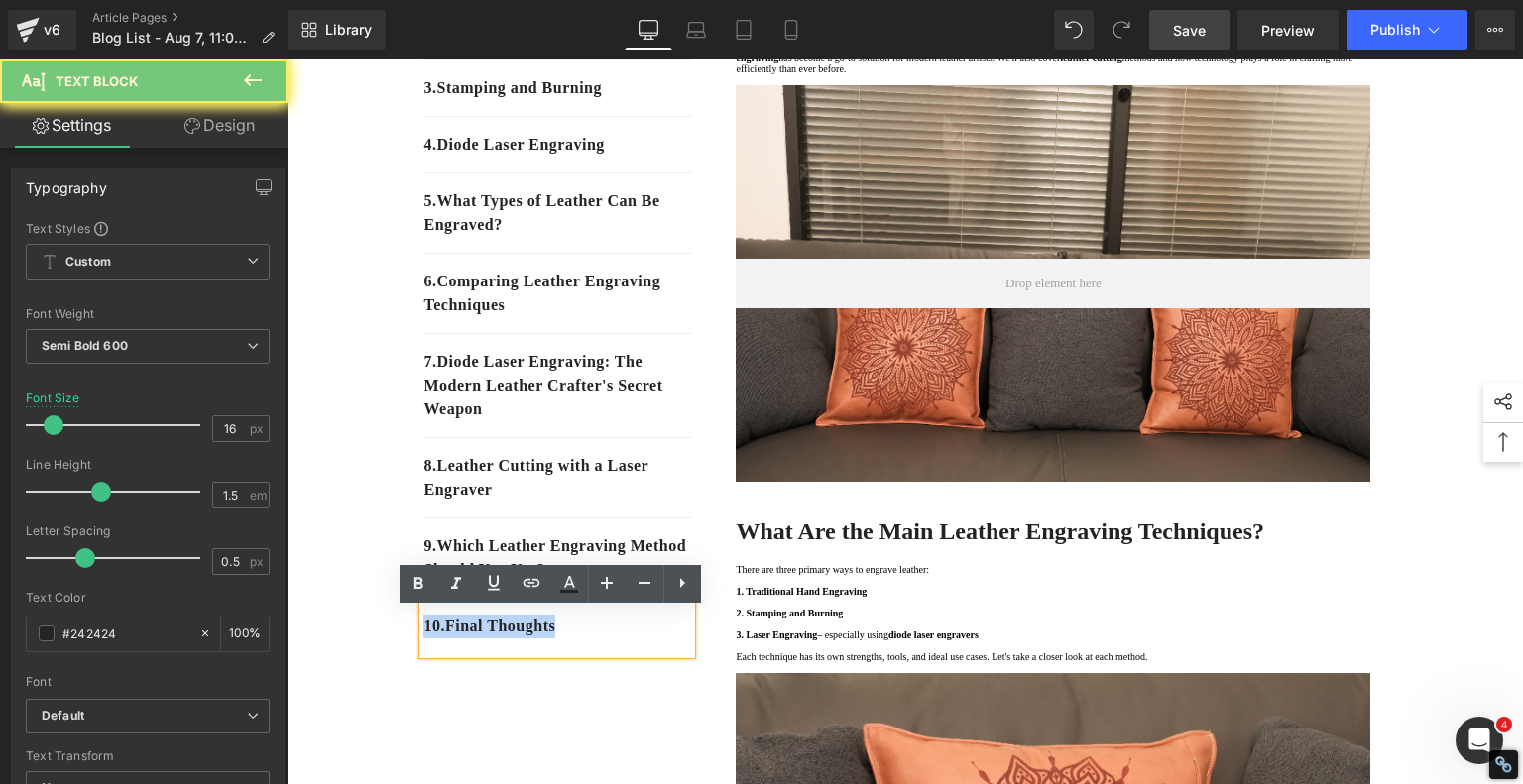 click on "10 .  Final Thoughts" at bounding box center (557, 626) 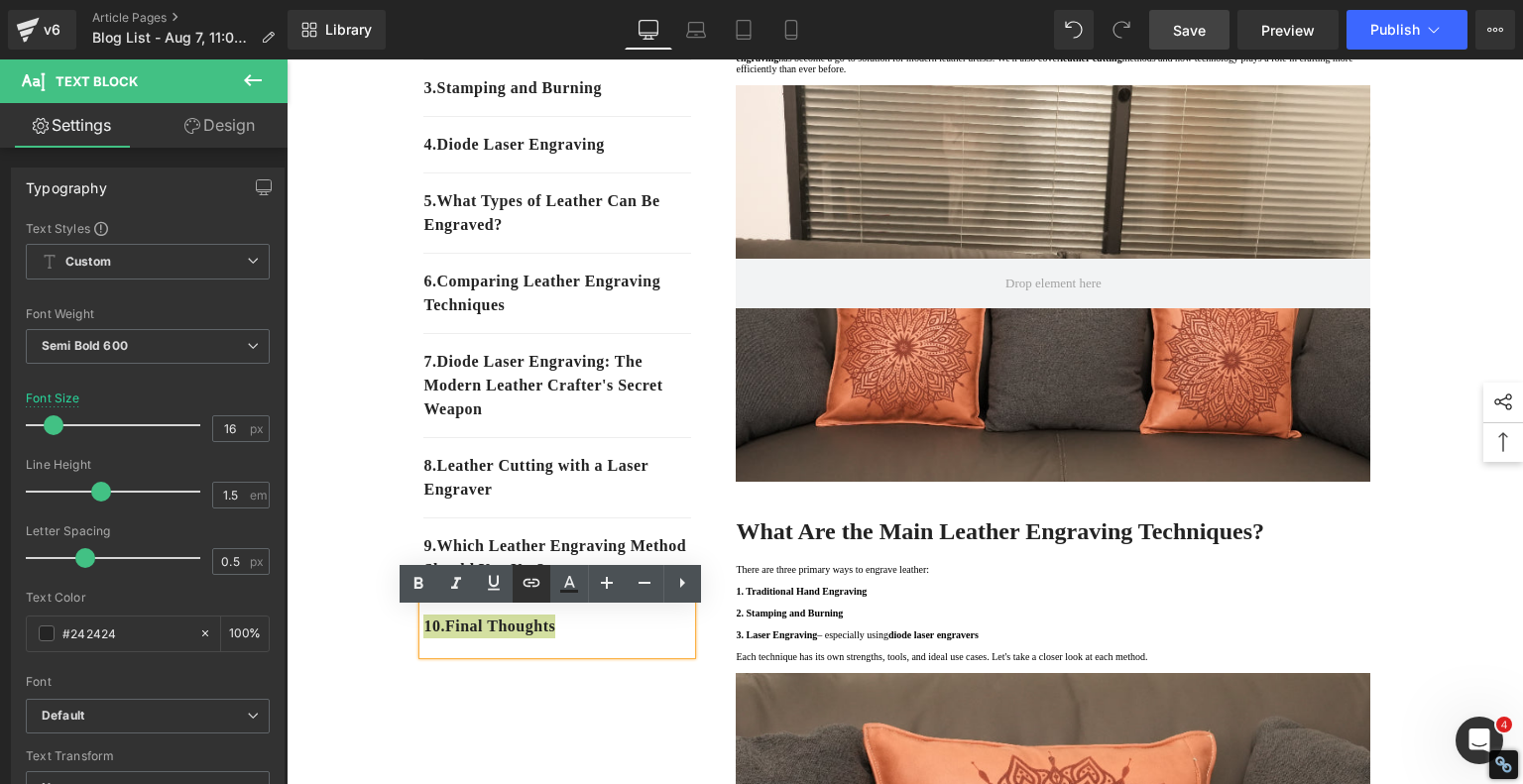 click 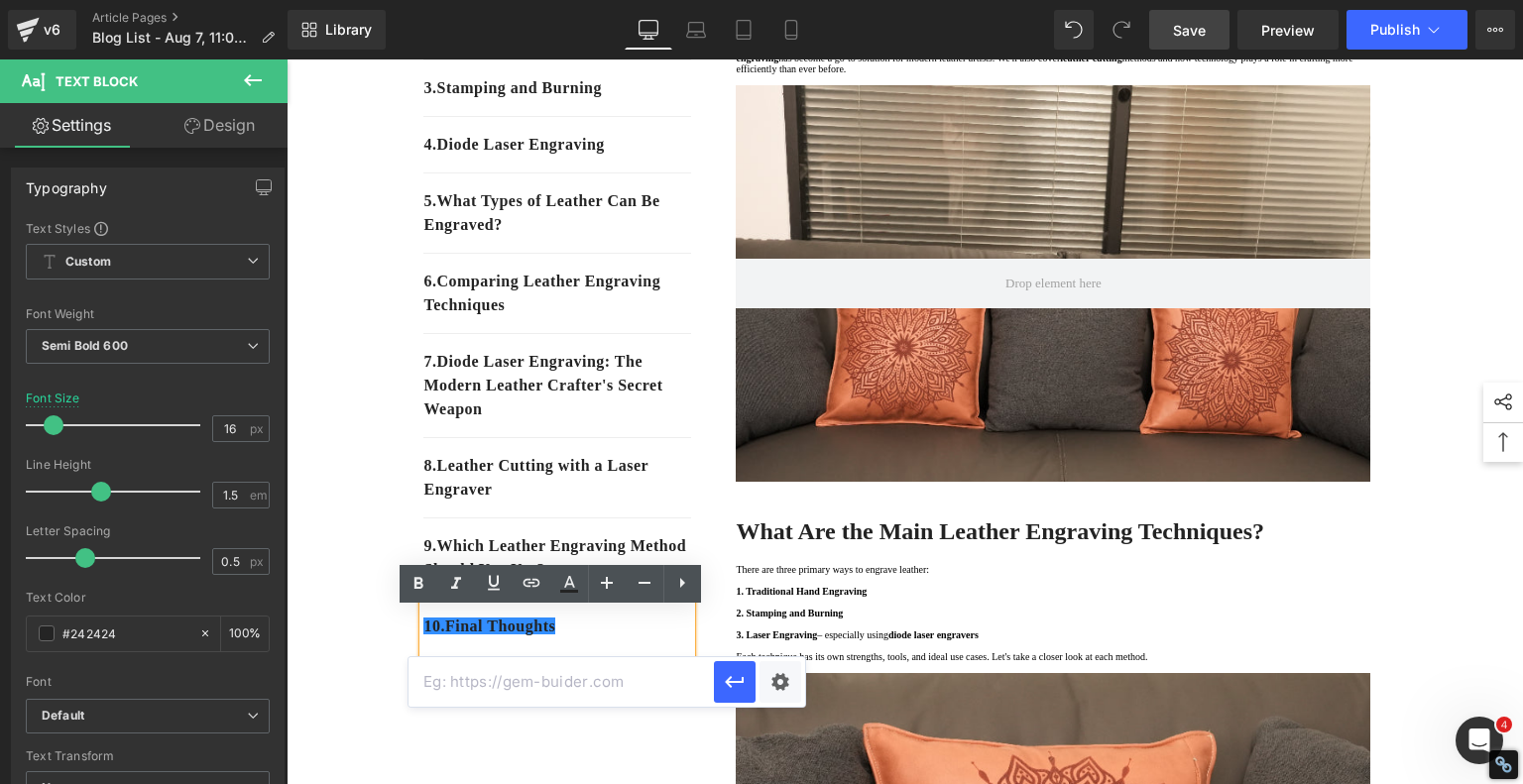 click at bounding box center (561, 682) 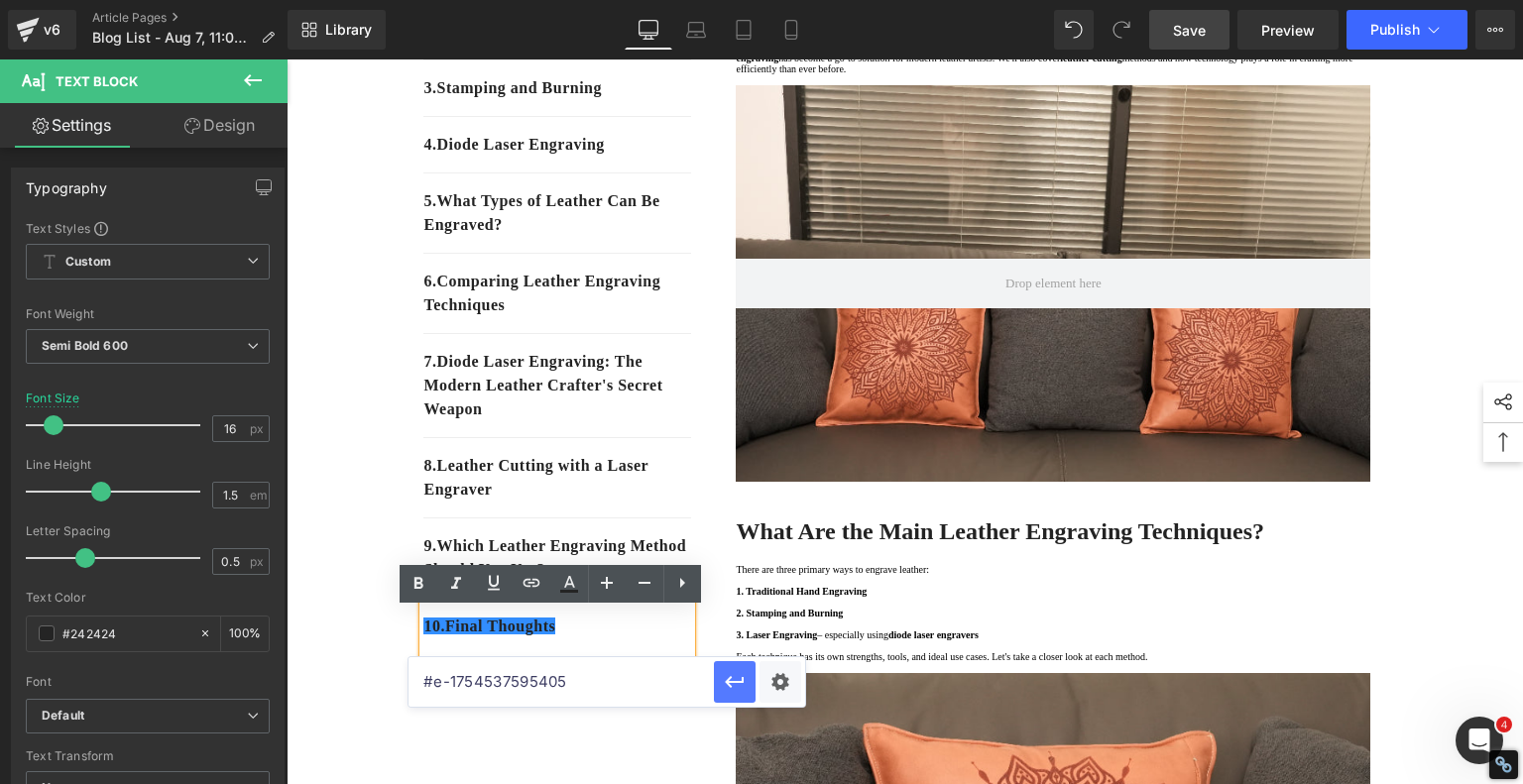 type on "#e-1754537595405" 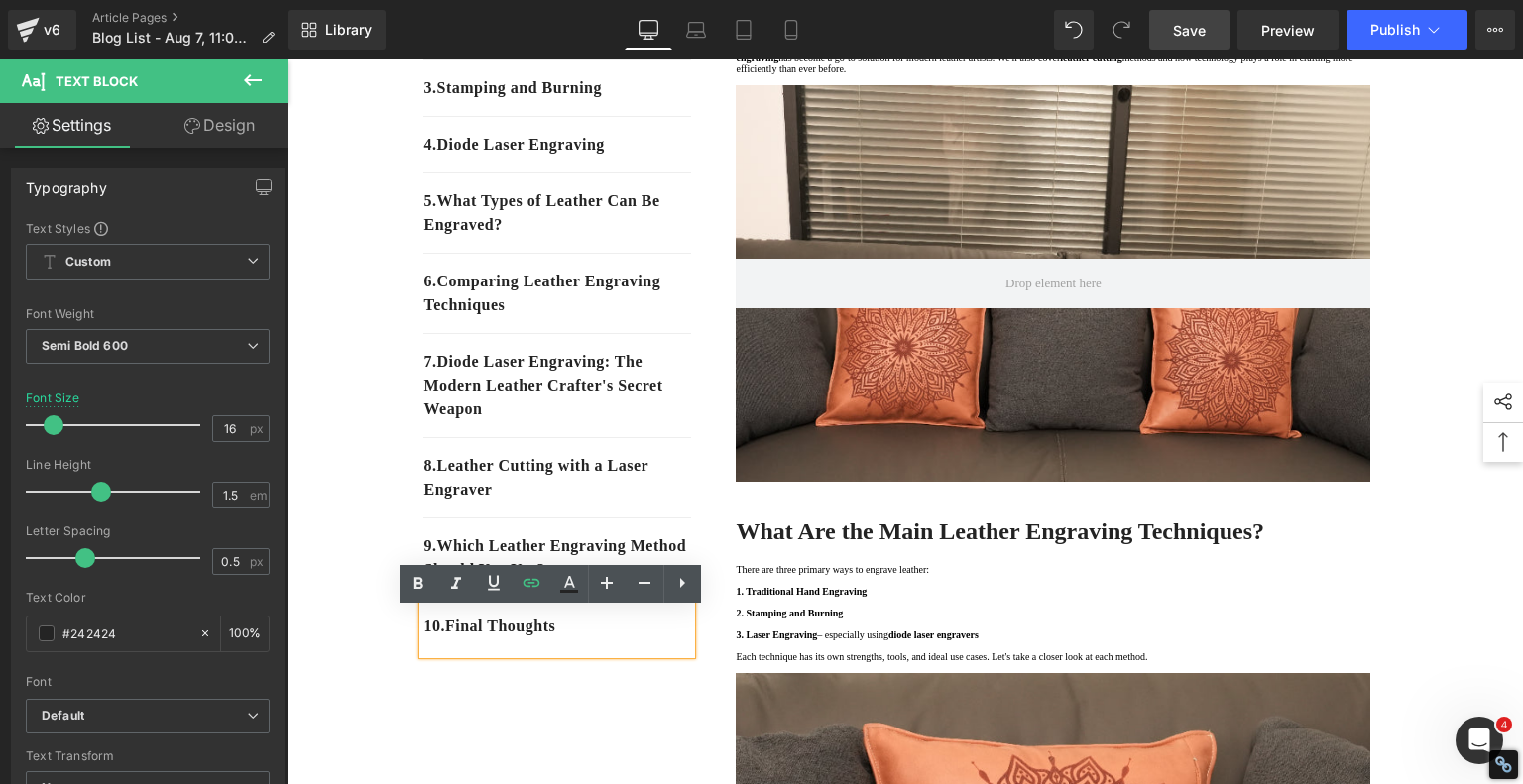 click on "1.  What Are the Main Leather Engraving Techniques? Text Block         2.  Traditional Hand Engraving Text Block         3.  Stamping and Burning Text Block         4.  Diode Laser Engraving Text Block         5 .  What Types of Leather Can Be Engraved? Text Block         6 .  Comparing Leather Engraving Techniques Text Block         7 .  Diode Laser Engraving: The Modern Leather Crafter's Secret Weapon Text Block         8 .  Leather Cutting with a Laser Engraver Text Block         9 .  Which Leather Engraving Method Should You Use? Text Block         10 .  Final Thoughts Text Block         Row   80px       Leather Engraving Techniques Compared: Which Method is Right for You? Heading         Leatherwork is an age-old craft, but in today's world, it's getting a high-tech upgrade. Whether you're handcrafting wallets, customizing journal covers, or designing intricate fashion accessories, there are now multiple ways to engrave leather. From traditional hand tools to cutting-edge  laser engravers" at bounding box center [905, 2899] 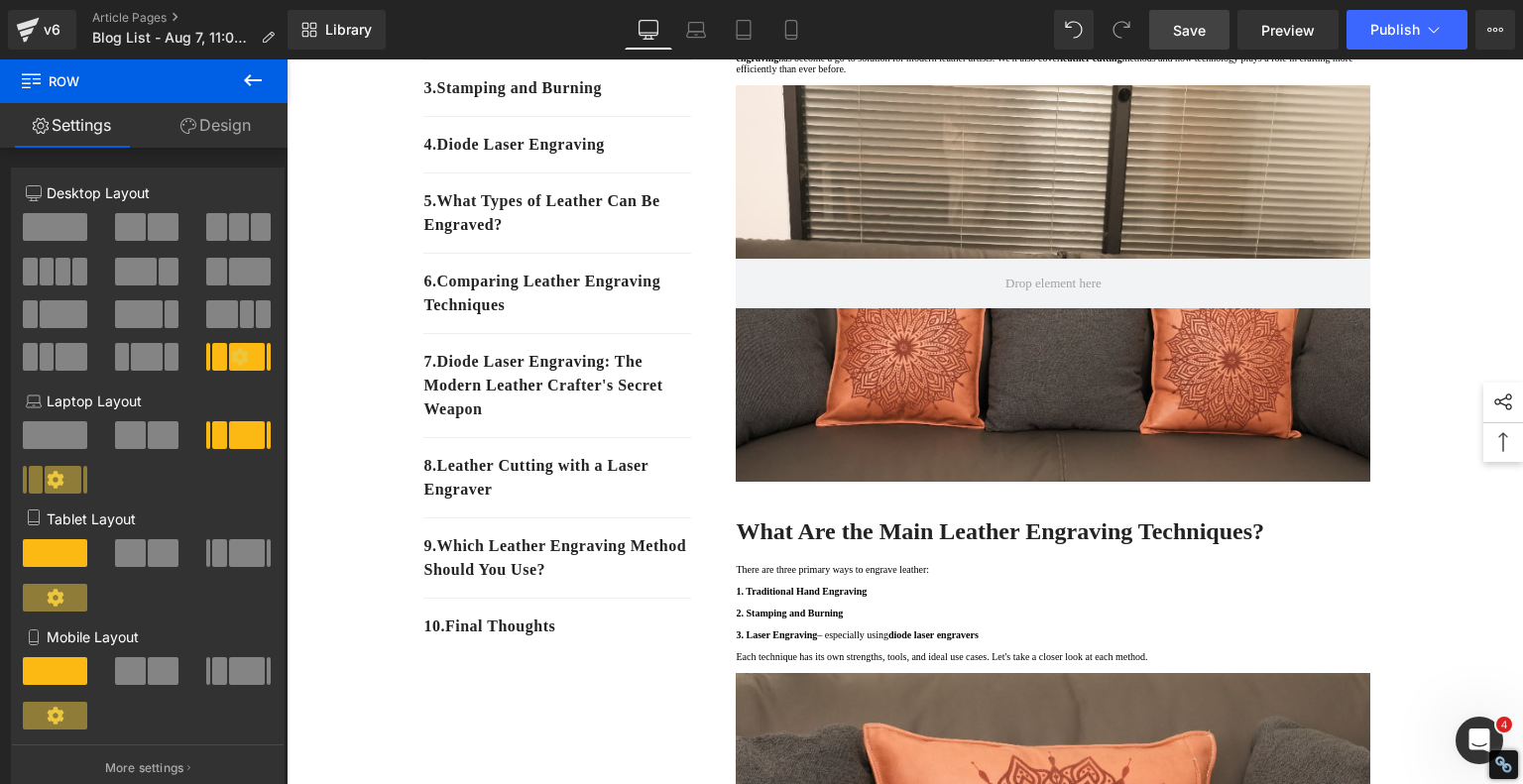 click on "Save" at bounding box center (1189, 30) 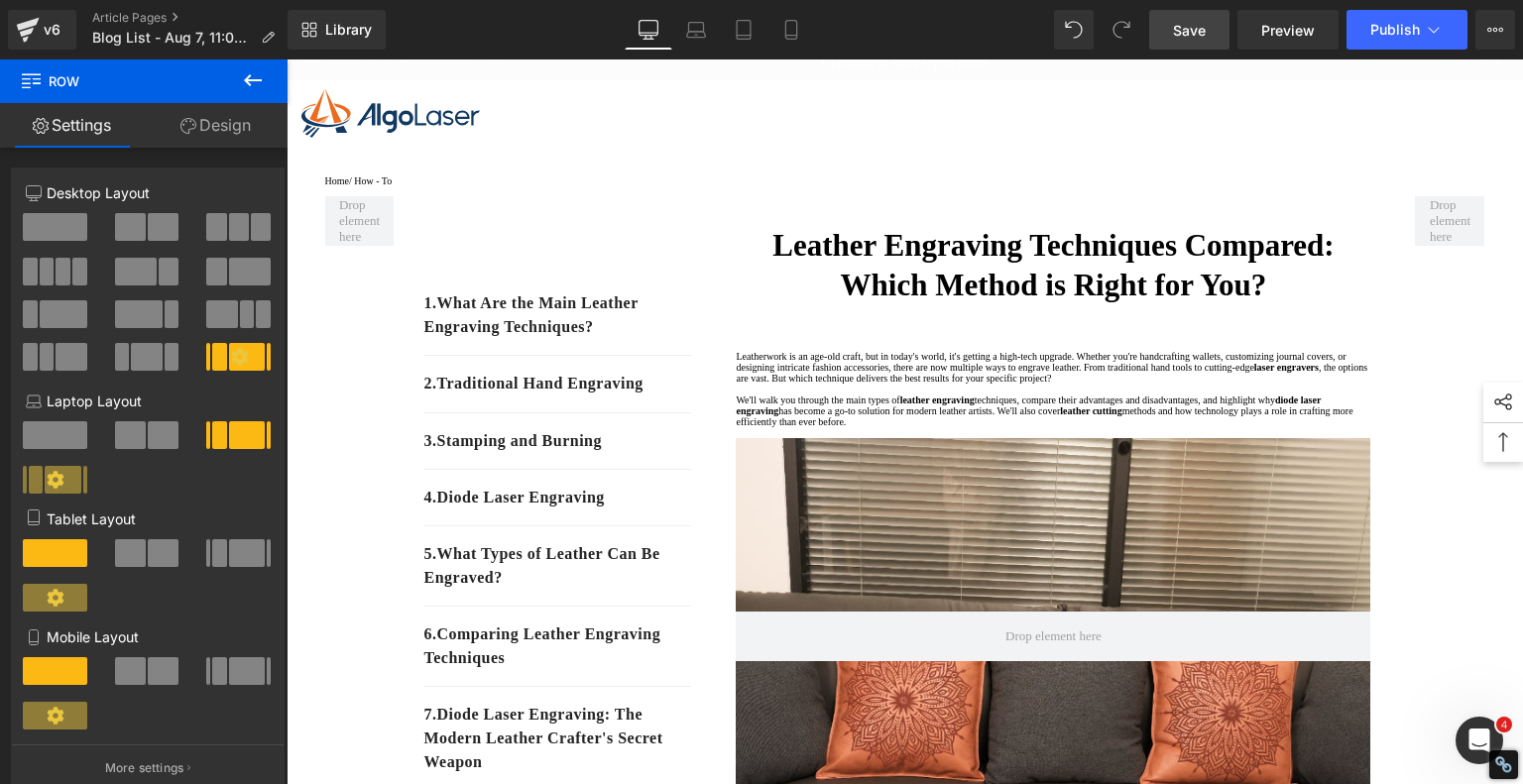 scroll, scrollTop: 0, scrollLeft: 0, axis: both 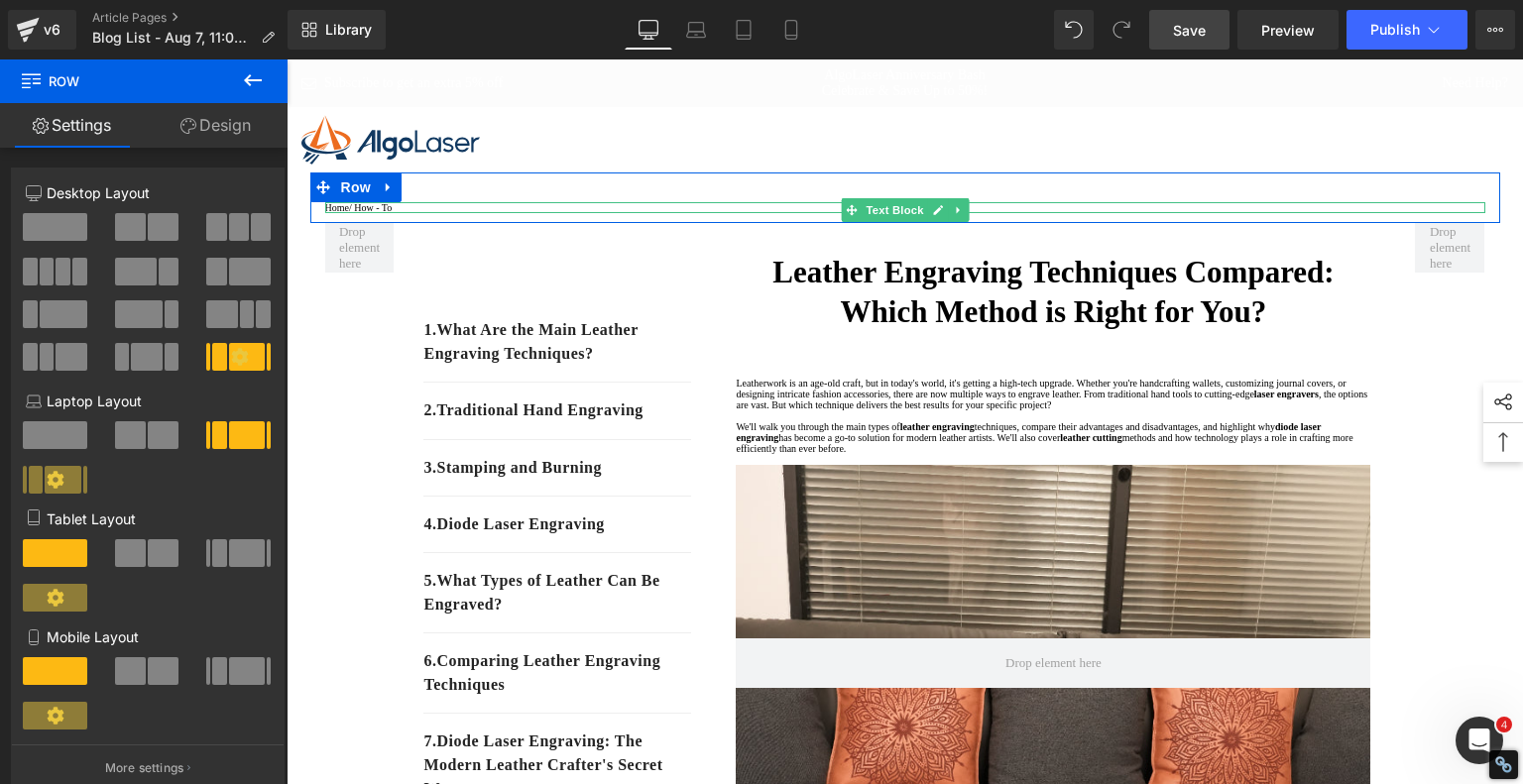 click on "Home  / How - To" at bounding box center [905, 207] 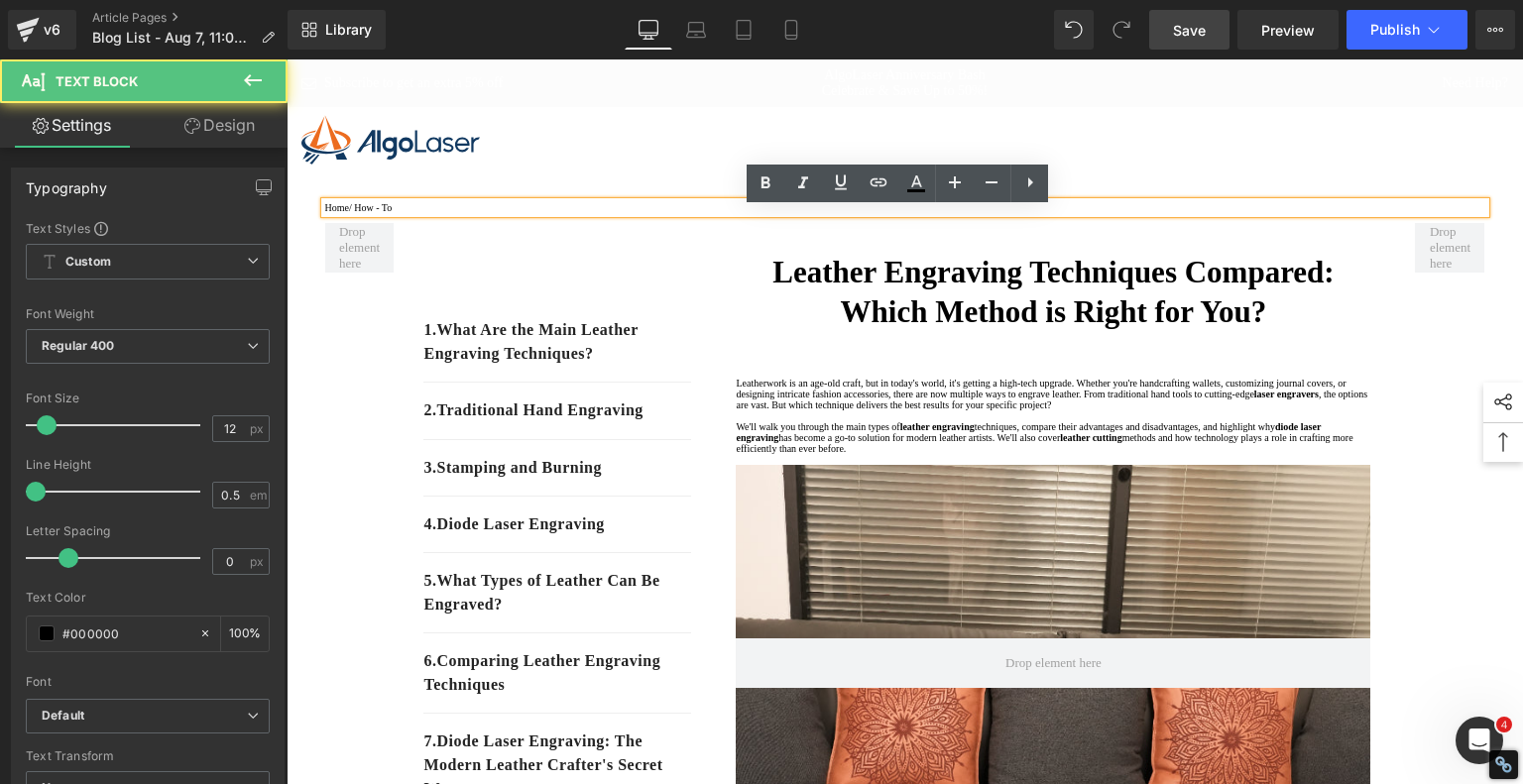 click on "Home  / How - To" at bounding box center [905, 207] 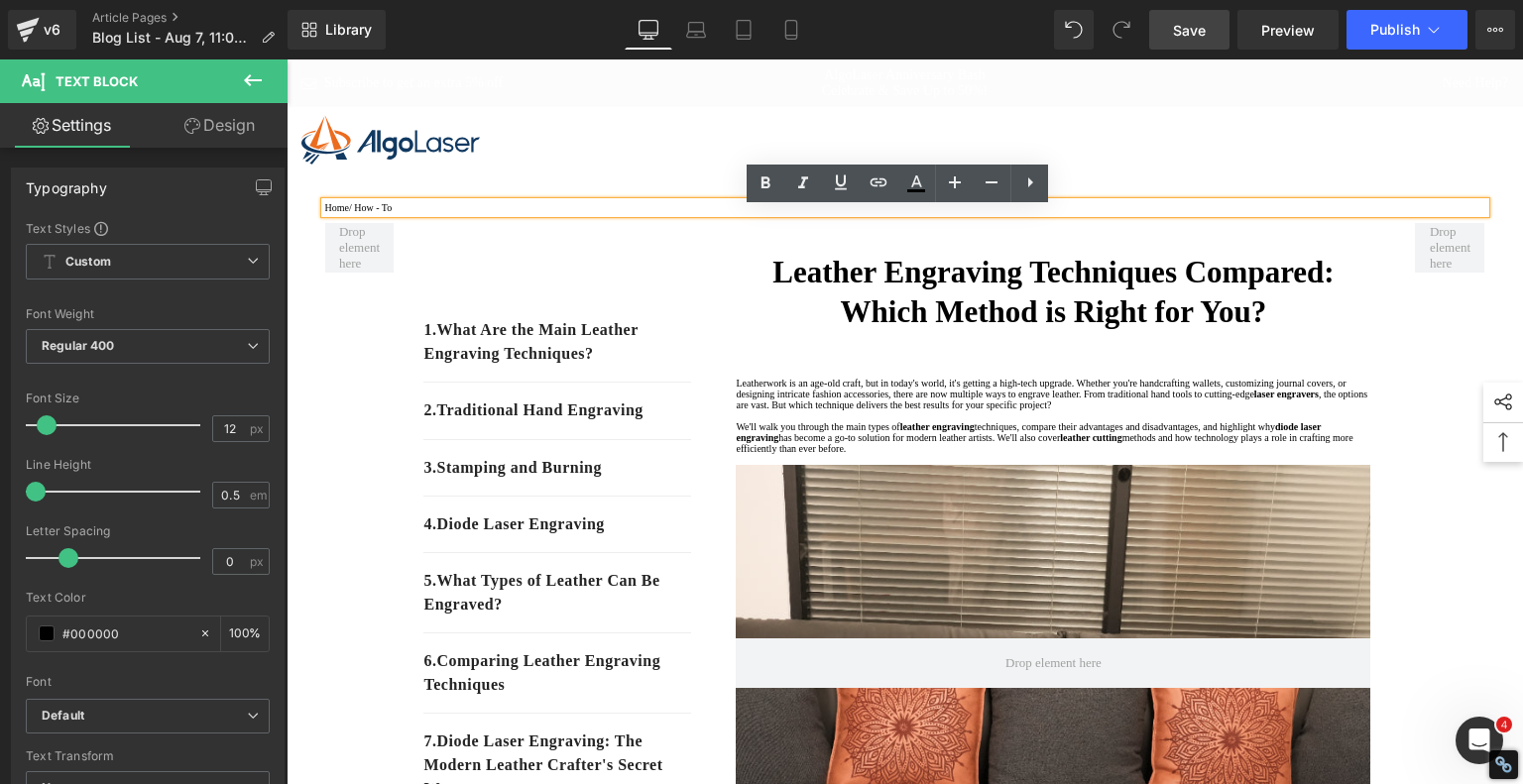 drag, startPoint x: 409, startPoint y: 219, endPoint x: 361, endPoint y: 219, distance: 48 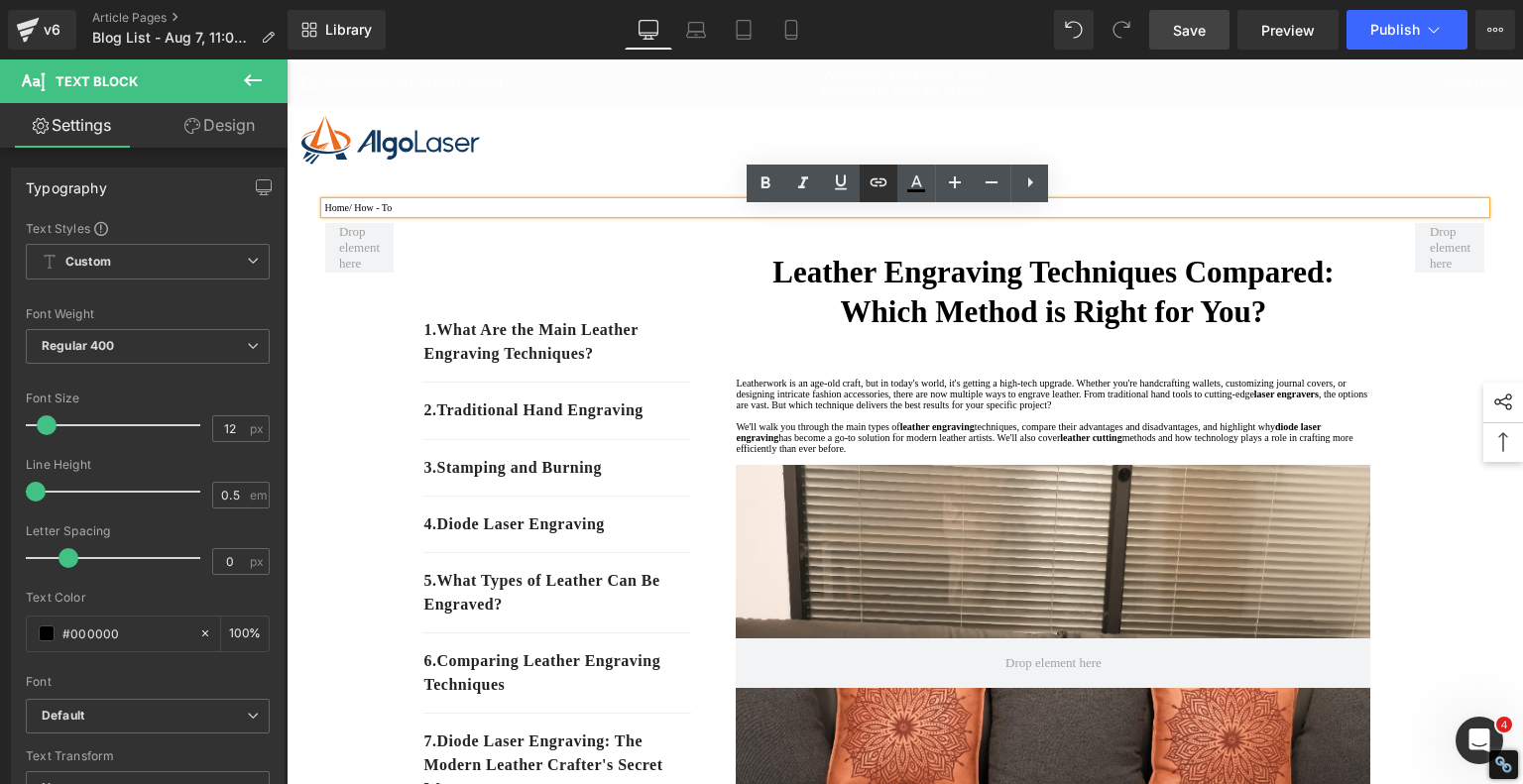 click 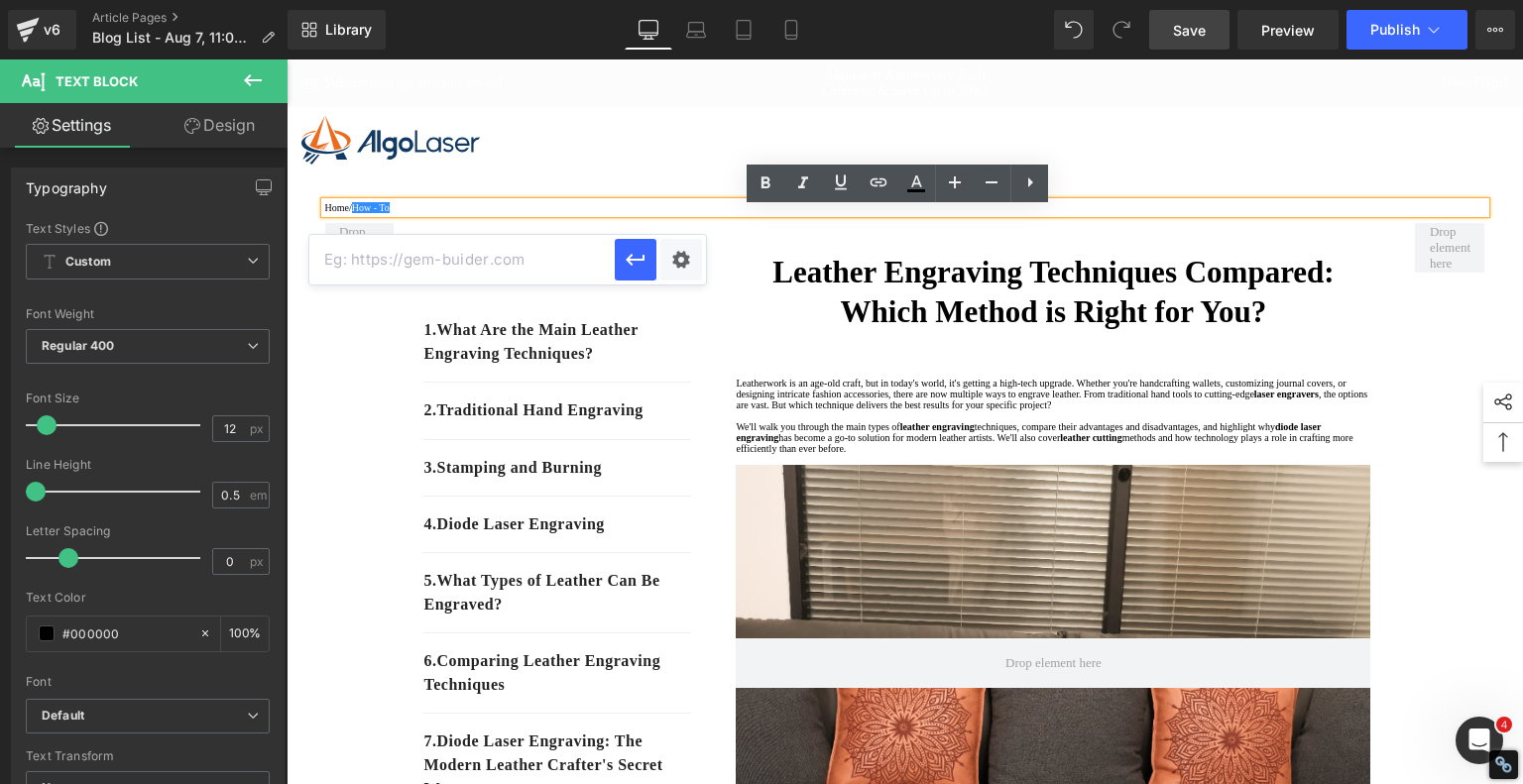 click at bounding box center [462, 260] 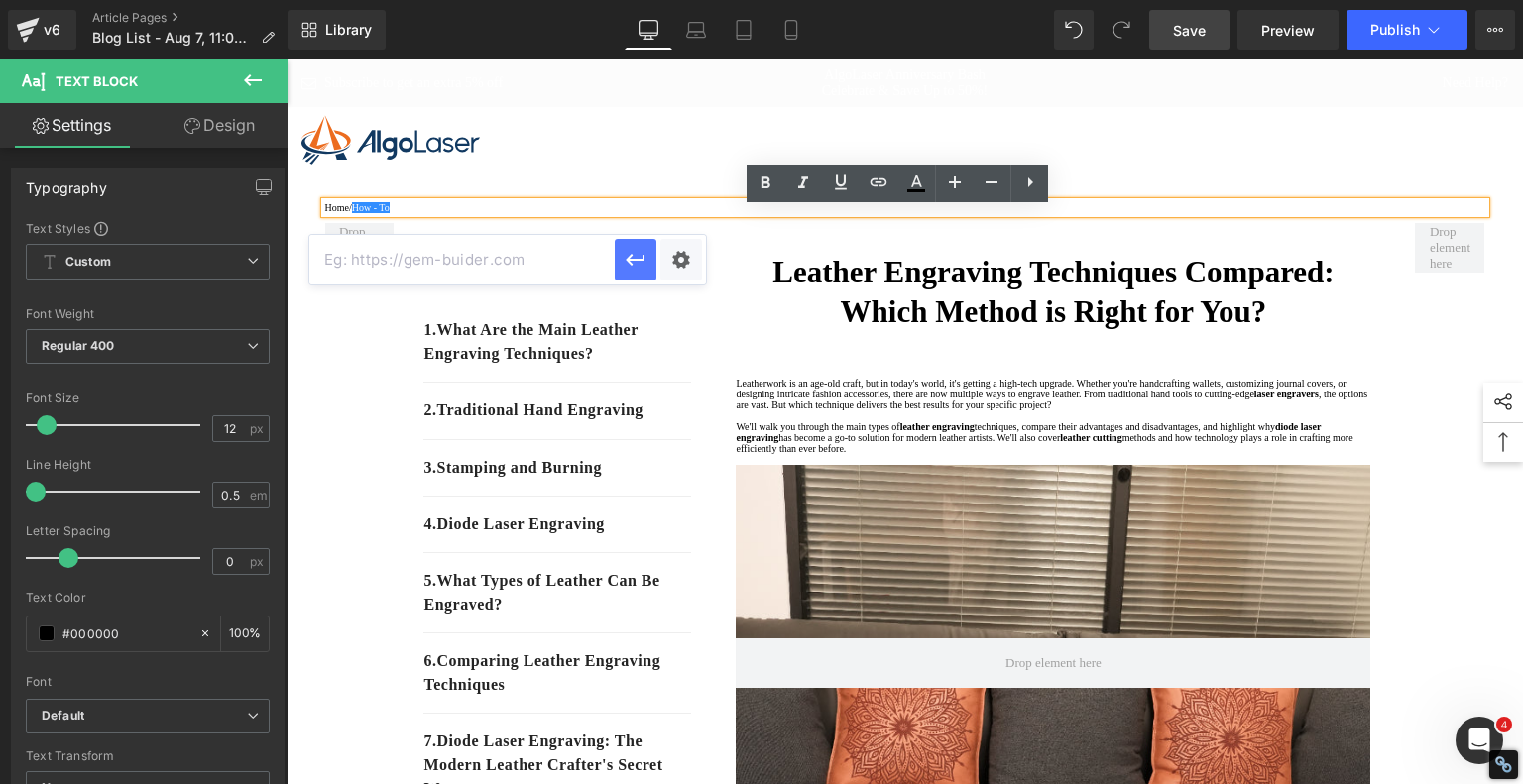 paste on "https://algolaser.com/blogs/how-to" 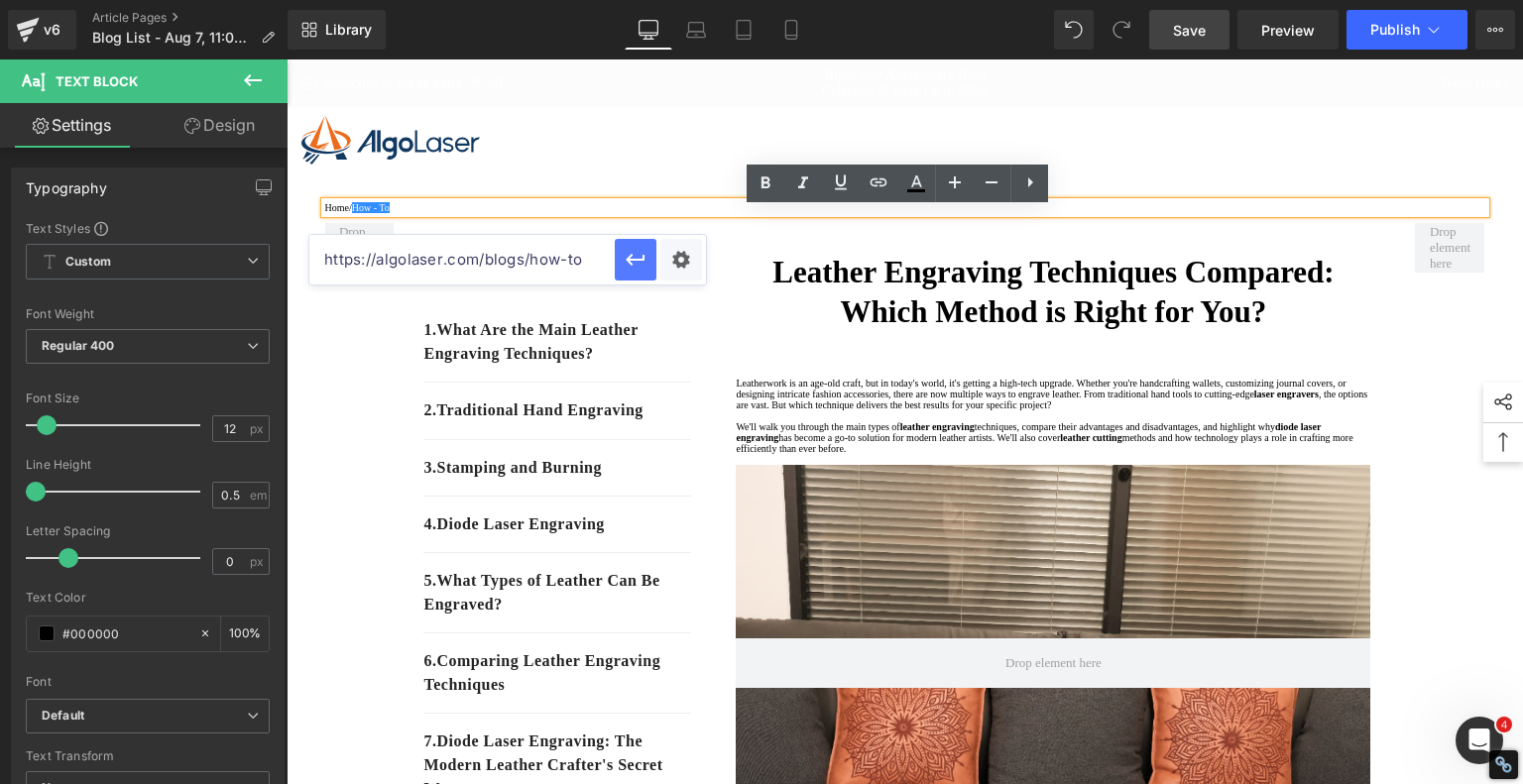 type on "https://algolaser.com/blogs/how-to" 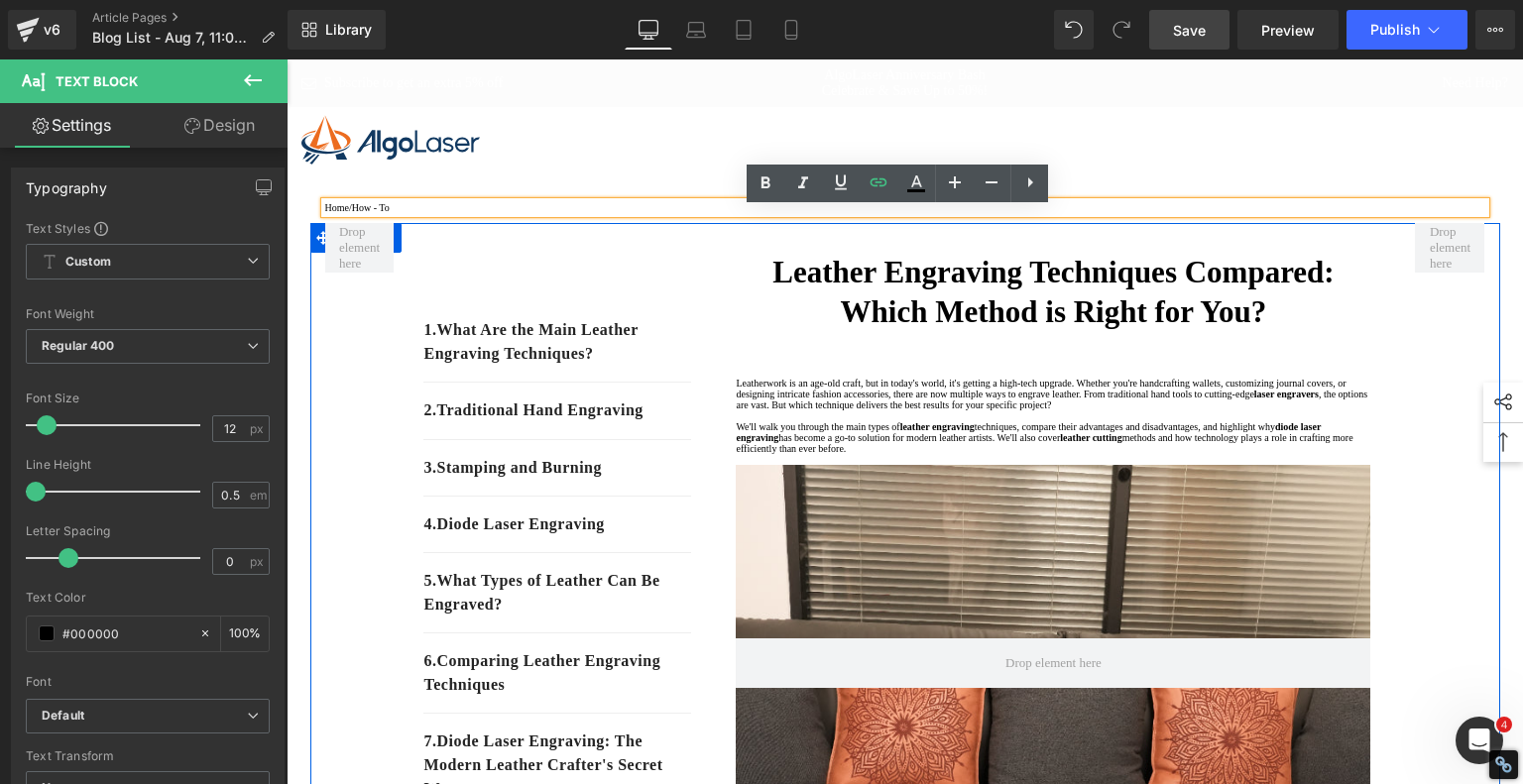 click on "1.  What Are the Main Leather Engraving Techniques? Text Block         2.  Traditional Hand Engraving Text Block         3.  Stamping and Burning Text Block         4.  Diode Laser Engraving Text Block         5 .  What Types of Leather Can Be Engraved? Text Block         6 .  Comparing Leather Engraving Techniques Text Block         7 .  Diode Laser Engraving: The Modern Leather Crafter's Secret Weapon Text Block         8 .  Leather Cutting with a Laser Engraver Text Block         9 .  Which Leather Engraving Method Should You Use? Text Block         10 .  Final Thoughts Text Block         Row   80px       Leather Engraving Techniques Compared: Which Method is Right for You? Heading         Leatherwork is an age-old craft, but in today's world, it's getting a high-tech upgrade. Whether you're handcrafting wallets, customizing journal covers, or designing intricate fashion accessories, there are now multiple ways to engrave leather. From traditional hand tools to cutting-edge  laser engravers" at bounding box center [905, 3279] 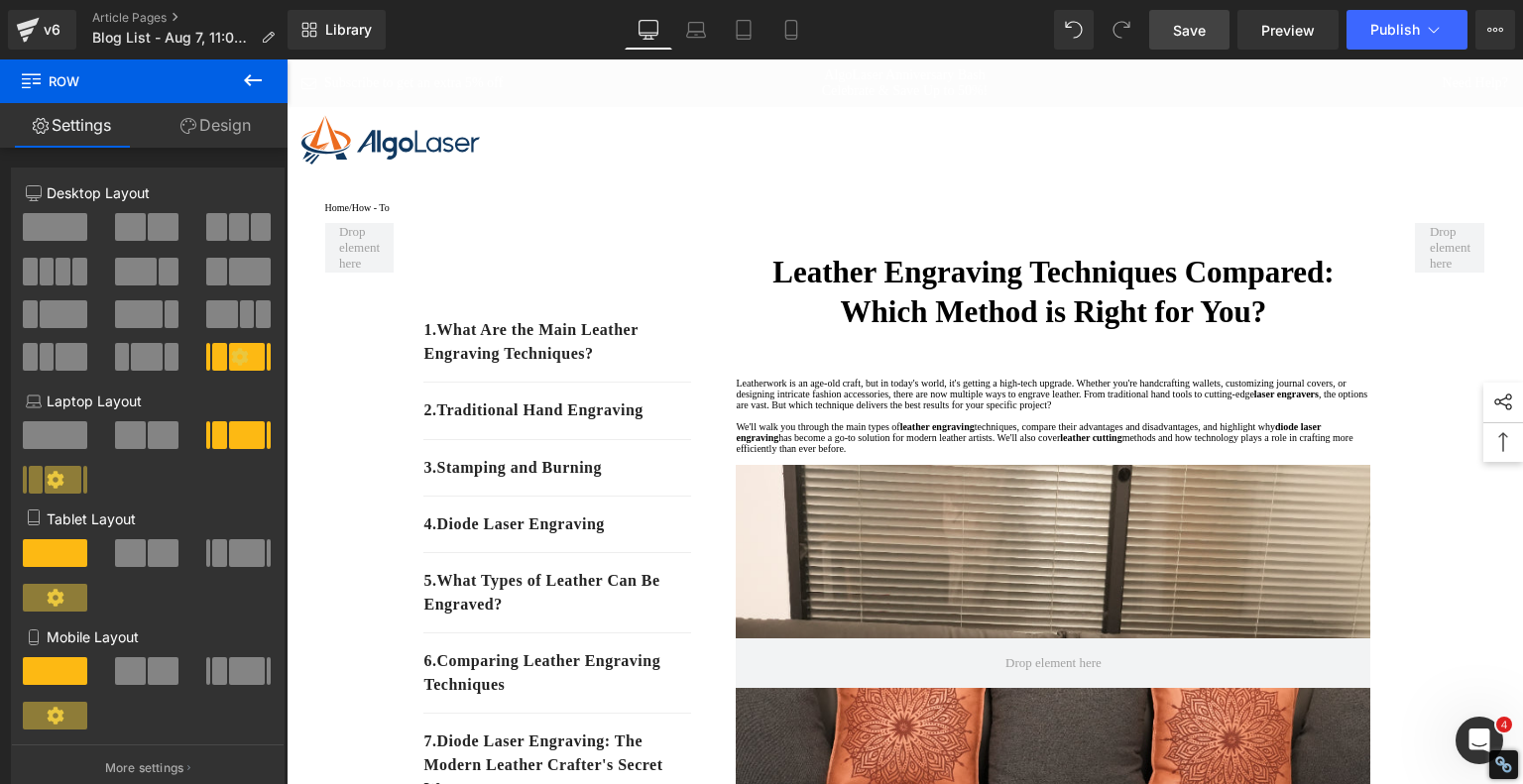 drag, startPoint x: 1206, startPoint y: 25, endPoint x: 1120, endPoint y: 582, distance: 563.6 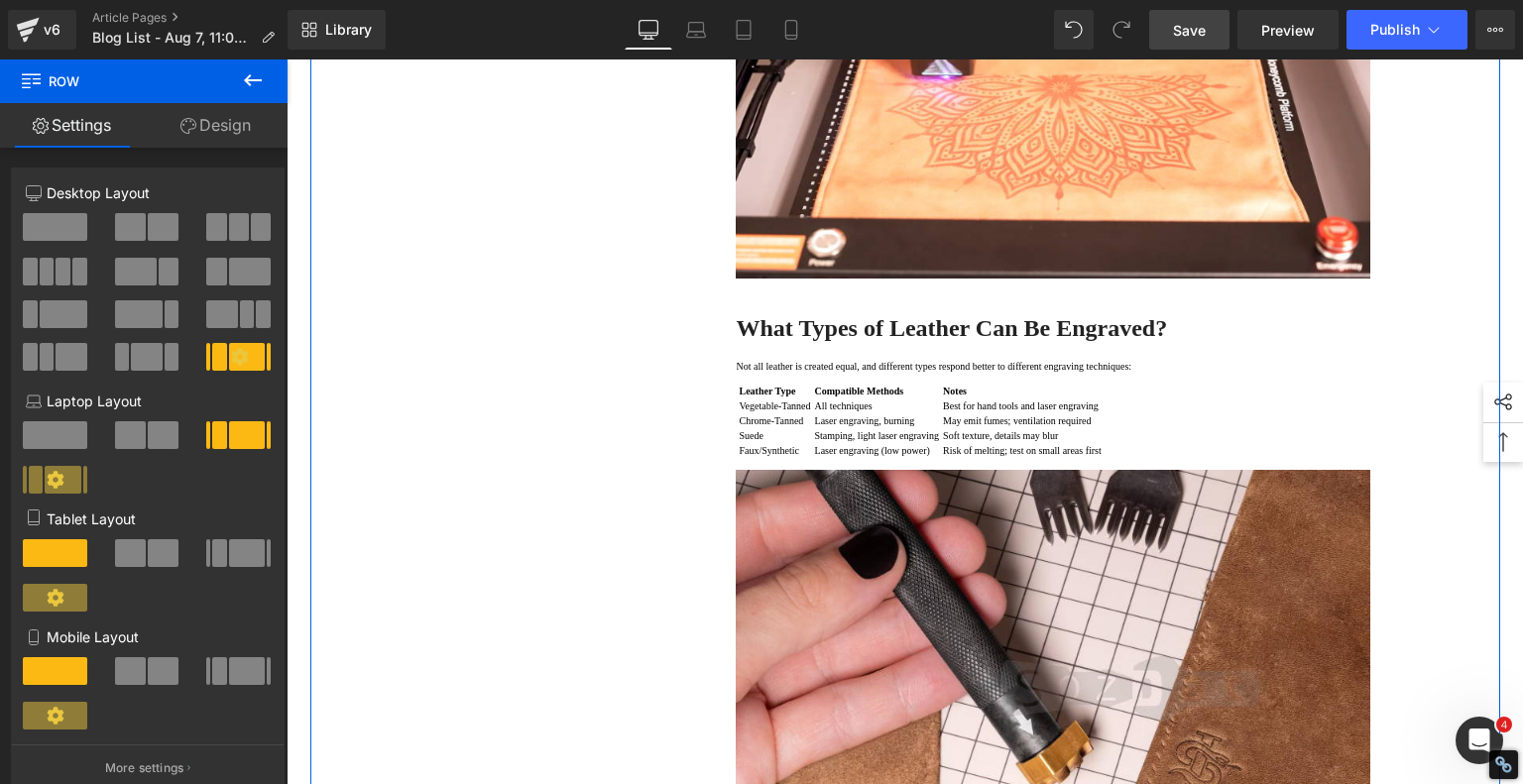 scroll, scrollTop: 2973, scrollLeft: 0, axis: vertical 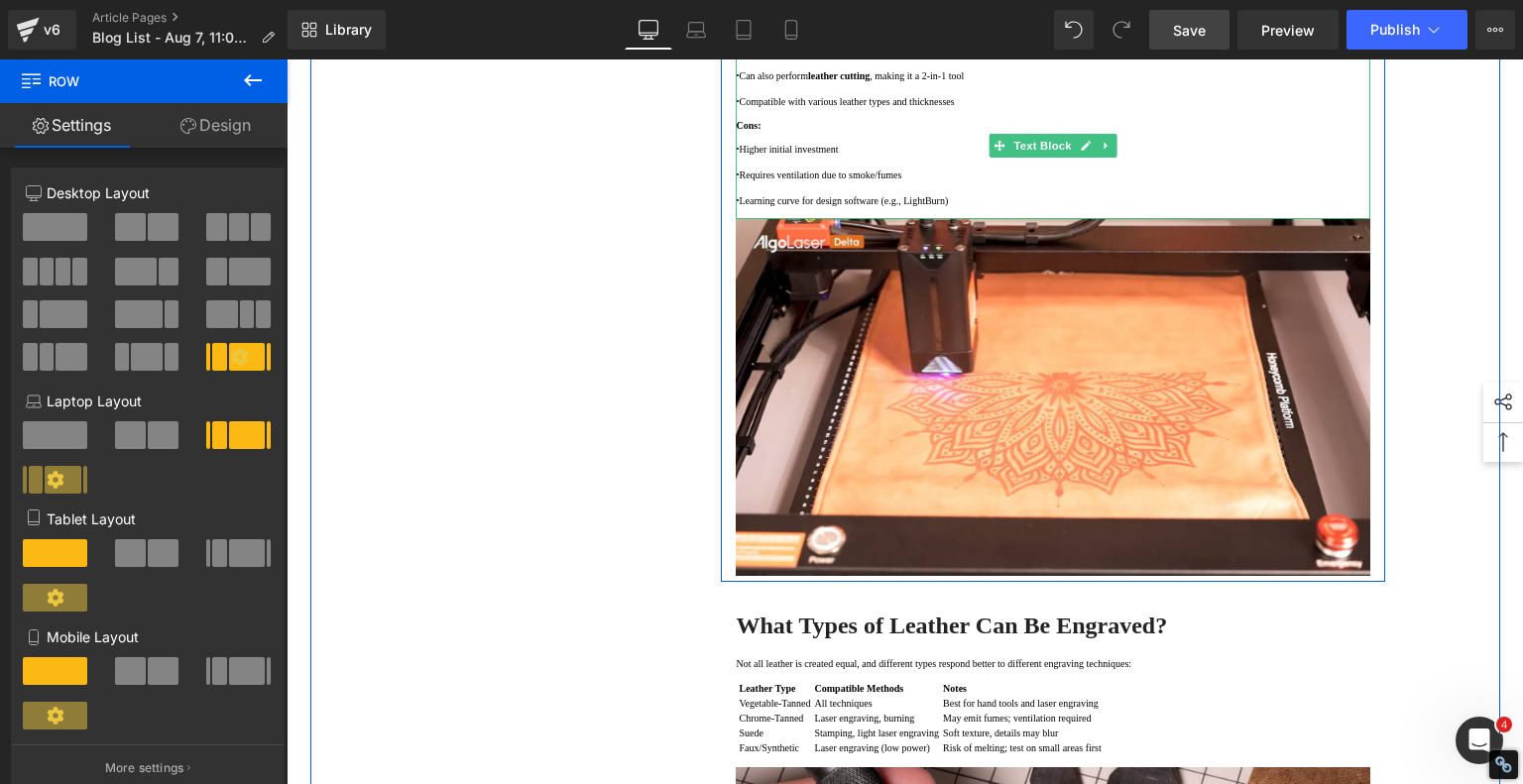 click on "diode laser engraver" at bounding box center (943, -33) 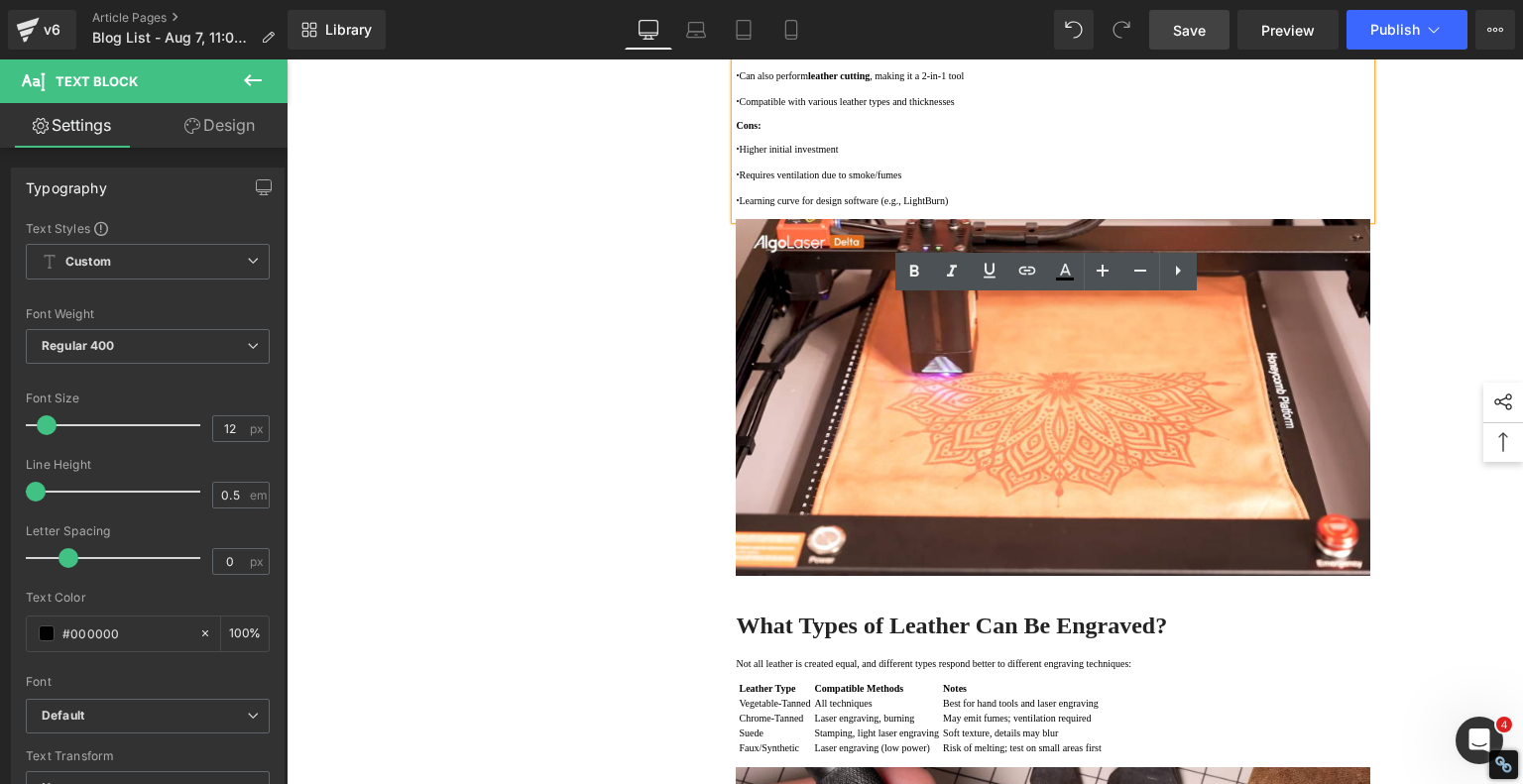 drag, startPoint x: 953, startPoint y: 304, endPoint x: 1070, endPoint y: 310, distance: 117.15375 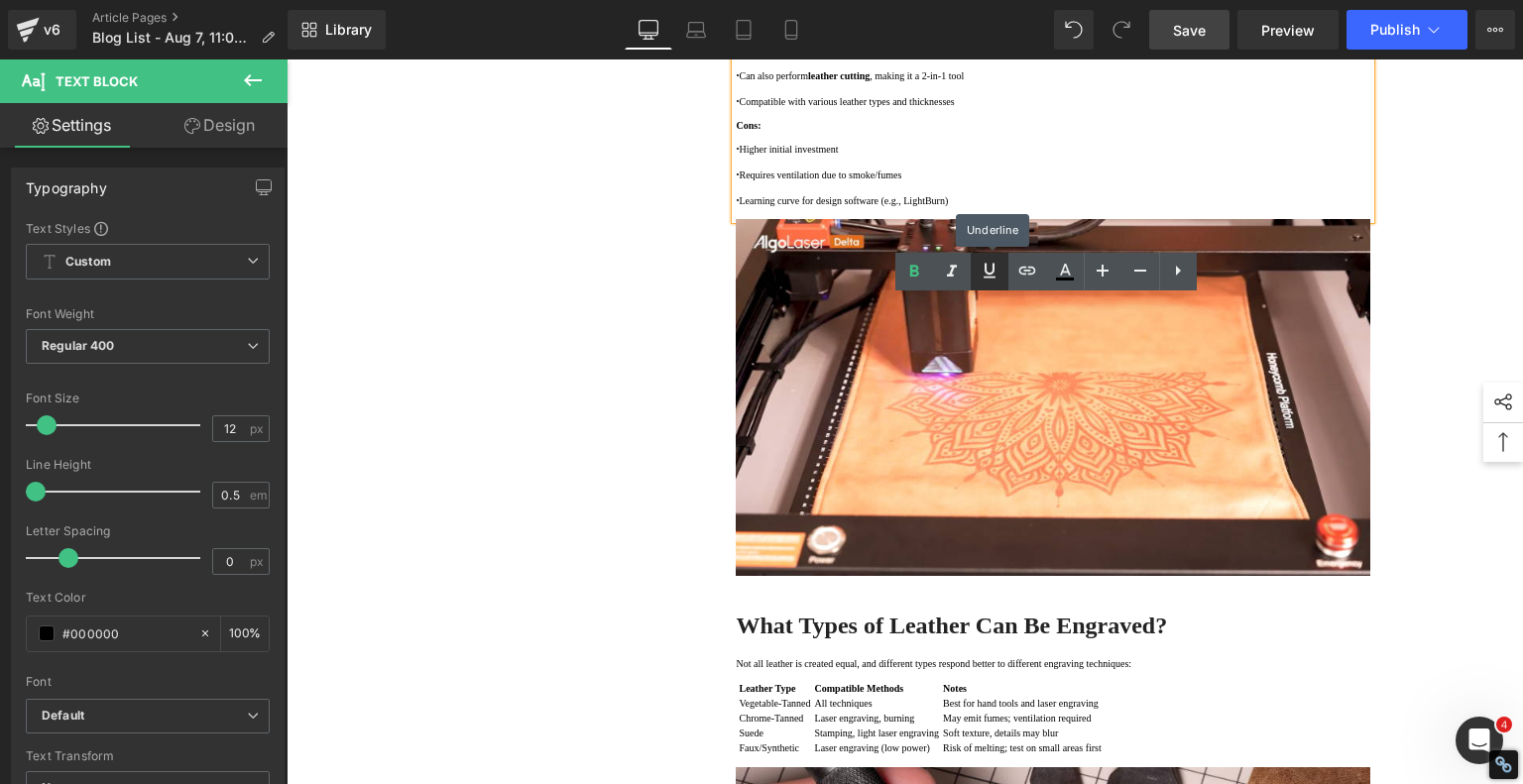 click 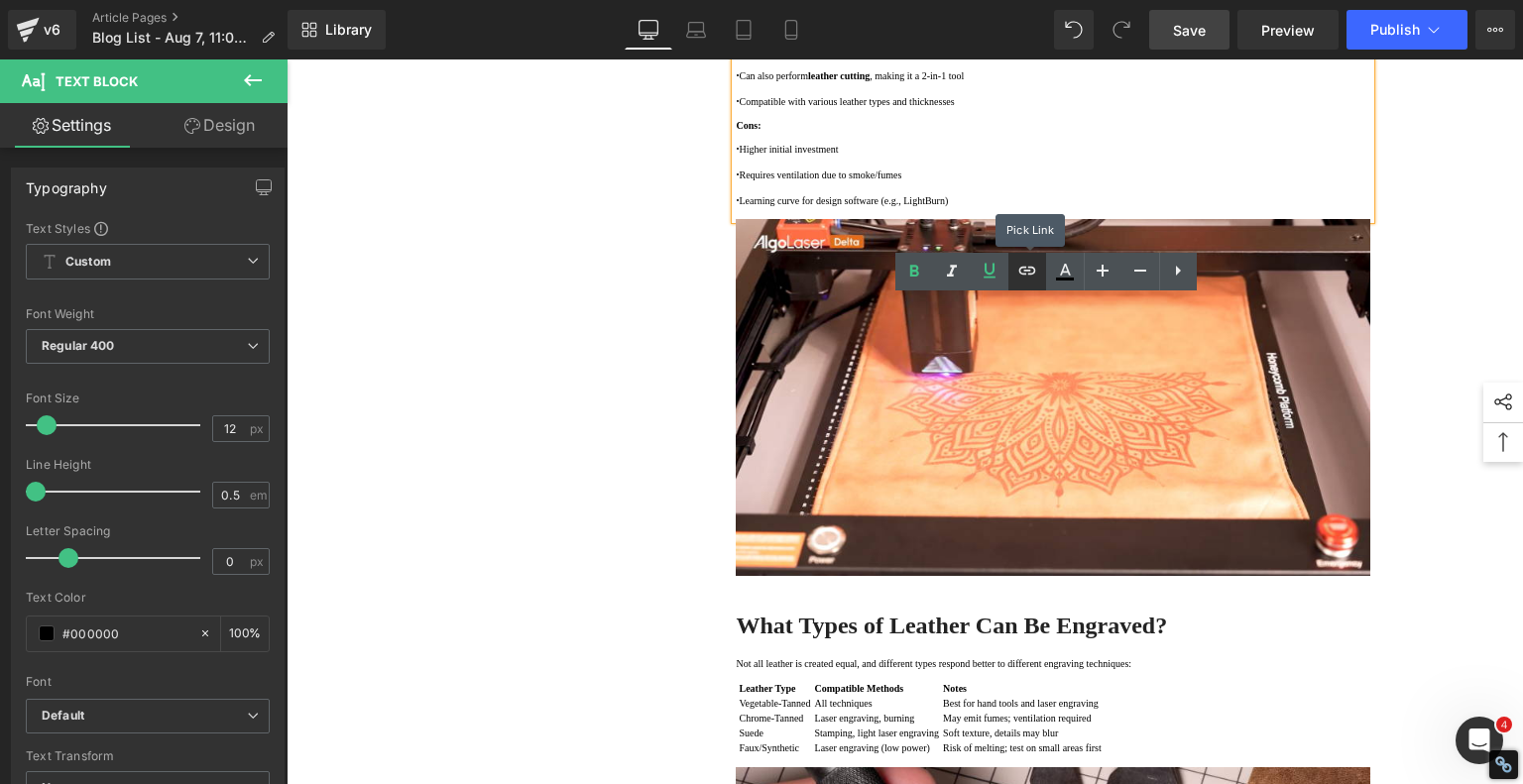 drag, startPoint x: 1037, startPoint y: 267, endPoint x: 747, endPoint y: 233, distance: 291.9863 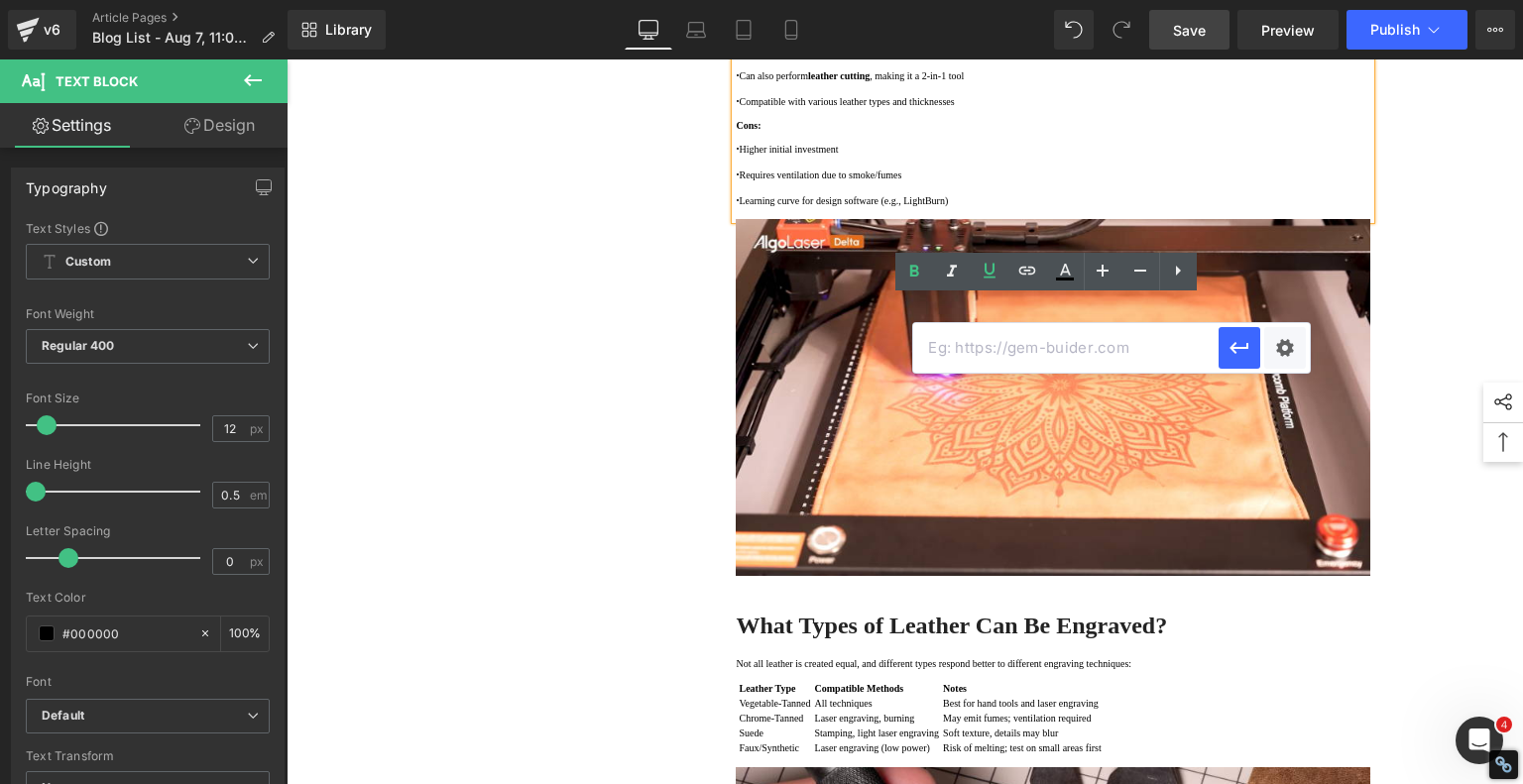 drag, startPoint x: 999, startPoint y: 343, endPoint x: 1072, endPoint y: 345, distance: 73.02739 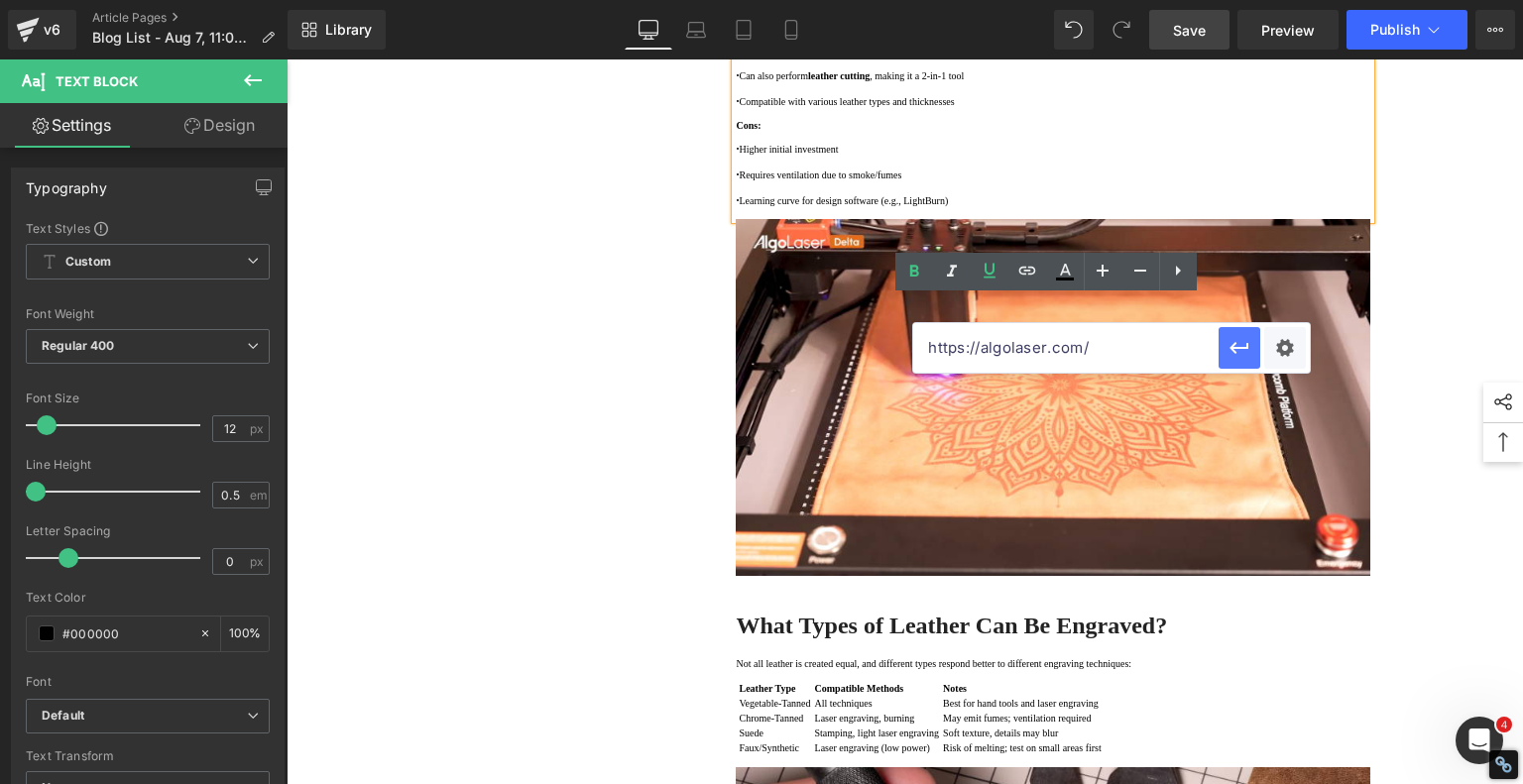 type on "https://algolaser.com/" 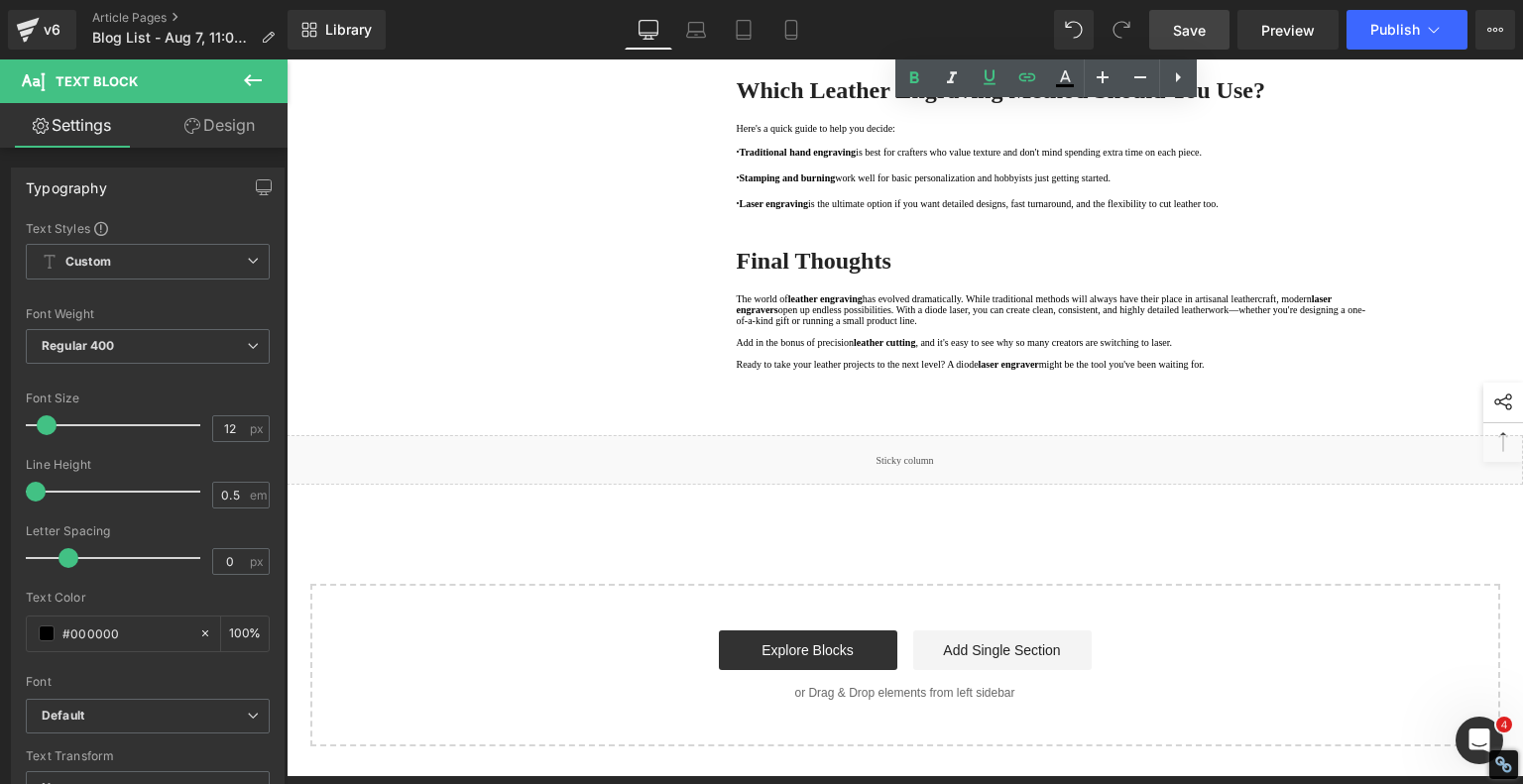 scroll, scrollTop: 6046, scrollLeft: 0, axis: vertical 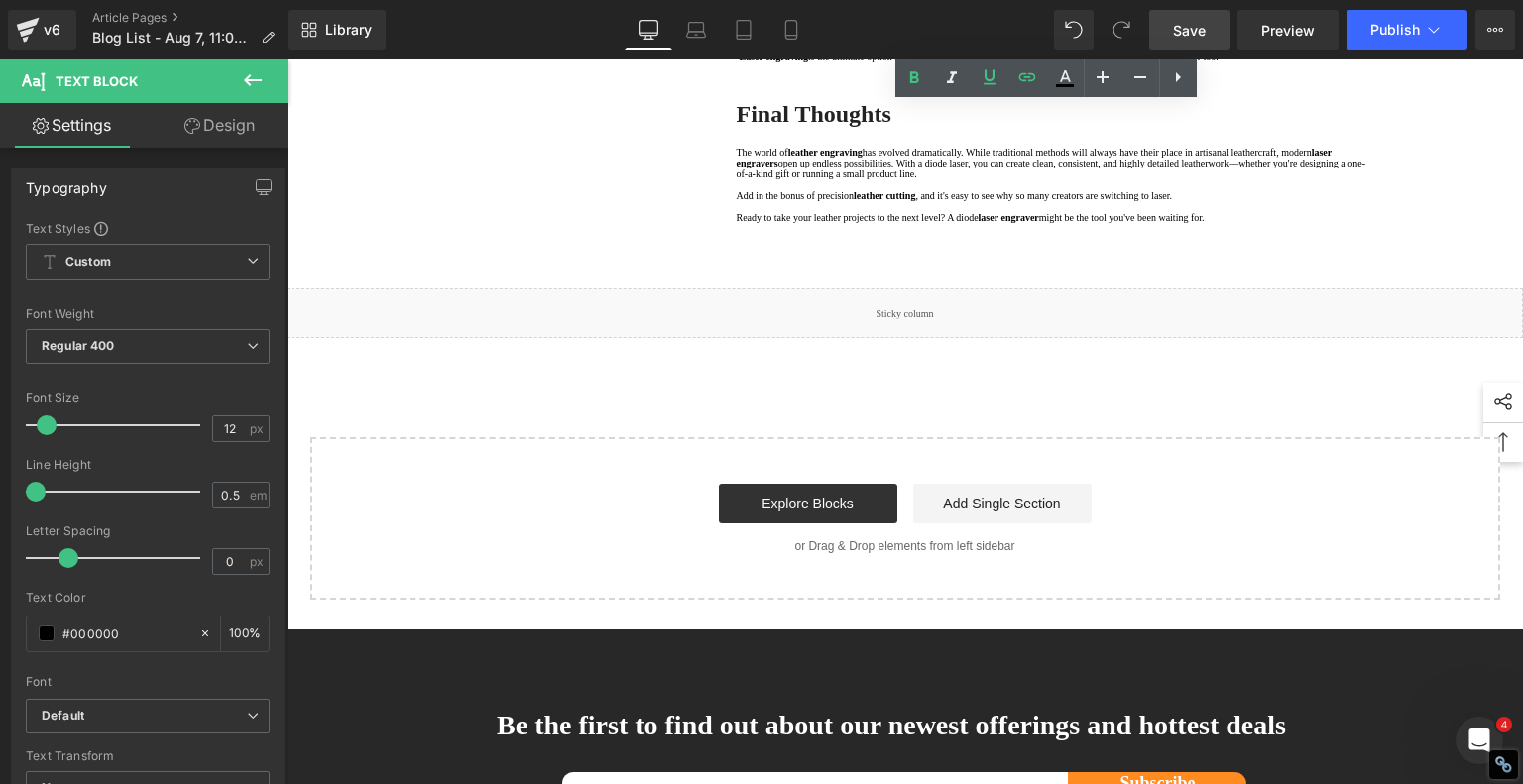 click on "leather cutting" at bounding box center [1163, -351] 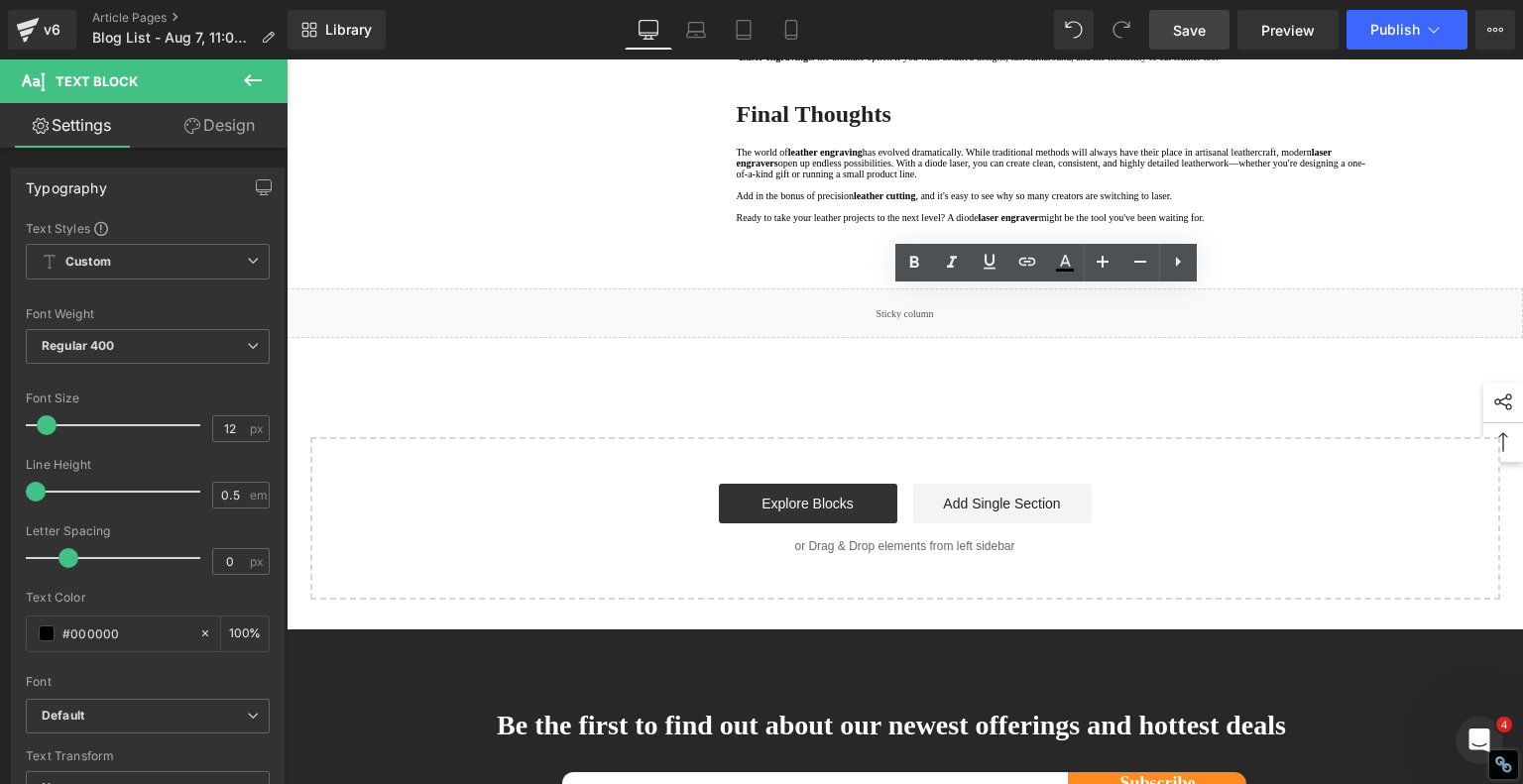 drag, startPoint x: 1280, startPoint y: 299, endPoint x: 769, endPoint y: 318, distance: 511.35311 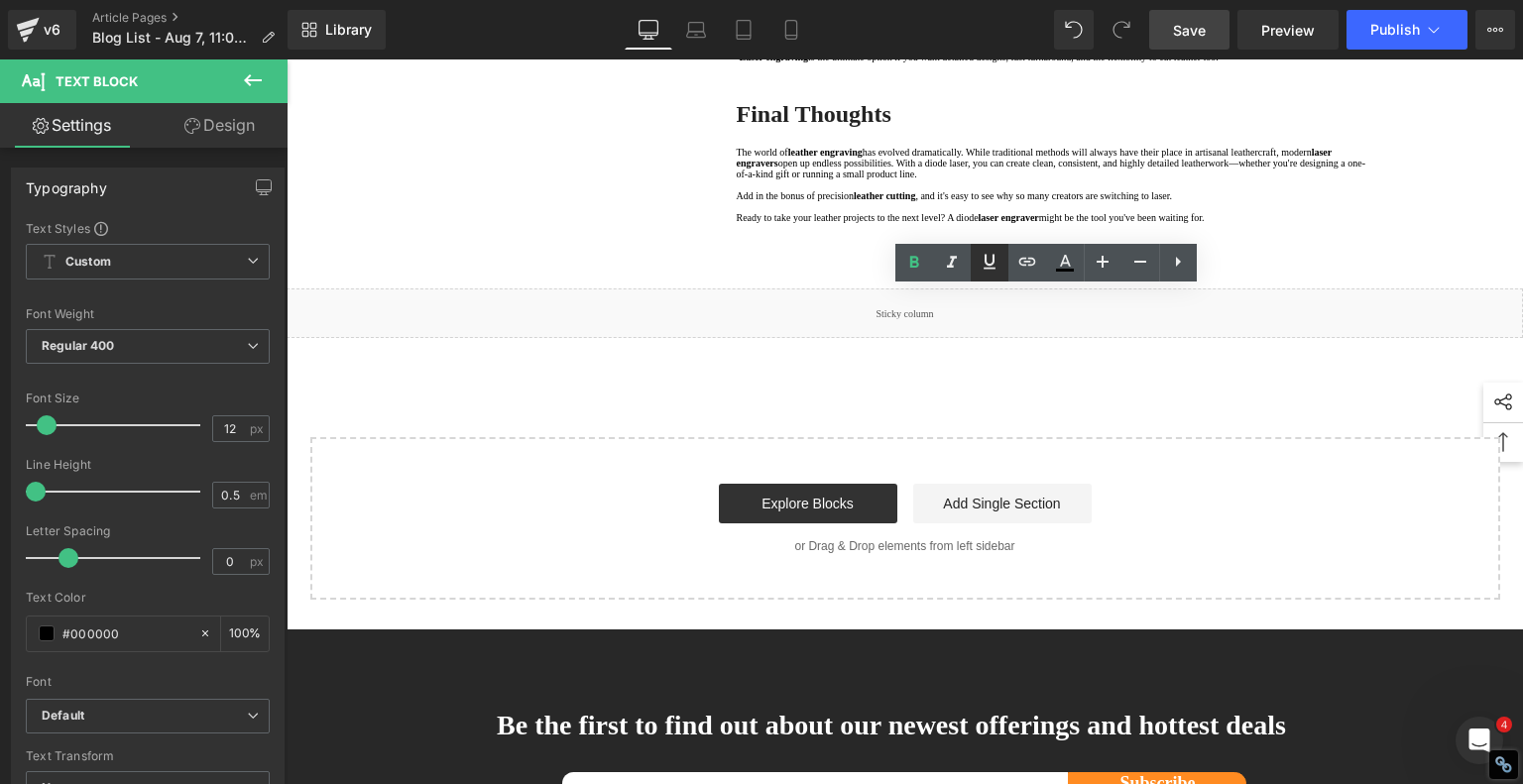 click 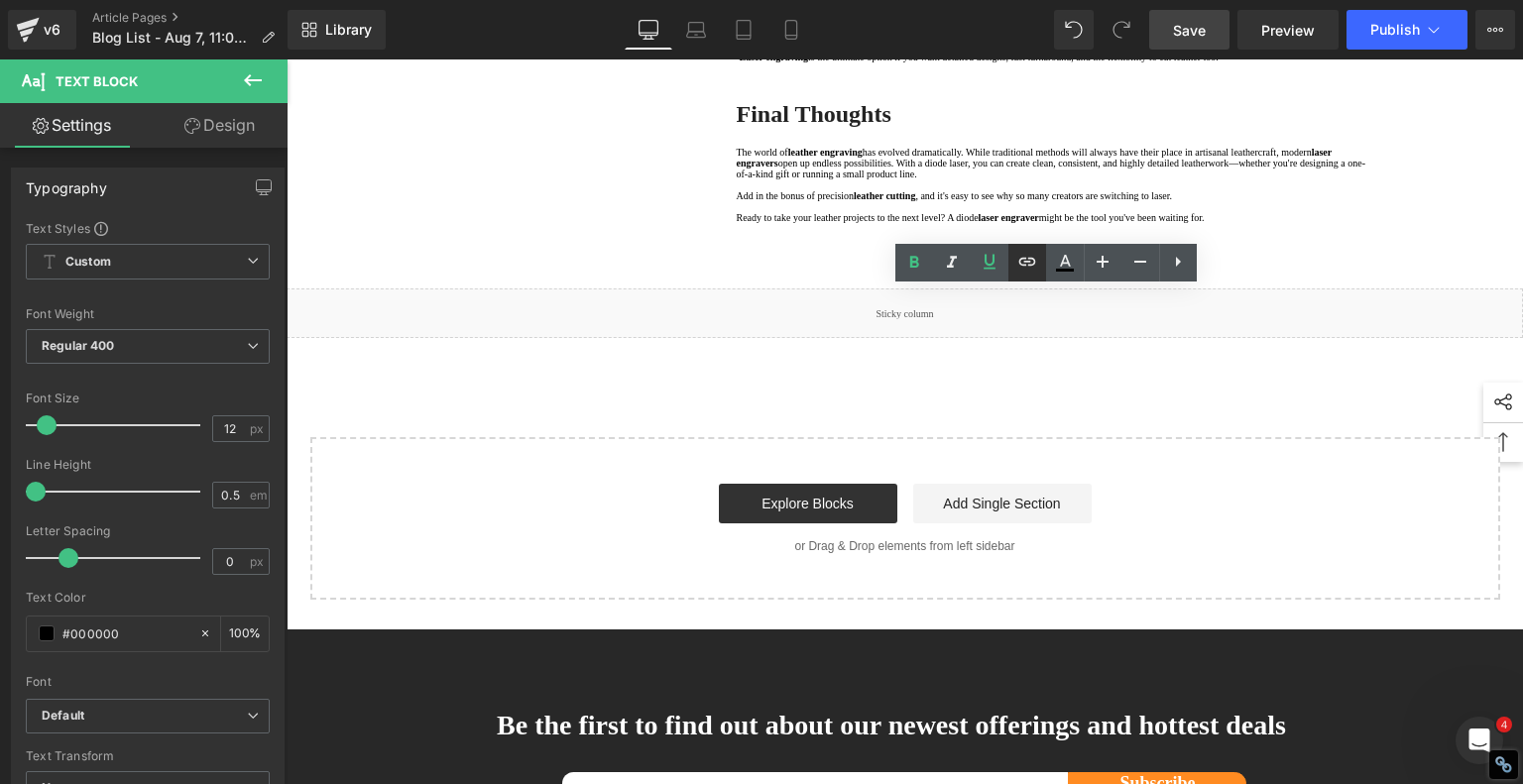 click 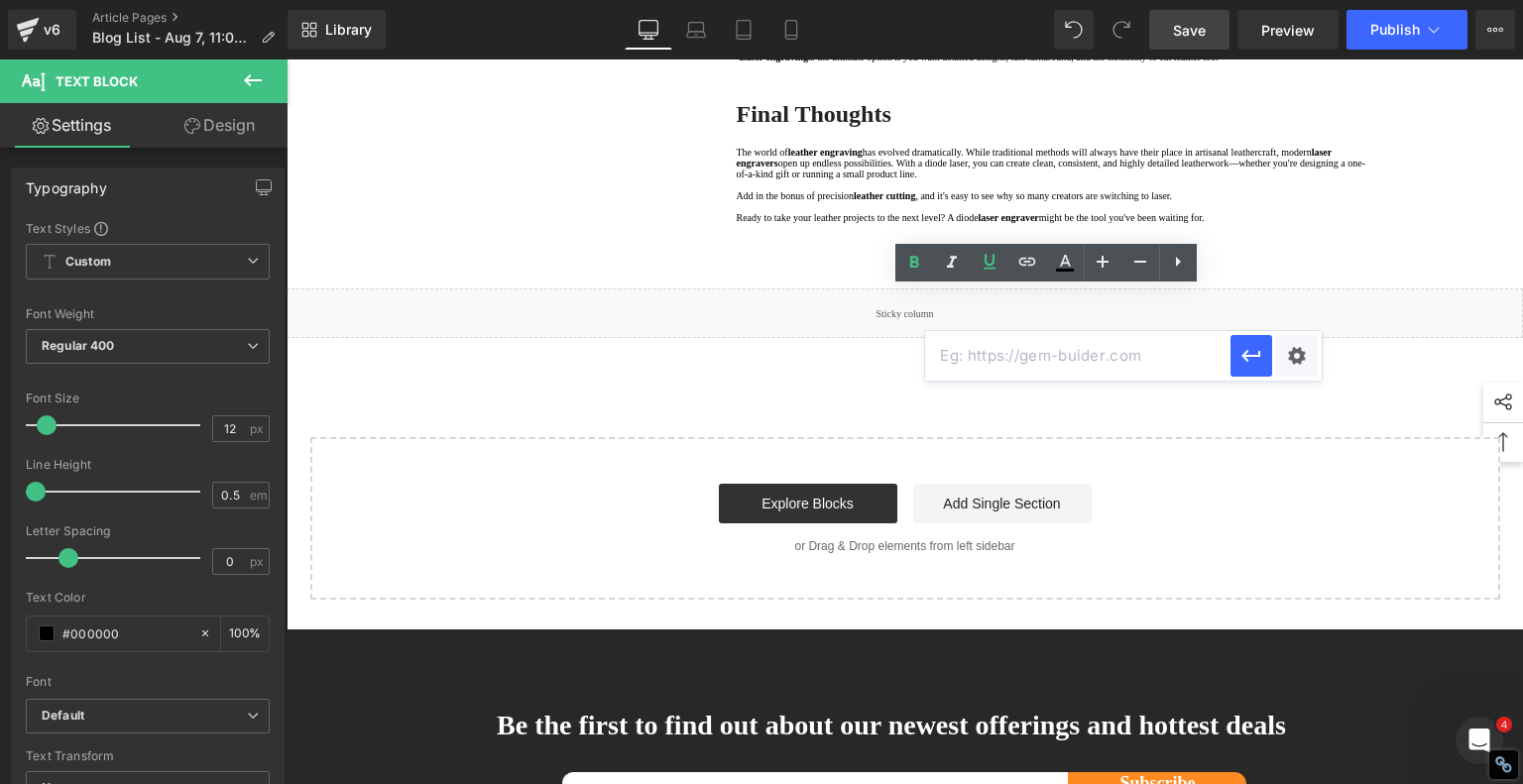click at bounding box center (1078, 356) 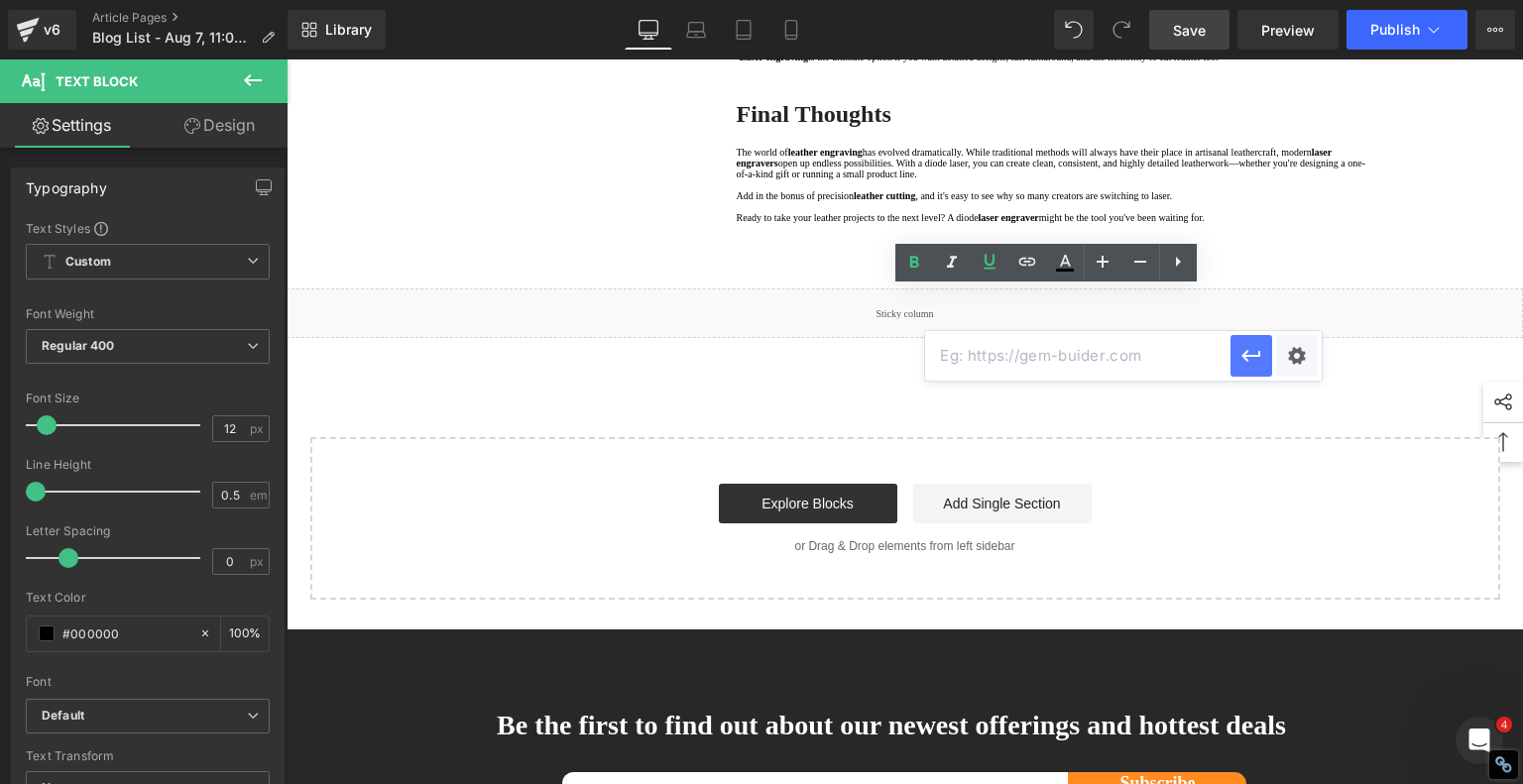 paste on "https://algolaser.com/pages/leather-engraving" 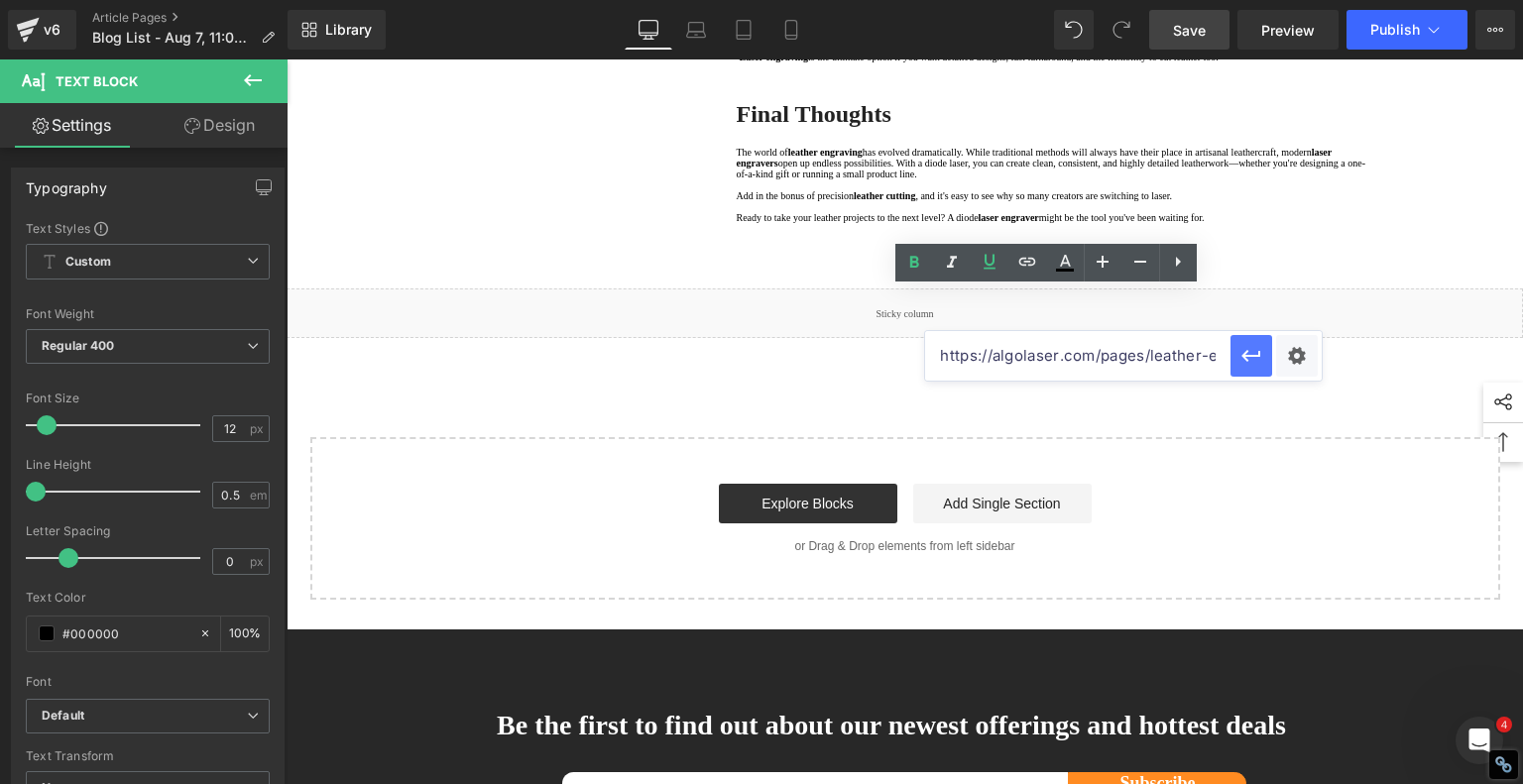 scroll, scrollTop: 0, scrollLeft: 66, axis: horizontal 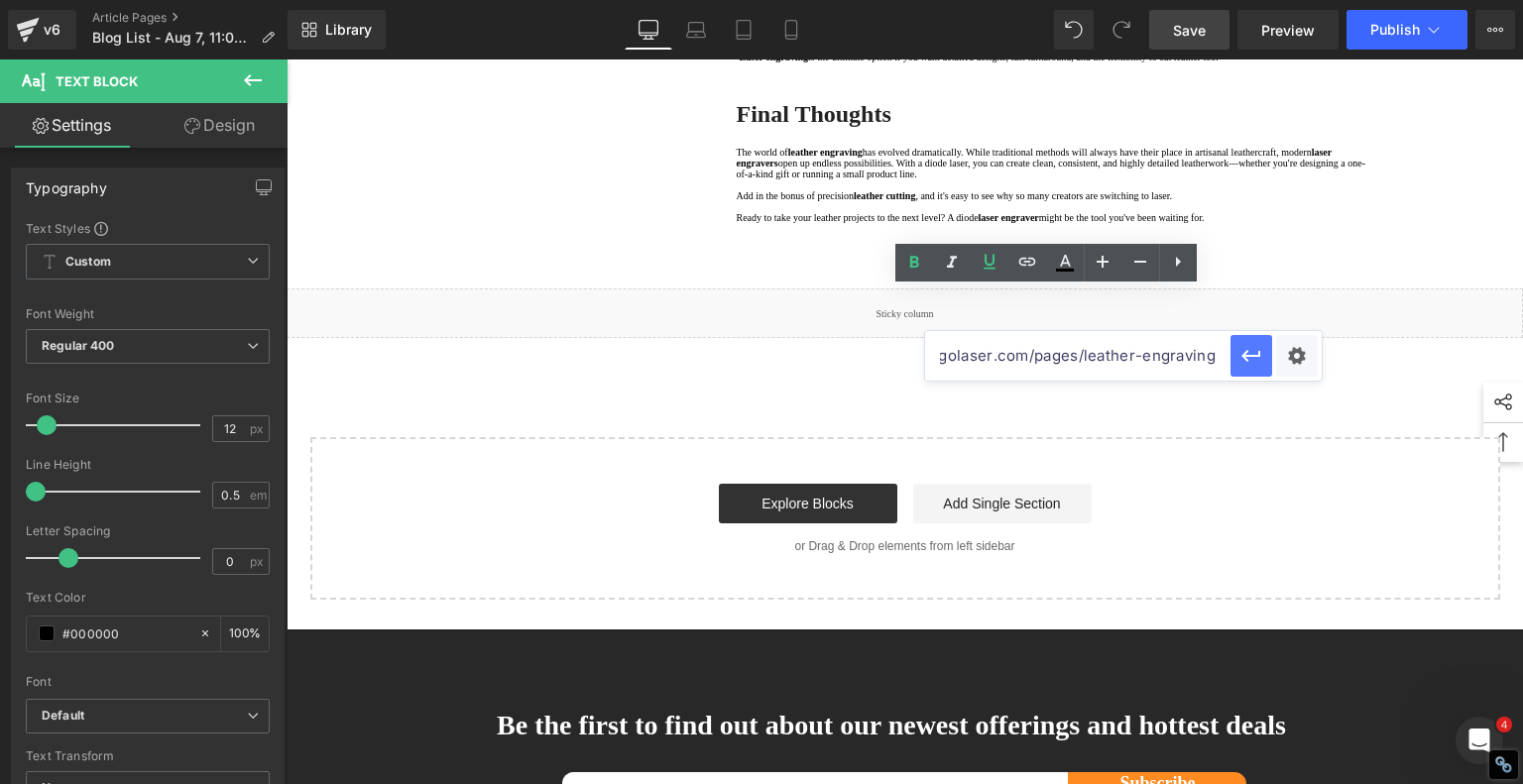 type on "https://algolaser.com/pages/leather-engraving" 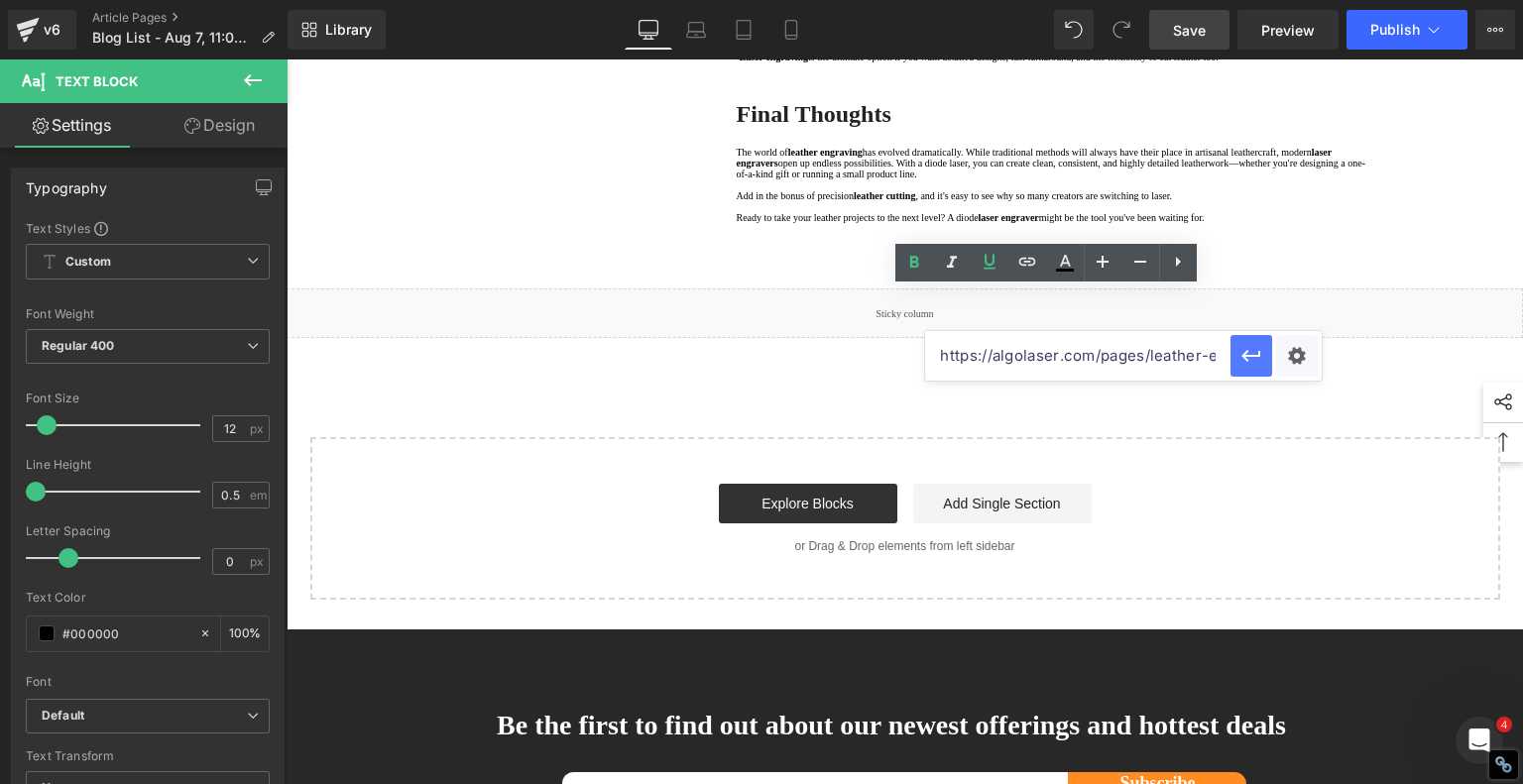 click 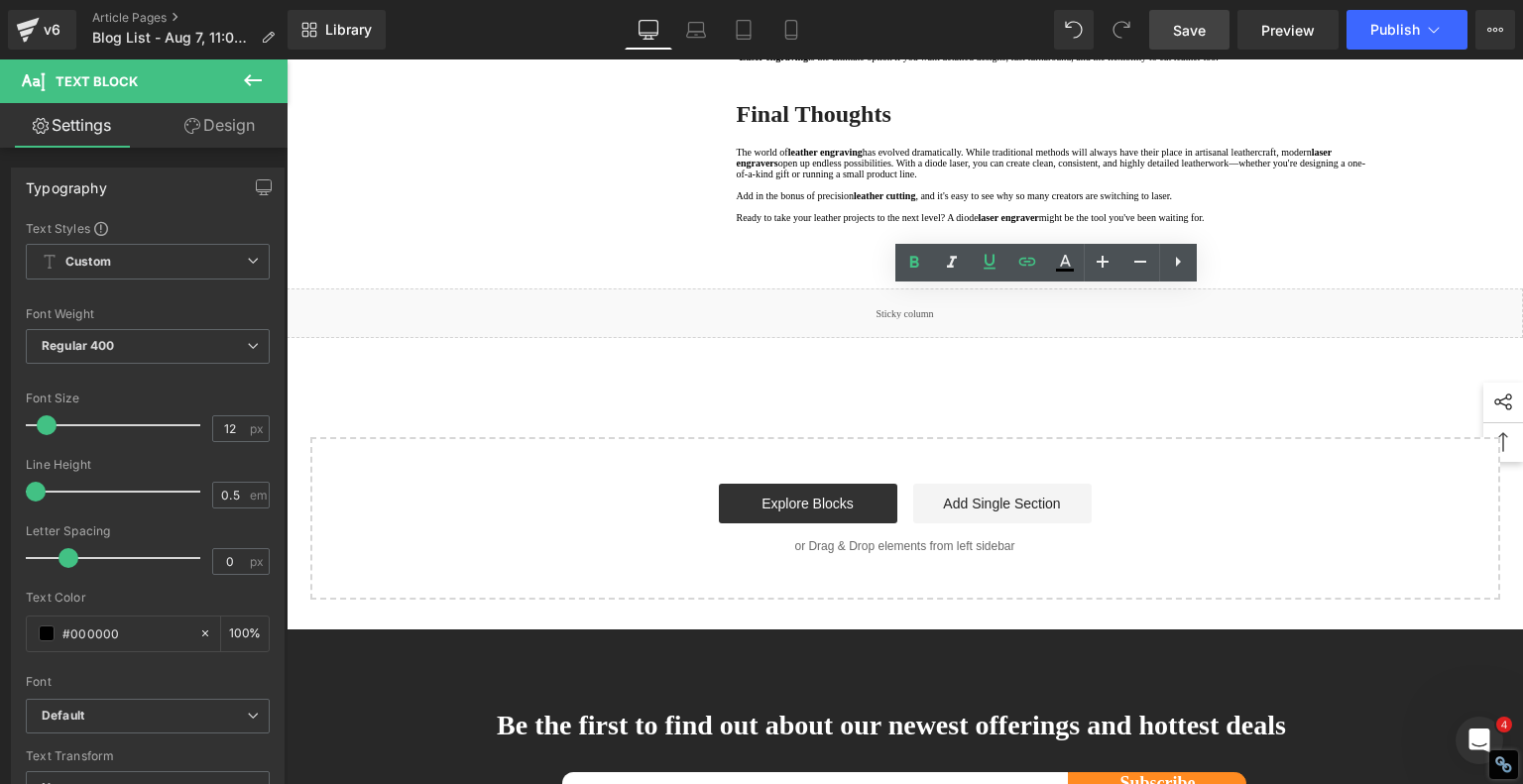 click on "1.  What Are the Main Leather Engraving Techniques? Text Block         2.  Traditional Hand Engraving Text Block         3.  Stamping and Burning Text Block         4.  Diode Laser Engraving Text Block         5 .  What Types of Leather Can Be Engraved? Text Block         6 .  Comparing Leather Engraving Techniques Text Block         7 .  Diode Laser Engraving: The Modern Leather Crafter's Secret Weapon Text Block         8 .  Leather Cutting with a Laser Engraver Text Block         9 .  Which Leather Engraving Method Should You Use? Text Block         10 .  Final Thoughts Text Block         Row   80px       Leather Engraving Techniques Compared: Which Method is Right for You? Heading         Leatherwork is an age-old craft, but in today's world, it's getting a high-tech upgrade. Whether you're handcrafting wallets, customizing journal covers, or designing intricate fashion accessories, there are now multiple ways to engrave leather. From traditional hand tools to cutting-edge  laser engravers" at bounding box center [905, -2767] 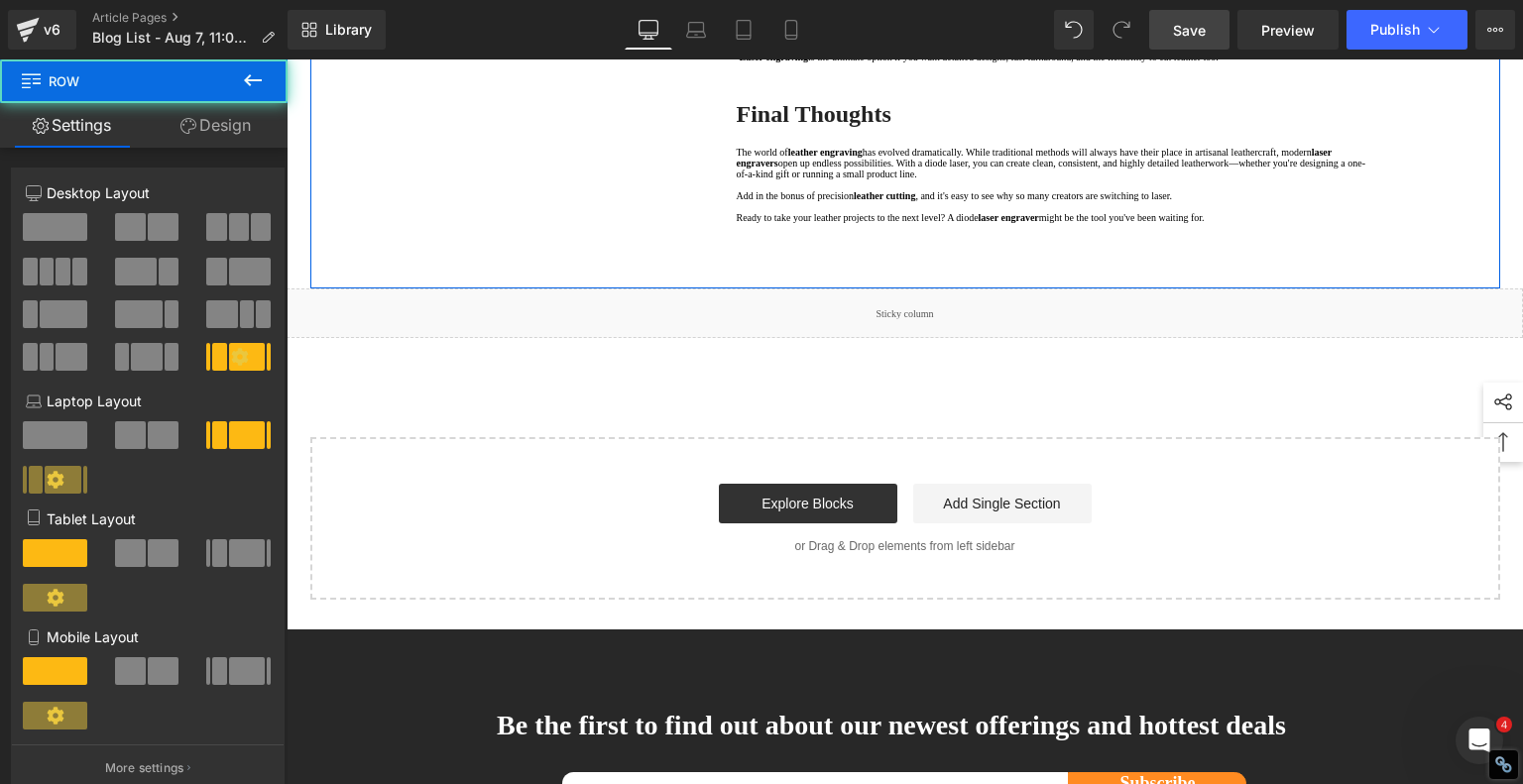 scroll, scrollTop: 6442, scrollLeft: 0, axis: vertical 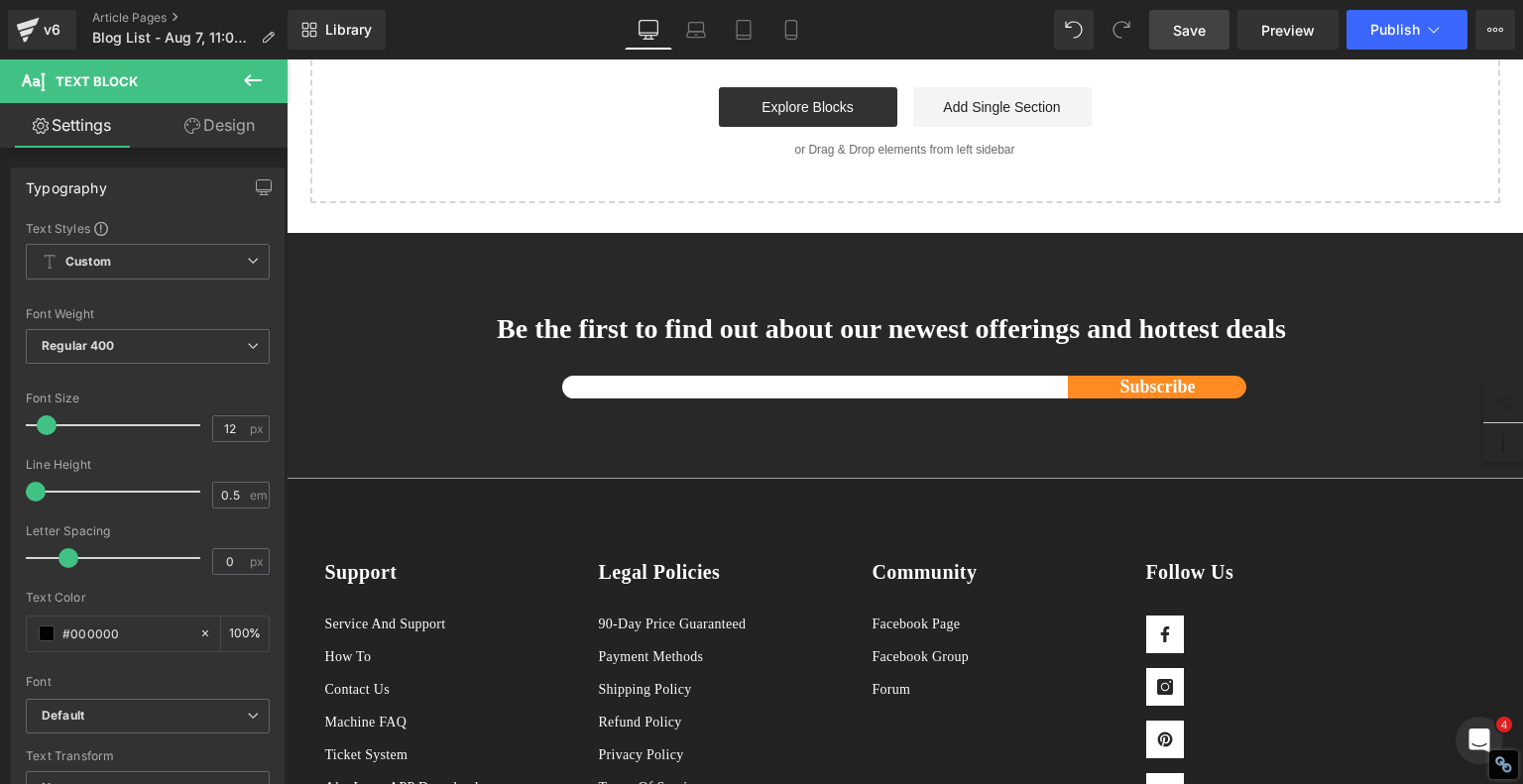 drag, startPoint x: 838, startPoint y: 431, endPoint x: 749, endPoint y: 437, distance: 89.202018 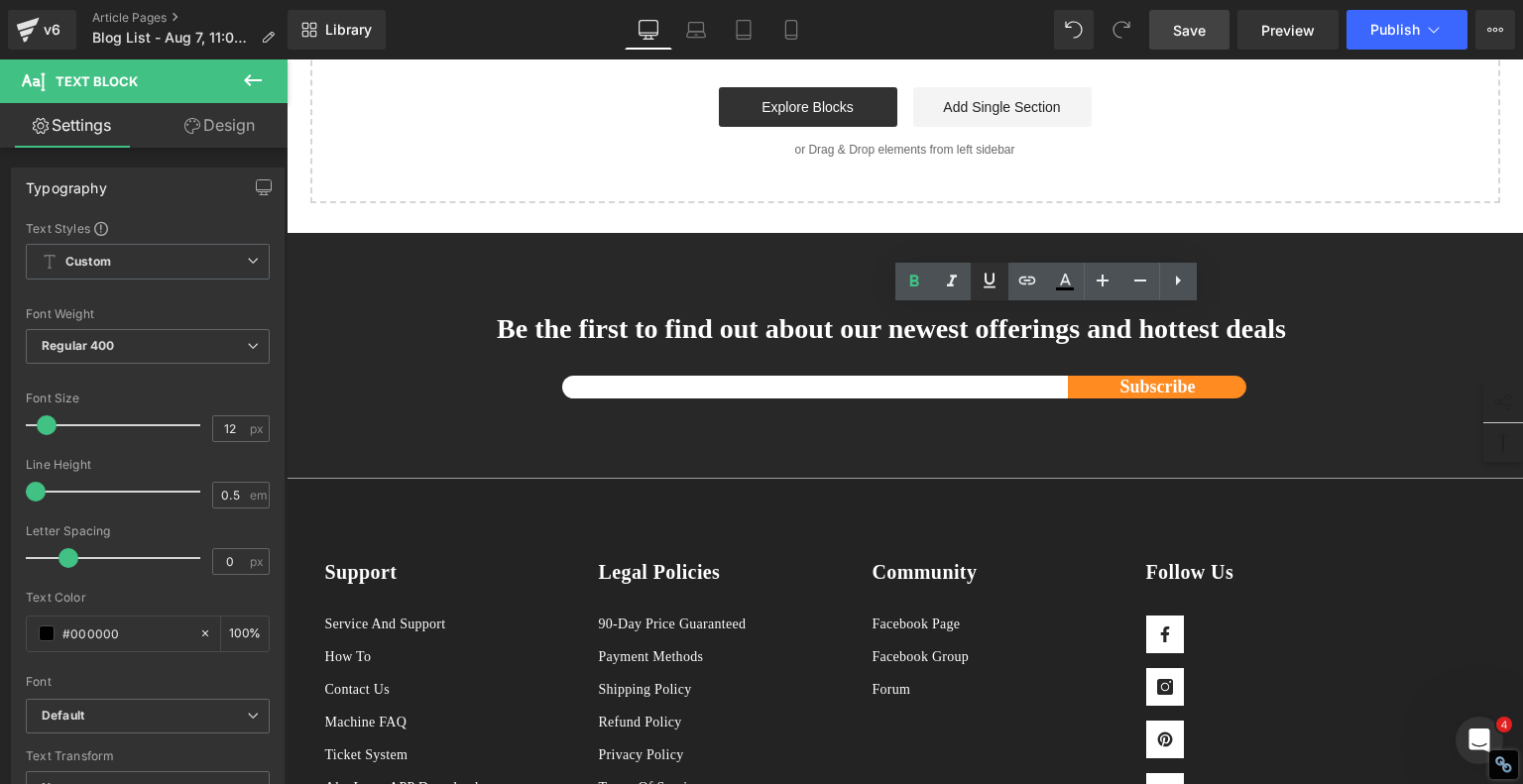 click 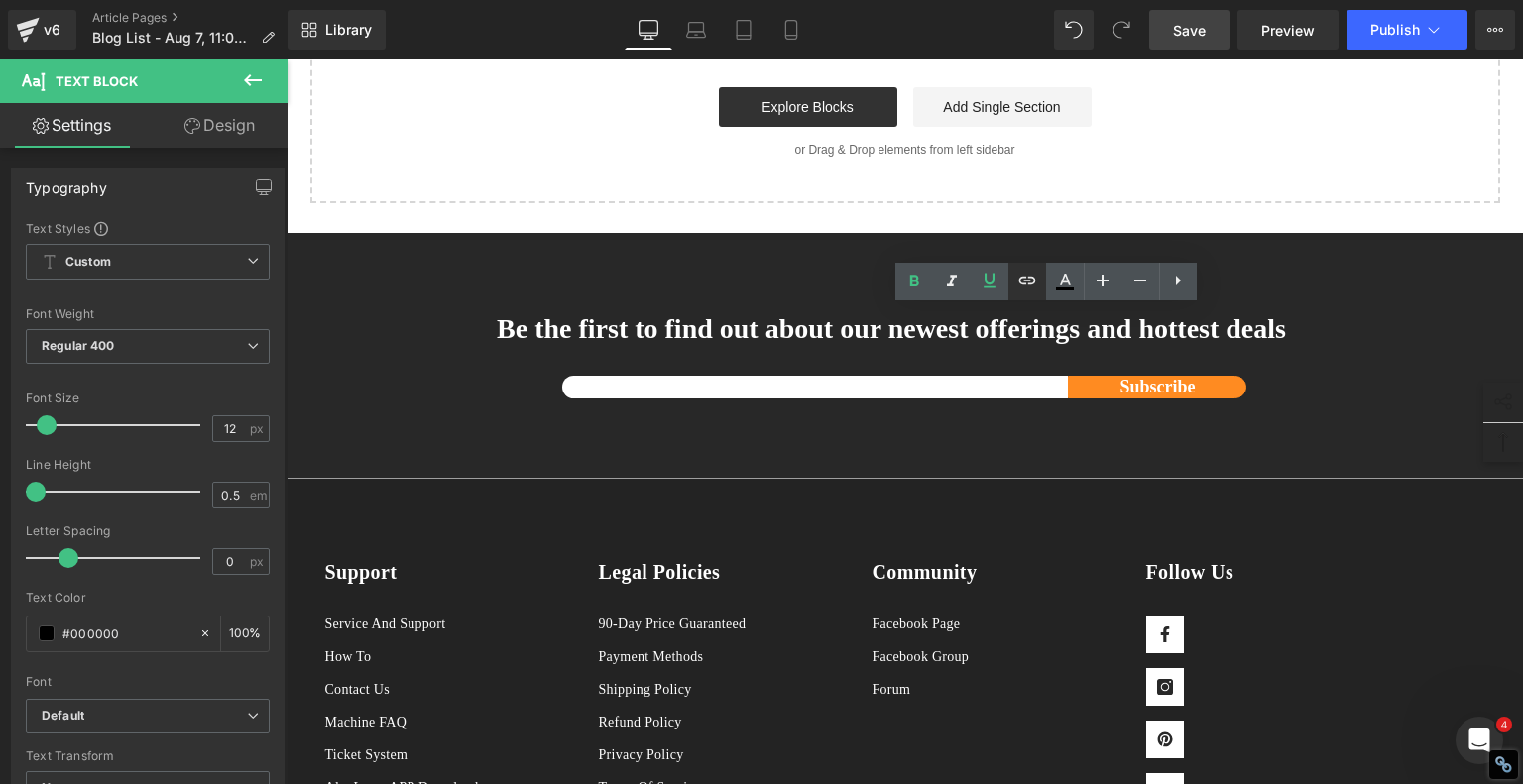 click 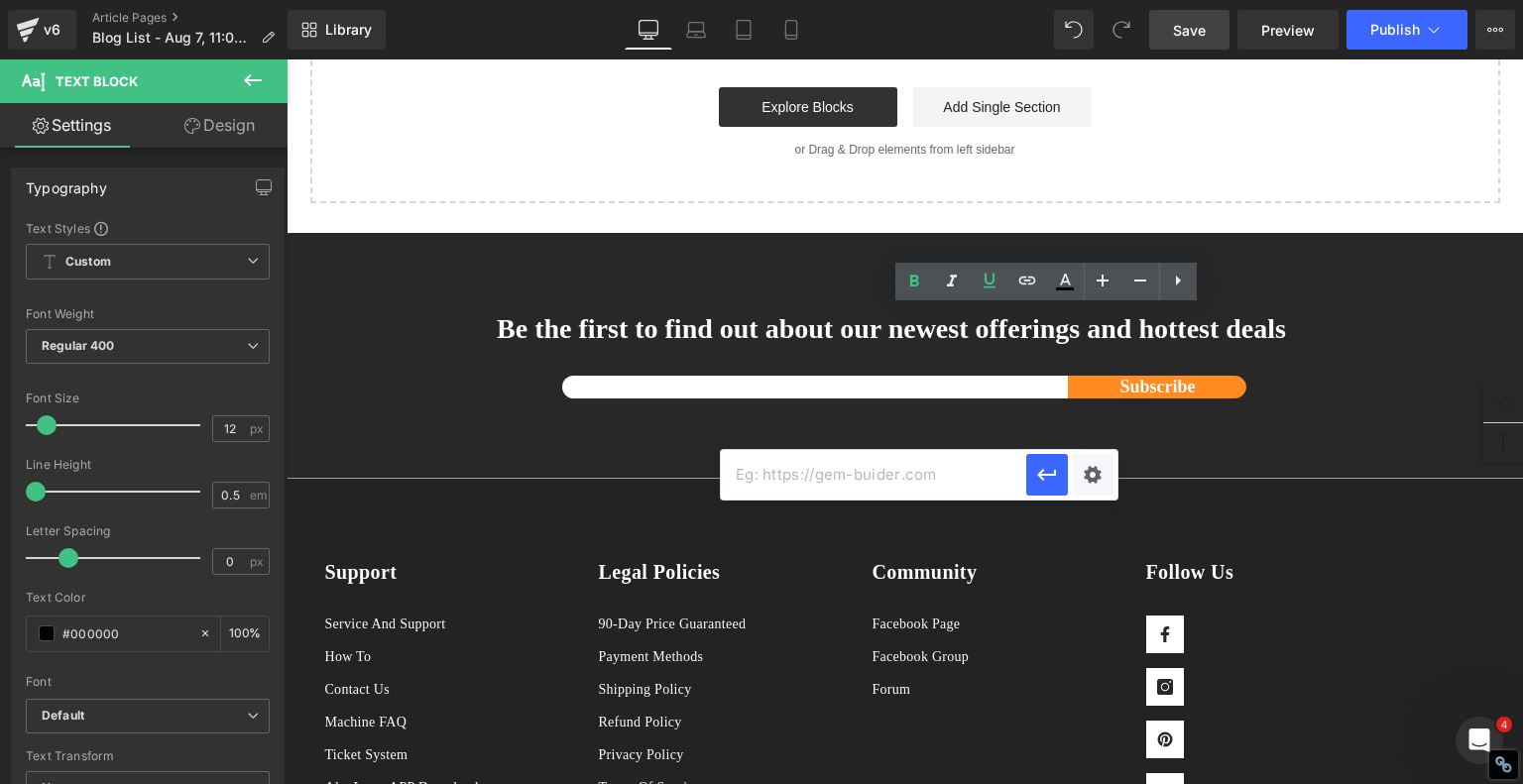 click at bounding box center [874, 475] 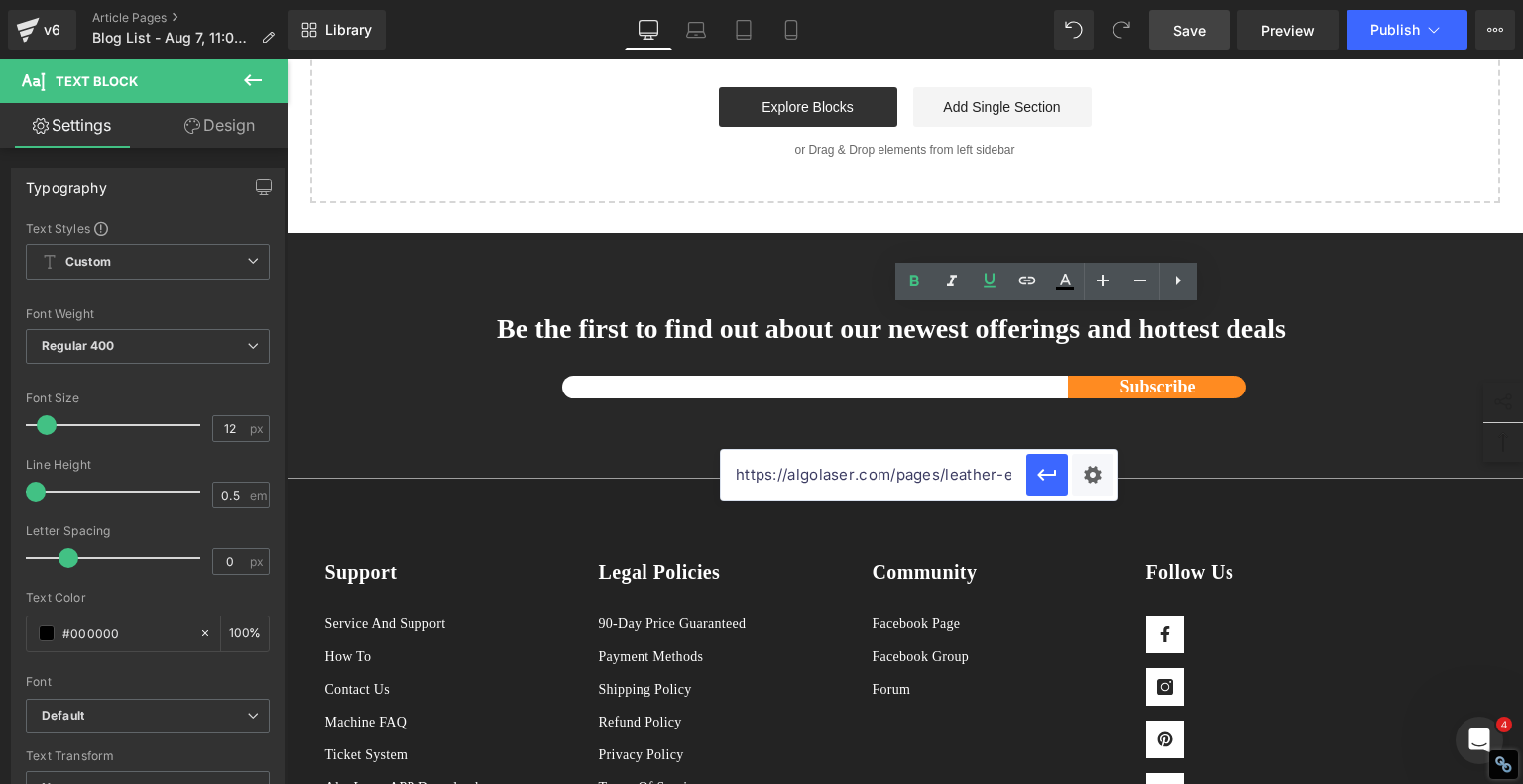 scroll, scrollTop: 0, scrollLeft: 66, axis: horizontal 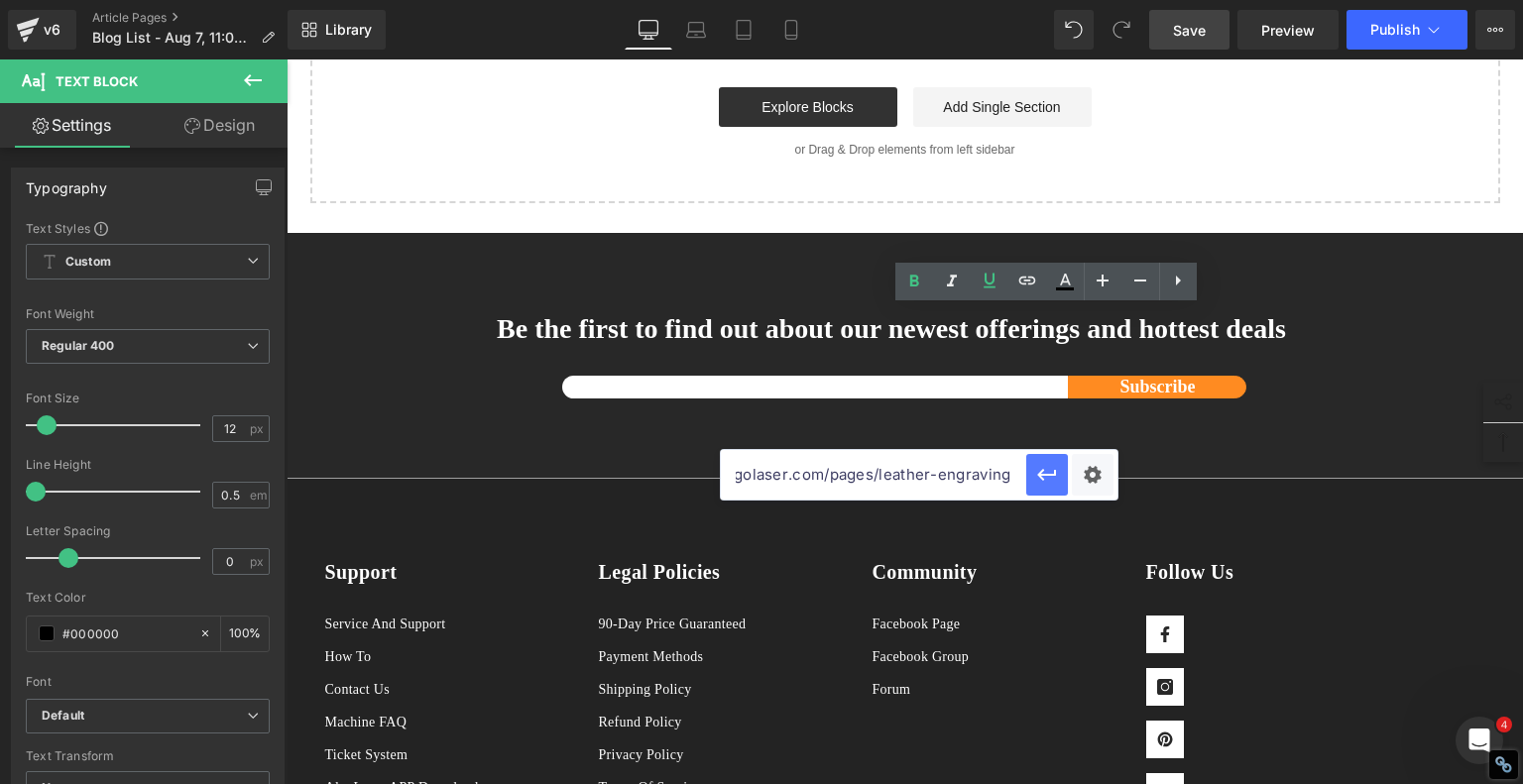 type on "https://algolaser.com/pages/leather-engraving" 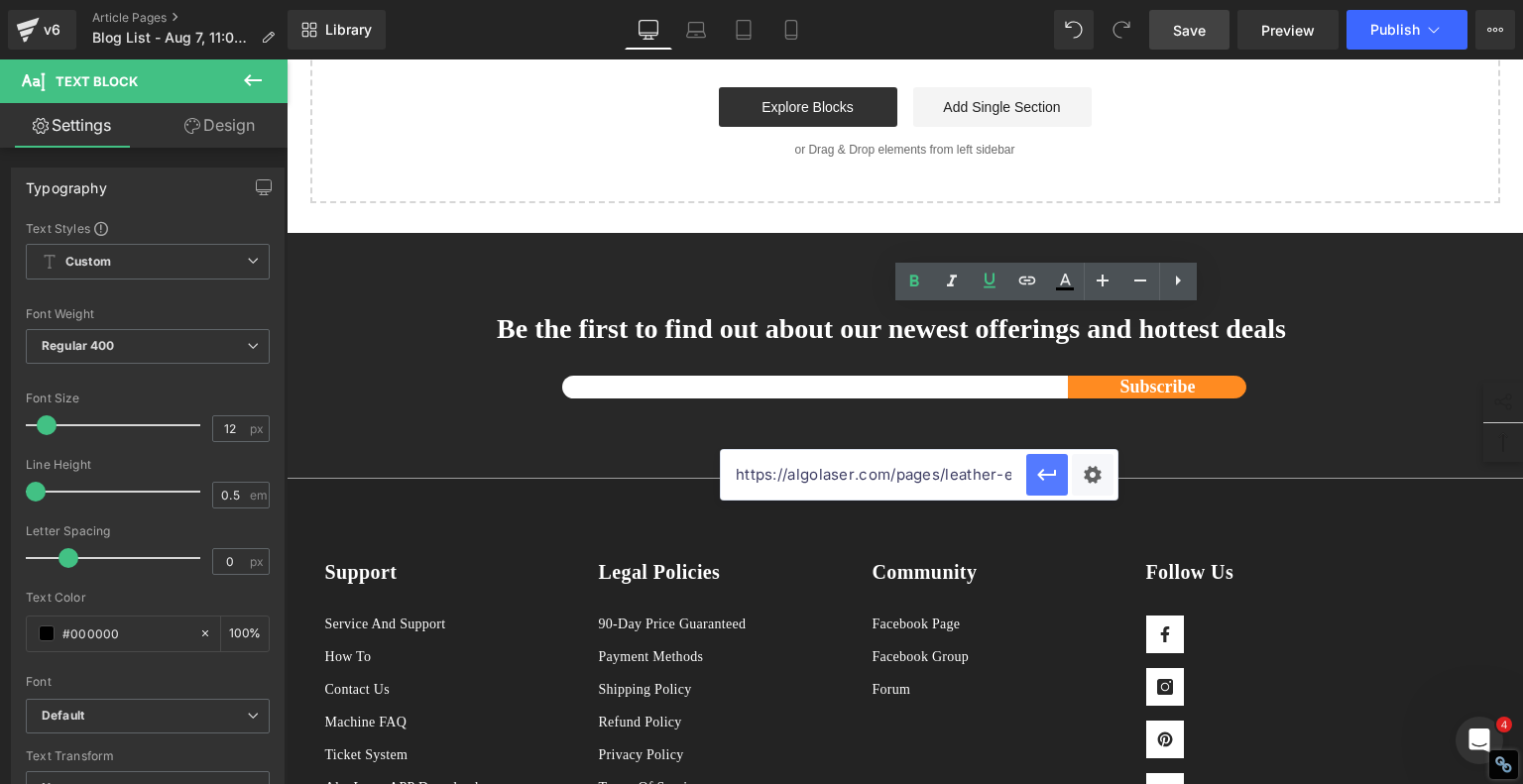 click 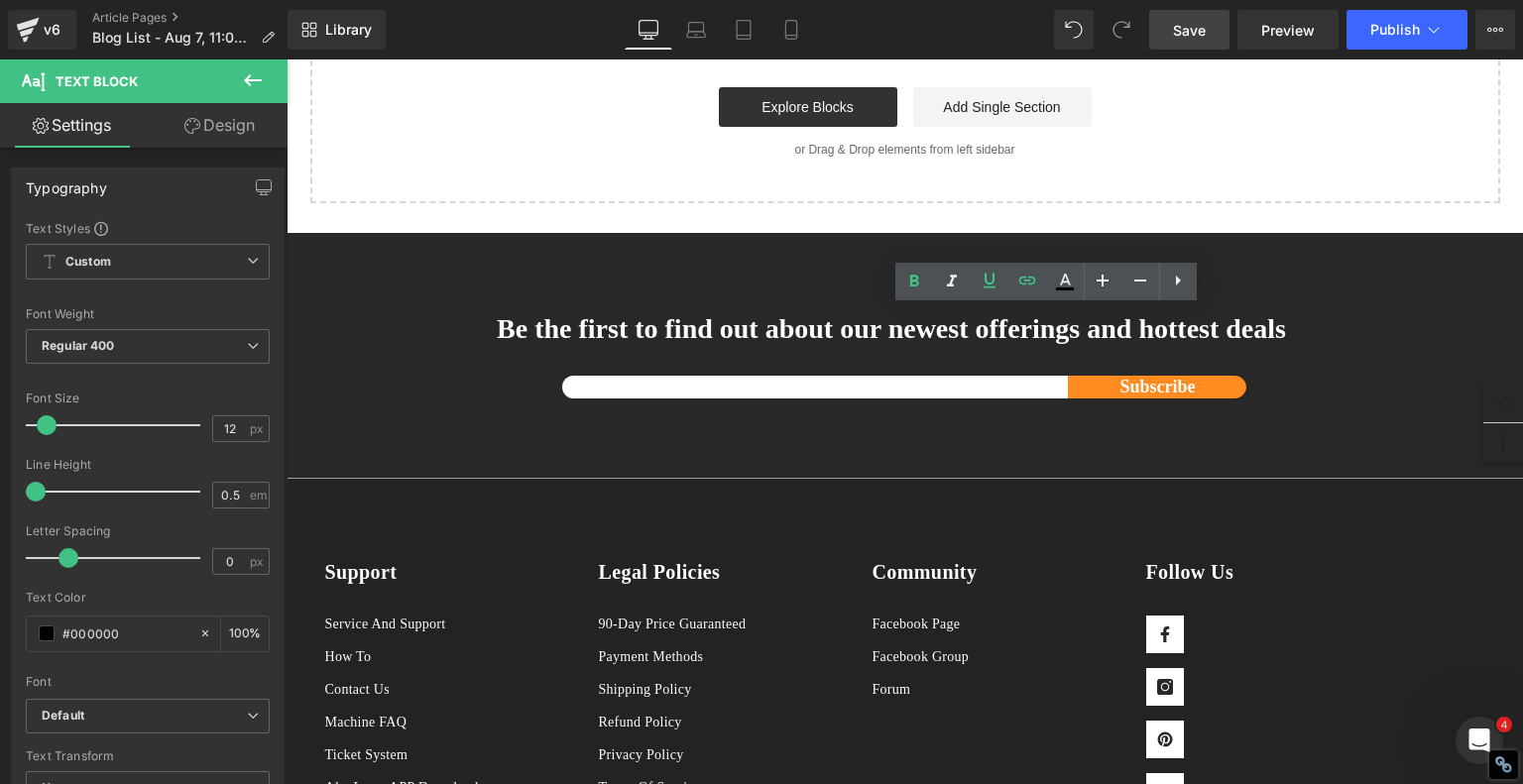 click on "1.  What Are the Main Leather Engraving Techniques? Text Block         2.  Traditional Hand Engraving Text Block         3.  Stamping and Burning Text Block         4.  Diode Laser Engraving Text Block         5 .  What Types of Leather Can Be Engraved? Text Block         6 .  Comparing Leather Engraving Techniques Text Block         7 .  Diode Laser Engraving: The Modern Leather Crafter's Secret Weapon Text Block         8 .  Leather Cutting with a Laser Engraver Text Block         9 .  Which Leather Engraving Method Should You Use? Text Block         10 .  Final Thoughts Text Block         Row   80px       Leather Engraving Techniques Compared: Which Method is Right for You? Heading         Leatherwork is an age-old craft, but in today's world, it's getting a high-tech upgrade. Whether you're handcrafting wallets, customizing journal covers, or designing intricate fashion accessories, there are now multiple ways to engrave leather. From traditional hand tools to cutting-edge  laser engravers" at bounding box center [905, -3164] 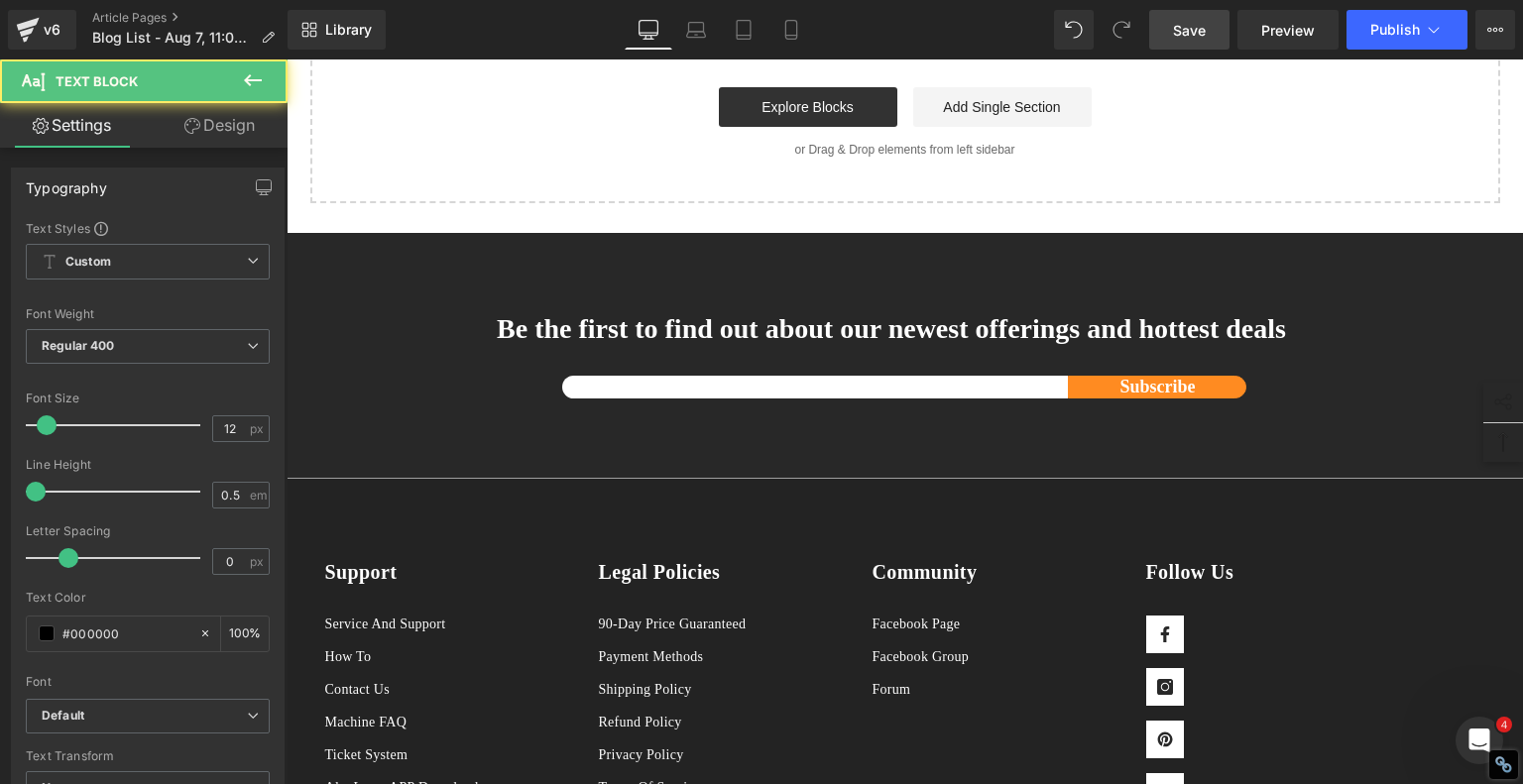 click on "·   Laser engraving  is the ultimate option if you want detailed designs, fast turnaround, and the flexibility to cut leather too." at bounding box center [1053, -340] 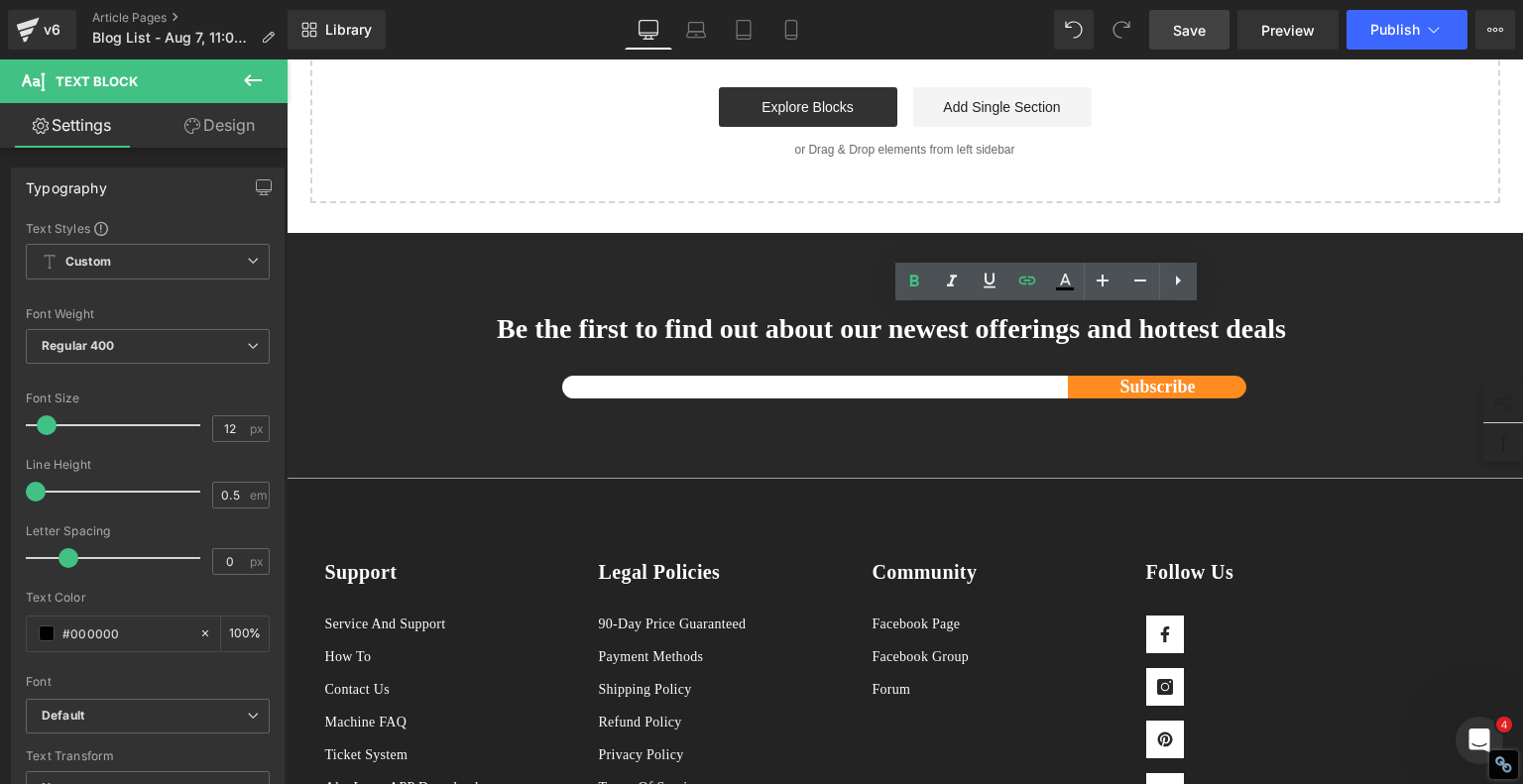 drag, startPoint x: 840, startPoint y: 433, endPoint x: 746, endPoint y: 431, distance: 94.02127 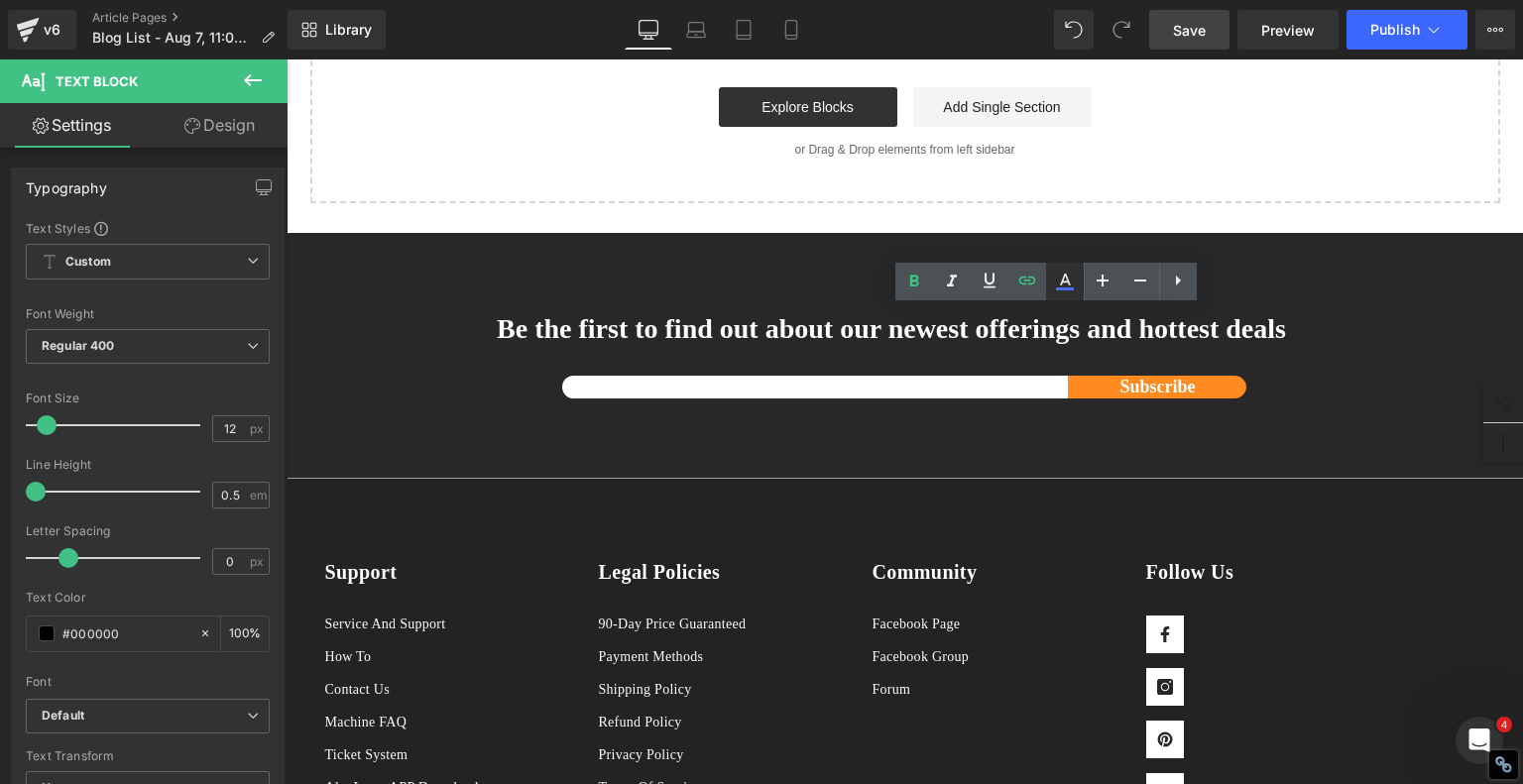 click 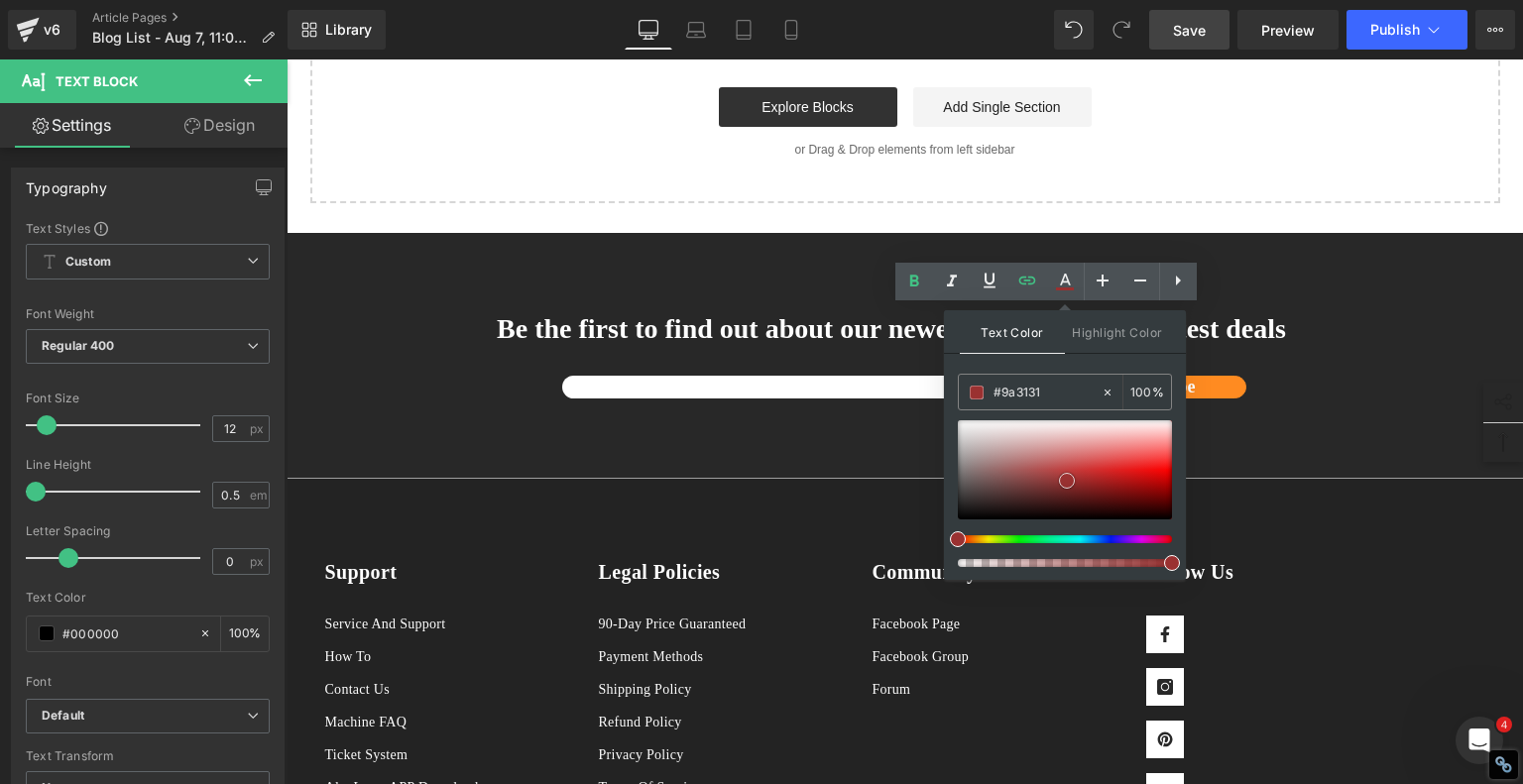 click at bounding box center (1065, 470) 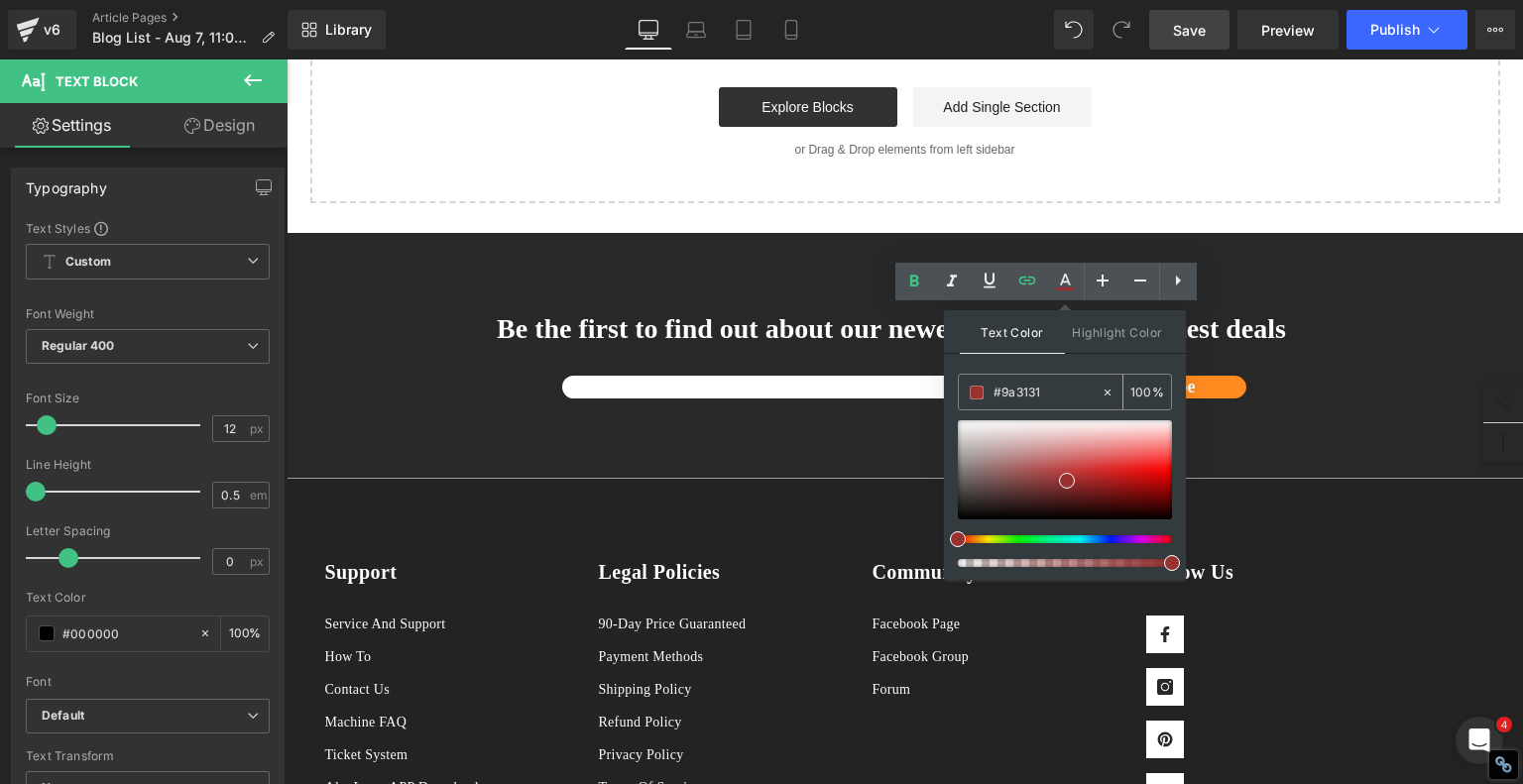 click on "#9a3131" at bounding box center (1047, 392) 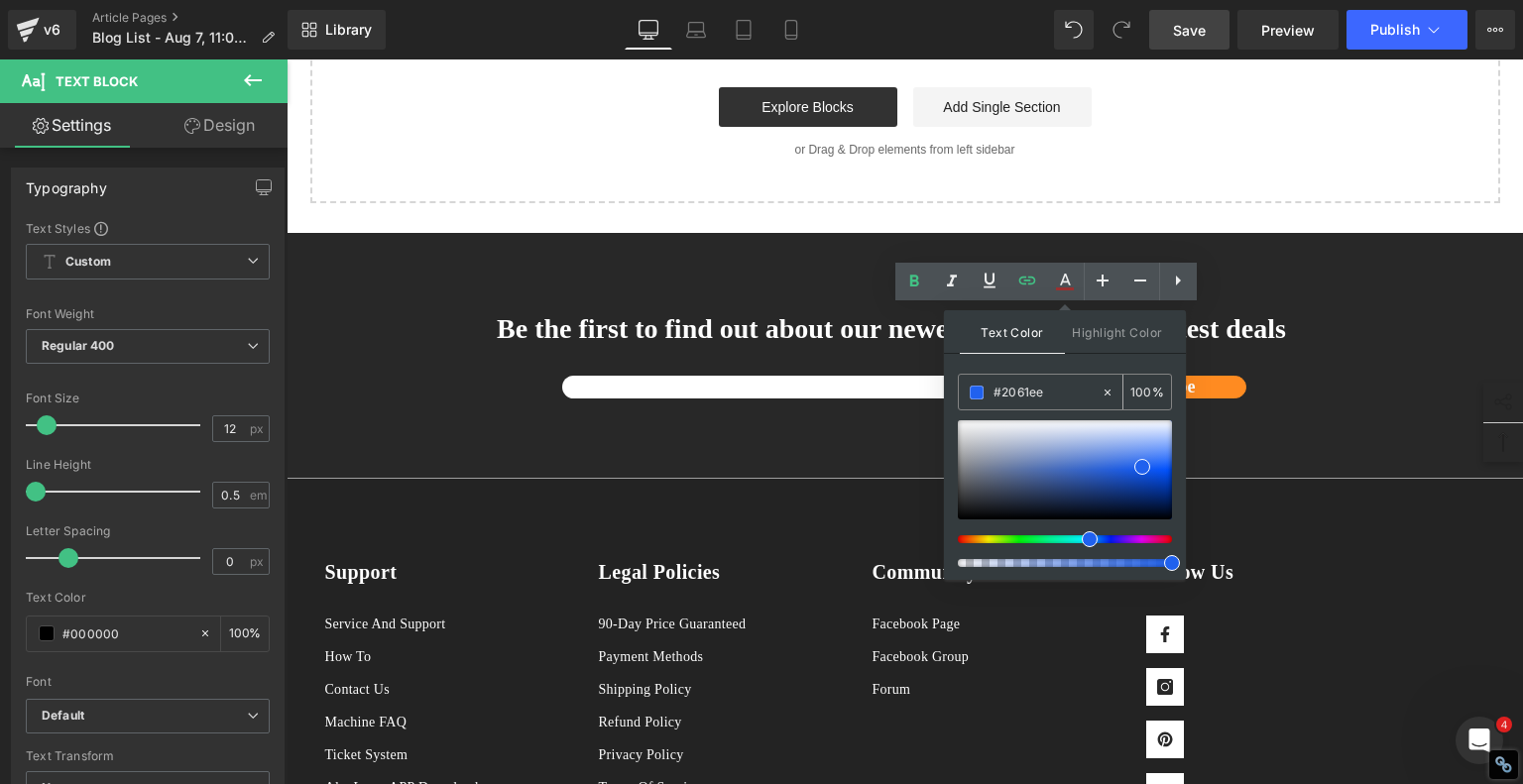 click at bounding box center [977, 392] 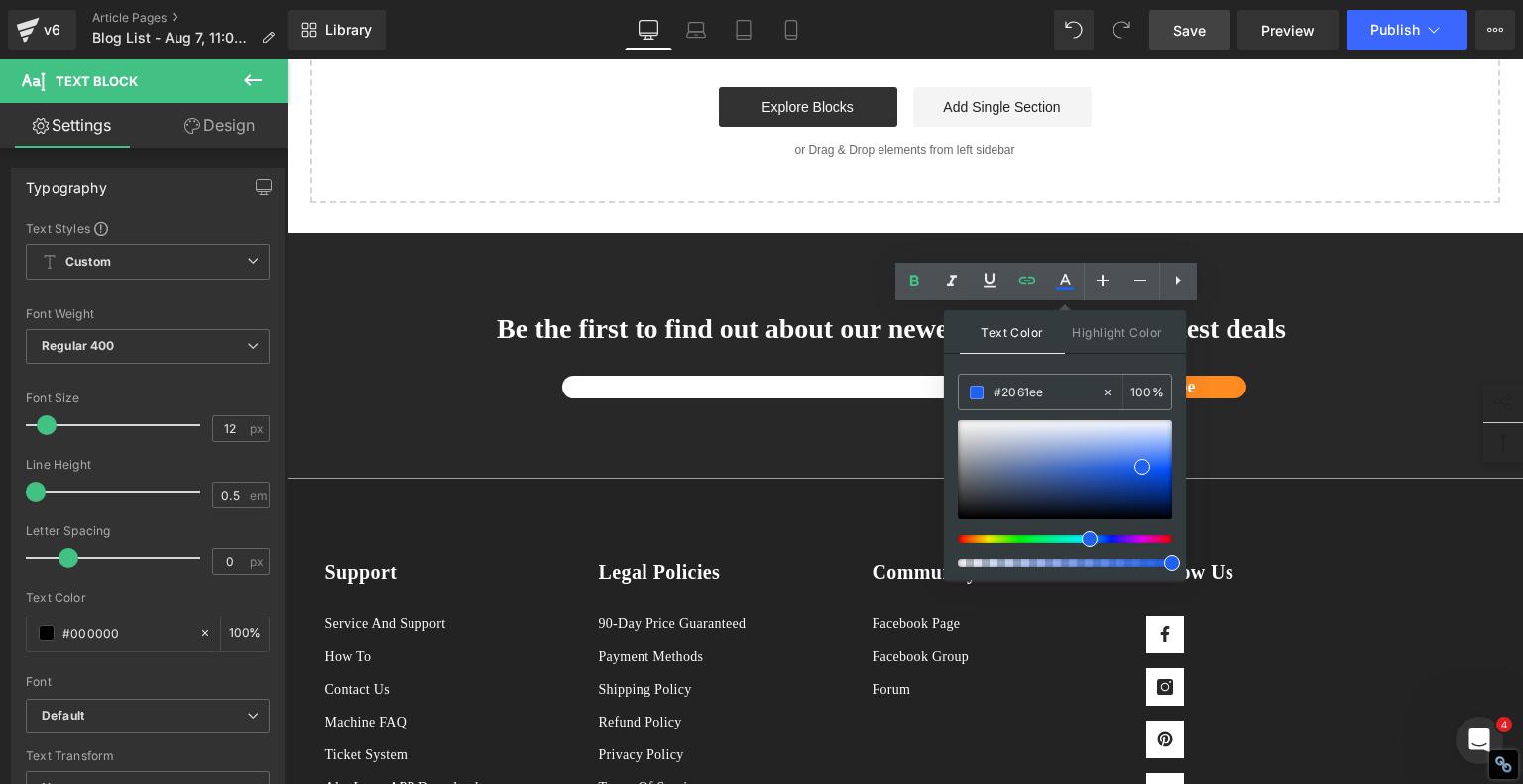 click on "1.  What Are the Main Leather Engraving Techniques? Text Block         2.  Traditional Hand Engraving Text Block         3.  Stamping and Burning Text Block         4.  Diode Laser Engraving Text Block         5 .  What Types of Leather Can Be Engraved? Text Block         6 .  Comparing Leather Engraving Techniques Text Block         7 .  Diode Laser Engraving: The Modern Leather Crafter's Secret Weapon Text Block         8 .  Leather Cutting with a Laser Engraver Text Block         9 .  Which Leather Engraving Method Should You Use? Text Block         10 .  Final Thoughts Text Block         Row   80px       Leather Engraving Techniques Compared: Which Method is Right for You? Heading         Leatherwork is an age-old craft, but in today's world, it's getting a high-tech upgrade. Whether you're handcrafting wallets, customizing journal covers, or designing intricate fashion accessories, there are now multiple ways to engrave leather. From traditional hand tools to cutting-edge  laser engravers" at bounding box center [905, -3164] 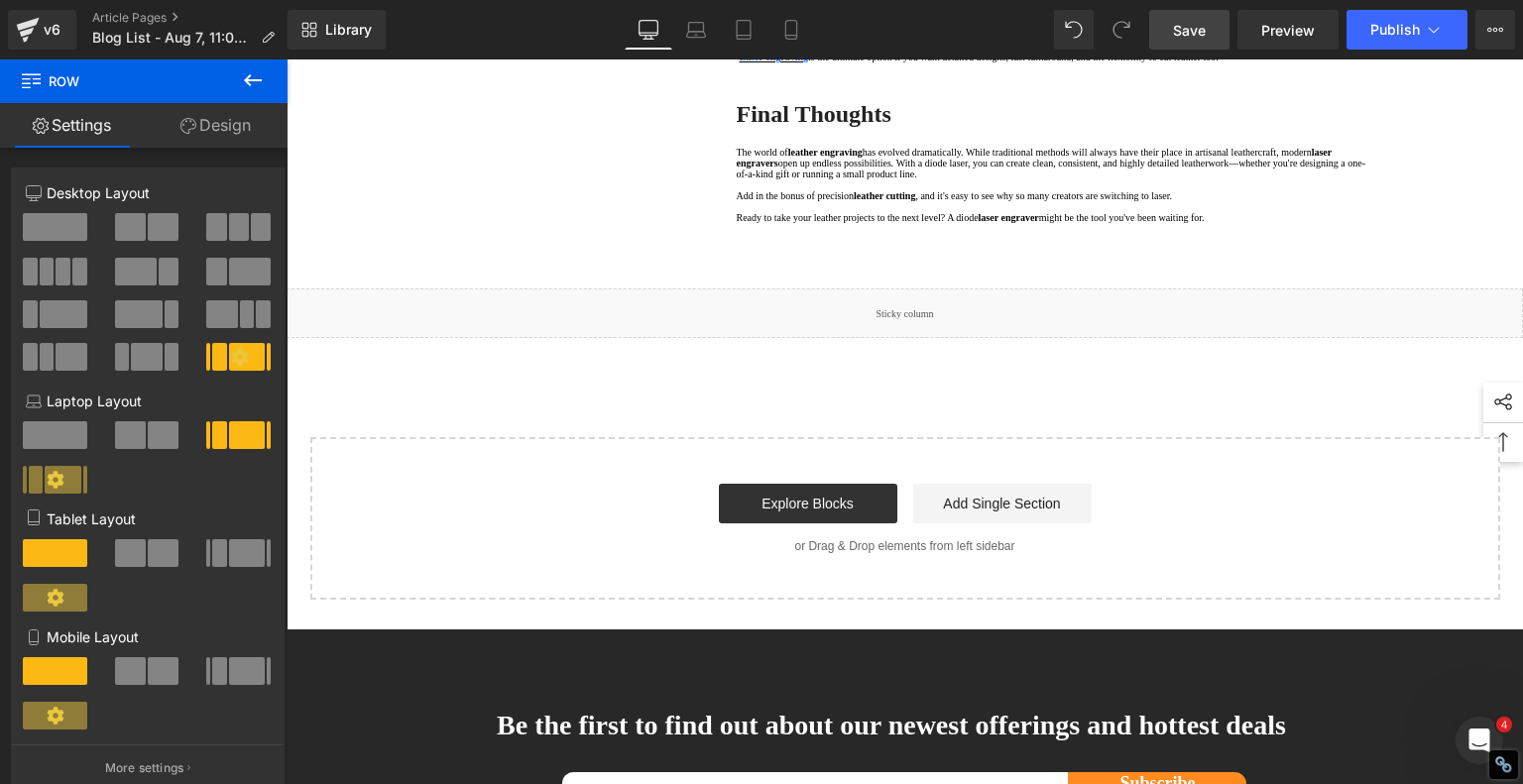 scroll, scrollTop: 5947, scrollLeft: 0, axis: vertical 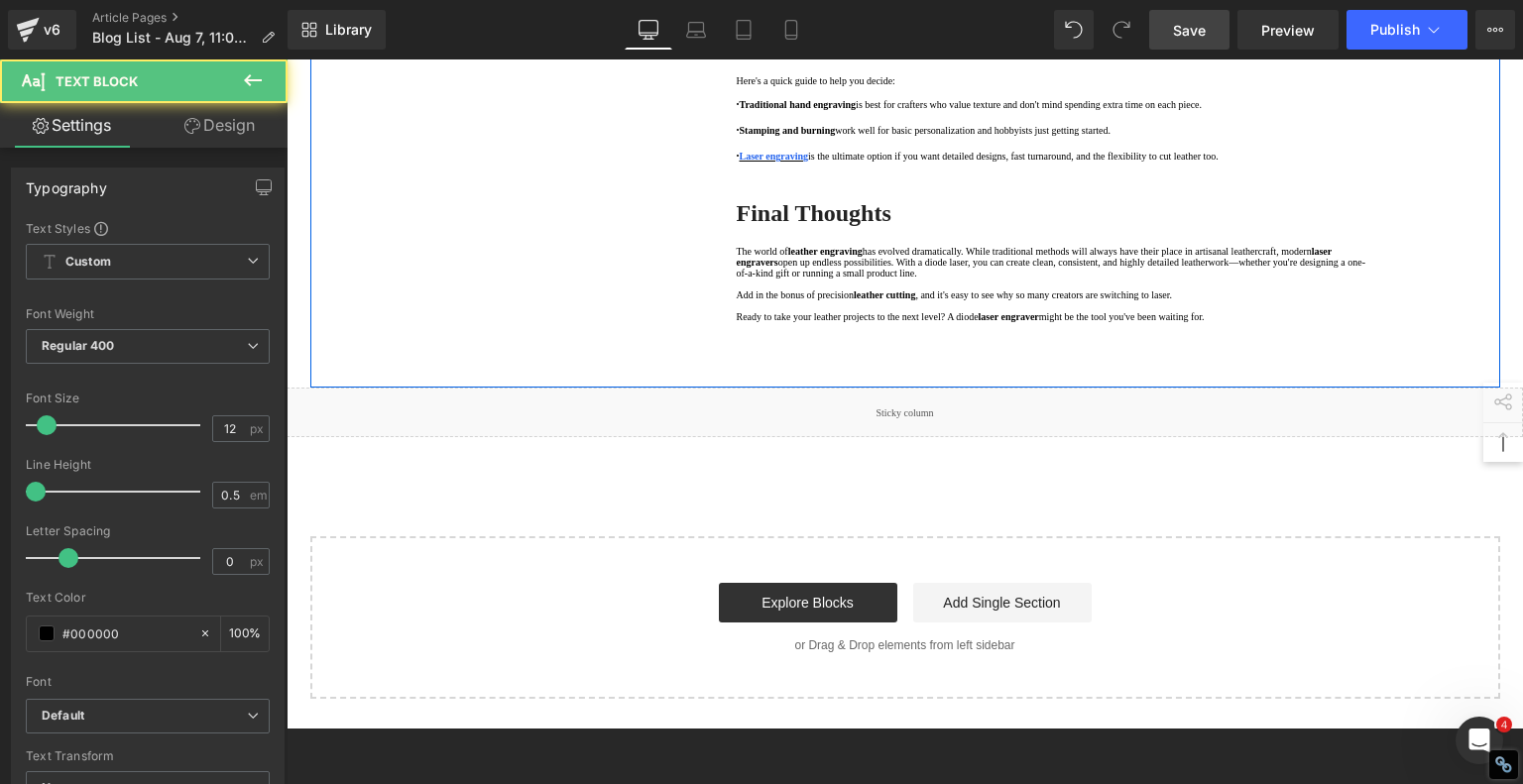 click on "Many users are surprised to learn that laser machines aren't just for engraving—they're excellent for  leather cutting  as well. A powerful 10W or 20W diode laser can slice through most natural leathers, allowing for:" at bounding box center [1053, -246] 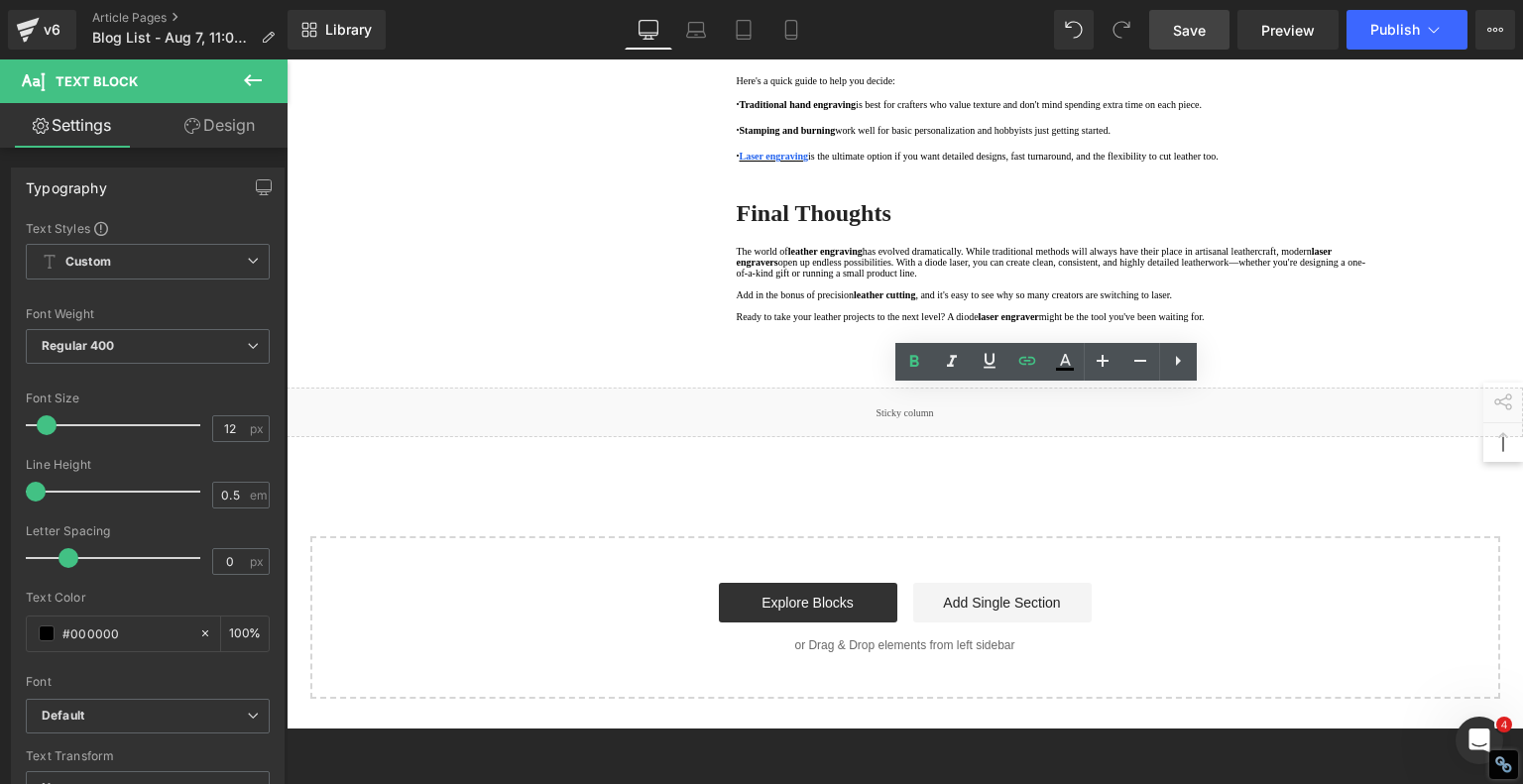 drag, startPoint x: 769, startPoint y: 417, endPoint x: 1279, endPoint y: 395, distance: 510.4743 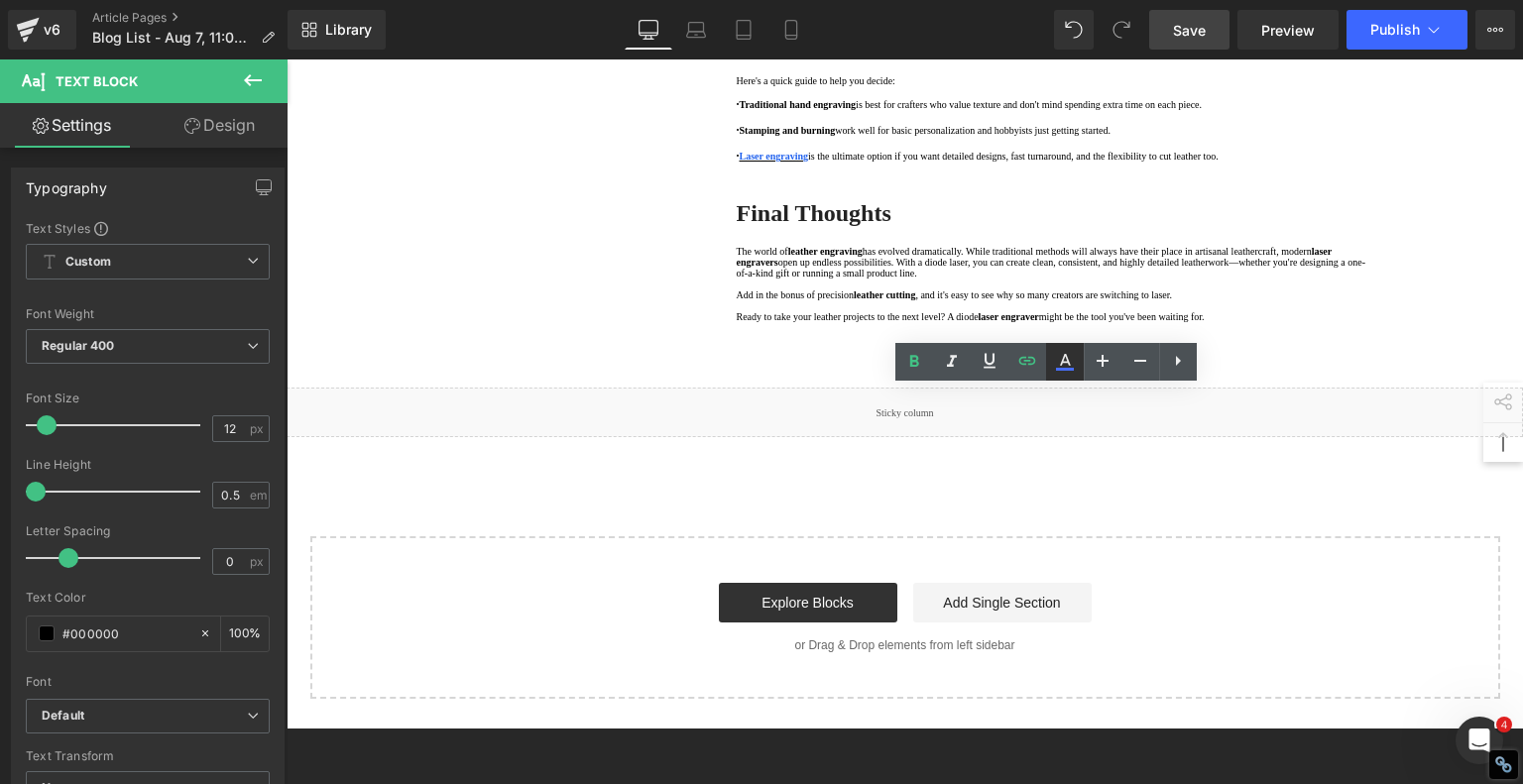 click 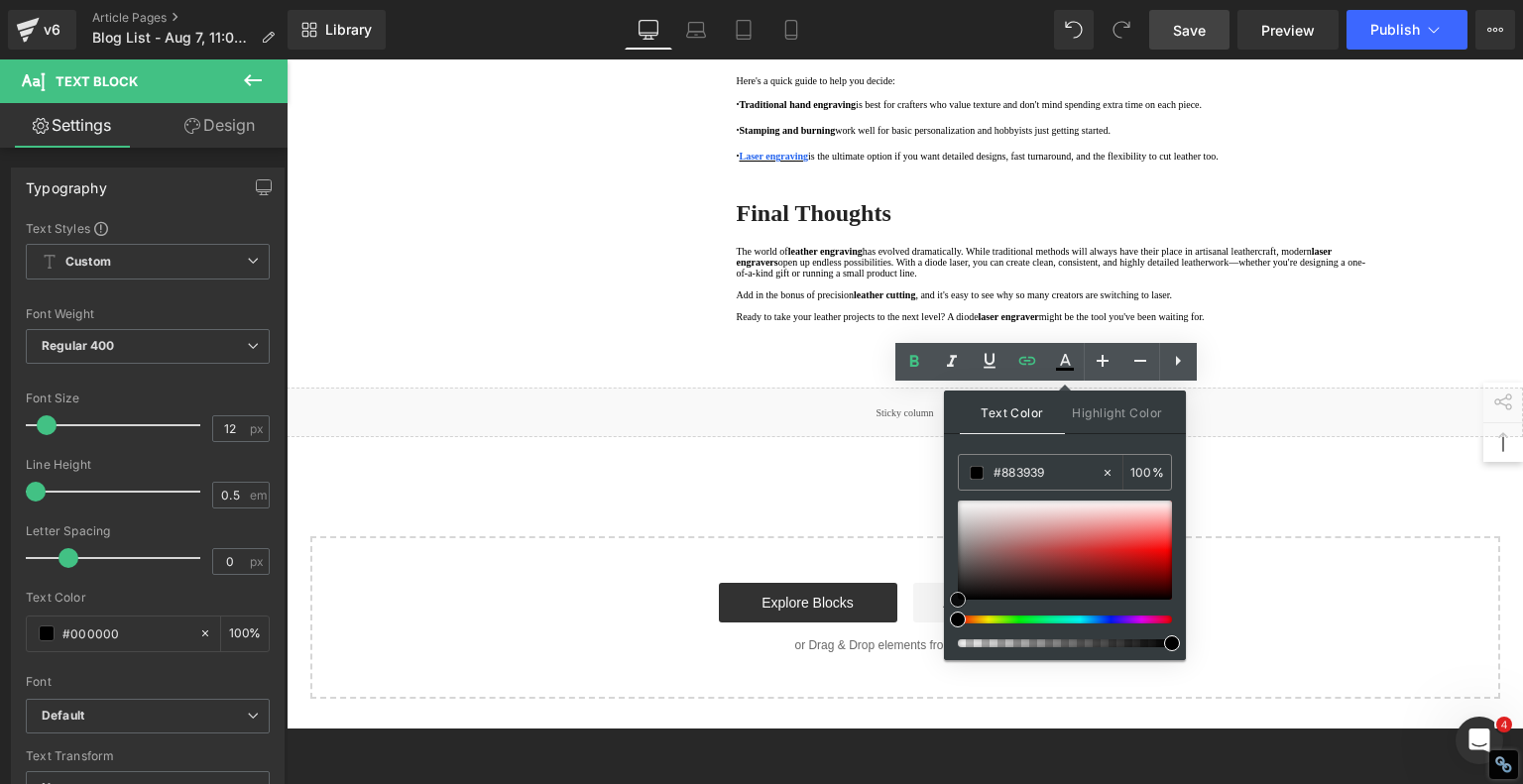 click at bounding box center (1065, 550) 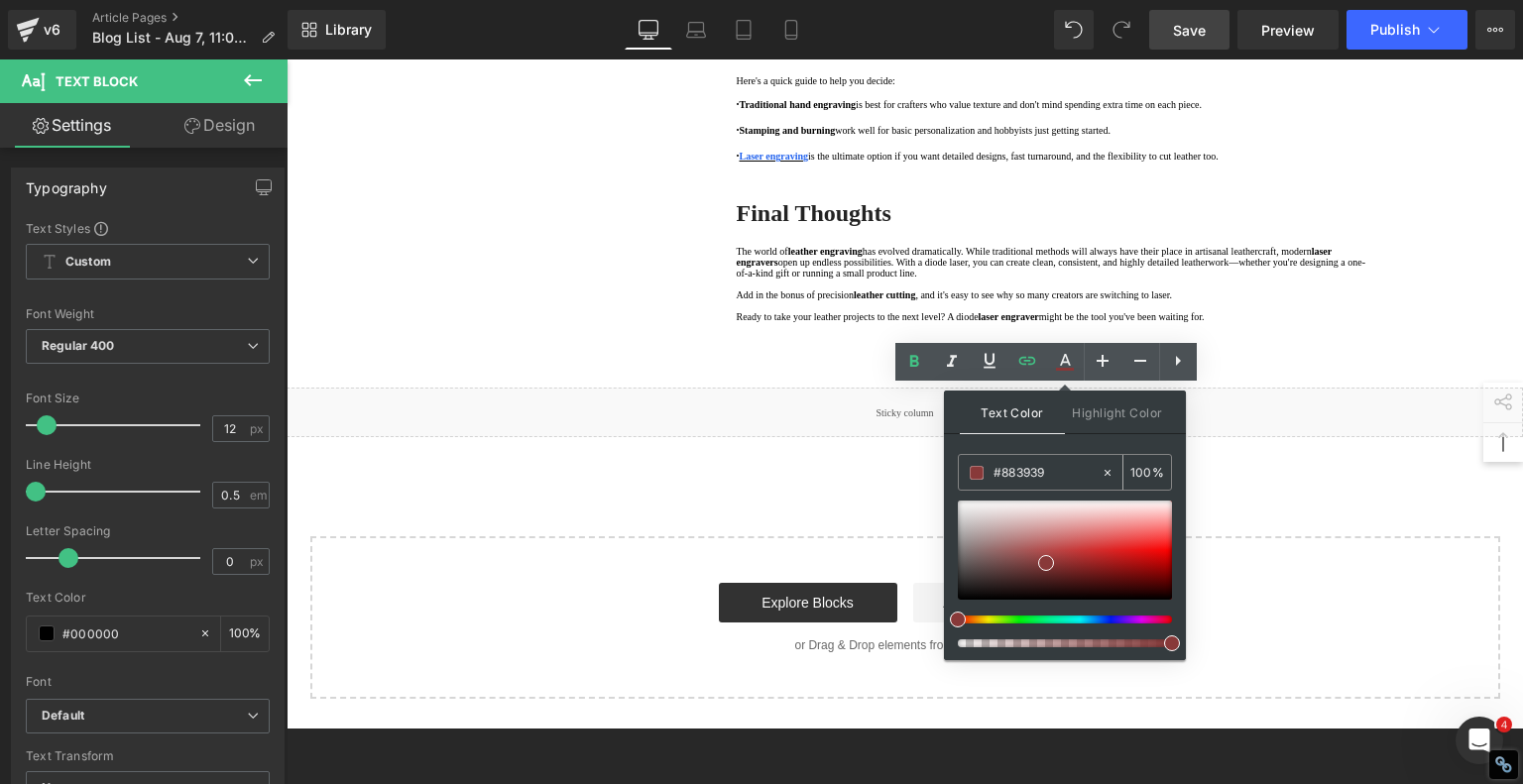 click on "#883939" at bounding box center [1047, 473] 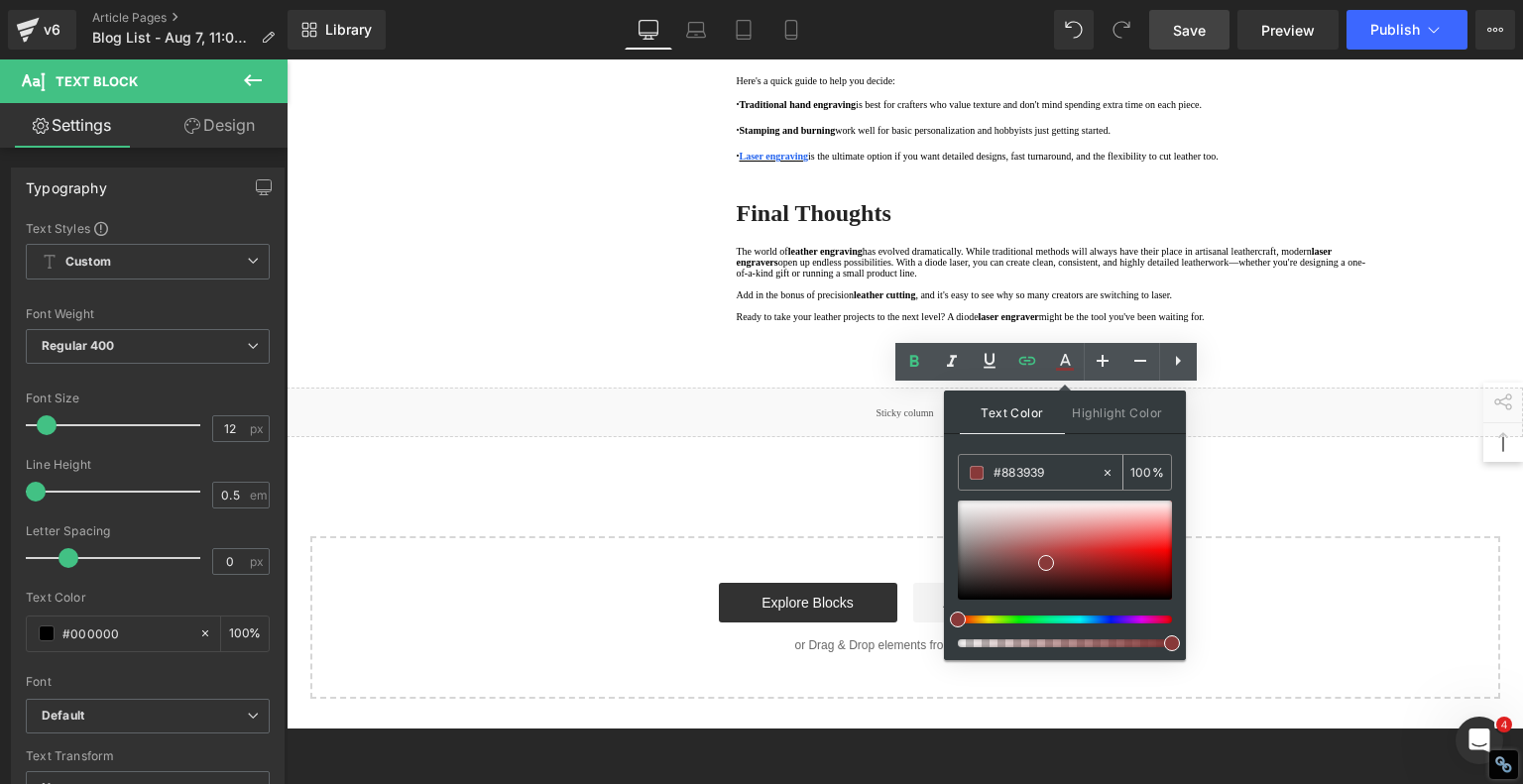 click on "#883939" at bounding box center [1047, 473] 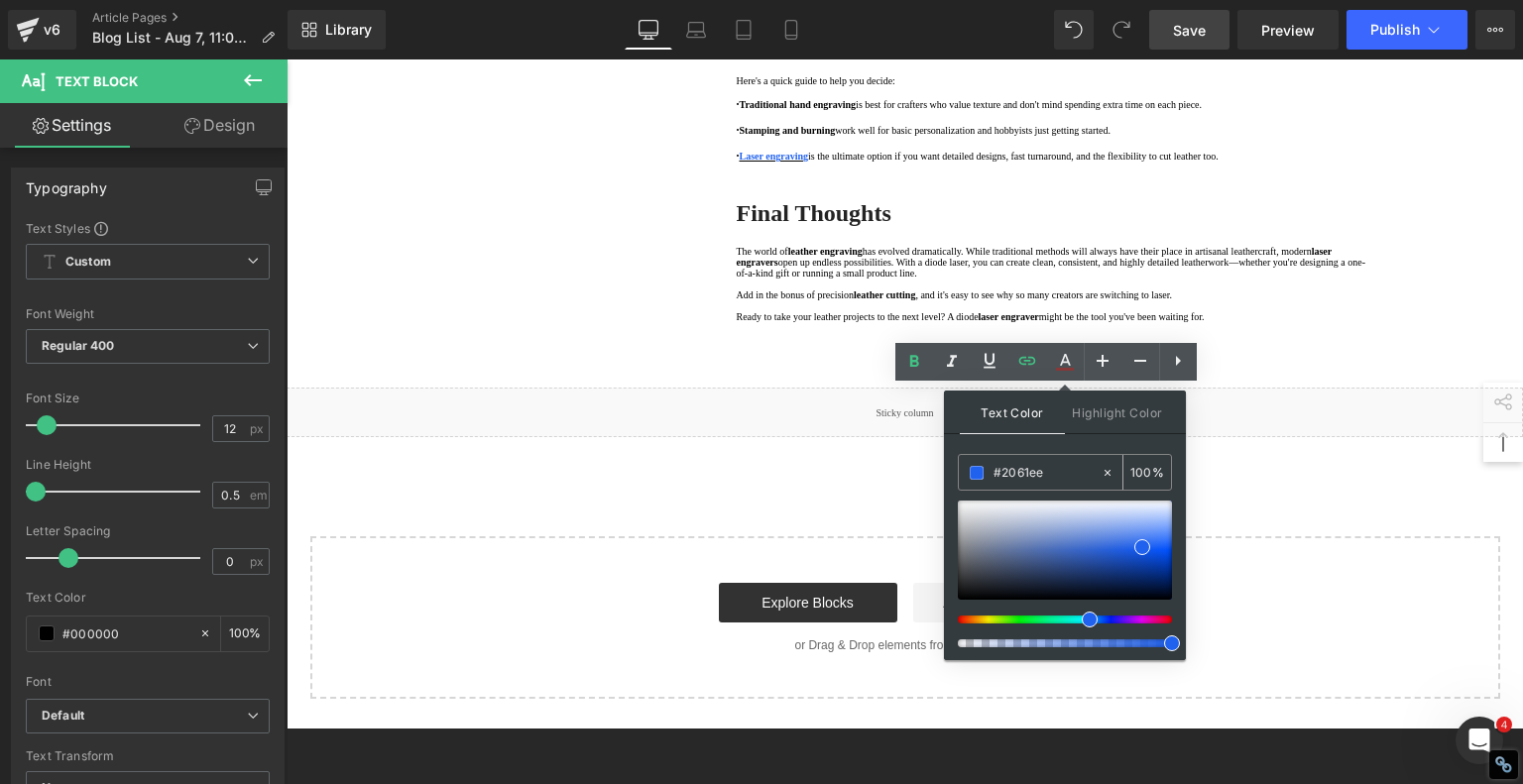 click at bounding box center (977, 473) 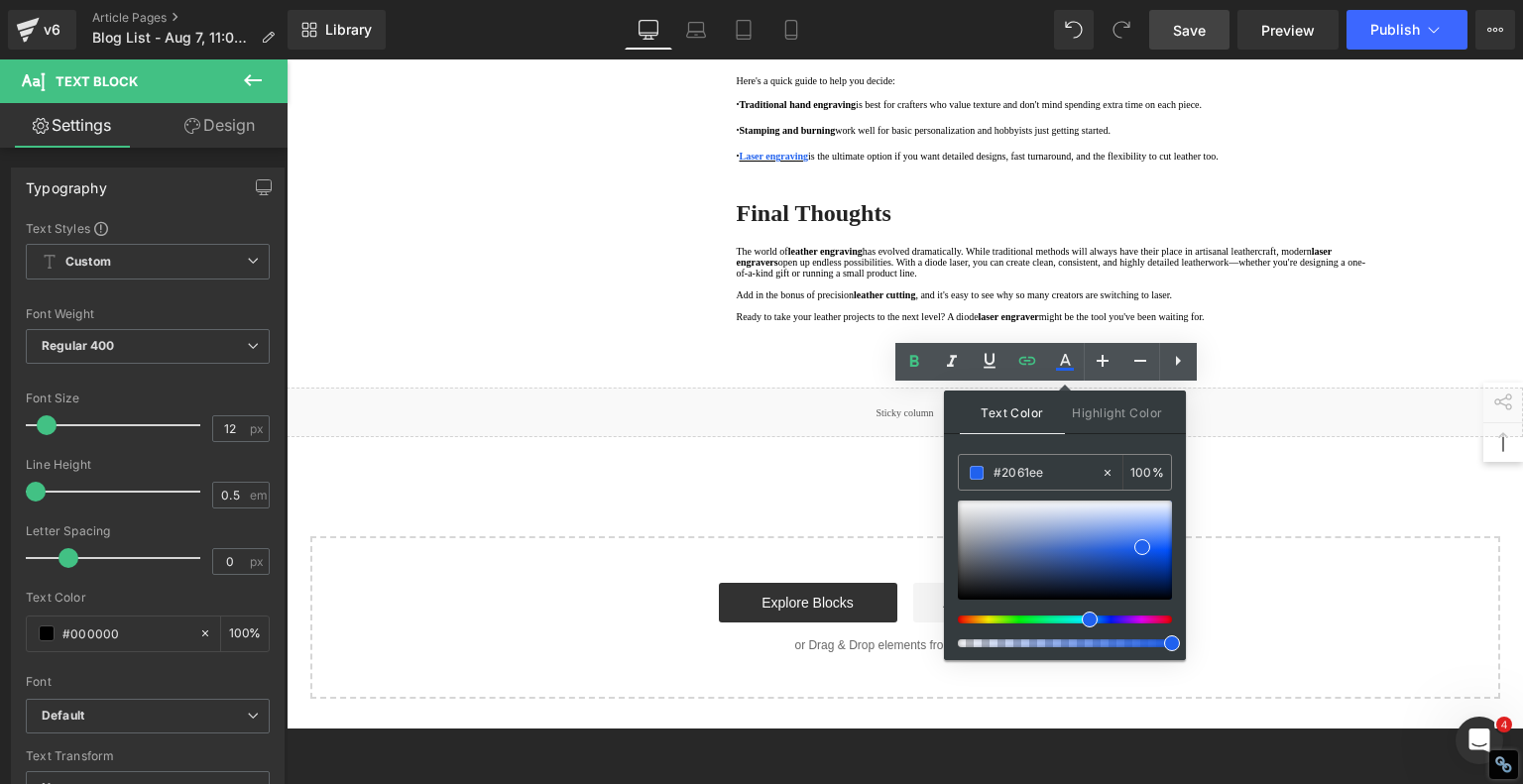 click on "1.  What Are the Main Leather Engraving Techniques? Text Block         2.  Traditional Hand Engraving Text Block         3.  Stamping and Burning Text Block         4.  Diode Laser Engraving Text Block         5 .  What Types of Leather Can Be Engraved? Text Block         6 .  Comparing Leather Engraving Techniques Text Block         7 .  Diode Laser Engraving: The Modern Leather Crafter's Secret Weapon Text Block         8 .  Leather Cutting with a Laser Engraver Text Block         9 .  Which Leather Engraving Method Should You Use? Text Block         10 .  Final Thoughts Text Block         Row   80px       Leather Engraving Techniques Compared: Which Method is Right for You? Heading         Leatherwork is an age-old craft, but in today's world, it's getting a high-tech upgrade. Whether you're handcrafting wallets, customizing journal covers, or designing intricate fashion accessories, there are now multiple ways to engrave leather. From traditional hand tools to cutting-edge  laser engravers" at bounding box center [905, -2668] 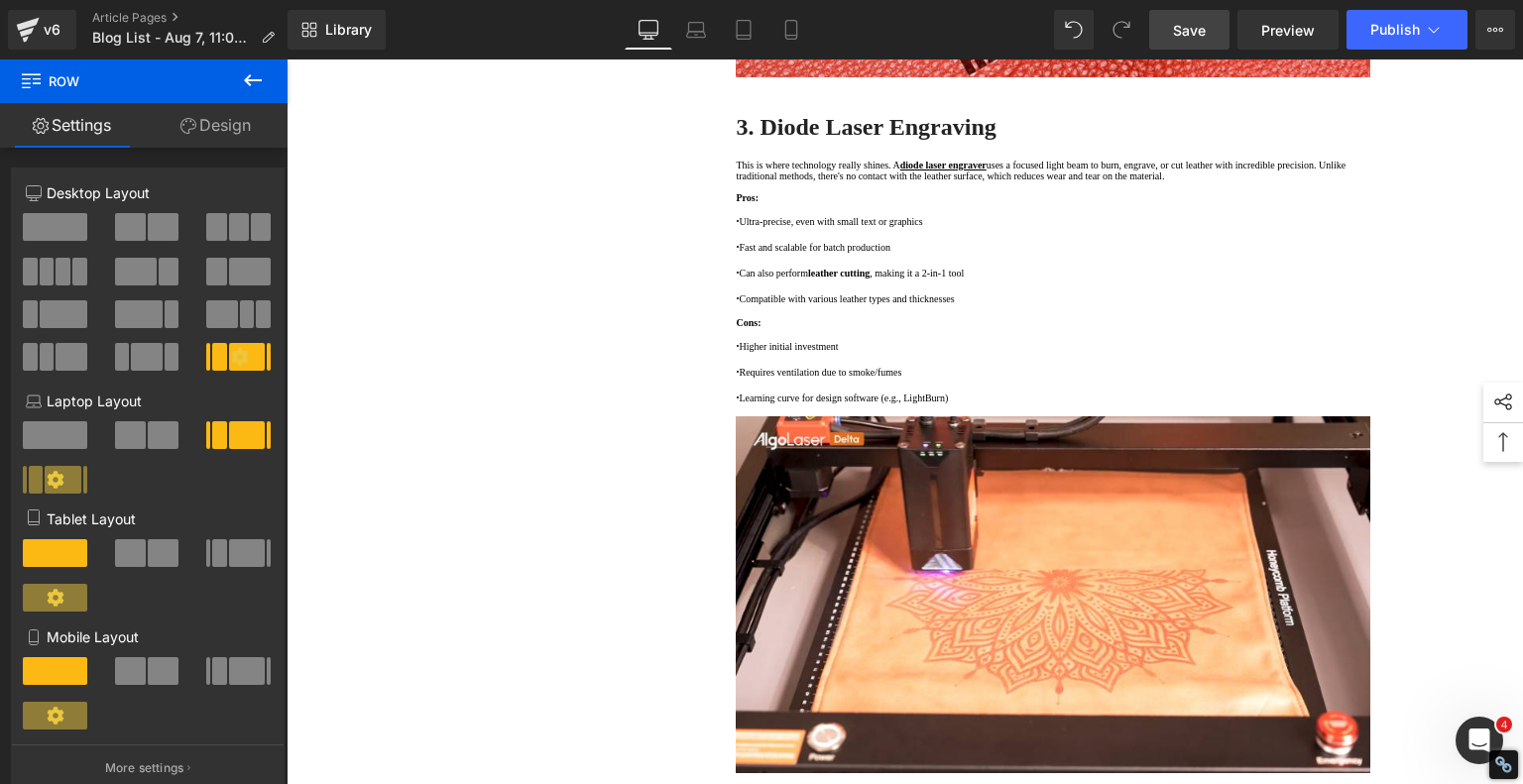 scroll, scrollTop: 2775, scrollLeft: 0, axis: vertical 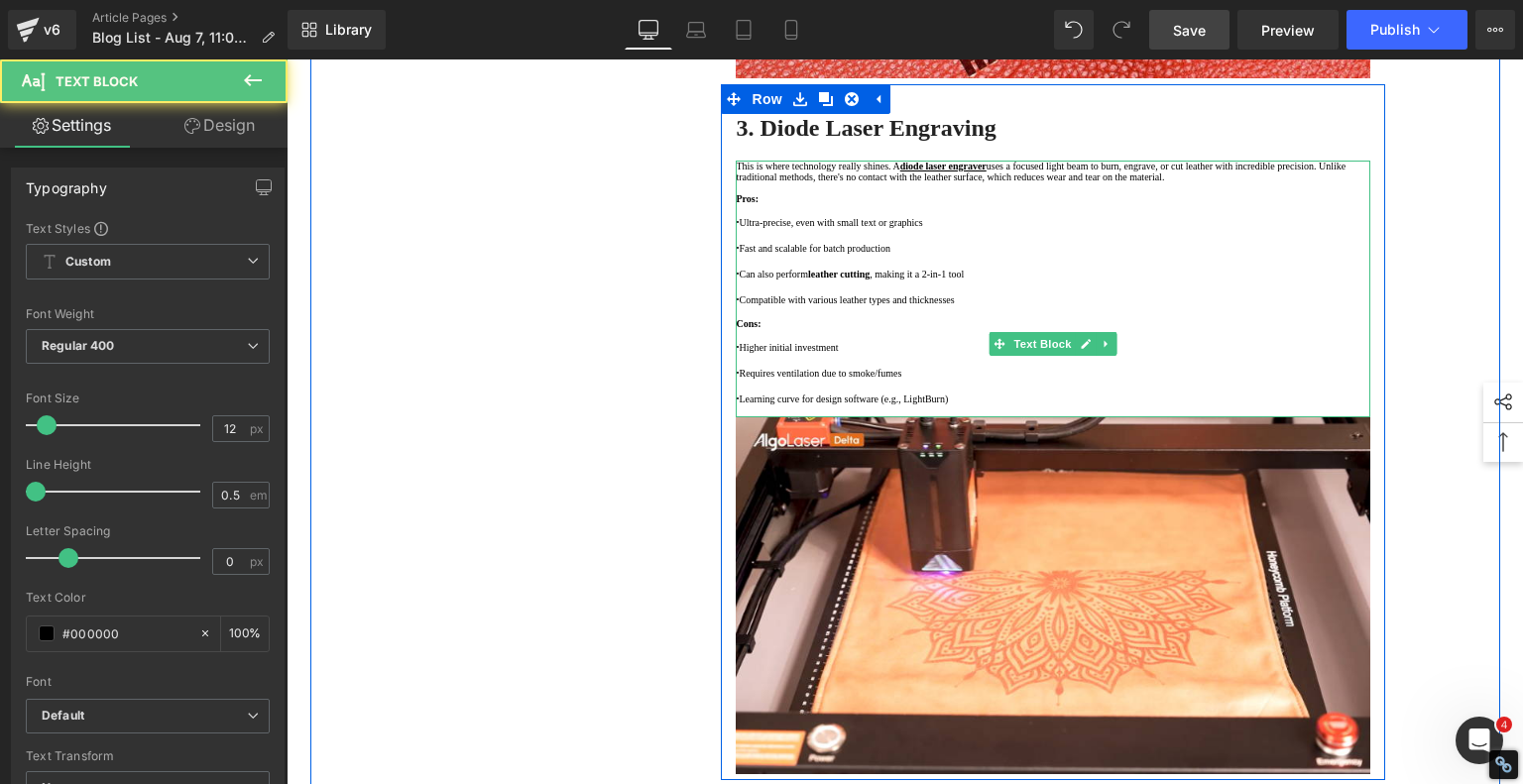 click on "This is where technology really shines. A  diode laser engraver  uses a focused light beam to burn, engrave, or cut leather with incredible precision. Unlike traditional methods, there's no contact with the leather surface, which reduces wear and tear on the material." at bounding box center (1053, 171) 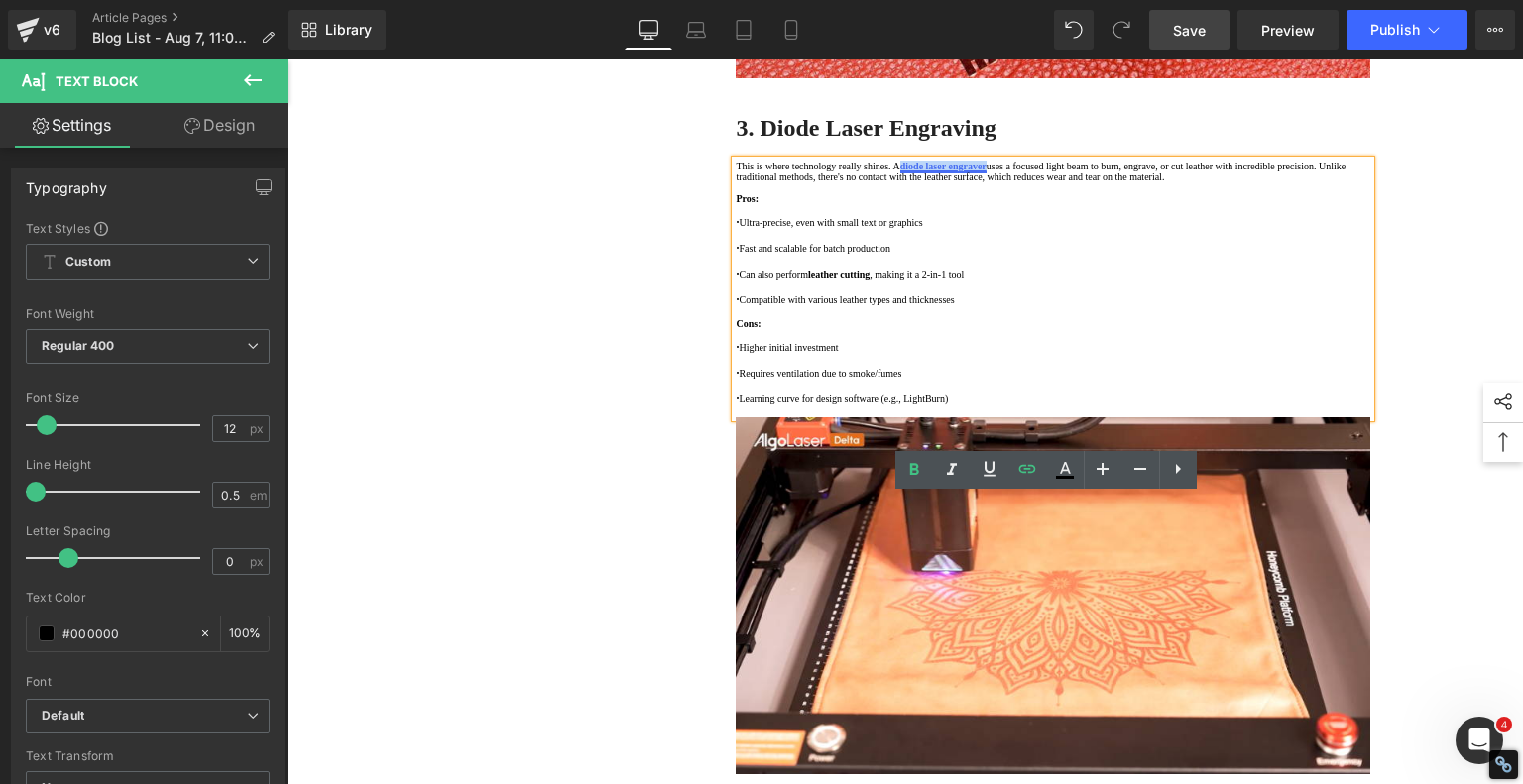 drag, startPoint x: 1073, startPoint y: 504, endPoint x: 954, endPoint y: 503, distance: 119.004202 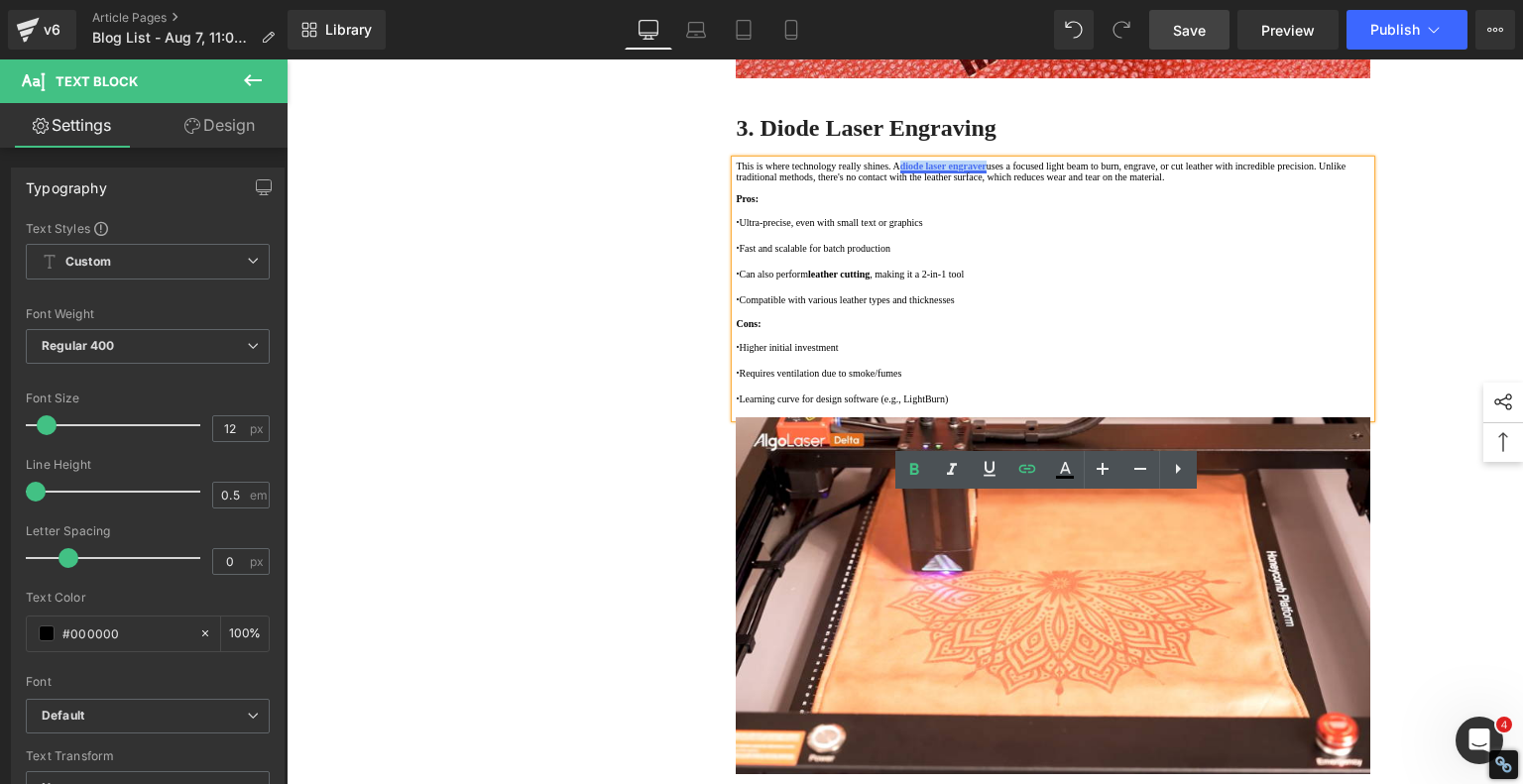 click on "This is where technology really shines. A  diode laser engraver  uses a focused light beam to burn, engrave, or cut leather with incredible precision. Unlike traditional methods, there's no contact with the leather surface, which reduces wear and tear on the material." at bounding box center (1053, 171) 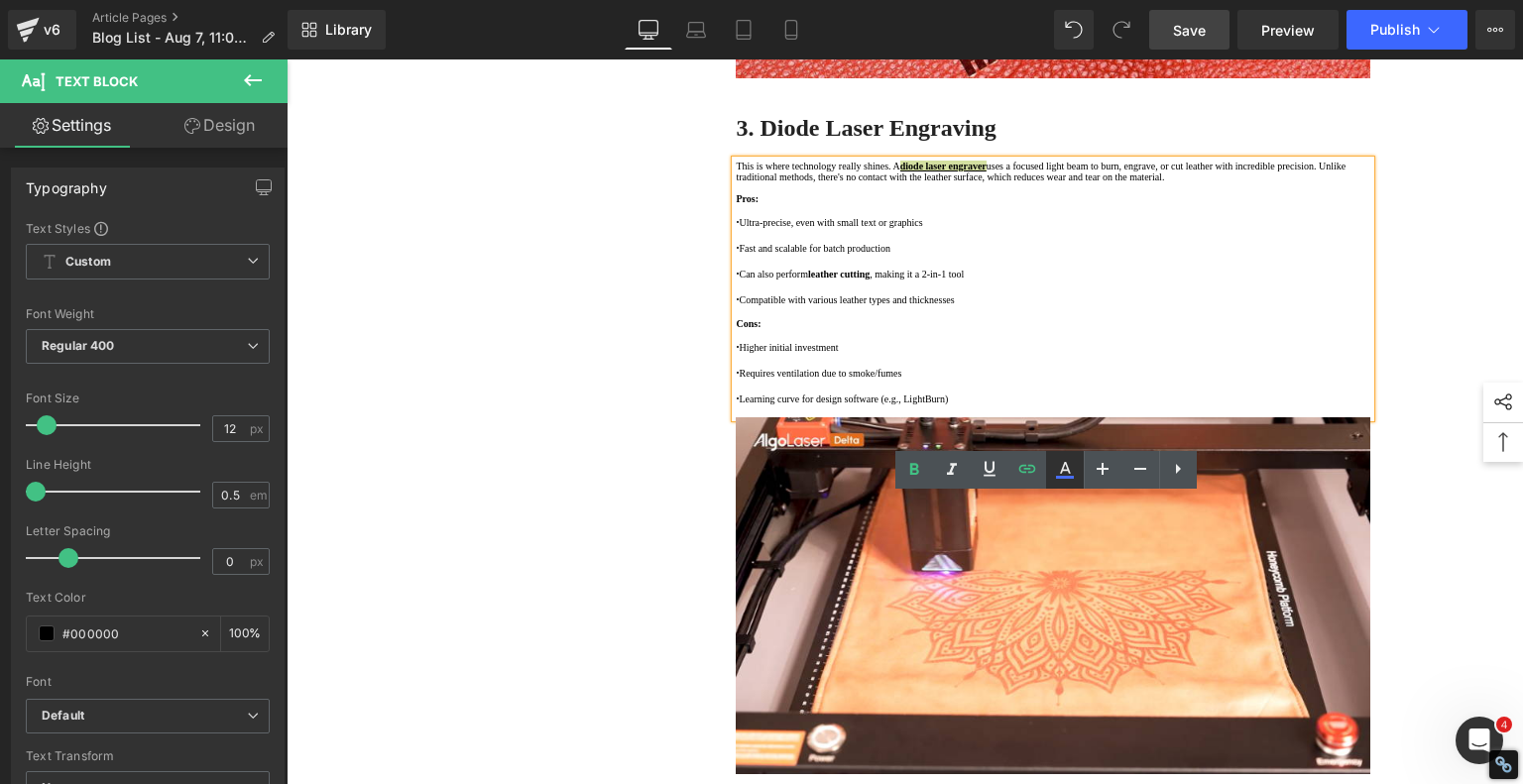 click 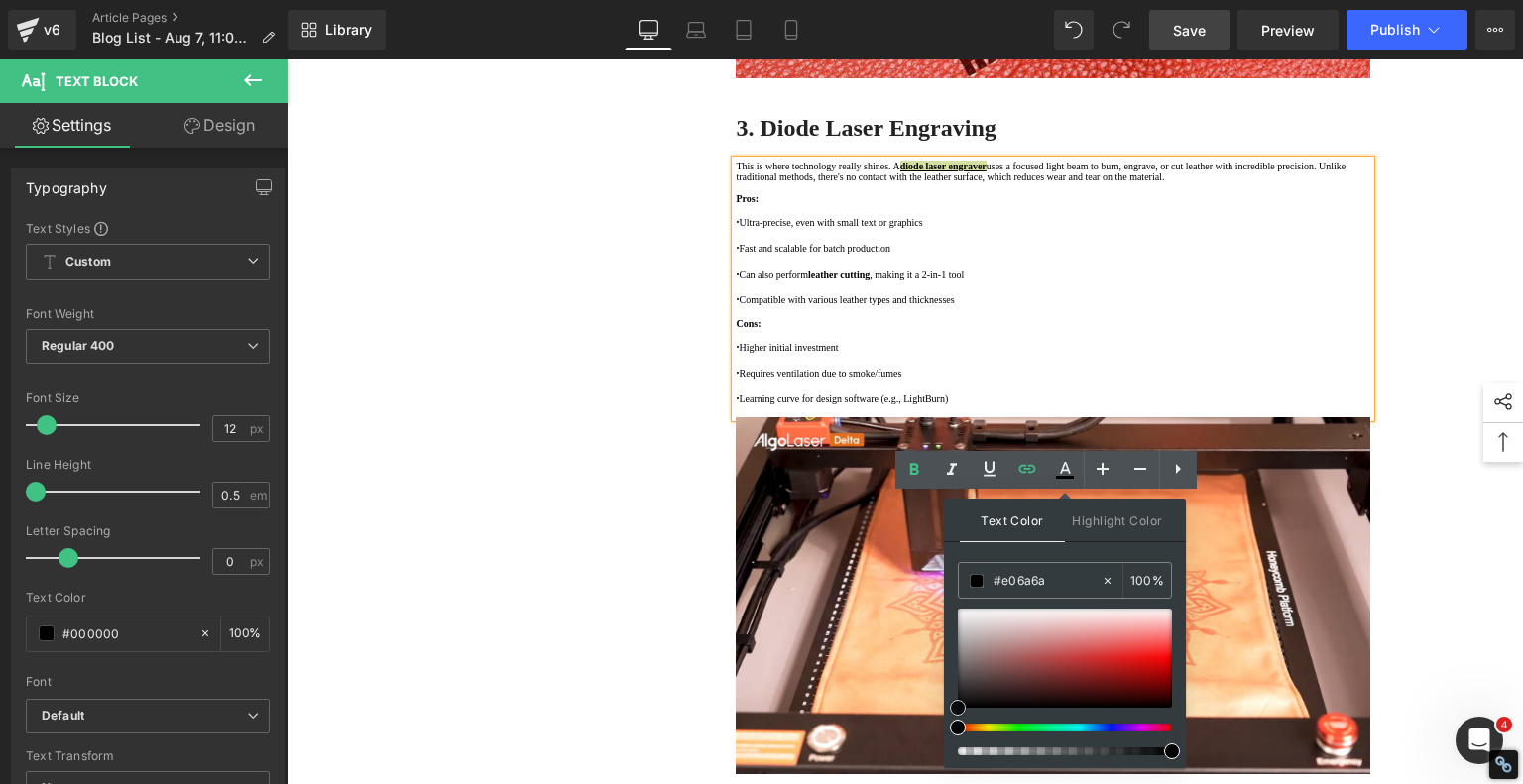 drag, startPoint x: 1099, startPoint y: 642, endPoint x: 1087, endPoint y: 612, distance: 32.31099 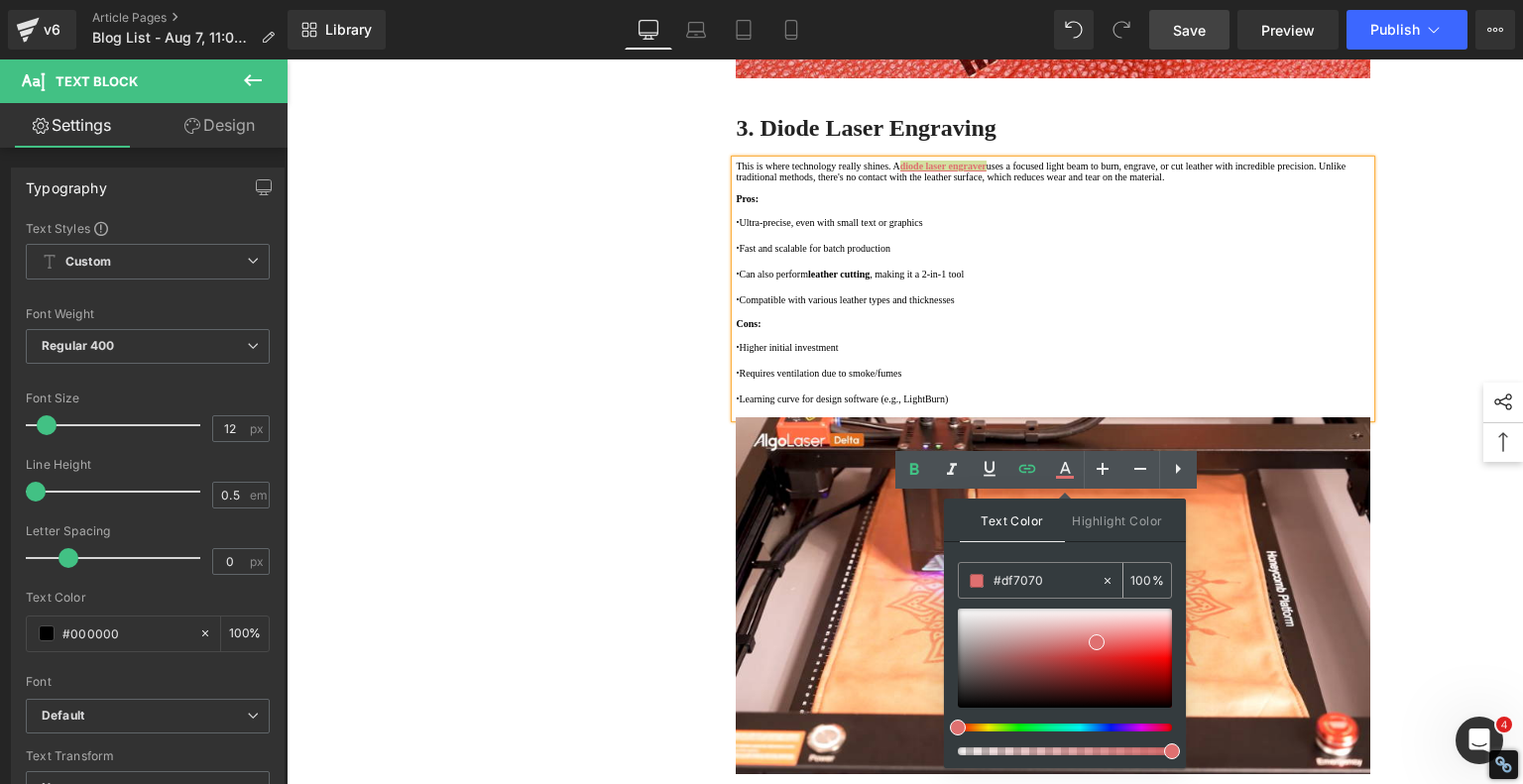 click on "#df7070" at bounding box center [1047, 581] 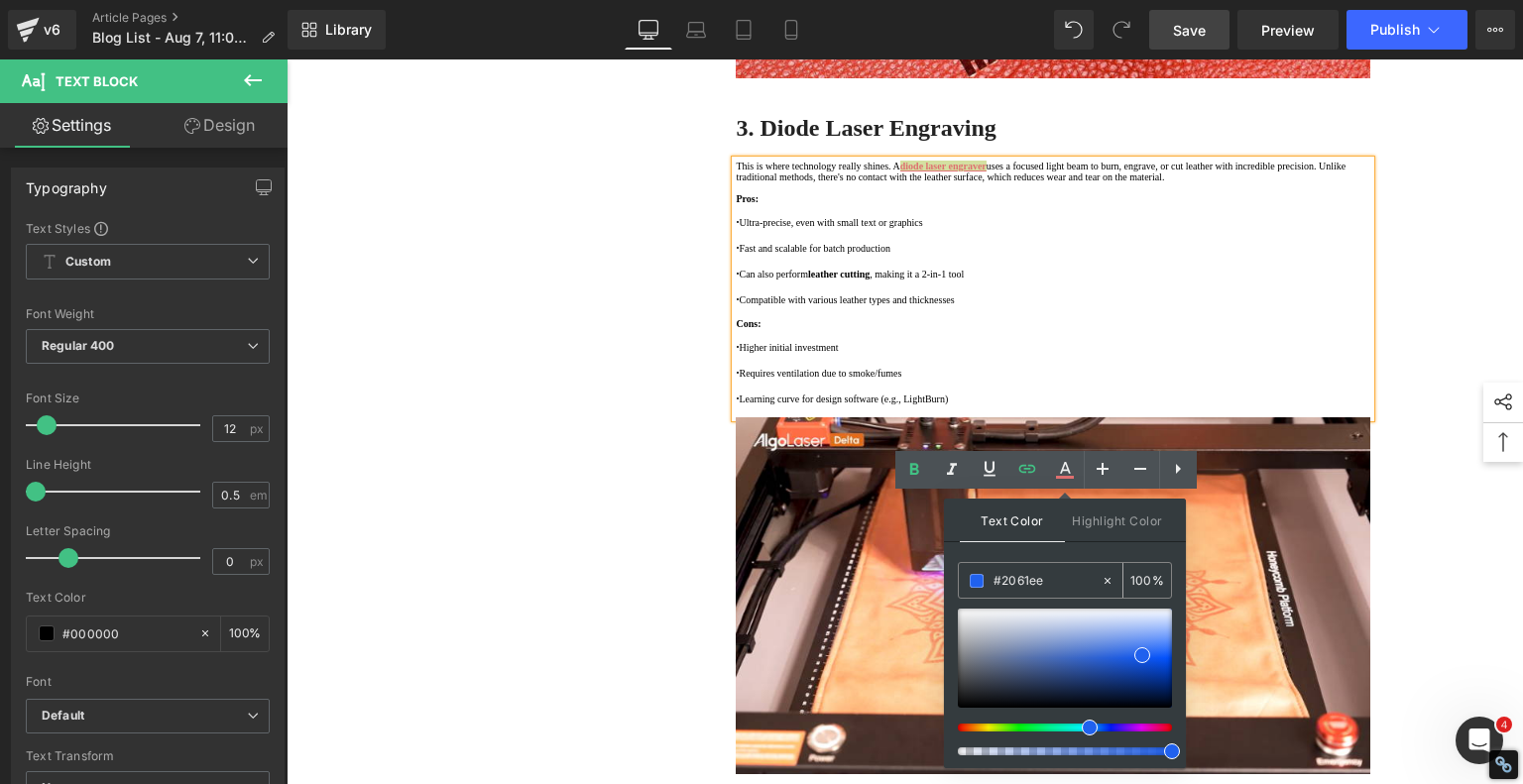 type on "#2061ee" 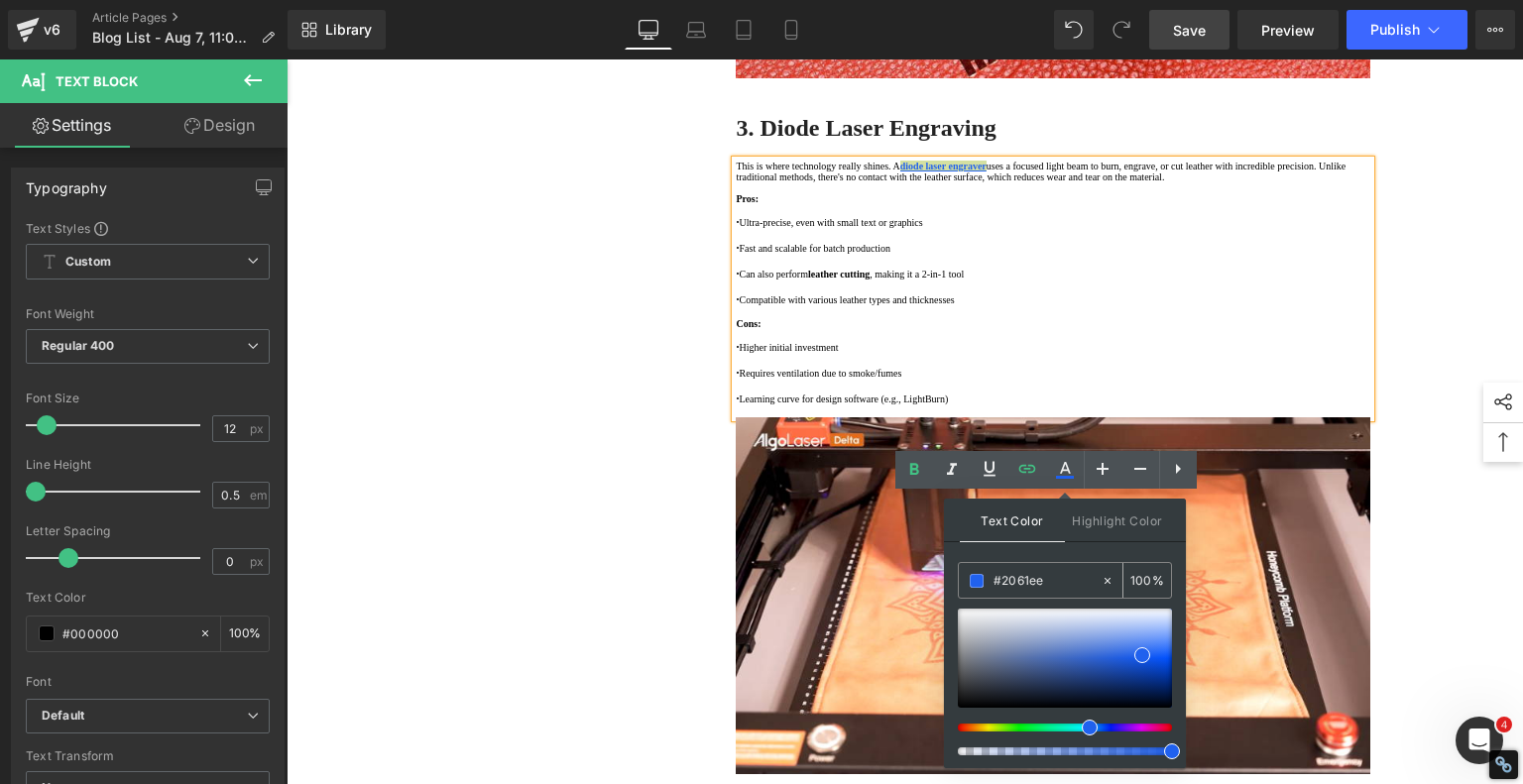 click at bounding box center [977, 581] 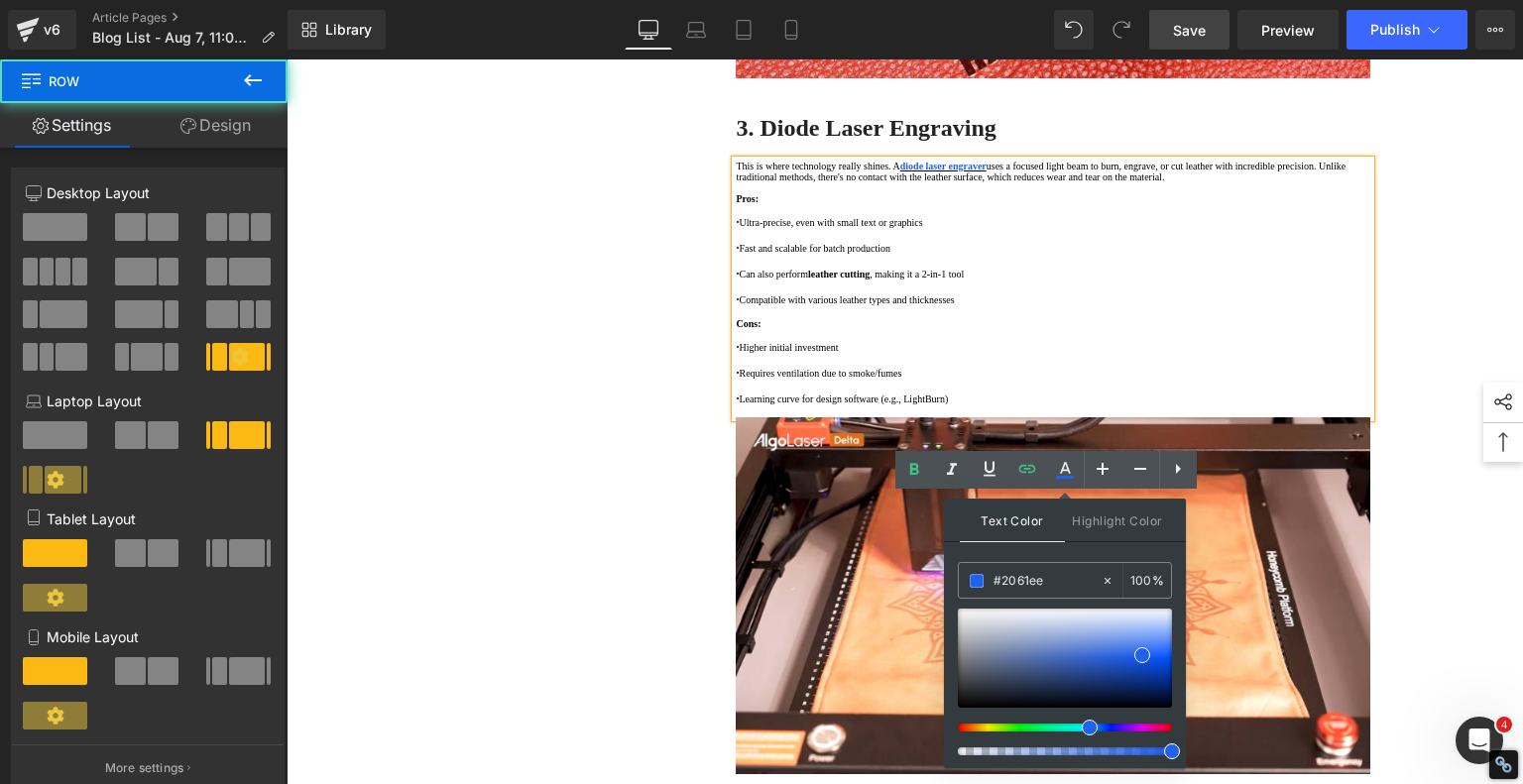 click on "1.  What Are the Main Leather Engraving Techniques? Text Block         2.  Traditional Hand Engraving Text Block         3.  Stamping and Burning Text Block         4.  Diode Laser Engraving Text Block         5 .  What Types of Leather Can Be Engraved? Text Block         6 .  Comparing Leather Engraving Techniques Text Block         7 .  Diode Laser Engraving: The Modern Leather Crafter's Secret Weapon Text Block         8 .  Leather Cutting with a Laser Engraver Text Block         9 .  Which Leather Engraving Method Should You Use? Text Block         10 .  Final Thoughts Text Block         Row   80px       Leather Engraving Techniques Compared: Which Method is Right for You? Heading         Leatherwork is an age-old craft, but in today's world, it's getting a high-tech upgrade. Whether you're handcrafting wallets, customizing journal covers, or designing intricate fashion accessories, there are now multiple ways to engrave leather. From traditional hand tools to cutting-edge  laser engravers" at bounding box center (905, 504) 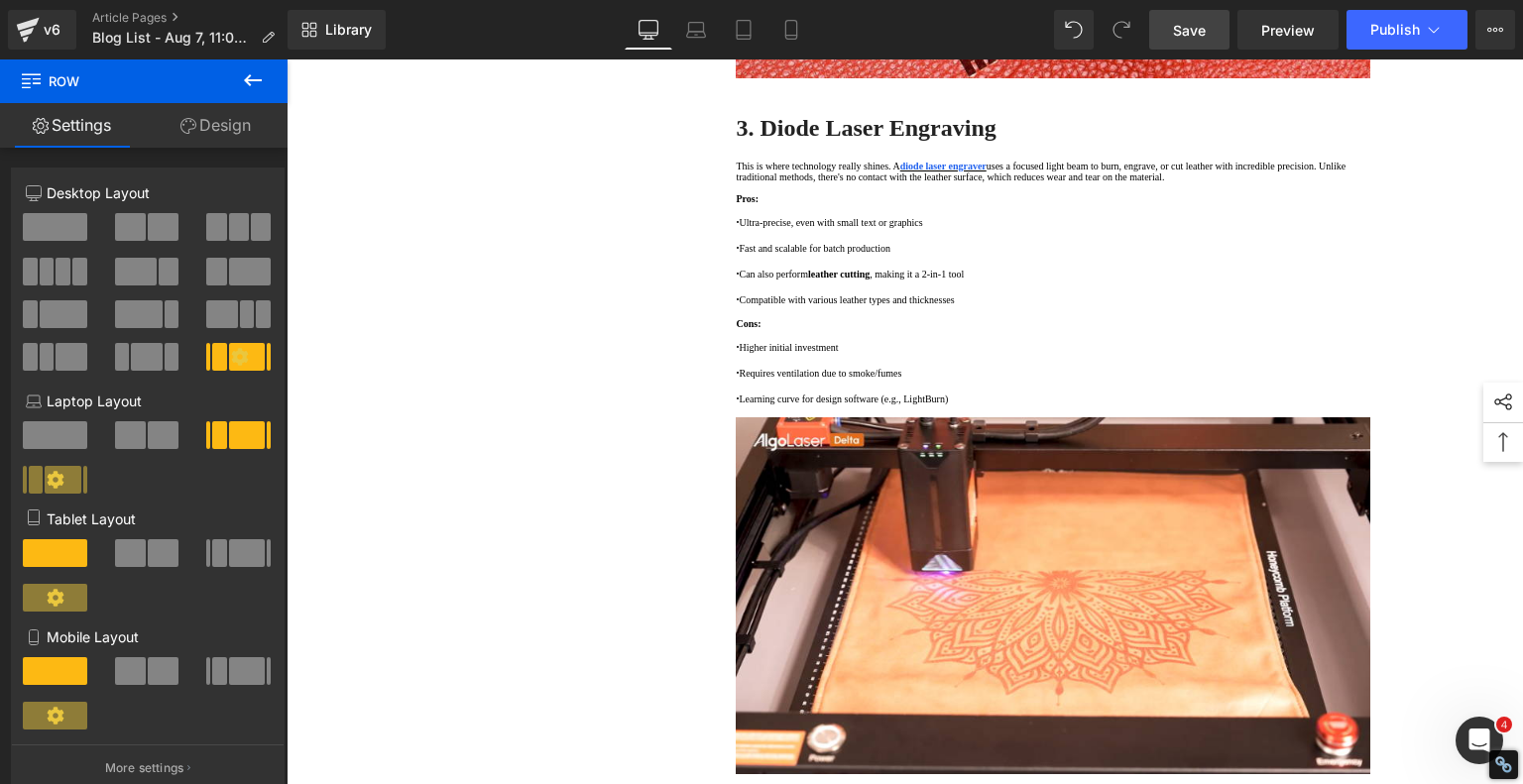 drag, startPoint x: 1192, startPoint y: 27, endPoint x: 162, endPoint y: 348, distance: 1078.861 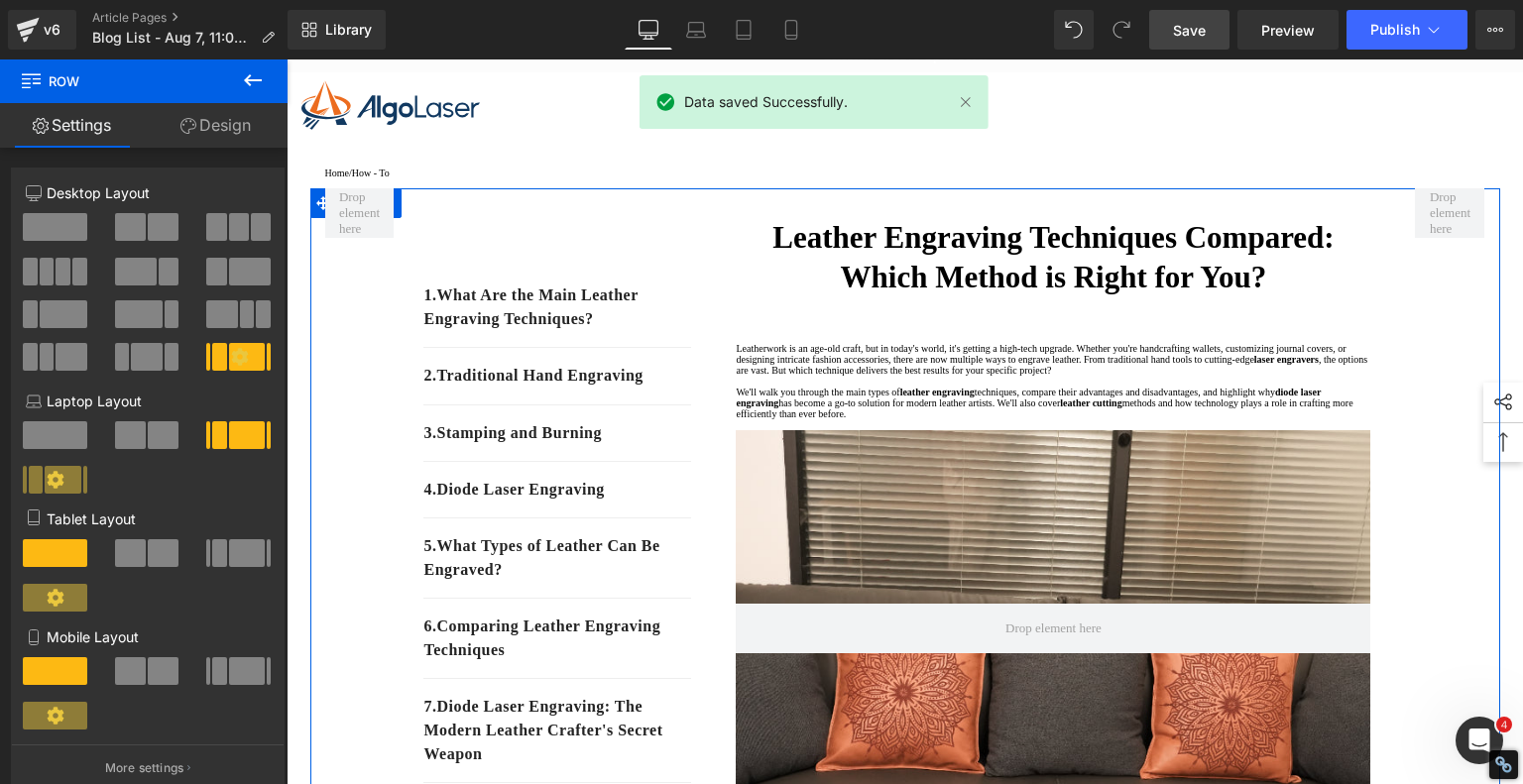 scroll, scrollTop: 0, scrollLeft: 0, axis: both 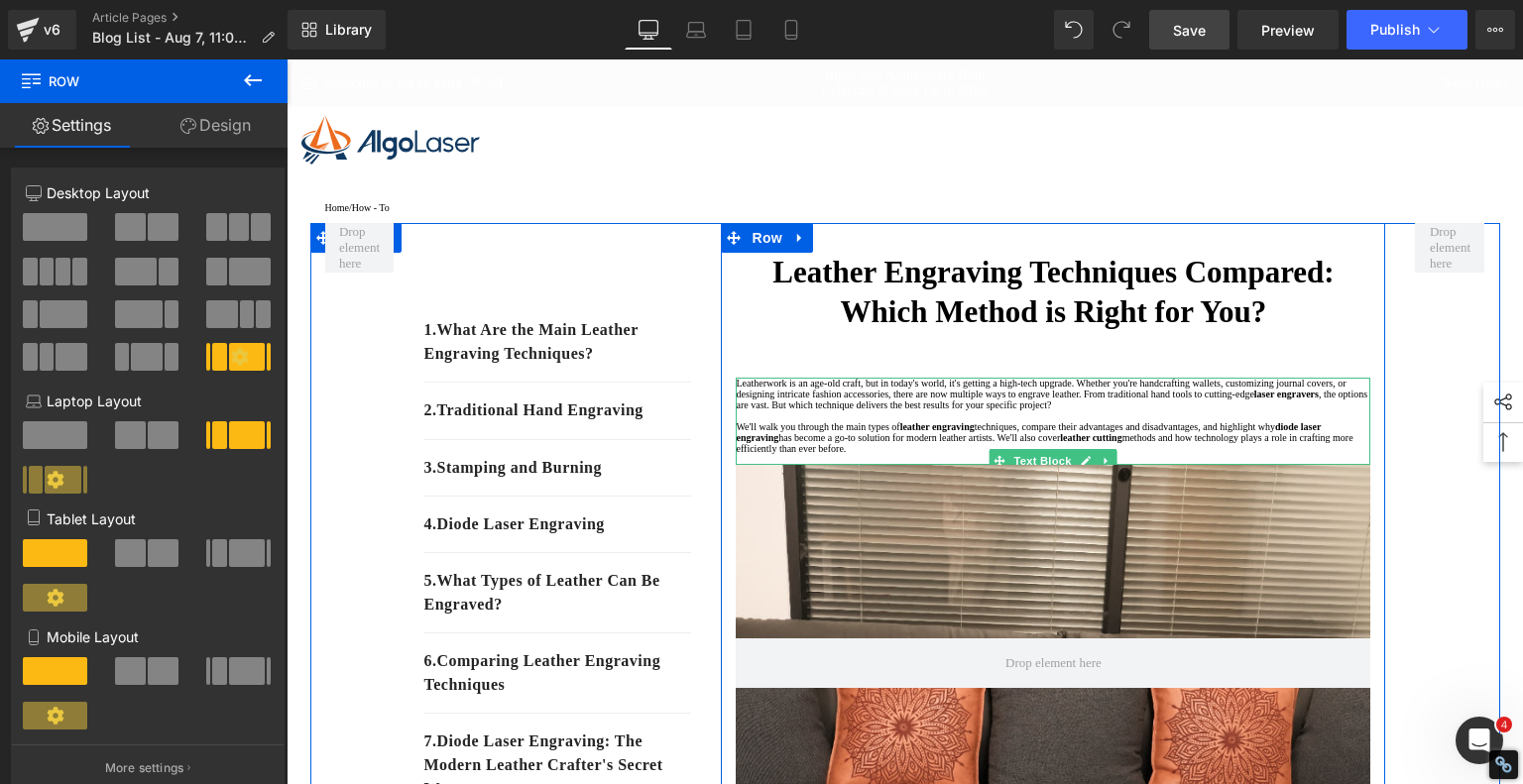 click on "Leatherwork is an age-old craft, but in today's world, it's getting a high-tech upgrade. Whether you're handcrafting wallets, customizing journal covers, or designing intricate fashion accessories, there are now multiple ways to engrave leather. From traditional hand tools to cutting-edge  laser engravers , the options are vast. But which technique delivers the best results for your specific project?" at bounding box center (1053, 393) 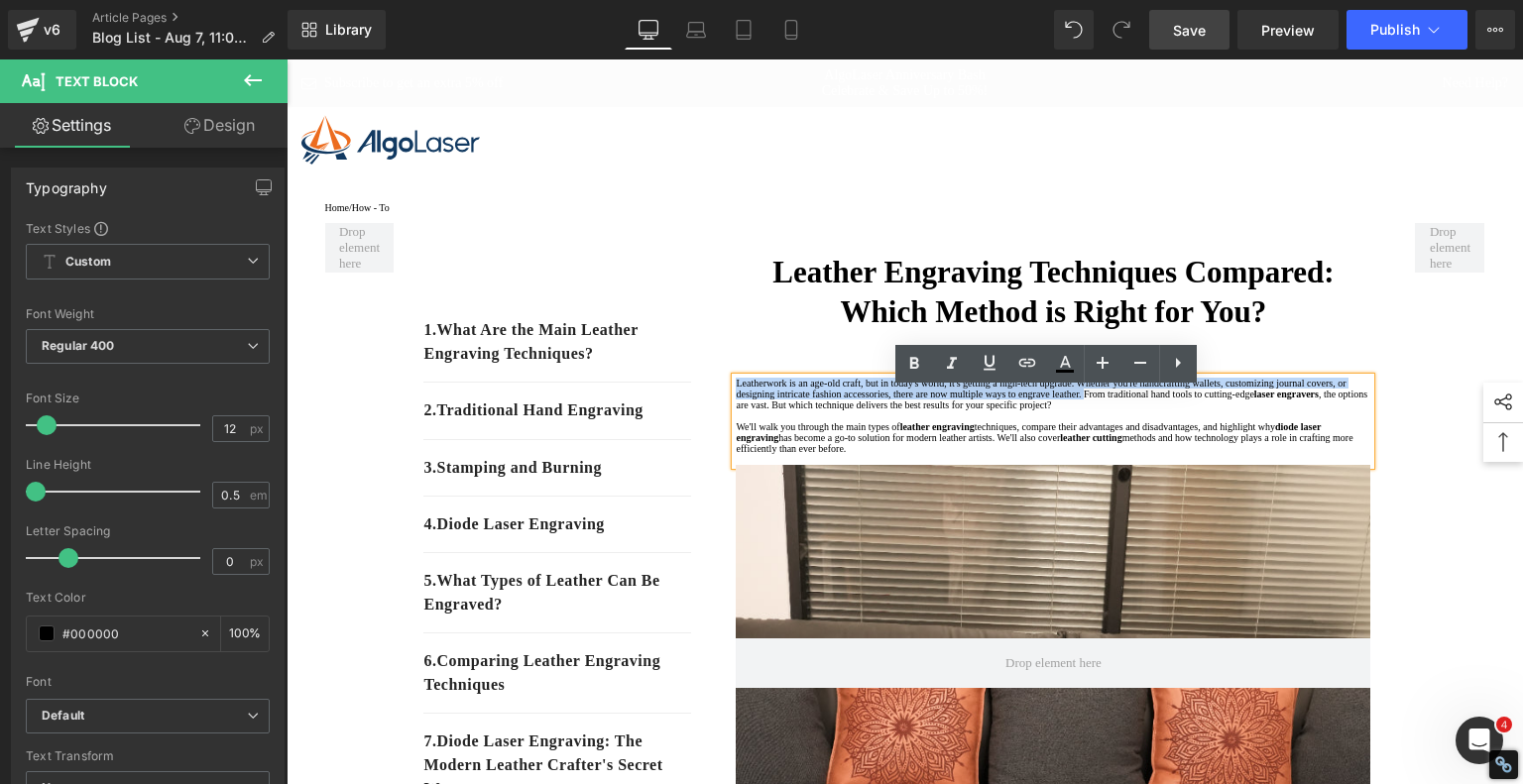 drag, startPoint x: 819, startPoint y: 434, endPoint x: 730, endPoint y: 400, distance: 95.27329 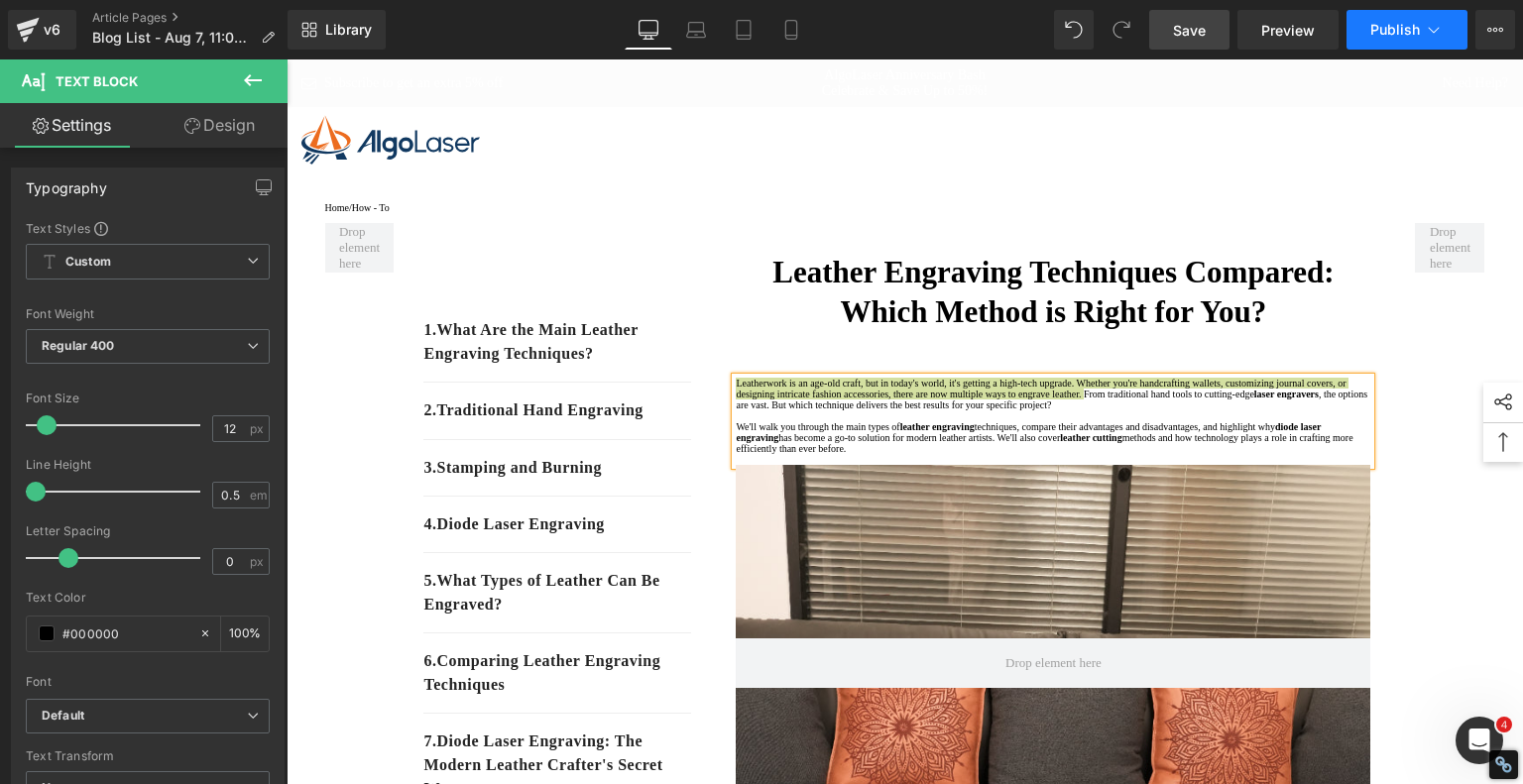 click on "Publish" at bounding box center [1407, 30] 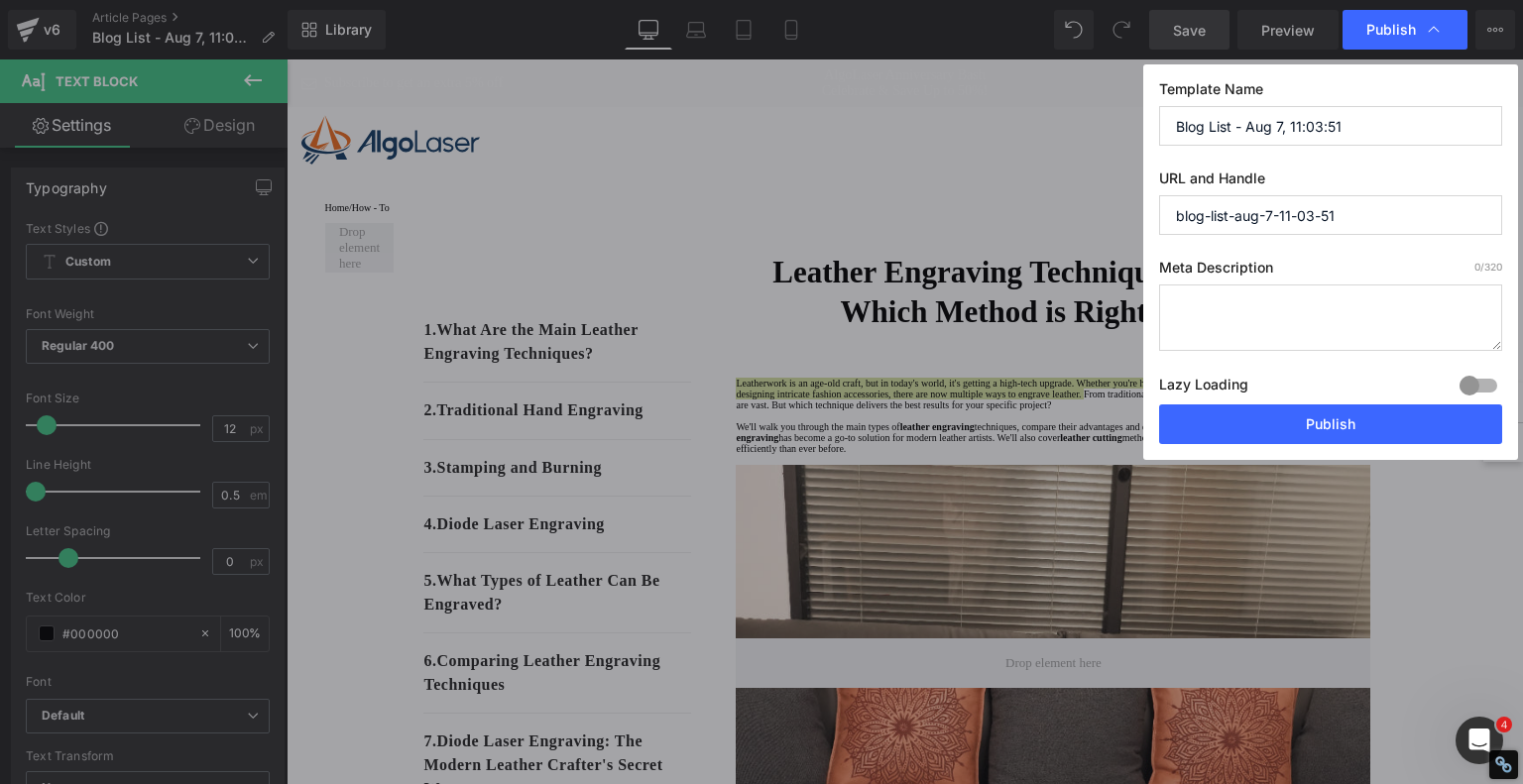 click at bounding box center (1331, 317) 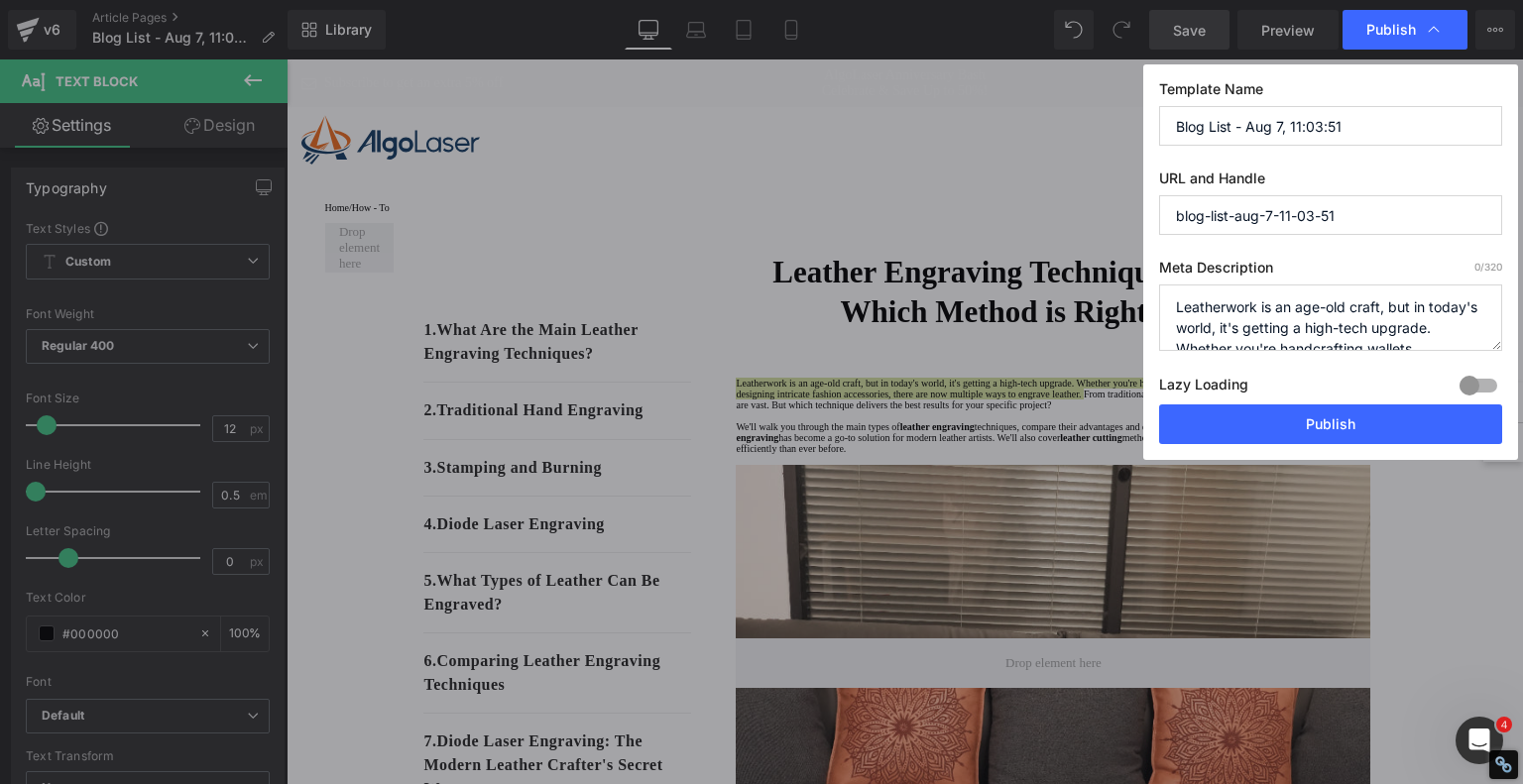 scroll, scrollTop: 68, scrollLeft: 0, axis: vertical 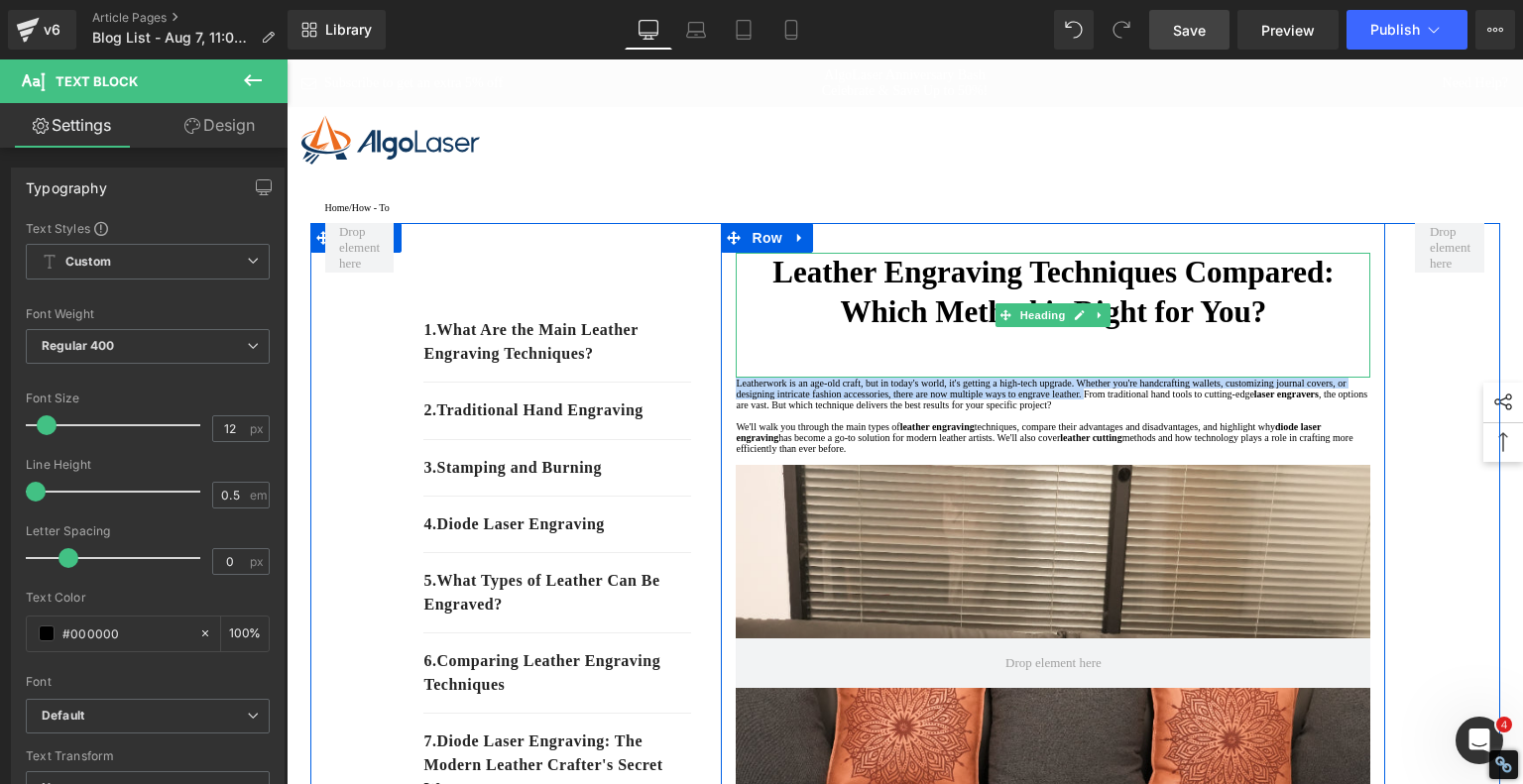 click on "Leather Engraving Techniques Compared: Which Method is Right for You?" at bounding box center (1053, 291) 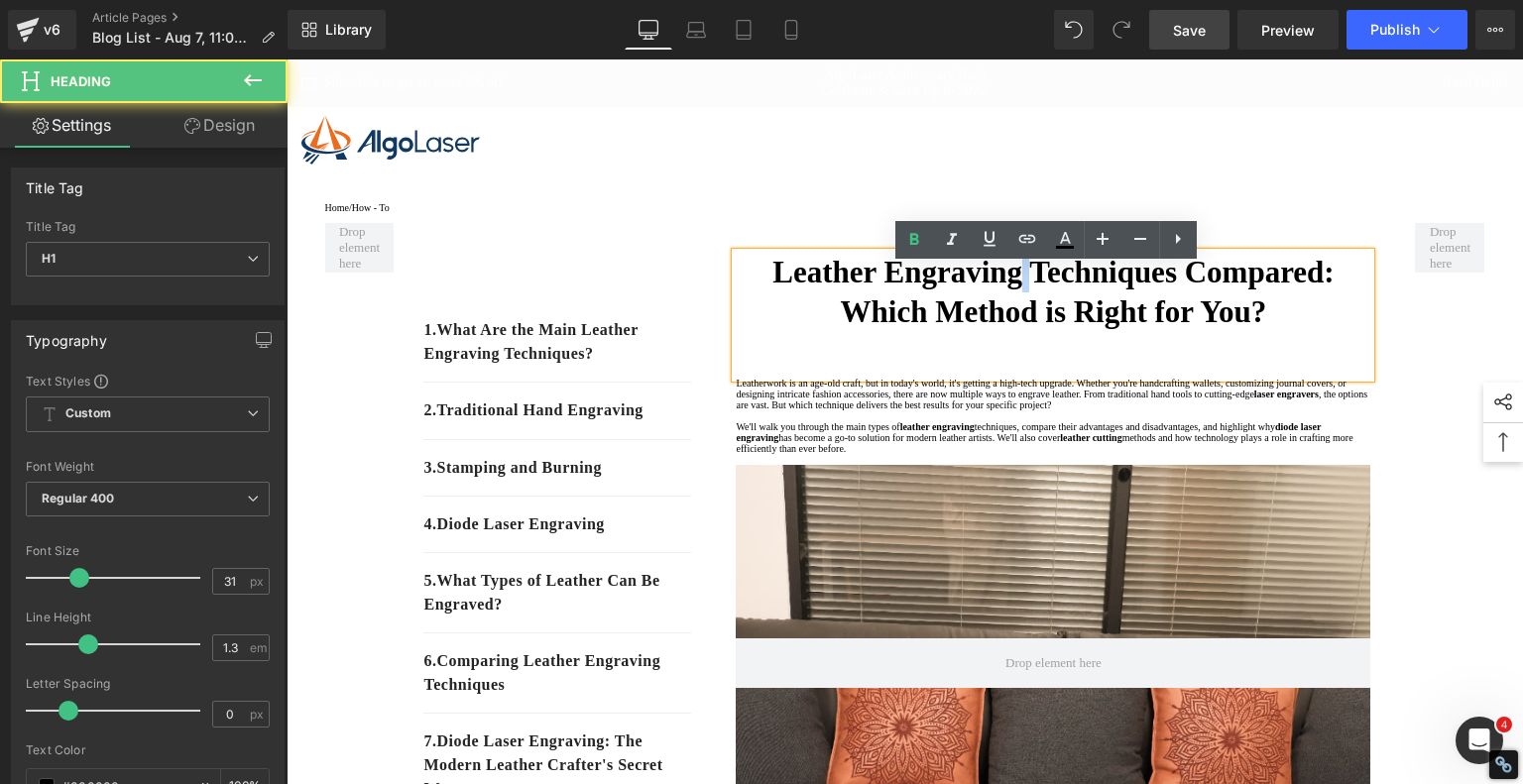 click on "Leather Engraving Techniques Compared: Which Method is Right for You?" at bounding box center (1053, 291) 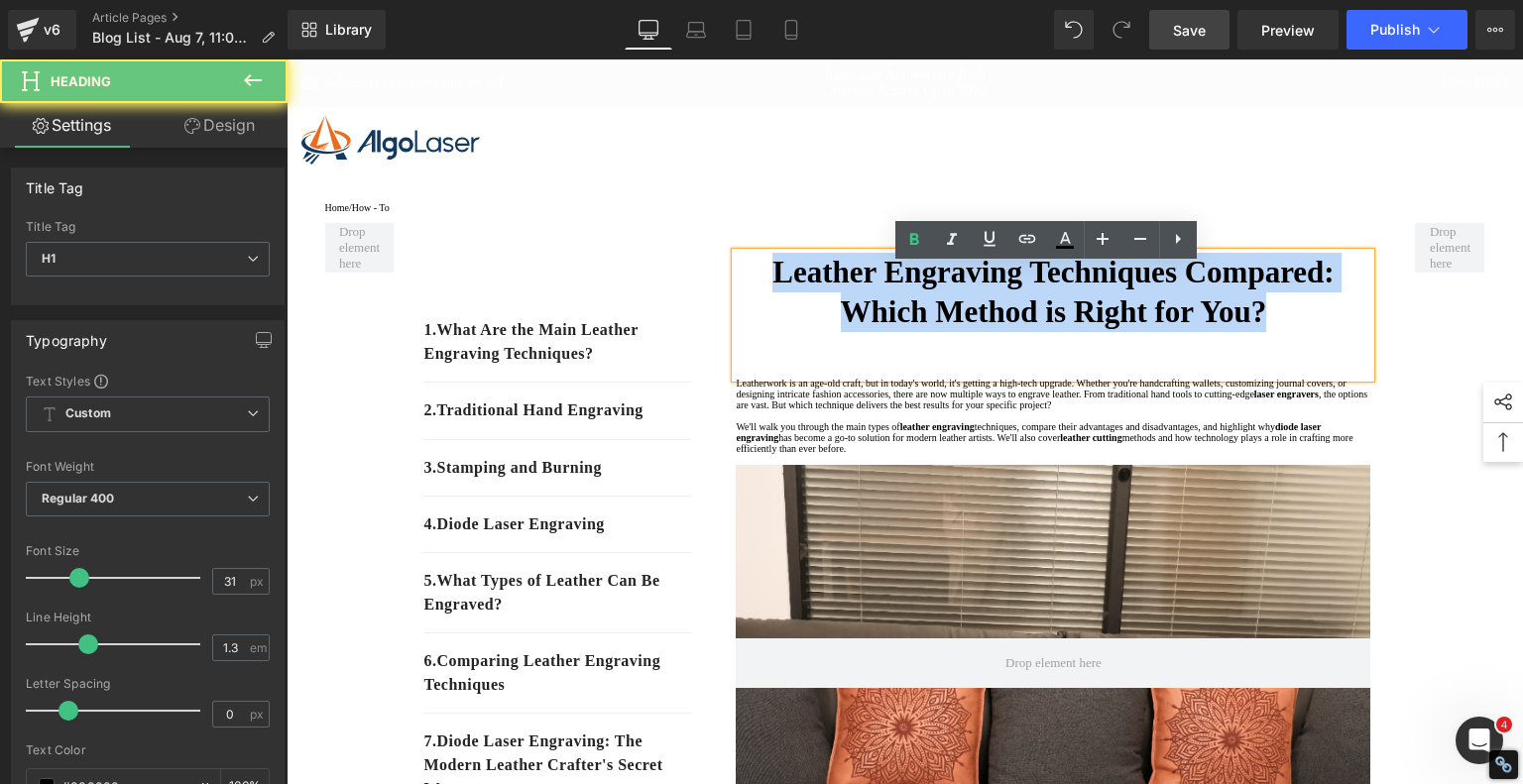 click on "Leather Engraving Techniques Compared: Which Method is Right for You?" at bounding box center [1053, 291] 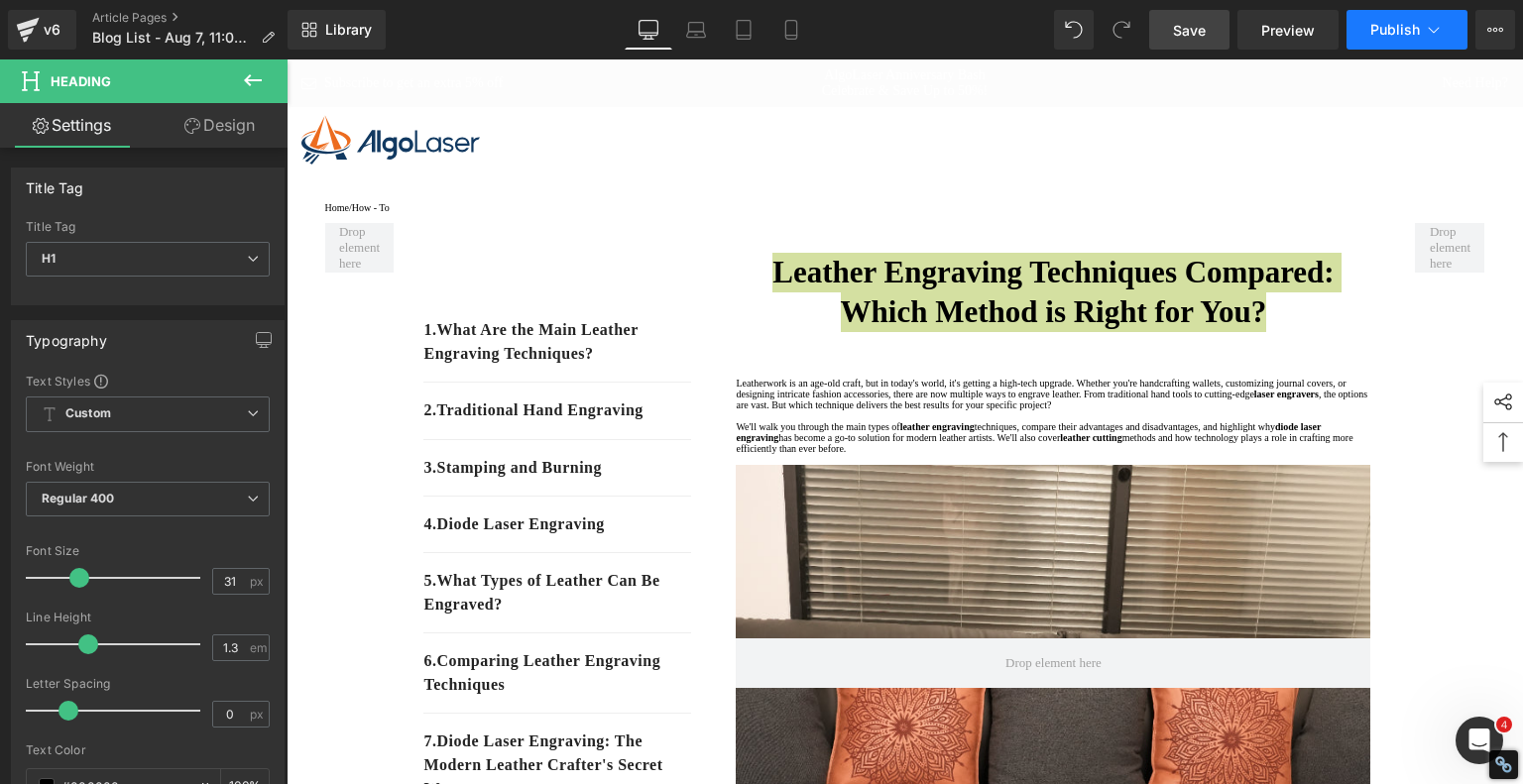 click 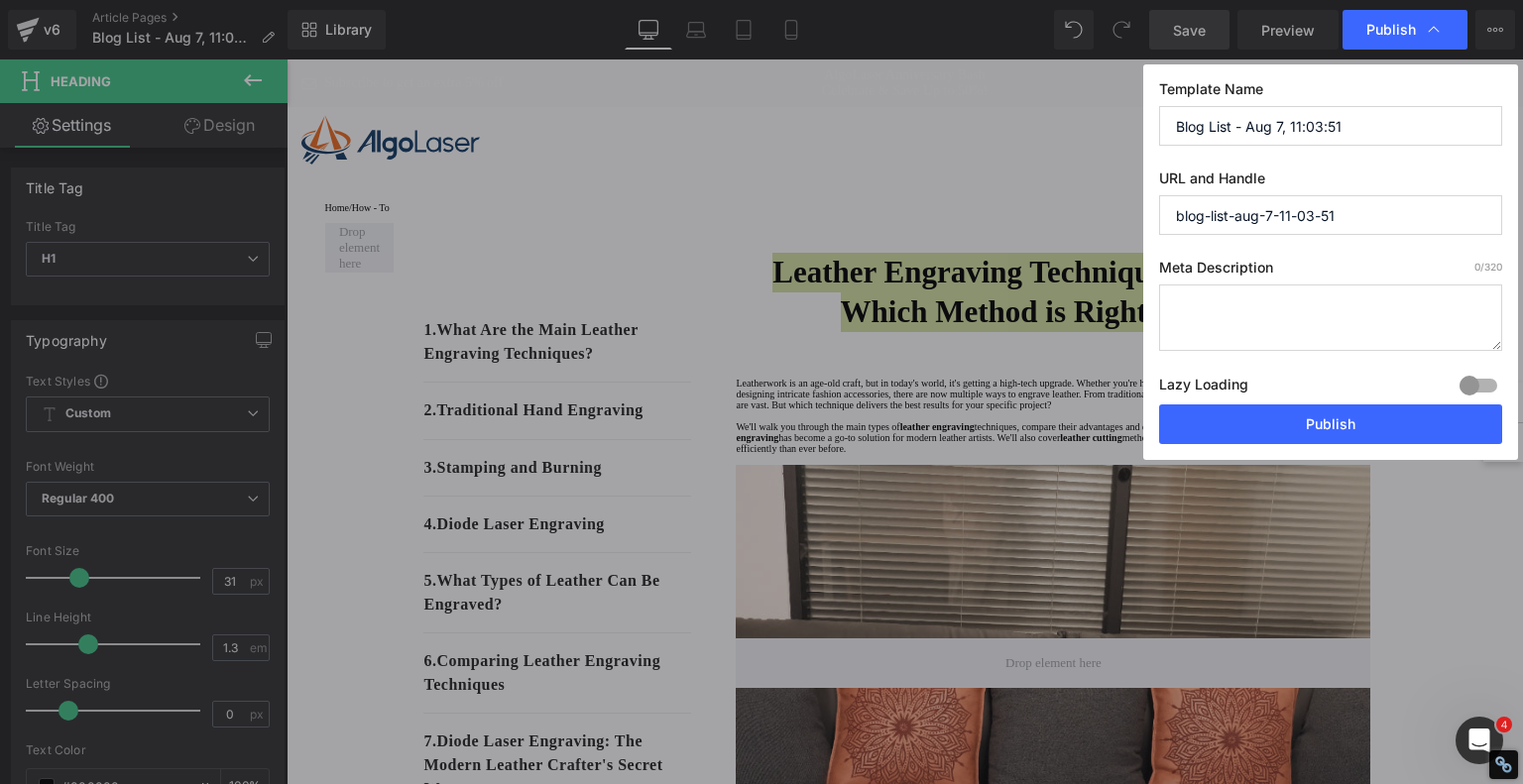 click on "Blog List - Aug 7, 11:03:51" at bounding box center [1331, 126] 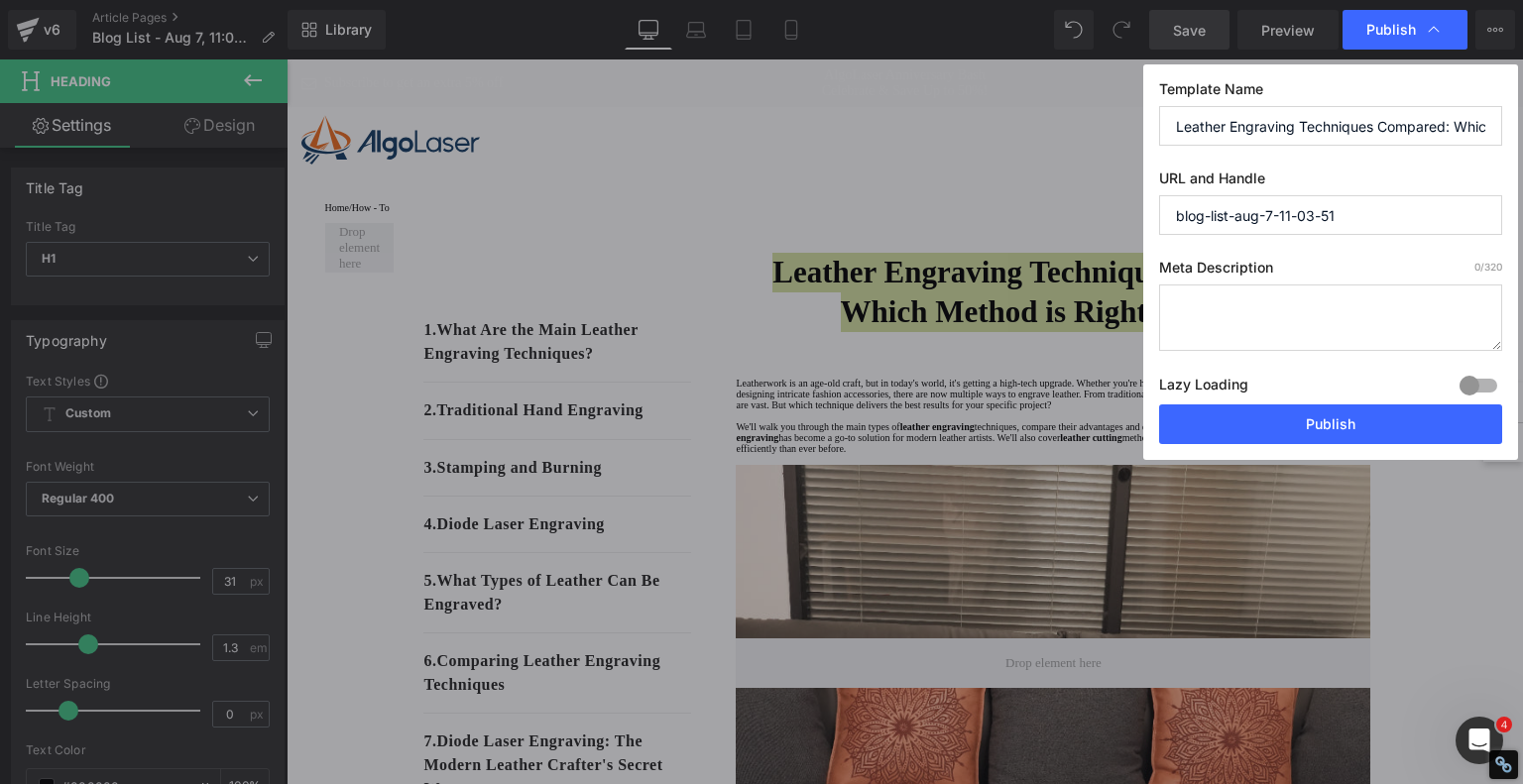 scroll, scrollTop: 0, scrollLeft: 176, axis: horizontal 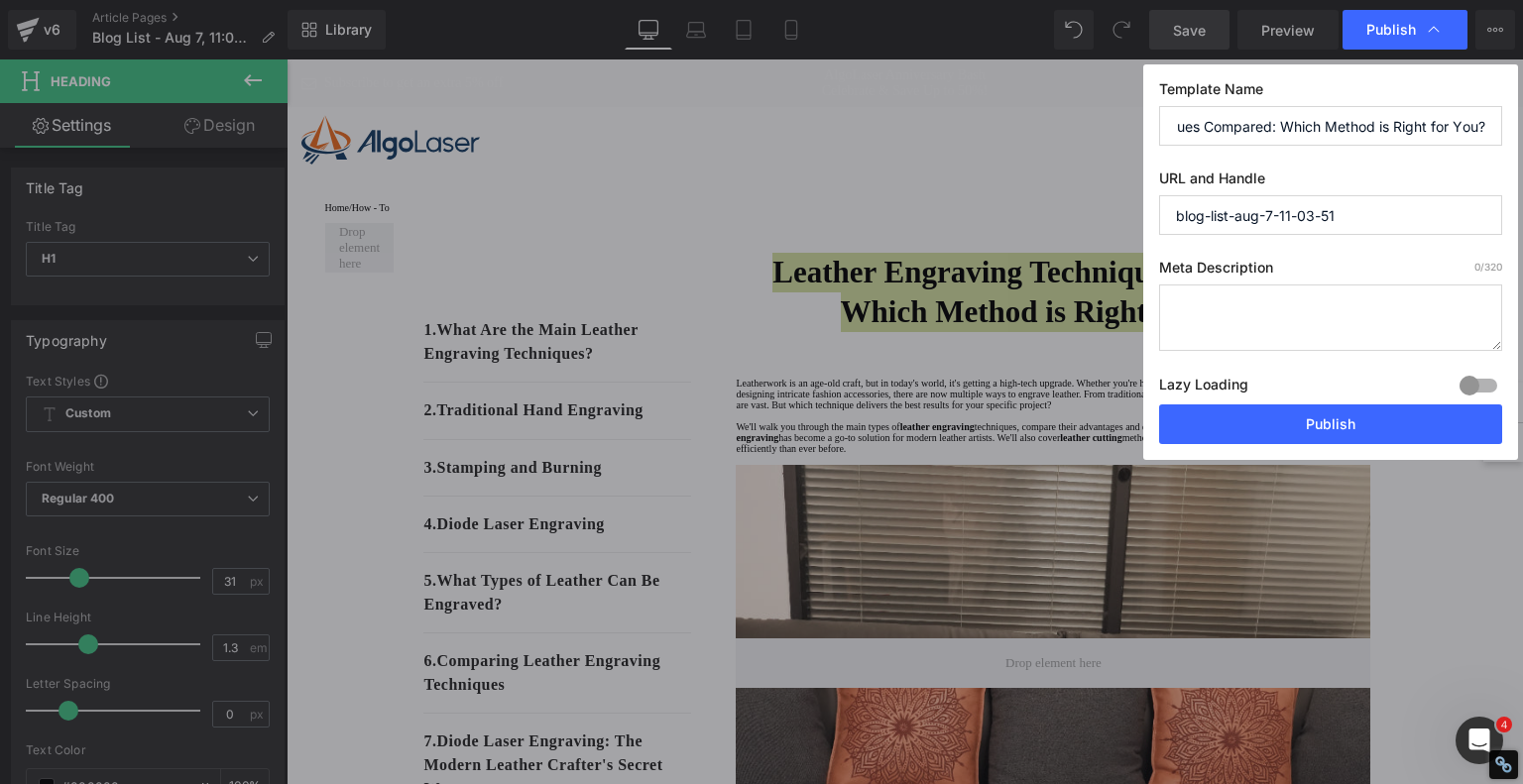 type on "Leather Engraving Techniques Compared: Which Method is Right for You?" 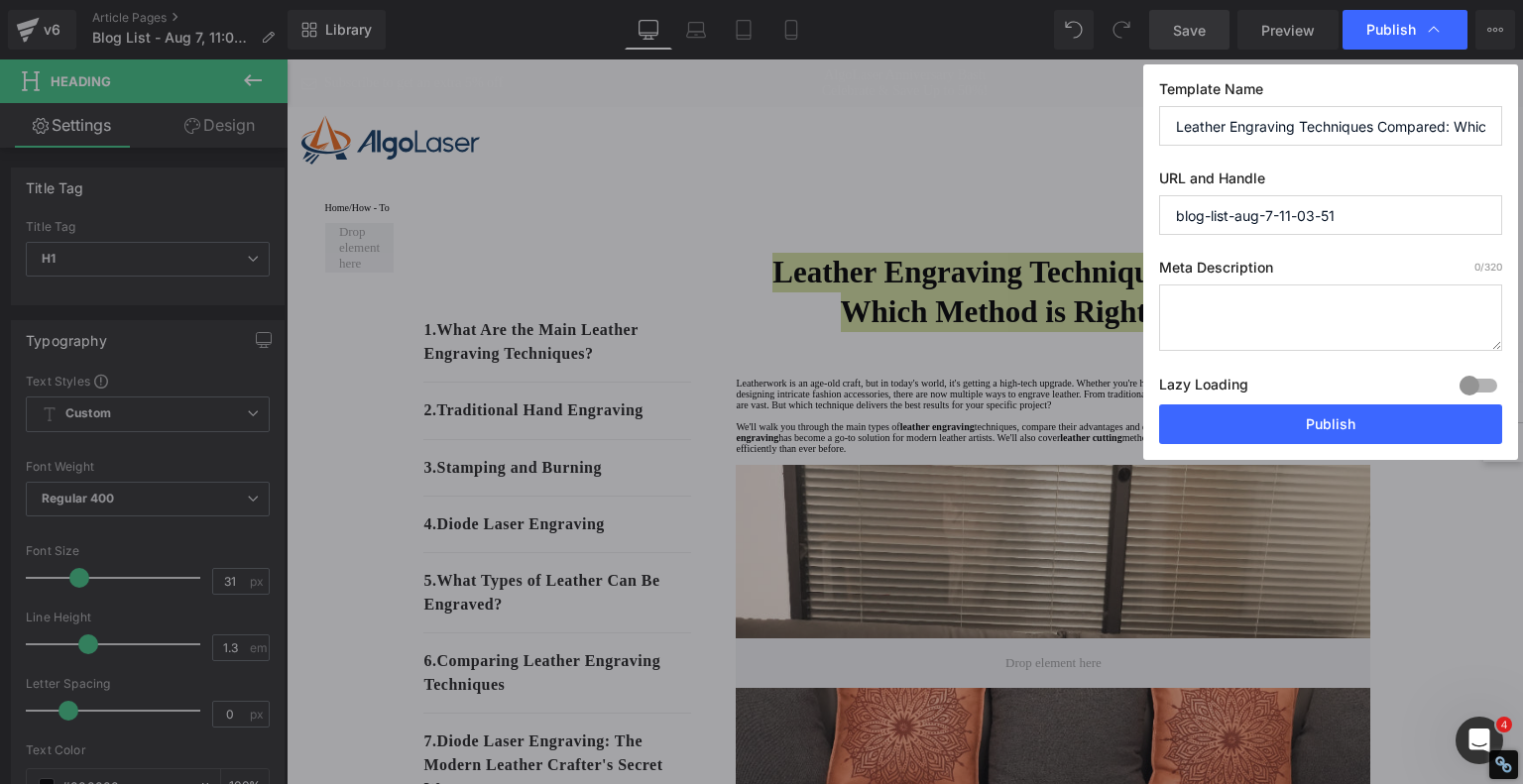 click on "blog-list-aug-7-11-03-51" at bounding box center [1331, 215] 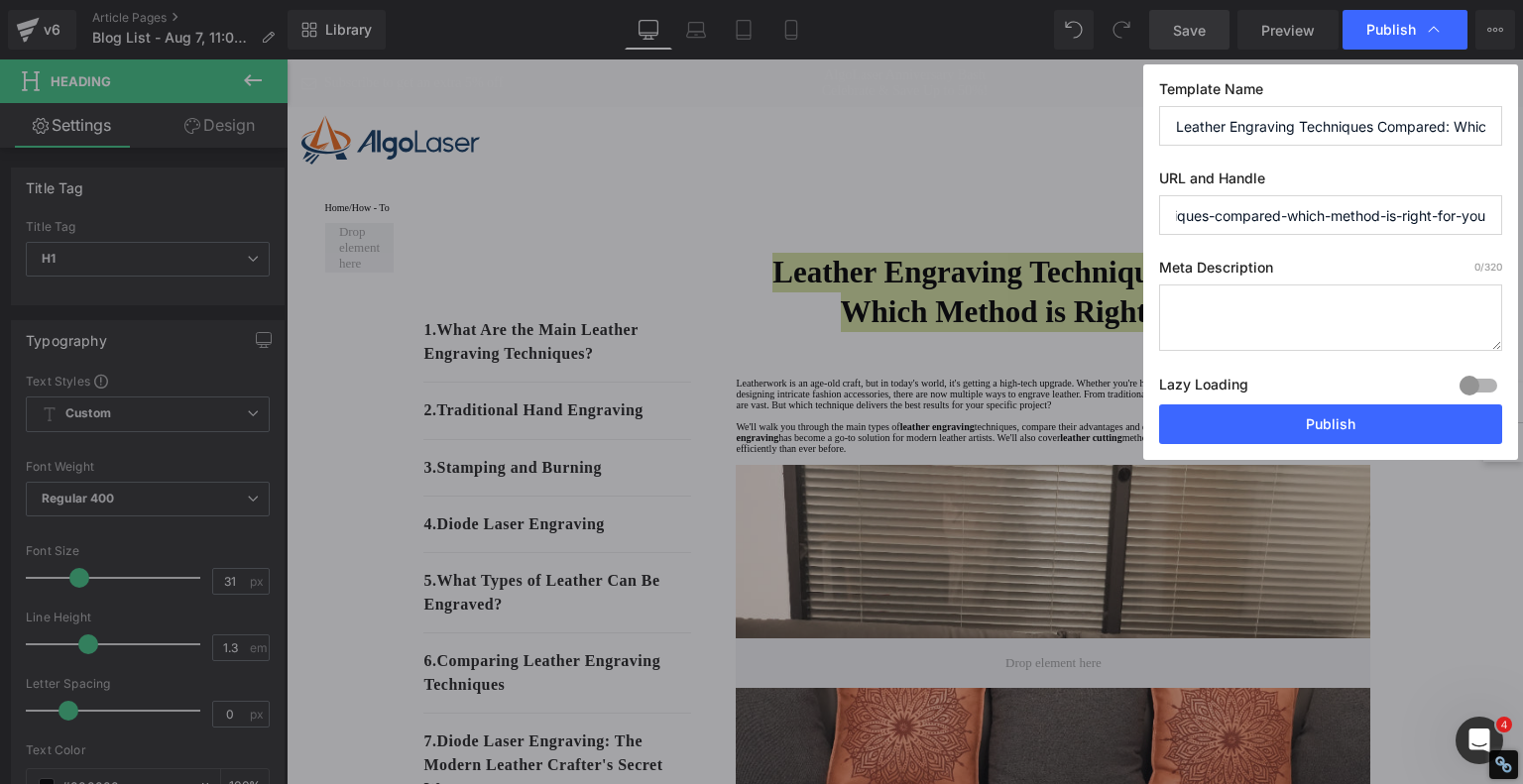 scroll, scrollTop: 0, scrollLeft: 0, axis: both 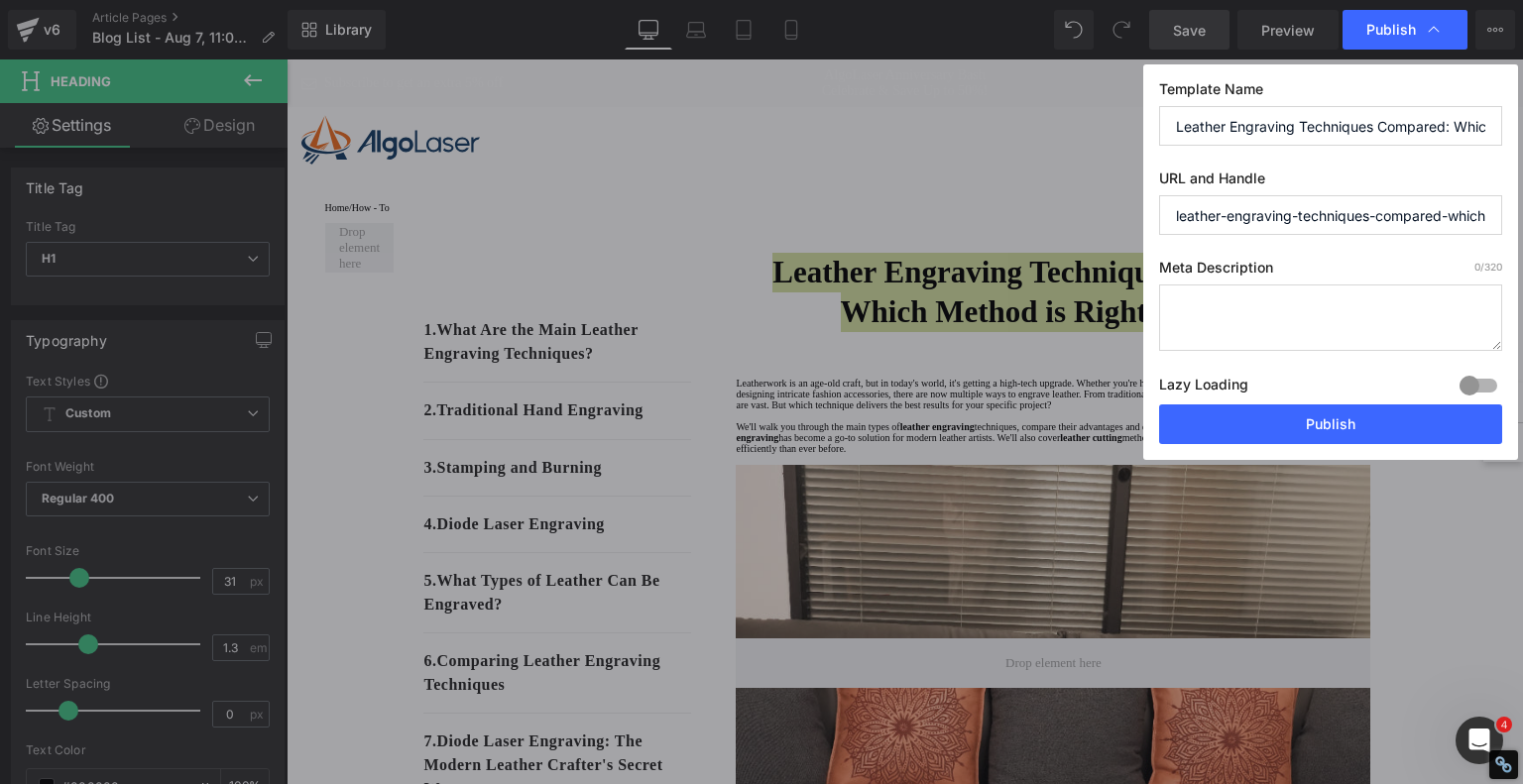 drag, startPoint x: 1368, startPoint y: 212, endPoint x: 947, endPoint y: 209, distance: 421.0107 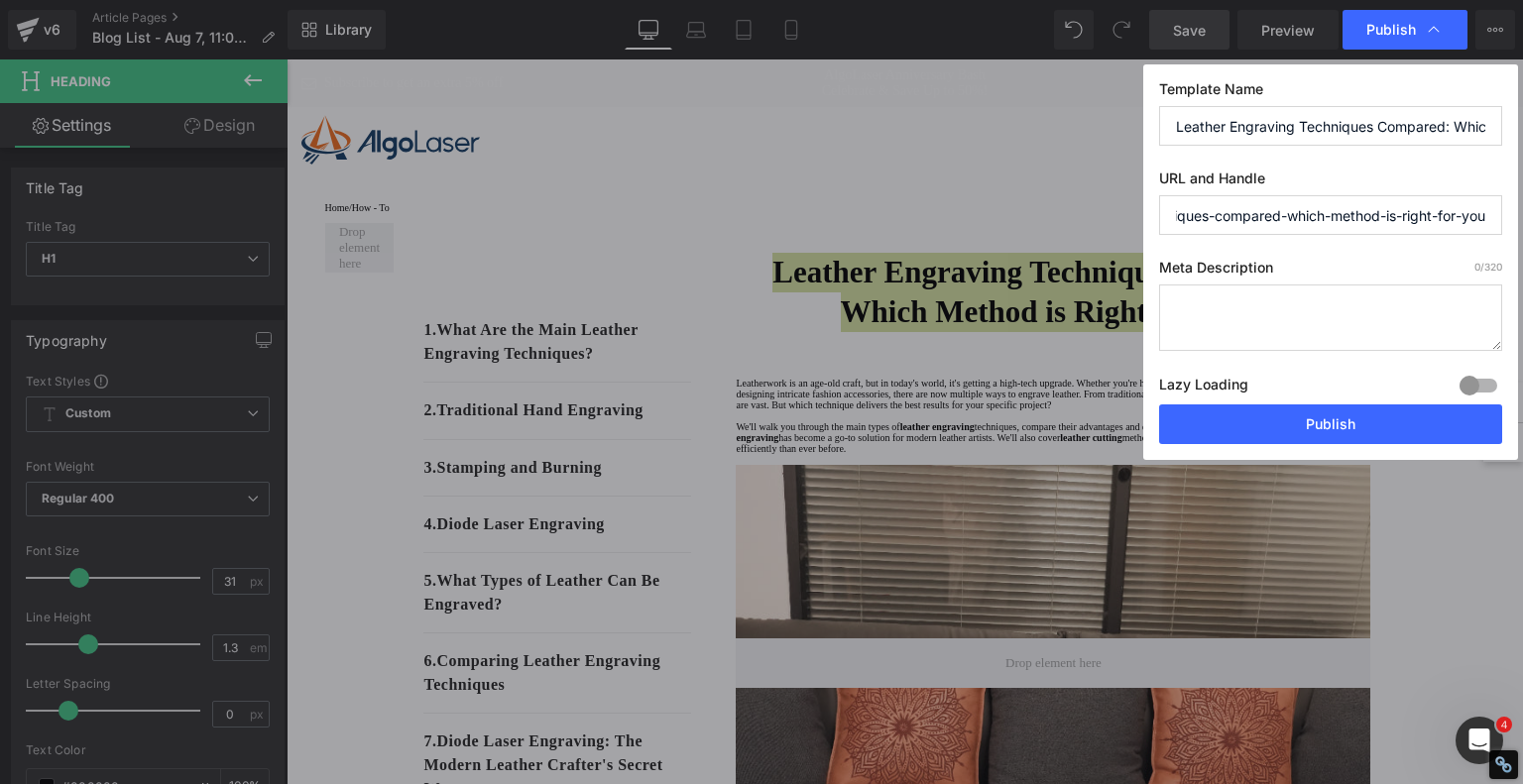 drag, startPoint x: 1257, startPoint y: 213, endPoint x: 1522, endPoint y: 215, distance: 265.00755 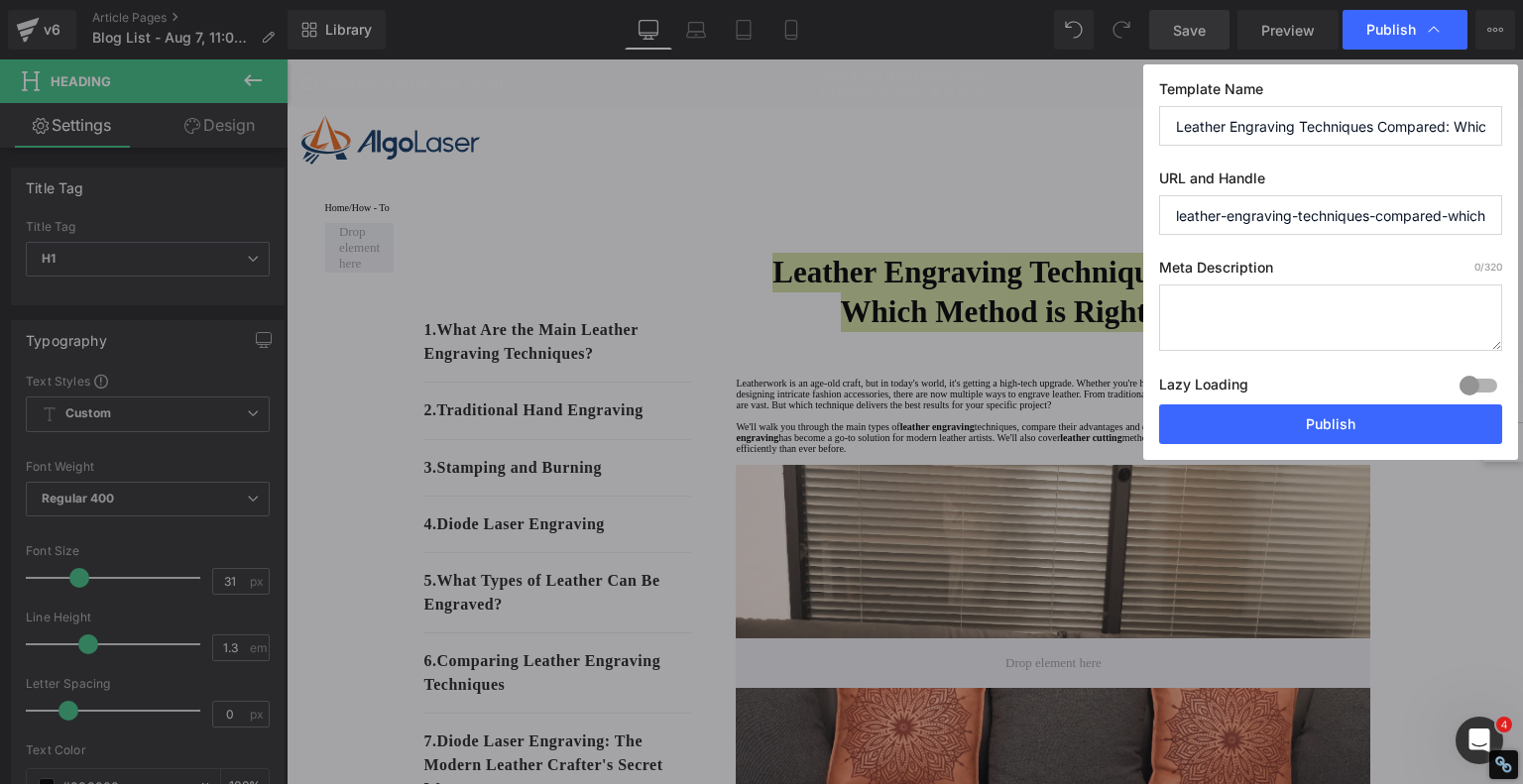 drag, startPoint x: 1317, startPoint y: 129, endPoint x: 1078, endPoint y: 107, distance: 240.01042 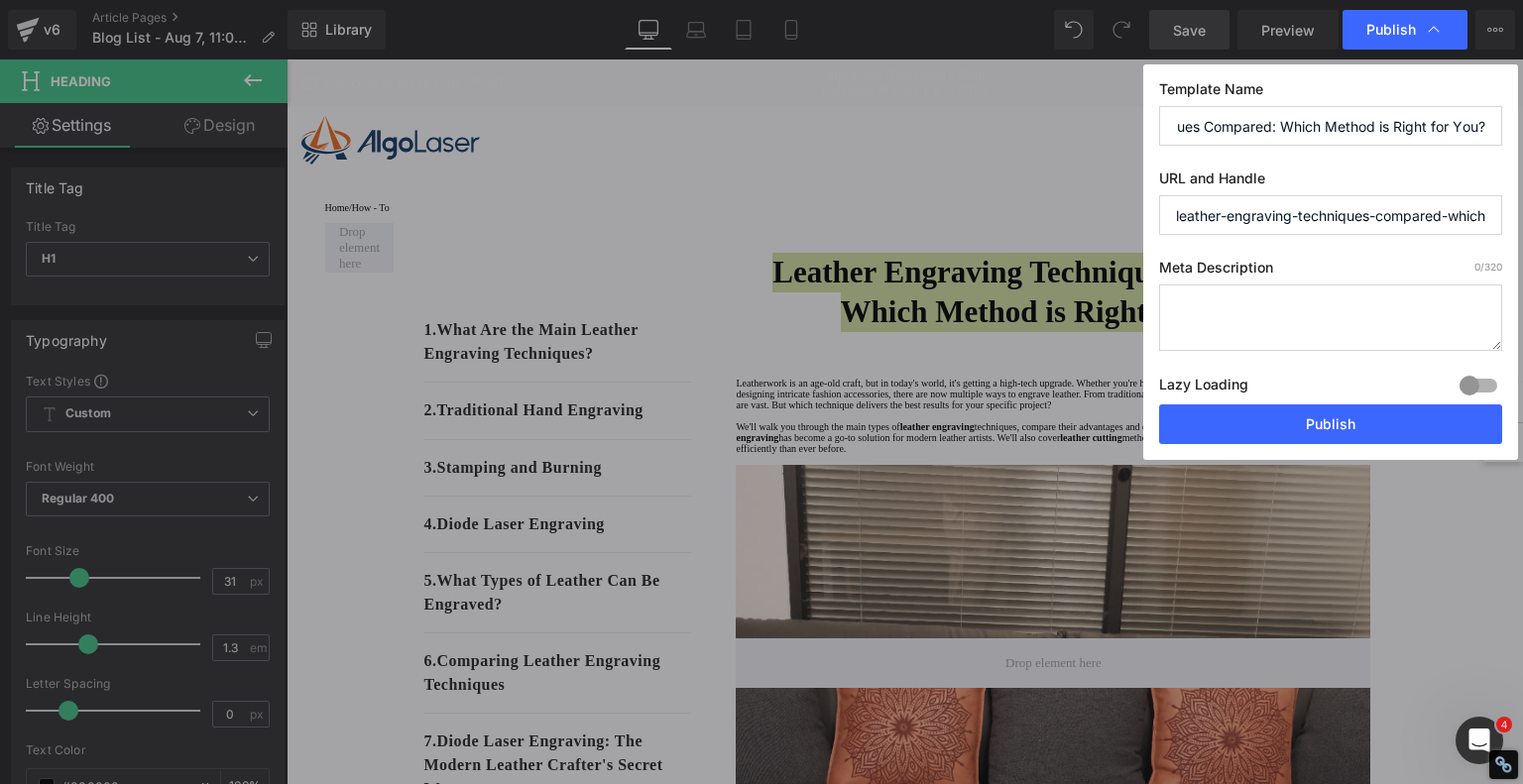 drag, startPoint x: 1260, startPoint y: 134, endPoint x: 1522, endPoint y: 142, distance: 262.1221 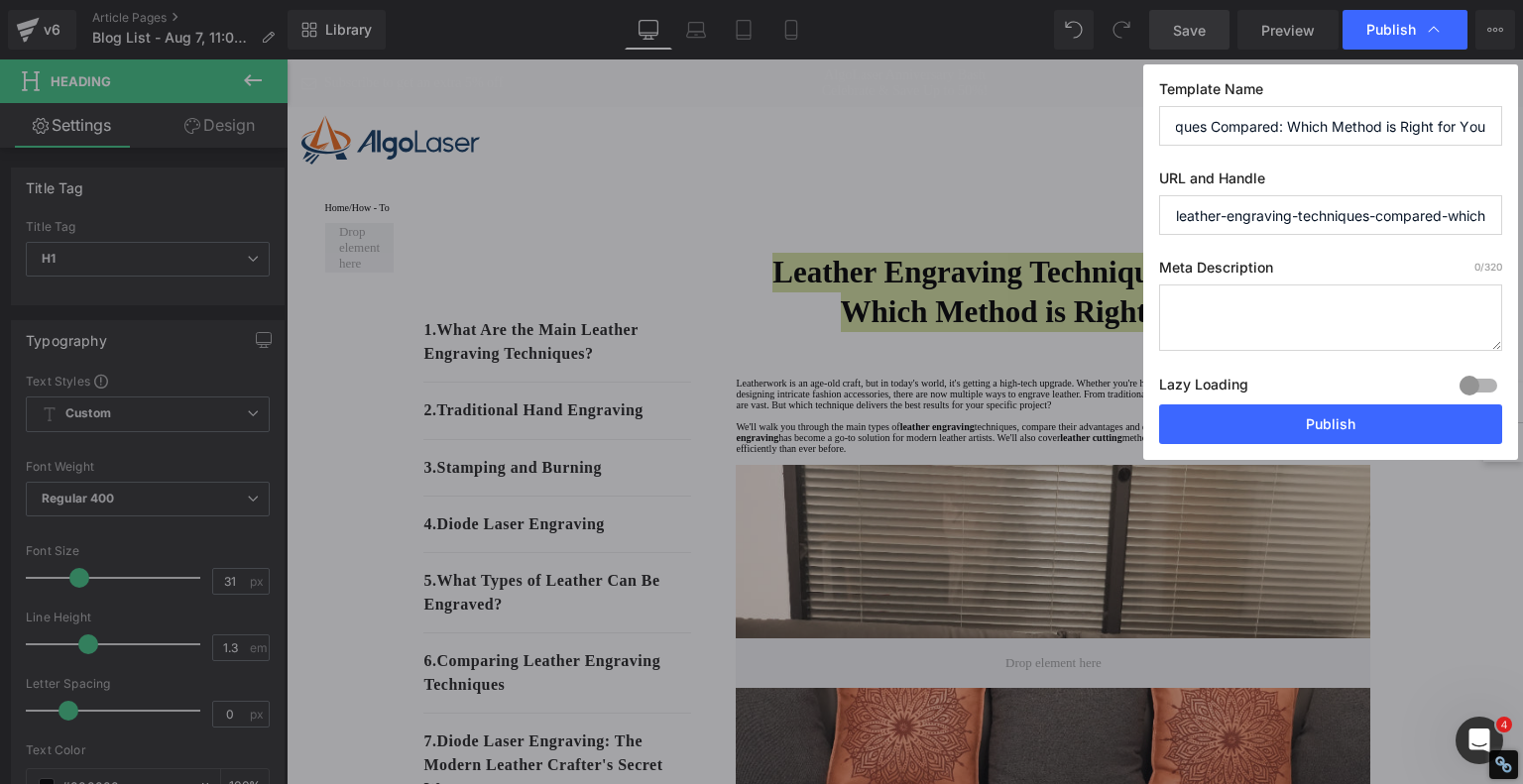 scroll, scrollTop: 0, scrollLeft: 169, axis: horizontal 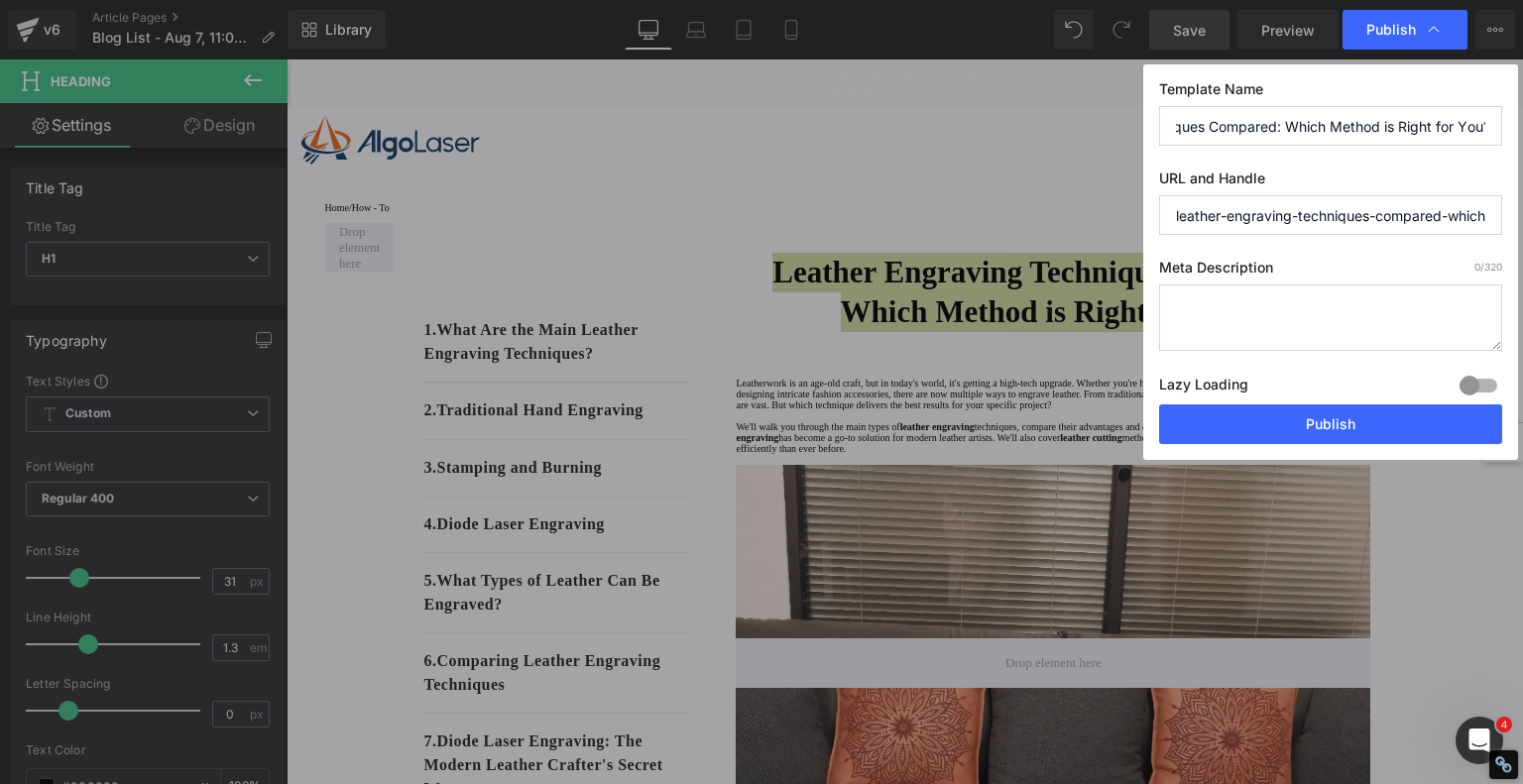 click on "Leather Engraving Techniques Compared: Which Method is Right for You?" at bounding box center (1331, 126) 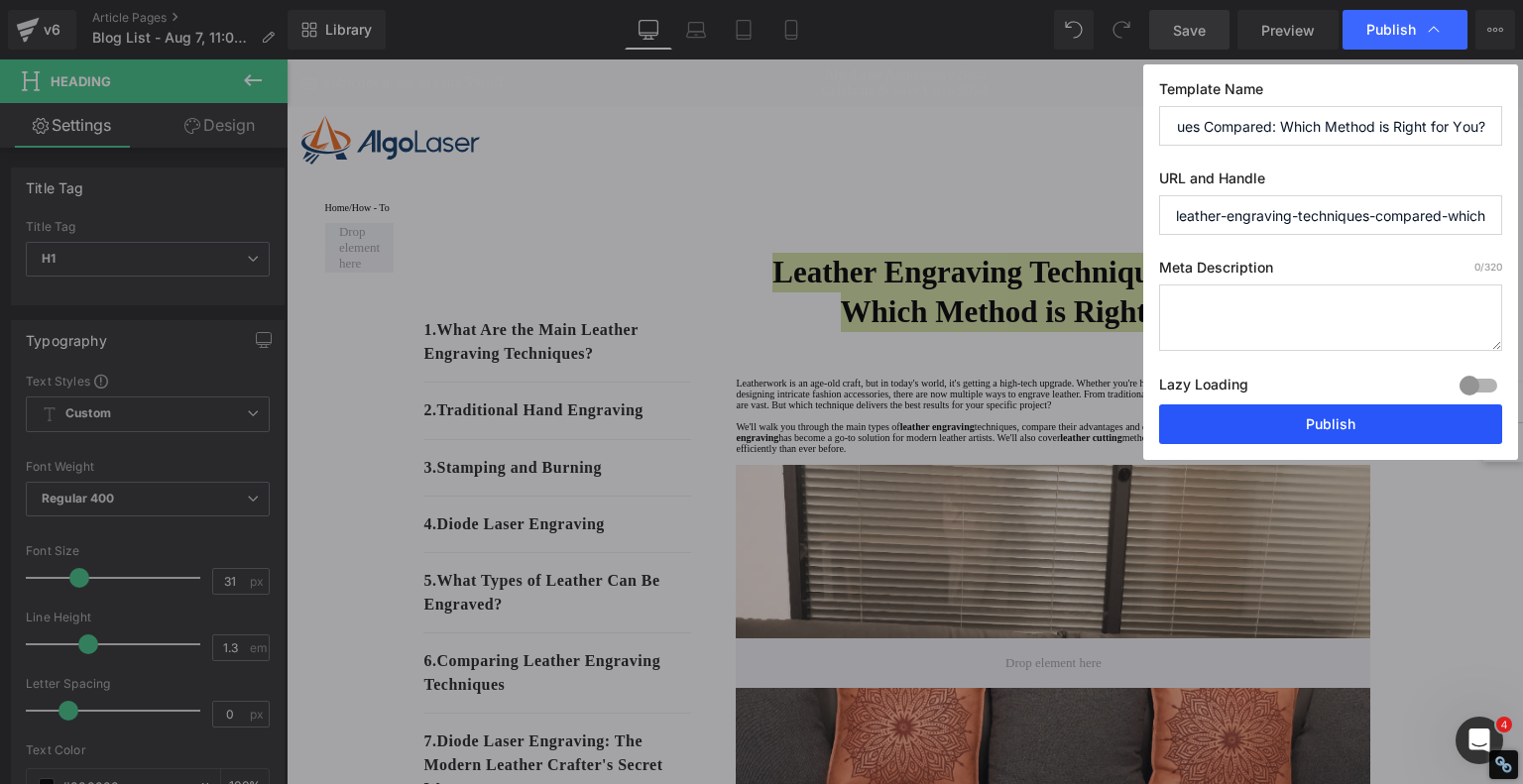 scroll, scrollTop: 0, scrollLeft: 0, axis: both 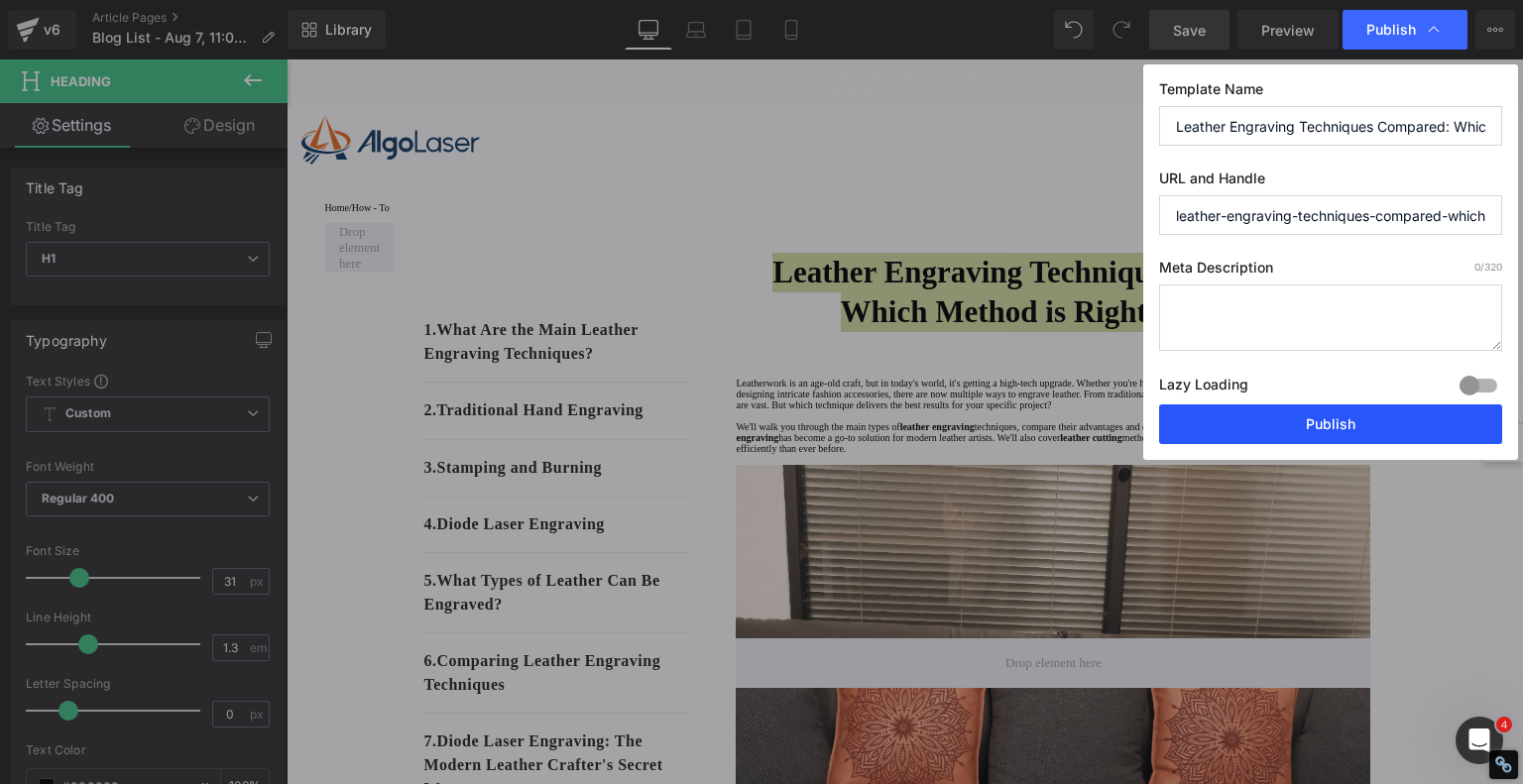 click on "Publish" at bounding box center [1331, 424] 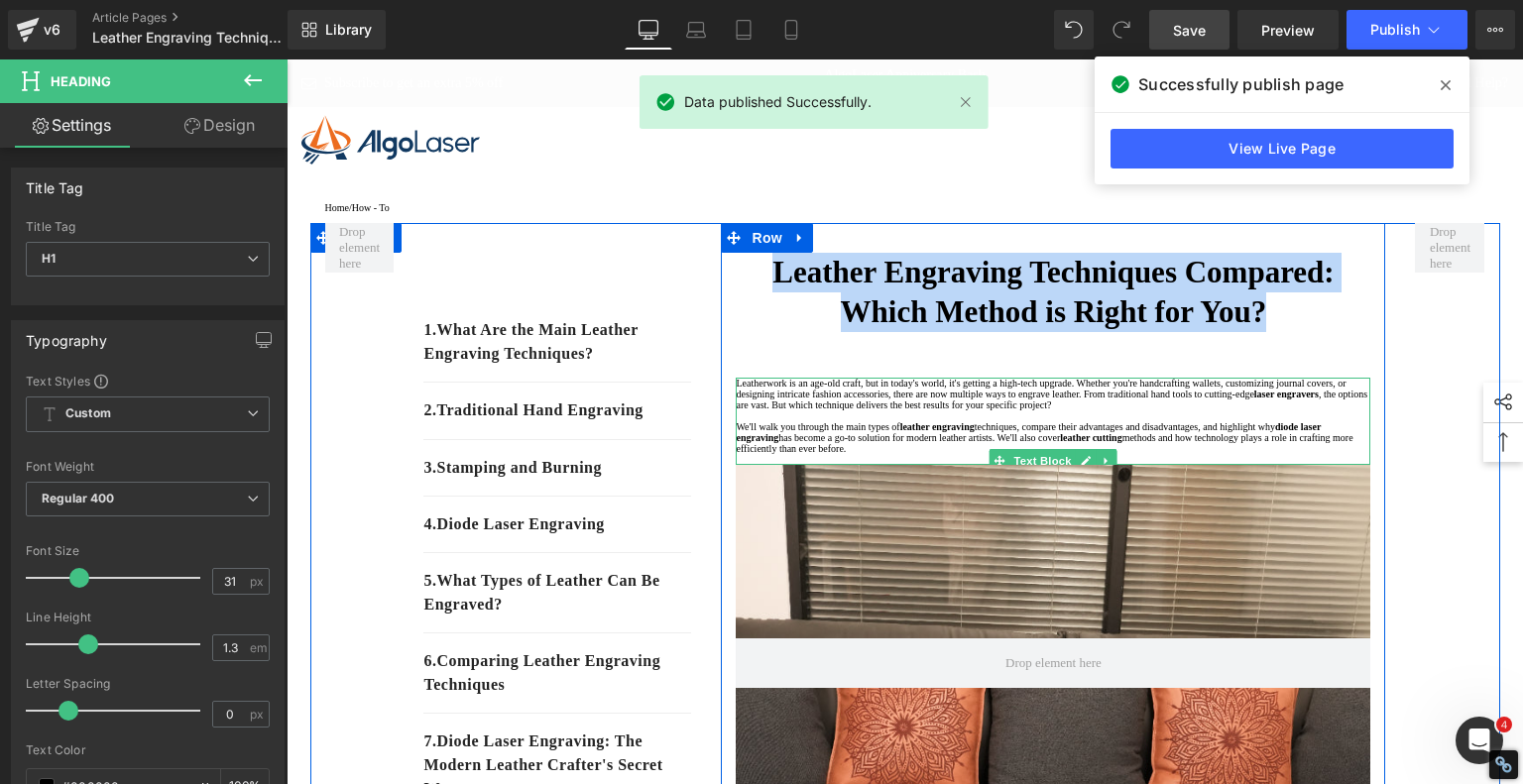 click on "Leatherwork is an age-old craft, but in today's world, it's getting a high-tech upgrade. Whether you're handcrafting wallets, customizing journal covers, or designing intricate fashion accessories, there are now multiple ways to engrave leather. From traditional hand tools to cutting-edge  laser engravers , the options are vast. But which technique delivers the best results for your specific project?" at bounding box center (1053, 393) 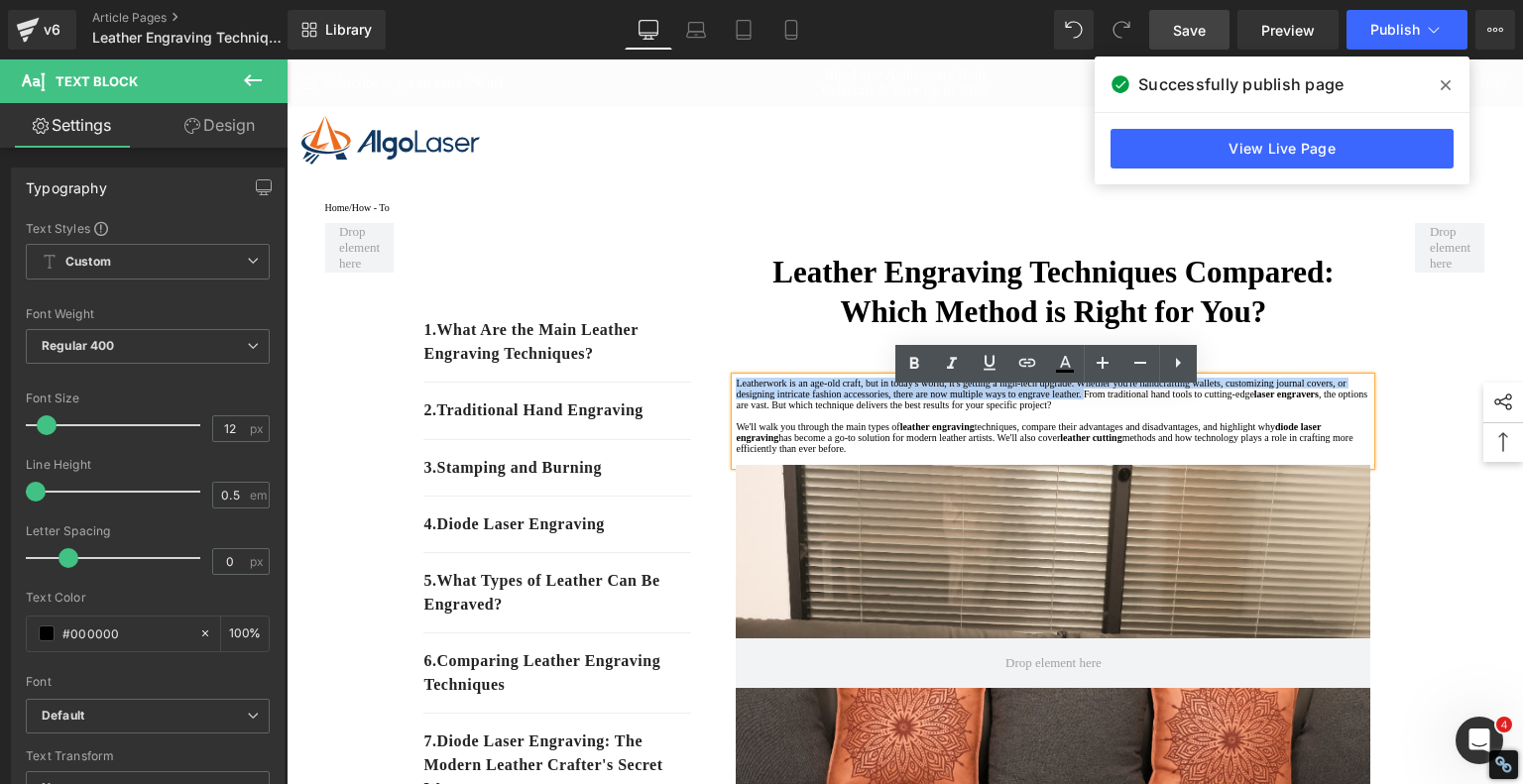drag, startPoint x: 819, startPoint y: 435, endPoint x: 728, endPoint y: 401, distance: 97.1442 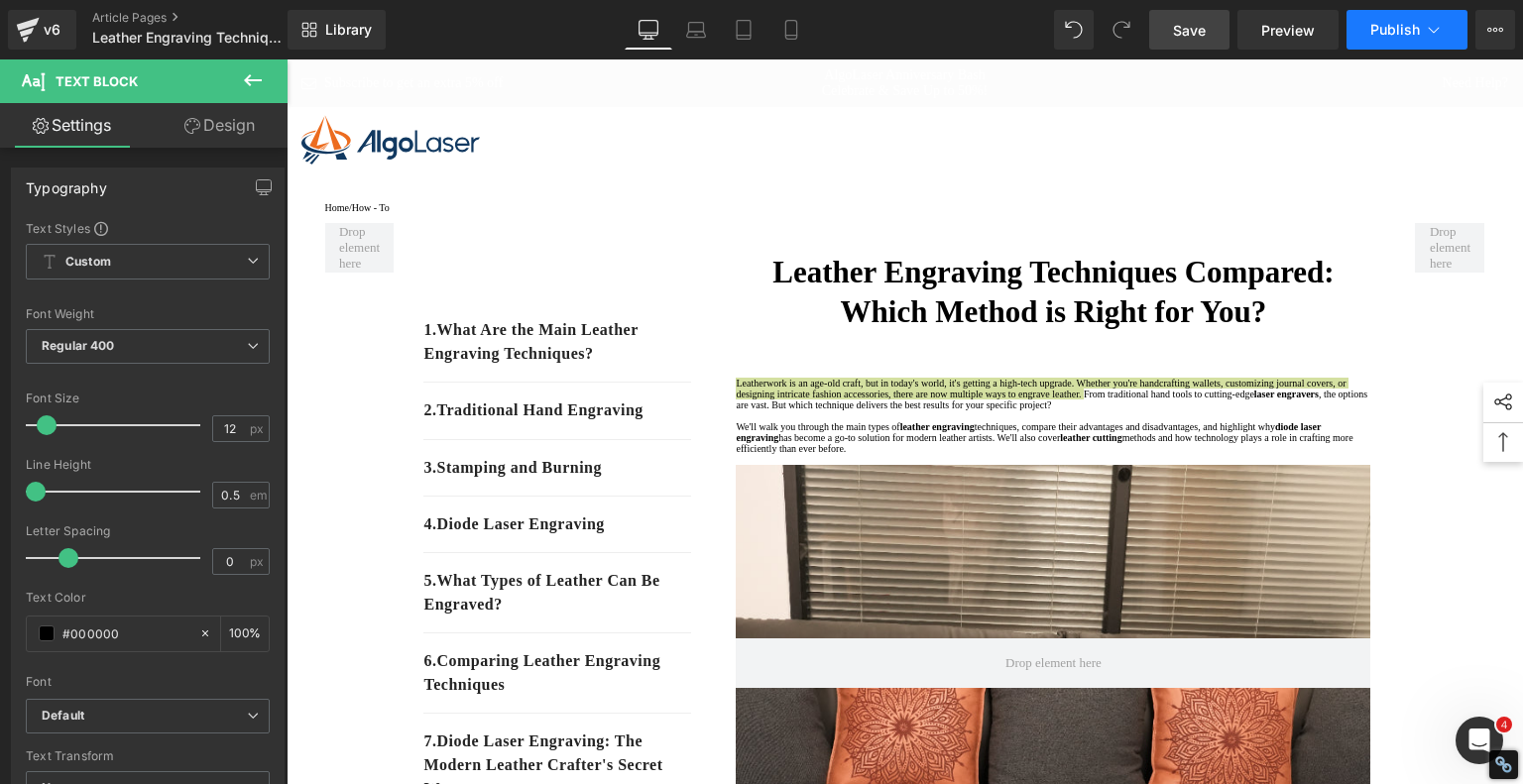 click on "Publish" at bounding box center [1395, 30] 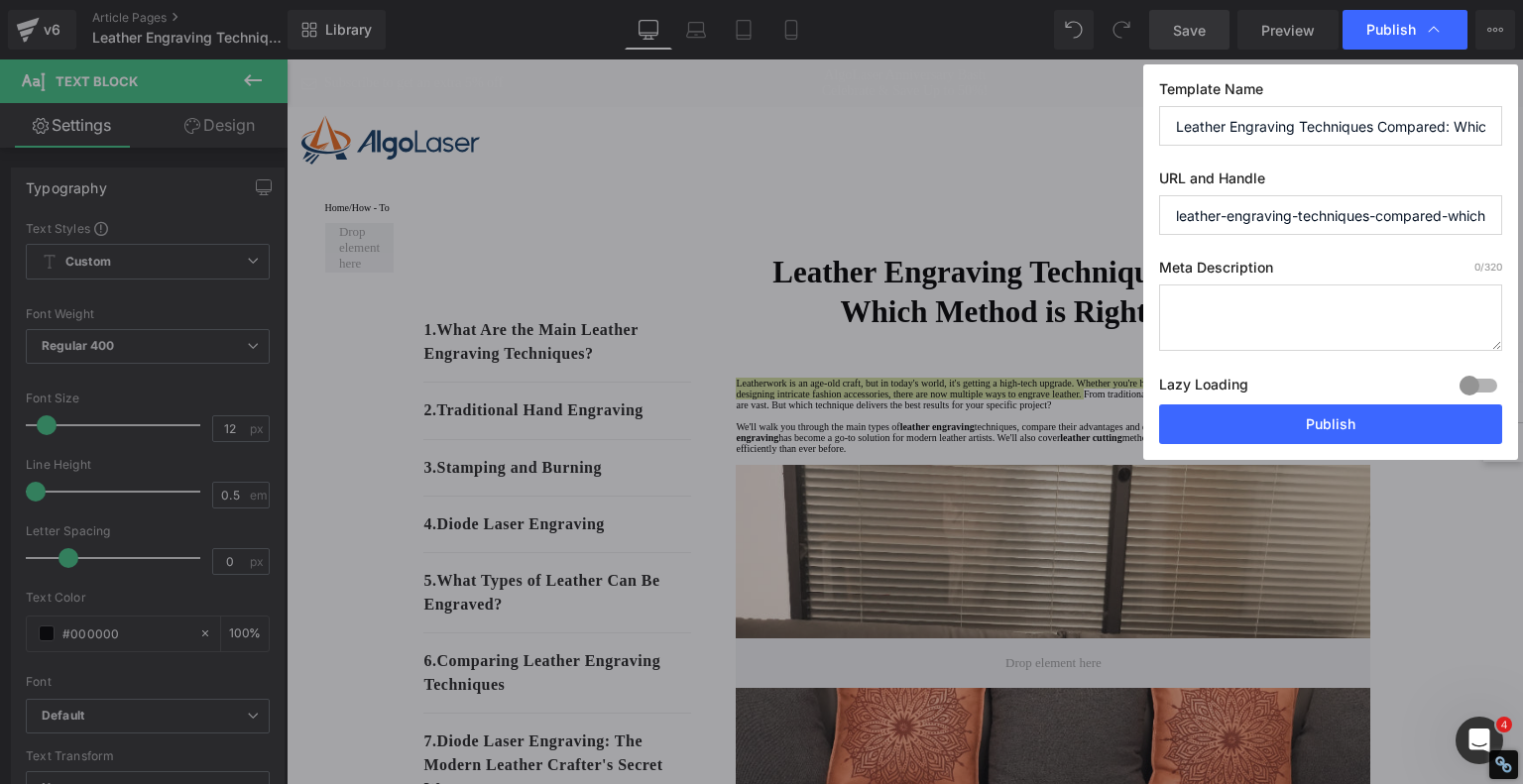 click at bounding box center [1331, 317] 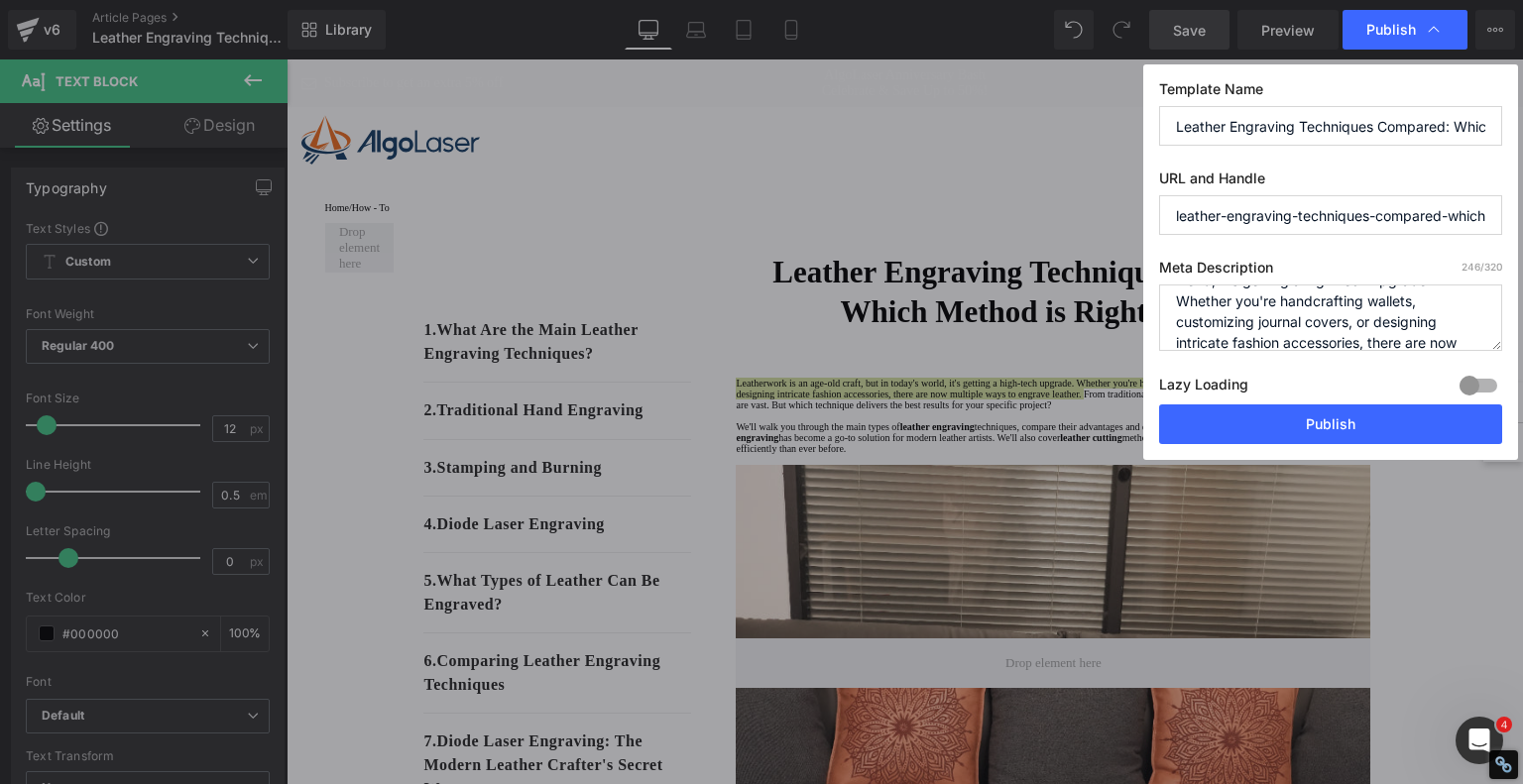 scroll, scrollTop: 83, scrollLeft: 0, axis: vertical 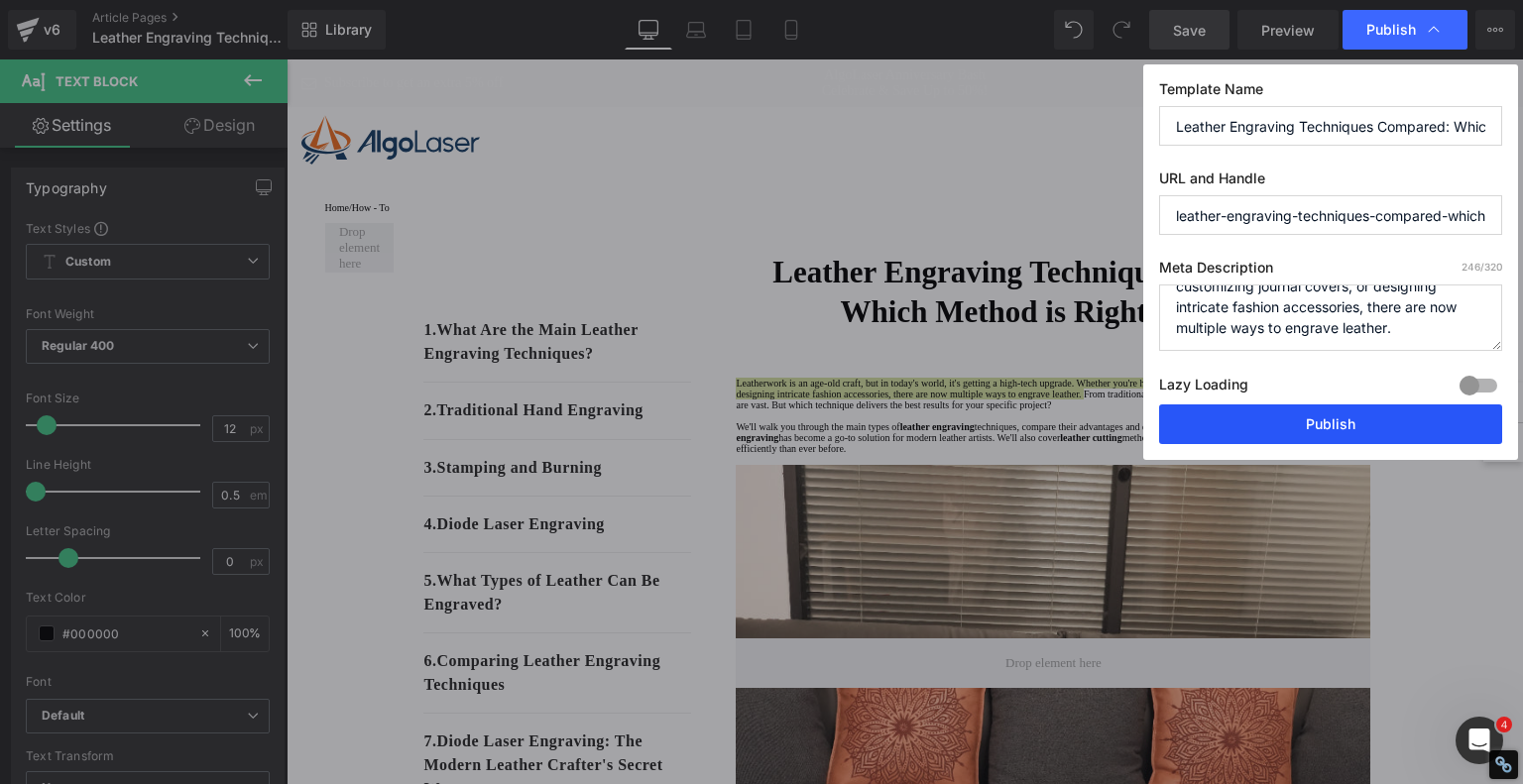 type on "Leatherwork is an age-old craft, but in today's world, it's getting a high-tech upgrade. Whether you're handcrafting wallets, customizing journal covers, or designing intricate fashion accessories, there are now multiple ways to engrave leather." 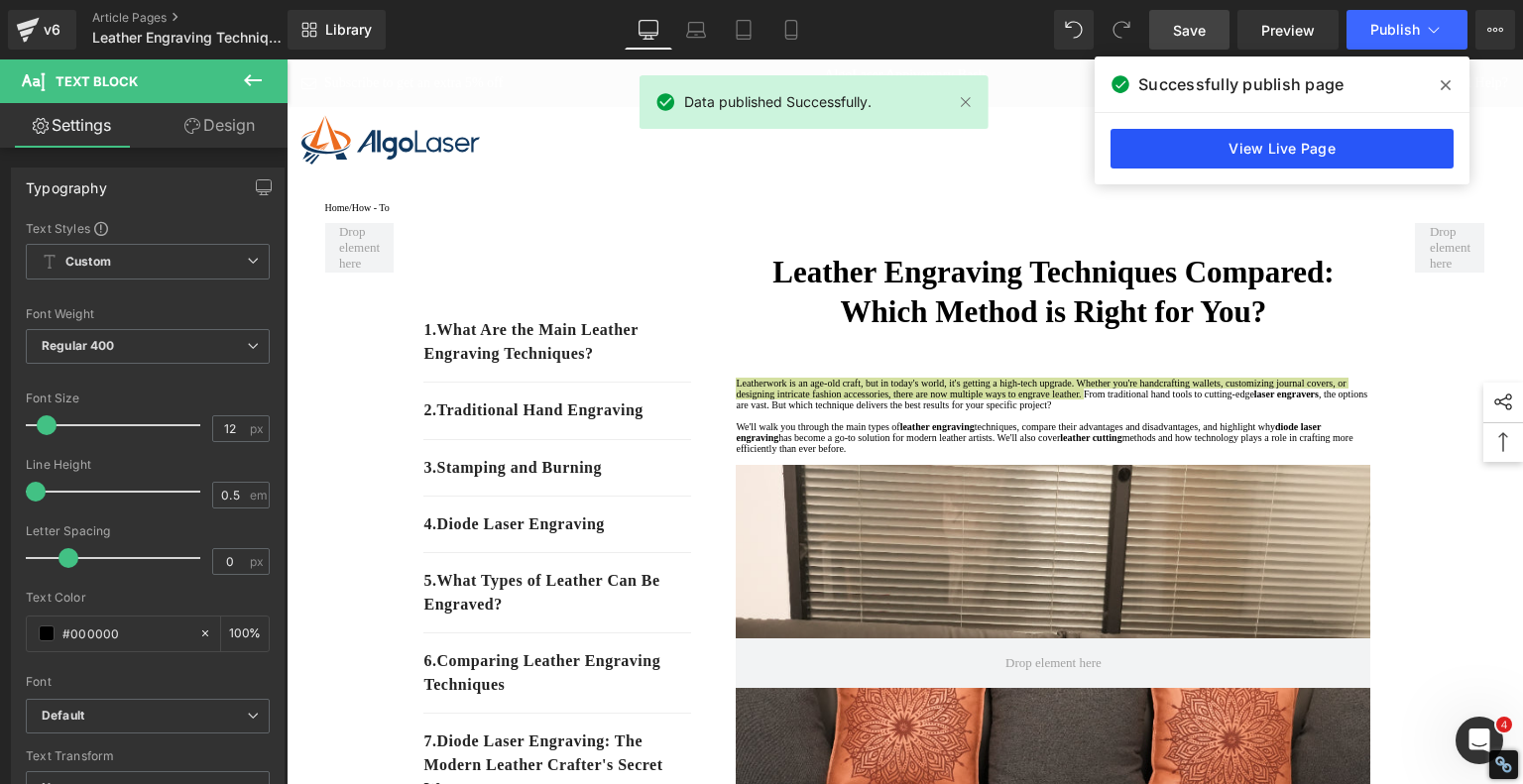 click on "View Live Page" at bounding box center (1282, 149) 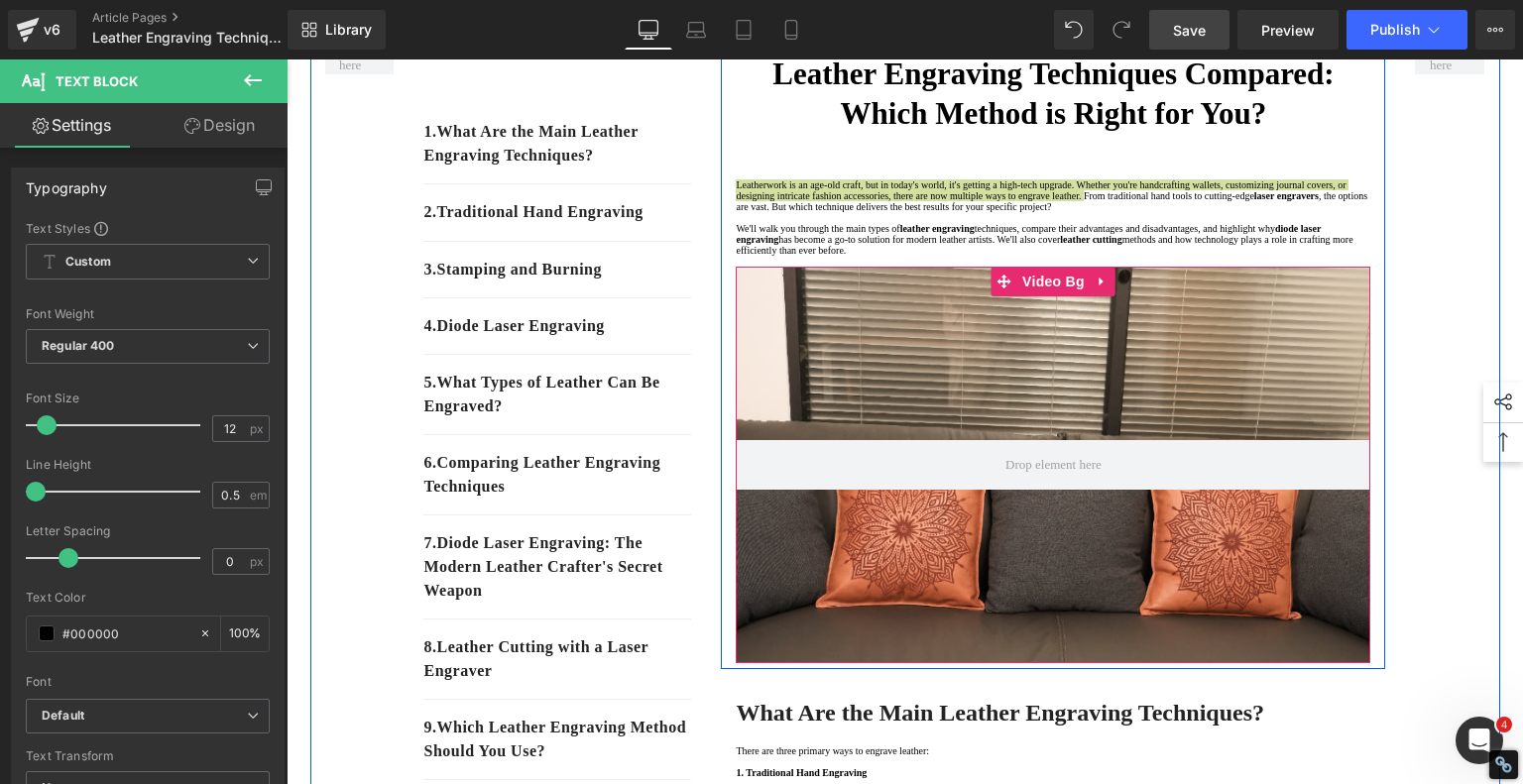 scroll, scrollTop: 396, scrollLeft: 0, axis: vertical 